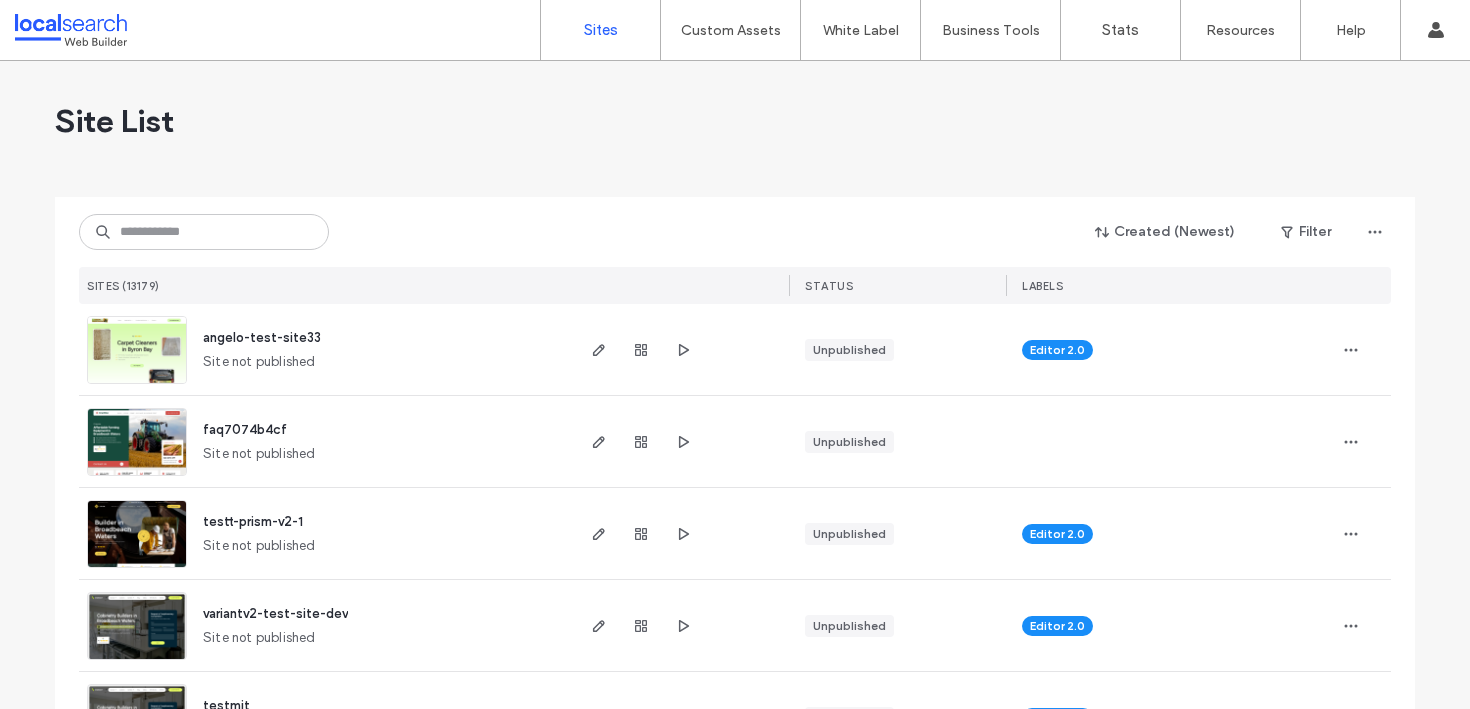 scroll, scrollTop: 0, scrollLeft: 0, axis: both 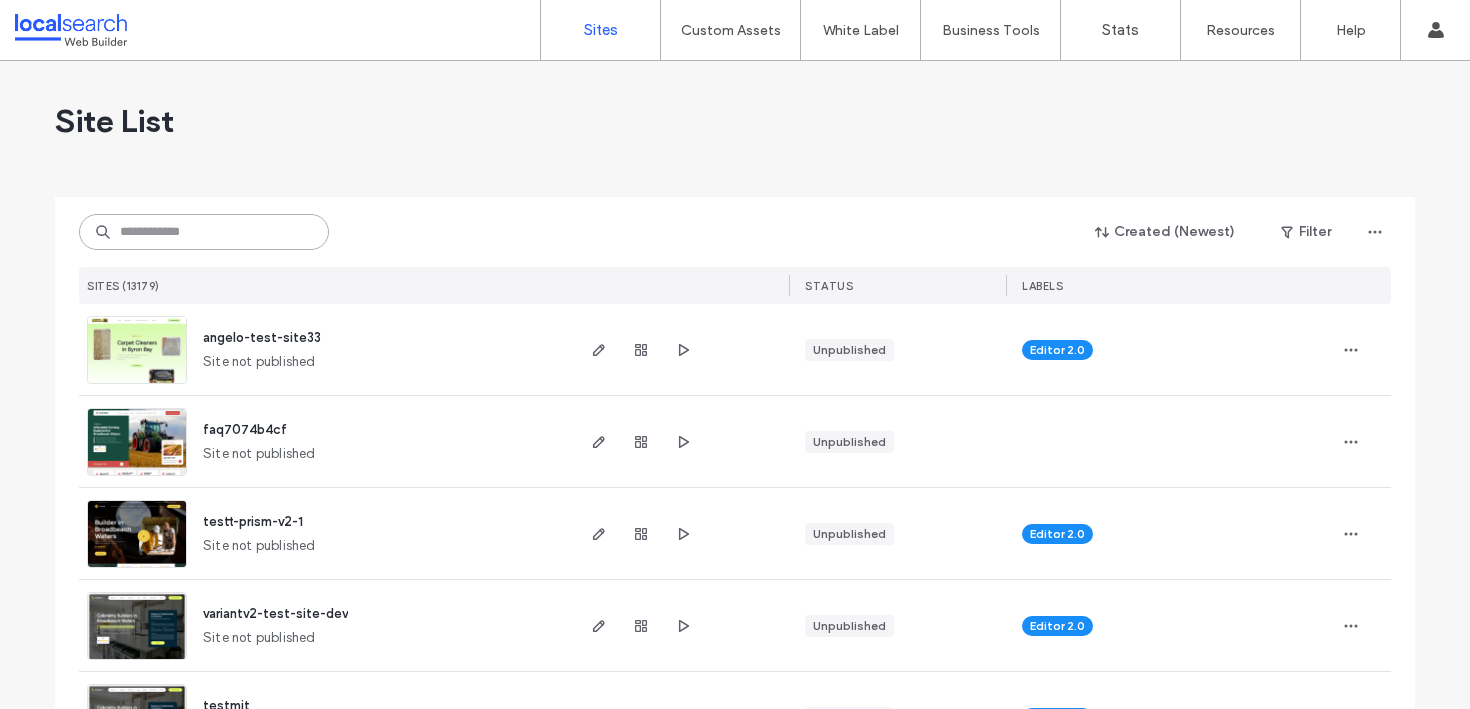click at bounding box center [204, 232] 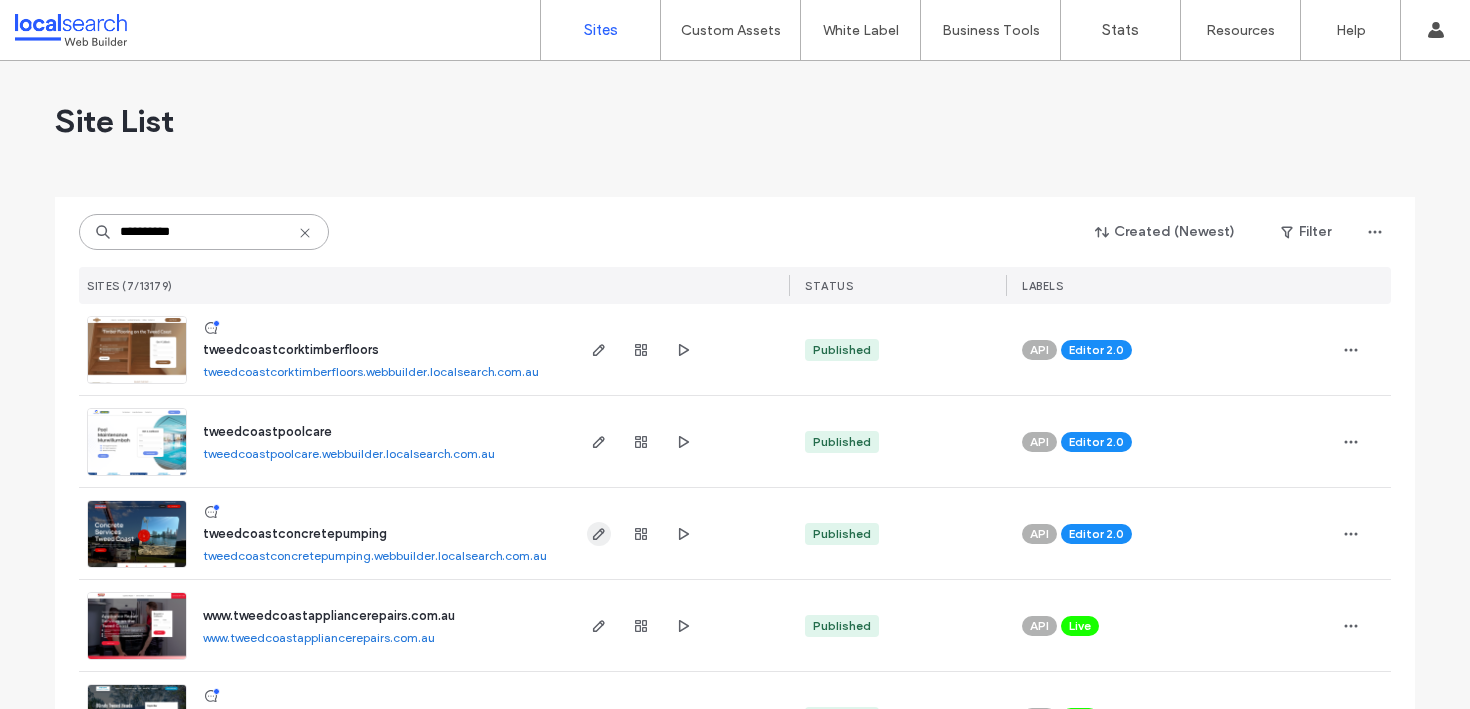 type on "**********" 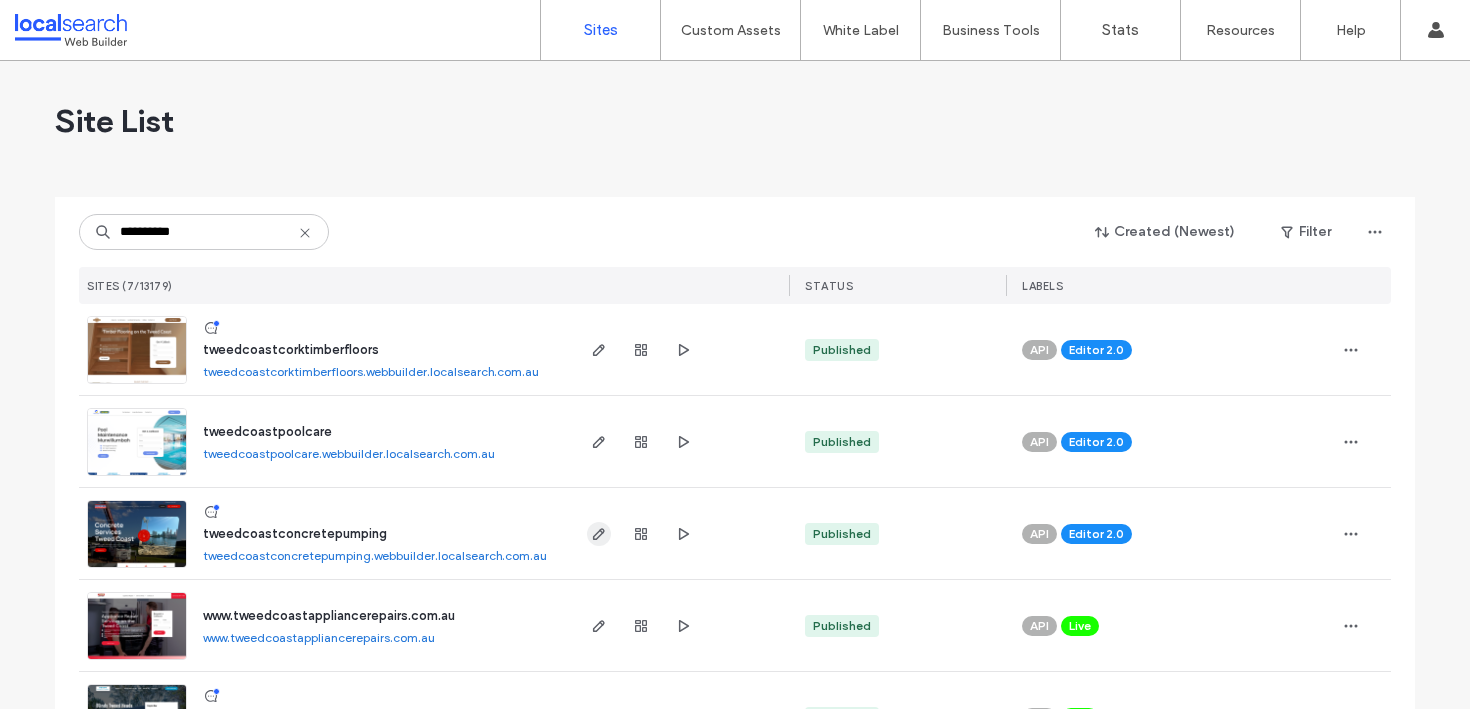 click 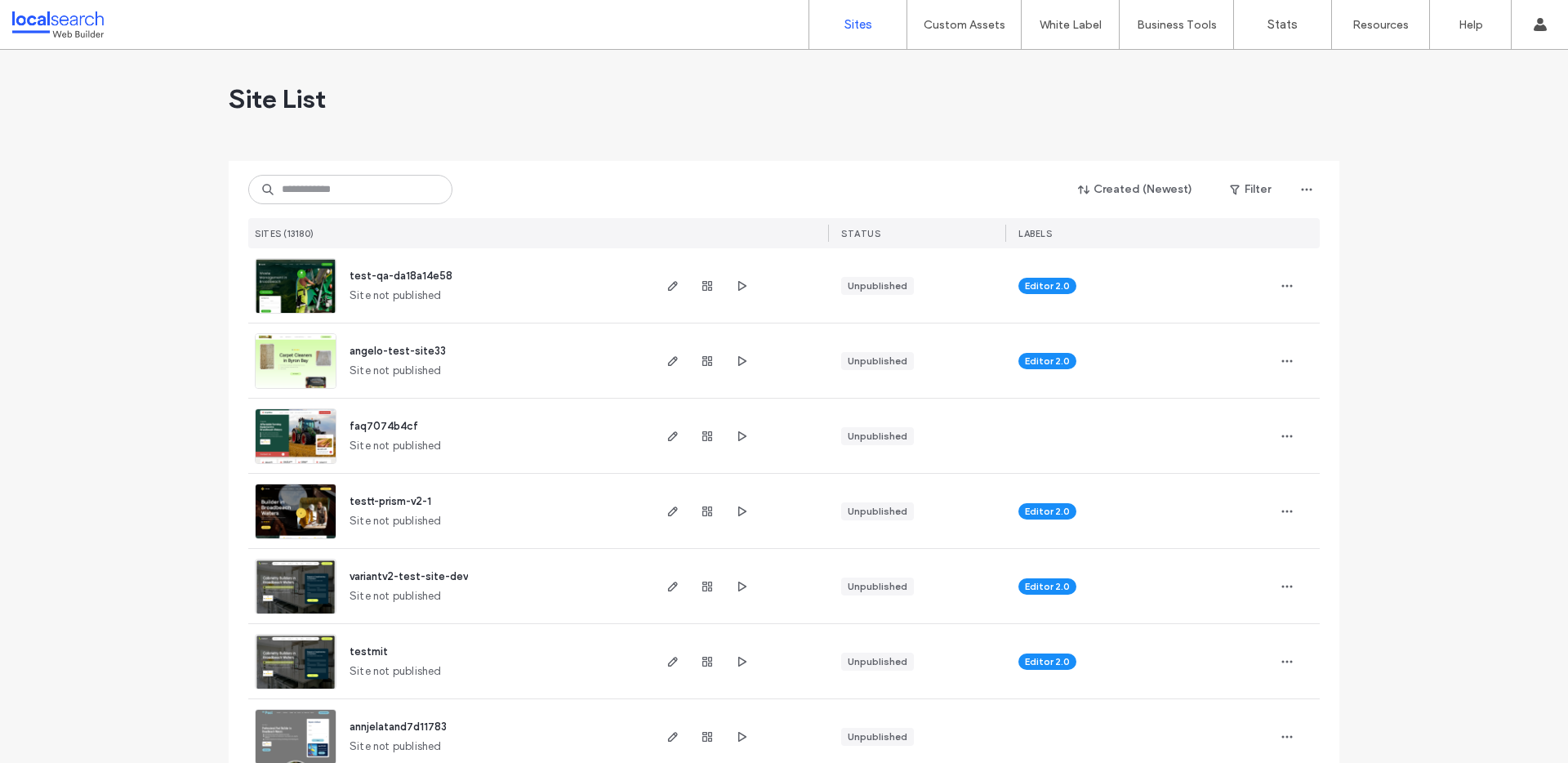 scroll, scrollTop: 0, scrollLeft: 0, axis: both 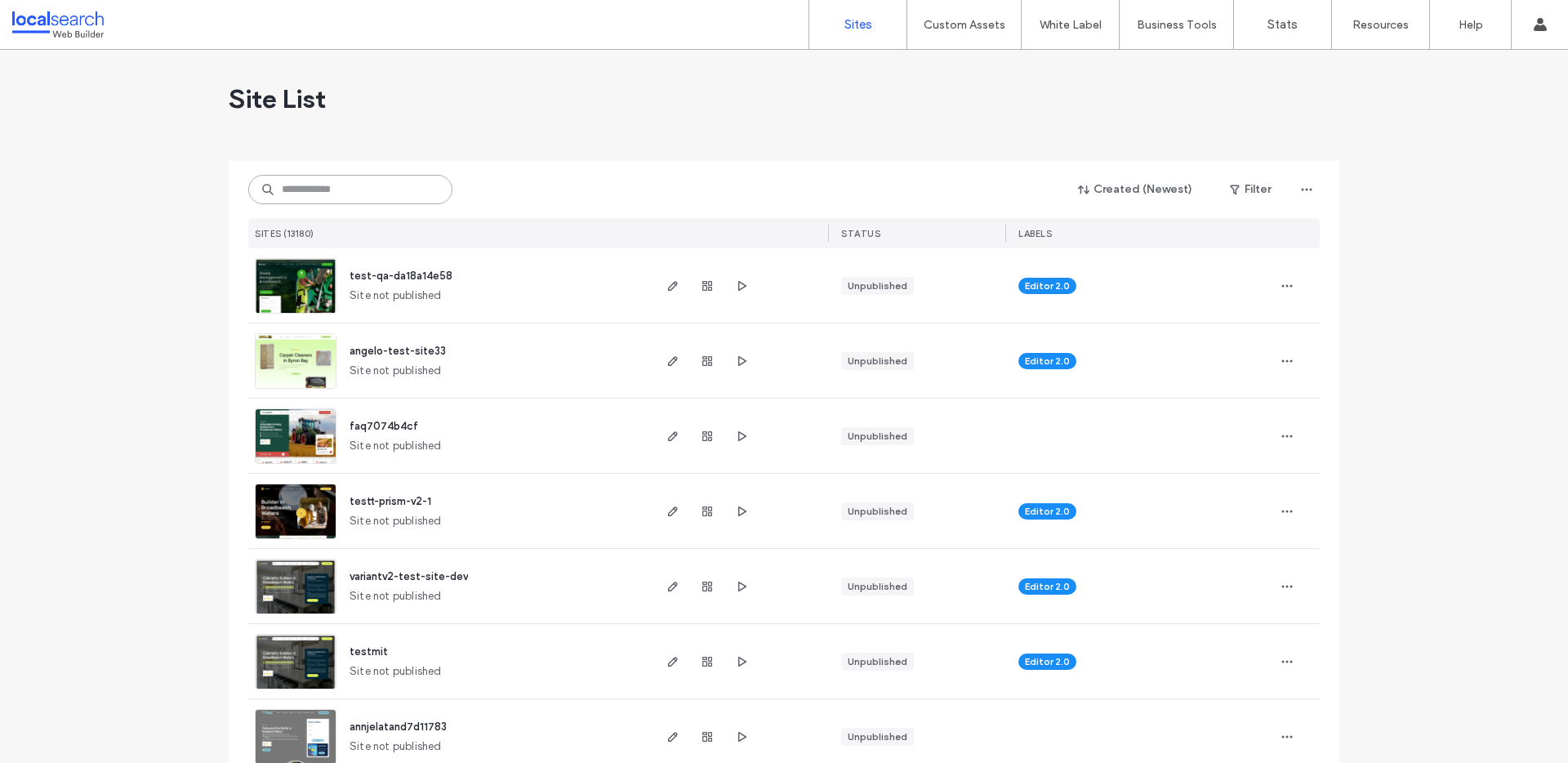 click at bounding box center (350, 190) 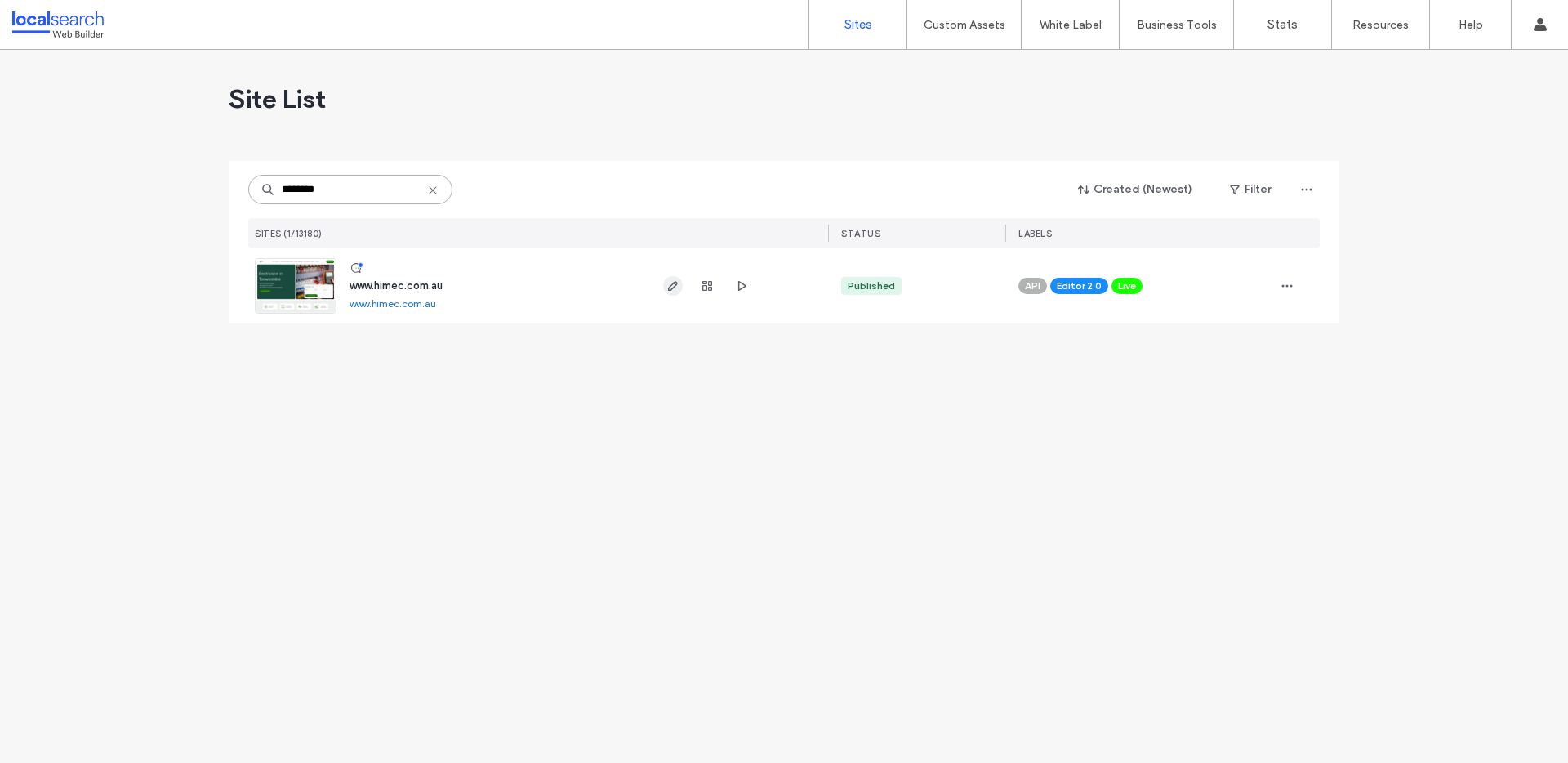 type on "********" 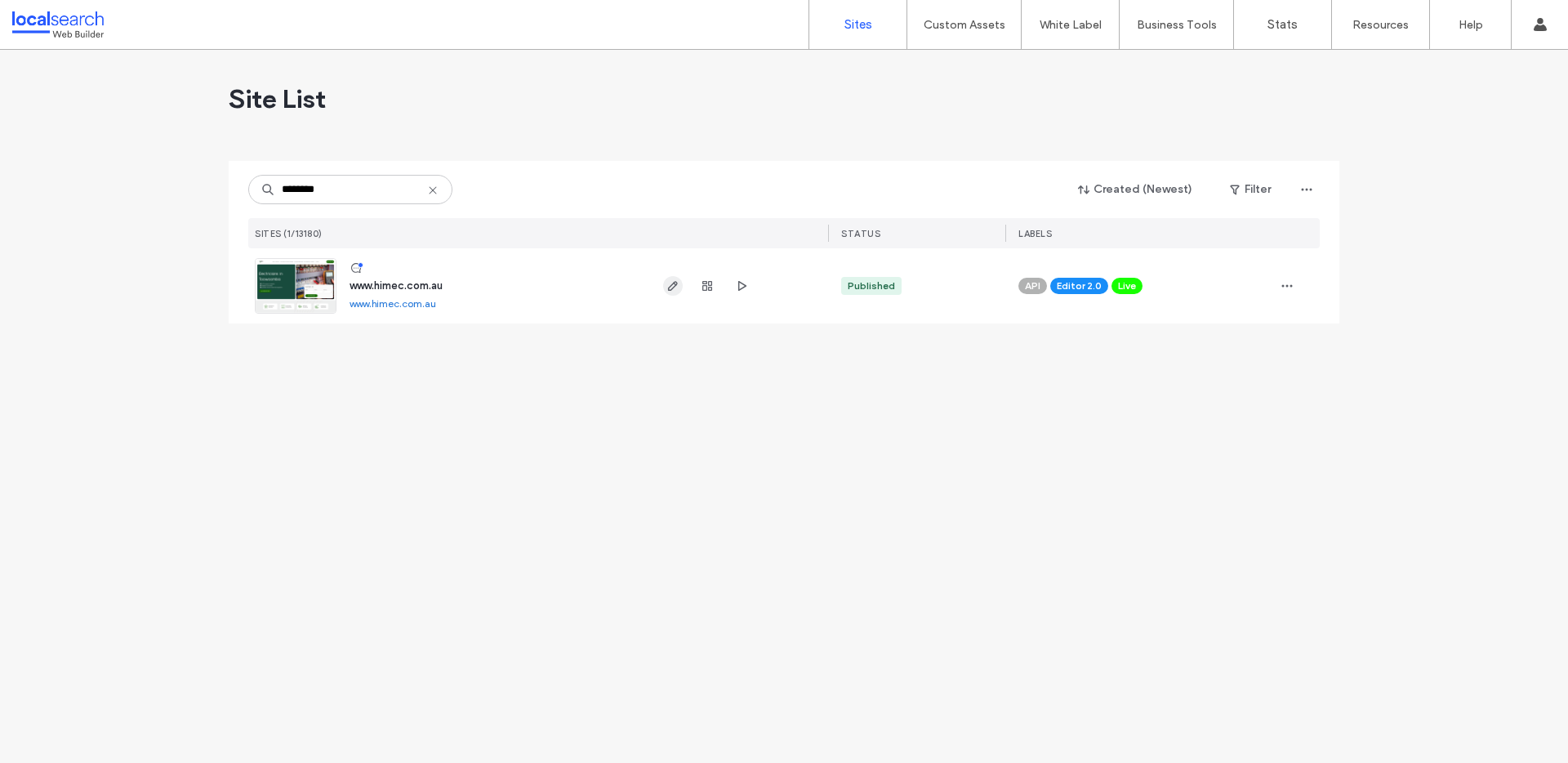 click 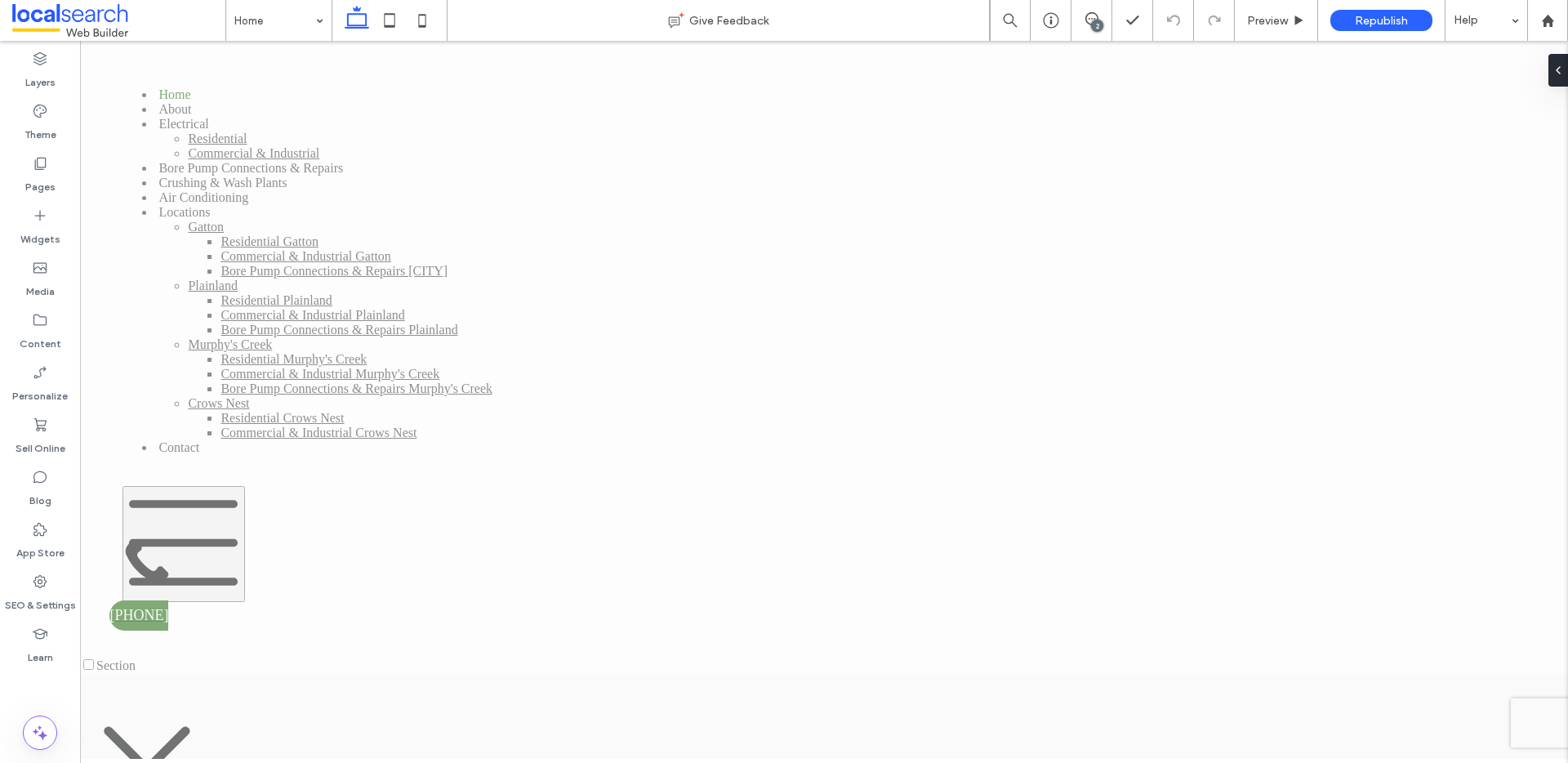 scroll, scrollTop: 0, scrollLeft: 0, axis: both 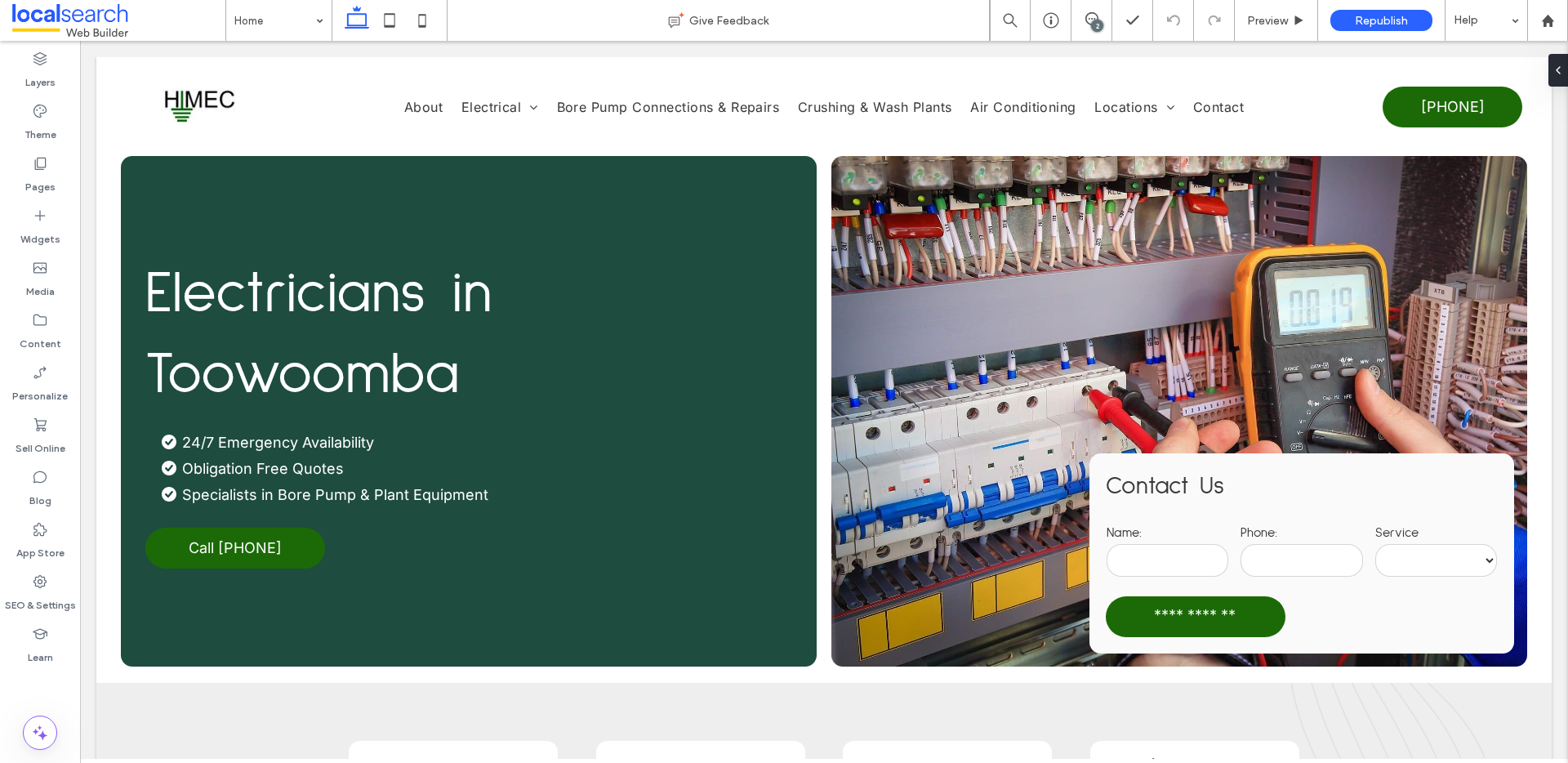 click on "2" at bounding box center (1097, 25) 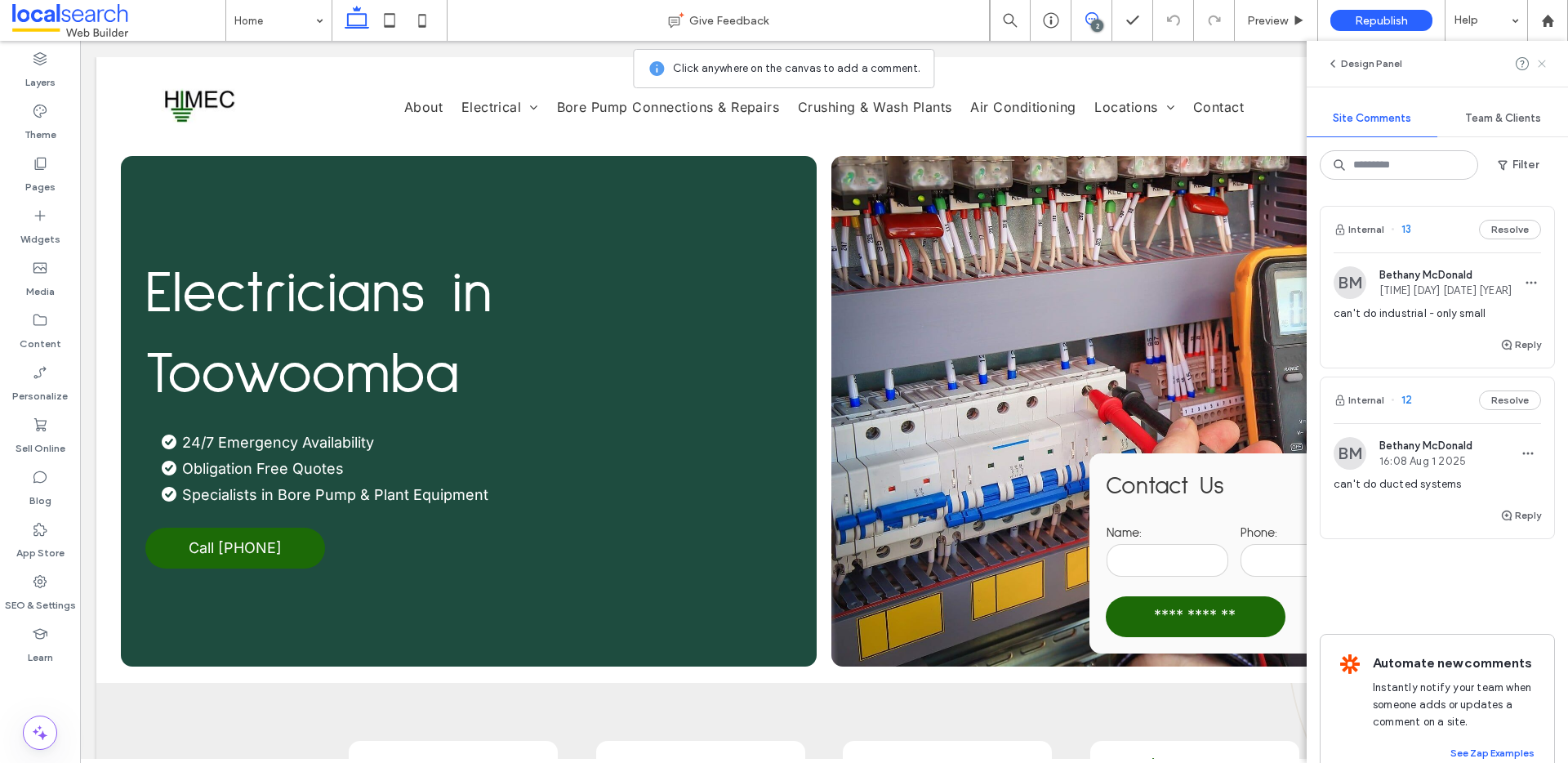 click 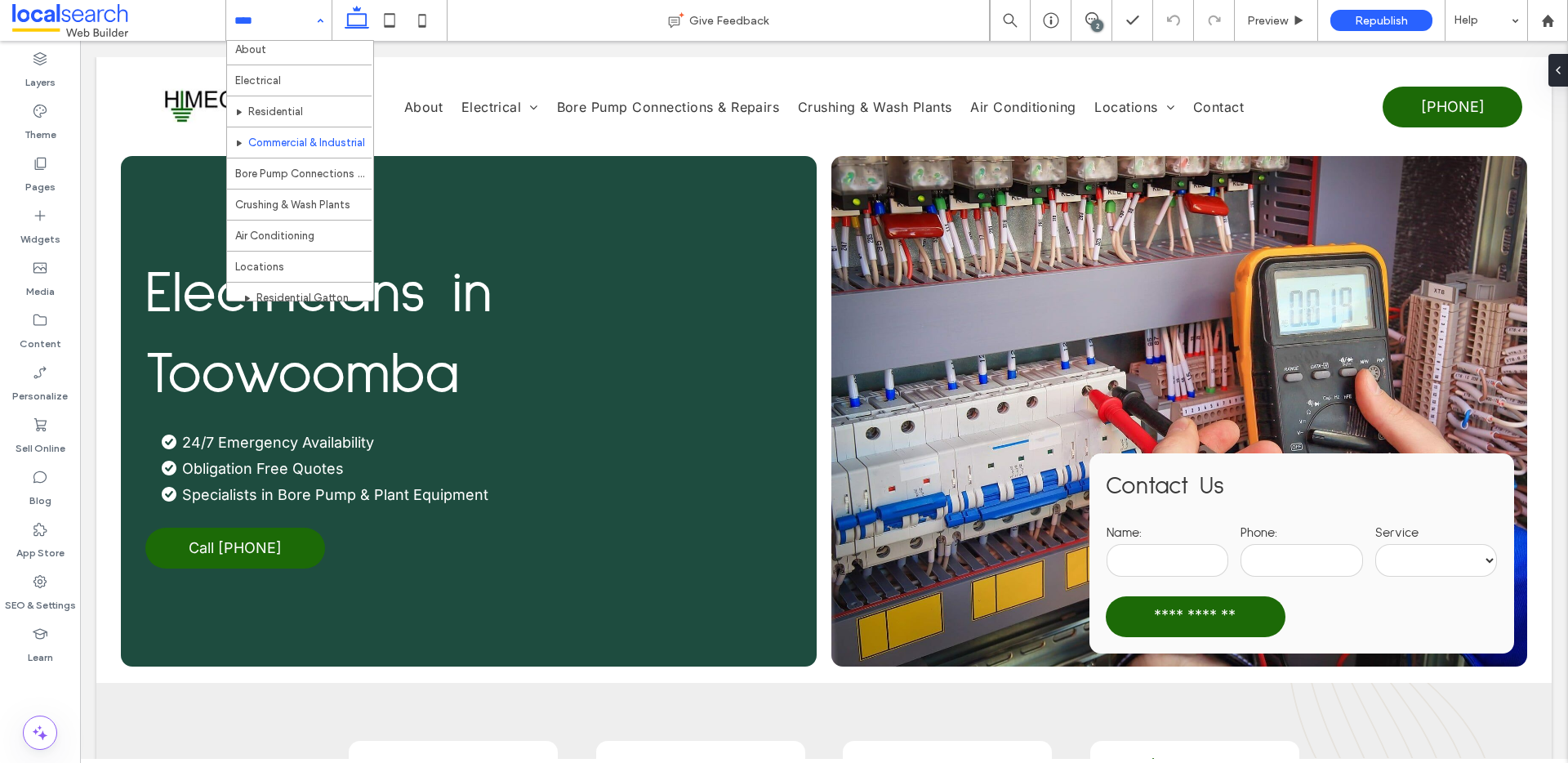 scroll, scrollTop: 56, scrollLeft: 0, axis: vertical 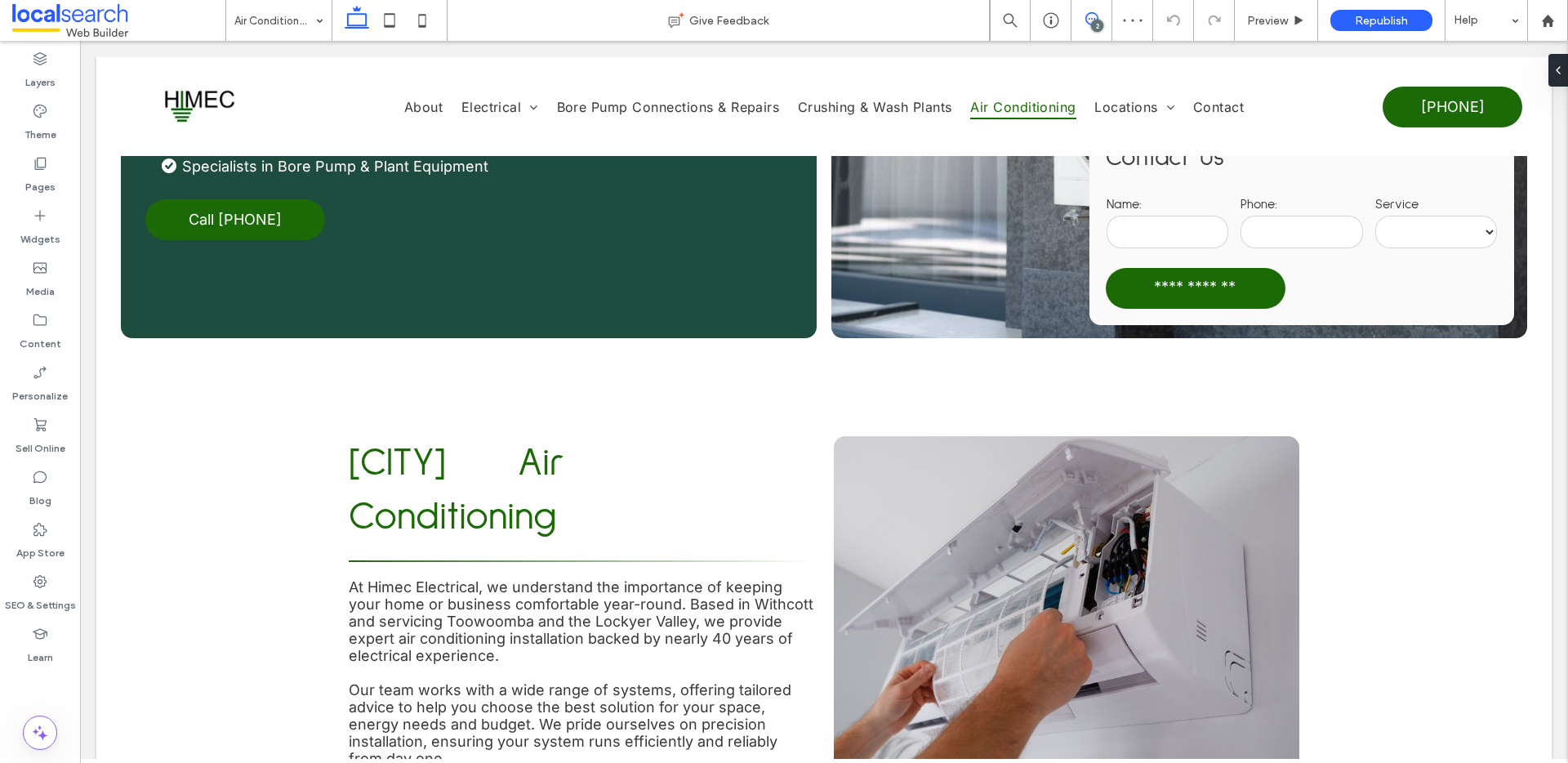 click 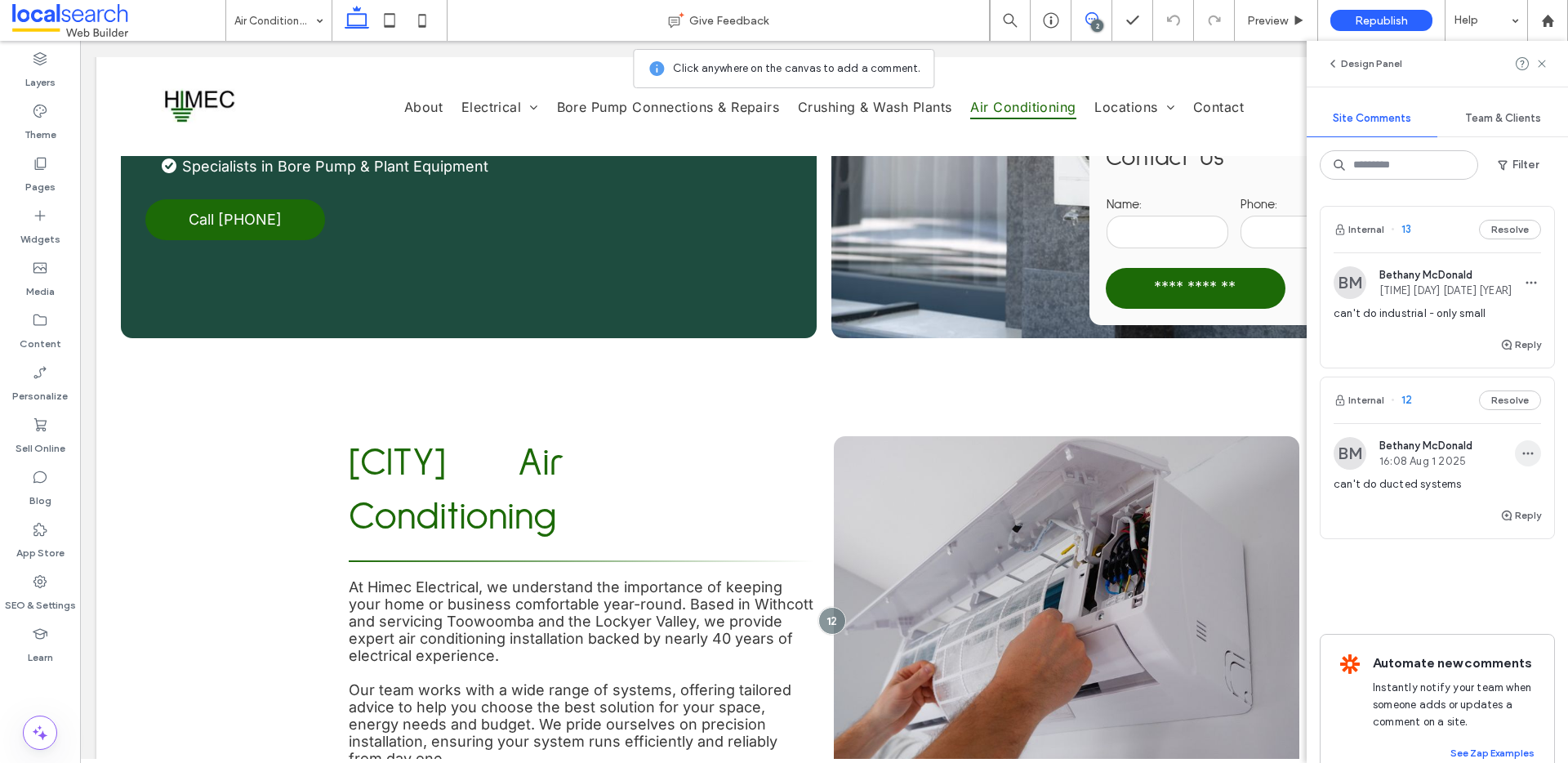 click 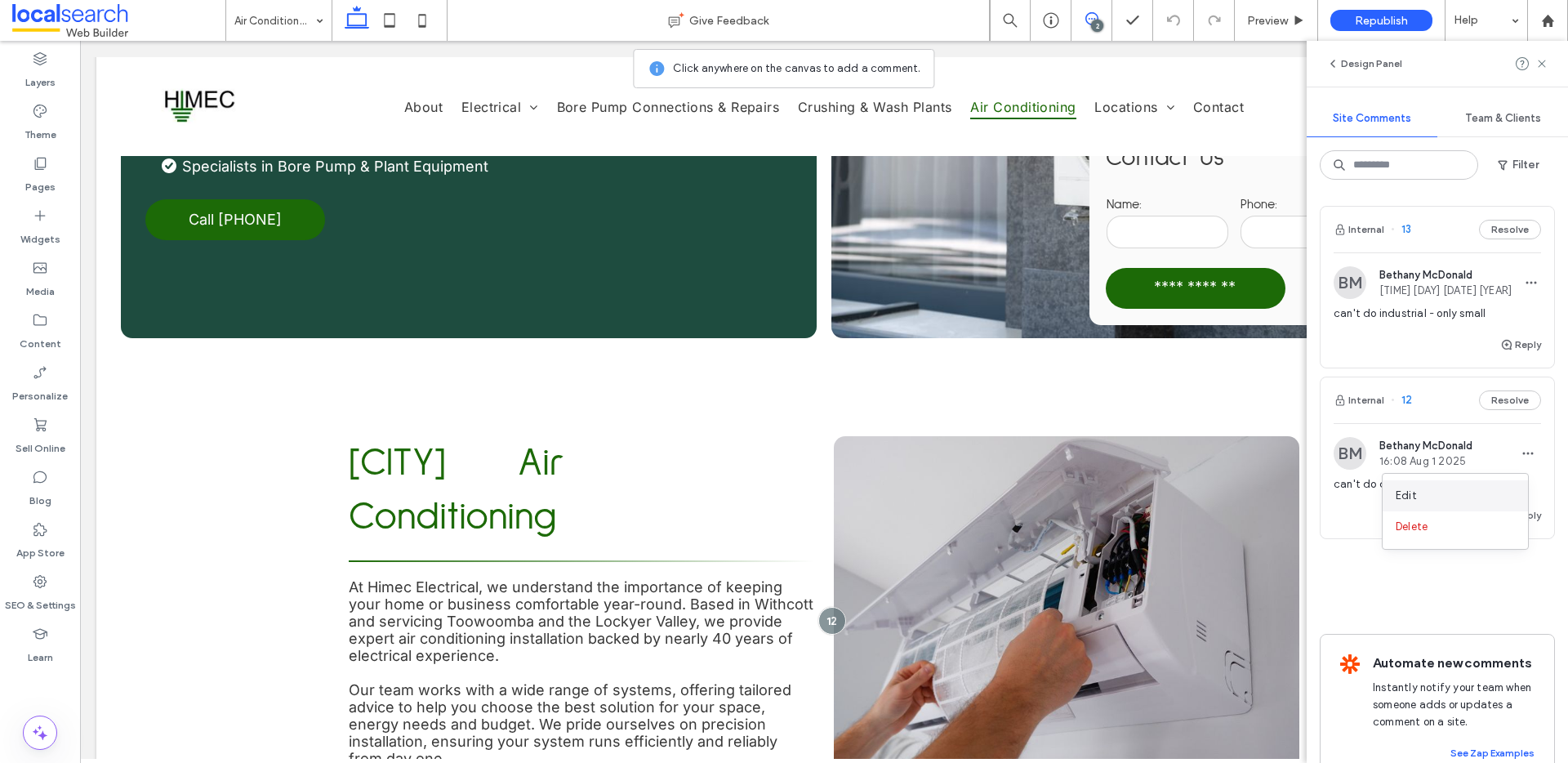 click on "Edit" at bounding box center [1455, 496] 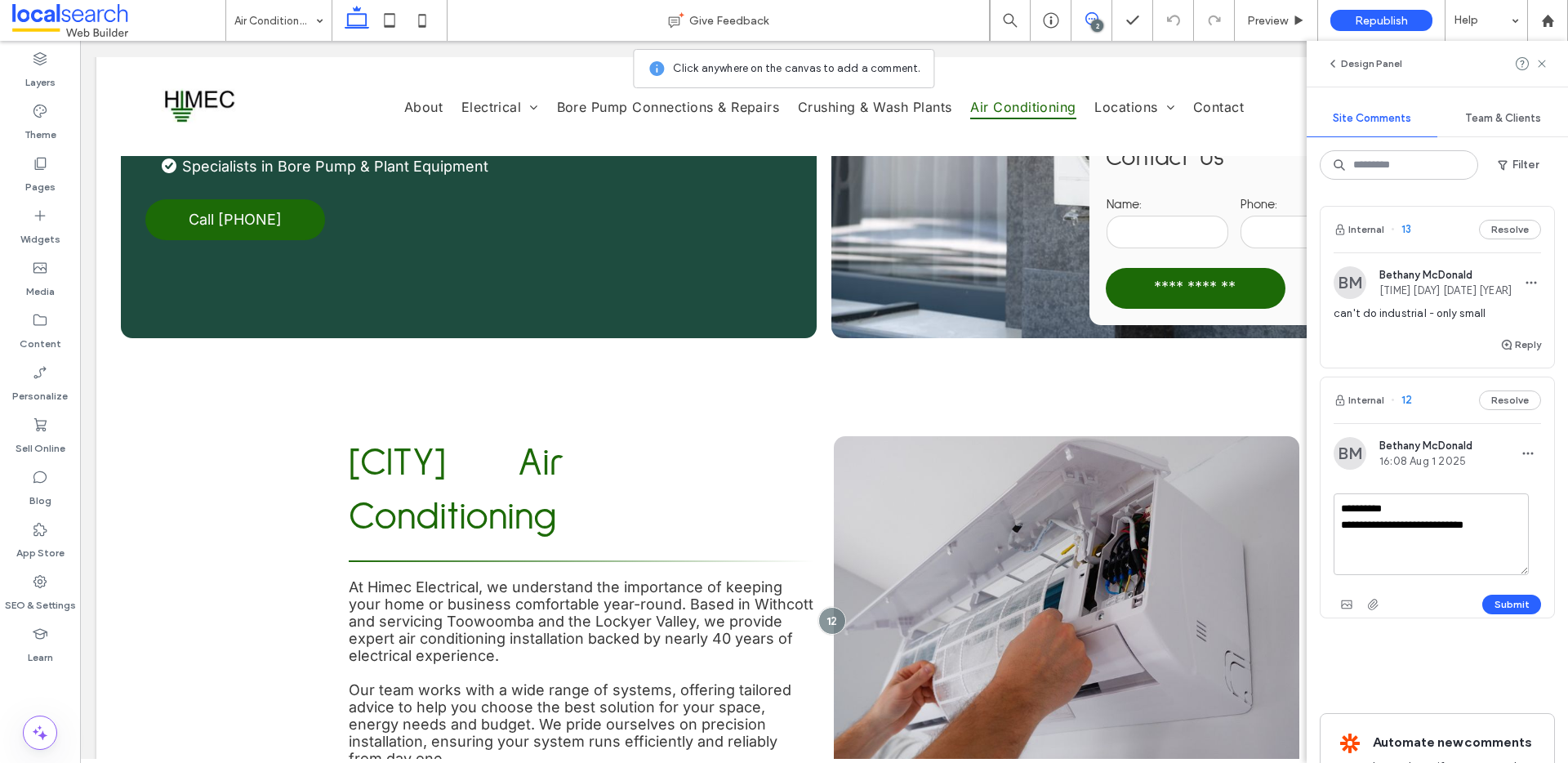 click on "**********" at bounding box center [1431, 534] 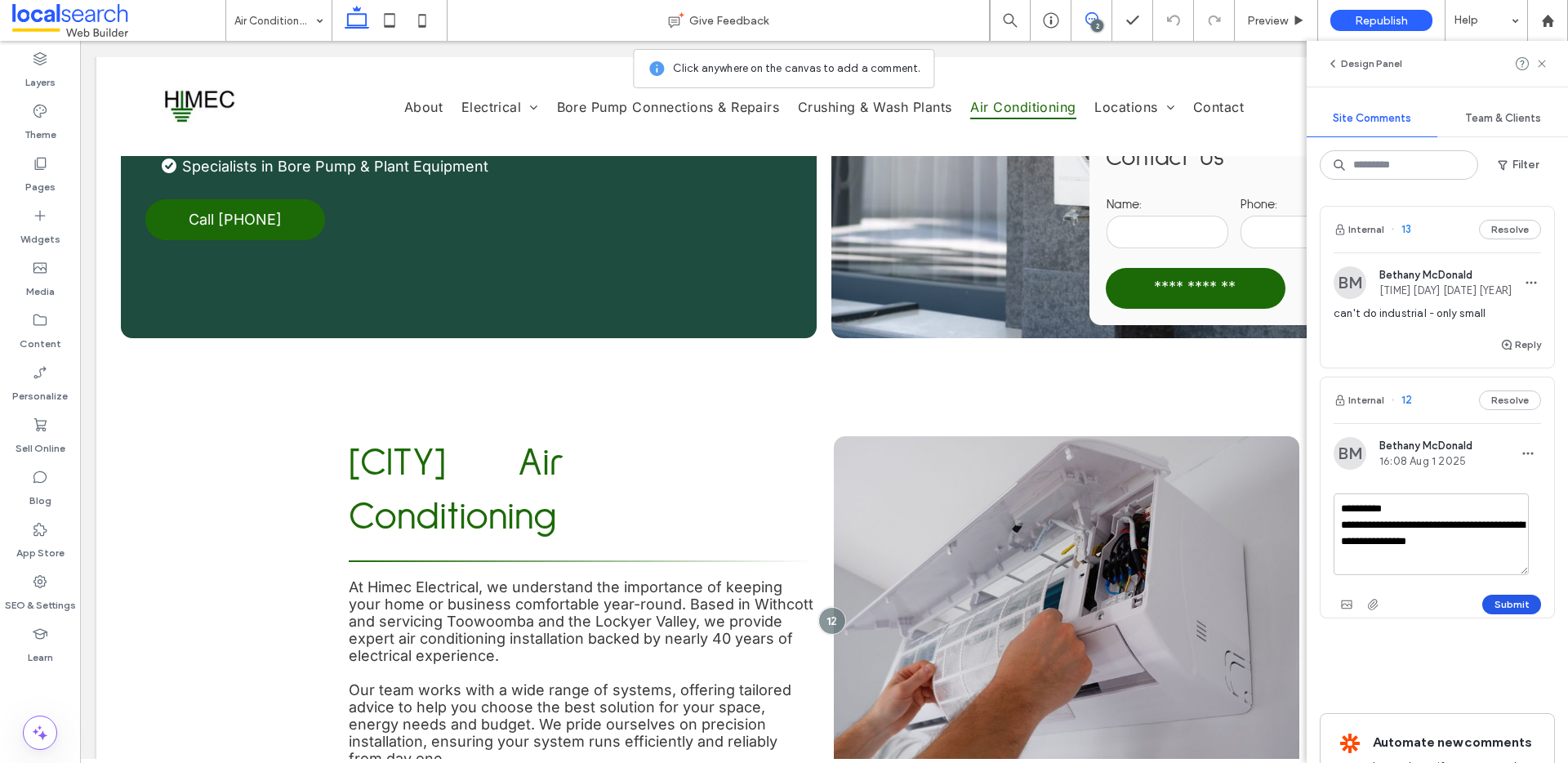 type on "**********" 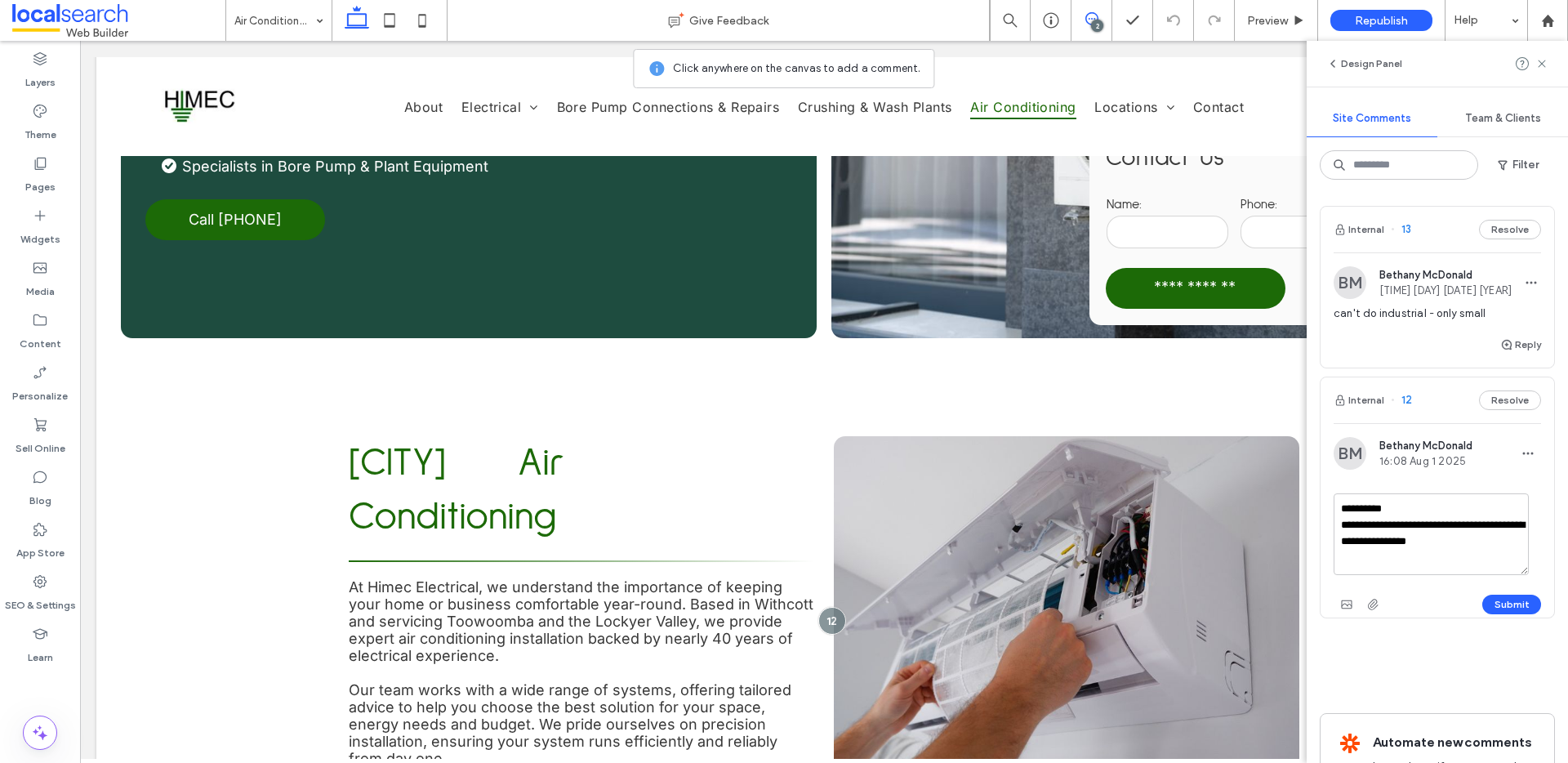 click on "Submit" at bounding box center [1512, 605] 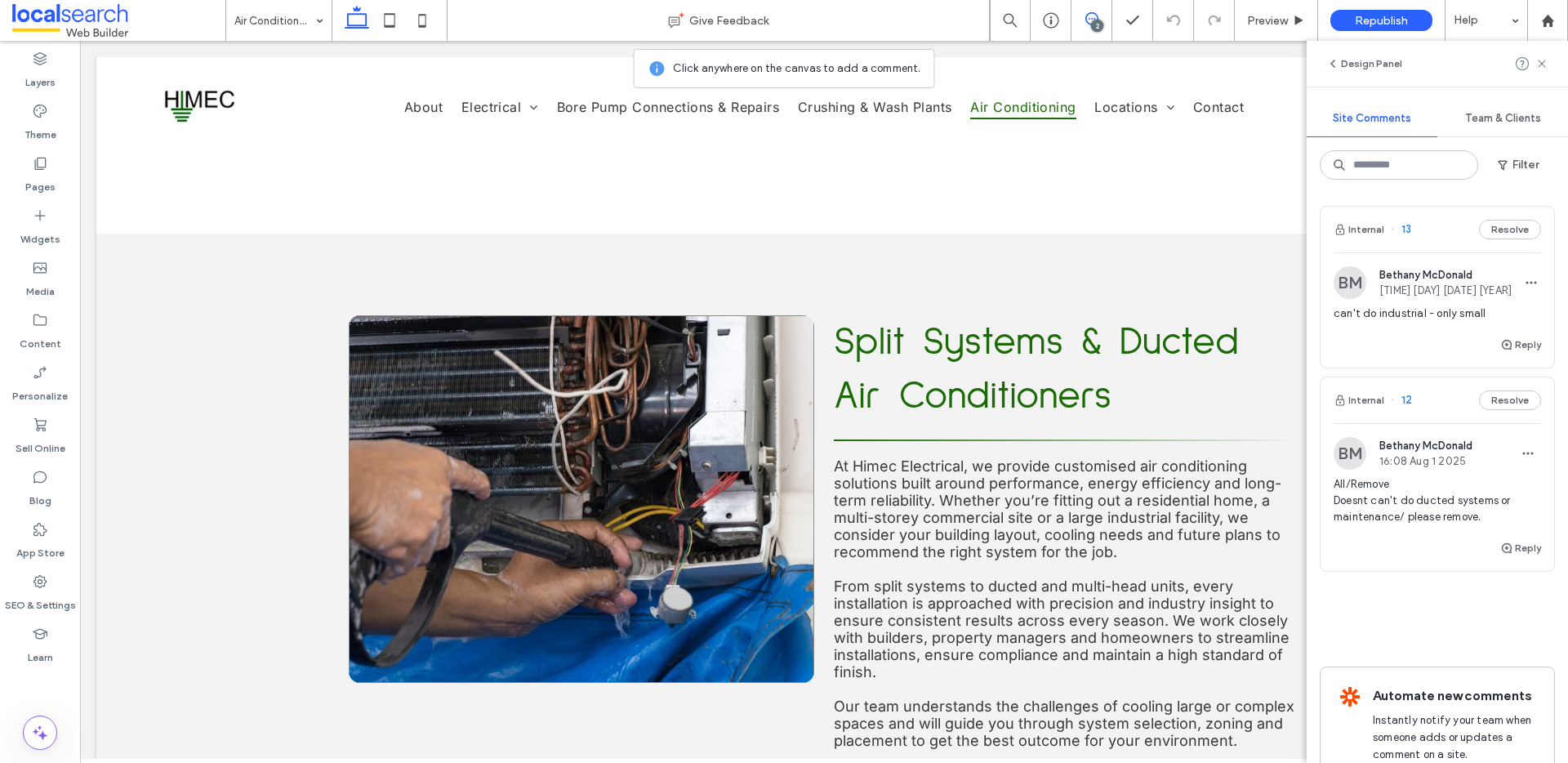 scroll, scrollTop: 1147, scrollLeft: 0, axis: vertical 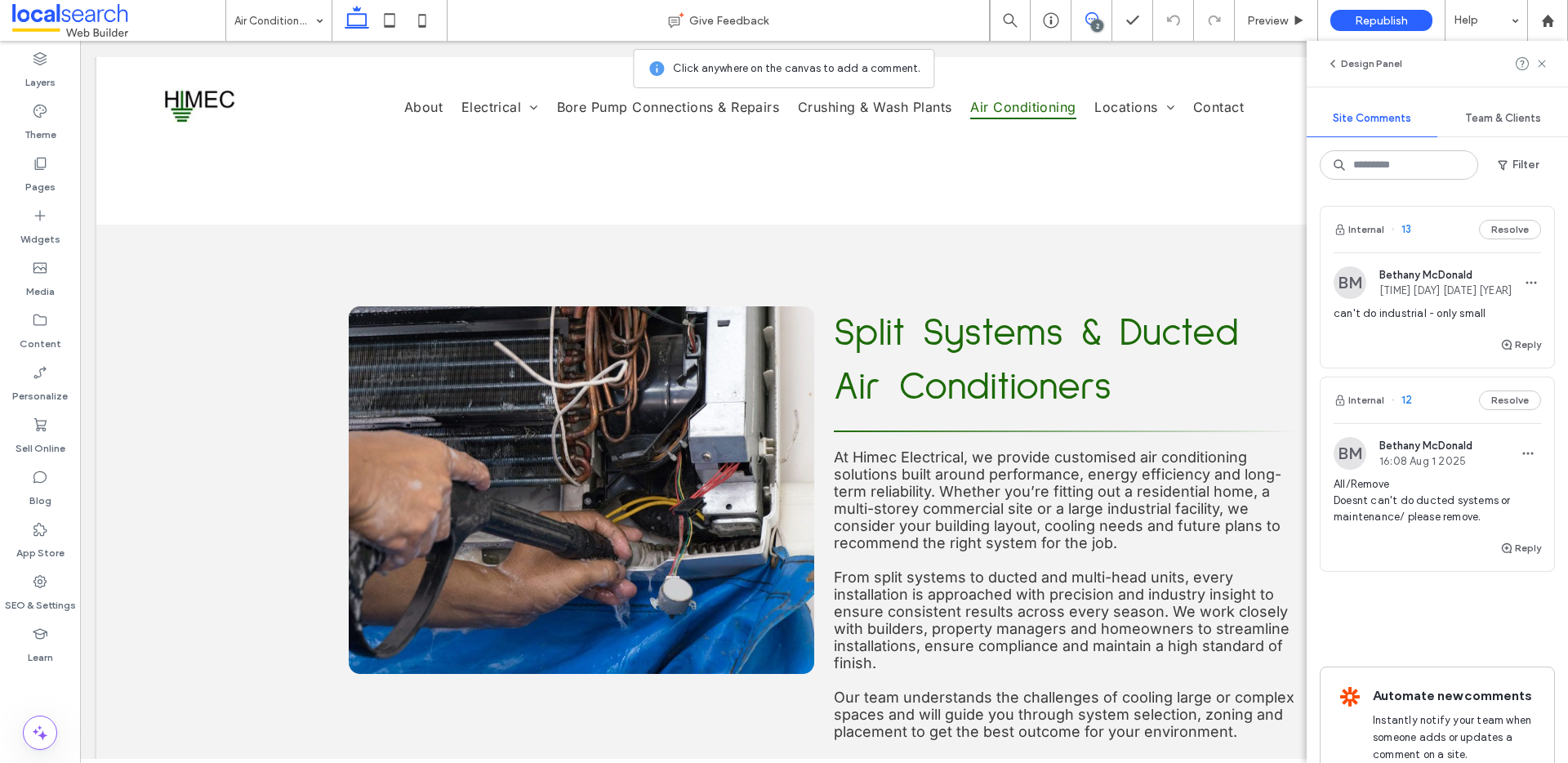 click on "13" at bounding box center (1401, 230) 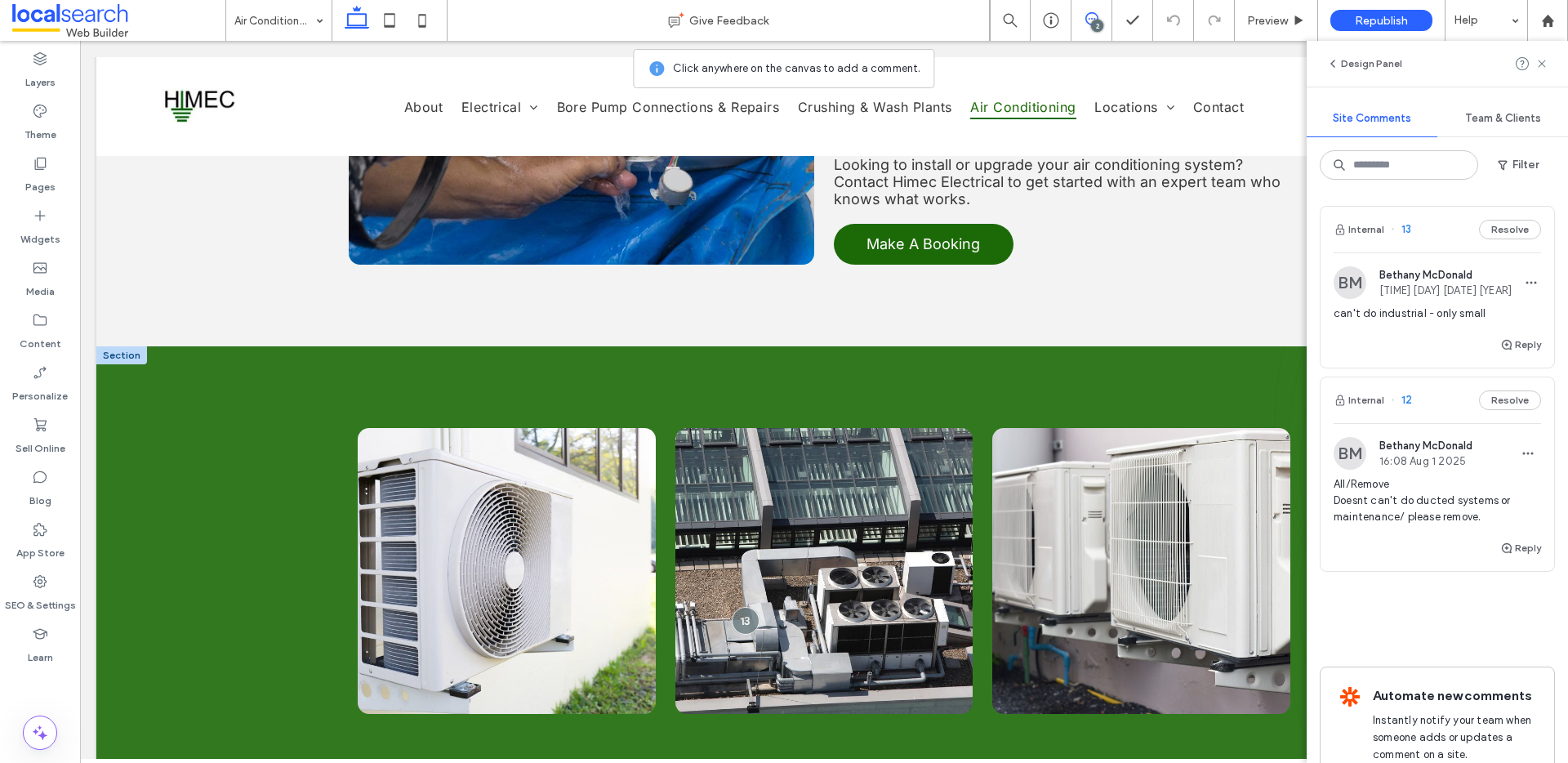 scroll, scrollTop: 1757, scrollLeft: 0, axis: vertical 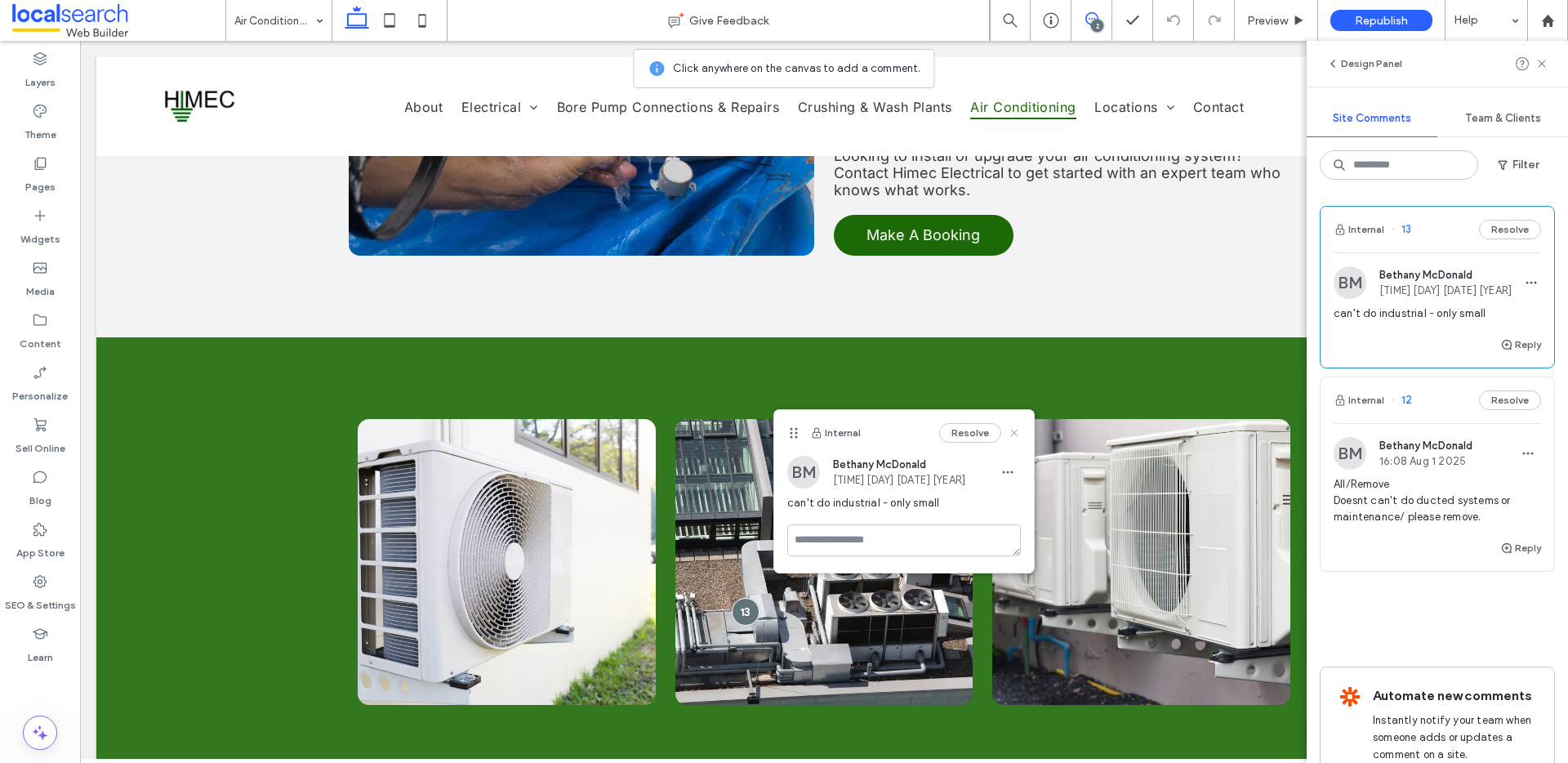 click 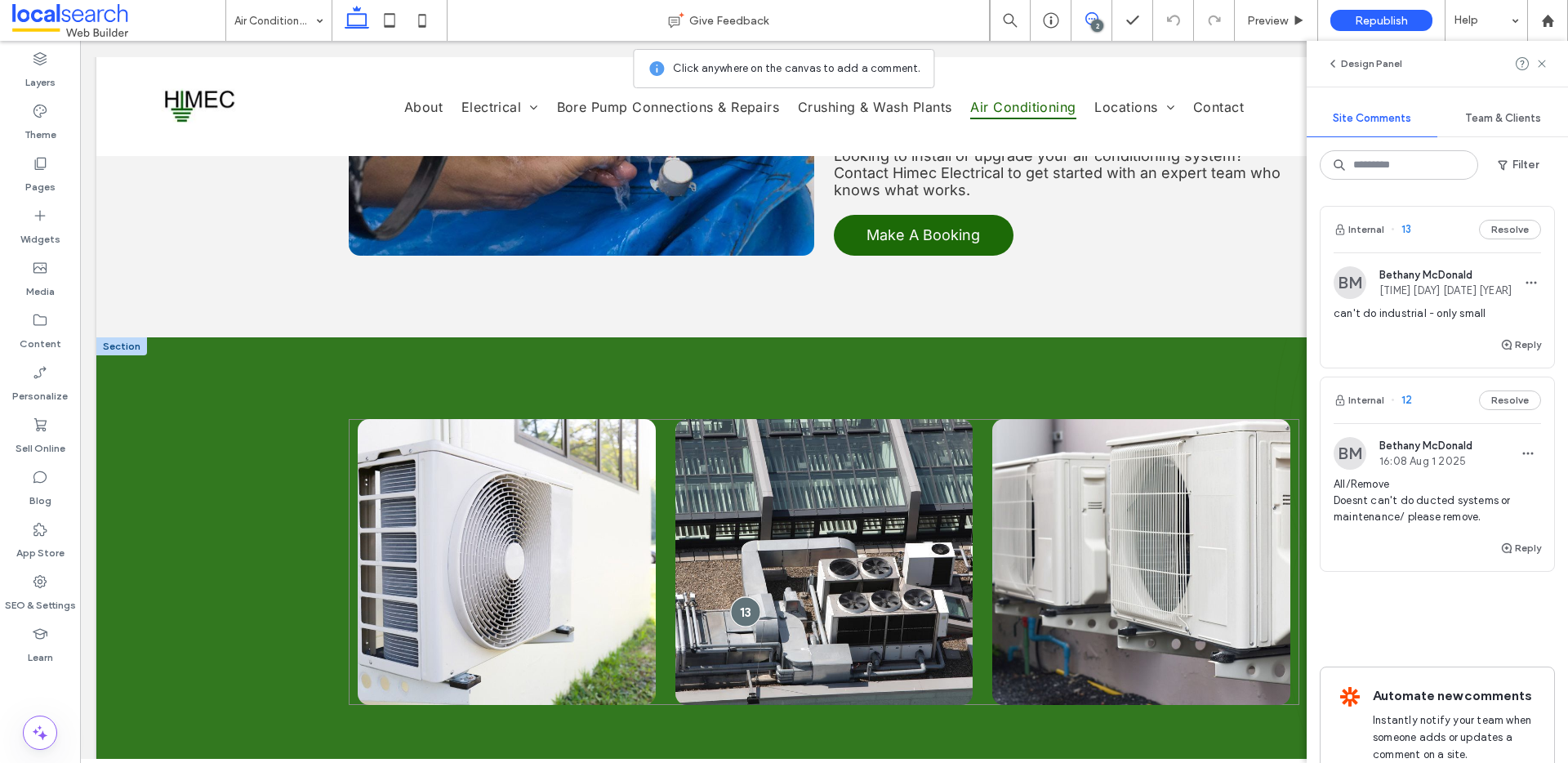 click at bounding box center (745, 611) 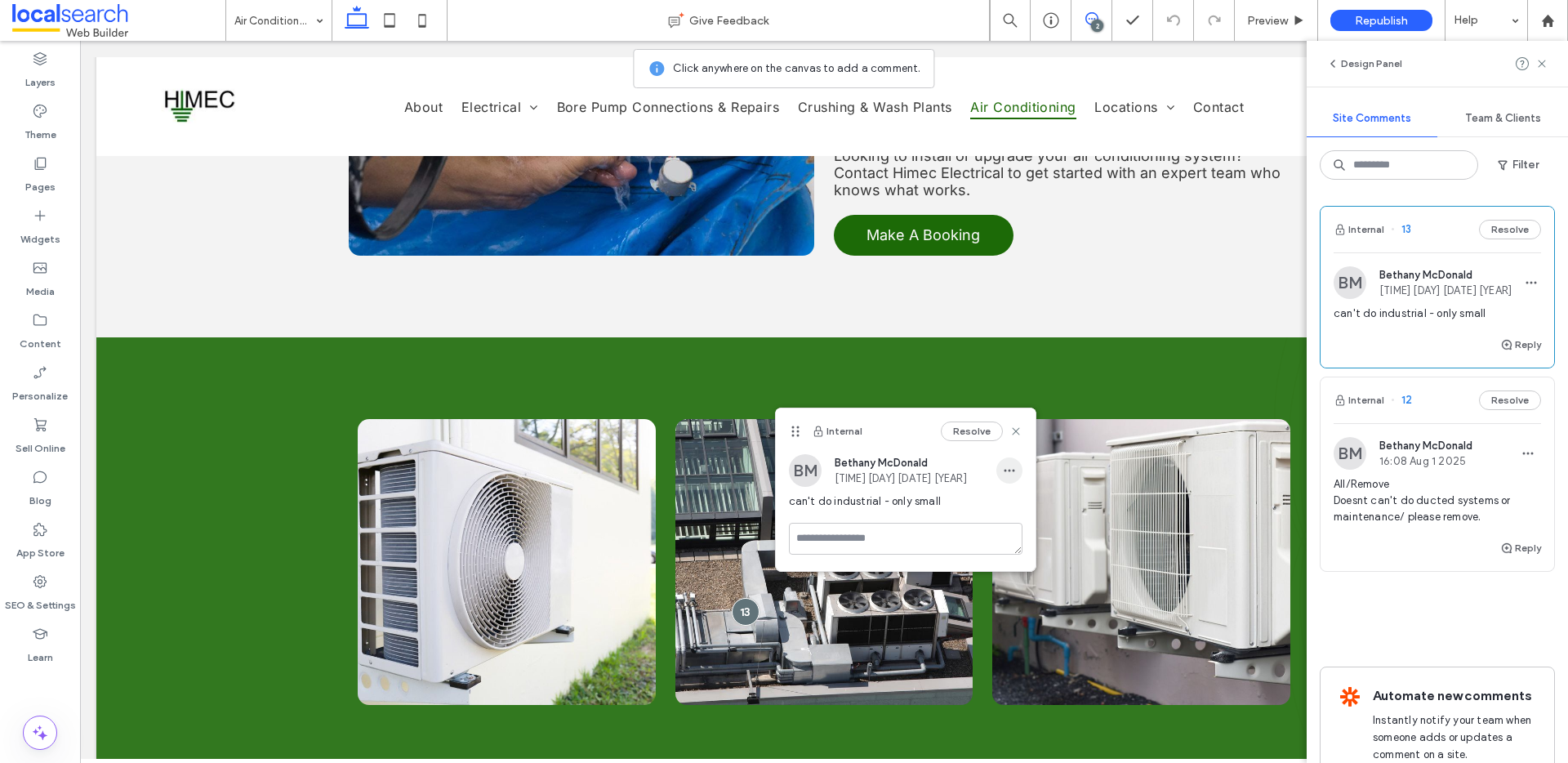 click 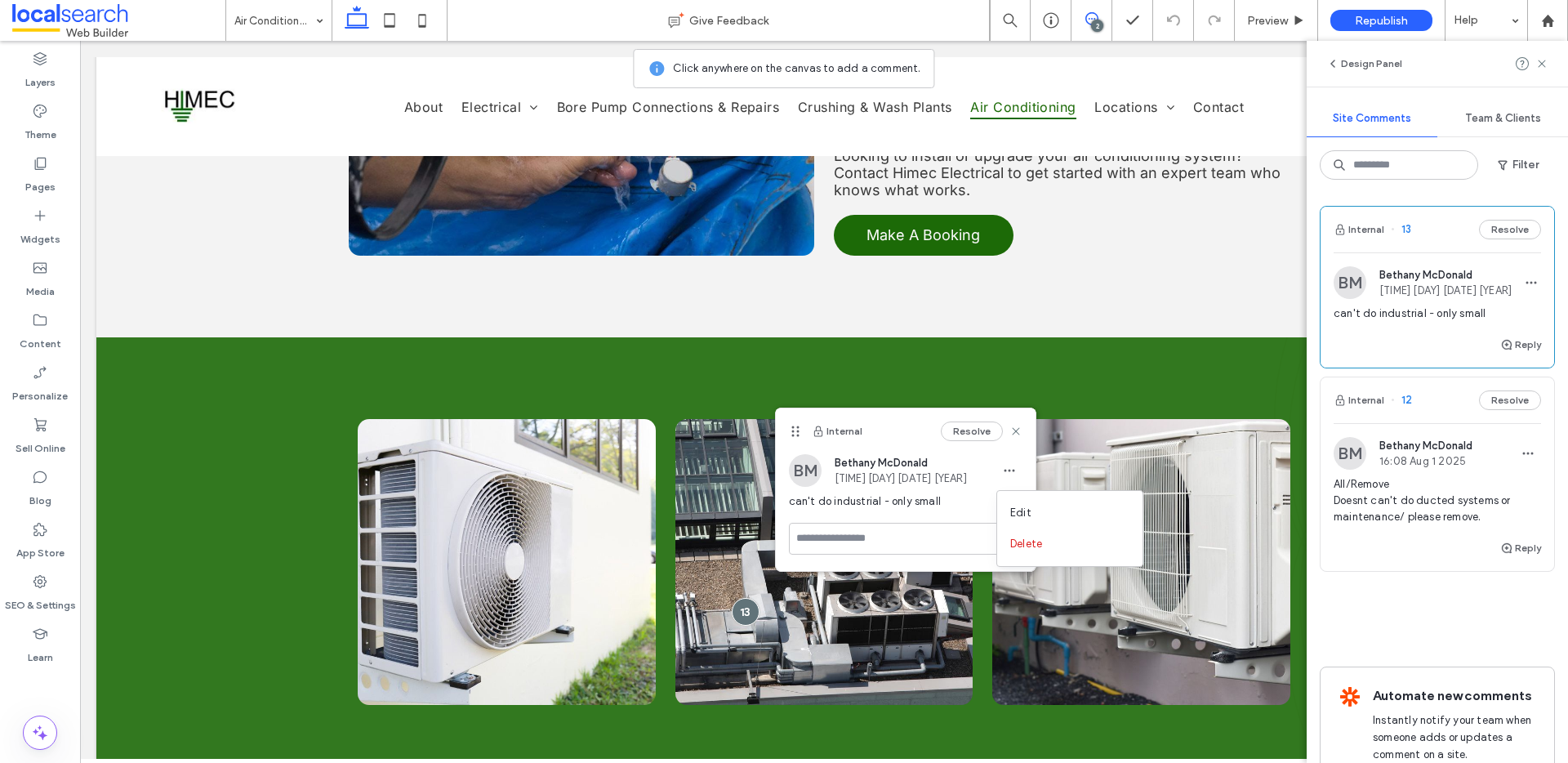 click on "Edit" at bounding box center [1070, 513] 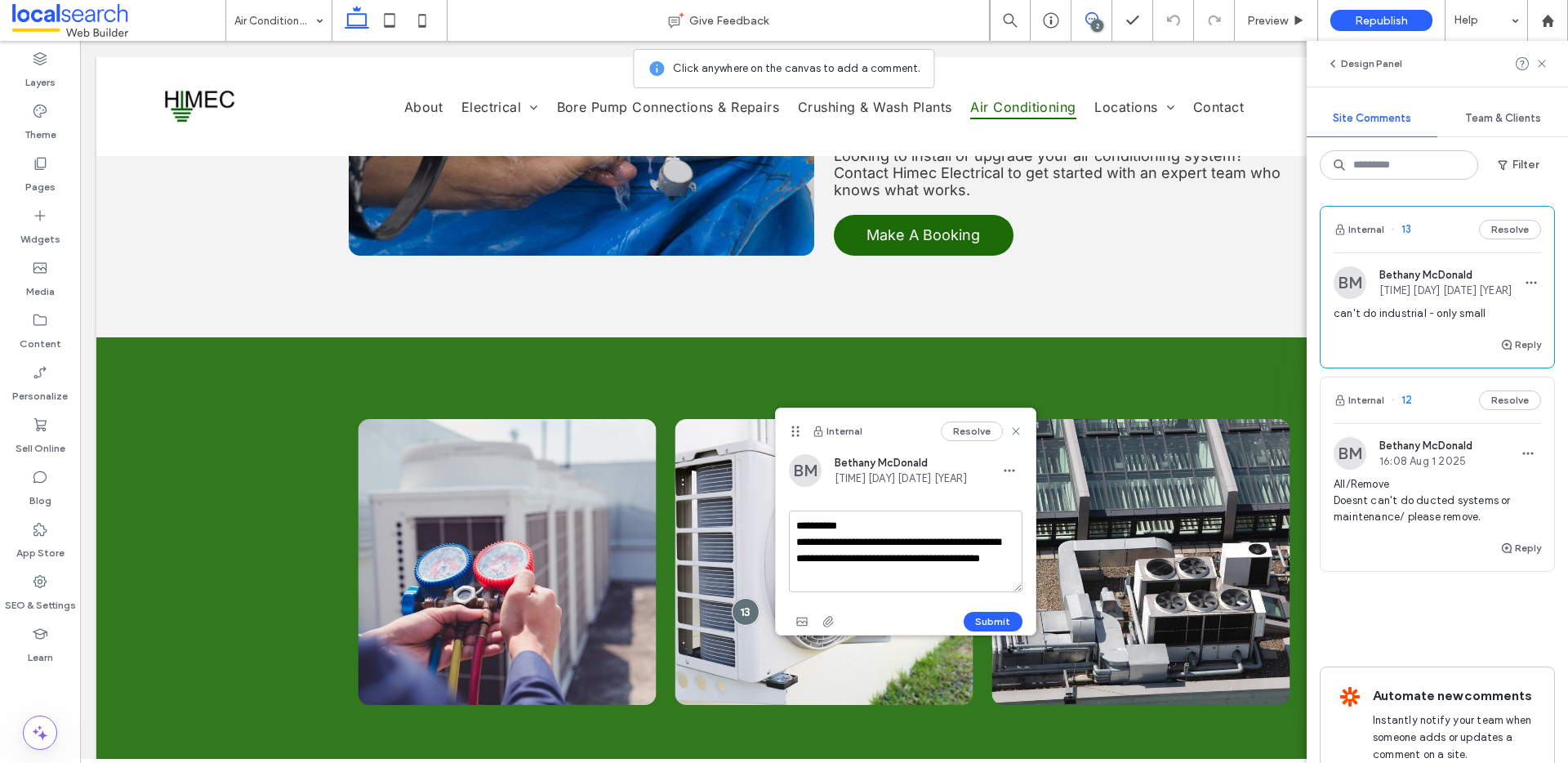 drag, startPoint x: 858, startPoint y: 577, endPoint x: 916, endPoint y: 570, distance: 58.420887 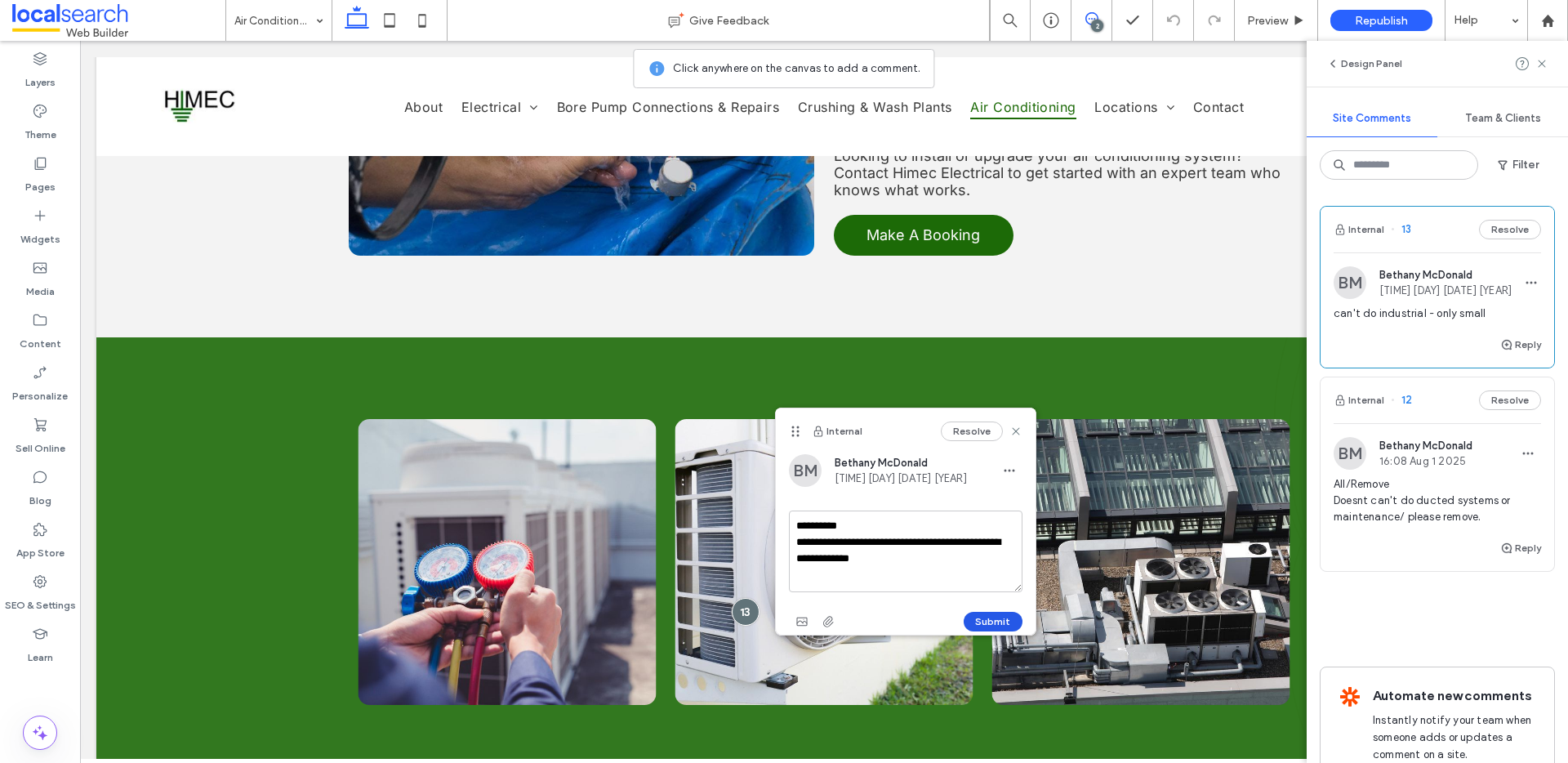 type on "**********" 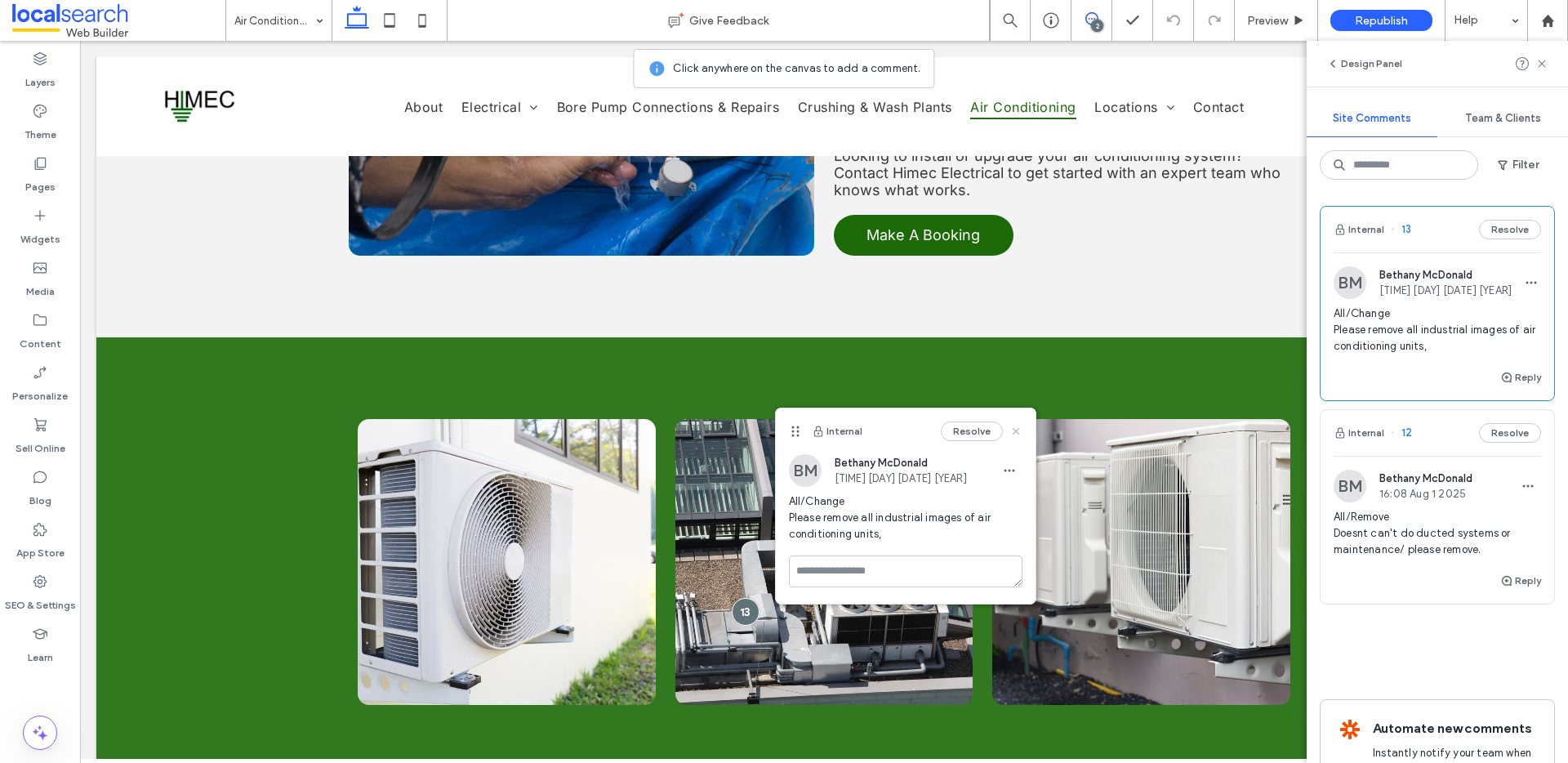 drag, startPoint x: 934, startPoint y: 386, endPoint x: 1014, endPoint y: 426, distance: 89.44272 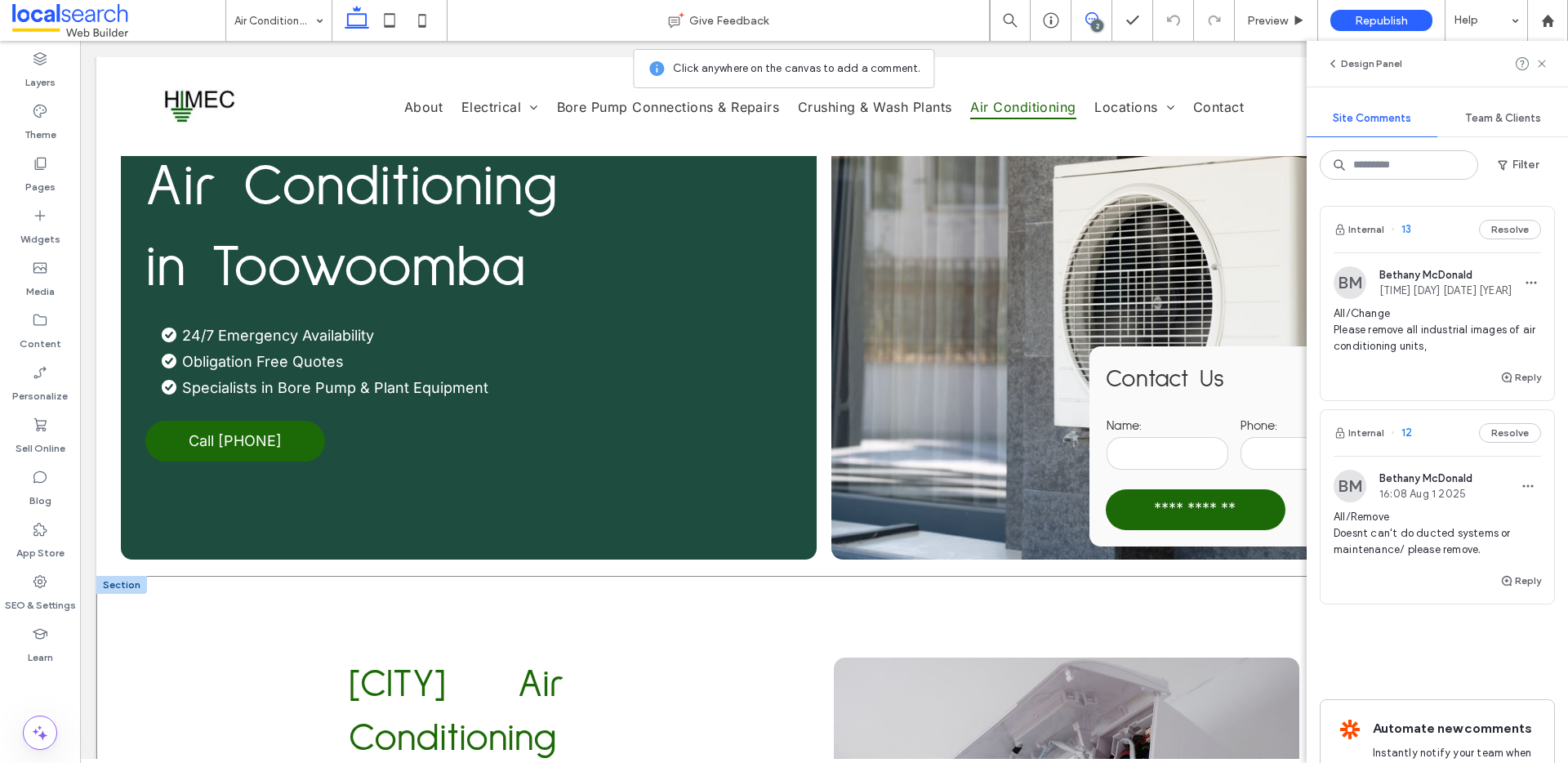 scroll, scrollTop: 0, scrollLeft: 0, axis: both 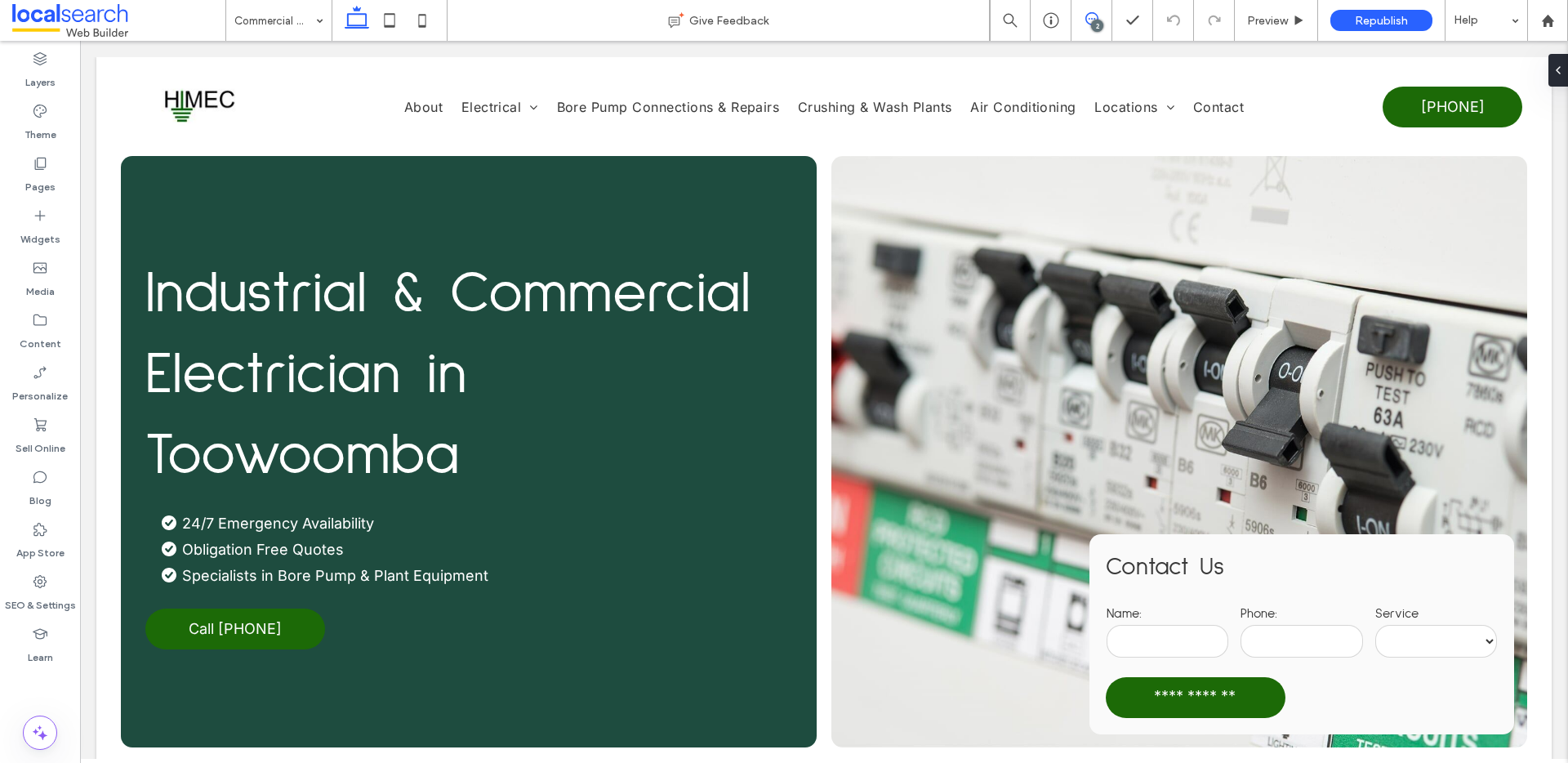 click 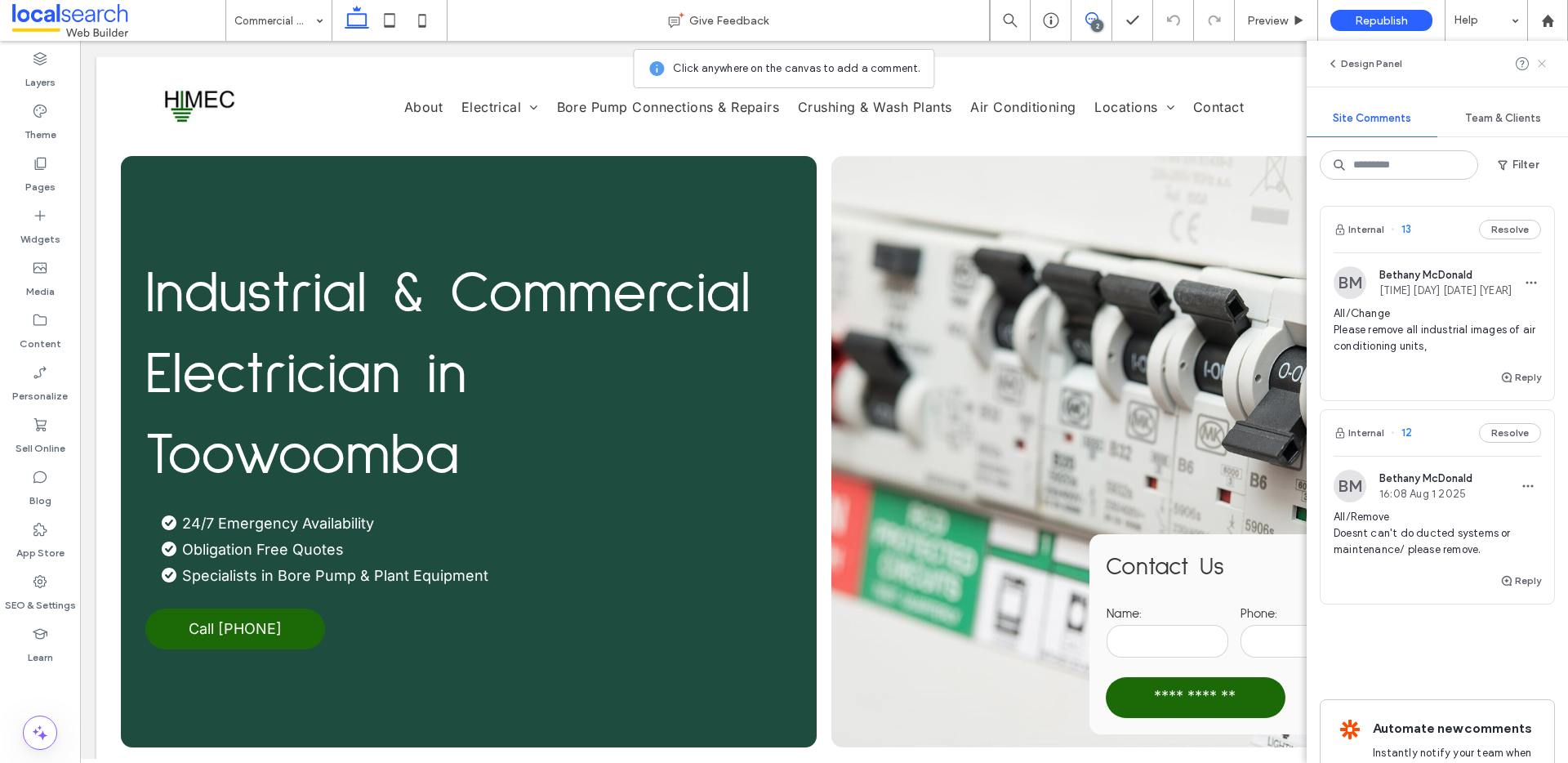 click 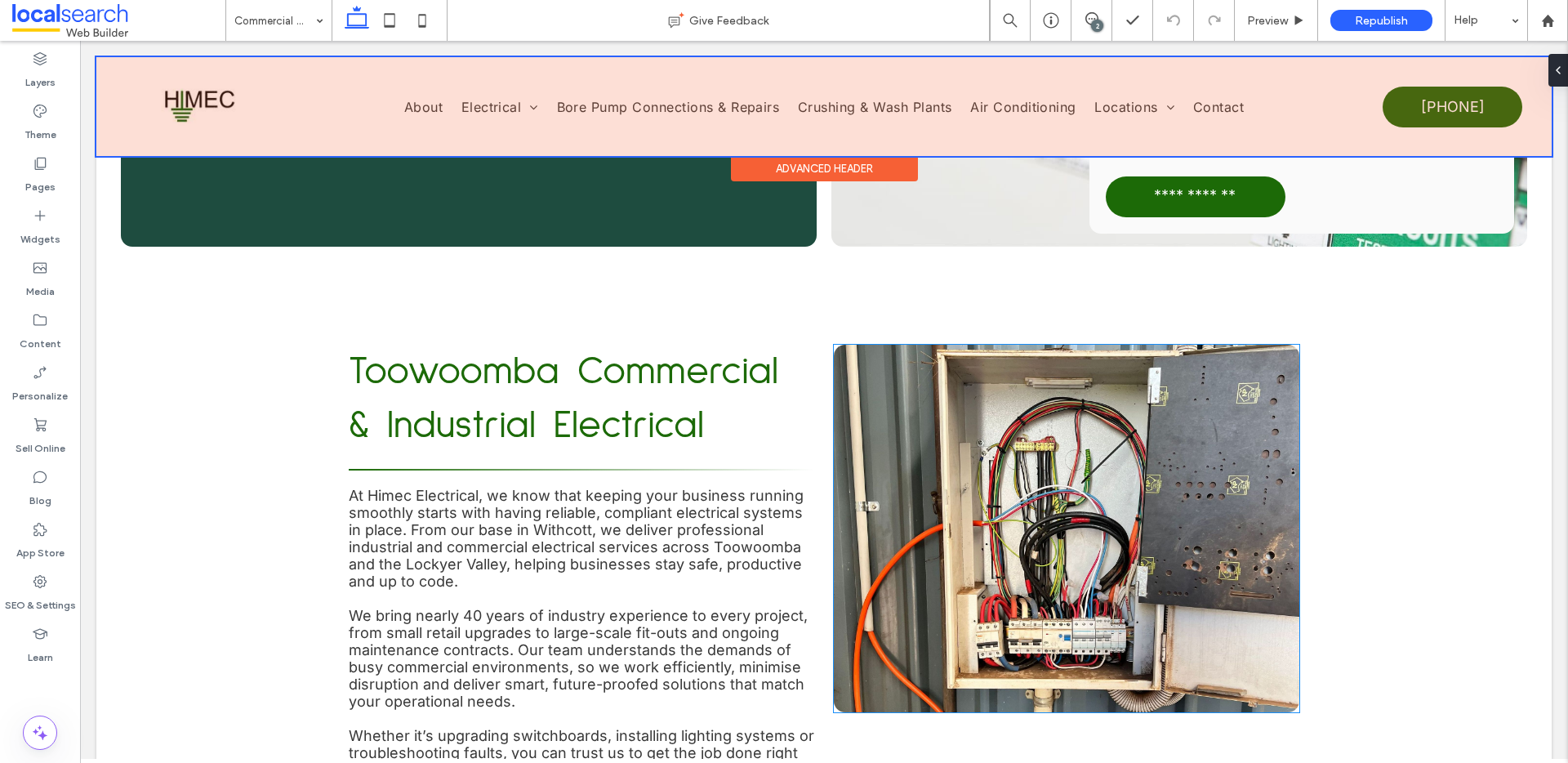scroll, scrollTop: 616, scrollLeft: 0, axis: vertical 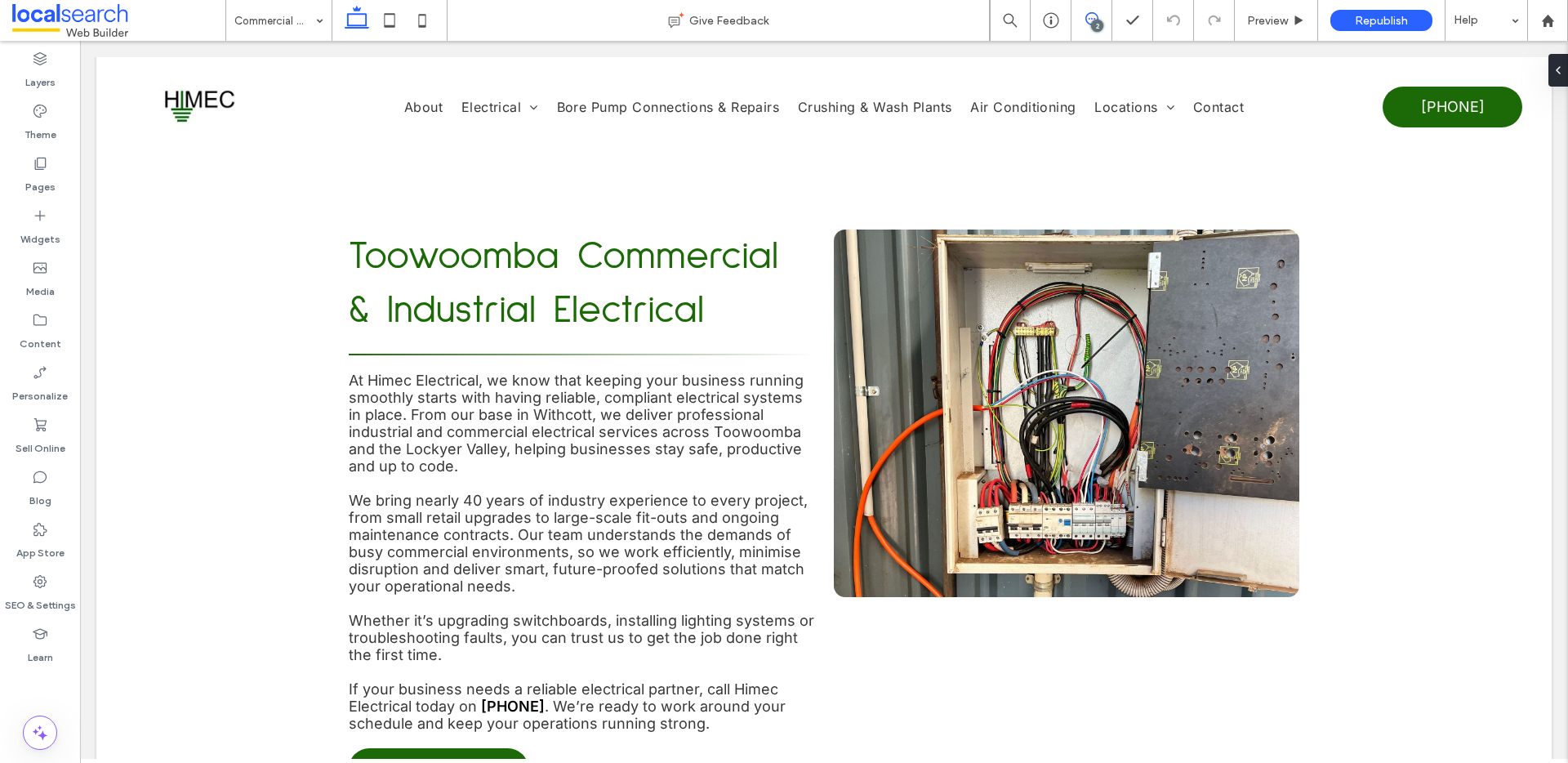 click 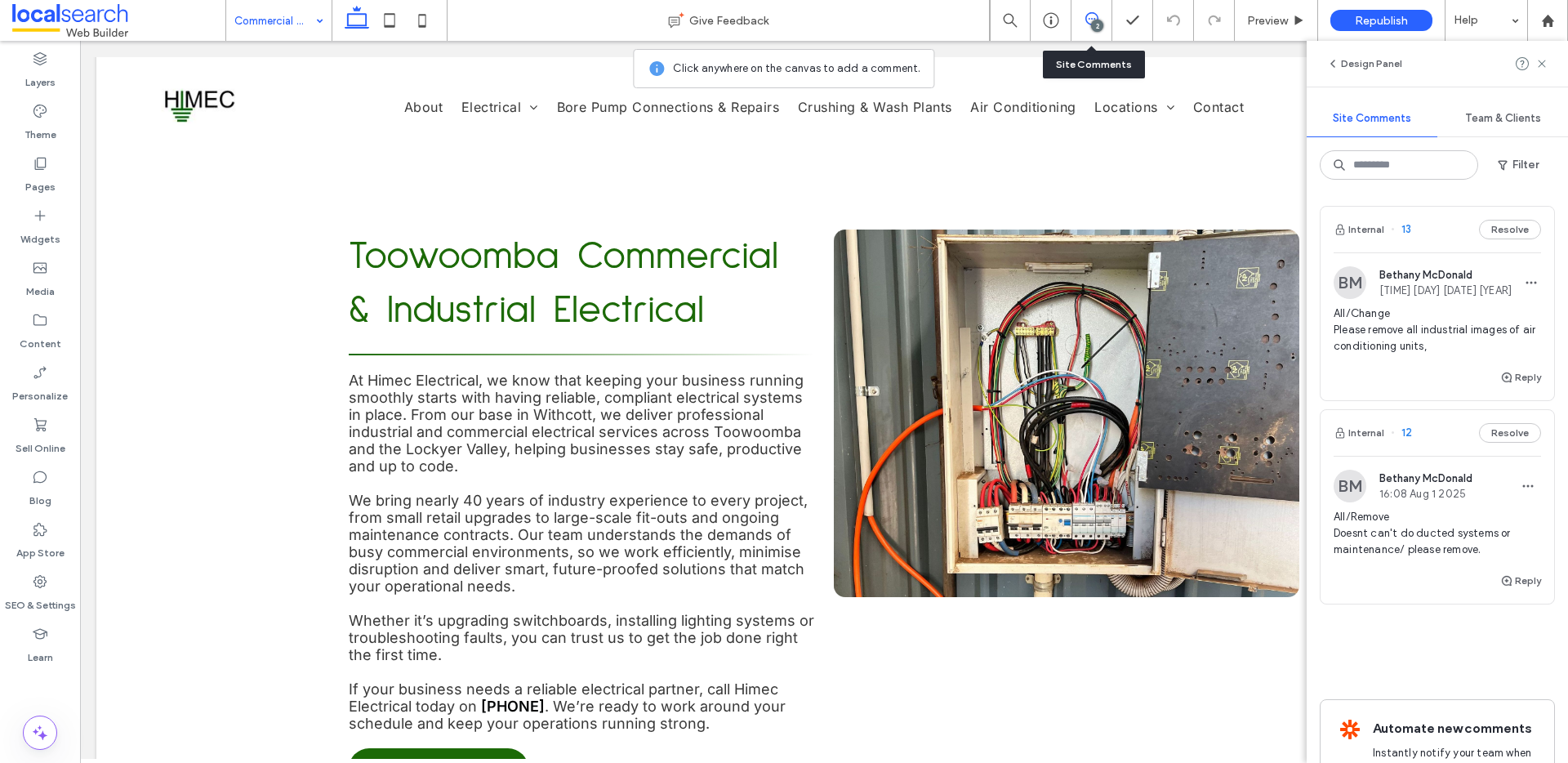 drag, startPoint x: 283, startPoint y: 26, endPoint x: 285, endPoint y: 38, distance: 12.165525 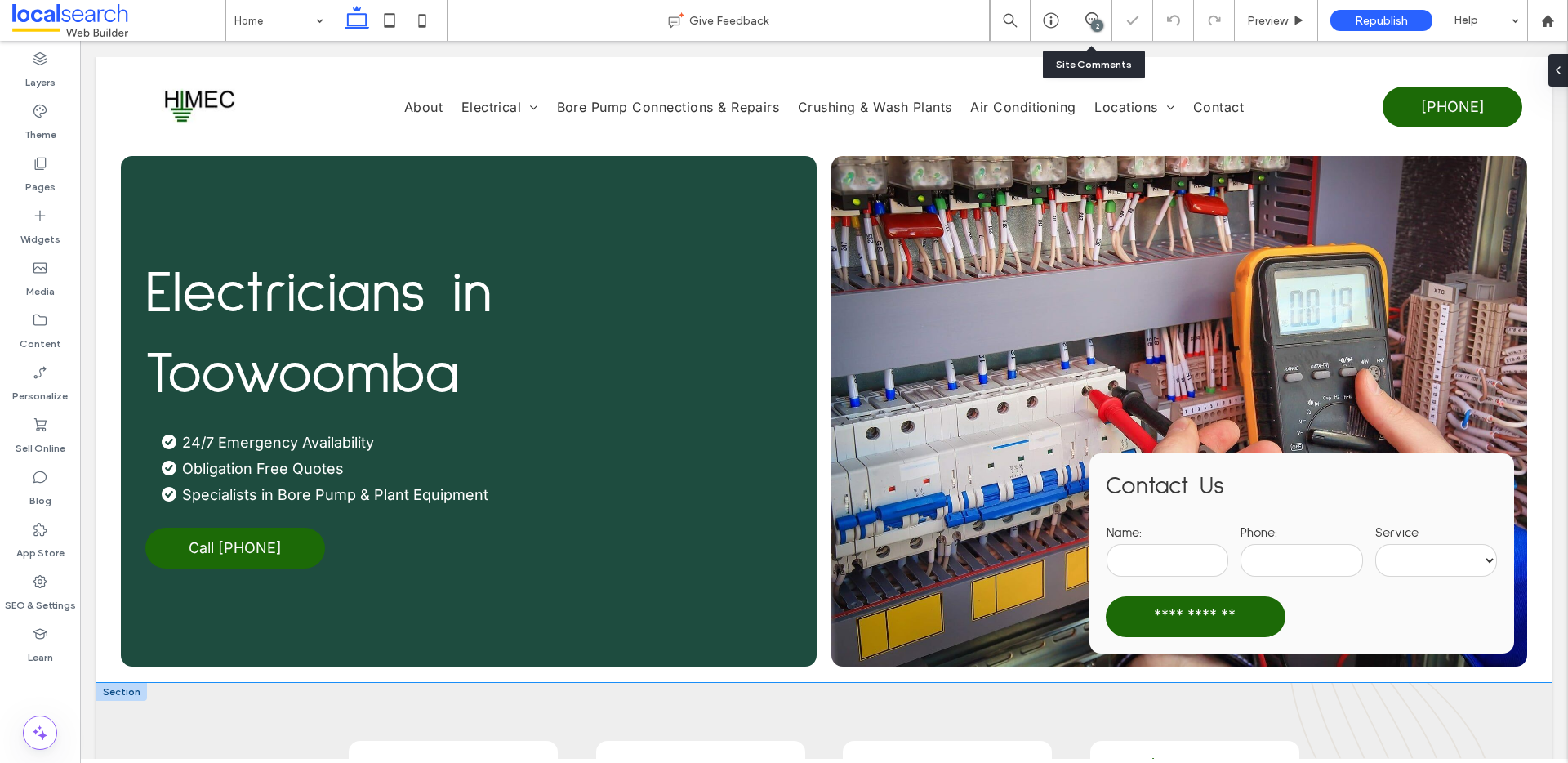 scroll, scrollTop: 320, scrollLeft: 0, axis: vertical 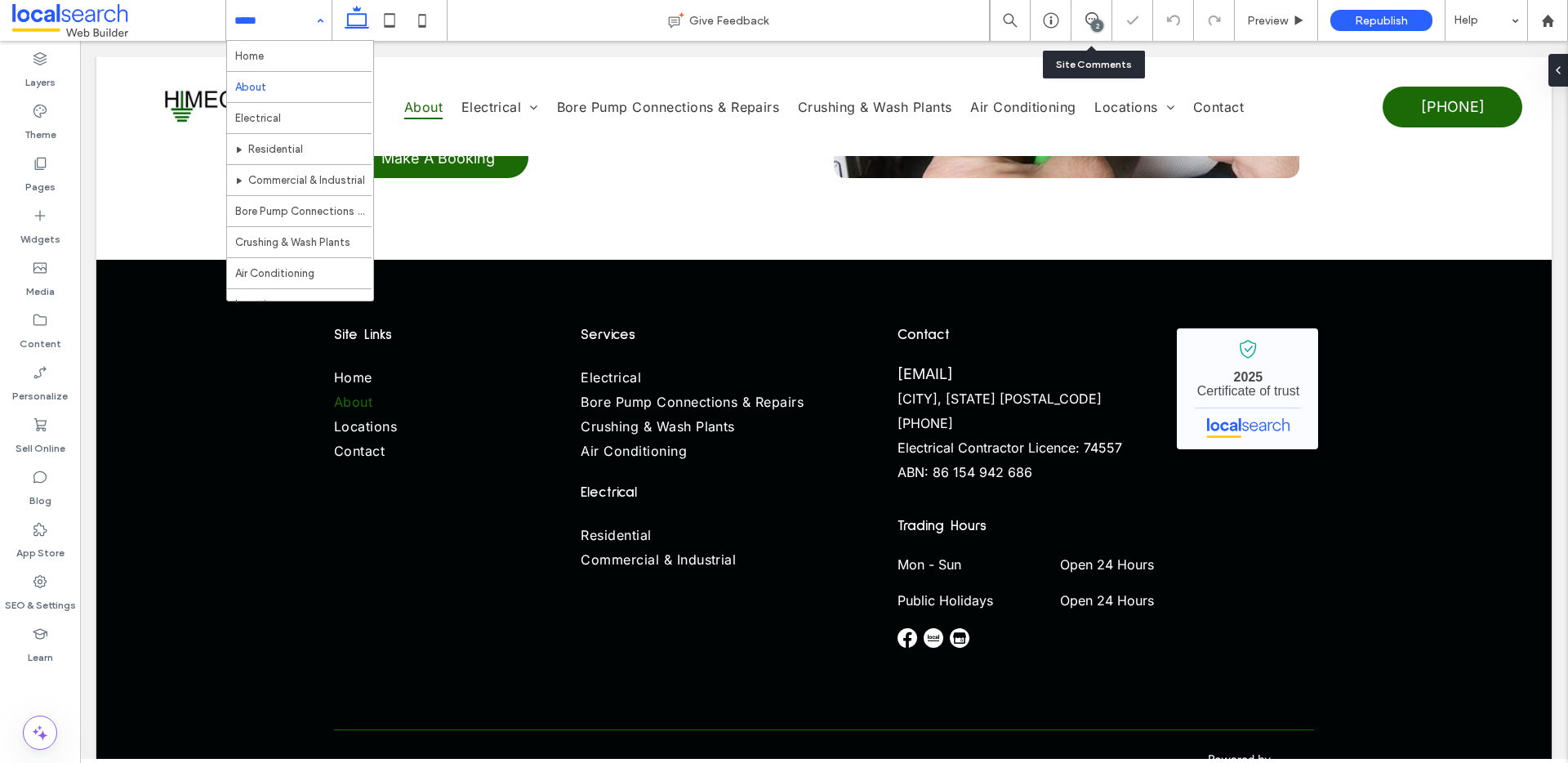 click at bounding box center (274, 20) 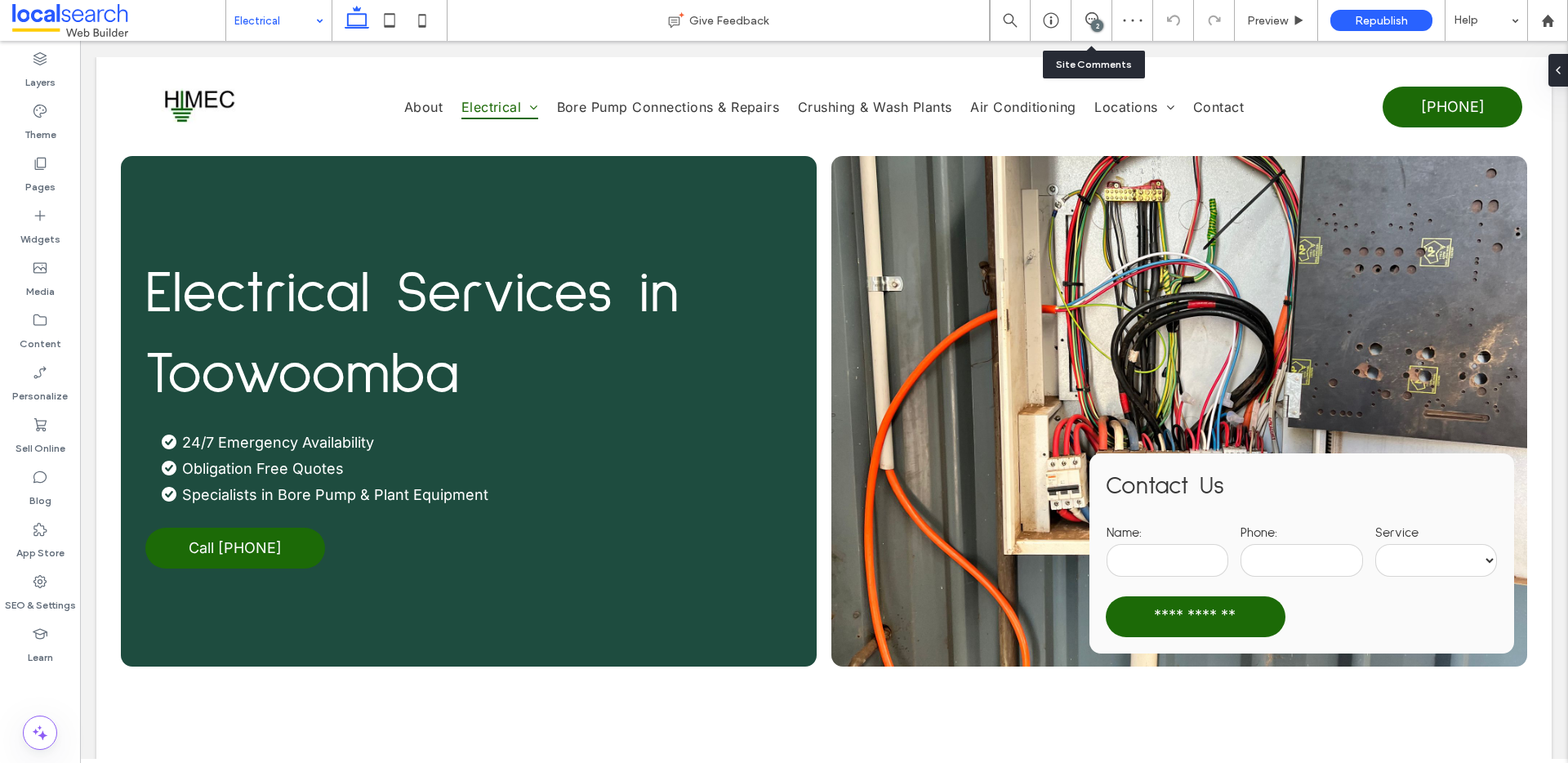 scroll, scrollTop: 0, scrollLeft: 0, axis: both 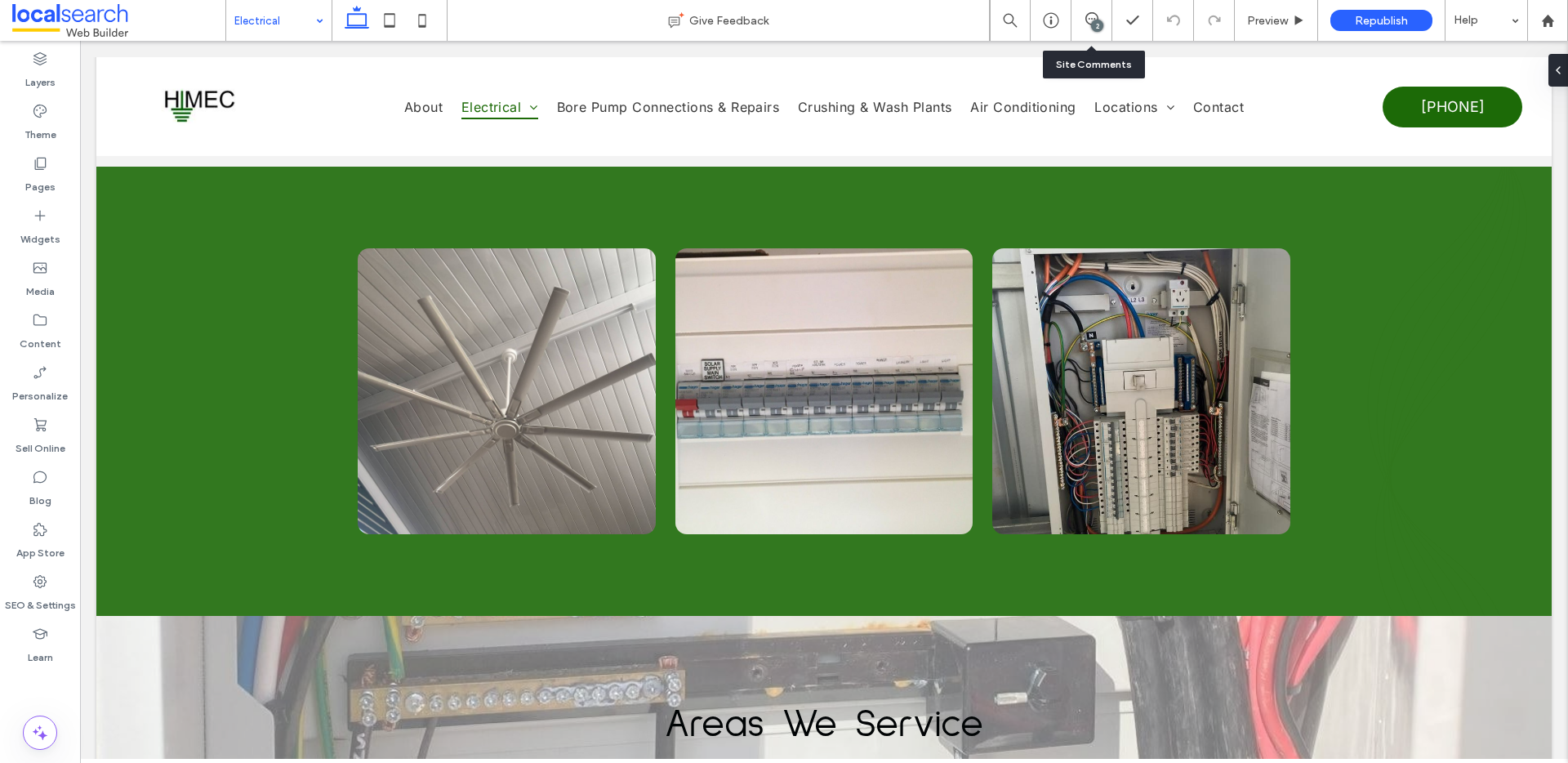 click at bounding box center (274, 20) 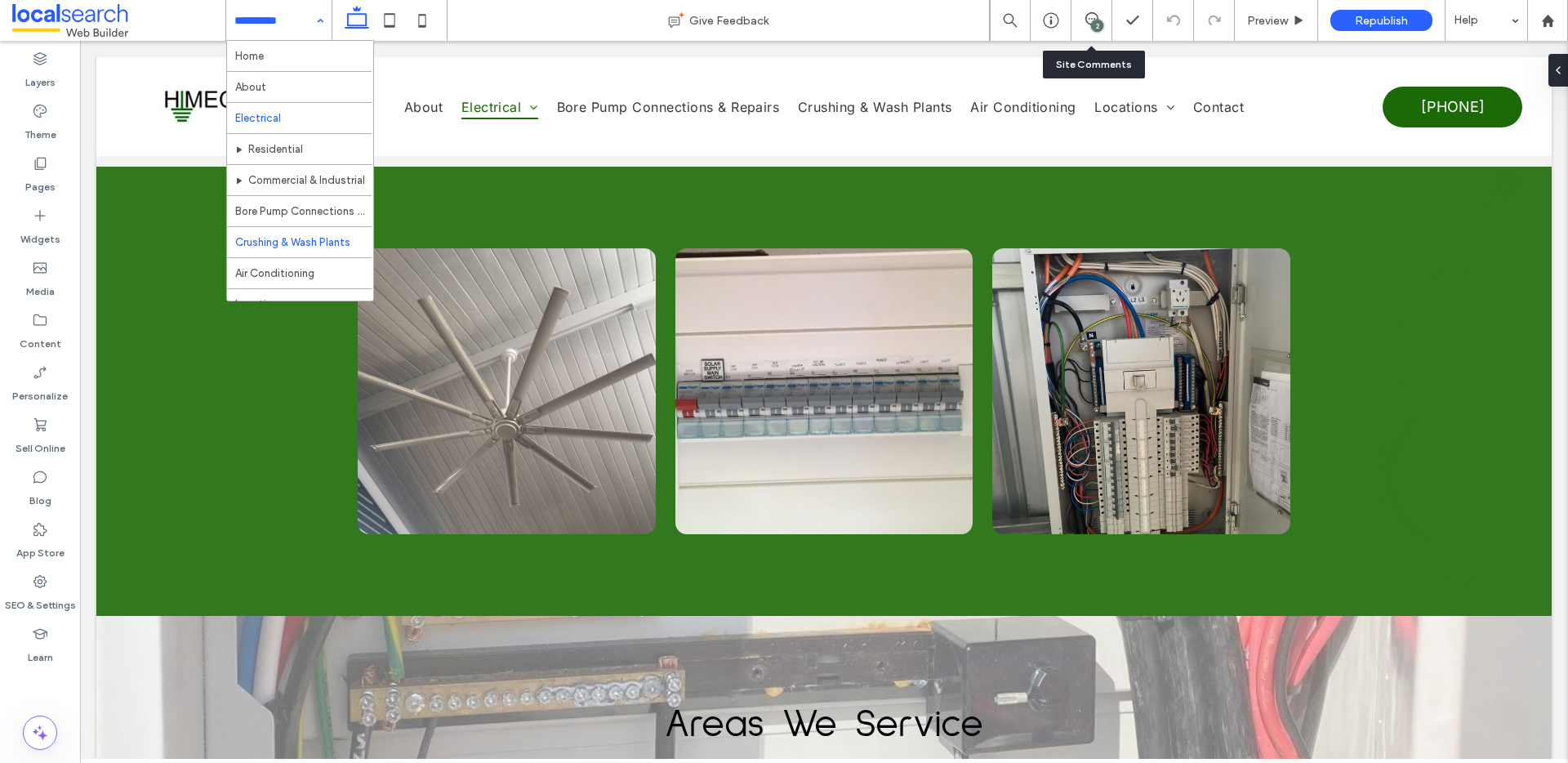 scroll, scrollTop: 390, scrollLeft: 0, axis: vertical 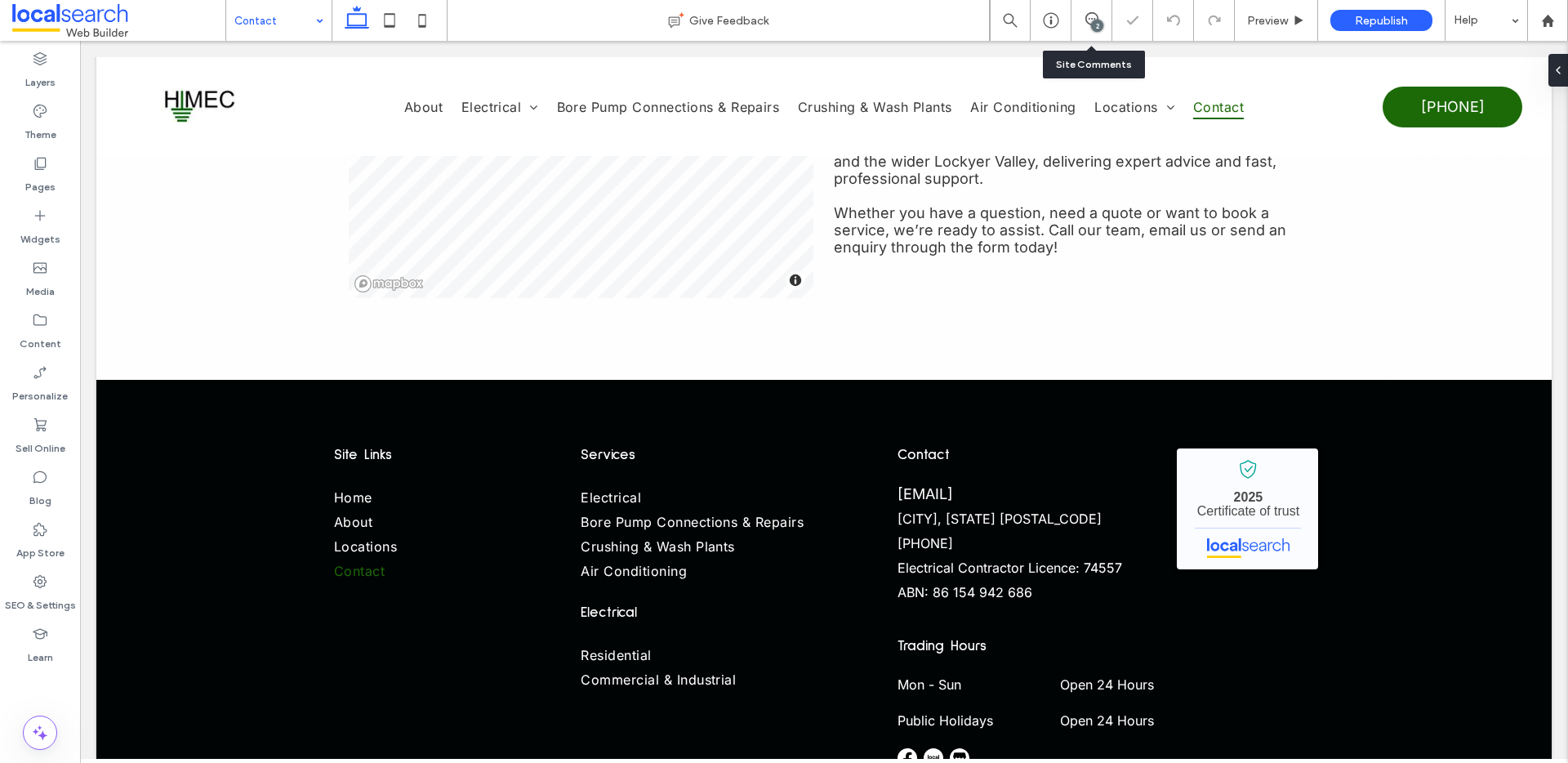 click at bounding box center [274, 20] 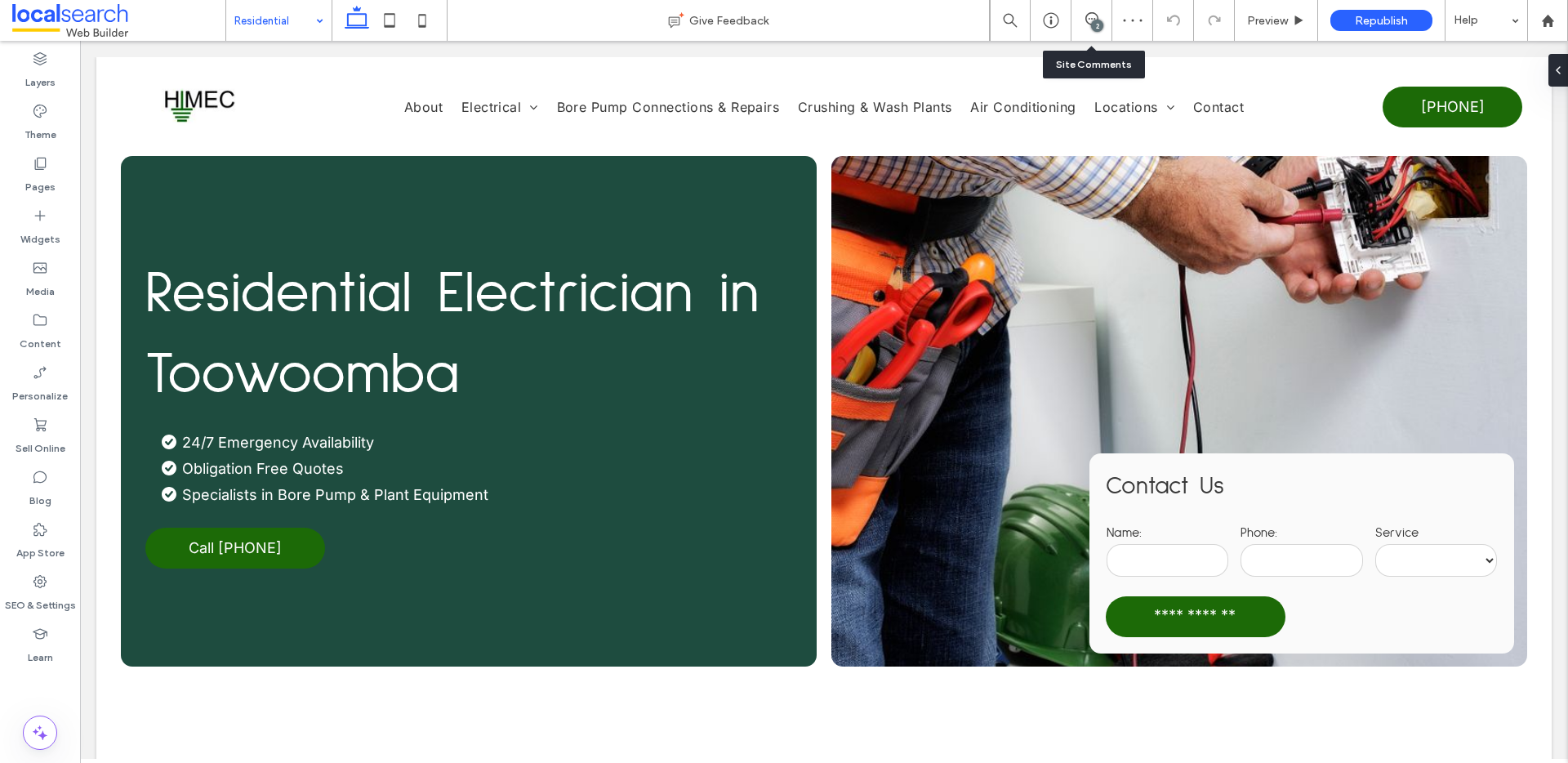 scroll, scrollTop: 0, scrollLeft: 0, axis: both 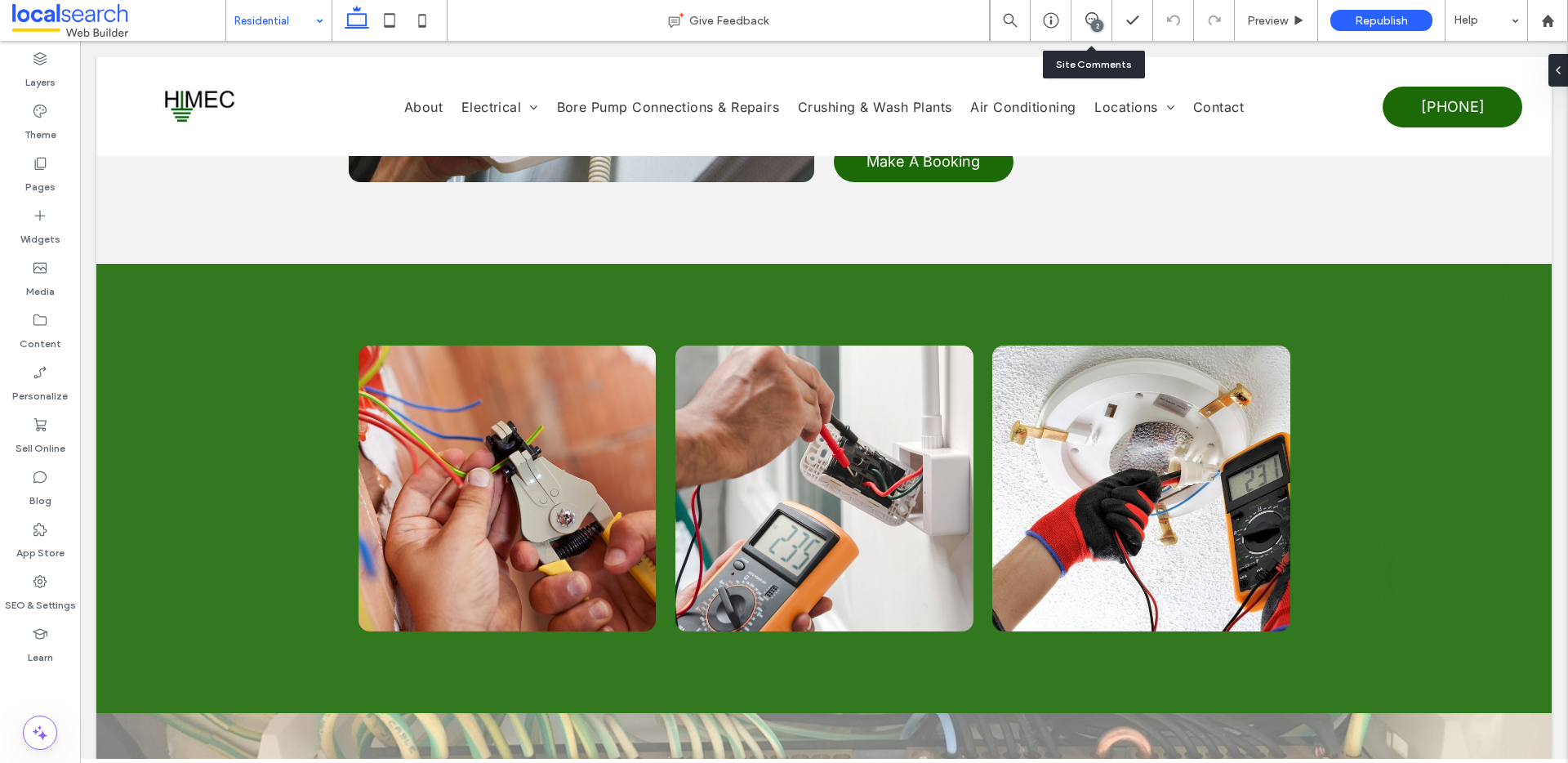 click at bounding box center (274, 20) 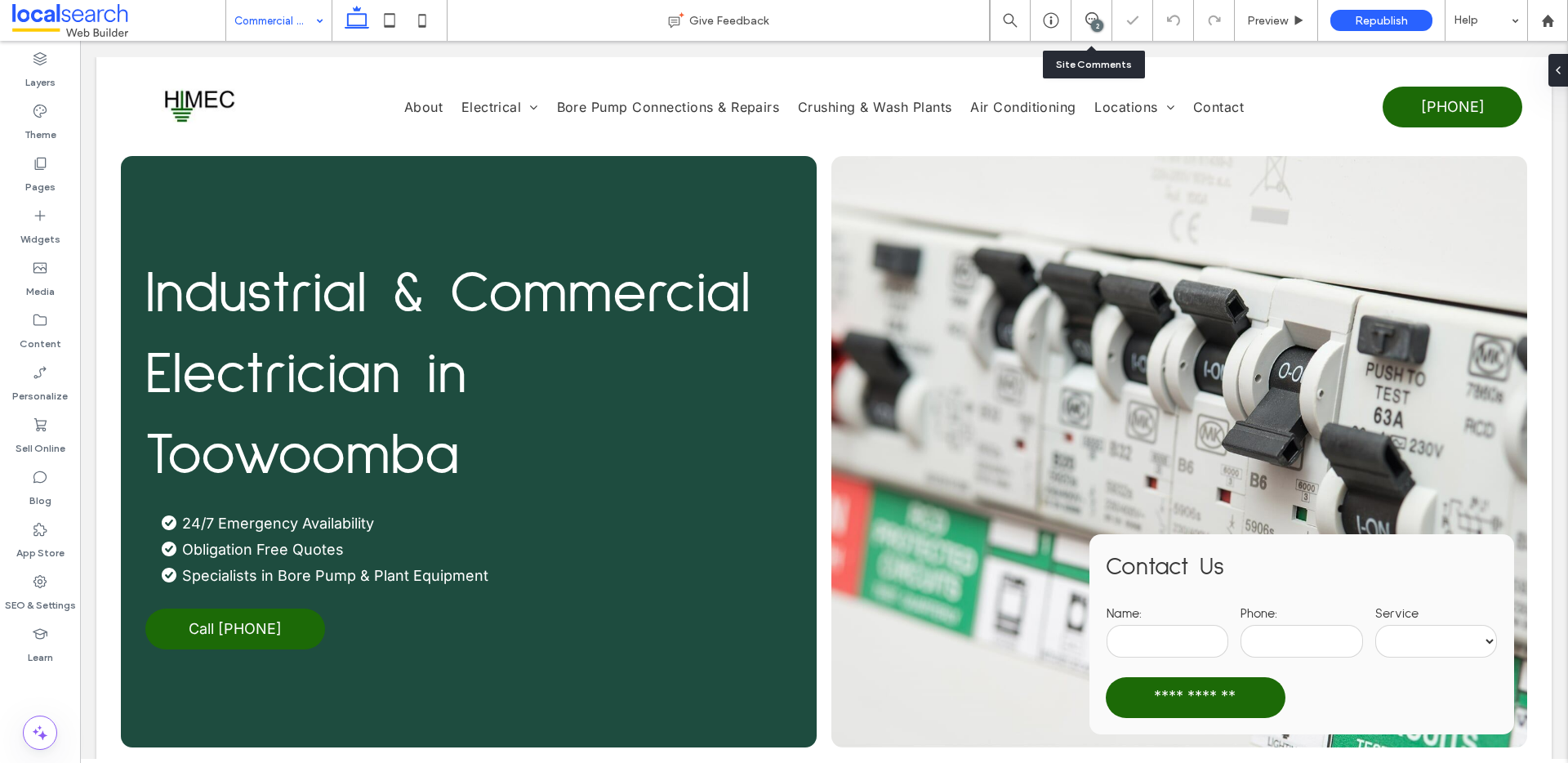 scroll, scrollTop: 824, scrollLeft: 0, axis: vertical 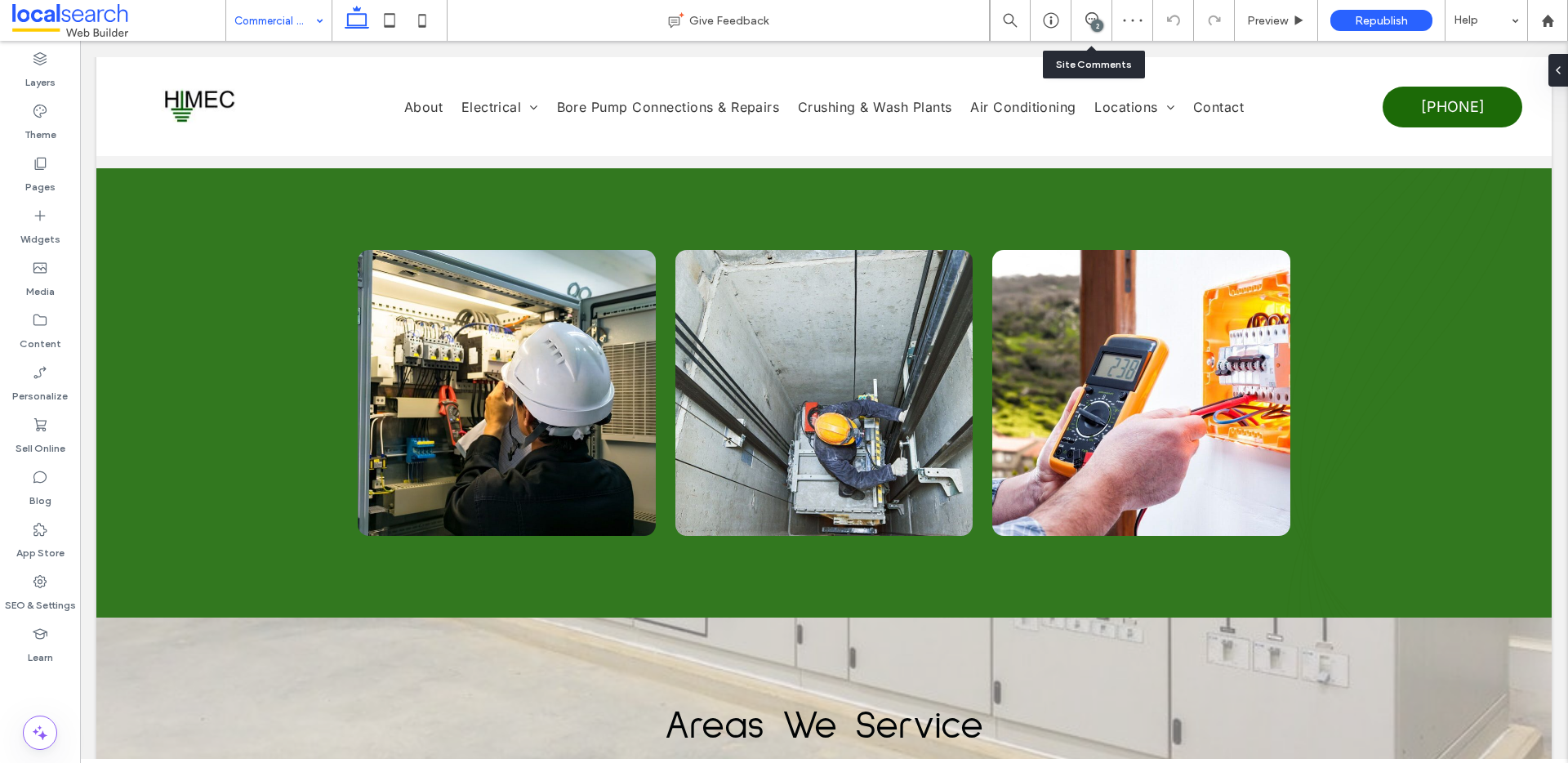 click at bounding box center (274, 20) 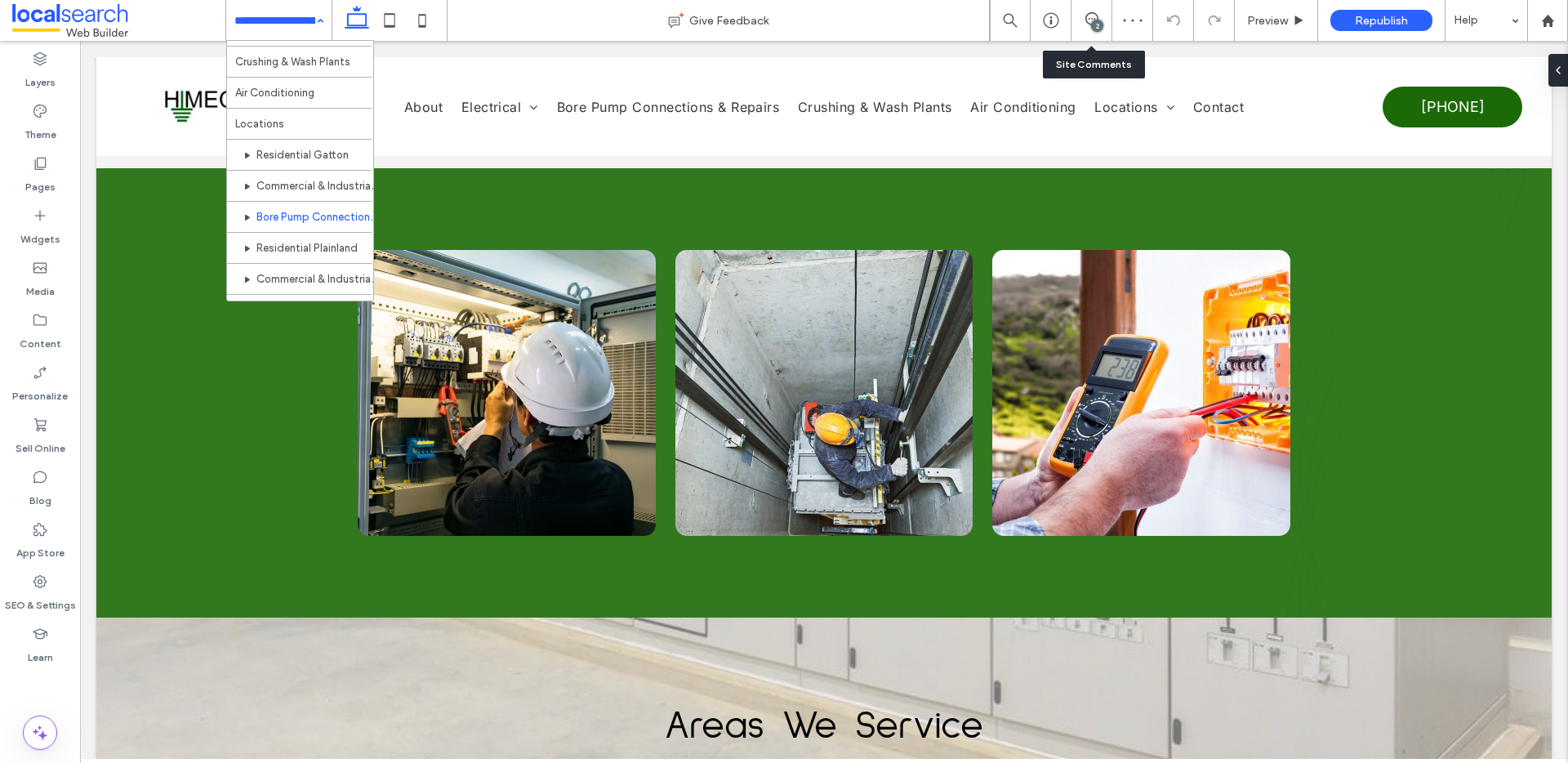 scroll, scrollTop: 184, scrollLeft: 0, axis: vertical 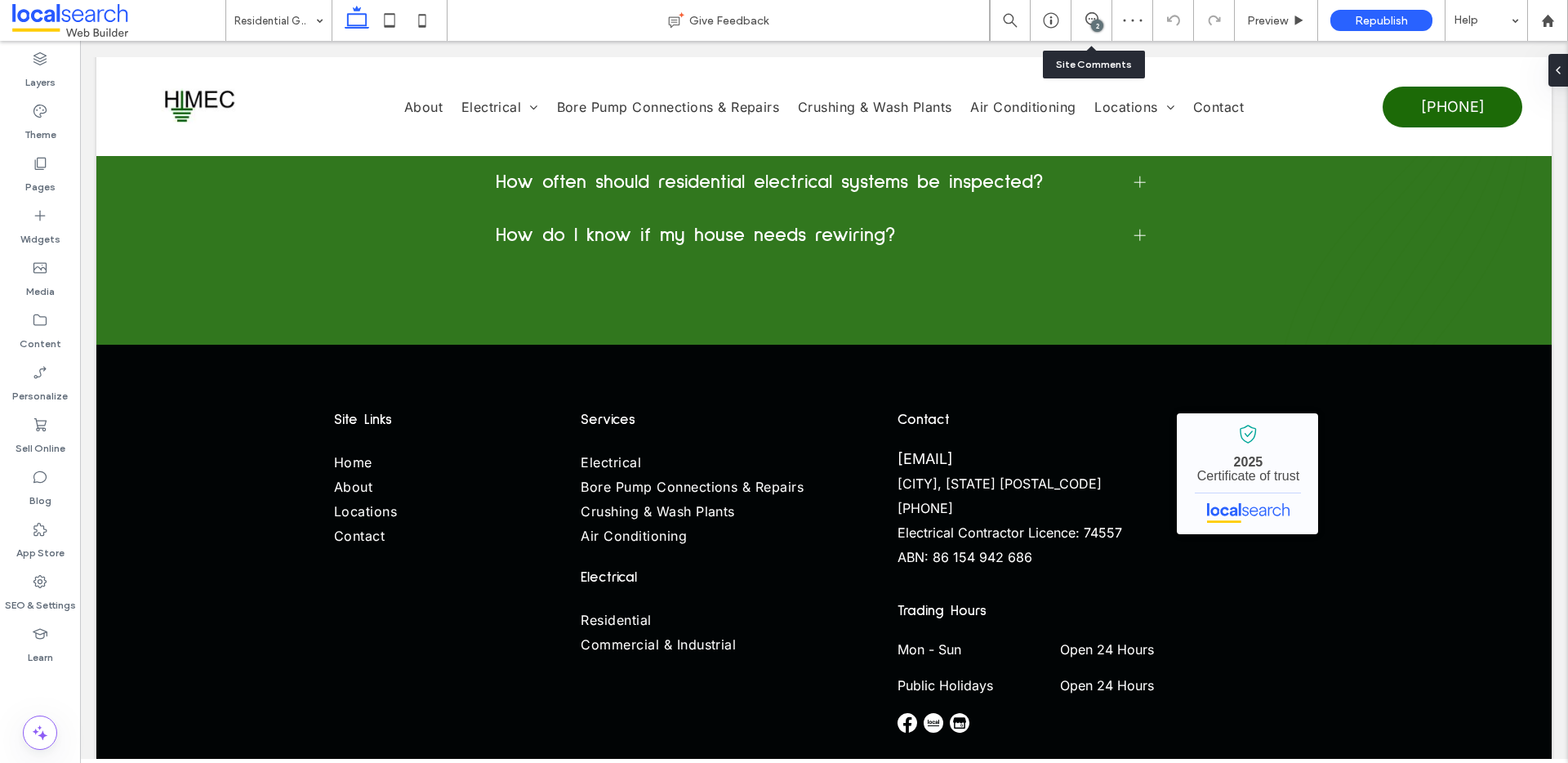 click on "Home
About
Electrical
Residential
Commercial & Industrial
Bore Pump Connections & Repairs
Crushing & Wash Plants
Air Conditioning
Locations
Gatton
Residential Gatton
Commercial & Industrial Gatton
Bore Pump Connections & Repairs Gatton
Plainland
Residential Plainland
Commercial & Industrial Plainland
Bore Pump Connections & Repairs Plainland
Murphy's Creek
Residential Murphy's Creek
Commercial & Industrial Murphy's Creek
Bore Pump Connections & Repairs Murphy's Creek
Crows Nest
Residential Crows Nest" at bounding box center (824, -676) 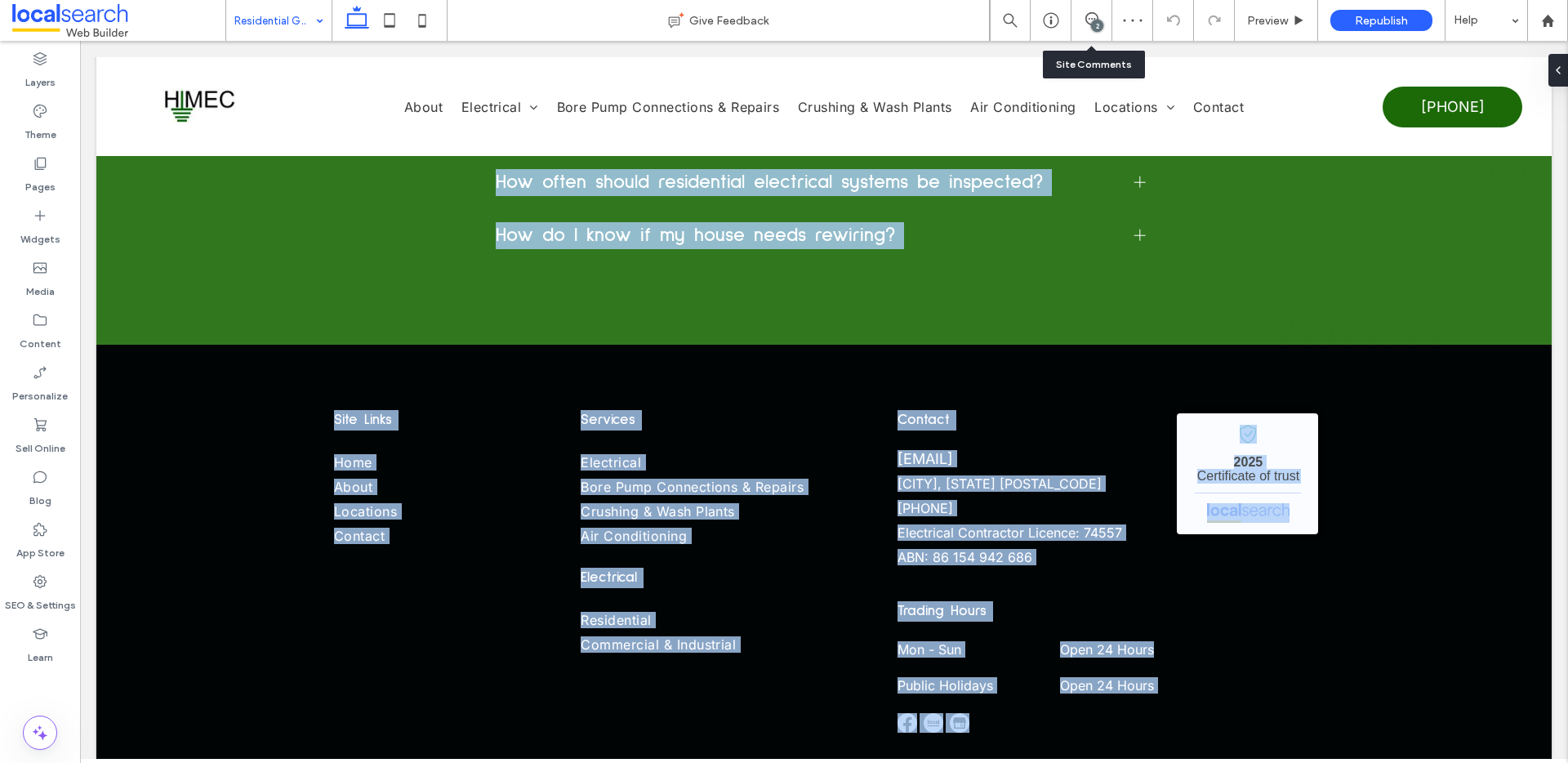 scroll, scrollTop: 2250, scrollLeft: 0, axis: vertical 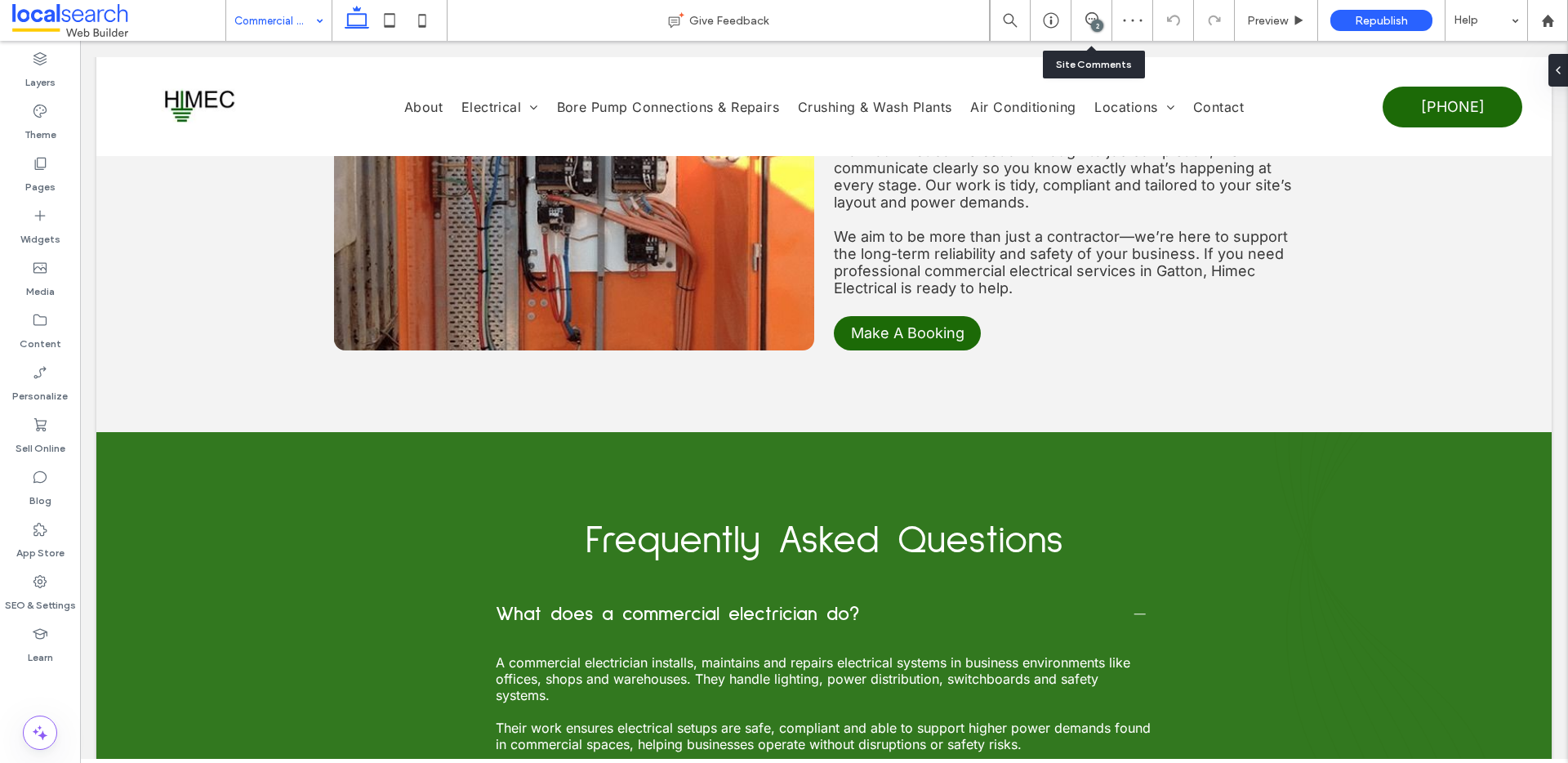 click at bounding box center [274, 20] 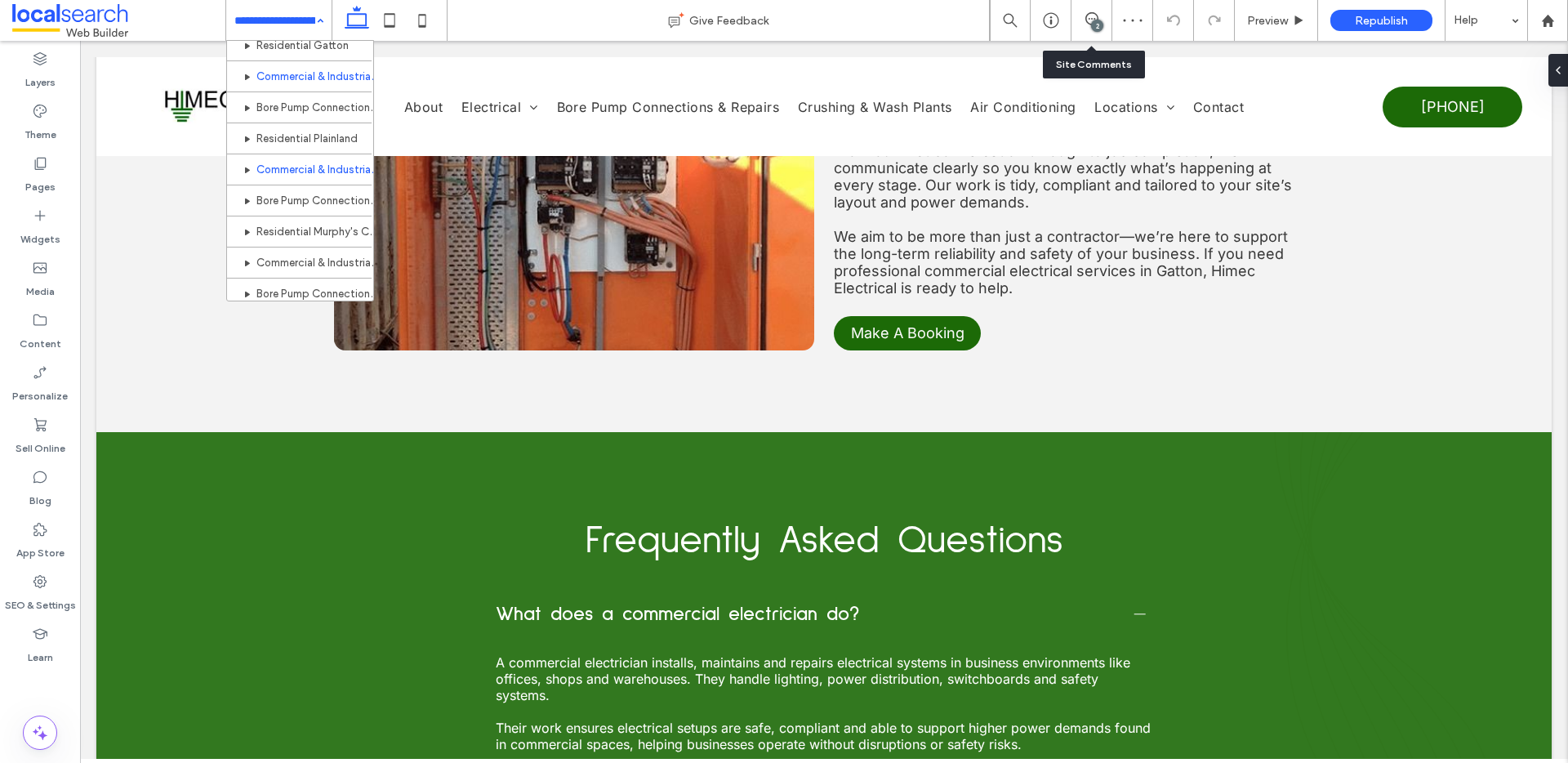 scroll, scrollTop: 294, scrollLeft: 0, axis: vertical 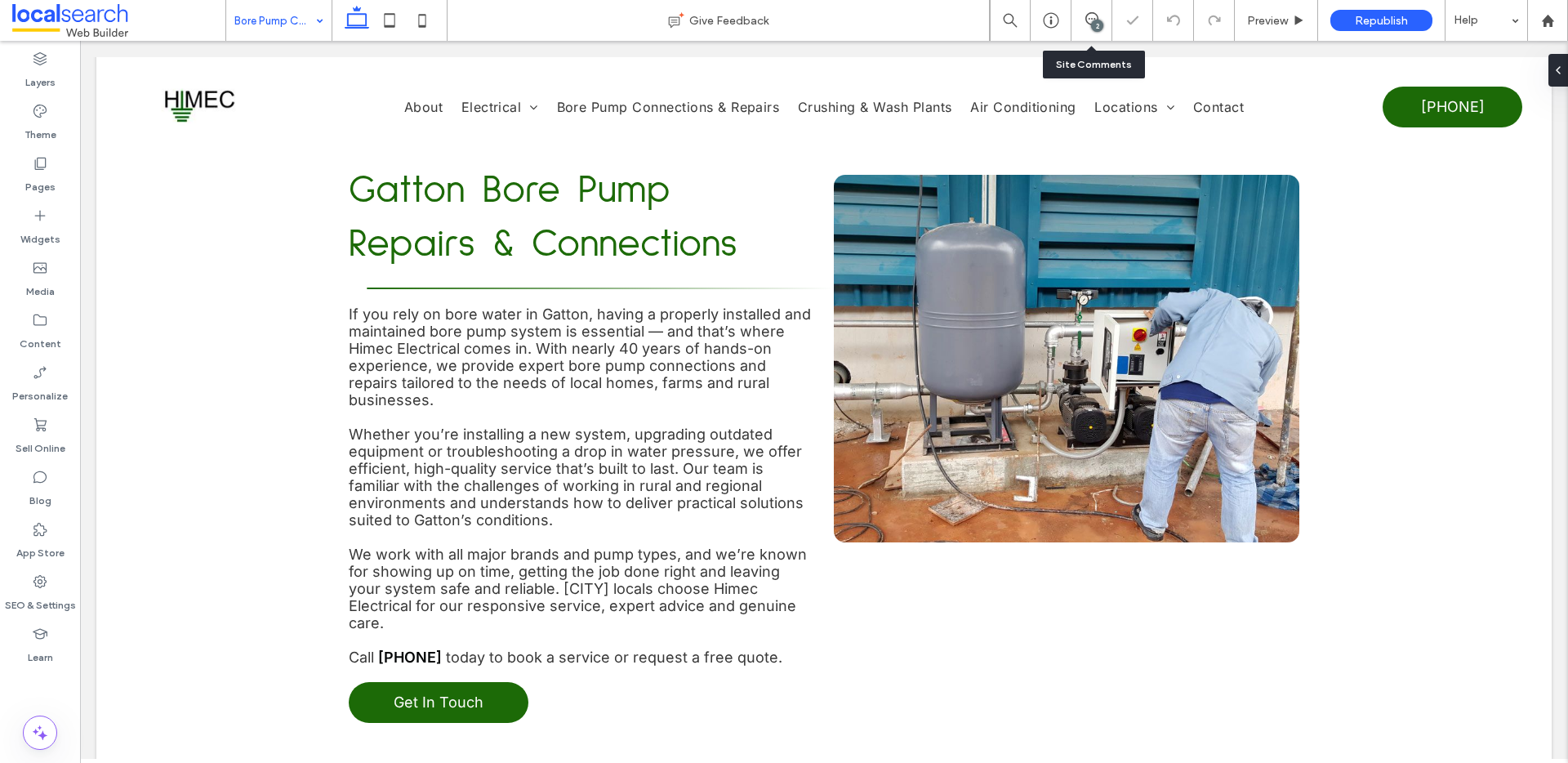 click at bounding box center (274, 20) 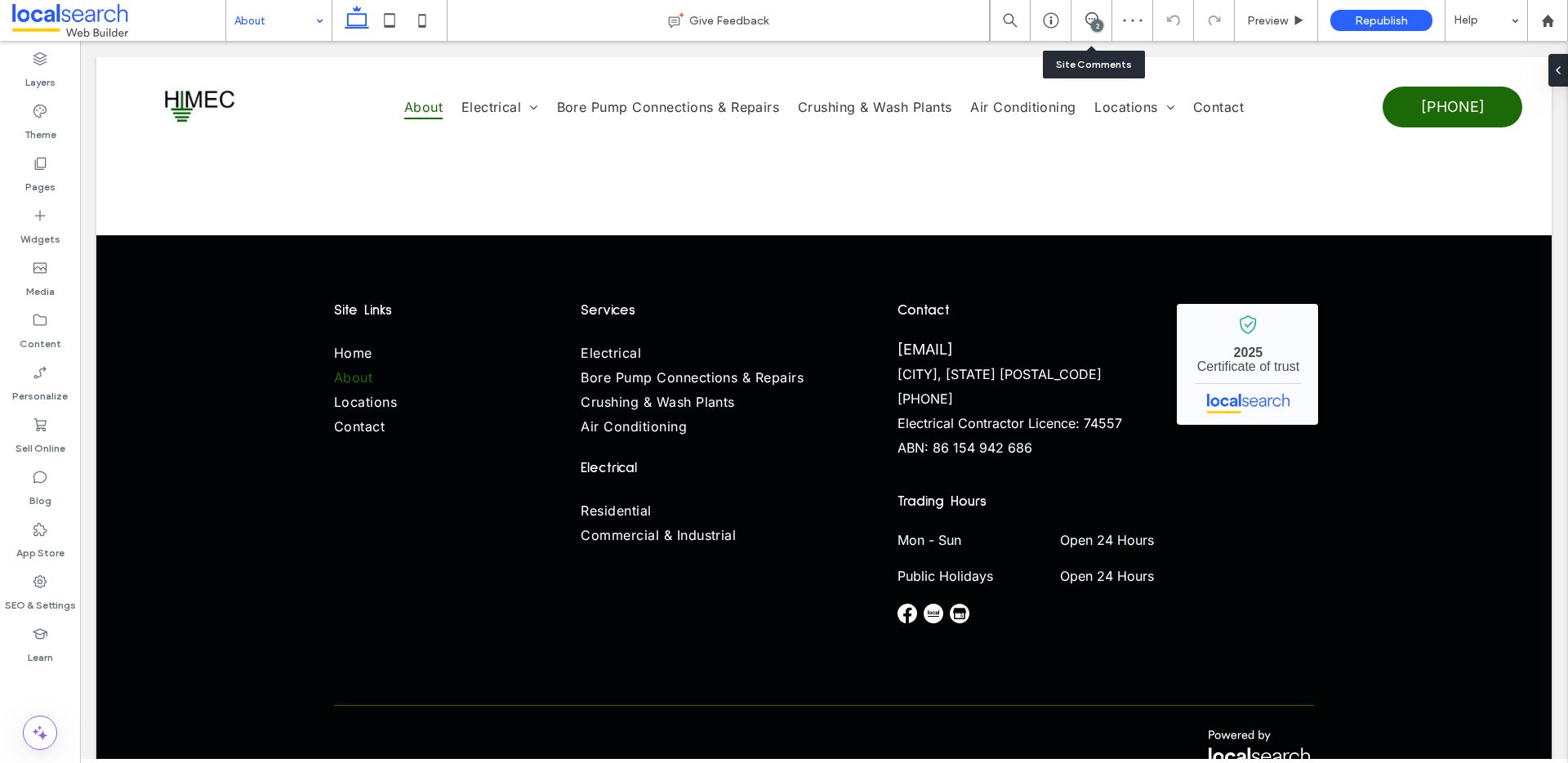 click at bounding box center (274, 20) 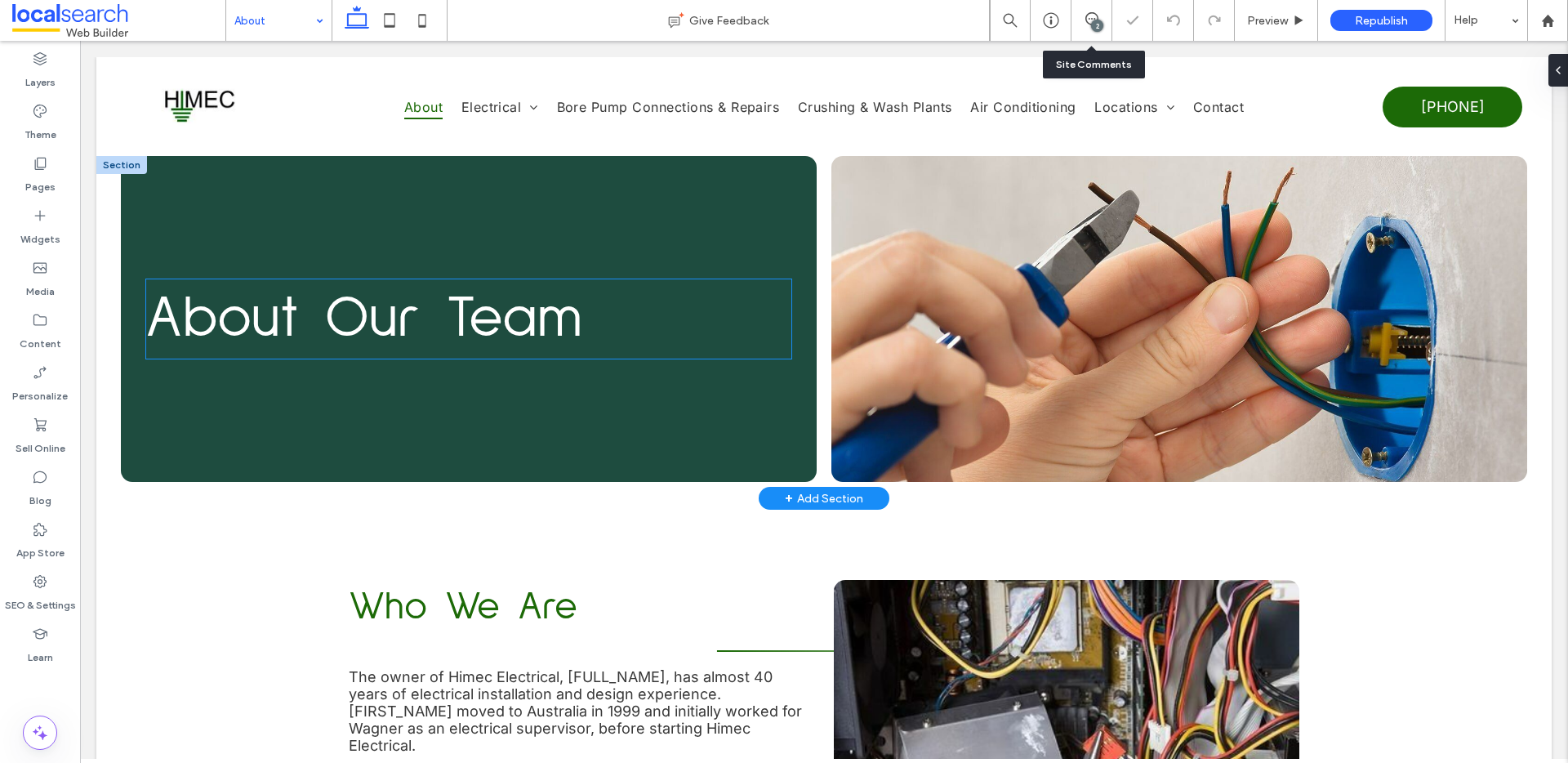 scroll, scrollTop: 0, scrollLeft: 0, axis: both 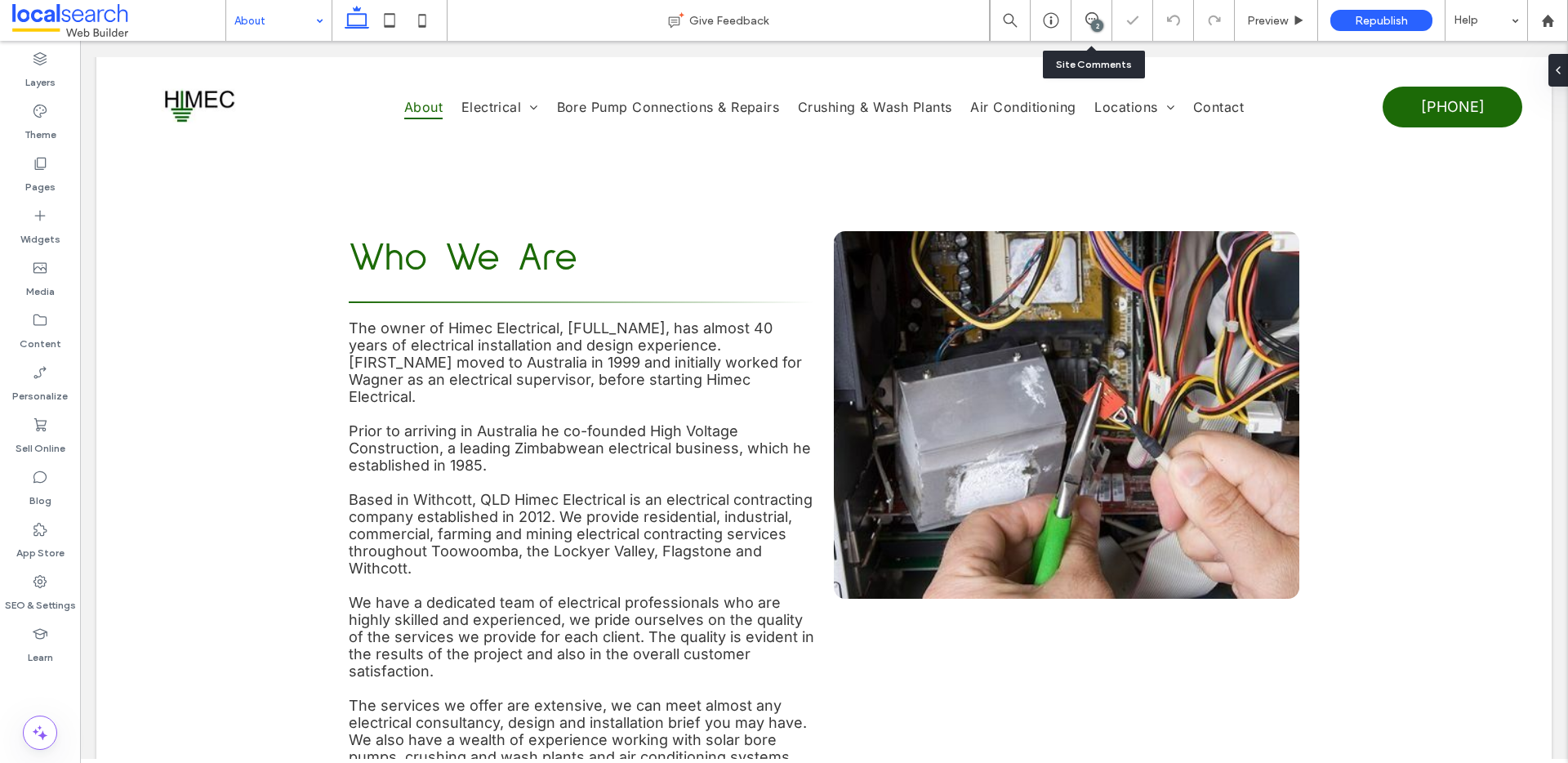 click at bounding box center [274, 20] 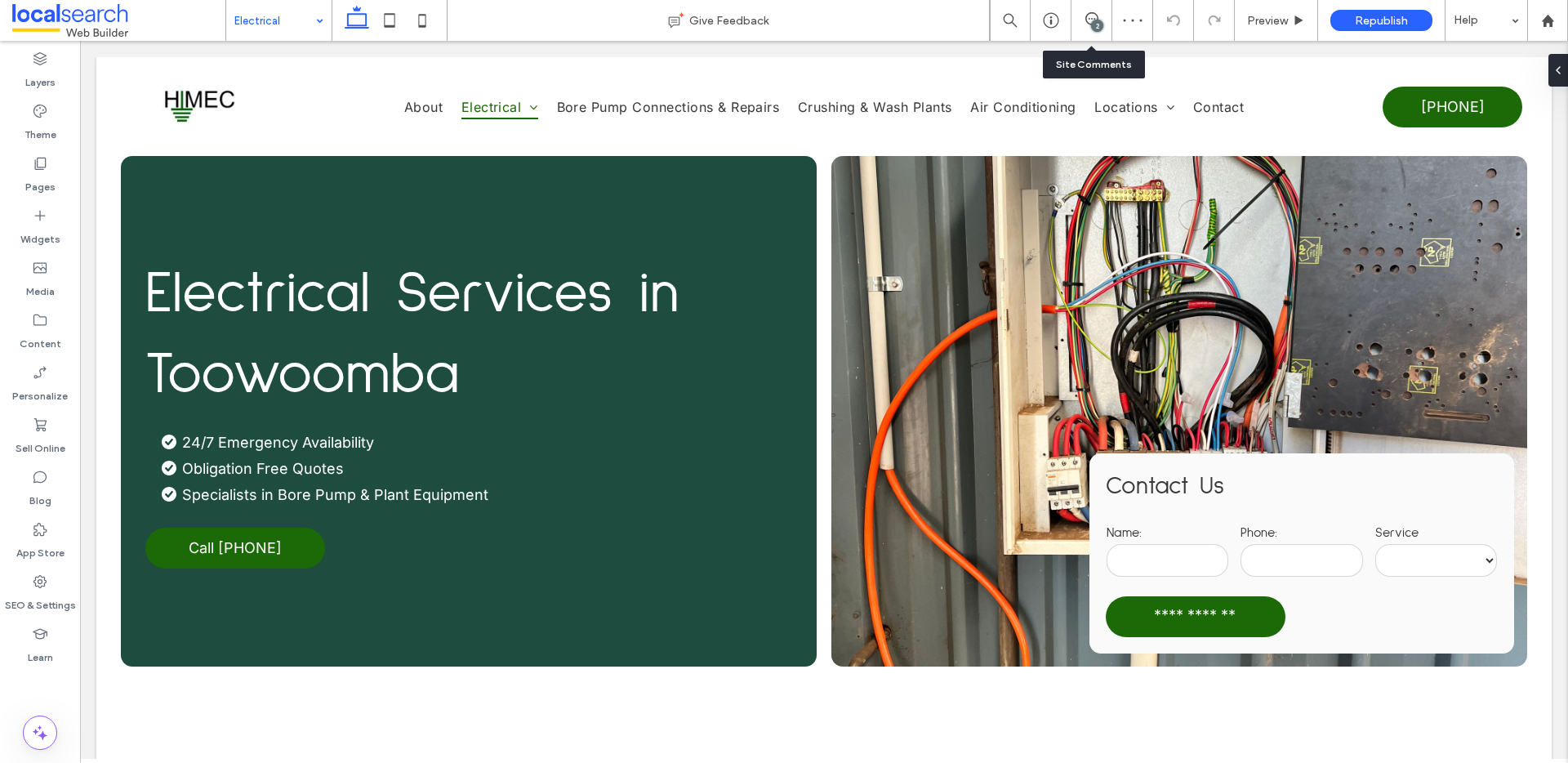 scroll, scrollTop: 220, scrollLeft: 0, axis: vertical 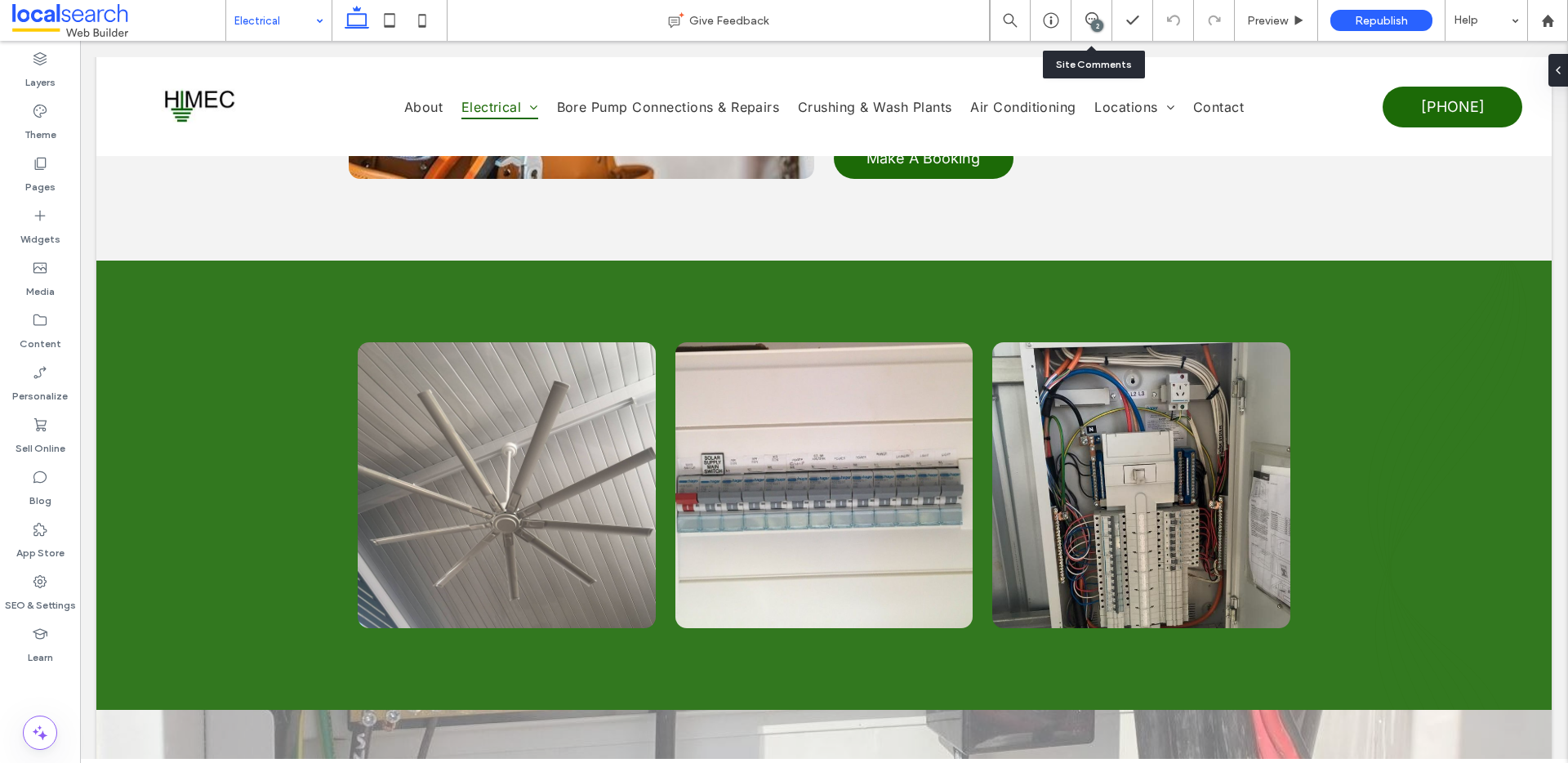 click on "Electrical" at bounding box center [278, 20] 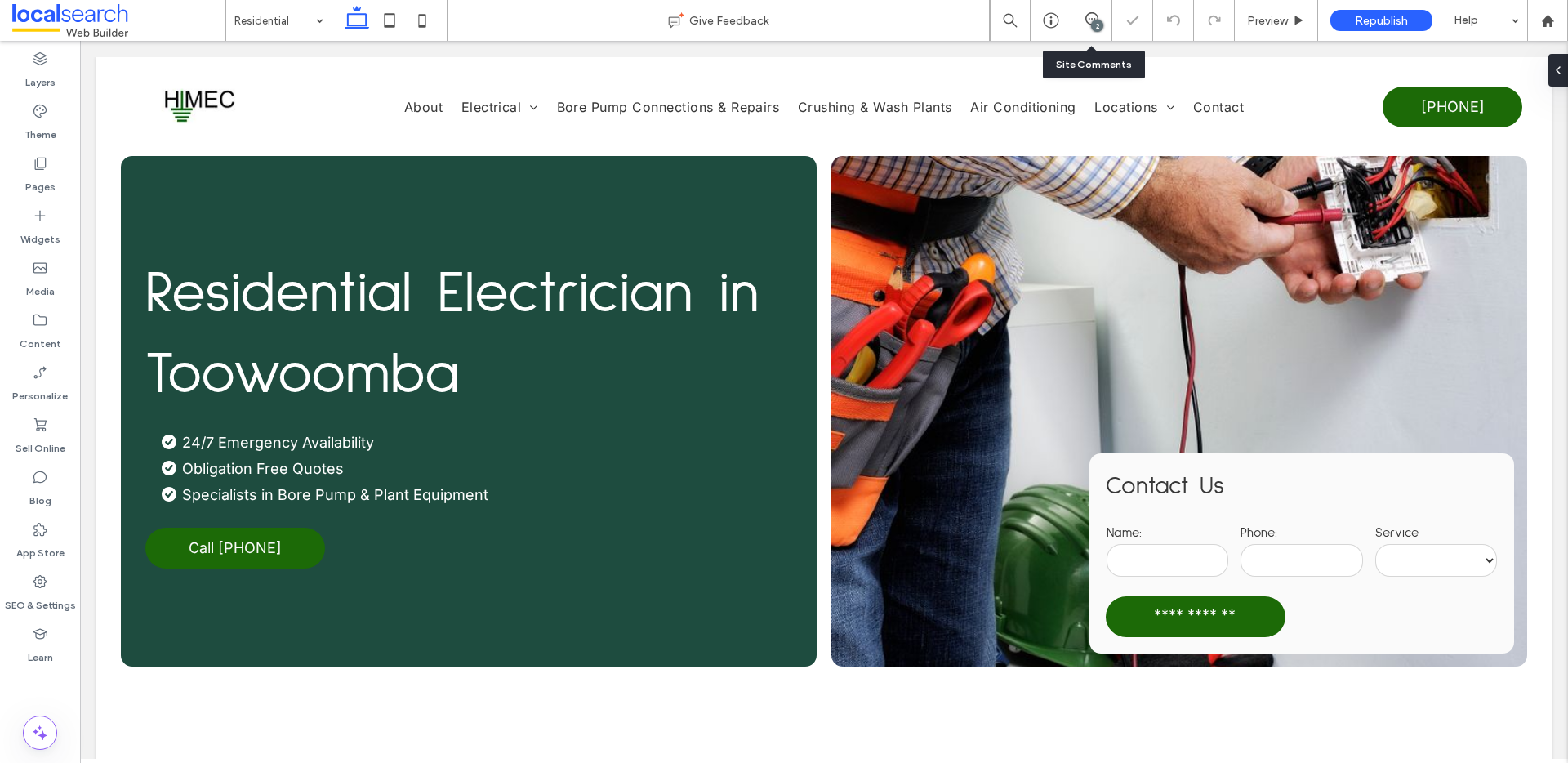scroll, scrollTop: 895, scrollLeft: 0, axis: vertical 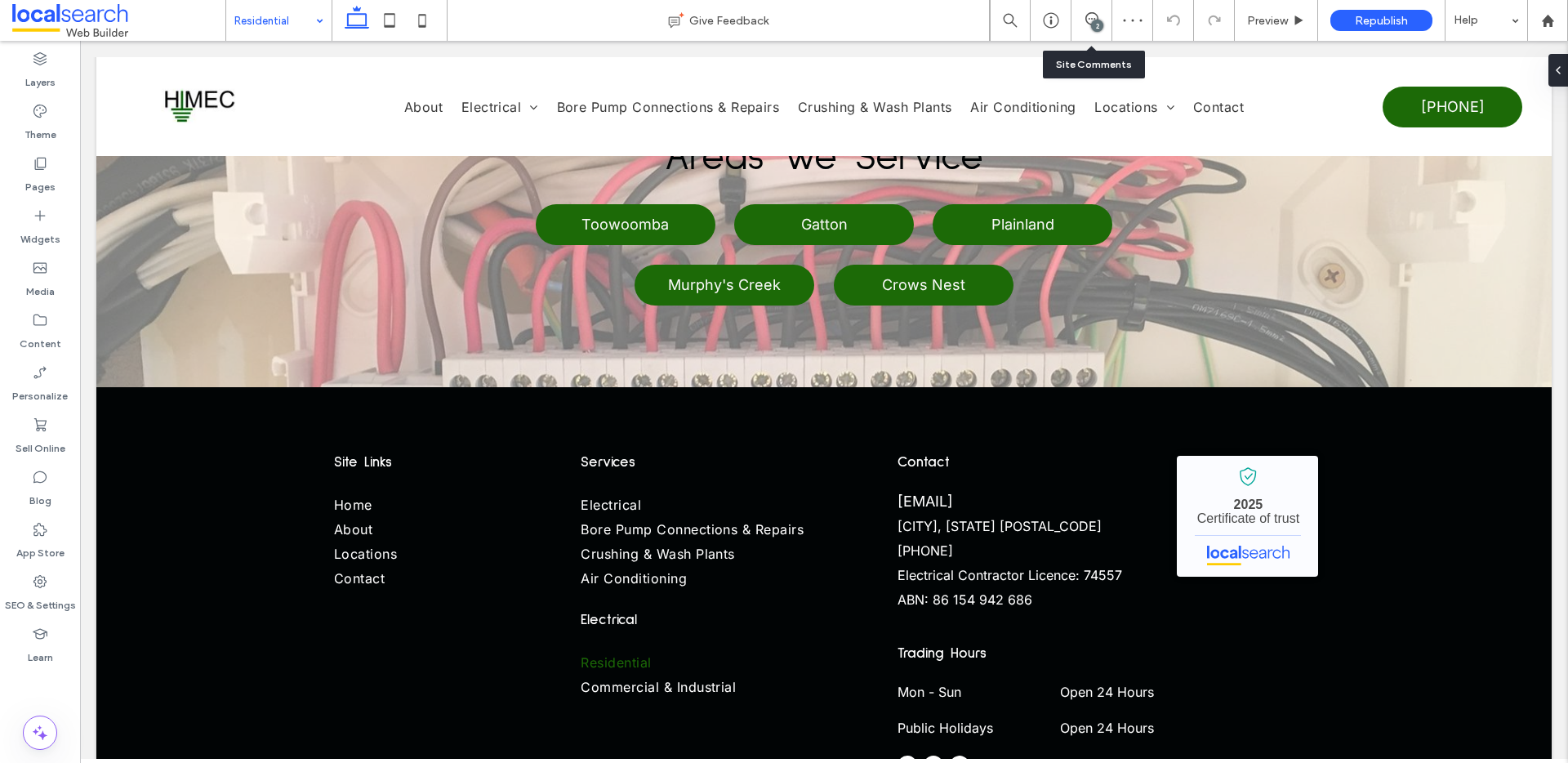 click at bounding box center (274, 20) 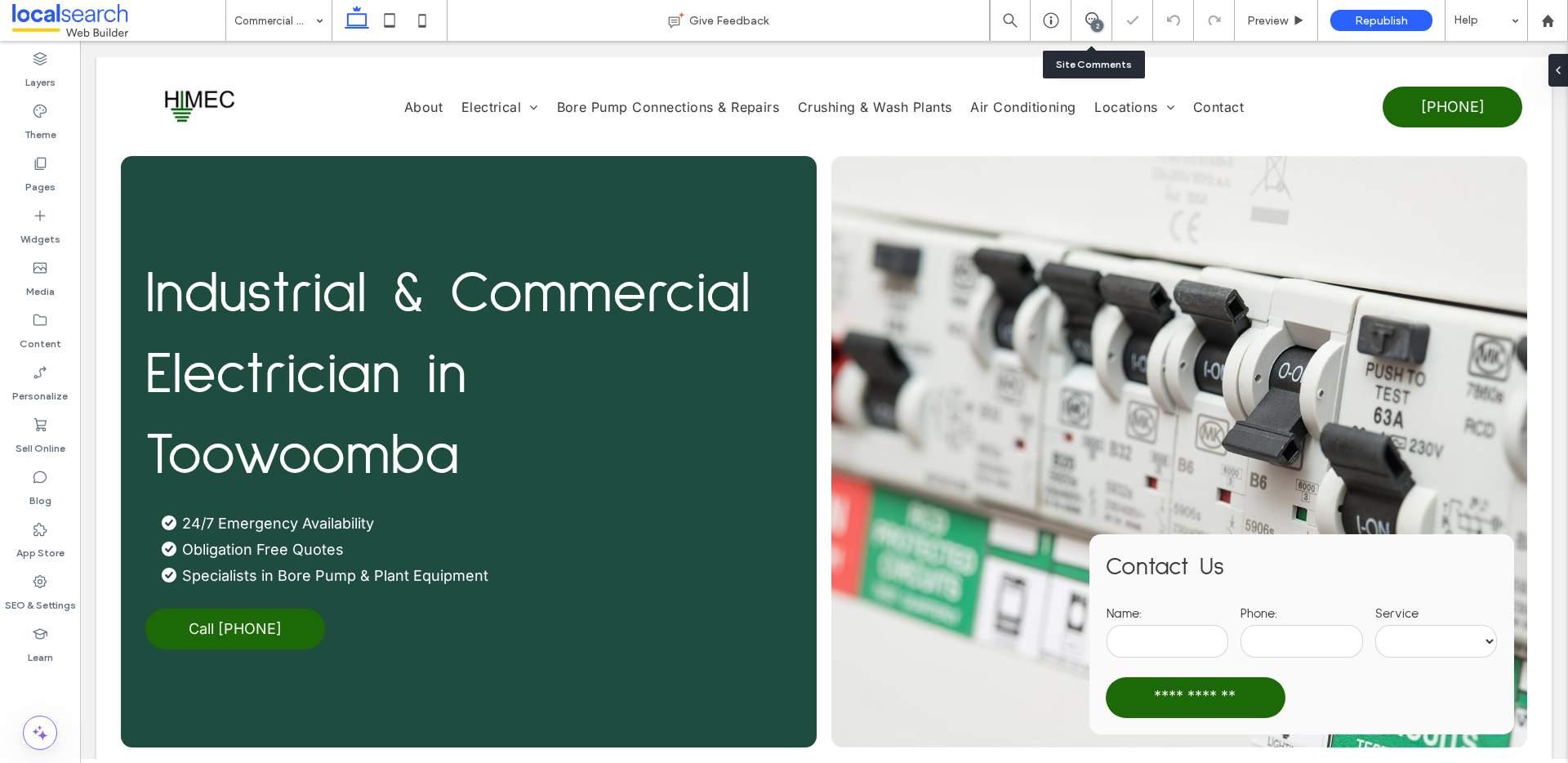 scroll, scrollTop: 572, scrollLeft: 0, axis: vertical 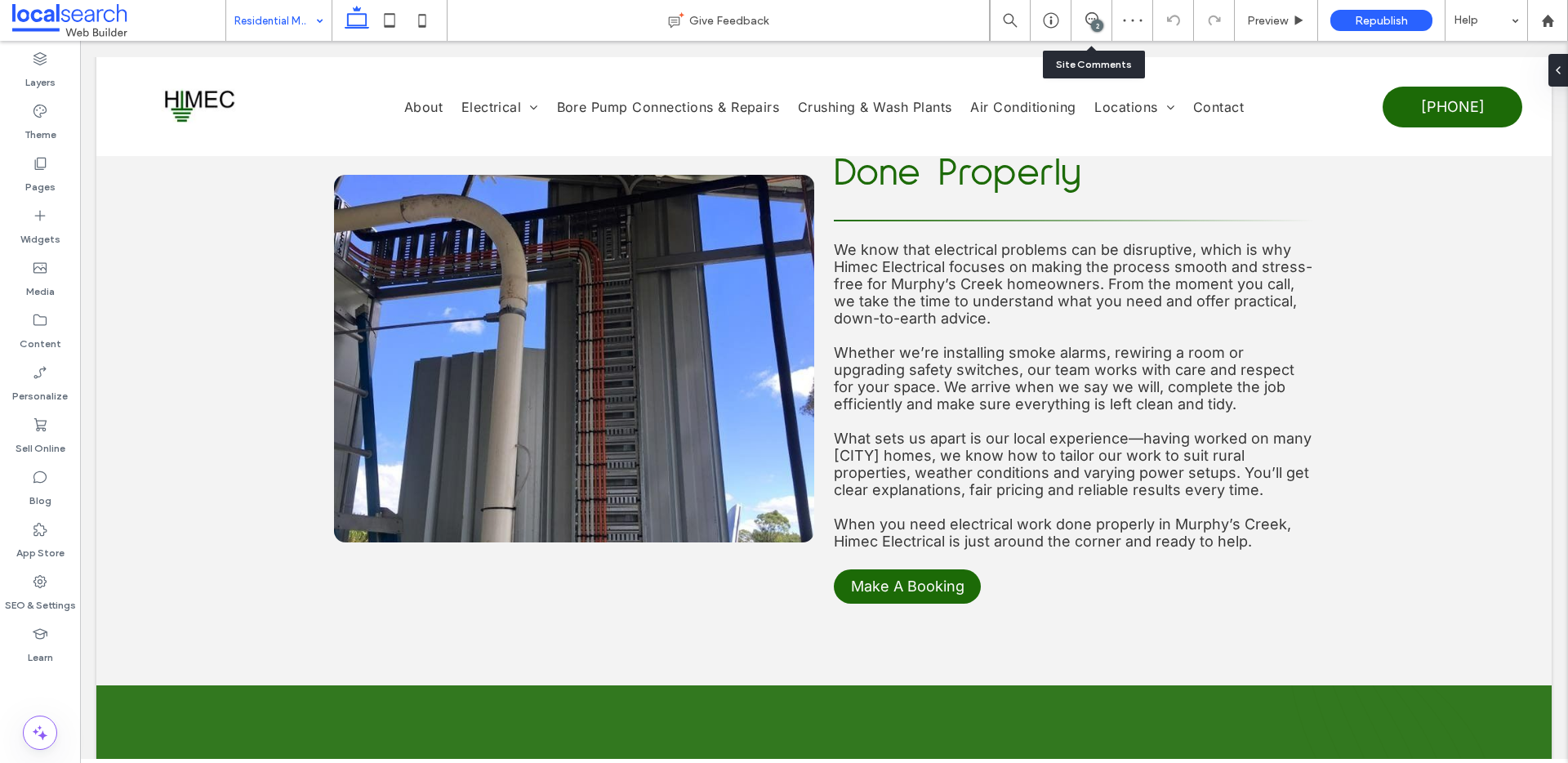click at bounding box center (274, 20) 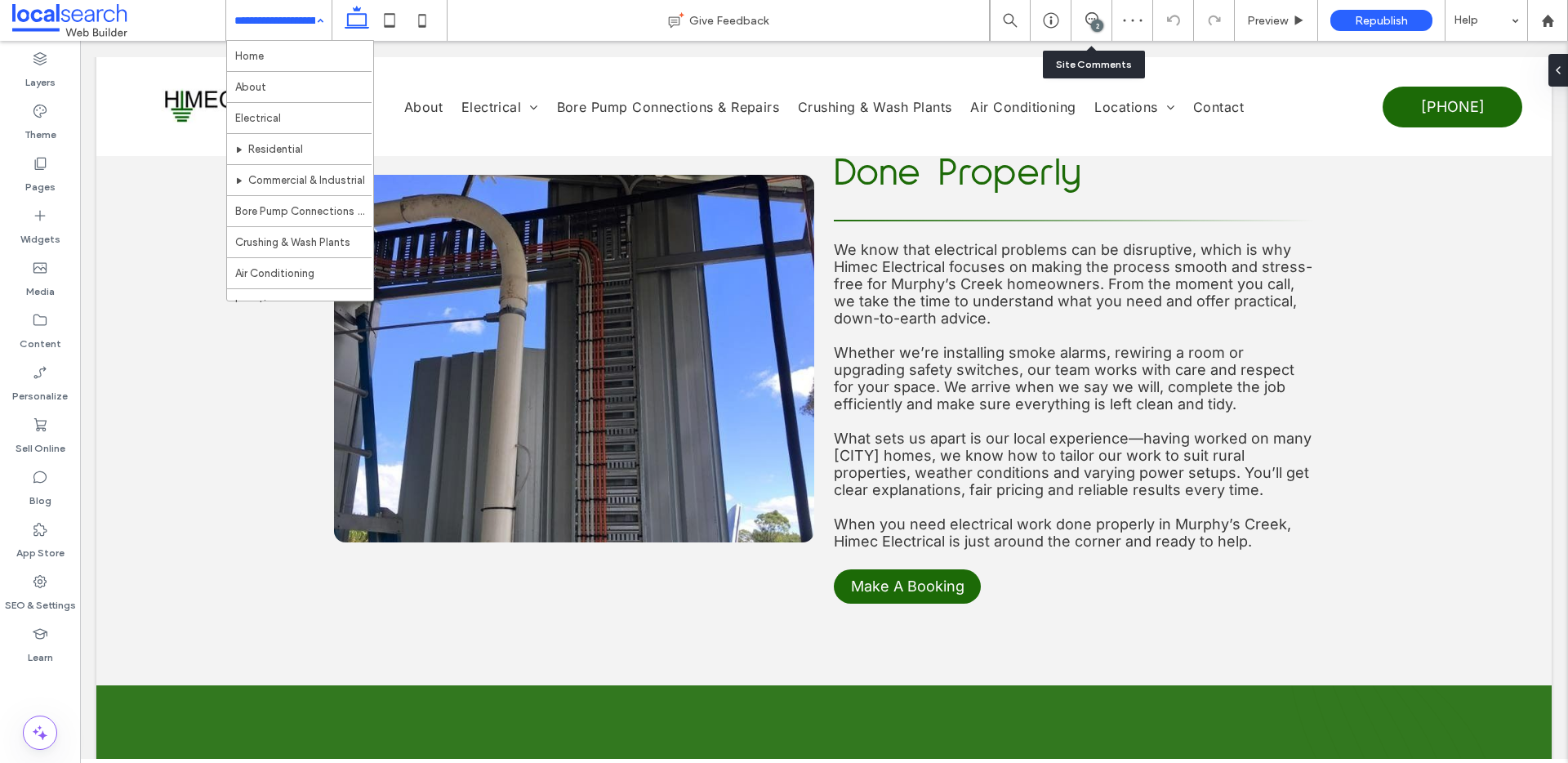scroll, scrollTop: 390, scrollLeft: 0, axis: vertical 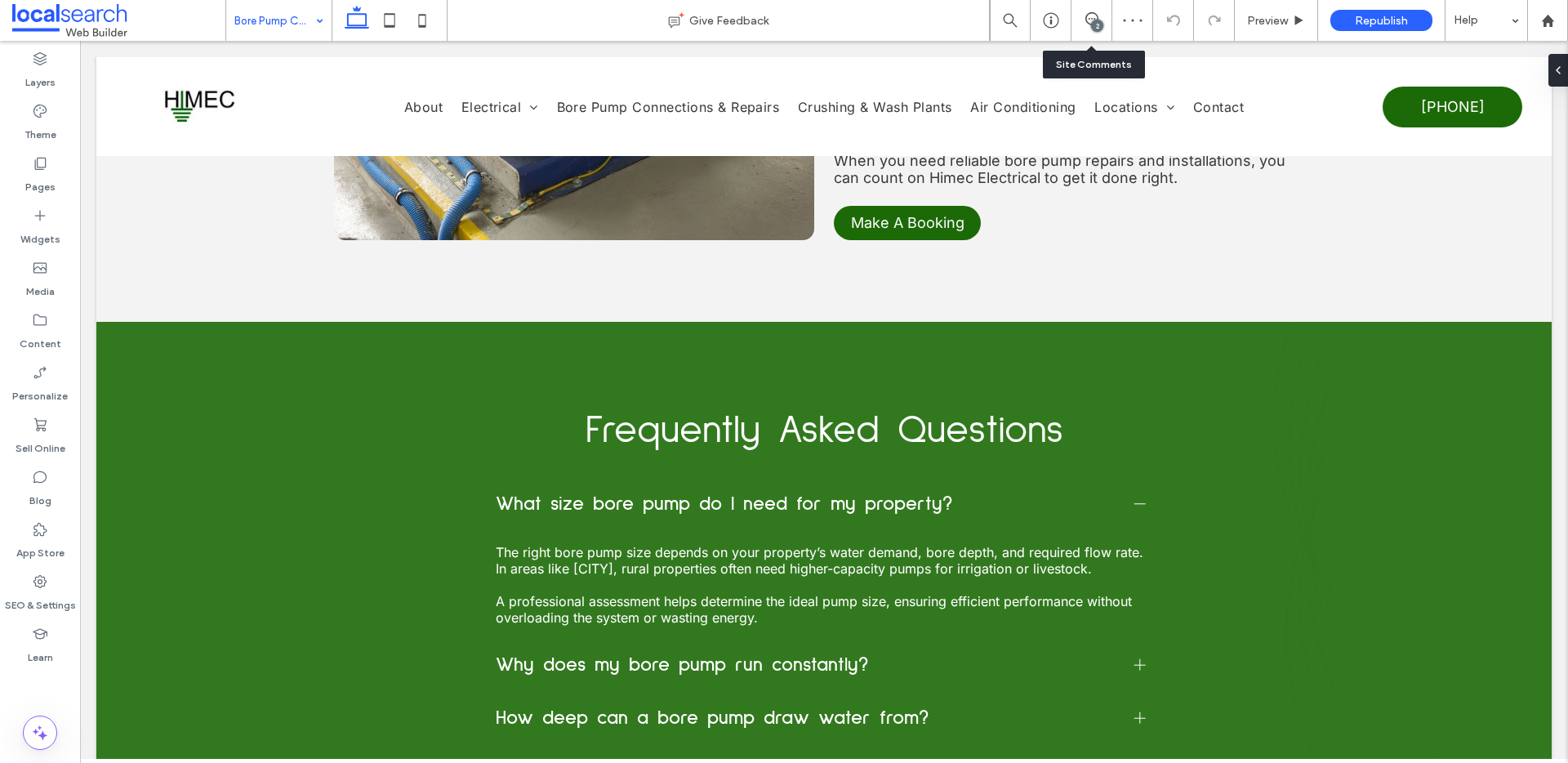 click at bounding box center (274, 20) 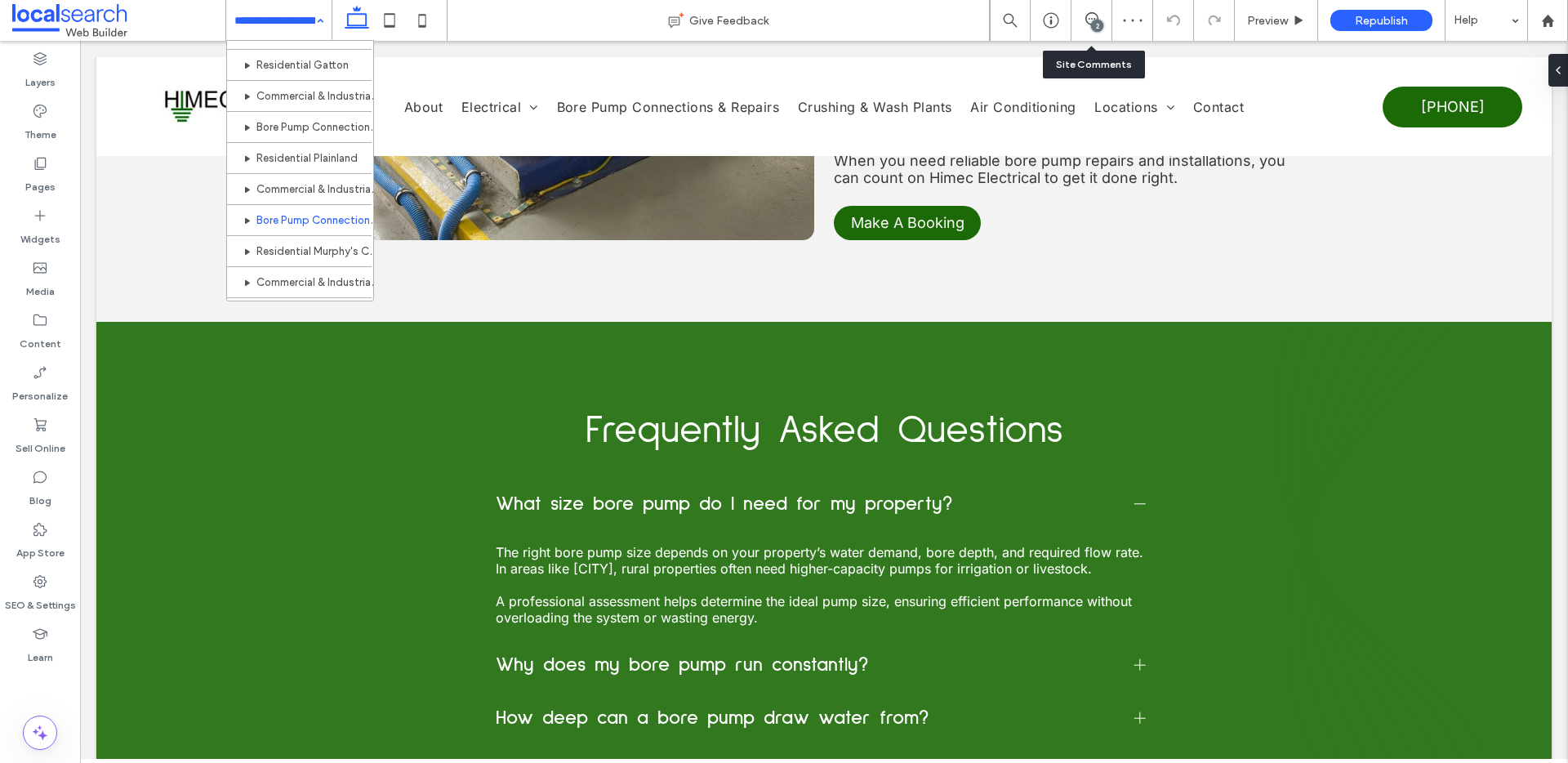 scroll, scrollTop: 390, scrollLeft: 0, axis: vertical 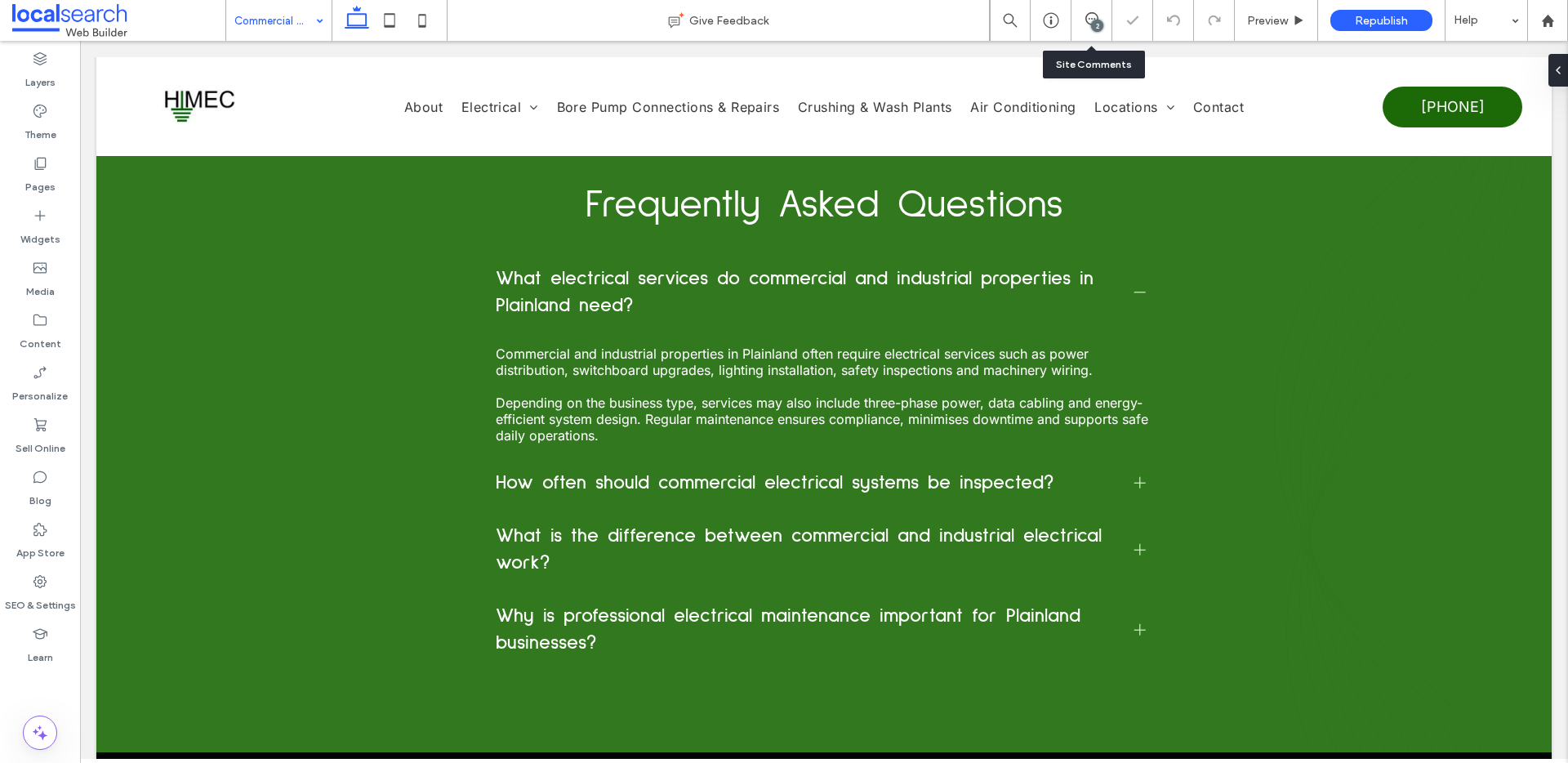 click at bounding box center (274, 20) 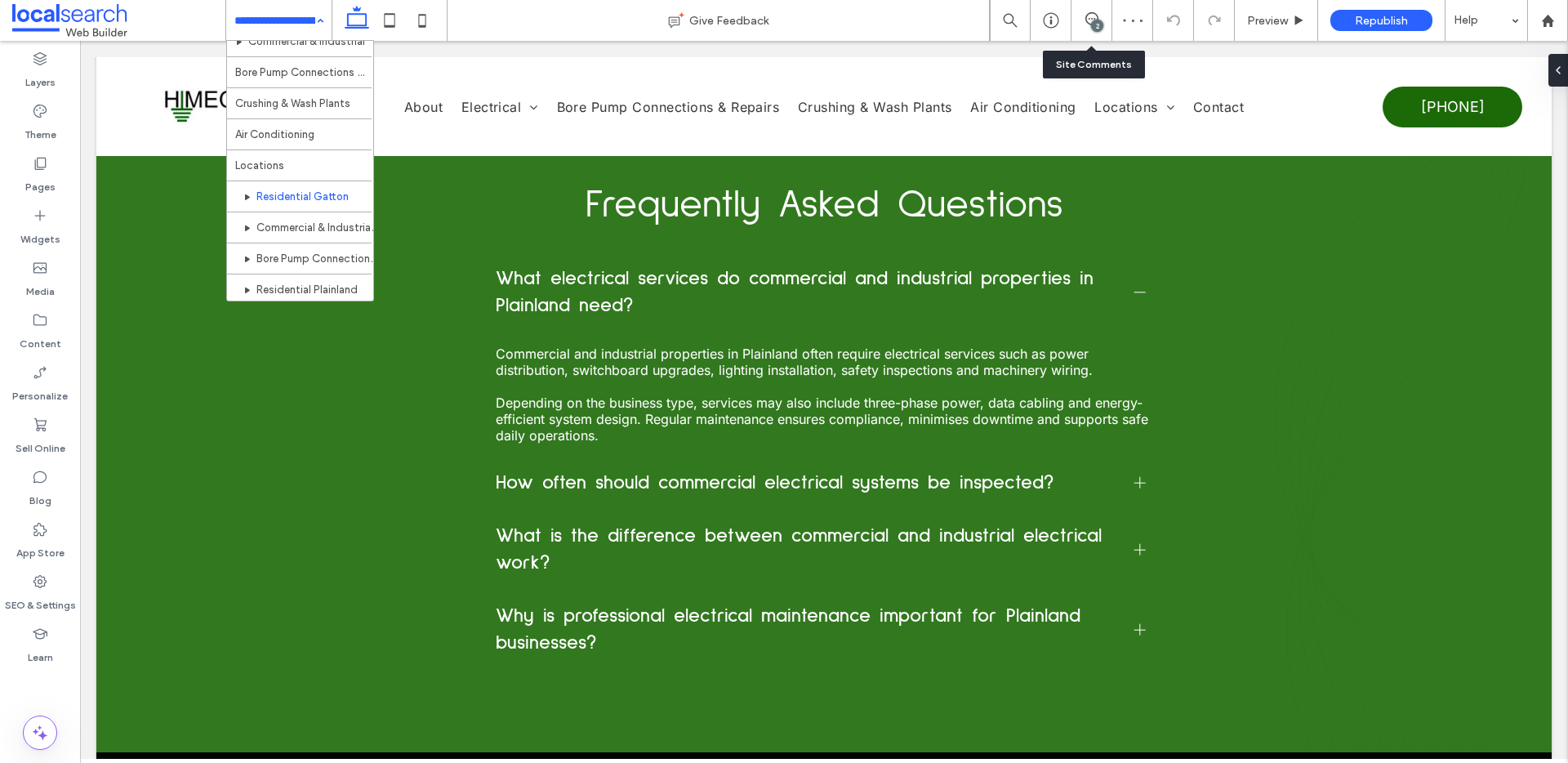 scroll, scrollTop: 141, scrollLeft: 0, axis: vertical 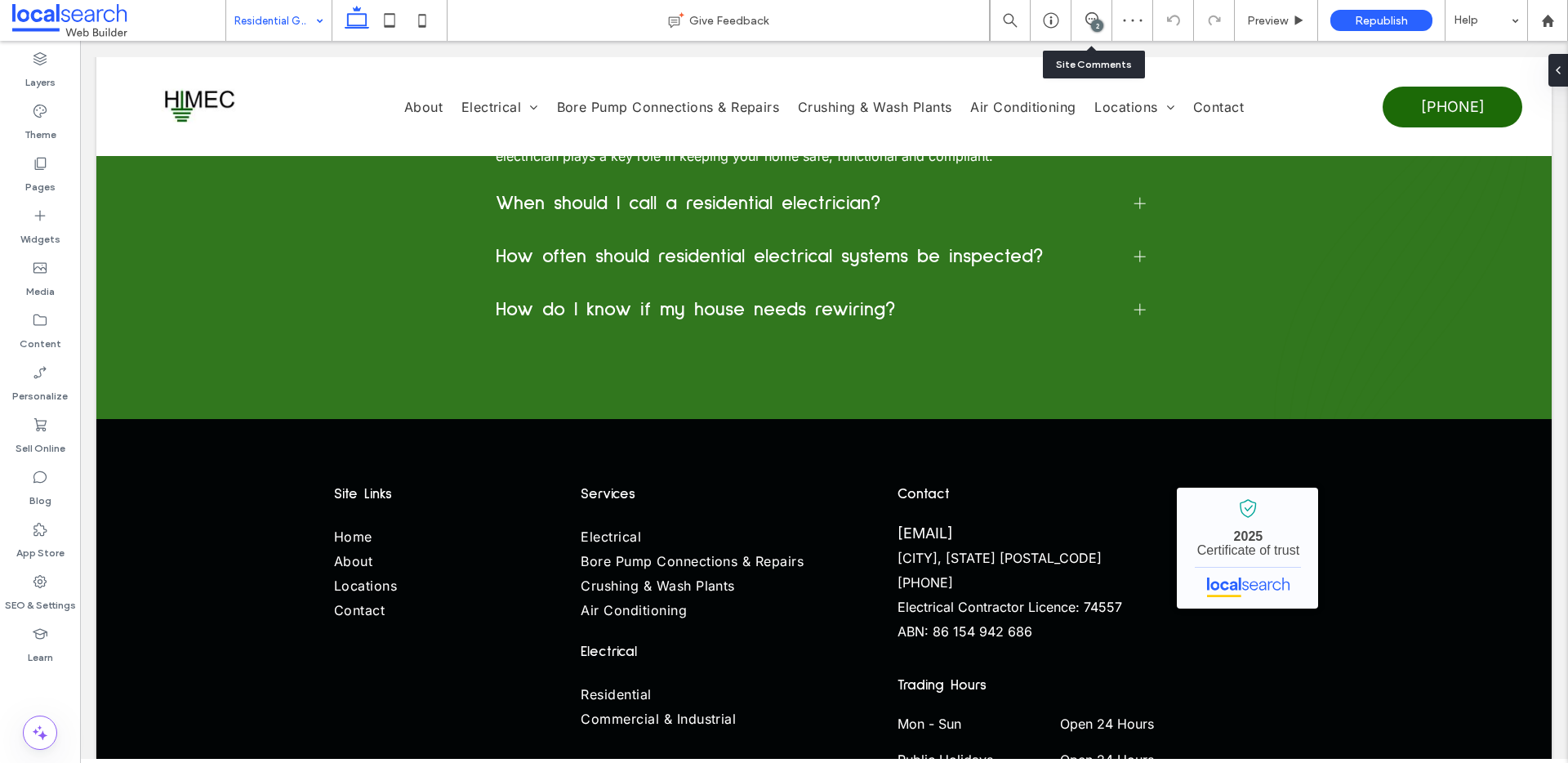 click at bounding box center [274, 20] 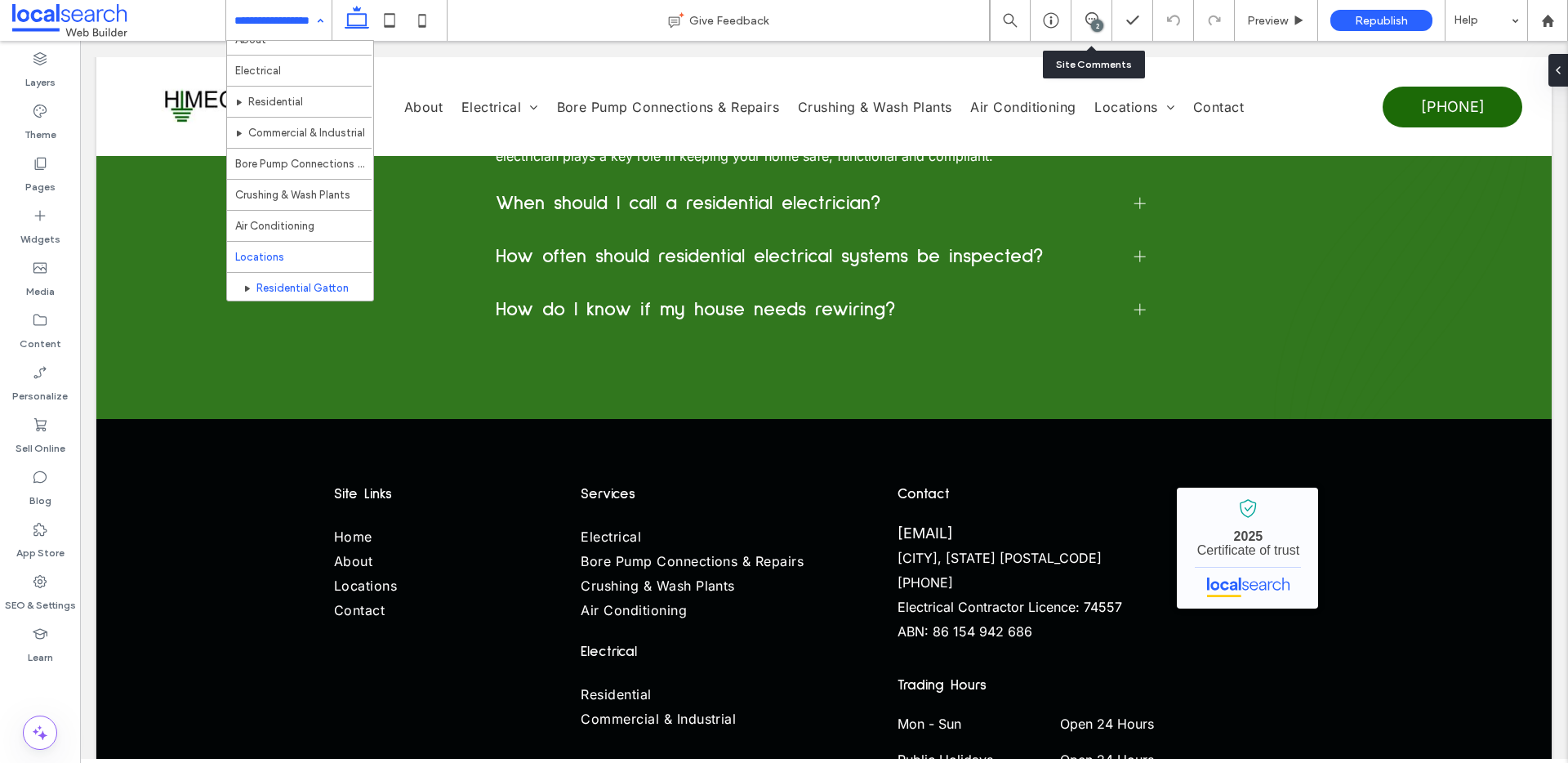 scroll, scrollTop: 51, scrollLeft: 0, axis: vertical 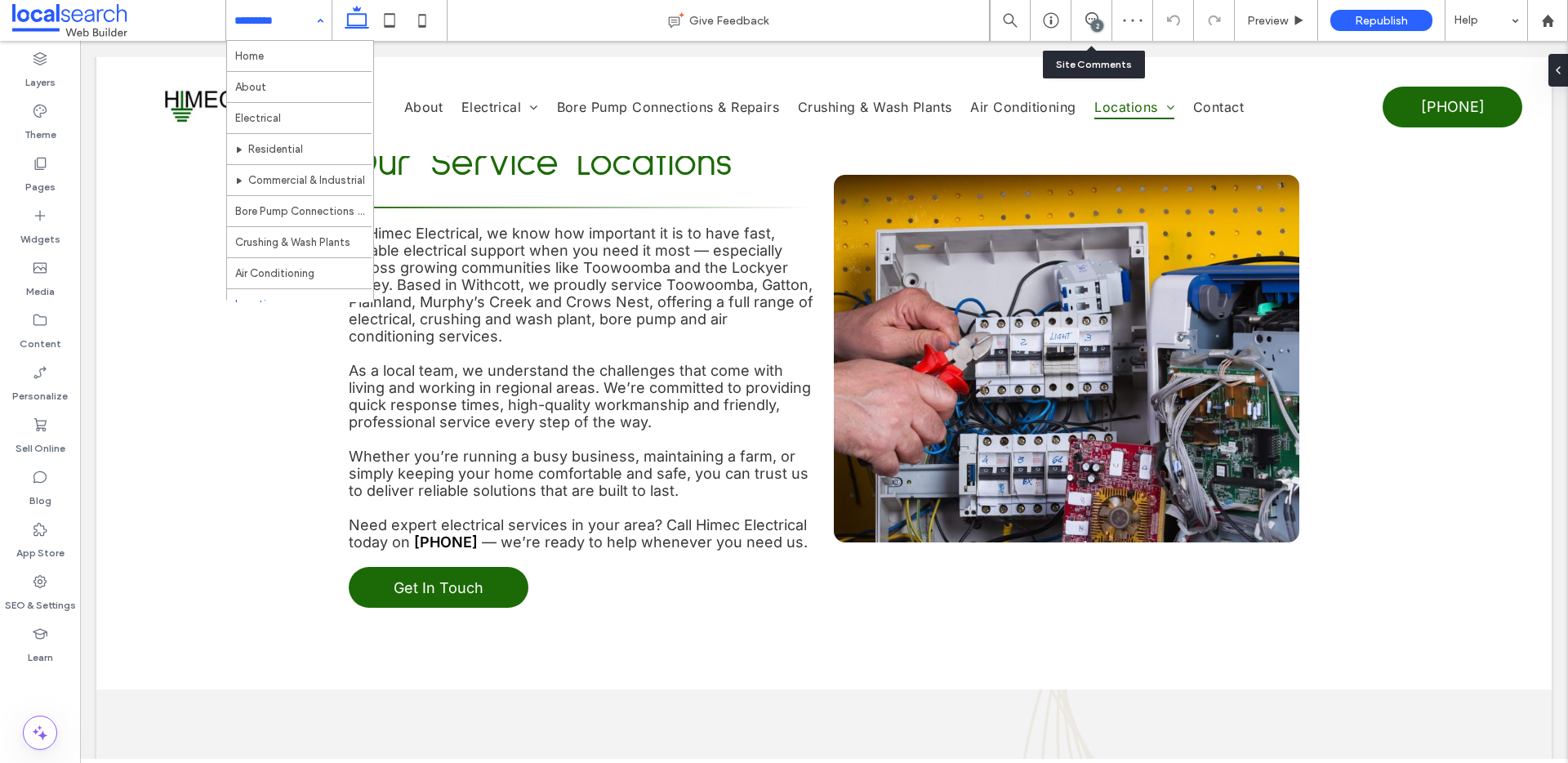 drag, startPoint x: 283, startPoint y: 28, endPoint x: 276, endPoint y: 38, distance: 12 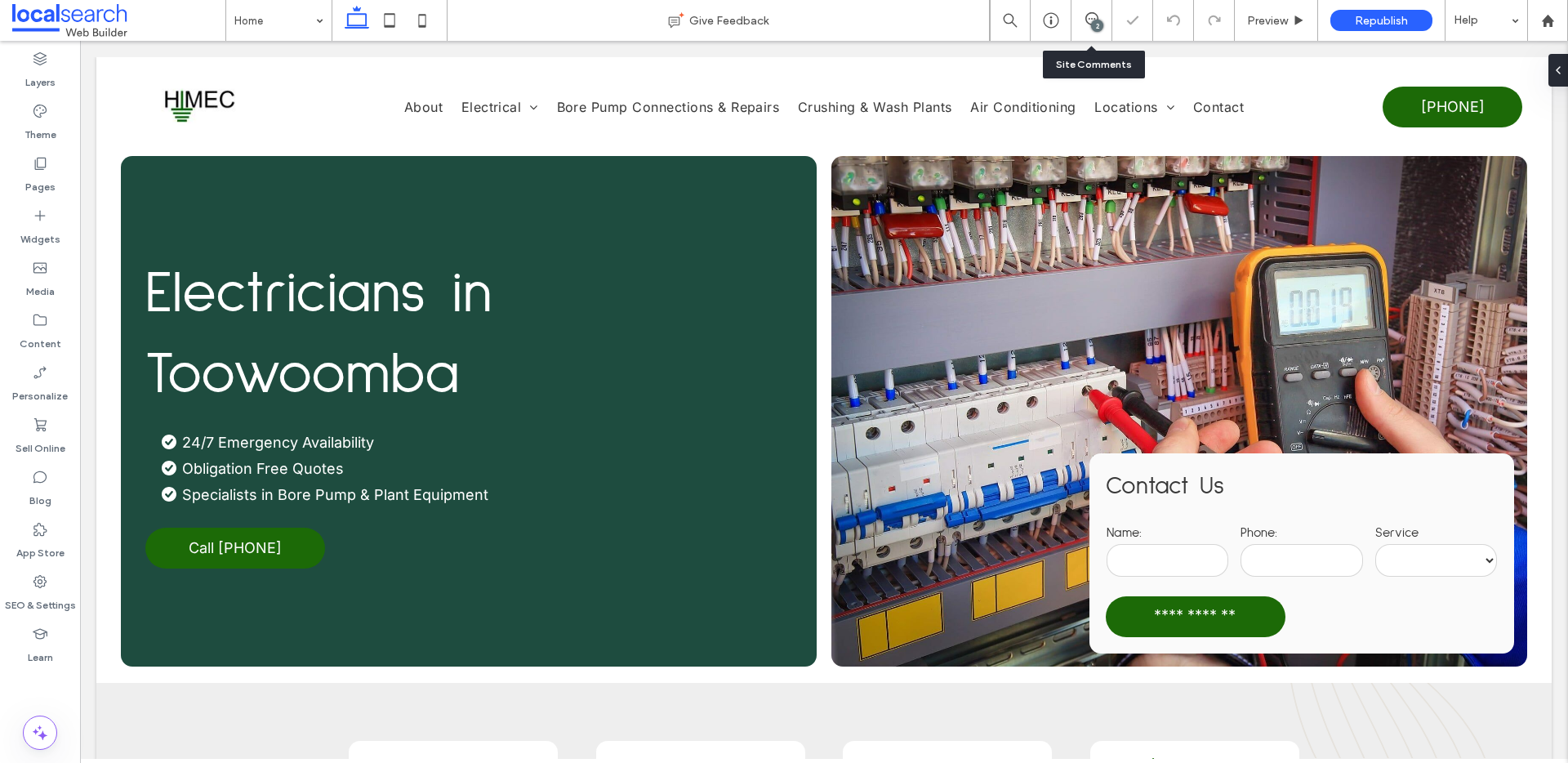 scroll, scrollTop: 0, scrollLeft: 0, axis: both 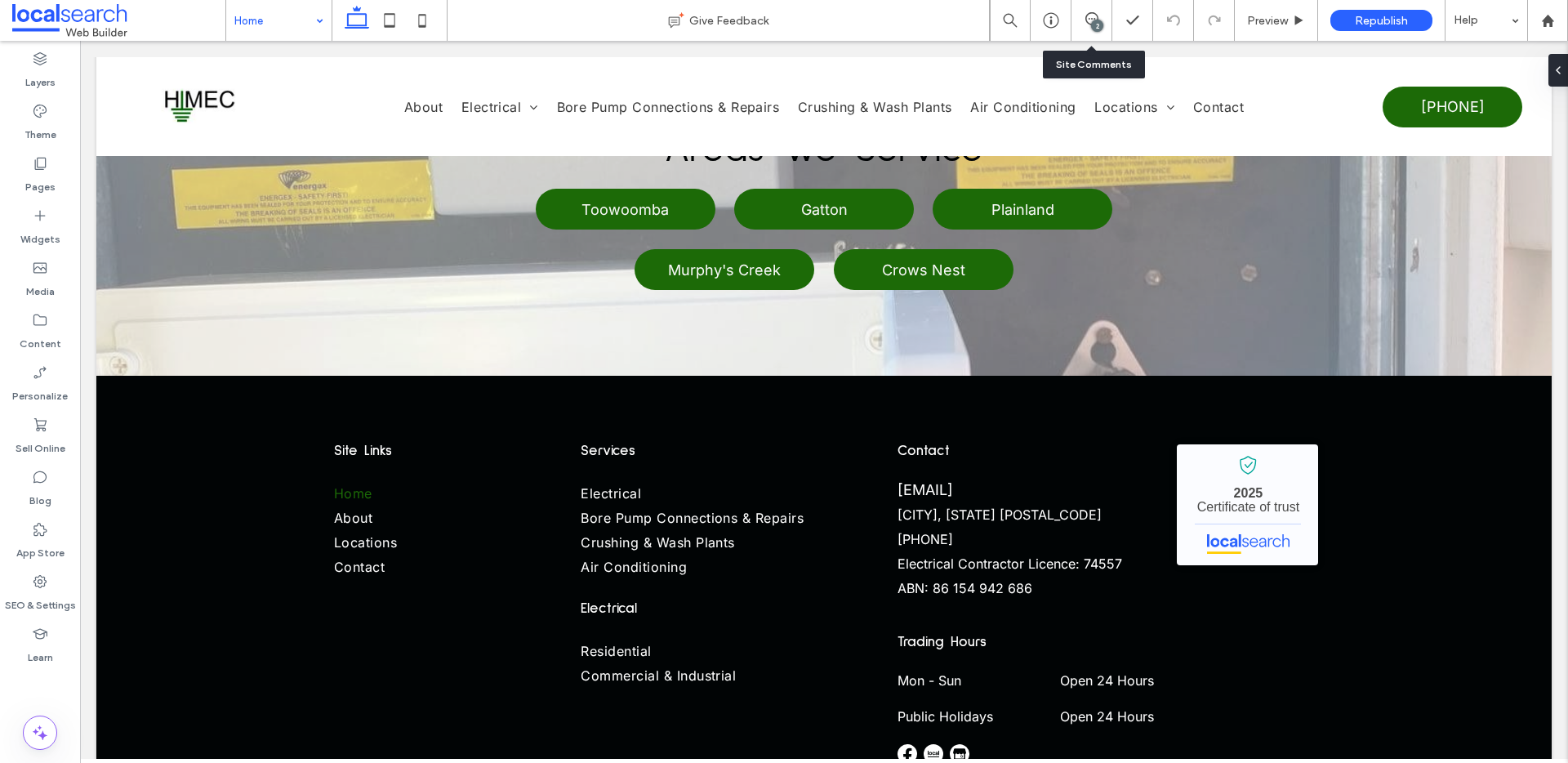 click at bounding box center [274, 20] 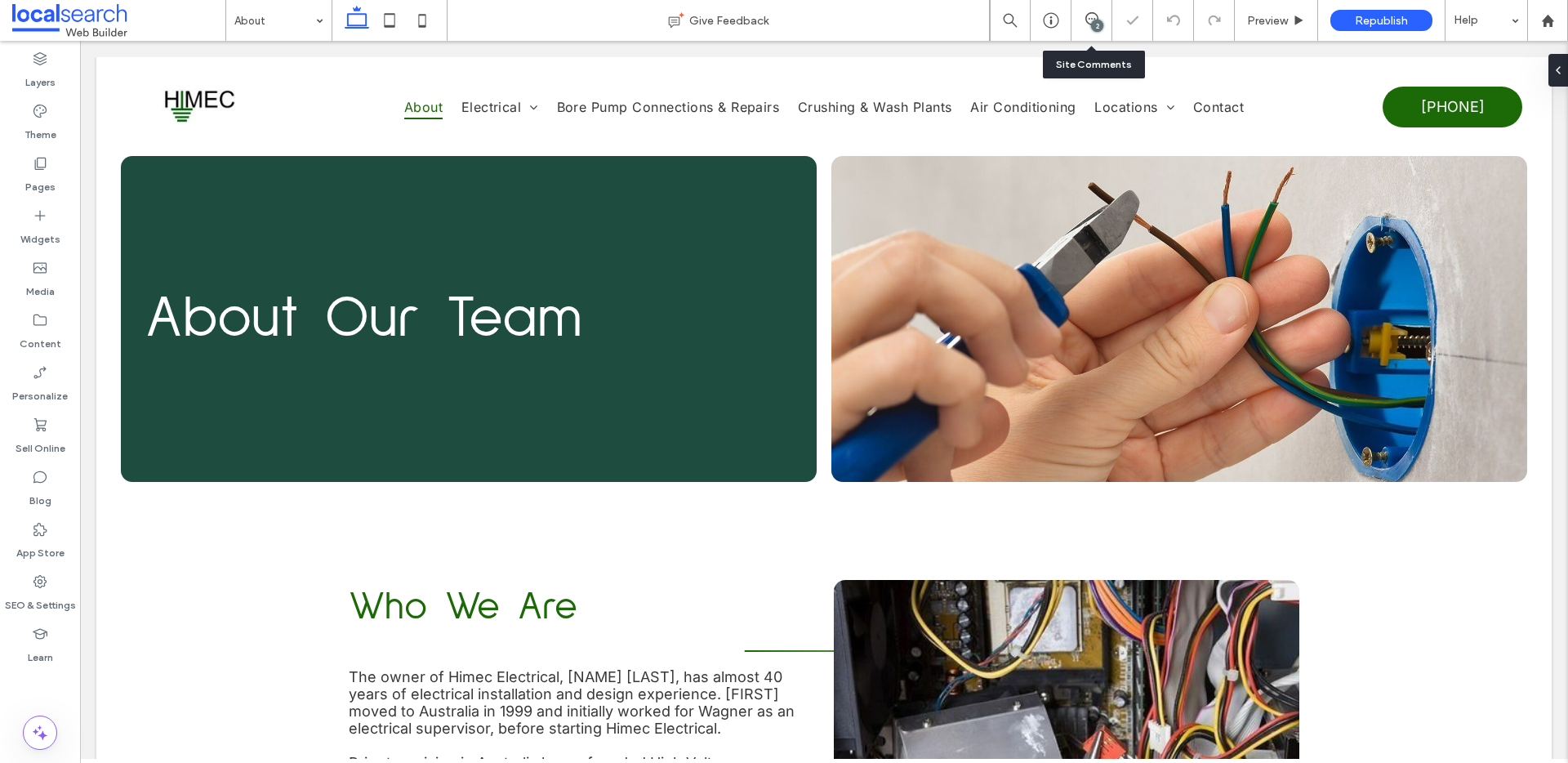 scroll, scrollTop: 0, scrollLeft: 0, axis: both 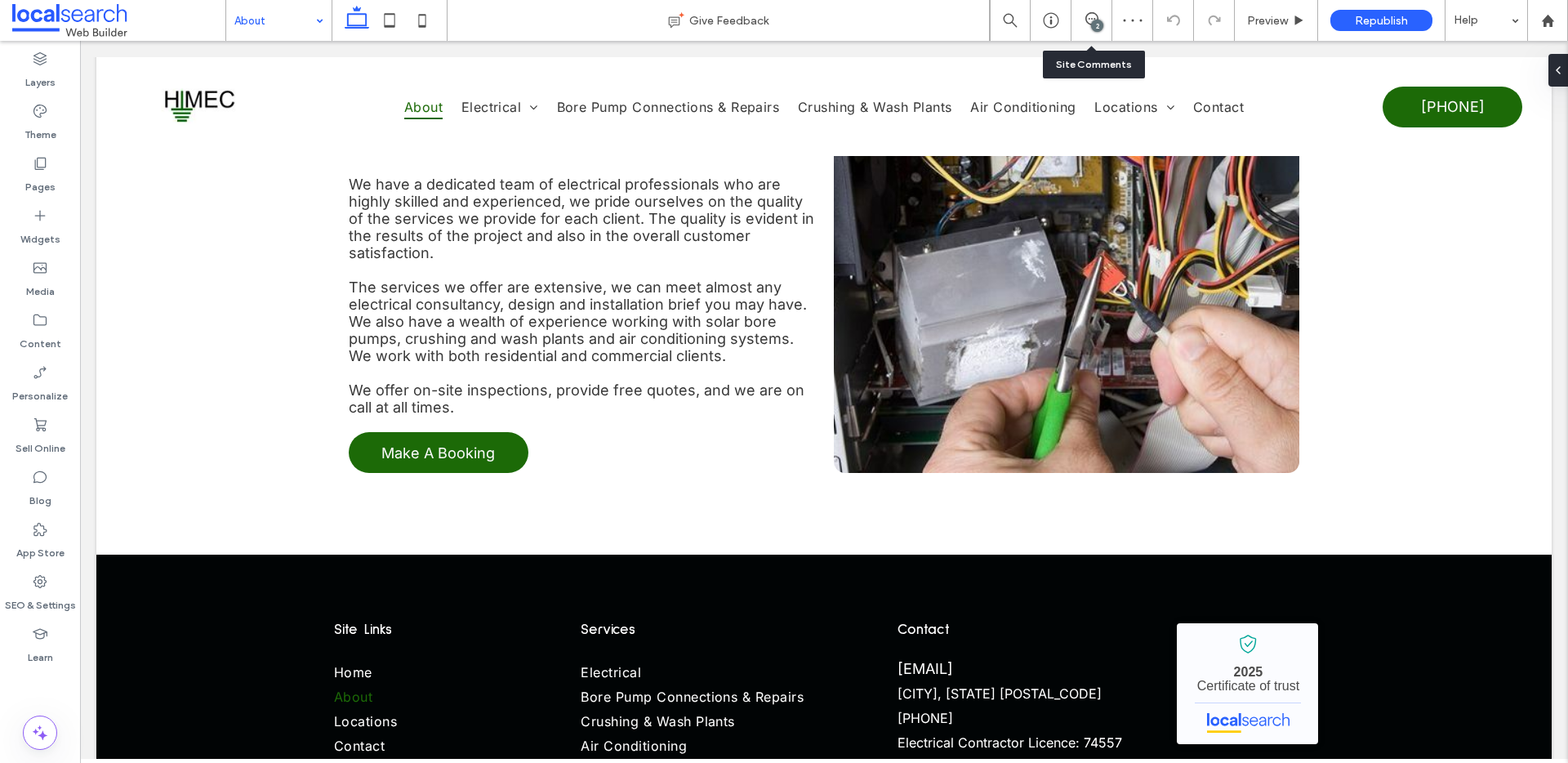 click at bounding box center (274, 20) 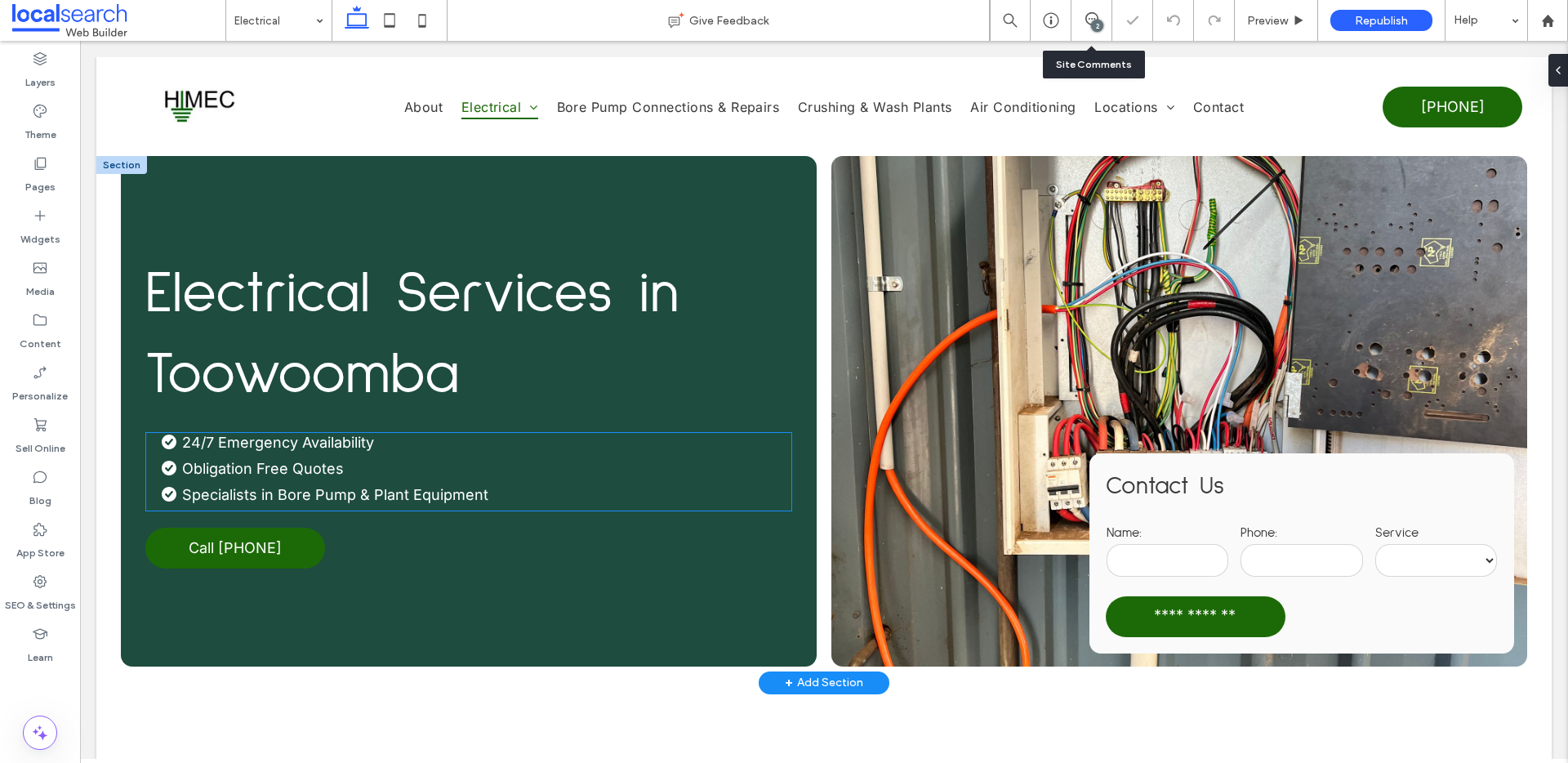 scroll, scrollTop: 0, scrollLeft: 0, axis: both 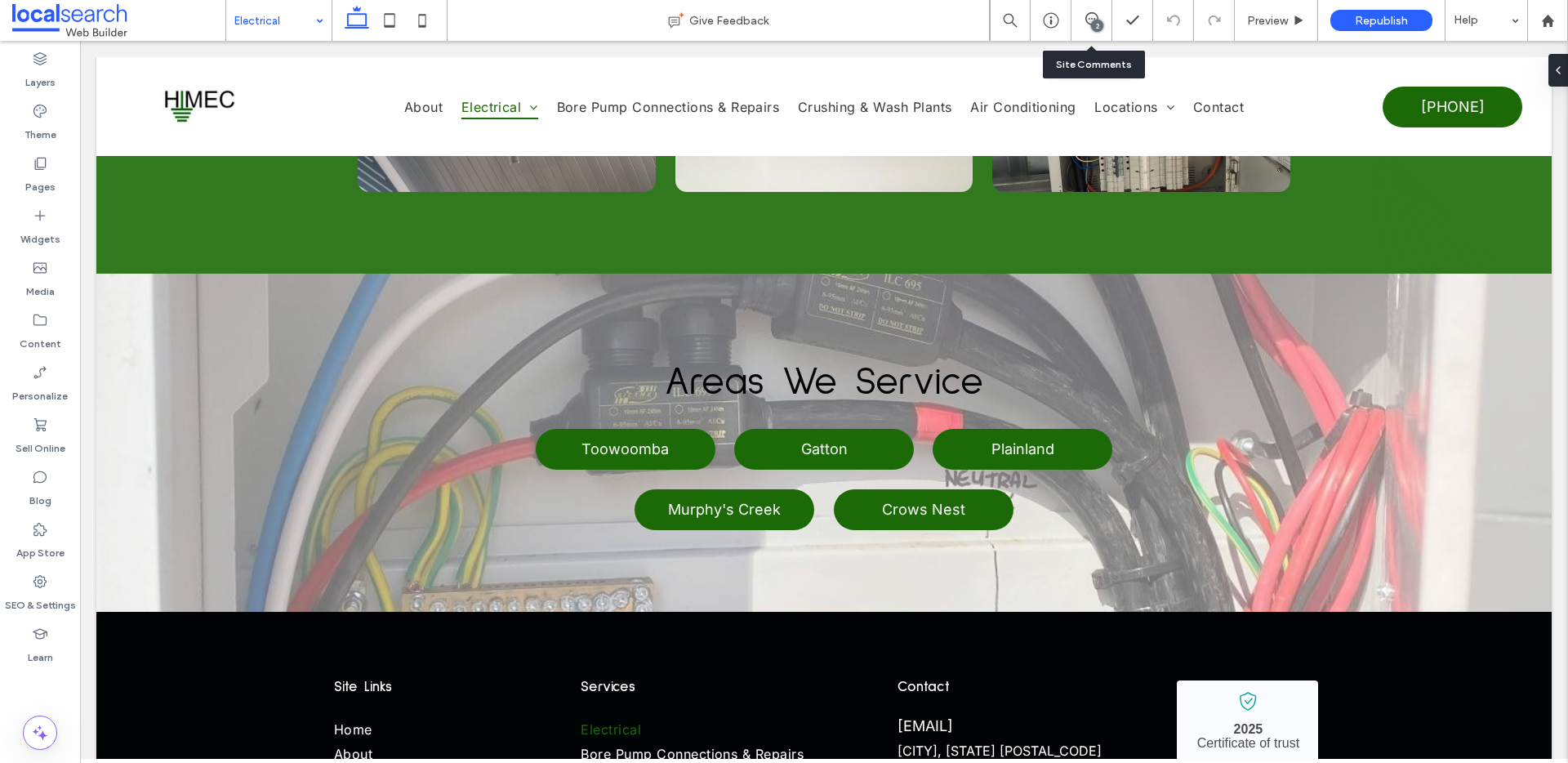click at bounding box center [274, 20] 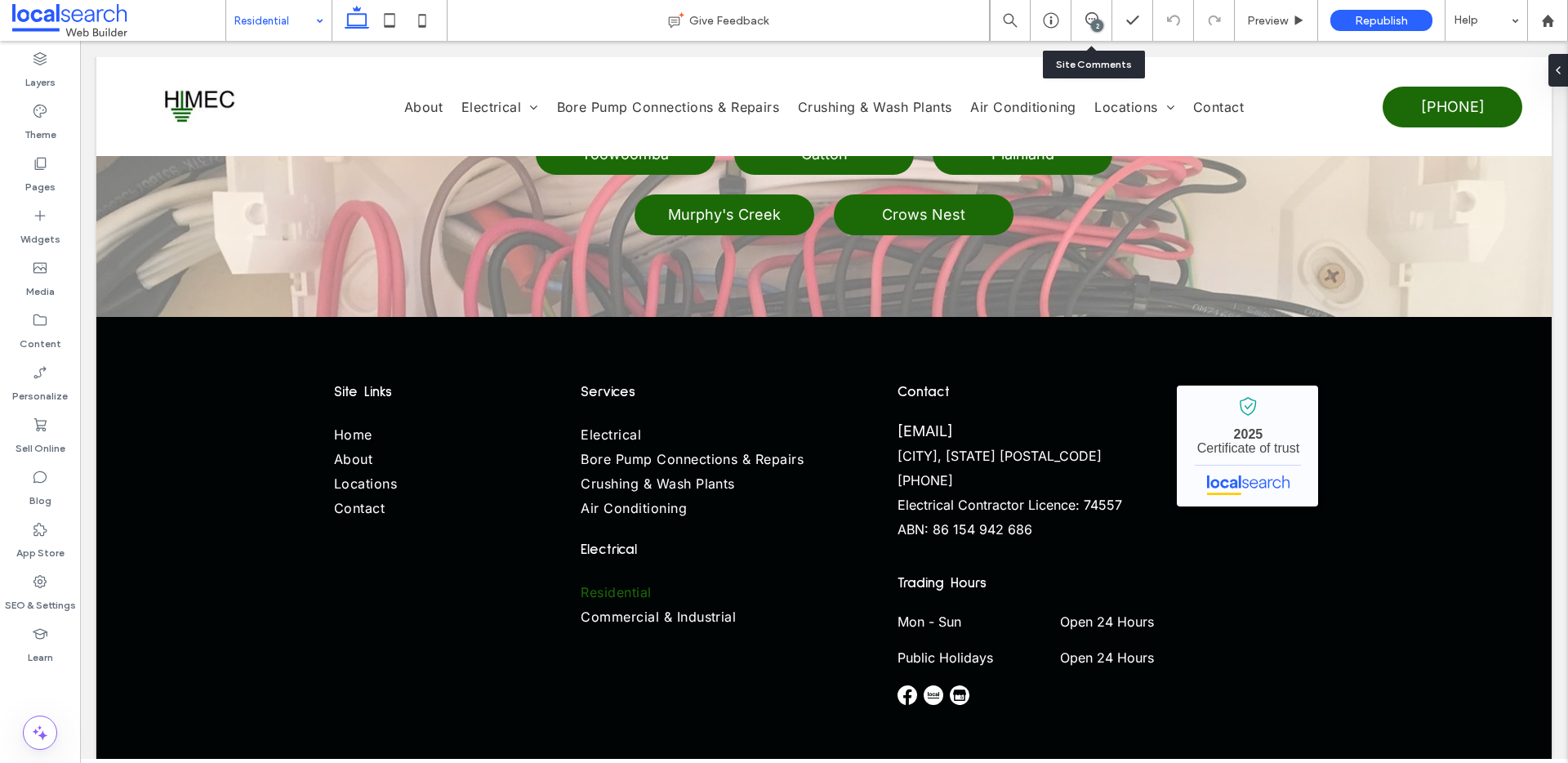 click at bounding box center (274, 20) 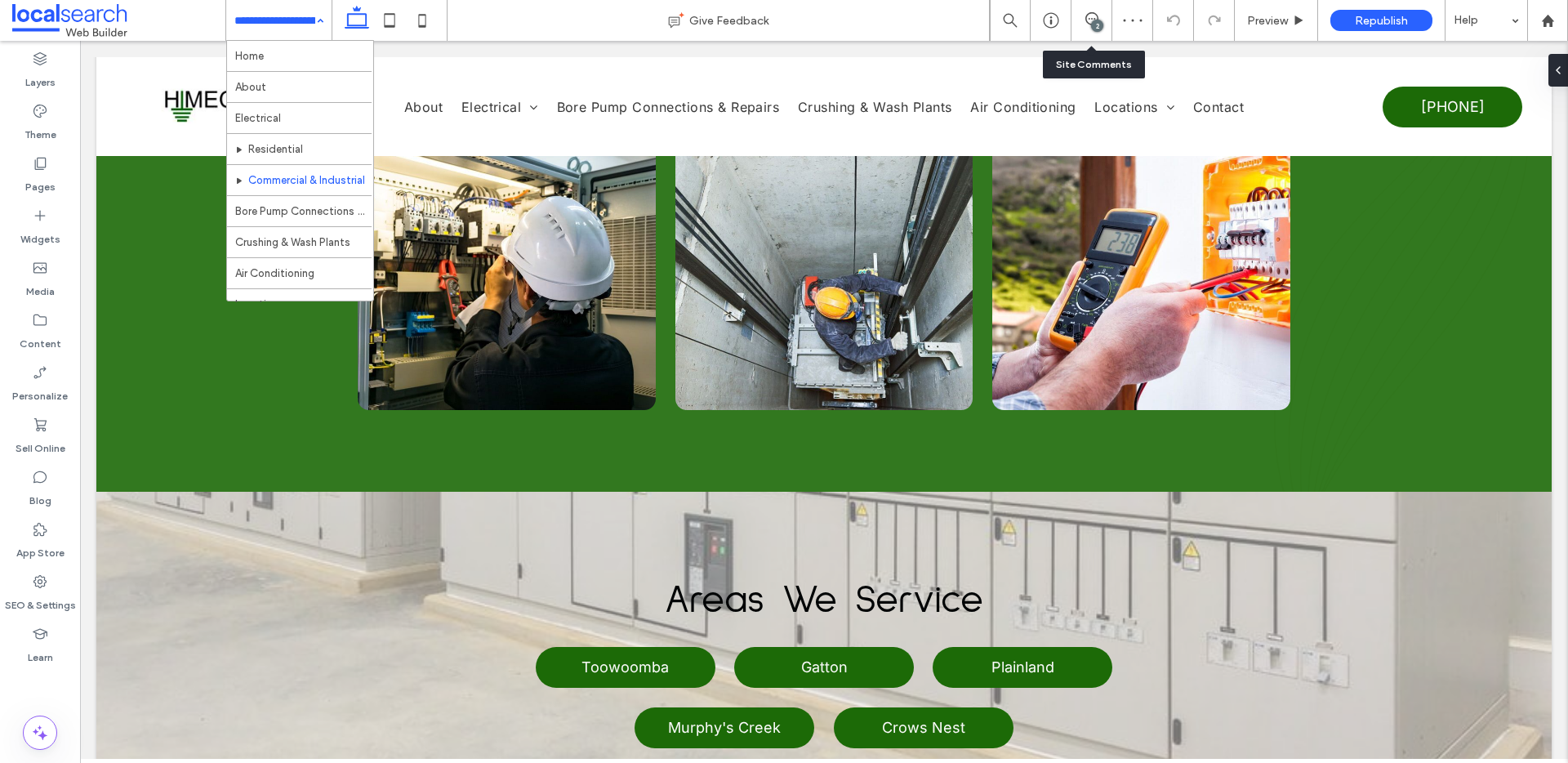 click at bounding box center [274, 20] 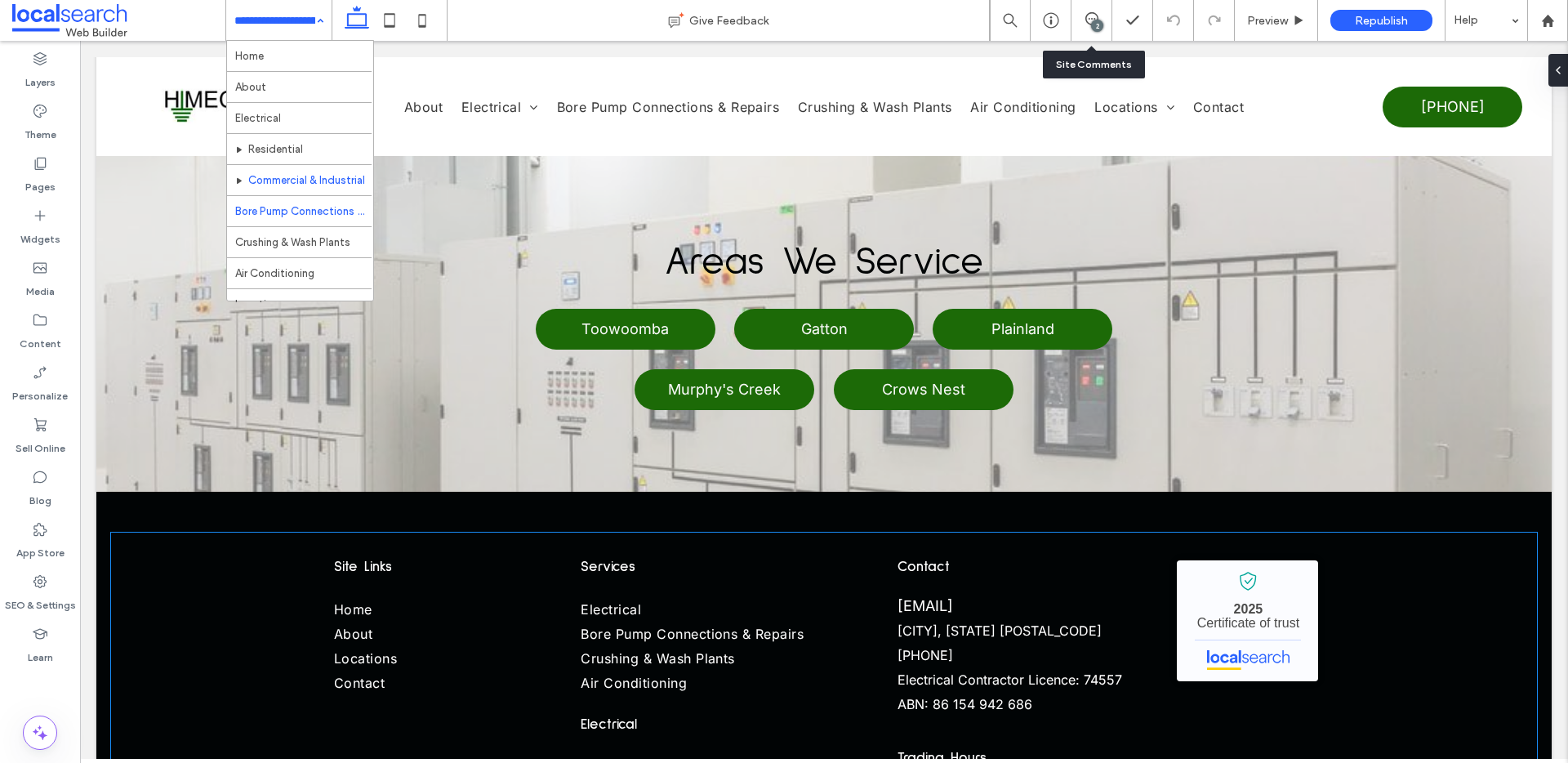 scroll, scrollTop: 2434, scrollLeft: 0, axis: vertical 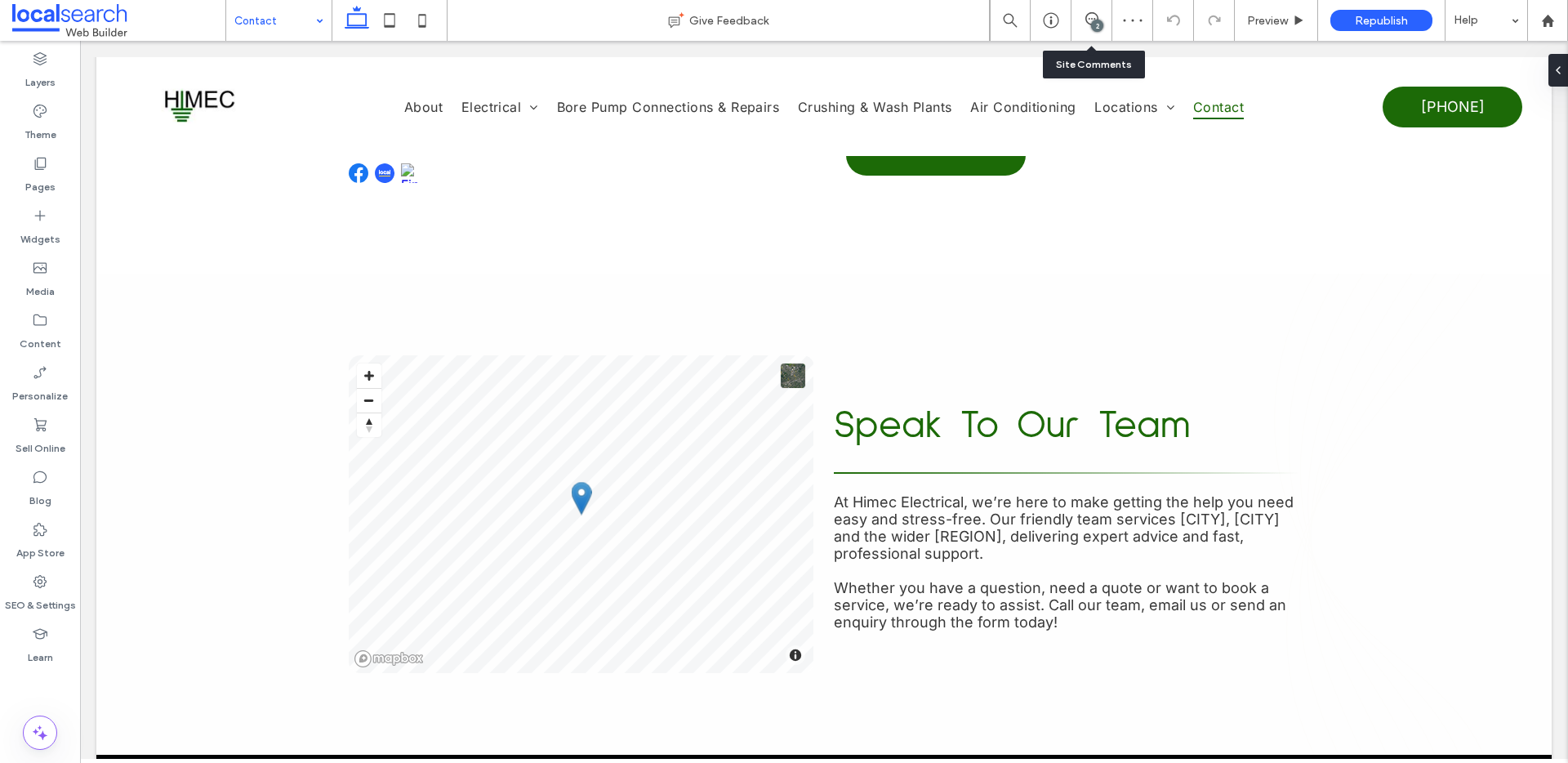 click at bounding box center (274, 20) 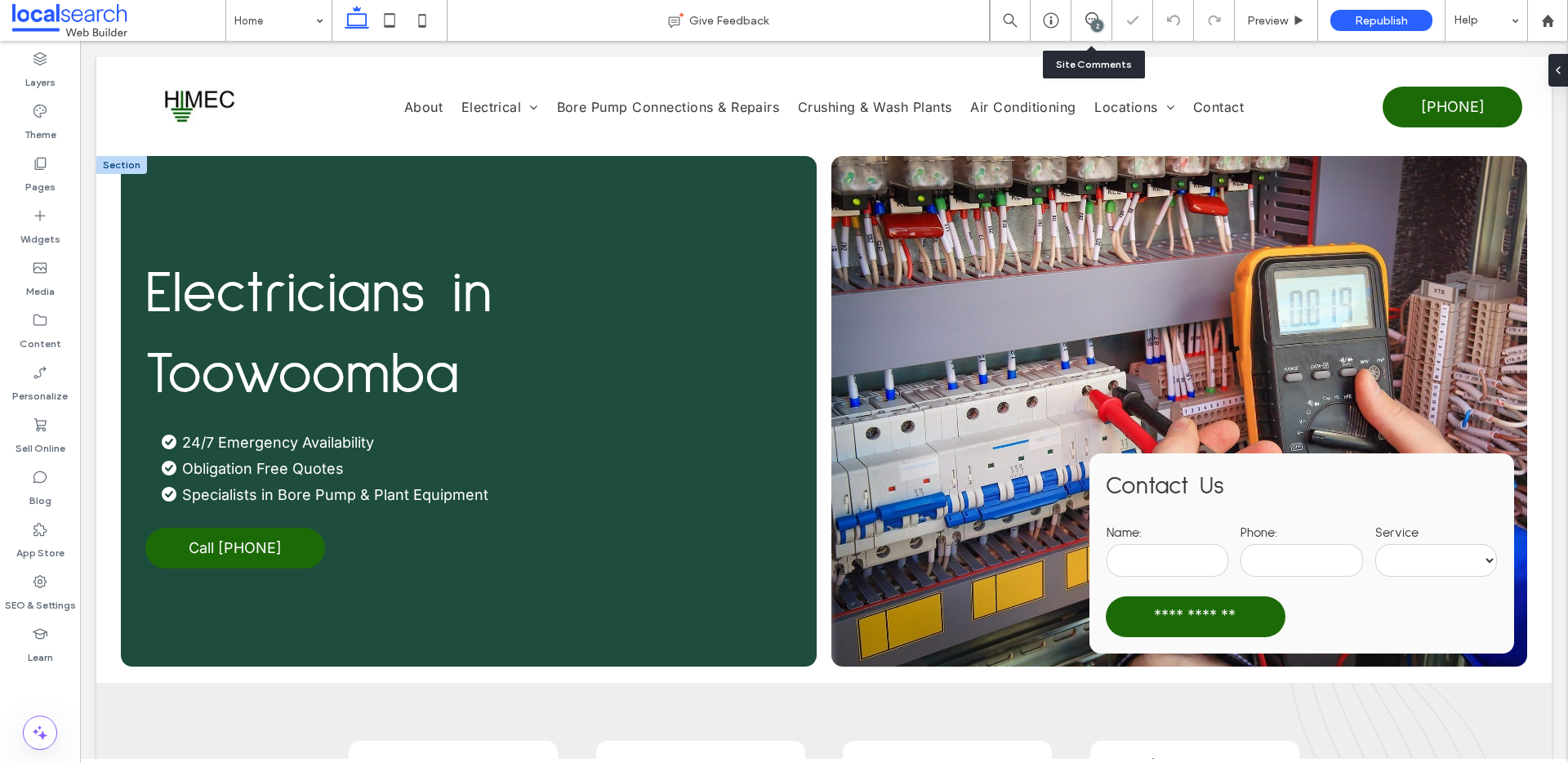 scroll, scrollTop: 0, scrollLeft: 0, axis: both 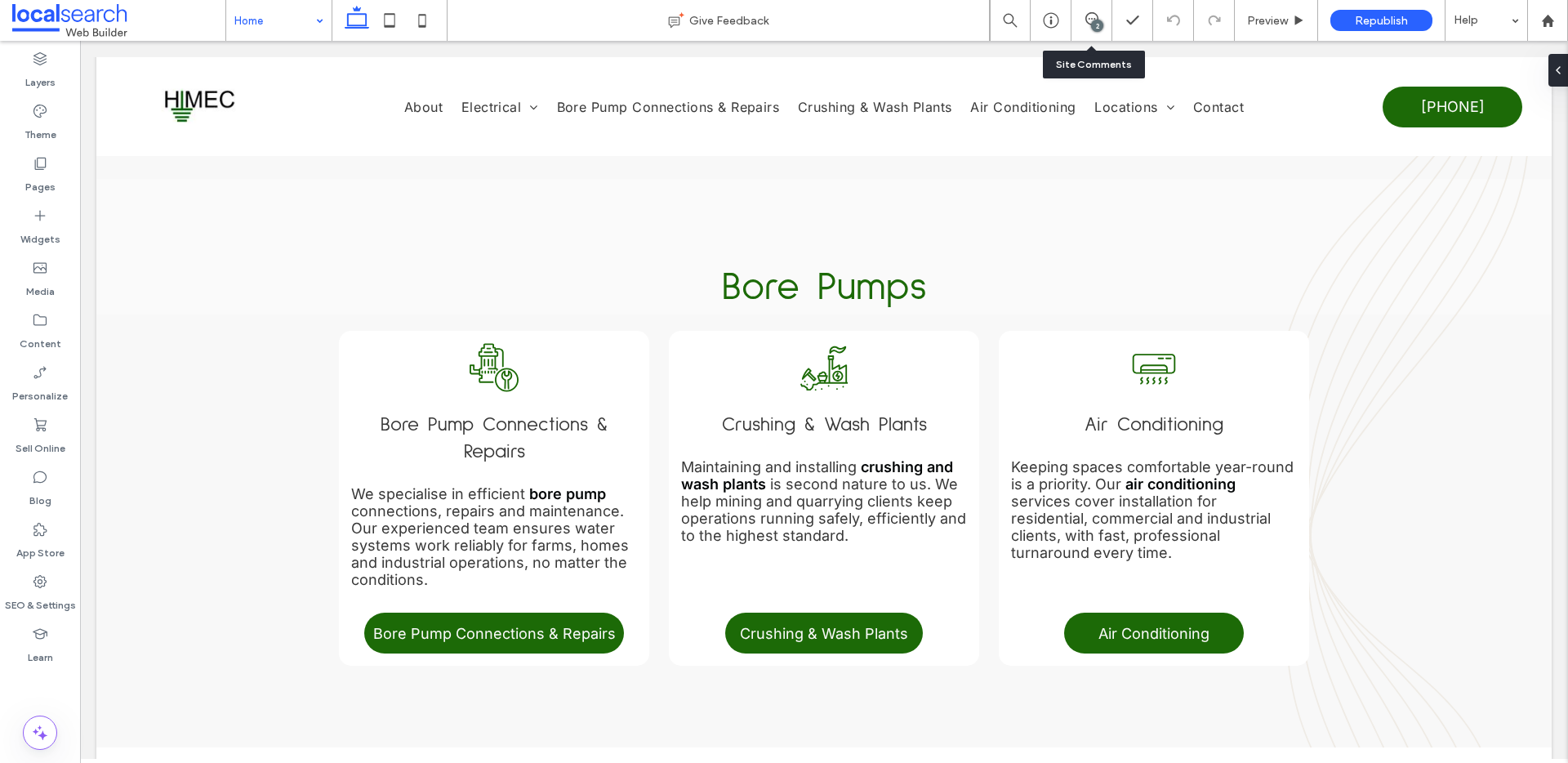 click at bounding box center [274, 20] 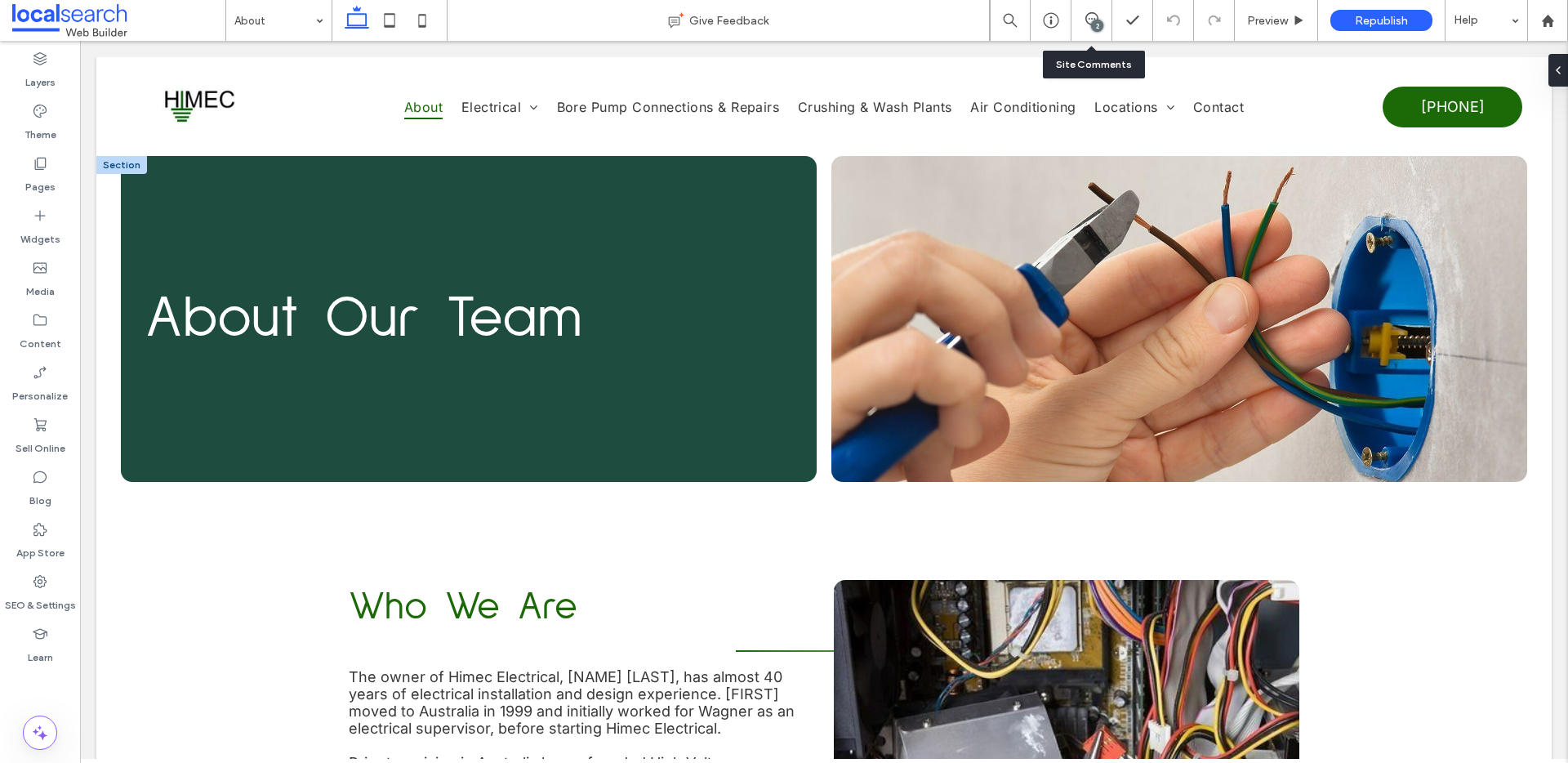scroll, scrollTop: 0, scrollLeft: 0, axis: both 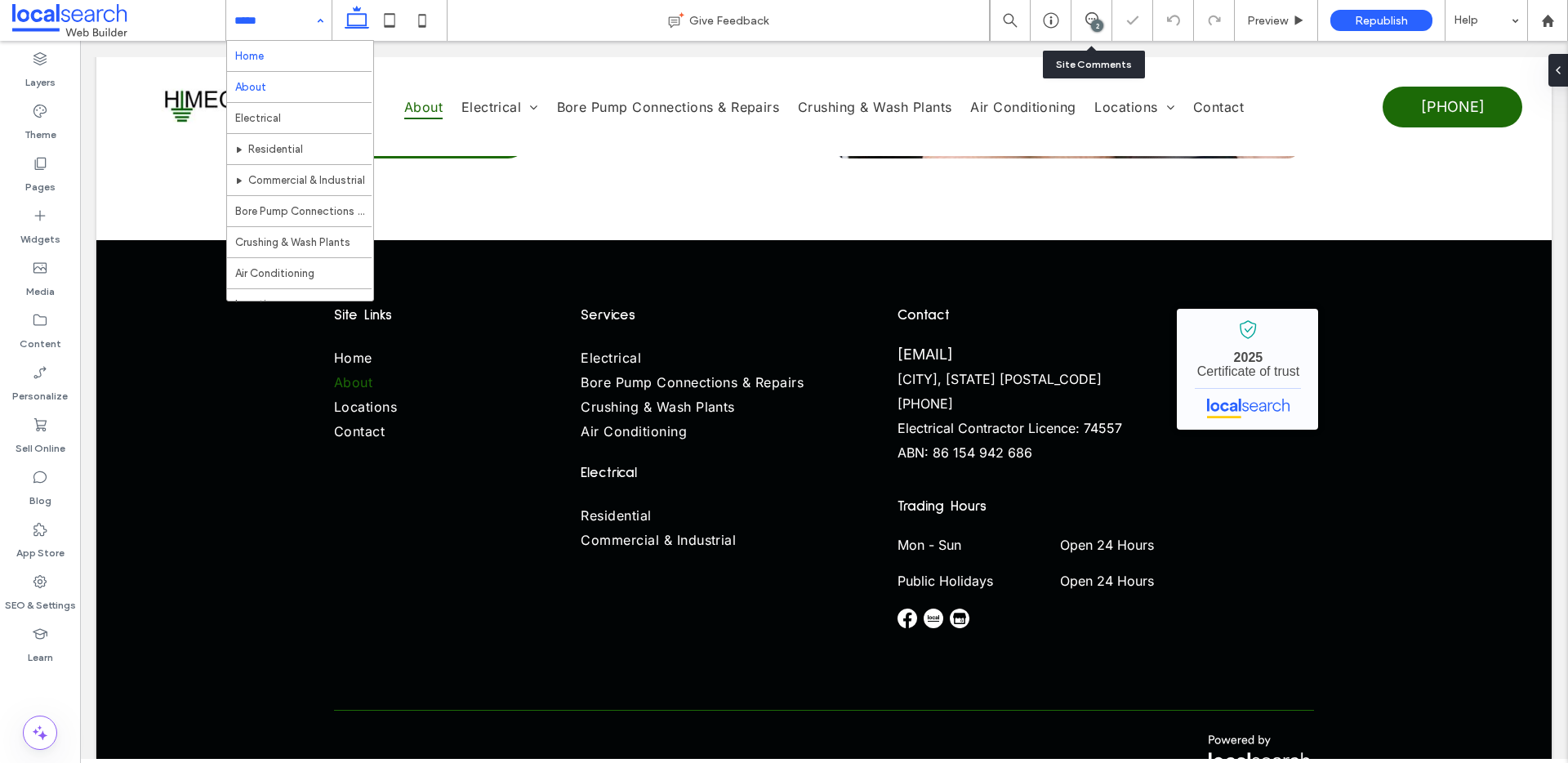 drag, startPoint x: 296, startPoint y: 25, endPoint x: 296, endPoint y: 43, distance: 18 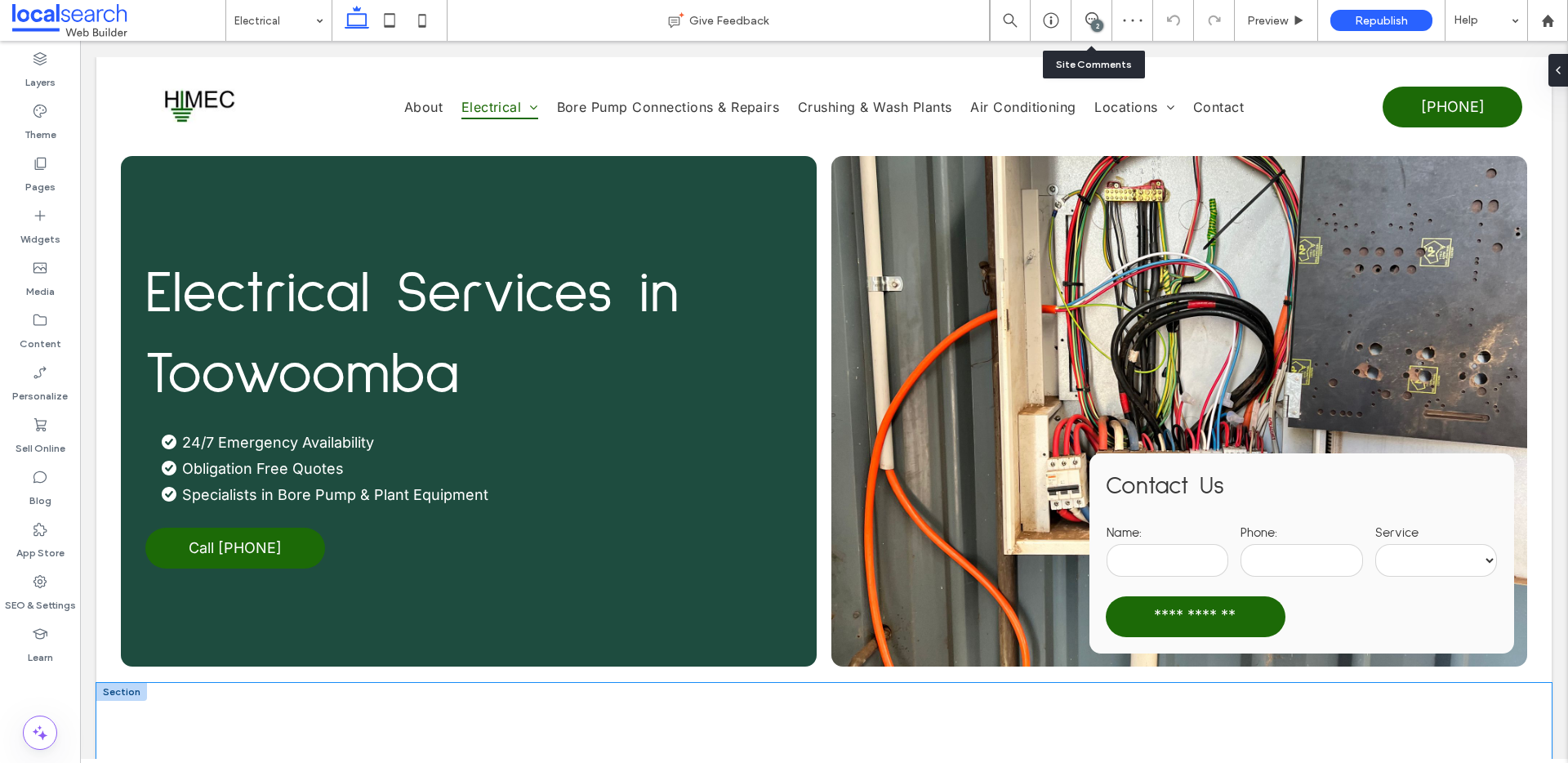 scroll, scrollTop: 173, scrollLeft: 0, axis: vertical 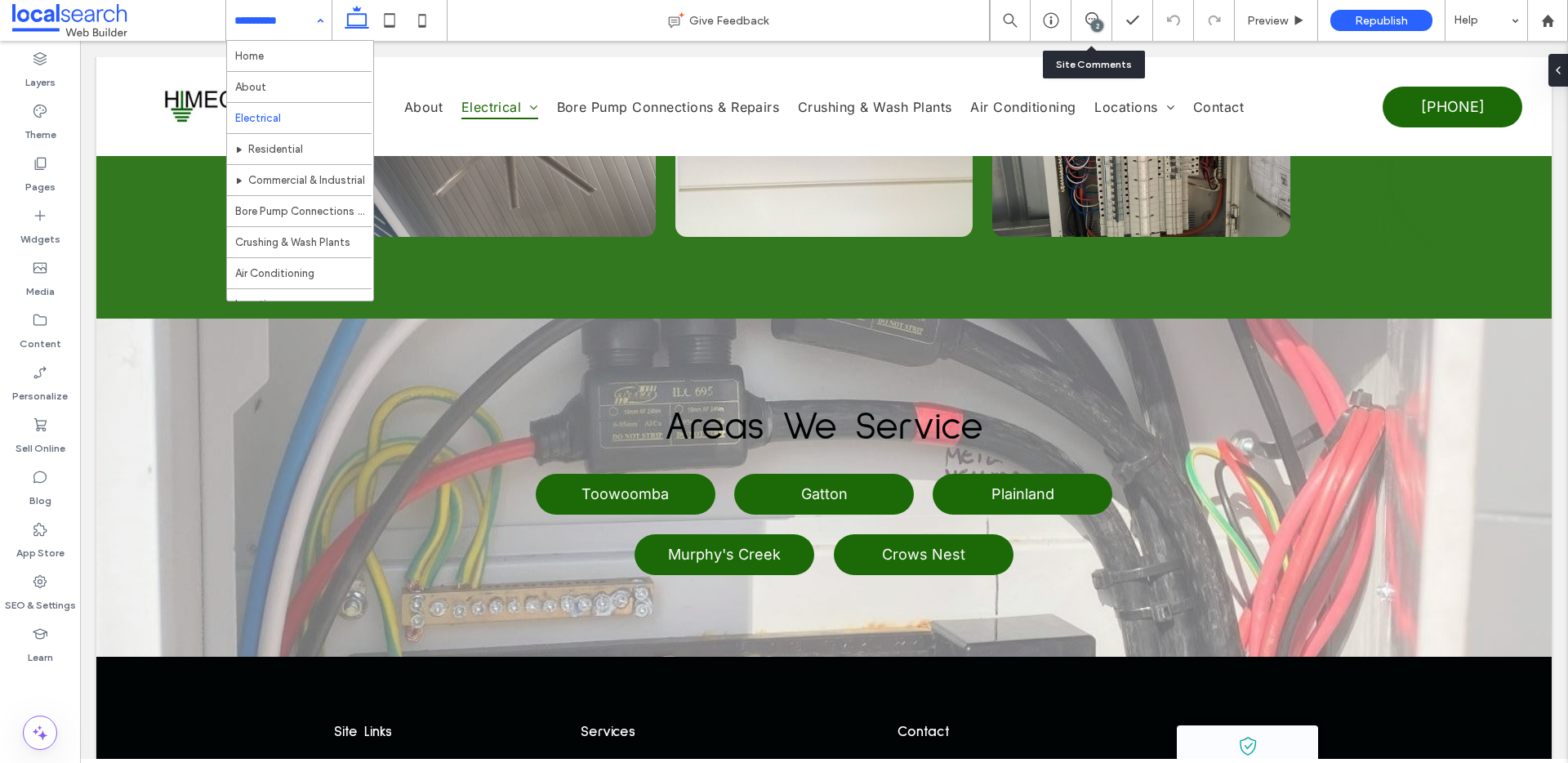 click at bounding box center (274, 20) 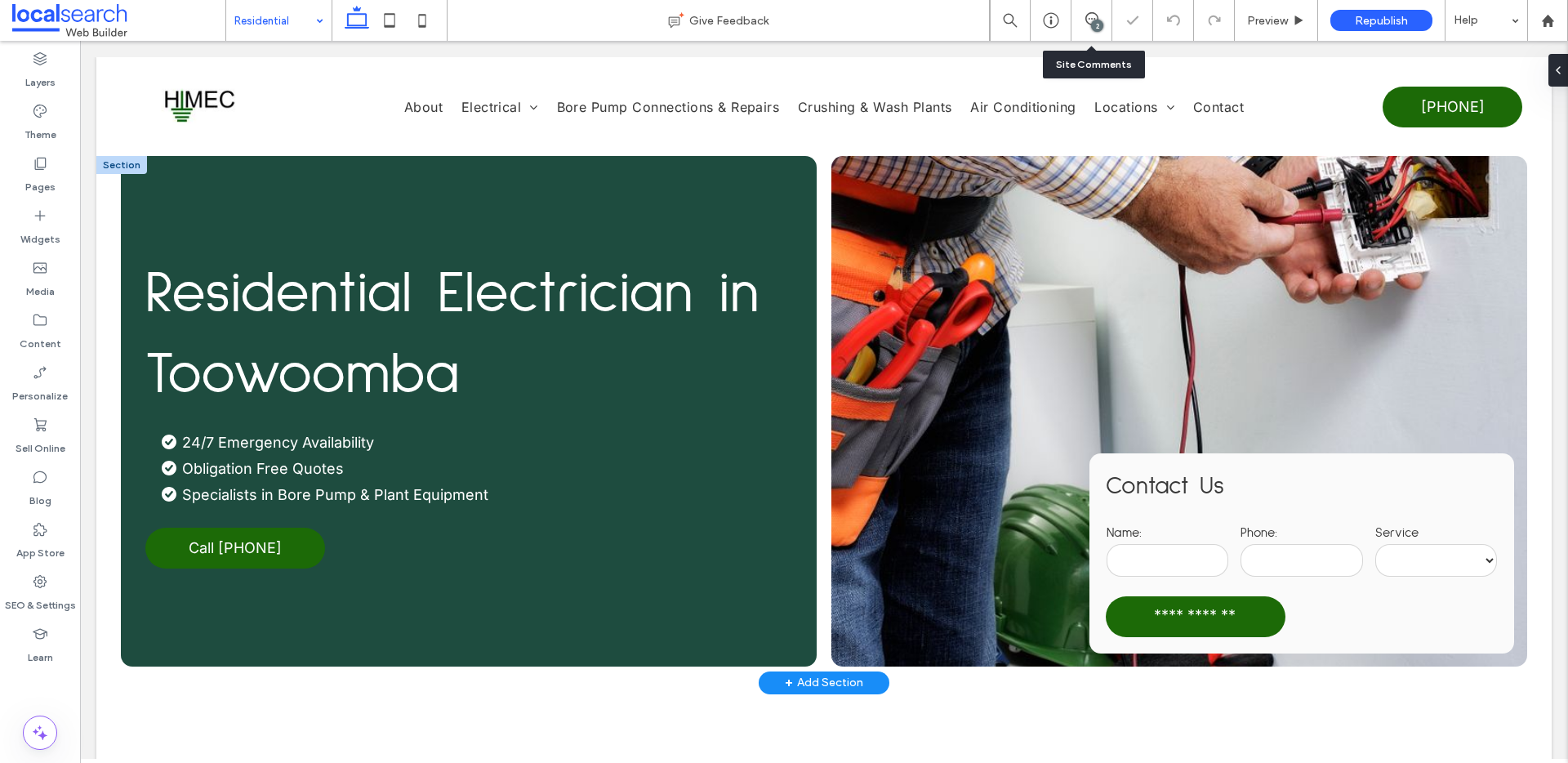 scroll, scrollTop: 0, scrollLeft: 0, axis: both 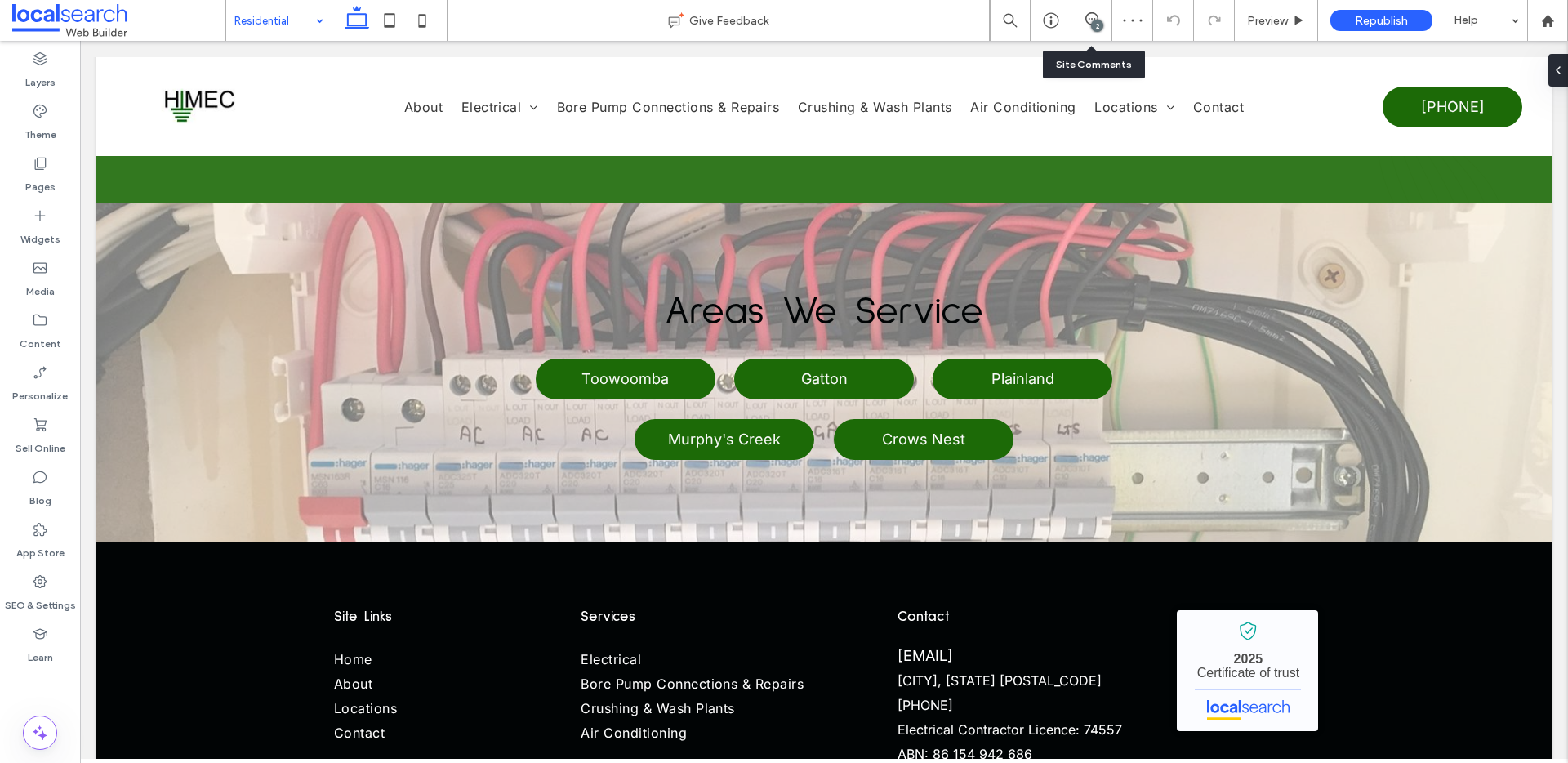 click at bounding box center [274, 20] 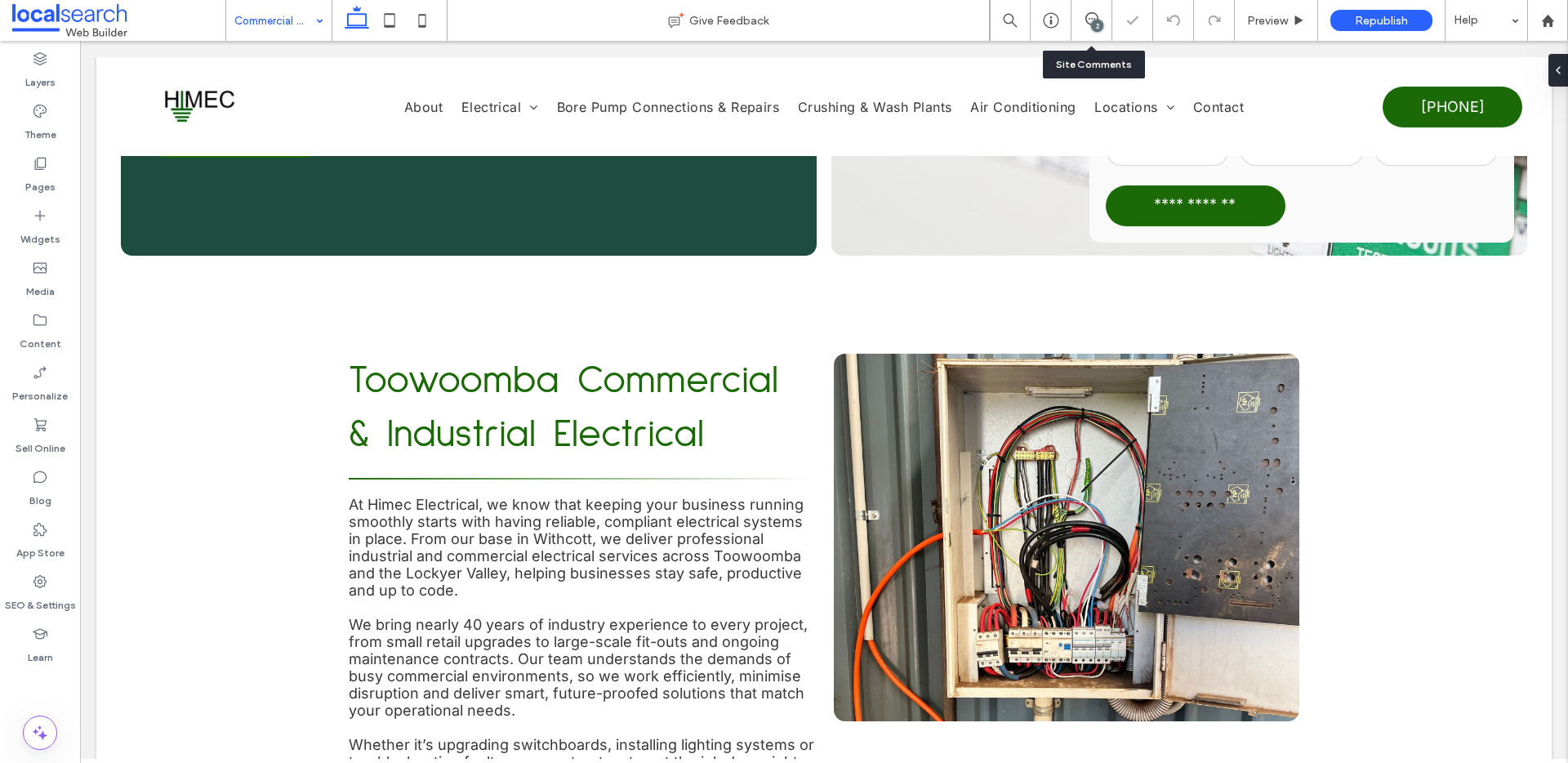 scroll, scrollTop: 999, scrollLeft: 0, axis: vertical 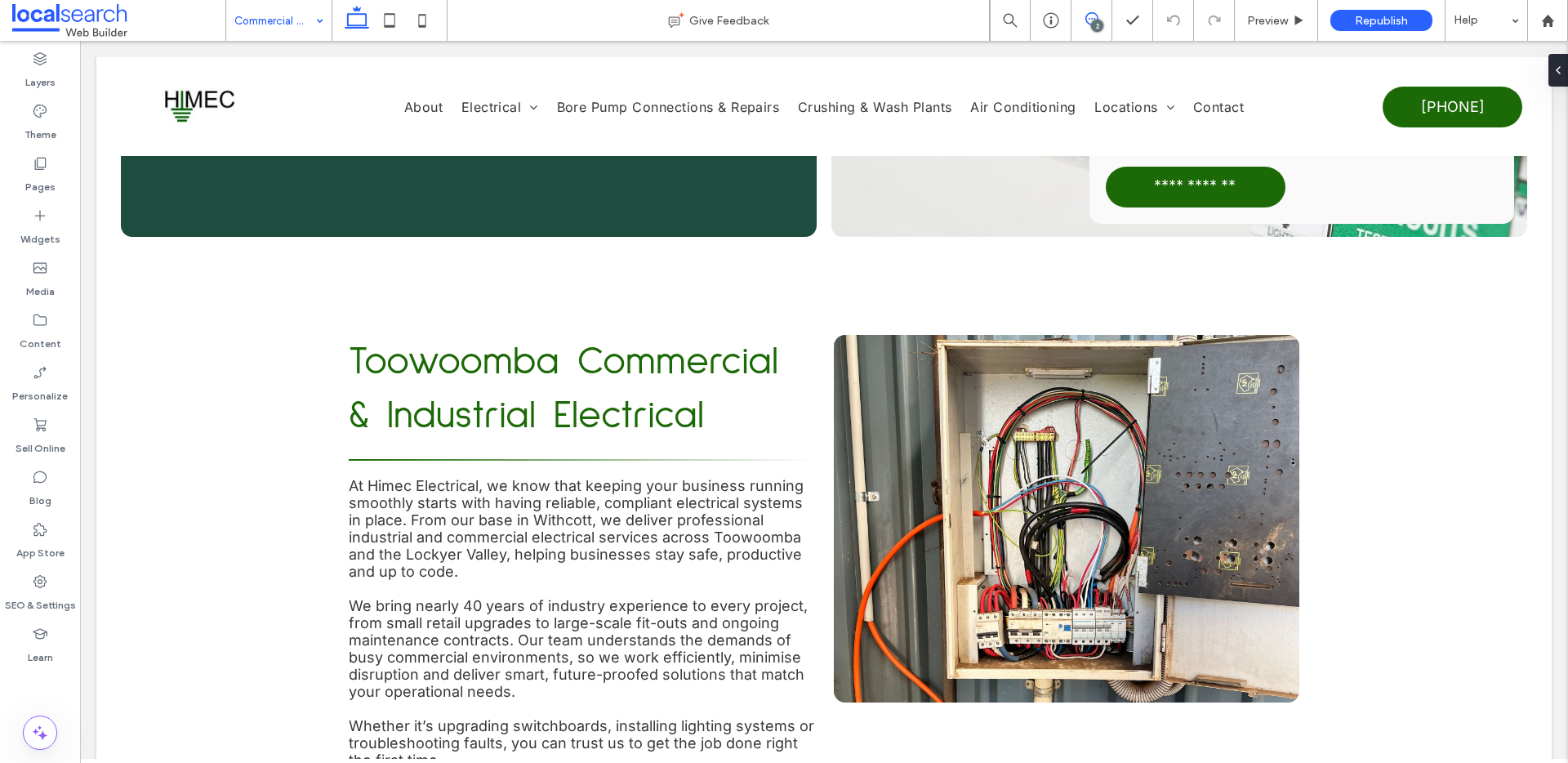 click 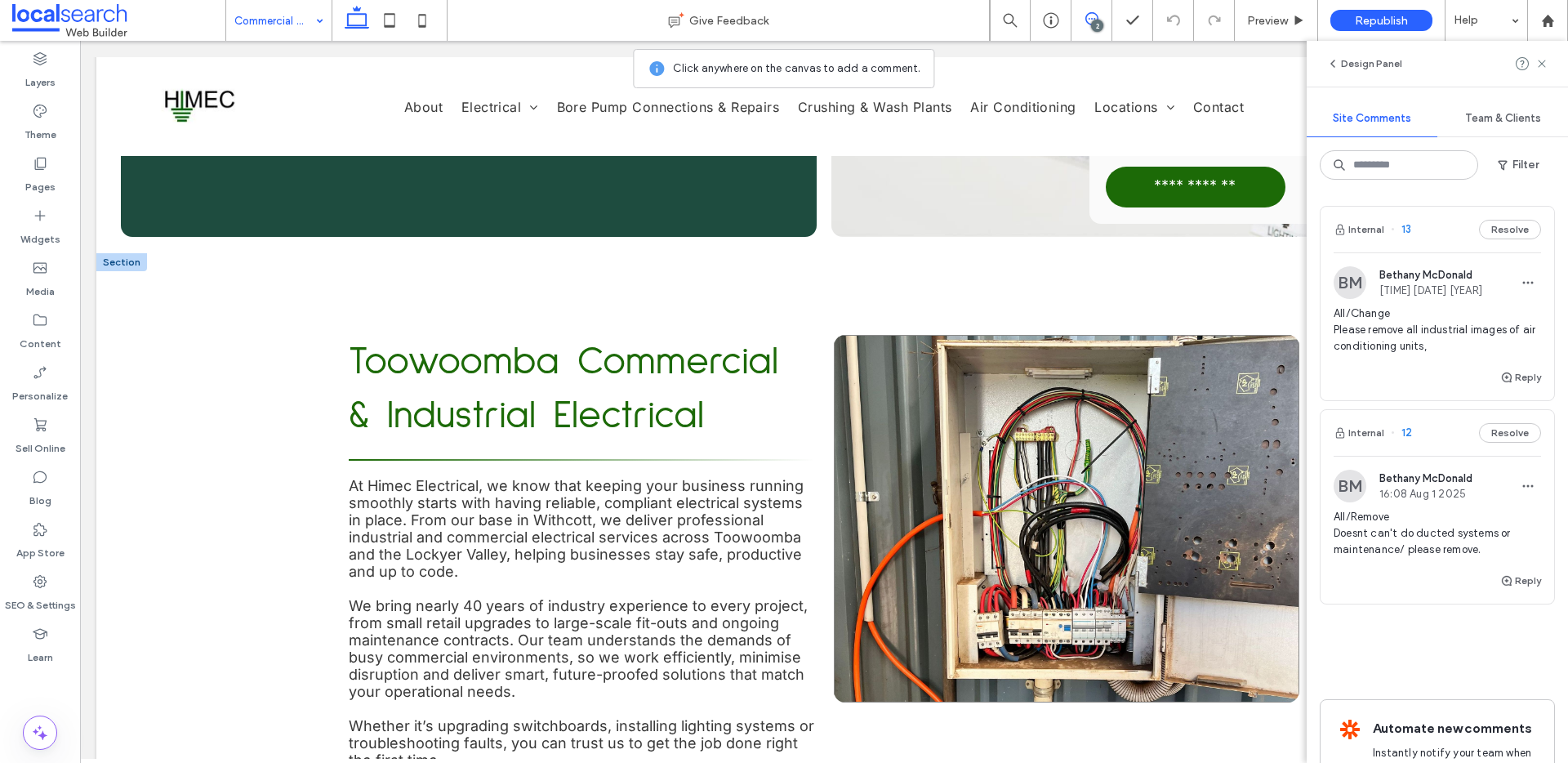 drag, startPoint x: 1195, startPoint y: 390, endPoint x: 1213, endPoint y: 390, distance: 18 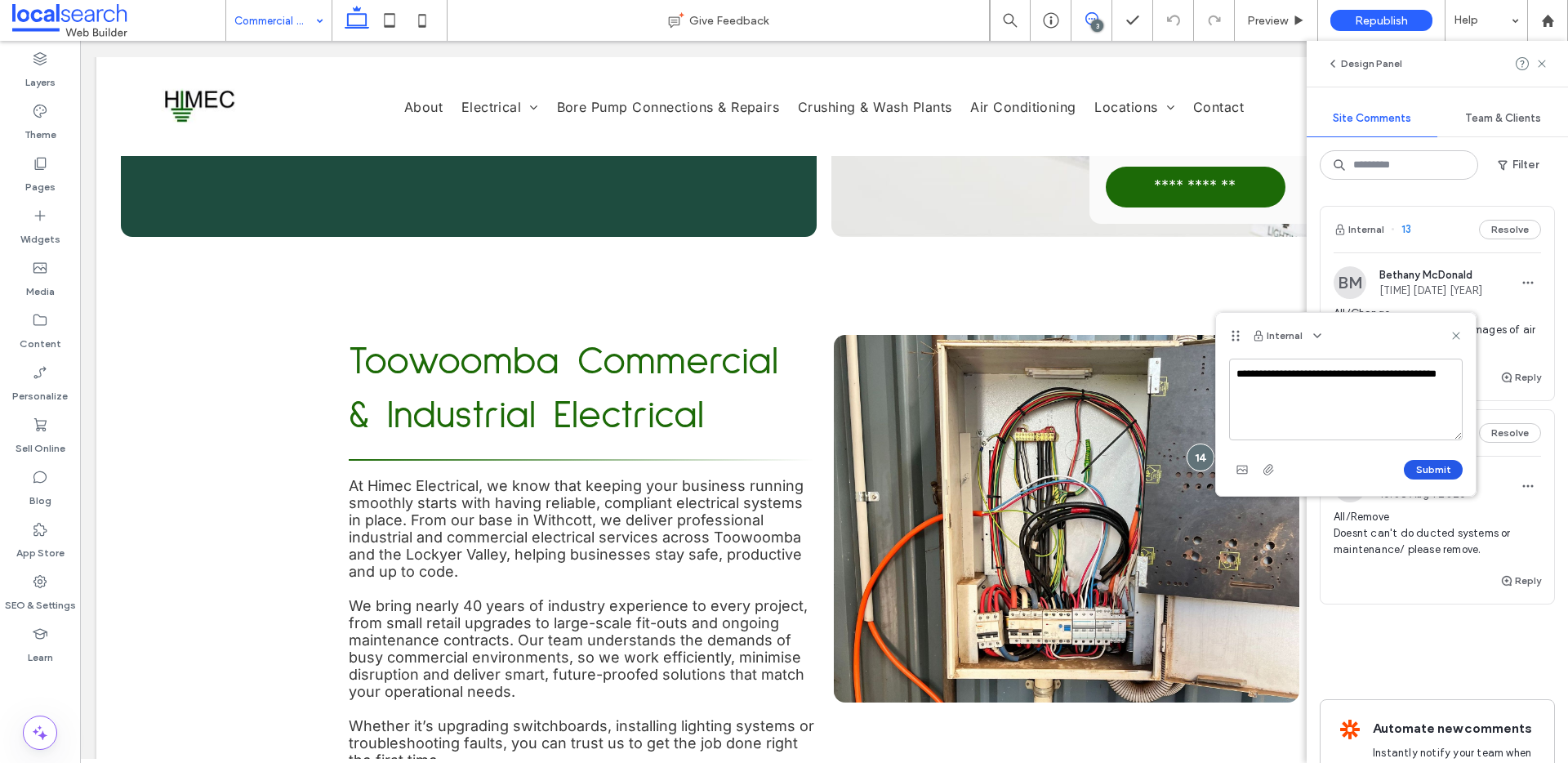 type on "**********" 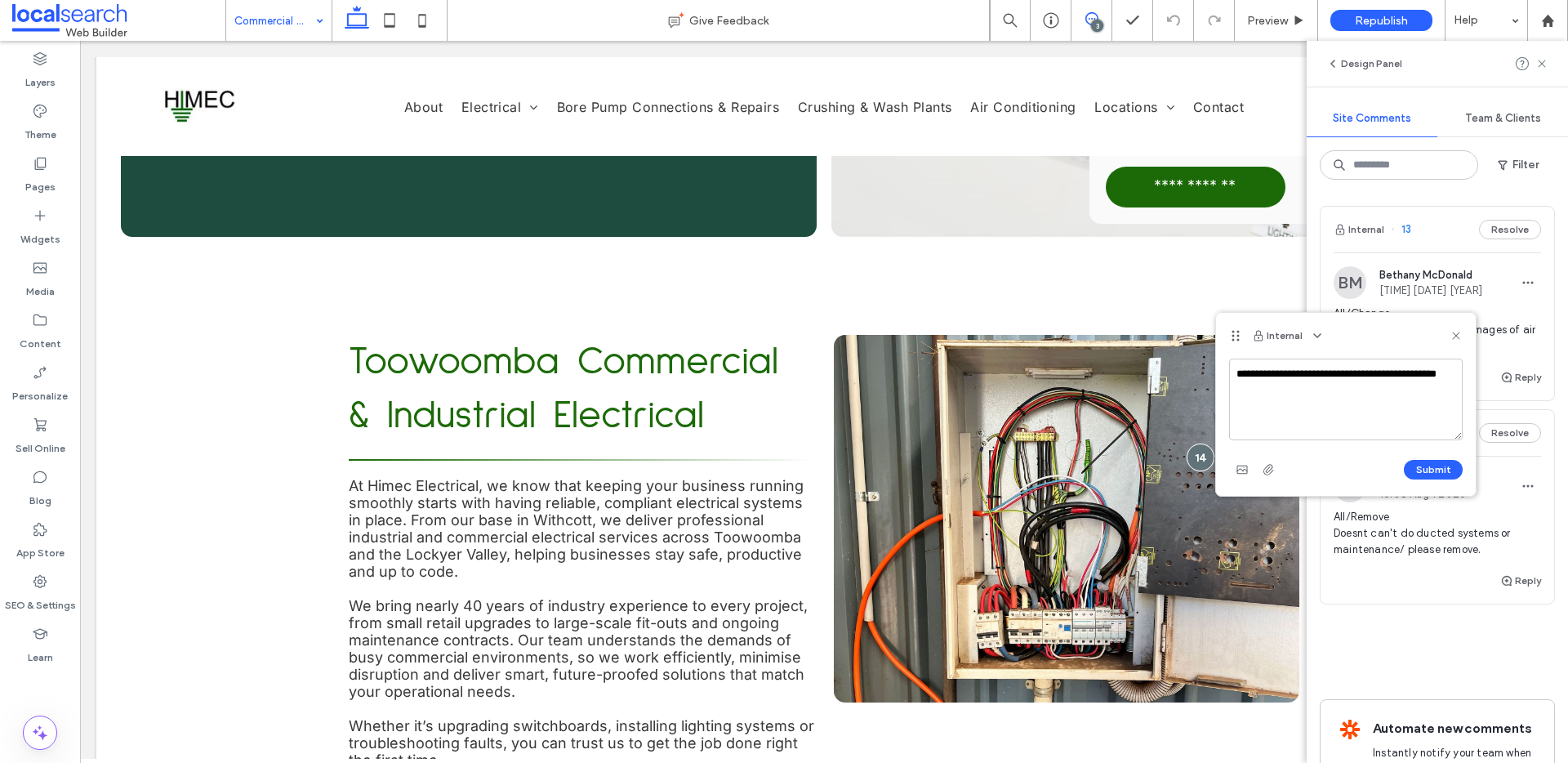 drag, startPoint x: 1447, startPoint y: 472, endPoint x: 1456, endPoint y: 454, distance: 20.124612 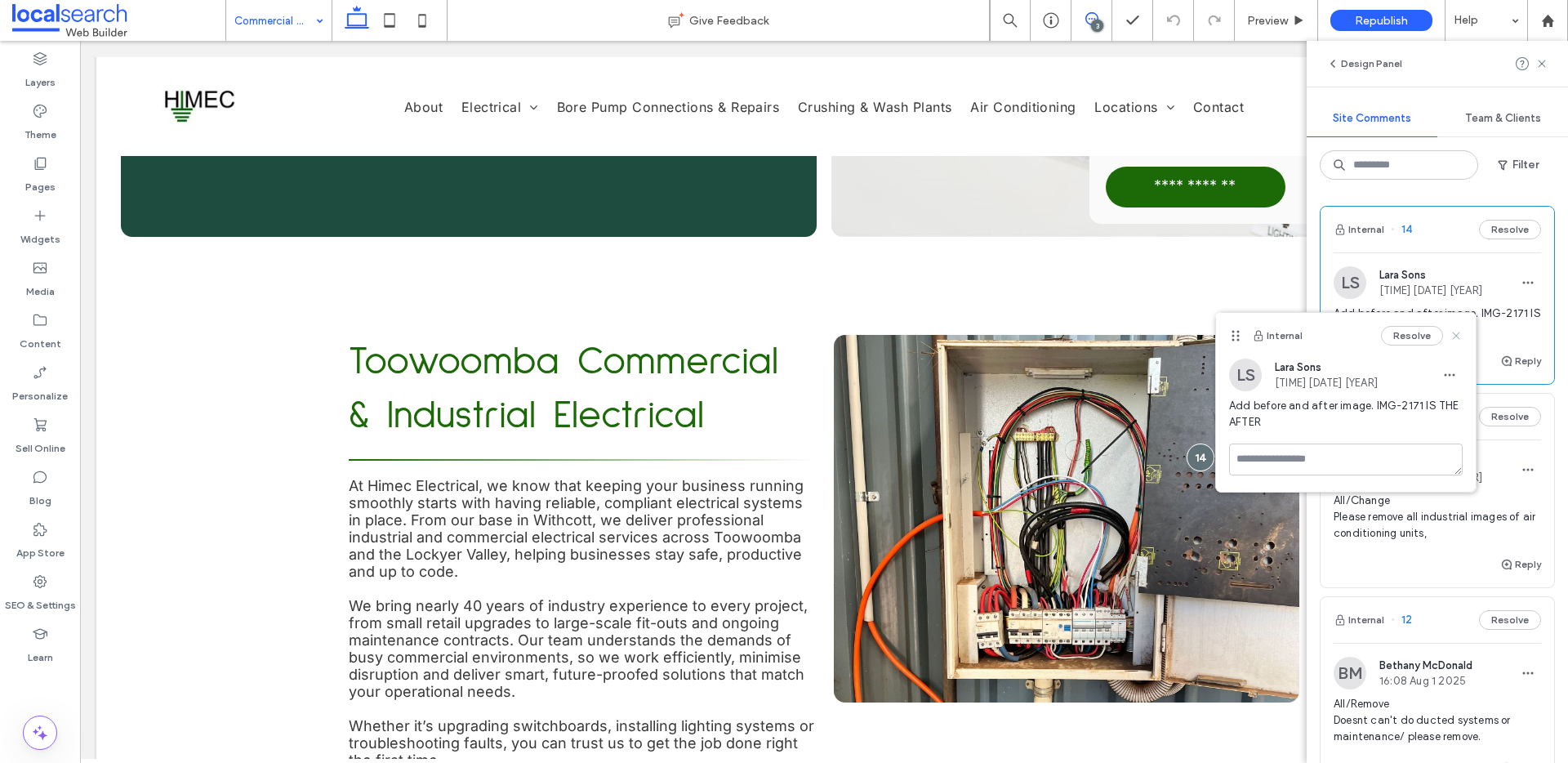 click 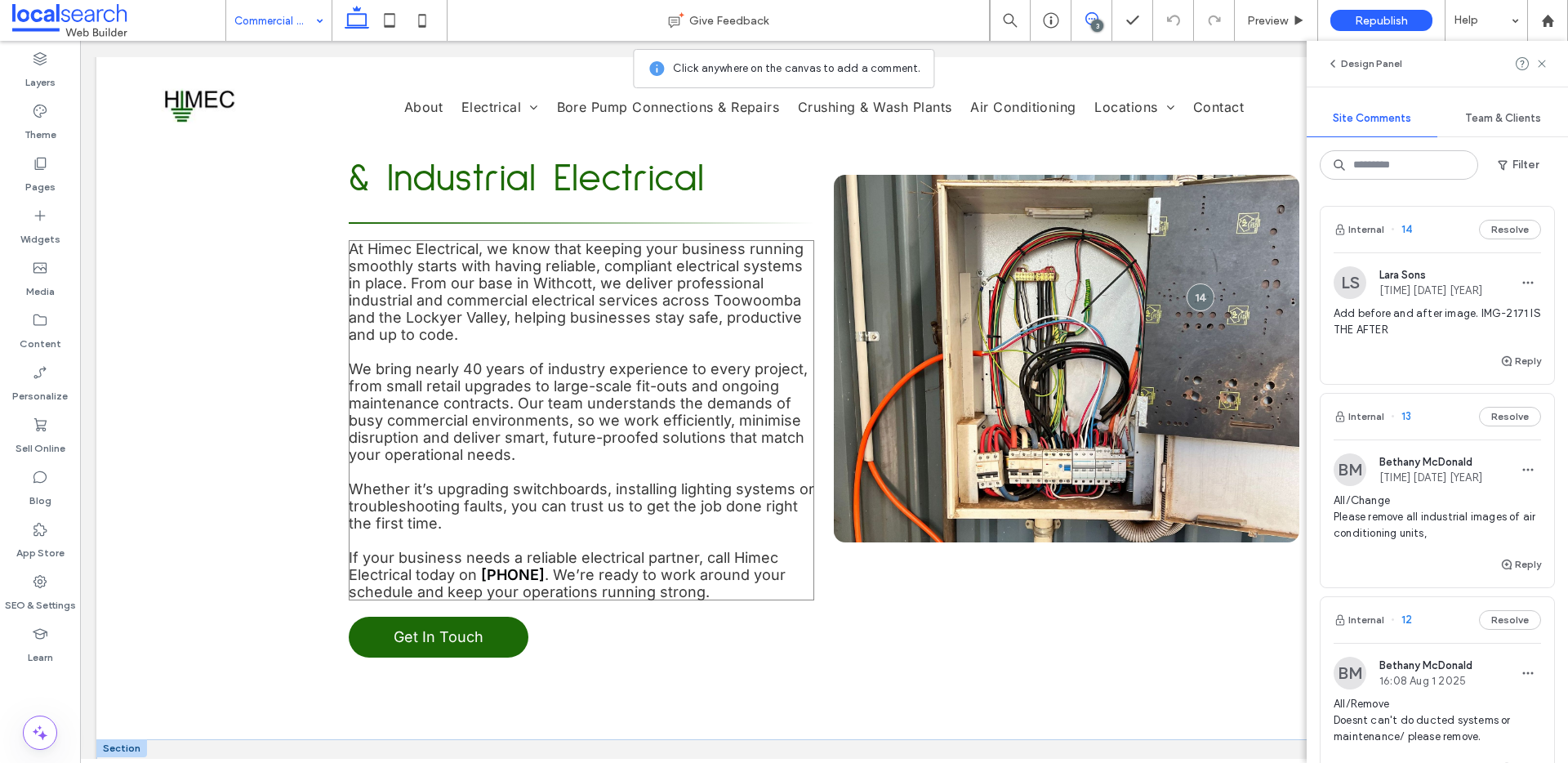 scroll, scrollTop: 852, scrollLeft: 0, axis: vertical 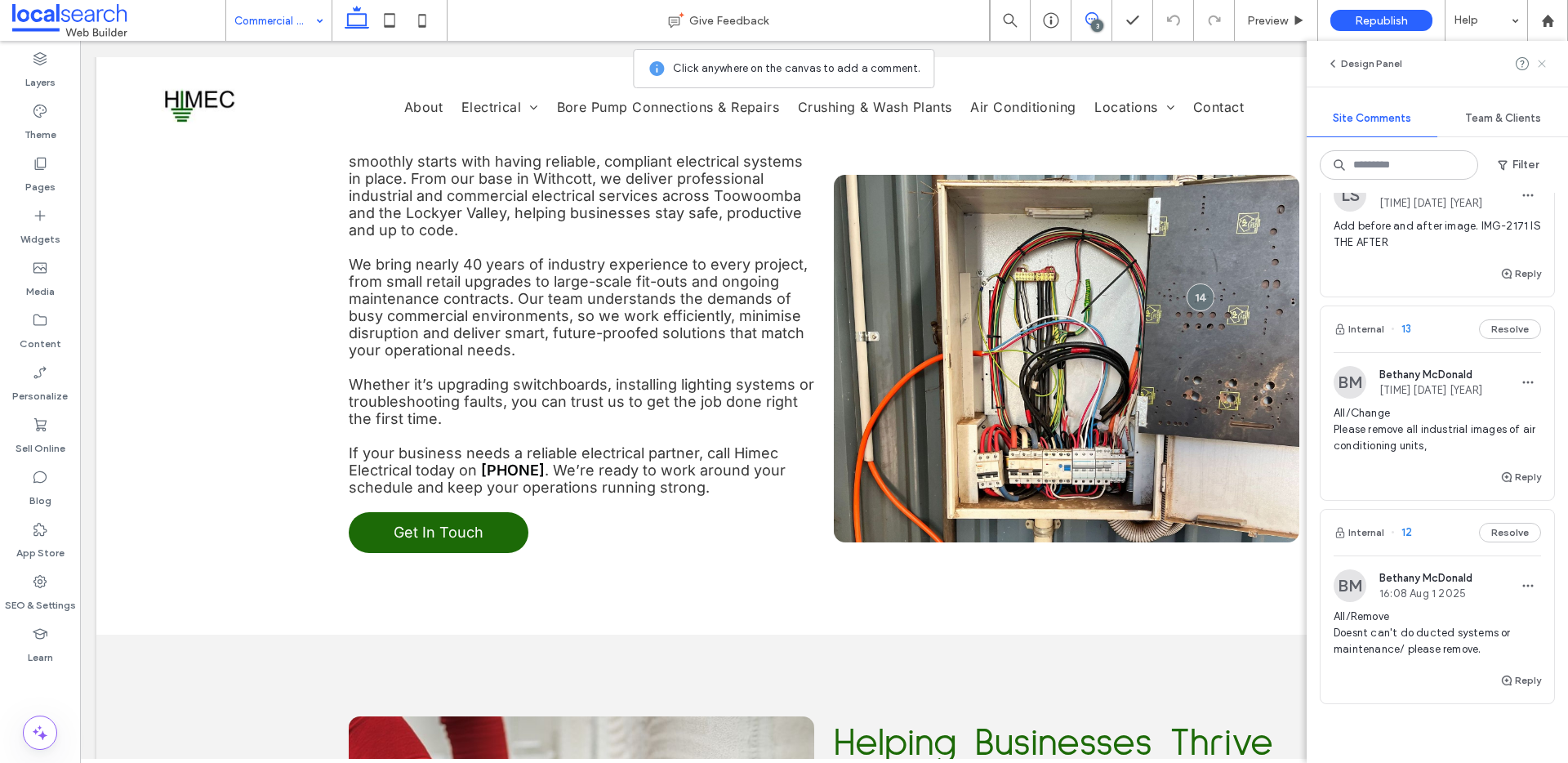 click 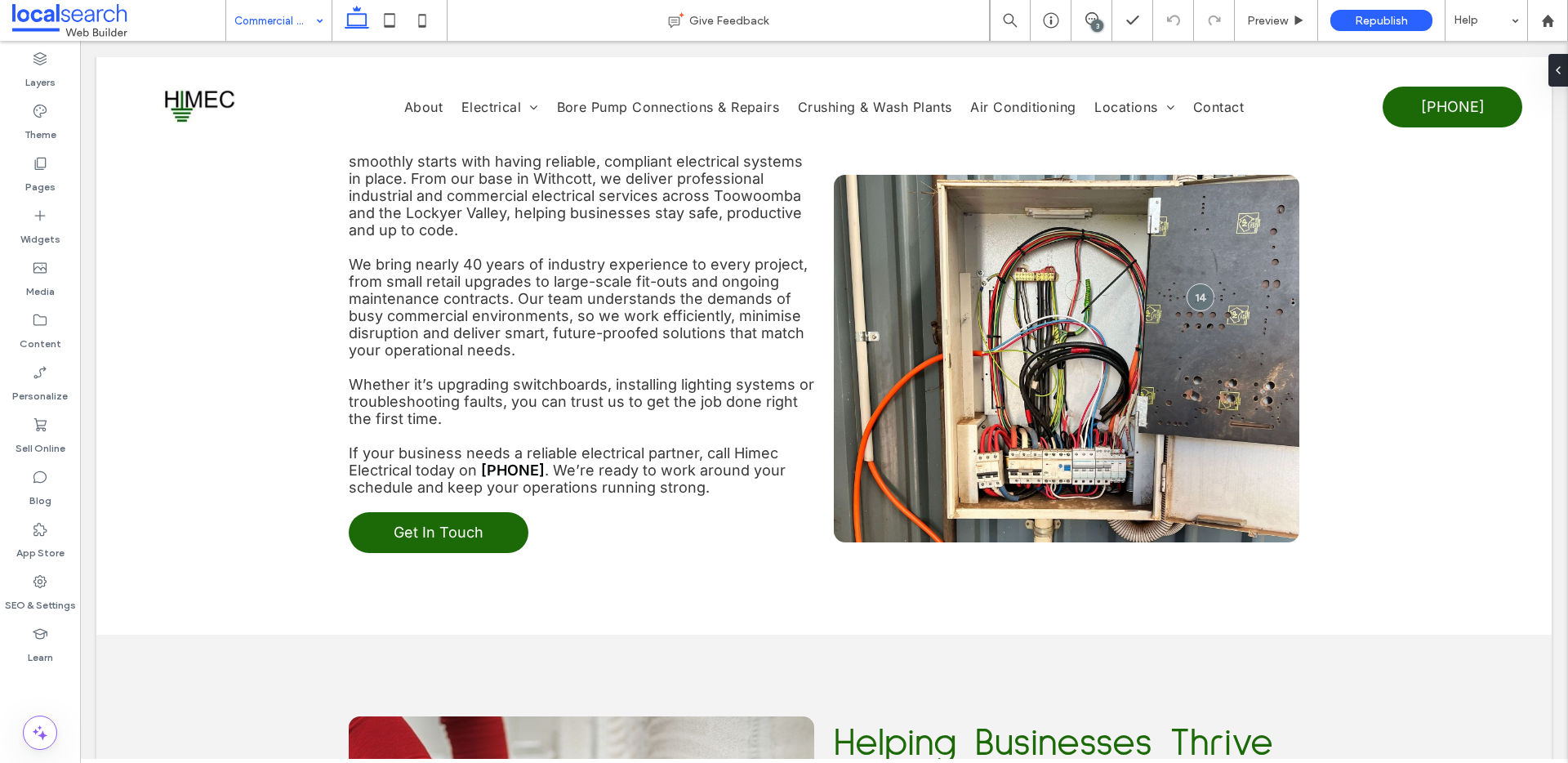 scroll, scrollTop: 0, scrollLeft: 0, axis: both 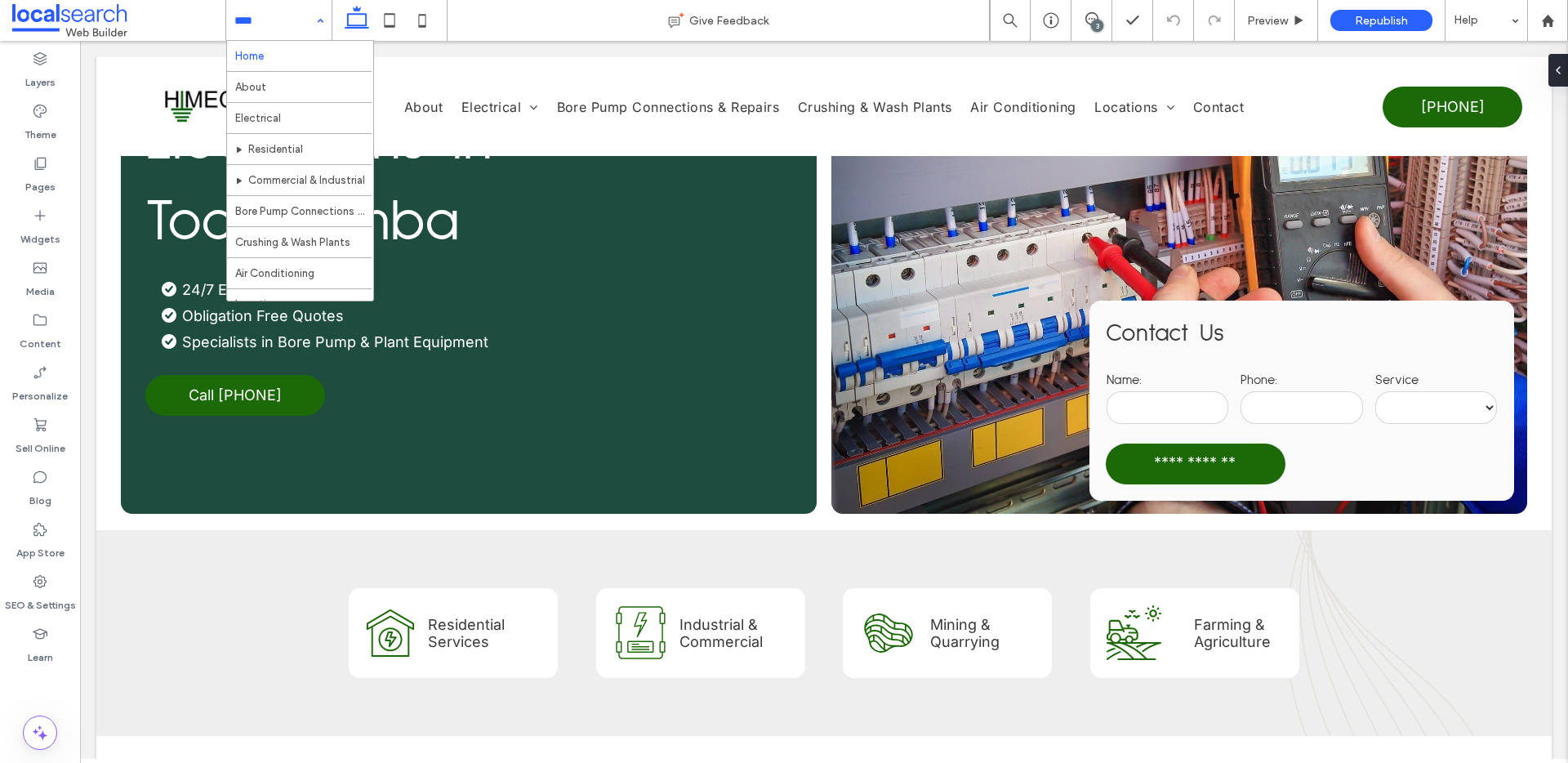 click on "Home About Electrical Residential Commercial & Industrial Bore Pump Connections & Repairs Crushing & Wash Plants Air Conditioning Locations Residential Gatton Commercial & Industrial Gatton Bore Pump Connections & Repairs Gatton Residential Plainland Commercial & Industrial Plainland Bore Pump Connections & Repairs Plainland Residential Murphy's Creek Commercial & Industrial Murphy's Creek Bore Pump Connections & Repairs Murphy's Creek Residential Crows Nest Commercial & Industrial Crows Nest Contact" at bounding box center (278, 20) 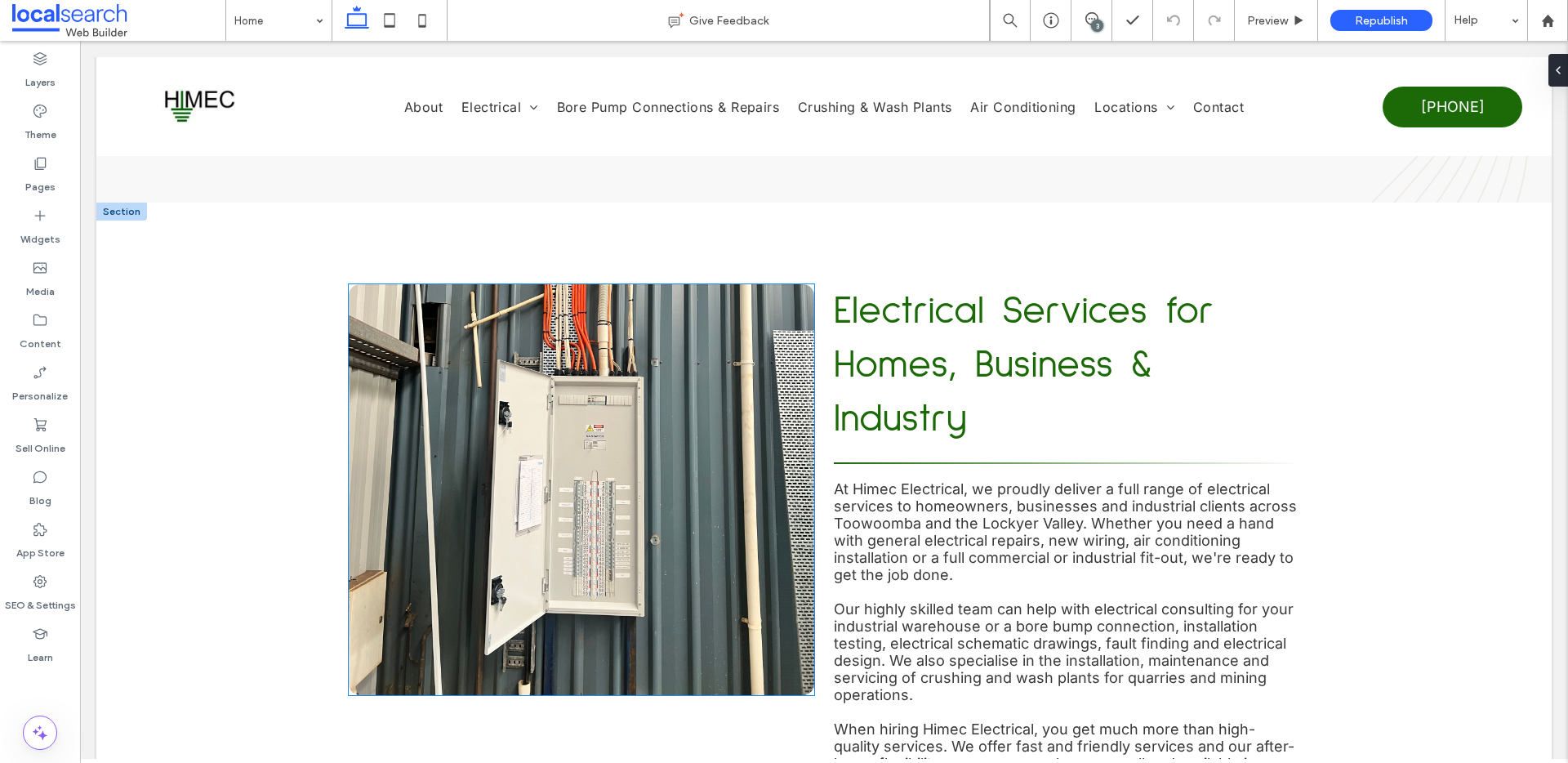scroll, scrollTop: 2499, scrollLeft: 0, axis: vertical 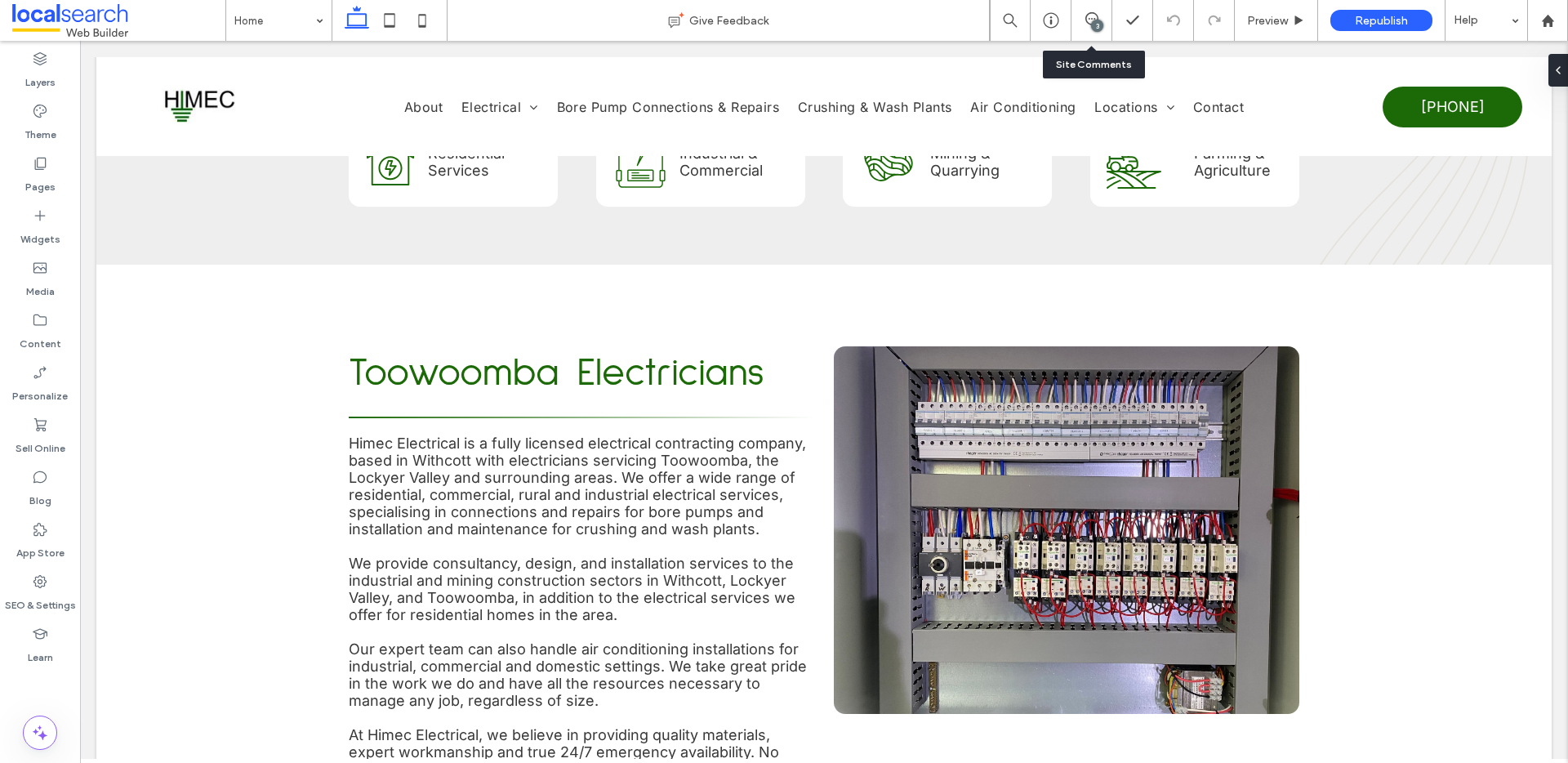 click on "3" at bounding box center [1091, 20] 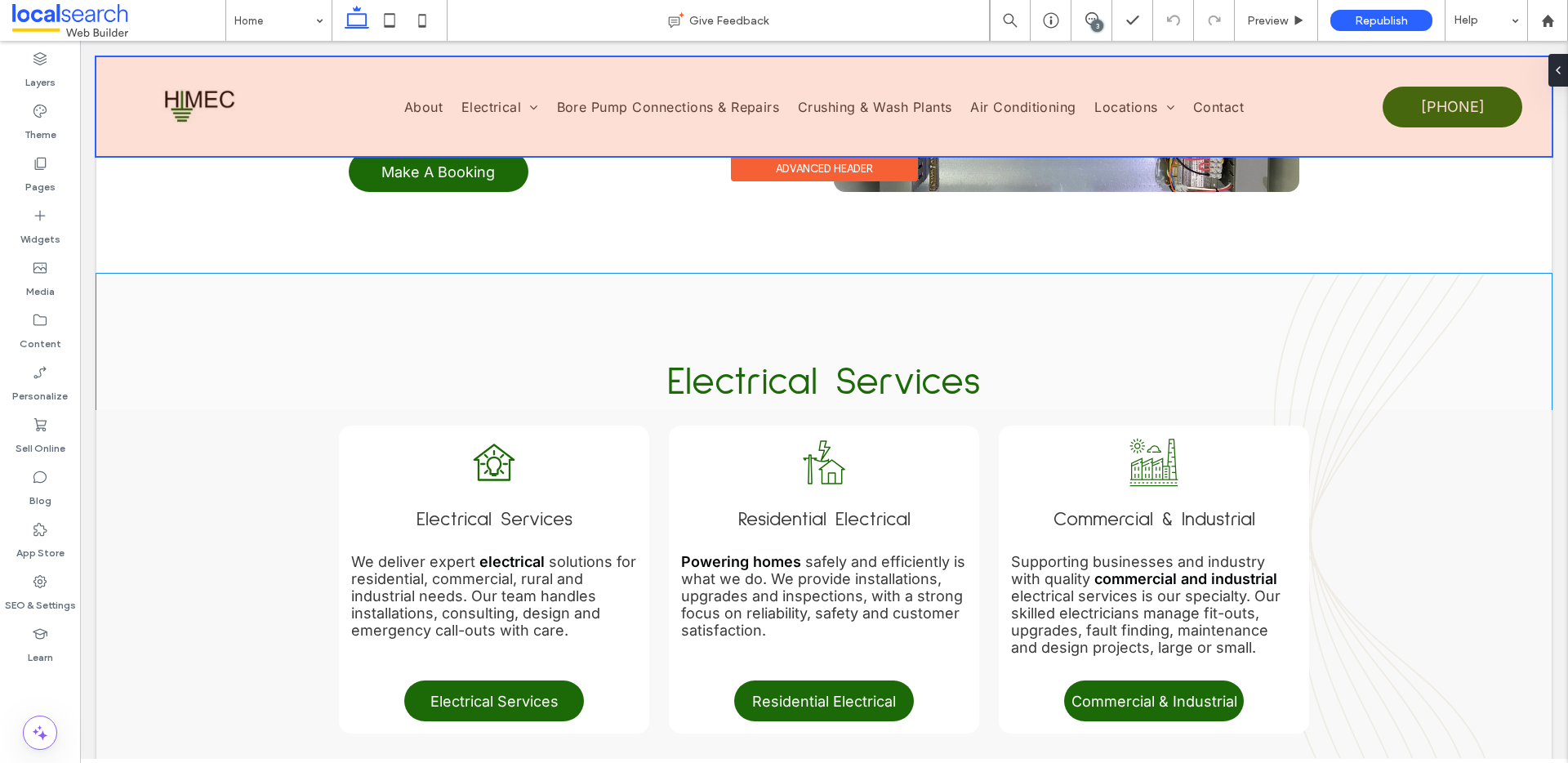 scroll, scrollTop: 1524, scrollLeft: 0, axis: vertical 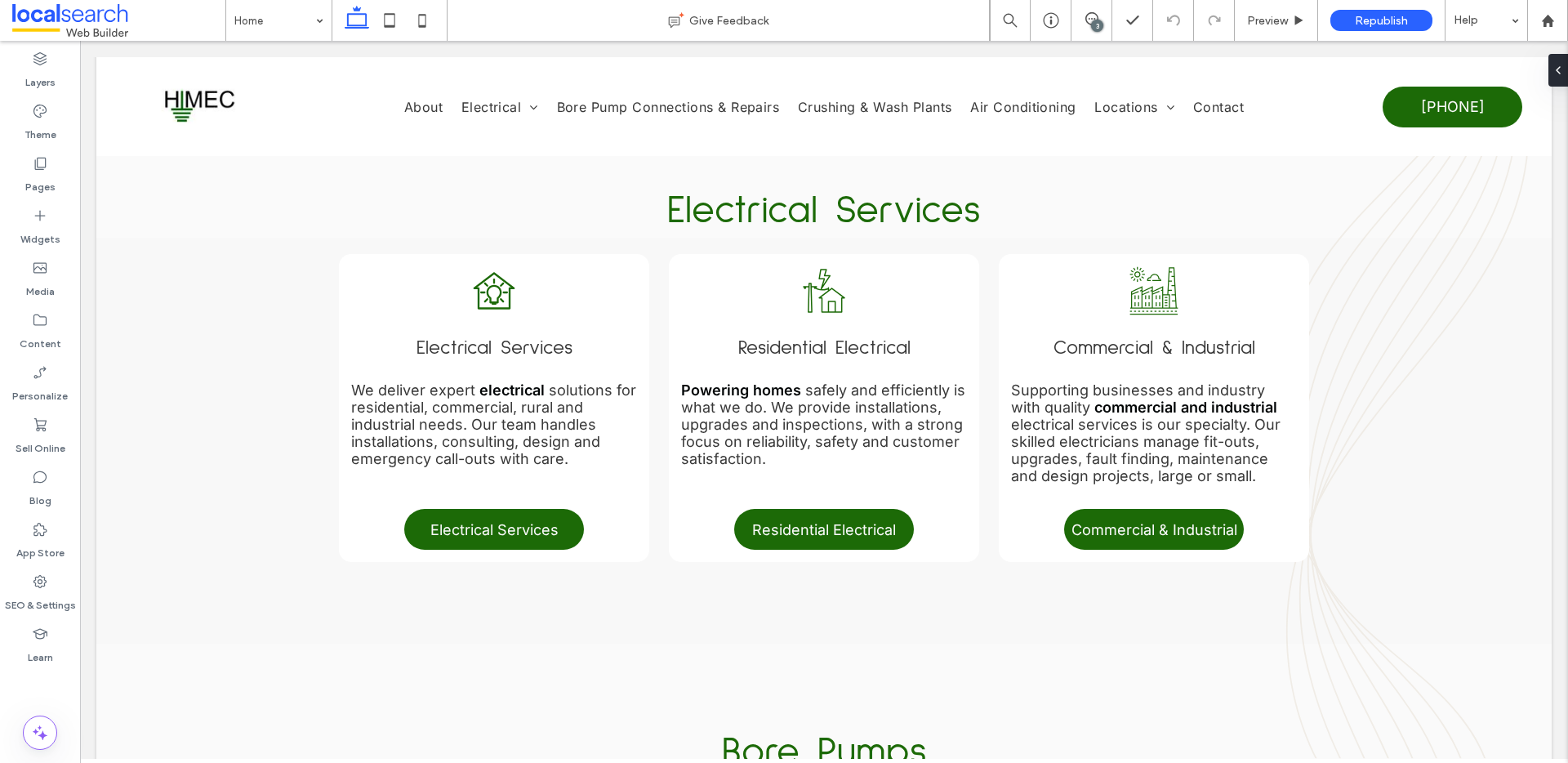 drag, startPoint x: 1096, startPoint y: 15, endPoint x: 1090, endPoint y: 36, distance: 21.84033 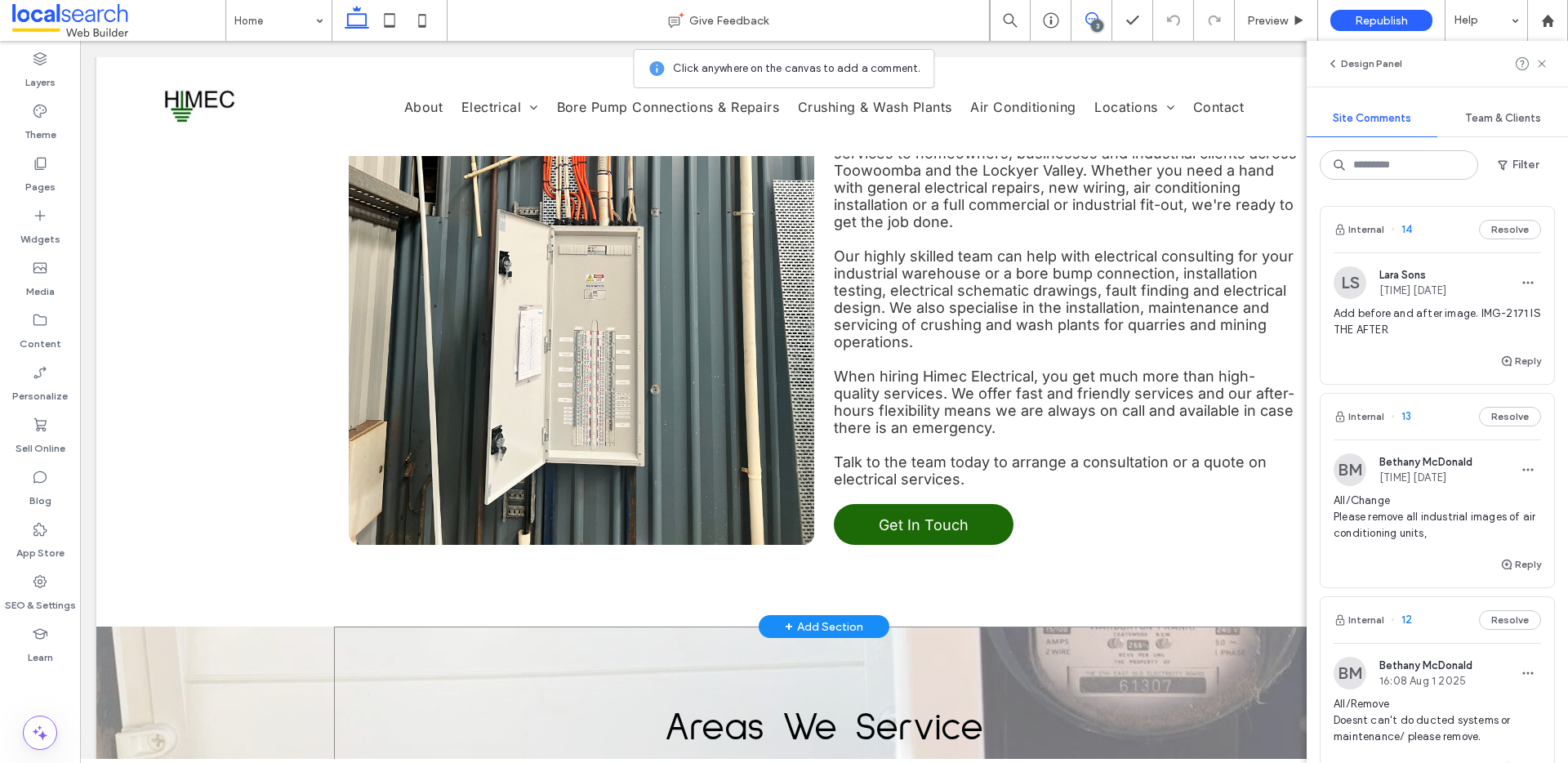 scroll, scrollTop: 2893, scrollLeft: 0, axis: vertical 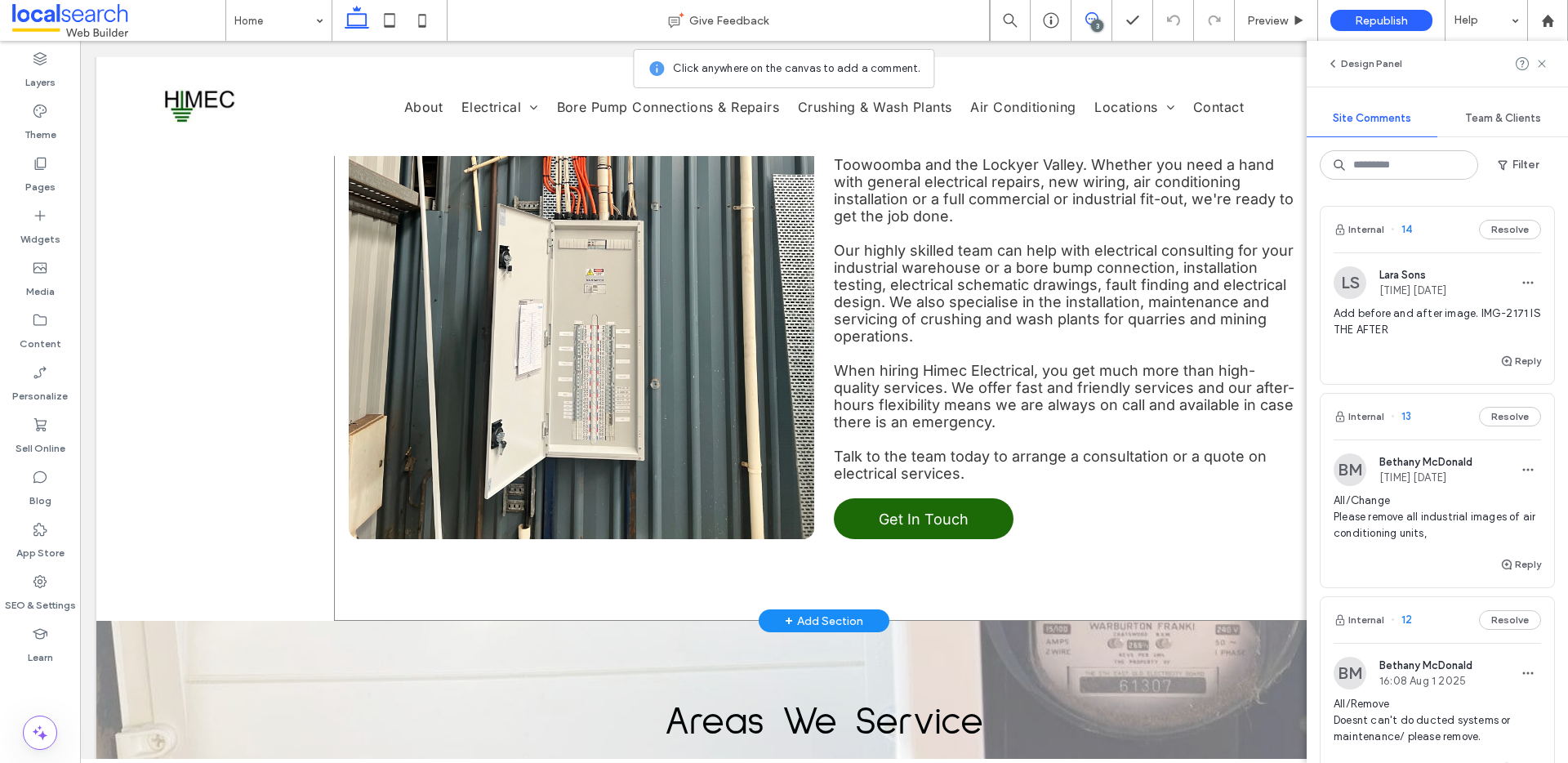 click on "Button
Electrical Services for Homes, Business & Industry
At Himec Electrical, we proudly deliver a full range of electrical services to homeowners, businesses and industrial clients across Toowoomba and the Lockyer Valley. Whether you need a hand with general electrical repairs, new wiring, air conditioning installation or a full commercial or industrial fit-out, we're ready to get the job done.
Our highly skilled team can help with electrical consulting for your industrial warehouse or a bore bump connection, installation testing, electrical schematic drawings, fault finding and electrical design. We also specialise in the installation, maintenance and servicing of crushing and wash plants for quarries and mining operations. Talk to the team today to arrange a consultation or a quote on electrical services.
Get In Touch" at bounding box center (824, 232) 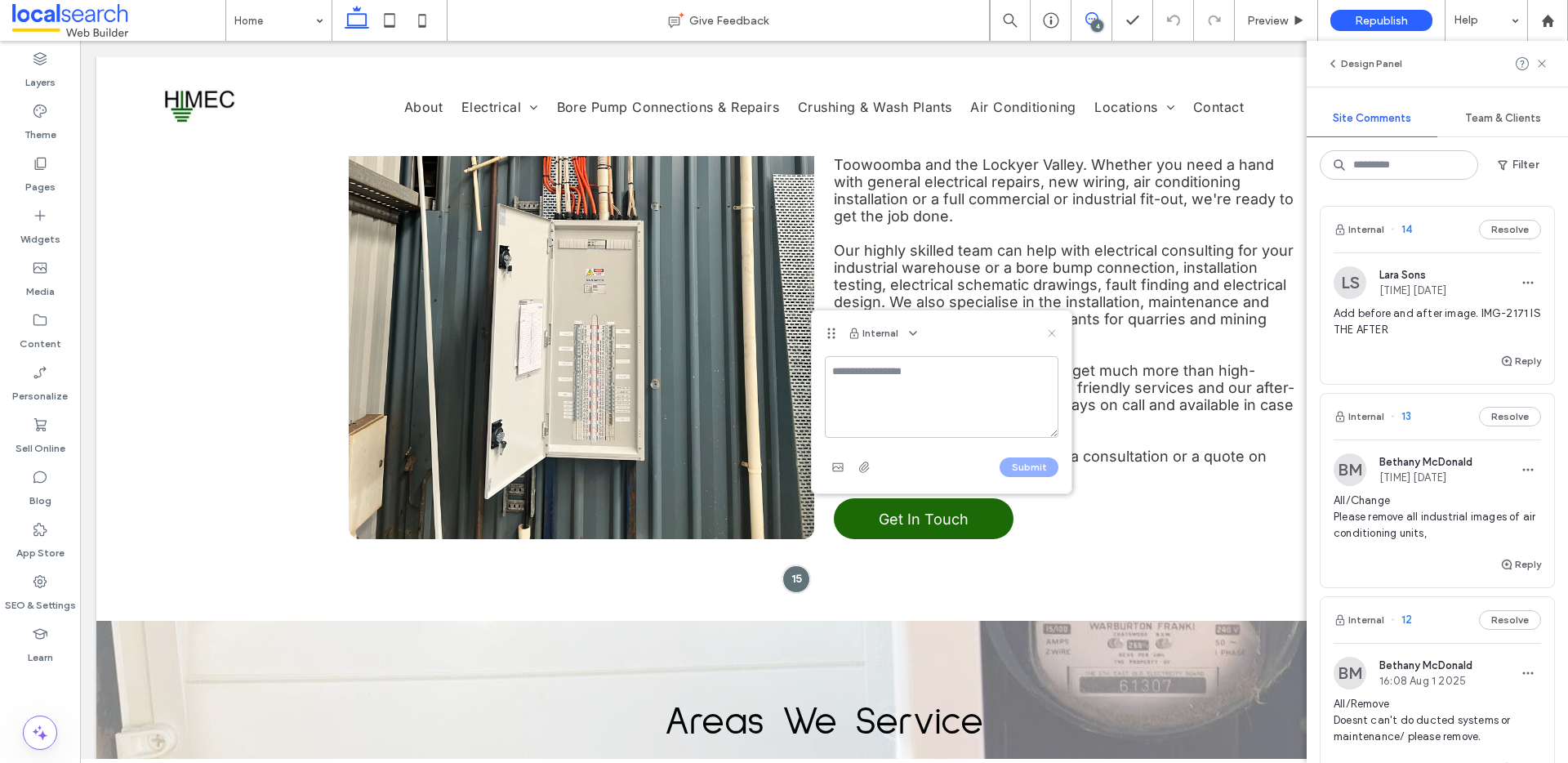 drag, startPoint x: 1047, startPoint y: 334, endPoint x: 964, endPoint y: 295, distance: 91.70605 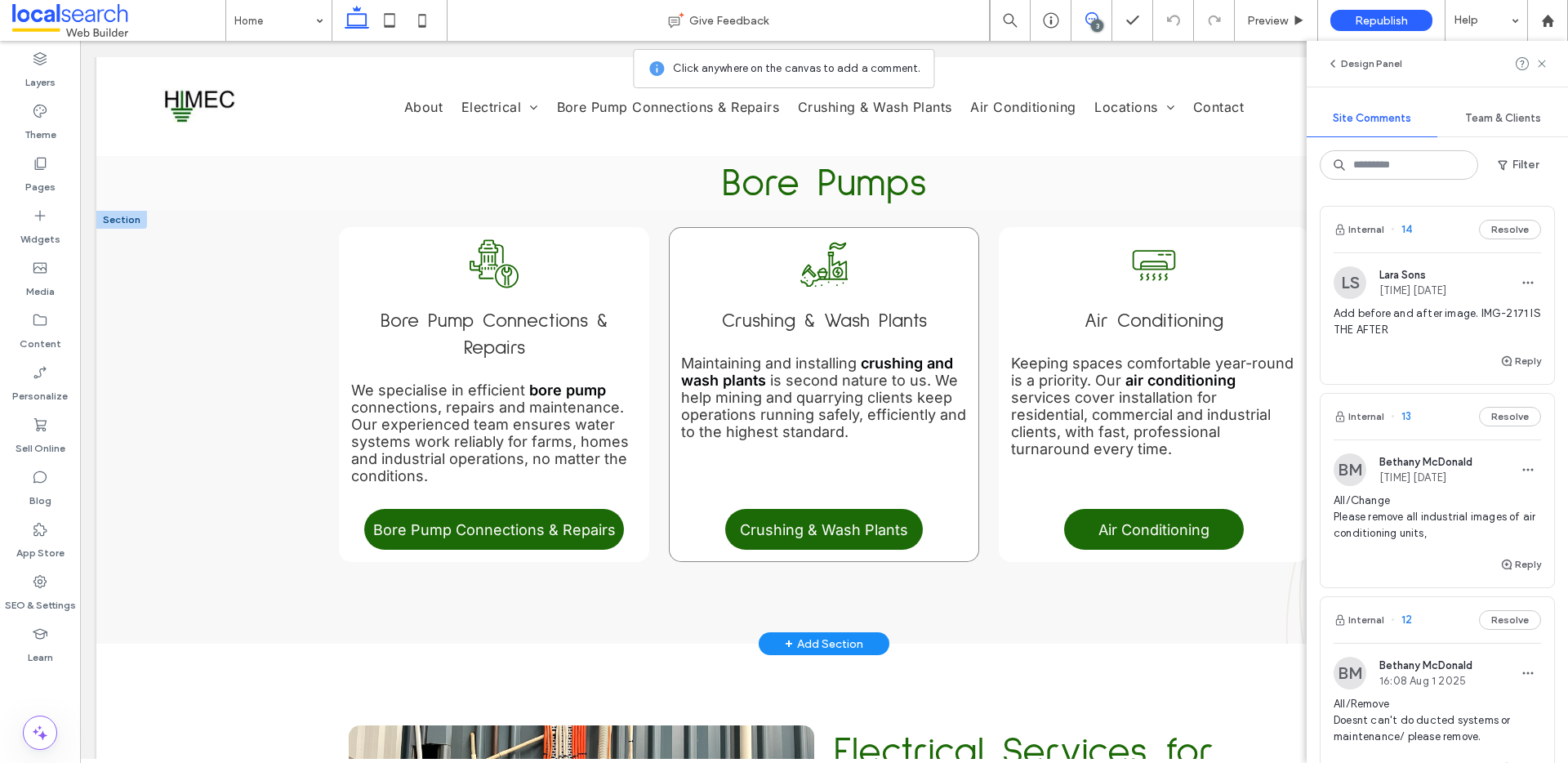 scroll, scrollTop: 2078, scrollLeft: 0, axis: vertical 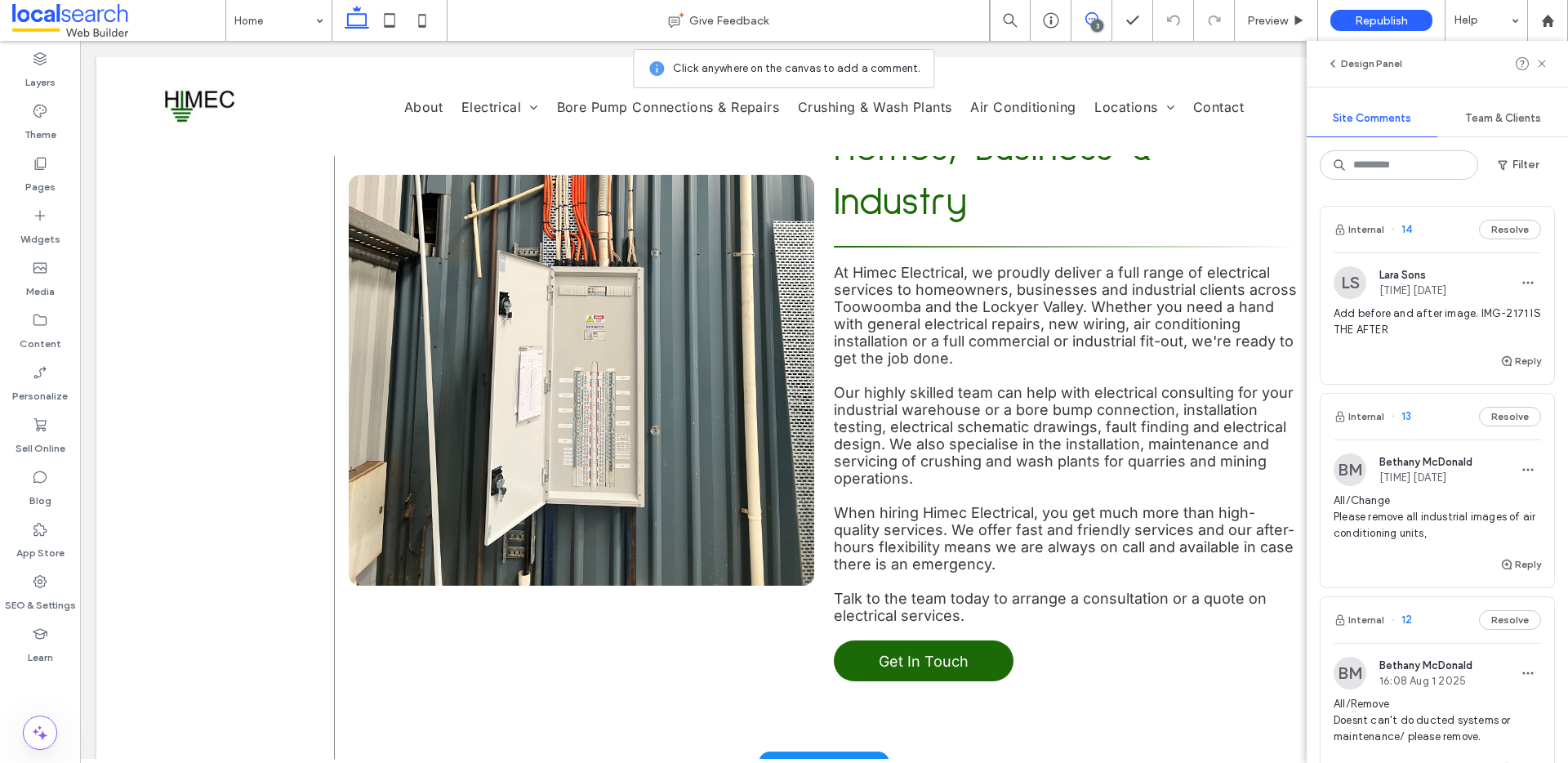 click on "Button
Electrical Services for Homes, Business & Industry
At Himec Electrical, we proudly deliver a full range of electrical services to homeowners, businesses and industrial clients across Toowoomba and the Lockyer Valley. Whether you need a hand with general electrical repairs, new wiring, air conditioning installation or a full commercial or industrial fit-out, we're ready to get the job done.
Our highly skilled team can help with electrical consulting for your industrial warehouse or a bore bump connection, installation testing, electrical schematic drawings, fault finding and electrical design. We also specialise in the installation, maintenance and servicing of crushing and wash plants for quarries and mining operations. Talk to the team today to arrange a consultation or a quote on electrical services.
Get In Touch" at bounding box center [824, 374] 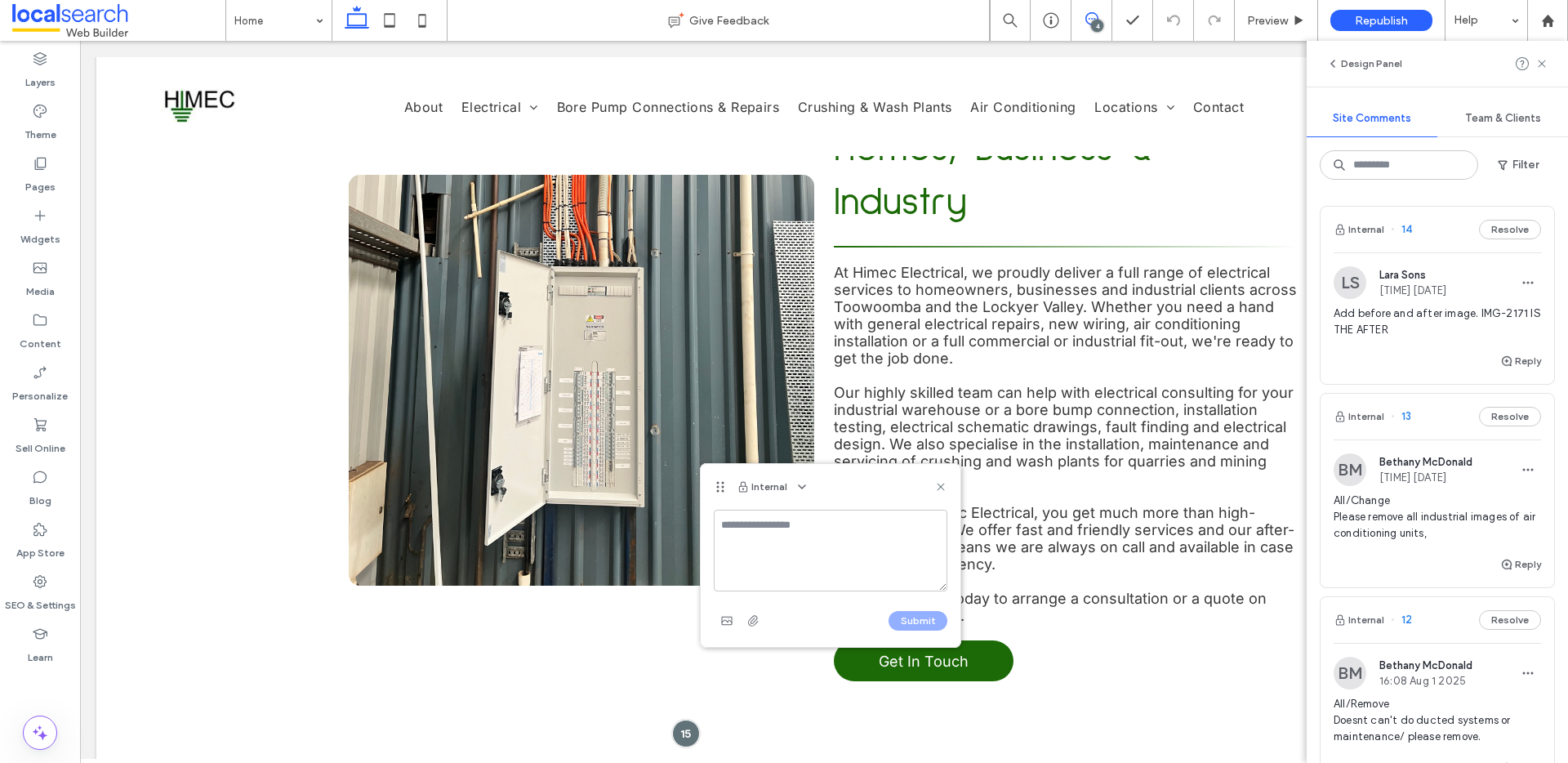 click at bounding box center [831, 551] 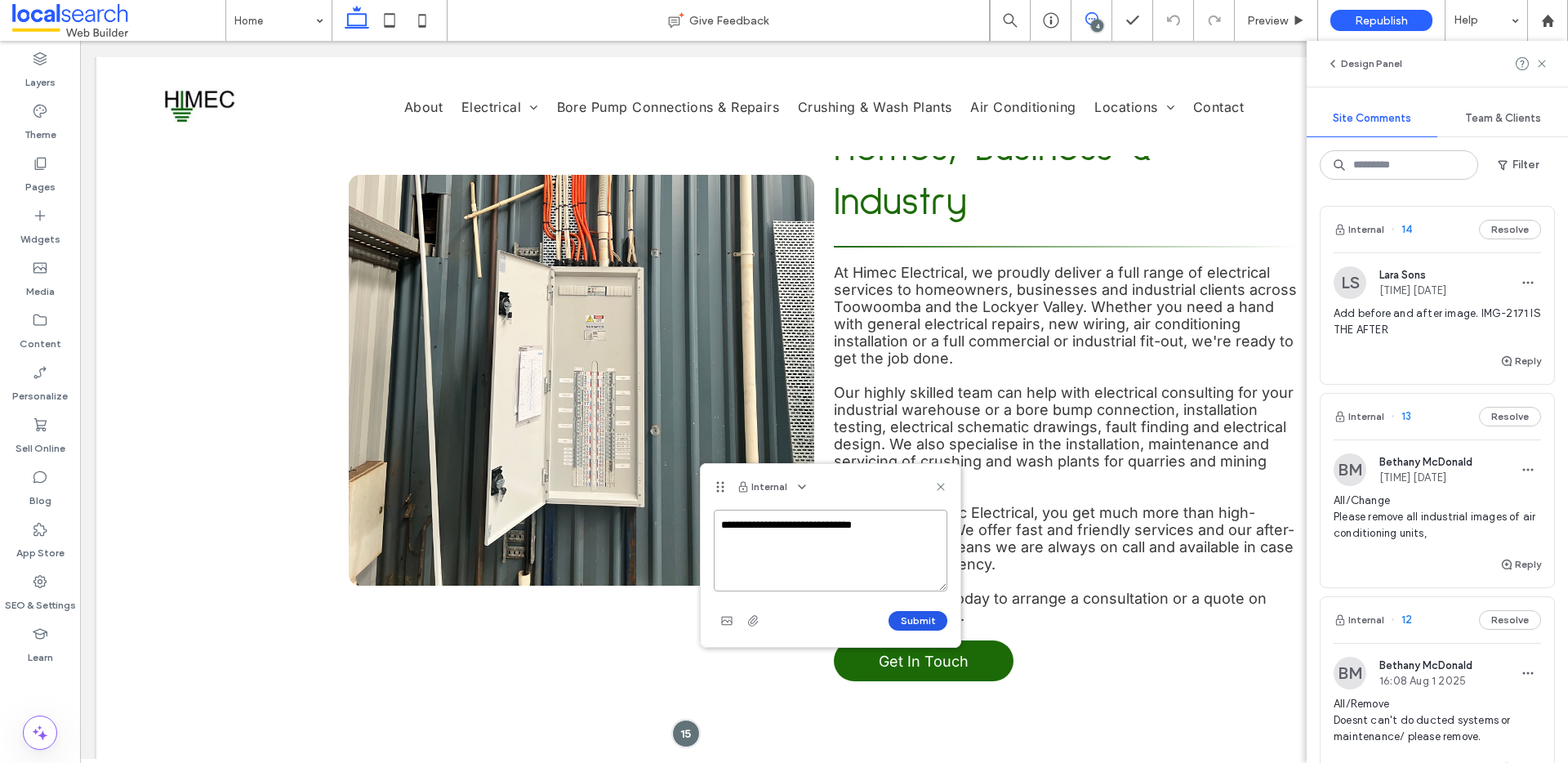 type on "**********" 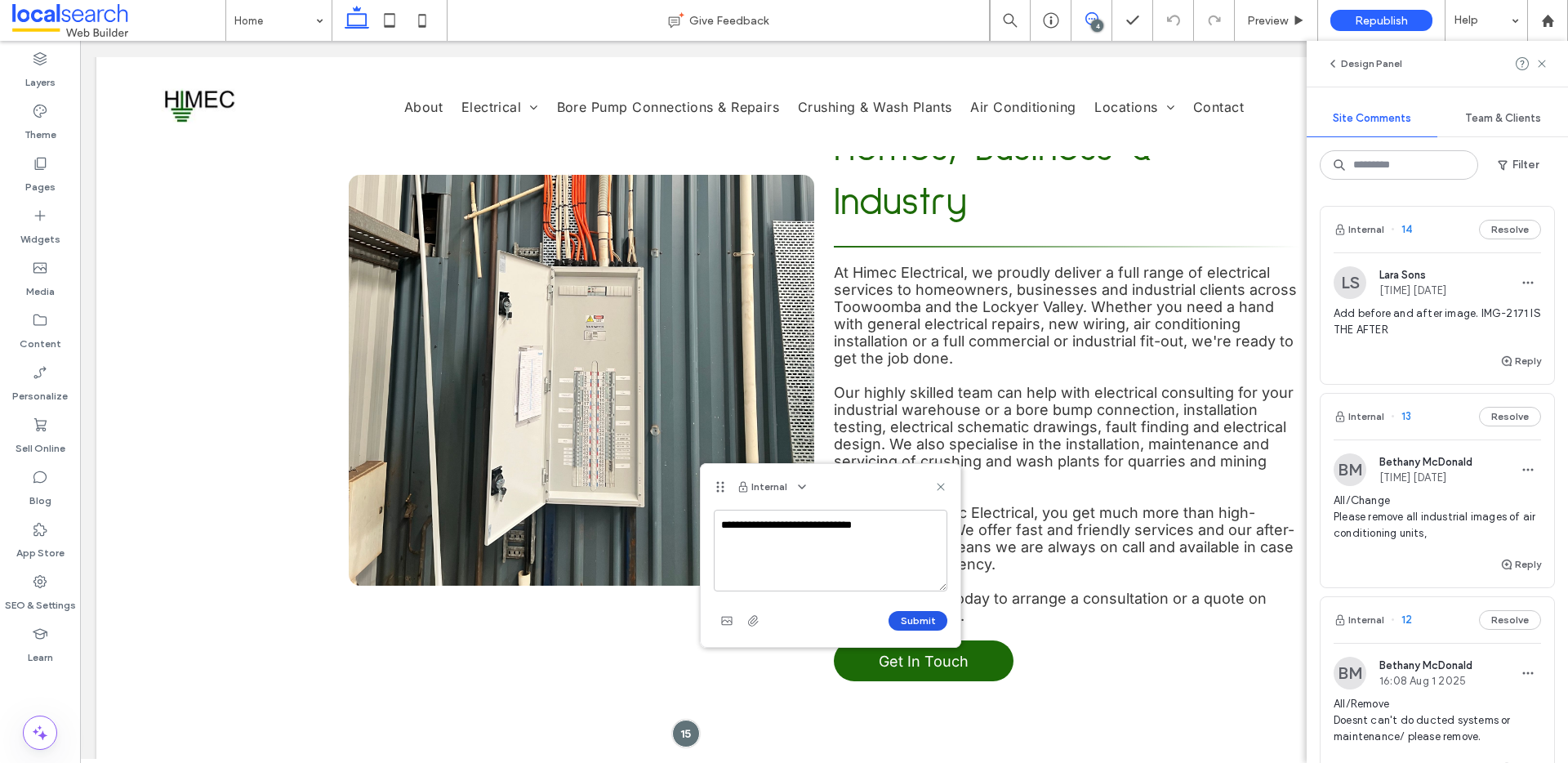 click on "Submit" at bounding box center (918, 621) 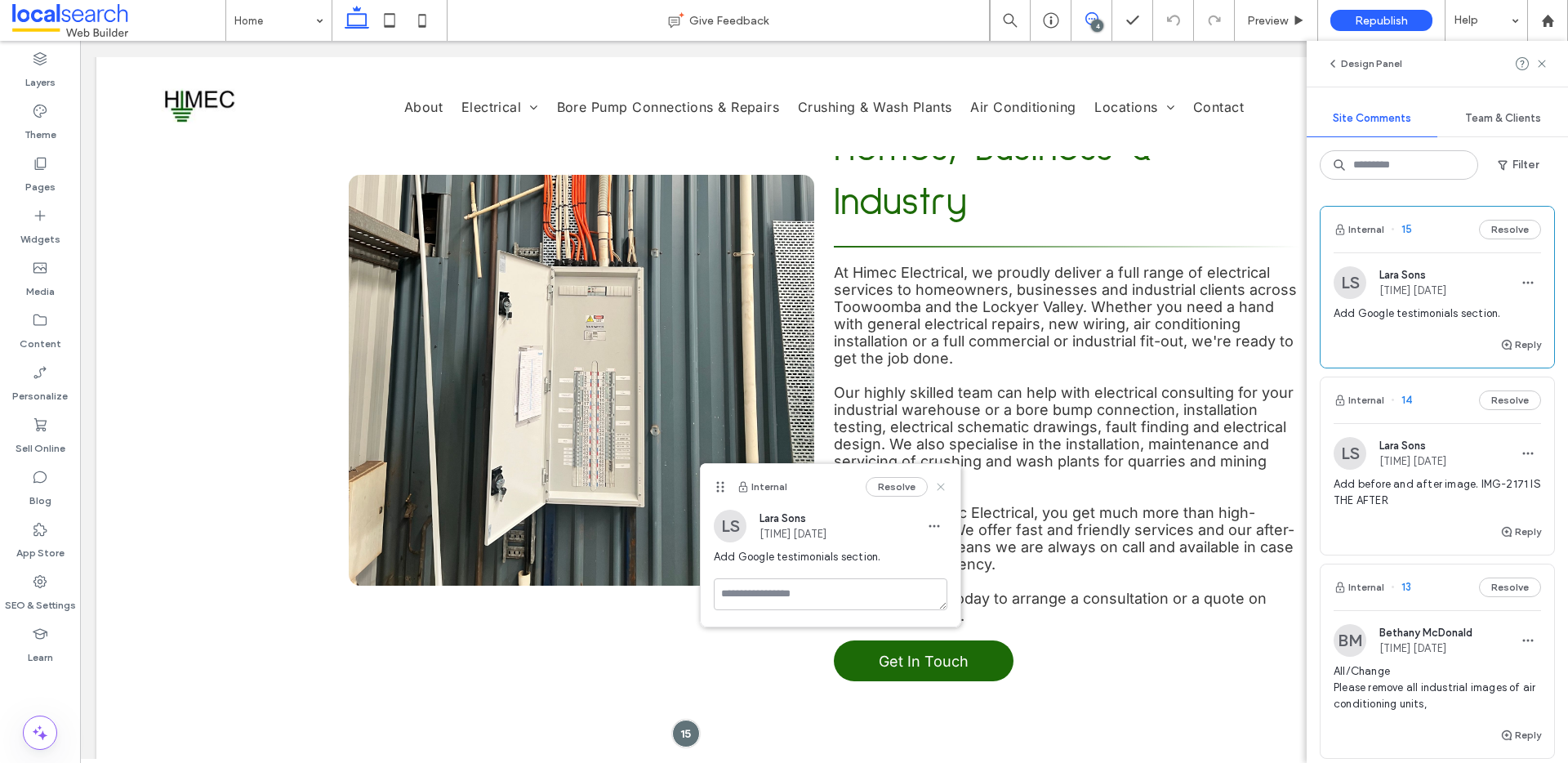 click 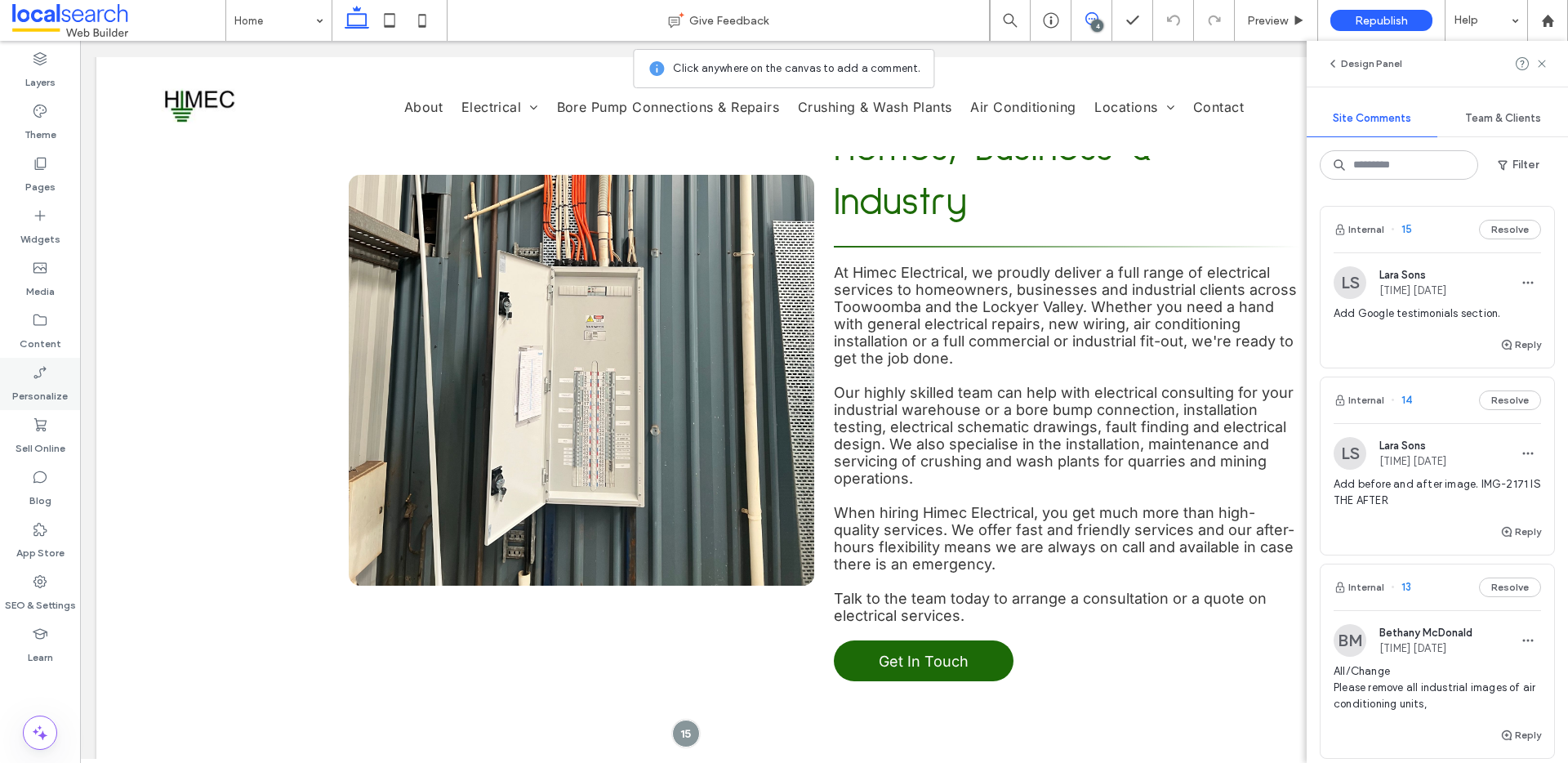 scroll, scrollTop: 2747, scrollLeft: 0, axis: vertical 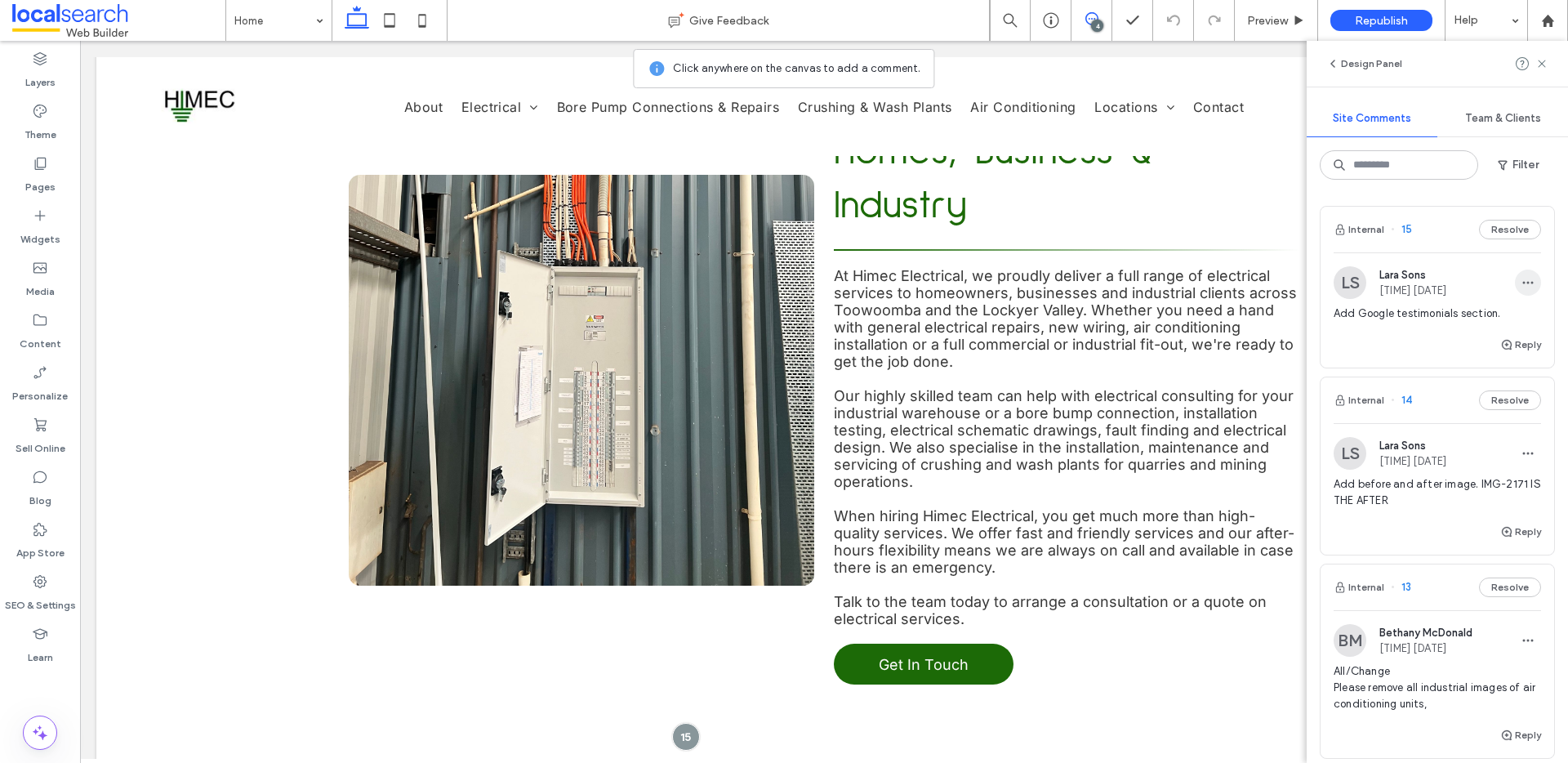 click 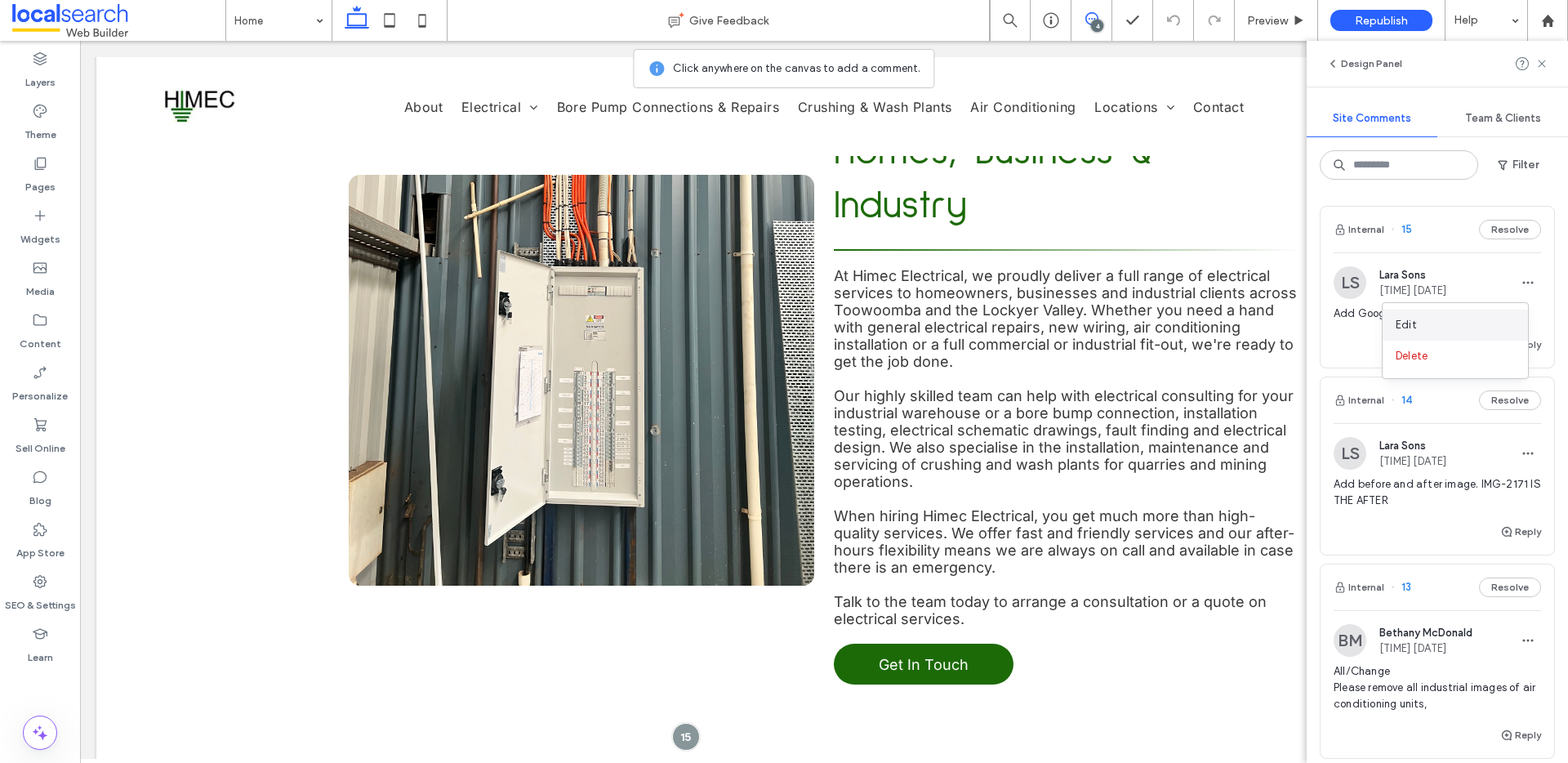 click on "Edit" at bounding box center [1455, 325] 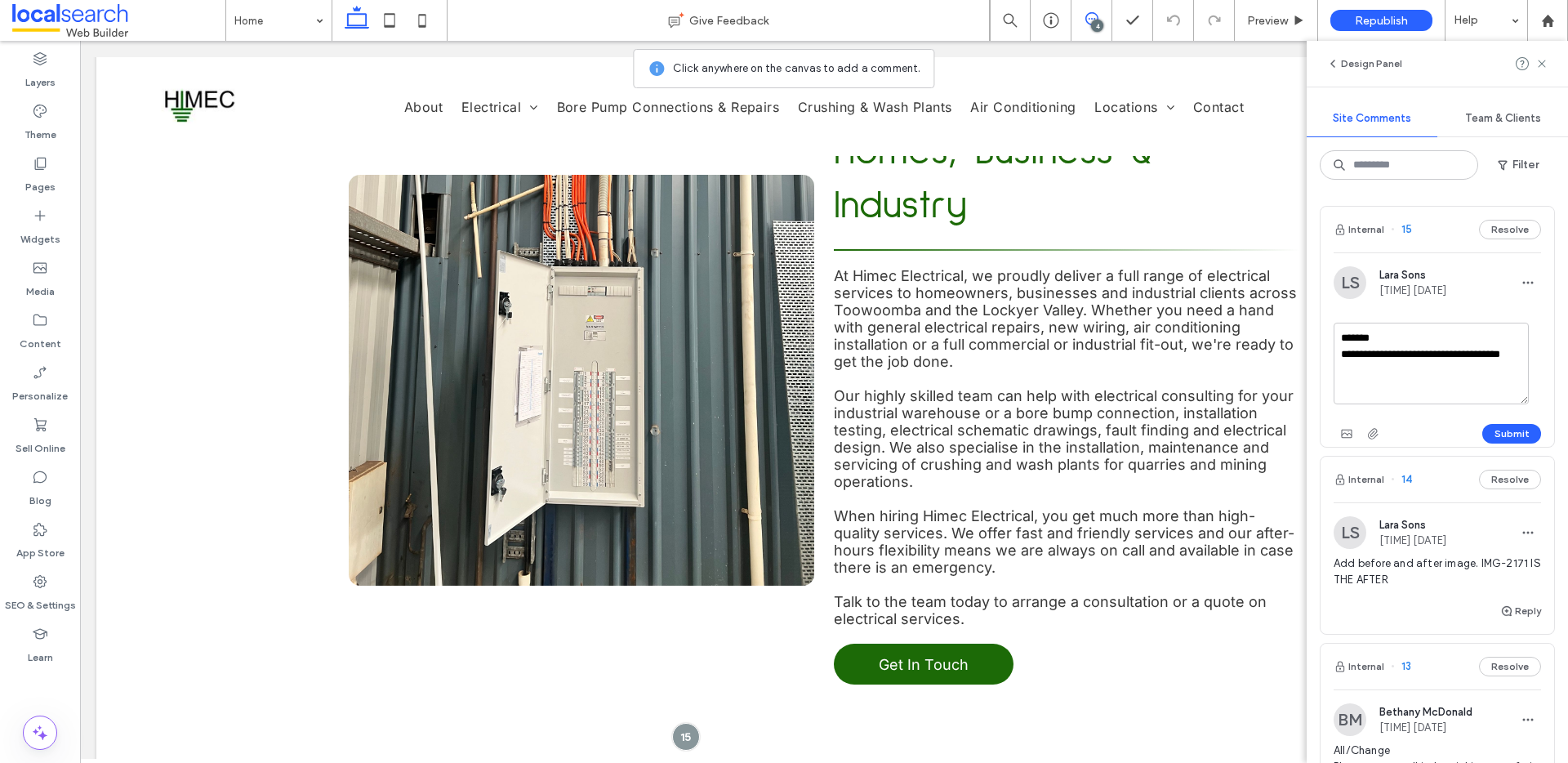 click on "**********" at bounding box center [1431, 364] 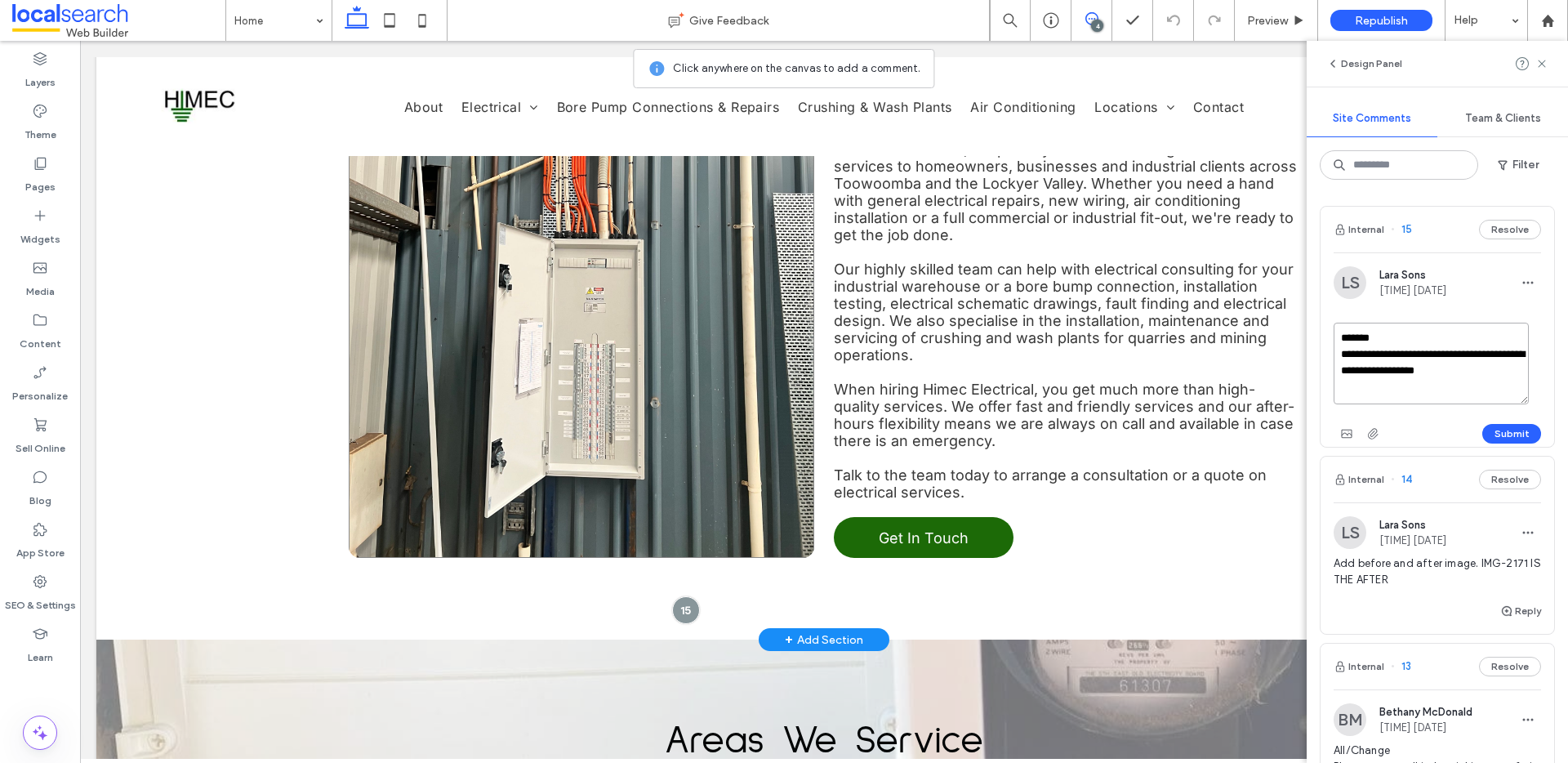 scroll, scrollTop: 2882, scrollLeft: 0, axis: vertical 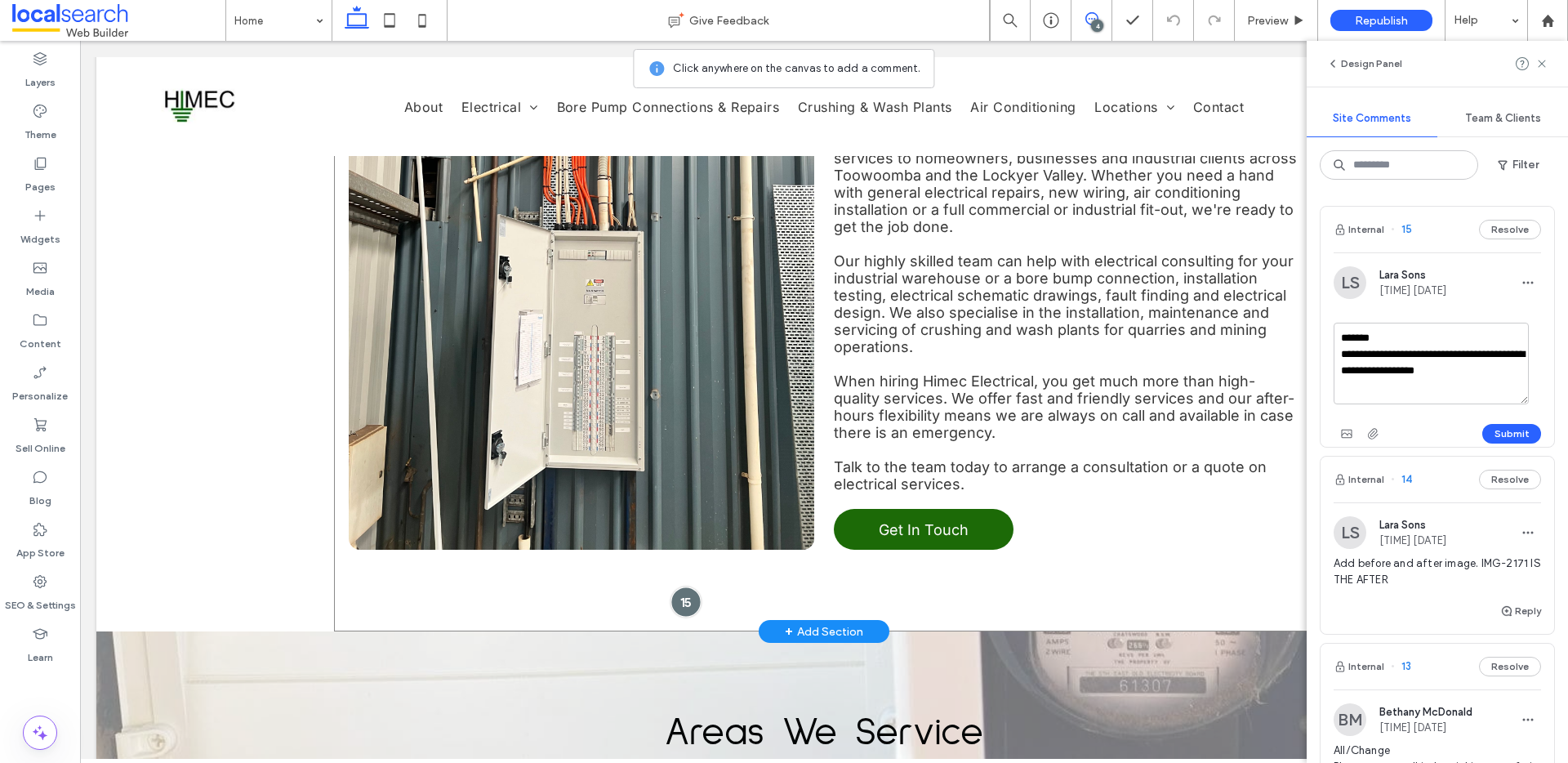 click at bounding box center (685, 602) 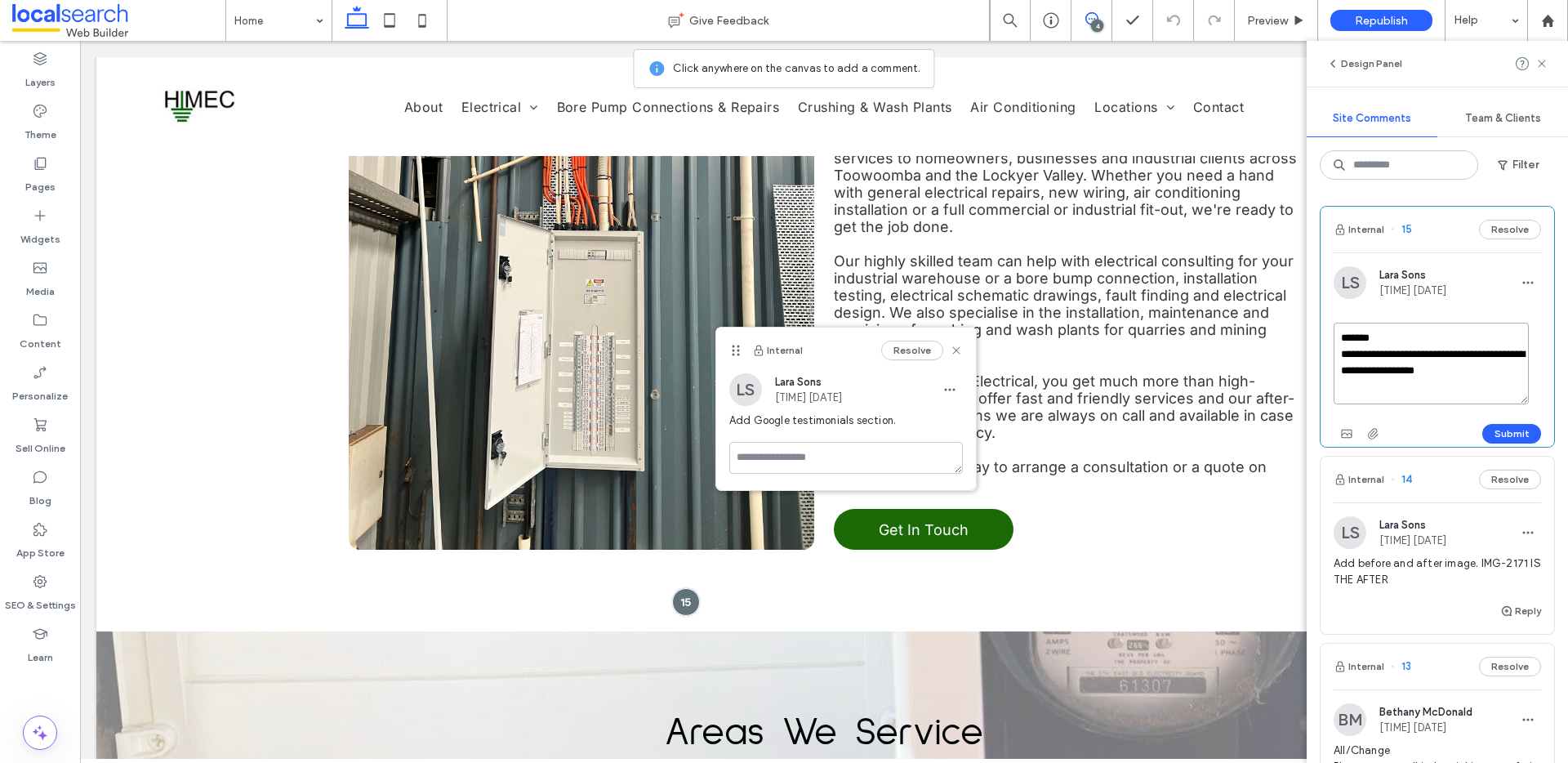 click on "**********" at bounding box center (1431, 364) 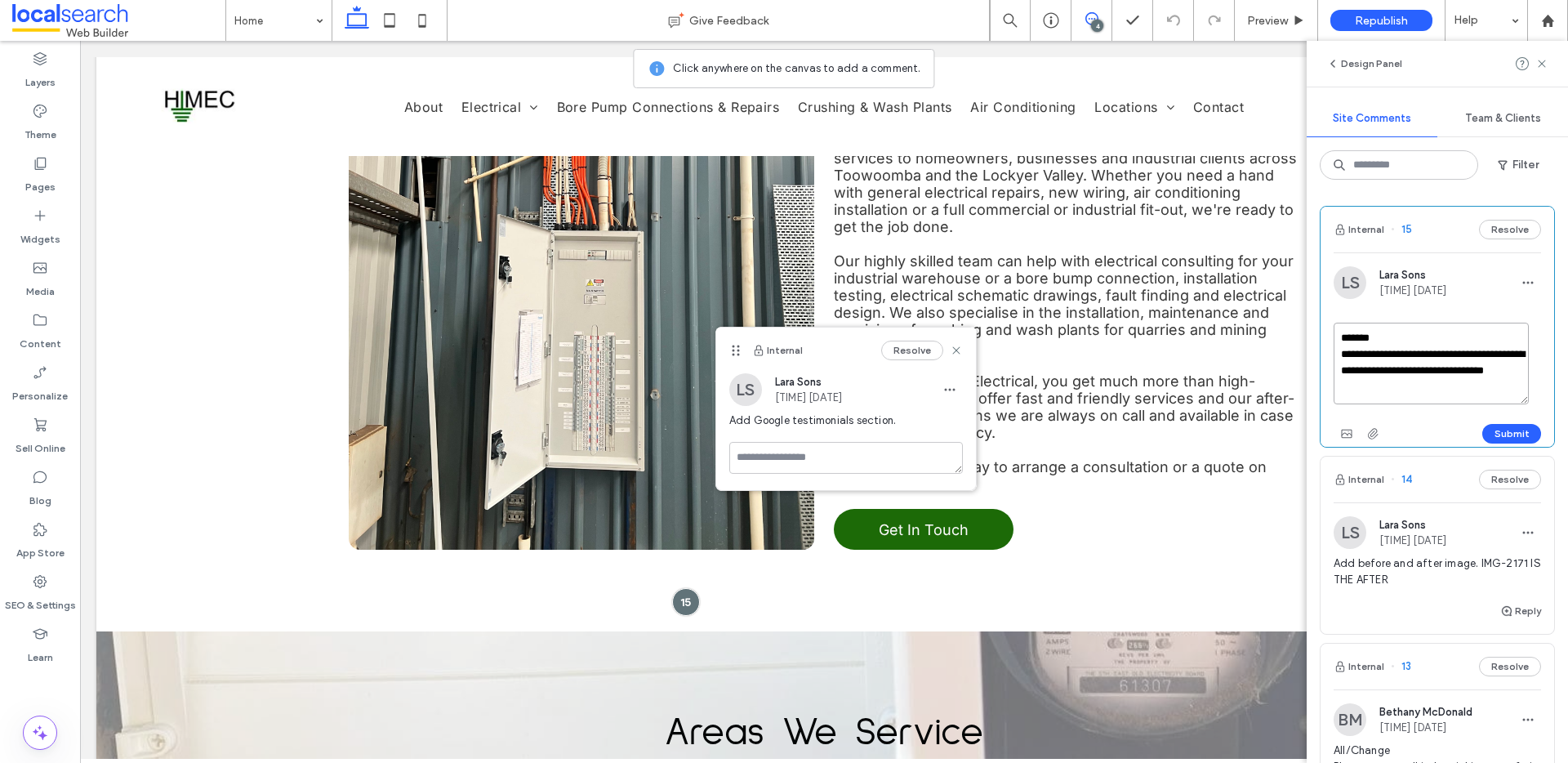 click on "**********" at bounding box center [1431, 364] 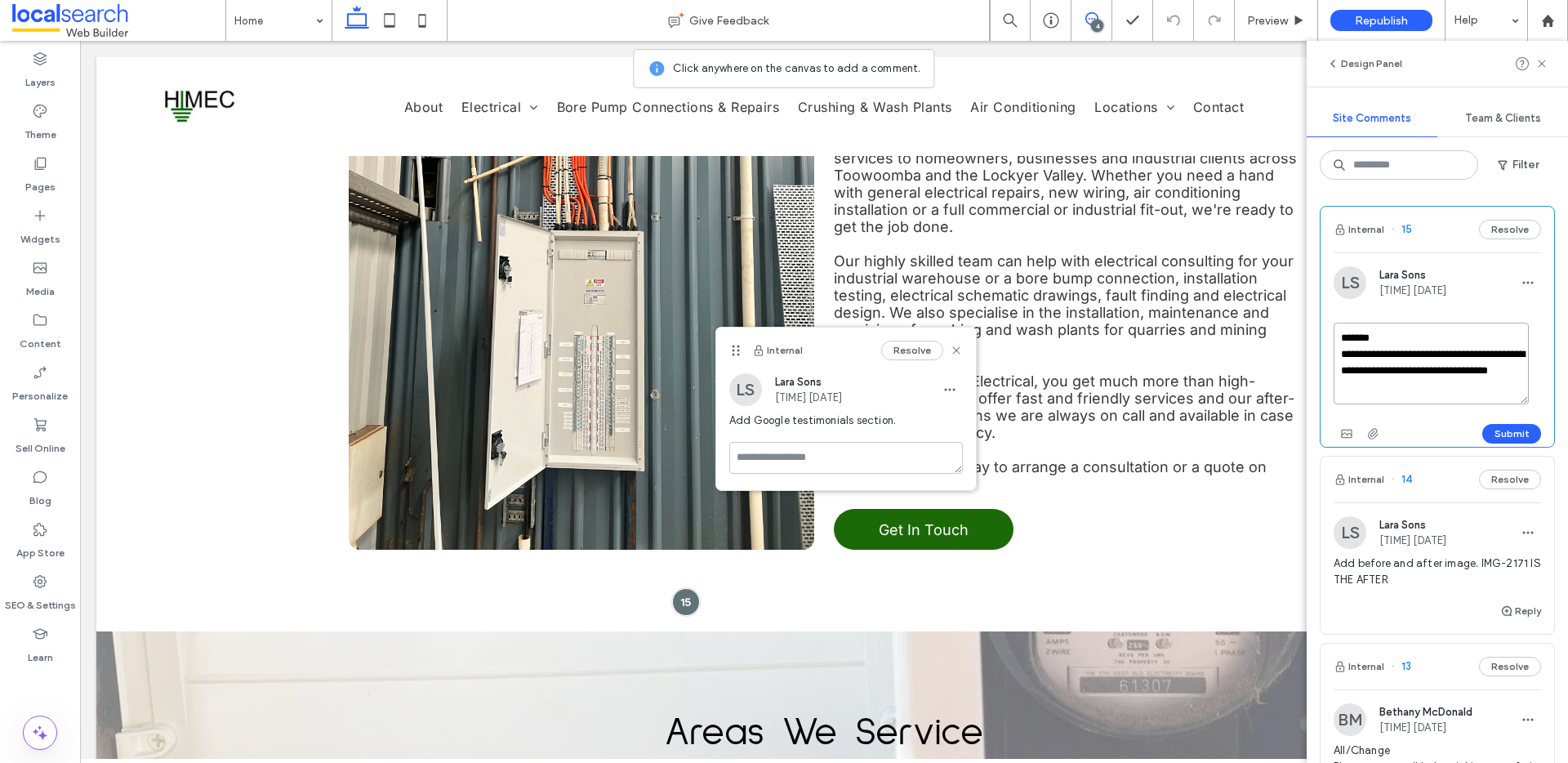 click on "**********" at bounding box center [1431, 364] 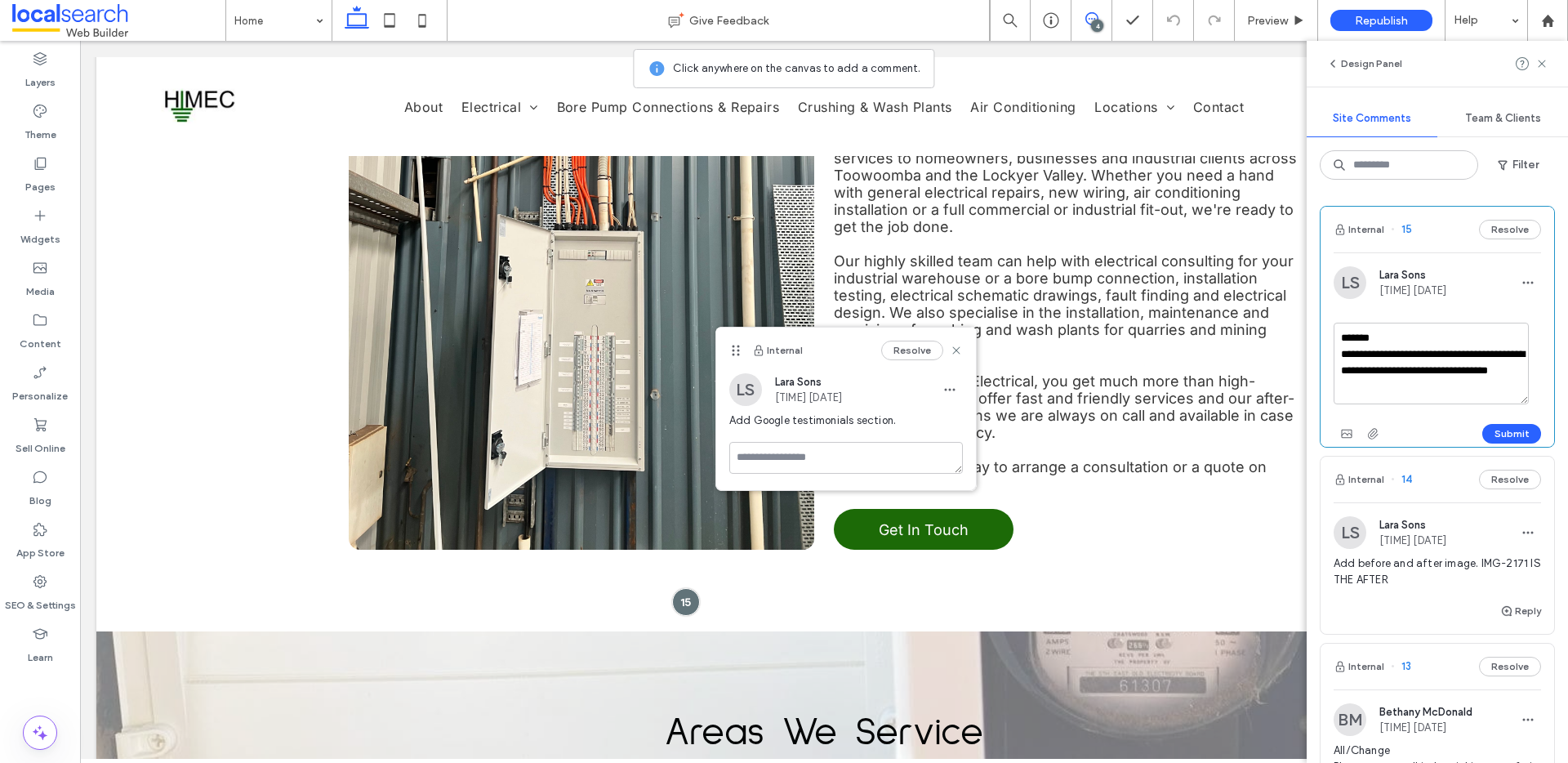 click on "Submit" at bounding box center (1512, 434) 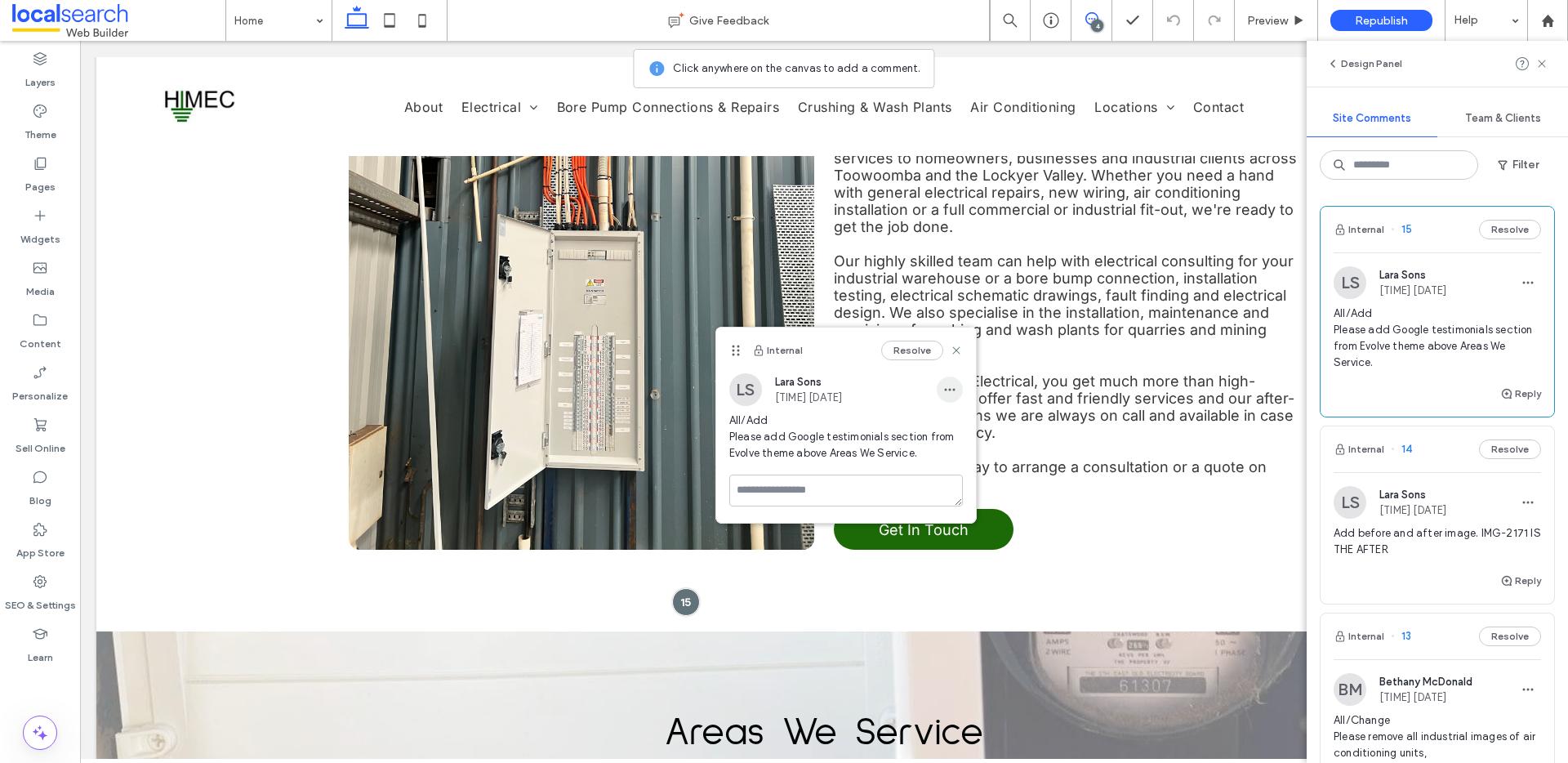 click 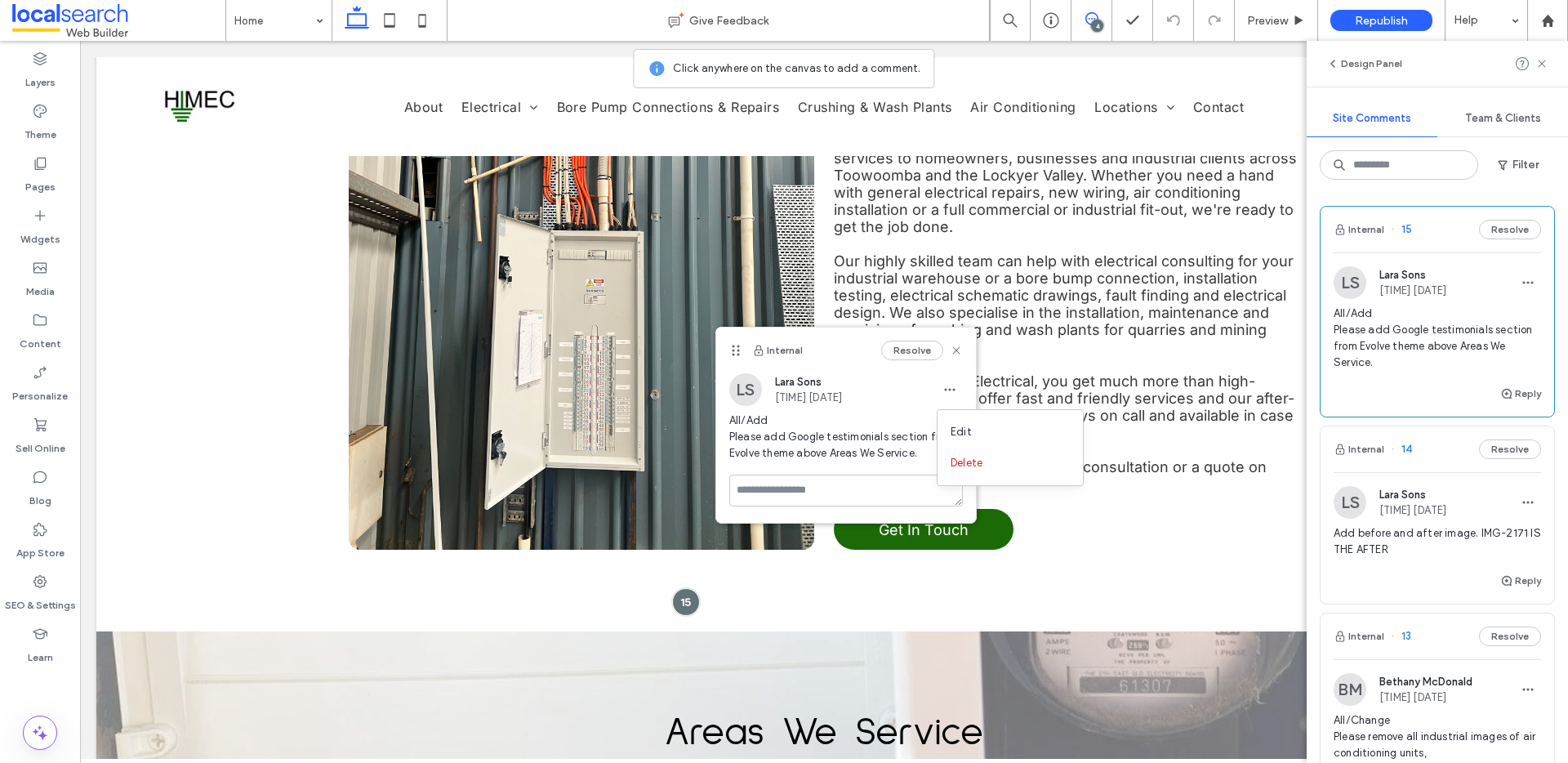 click on "Edit Delete" at bounding box center (1010, 448) 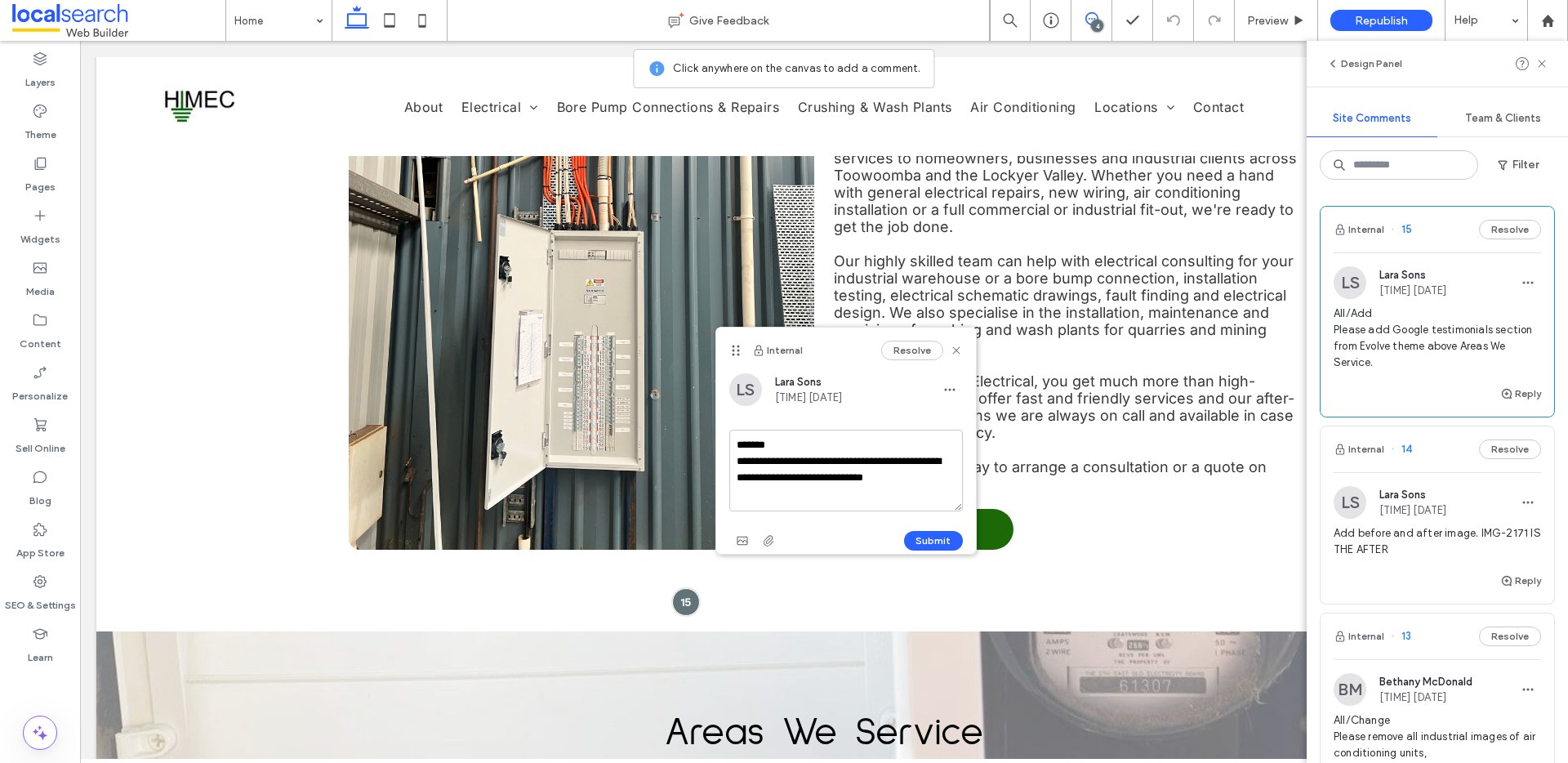 click on "**********" at bounding box center [846, 471] 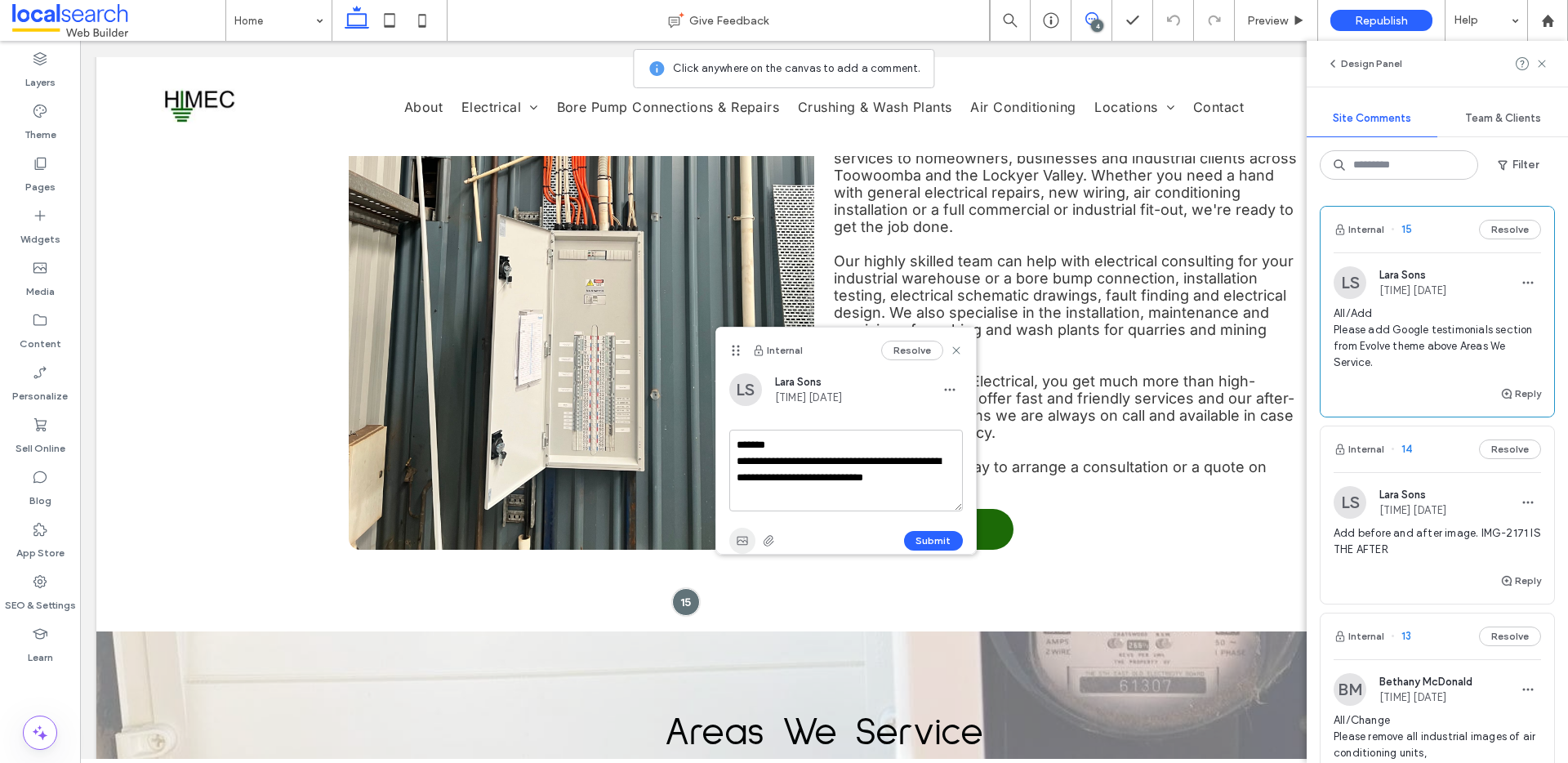 click 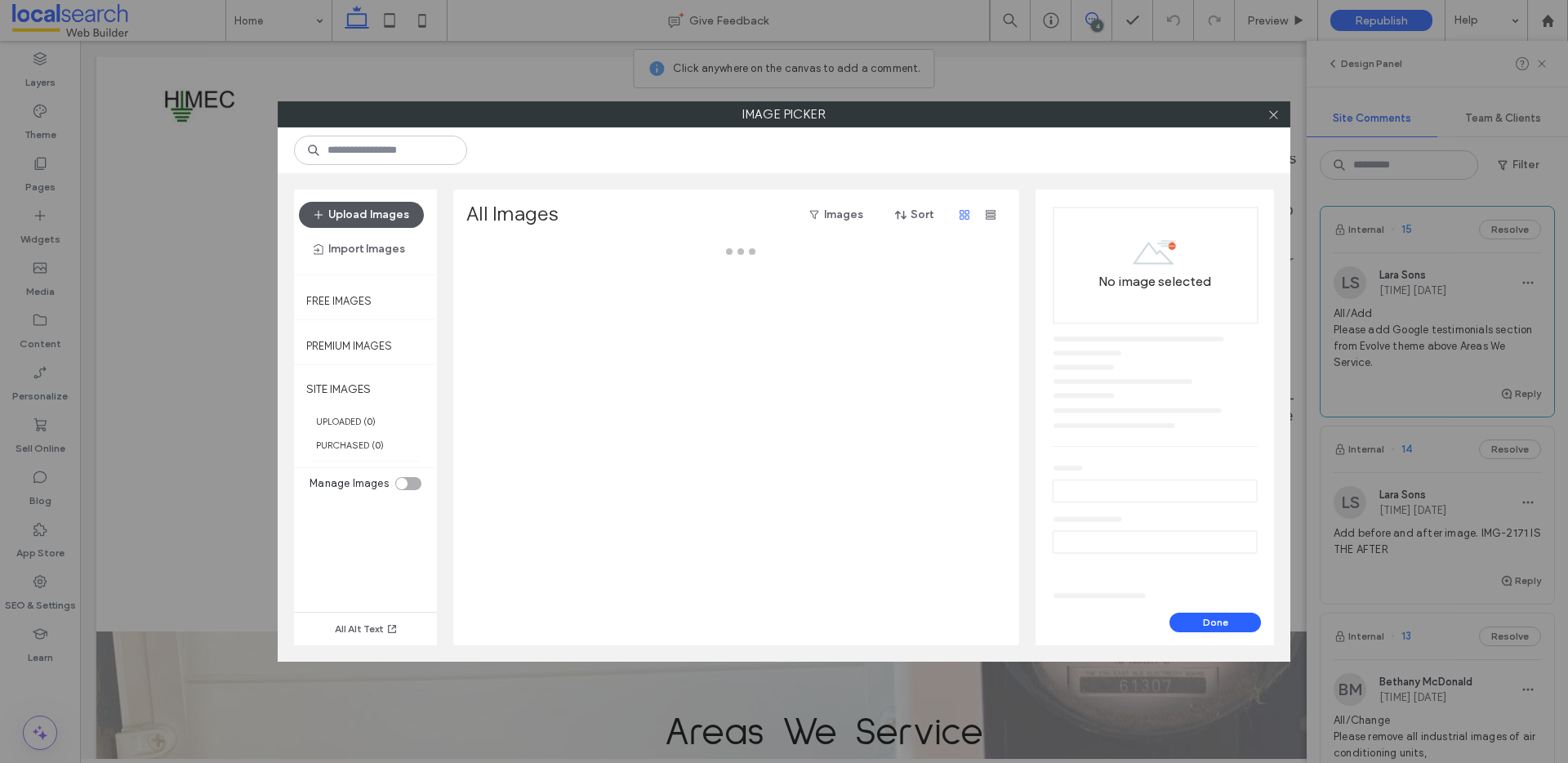 click on "Upload Images" at bounding box center [361, 215] 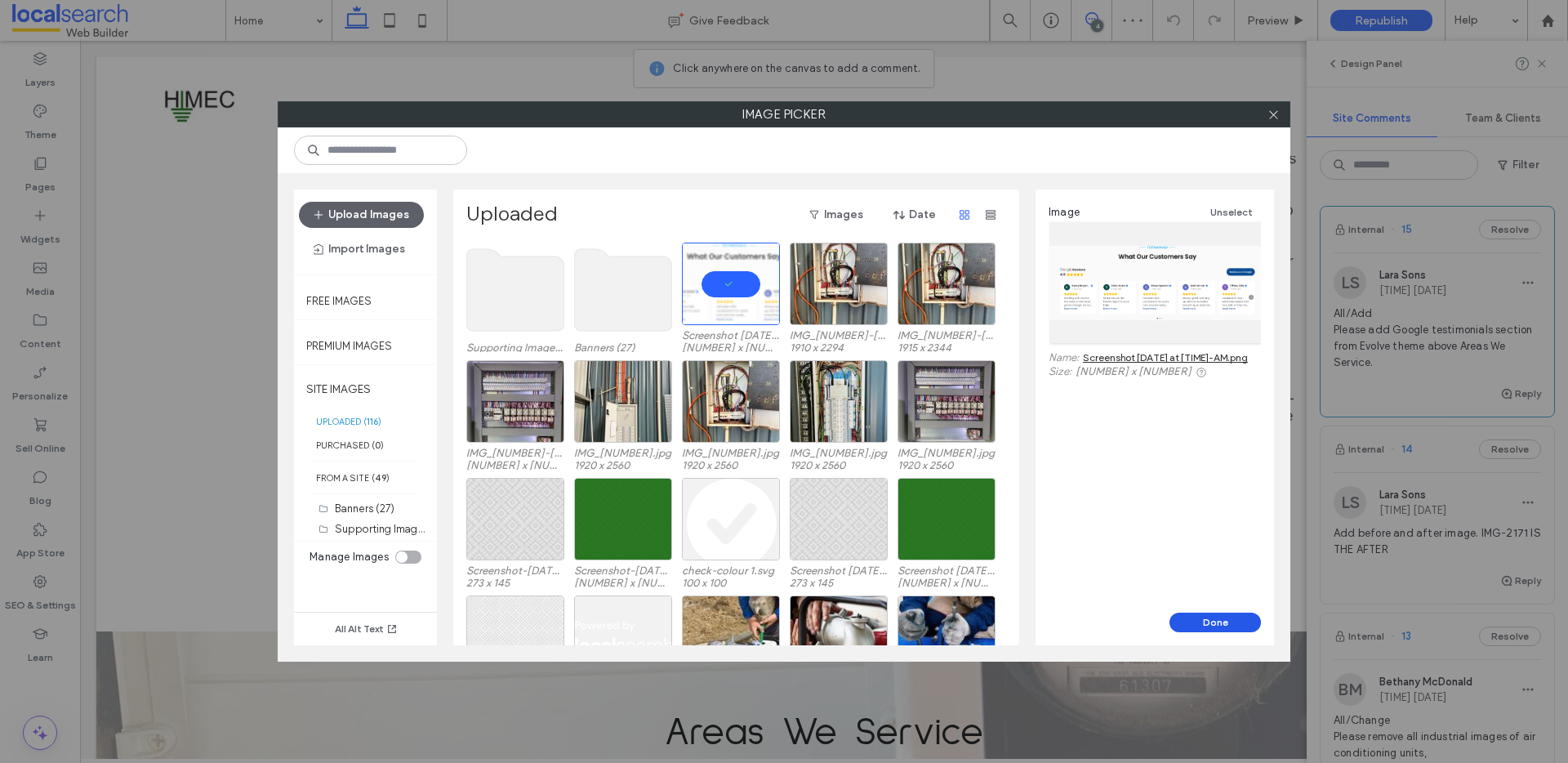 click on "Done" at bounding box center [1215, 622] 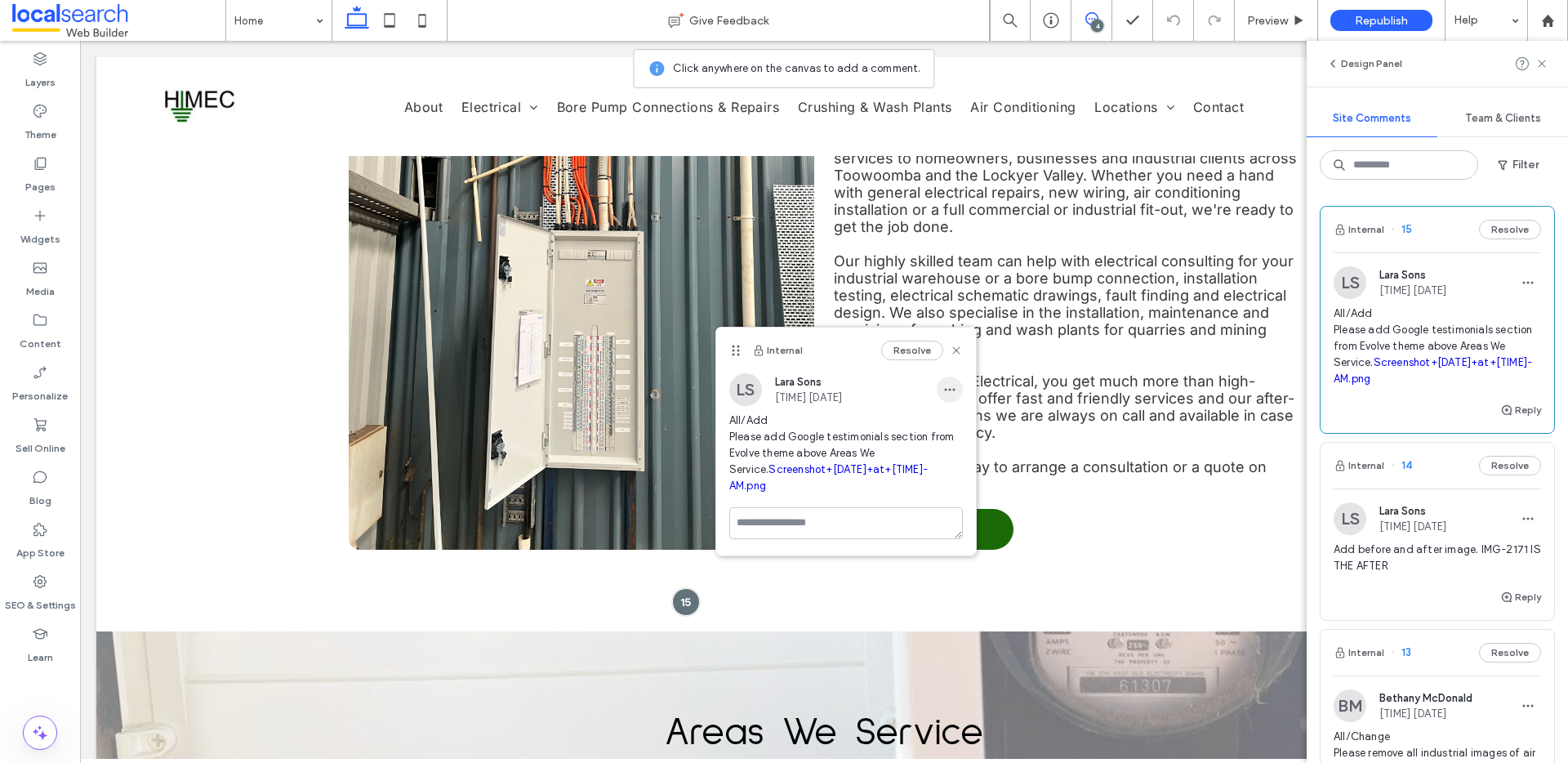 click at bounding box center (950, 390) 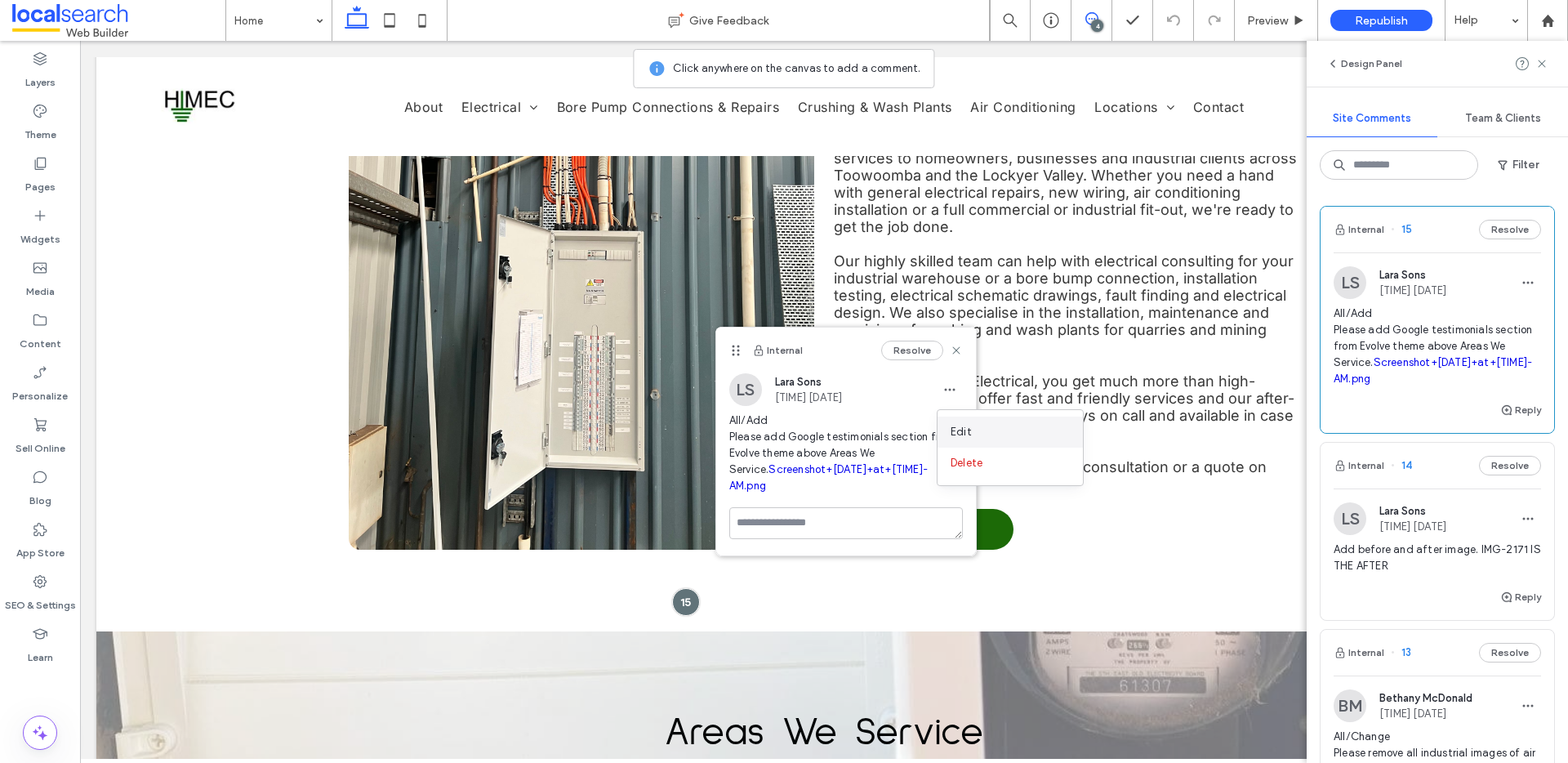 click on "Edit" at bounding box center (961, 432) 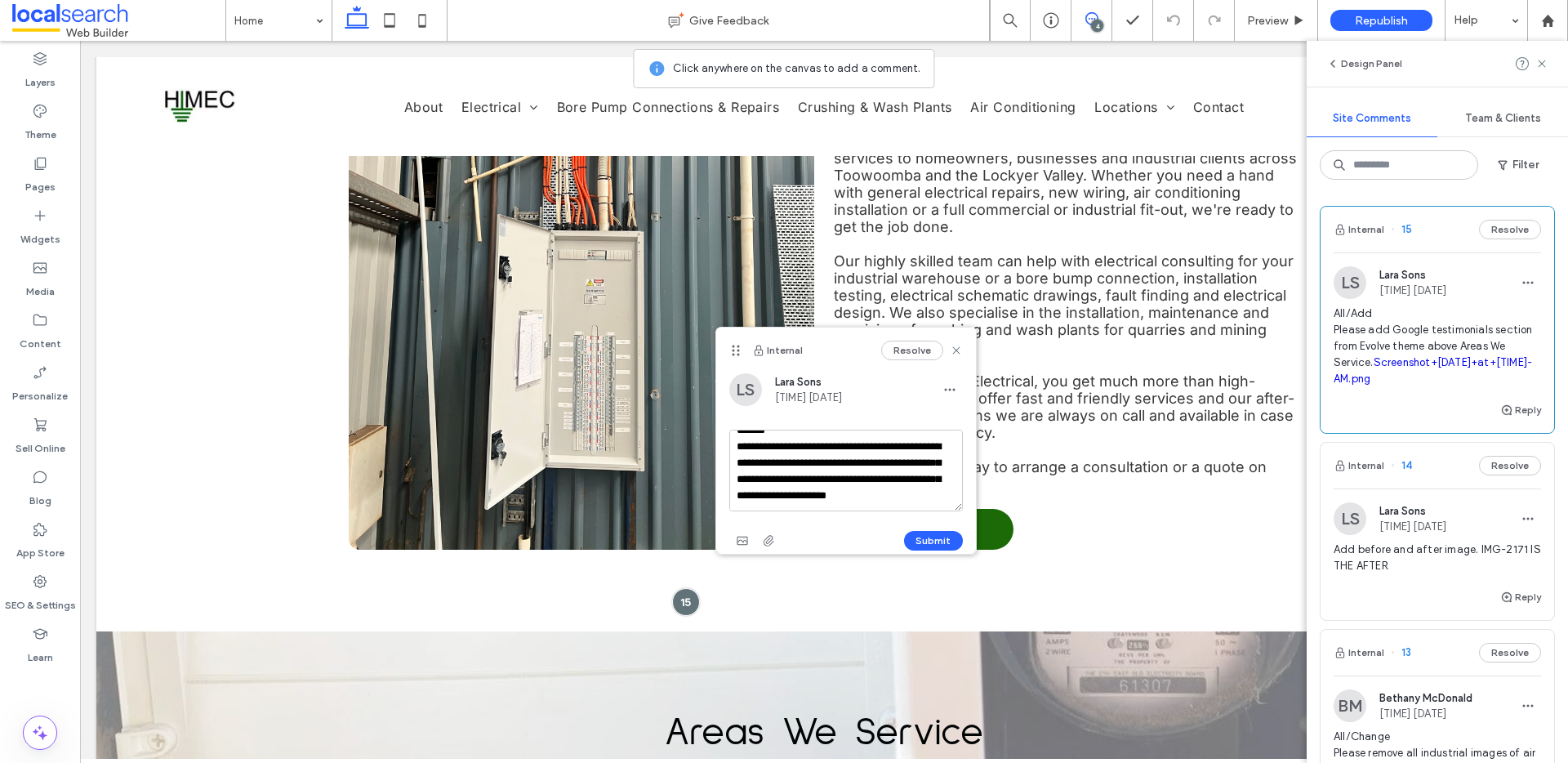 scroll, scrollTop: 47, scrollLeft: 0, axis: vertical 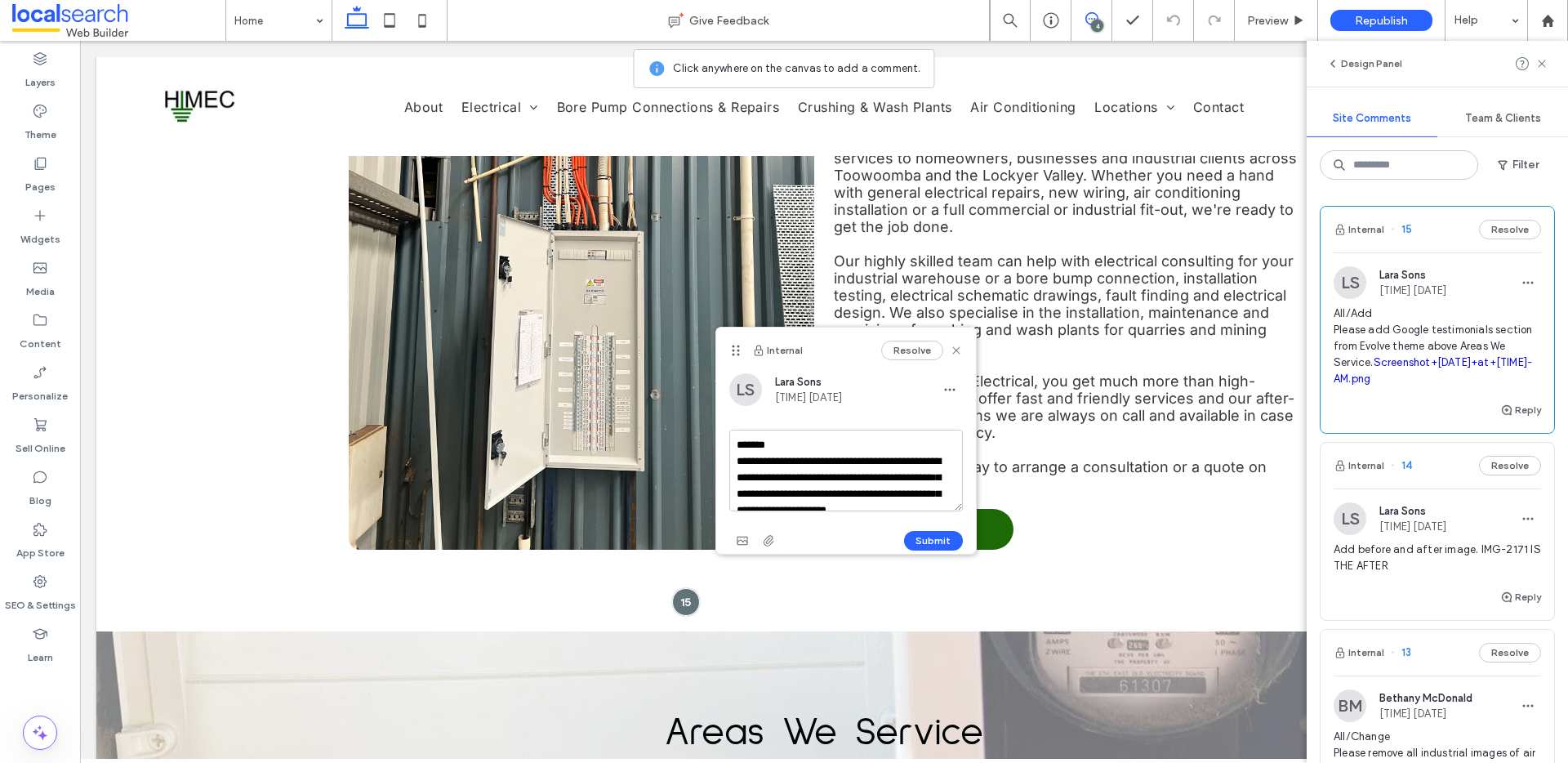 click on "**********" at bounding box center [846, 471] 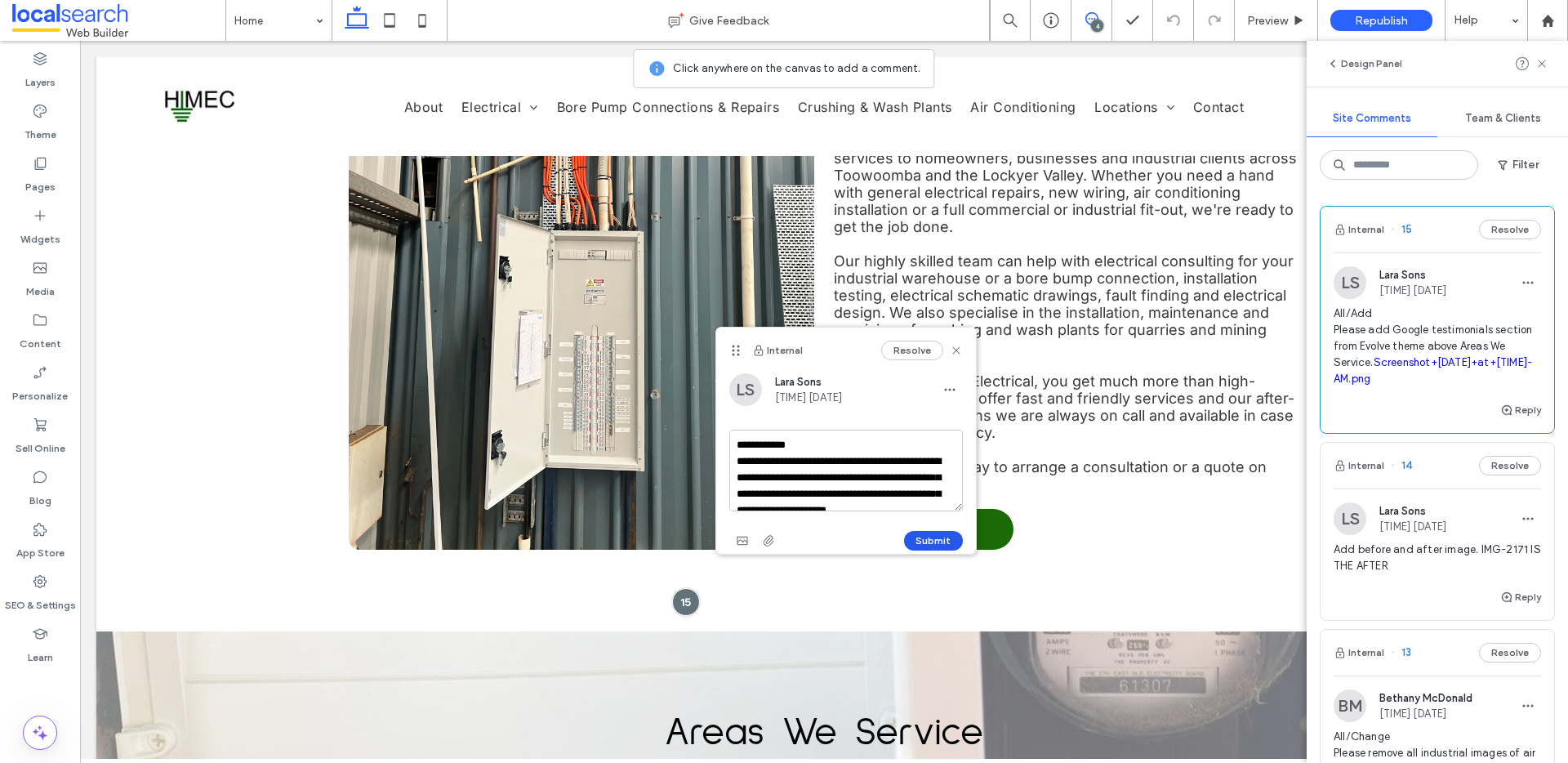 type on "**********" 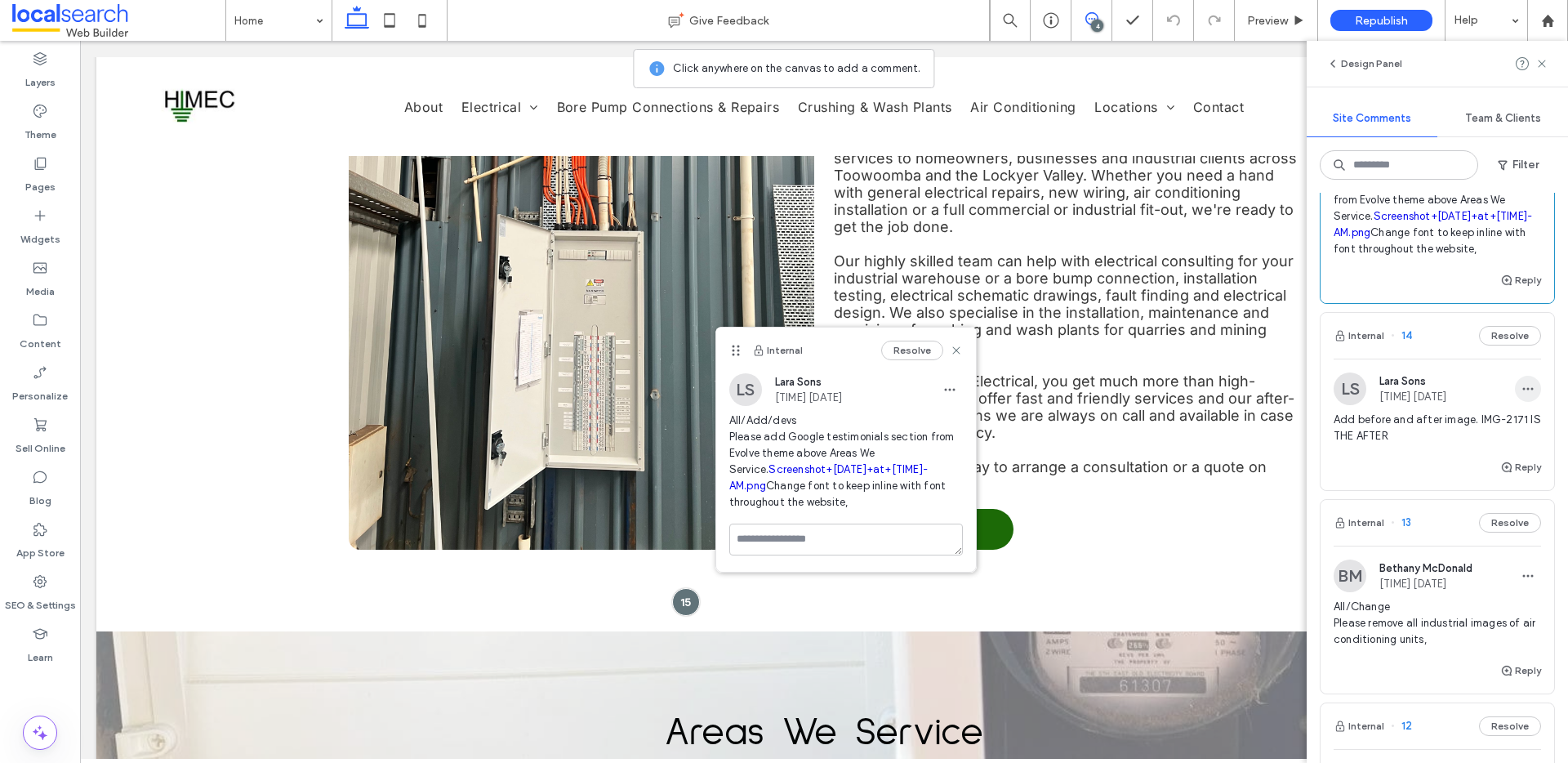 scroll, scrollTop: 147, scrollLeft: 0, axis: vertical 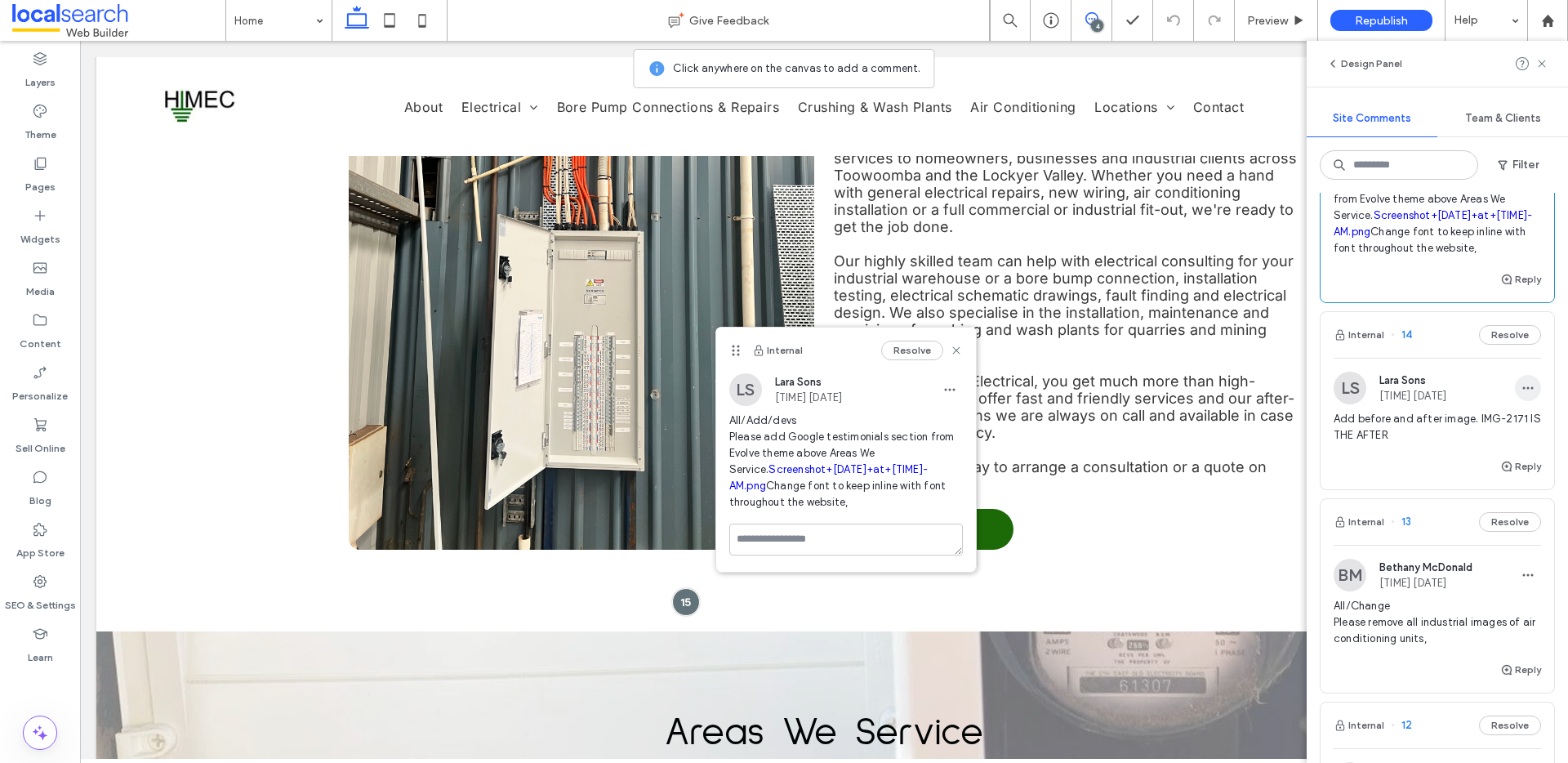 click 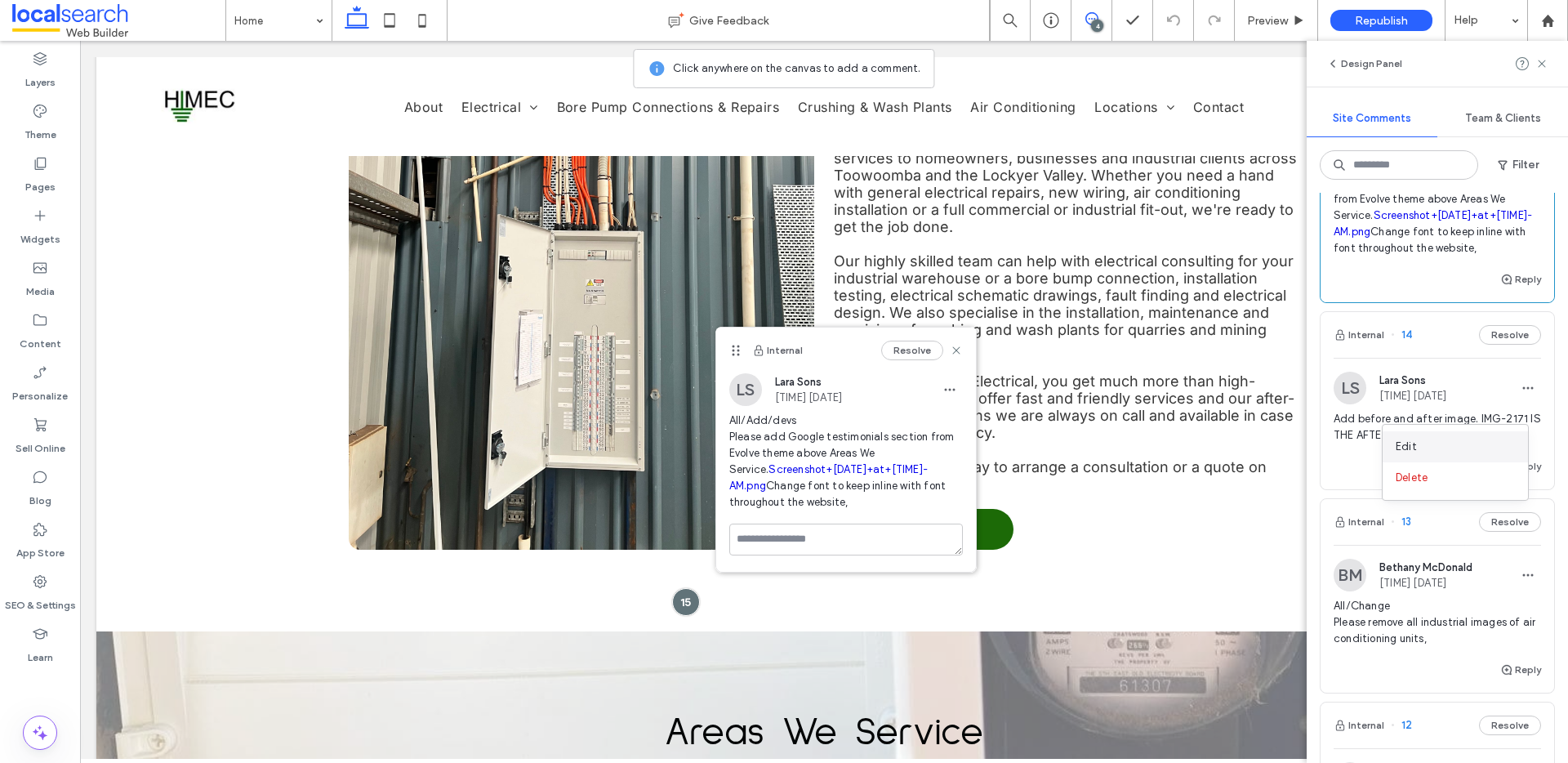 click on "Edit" at bounding box center (1455, 447) 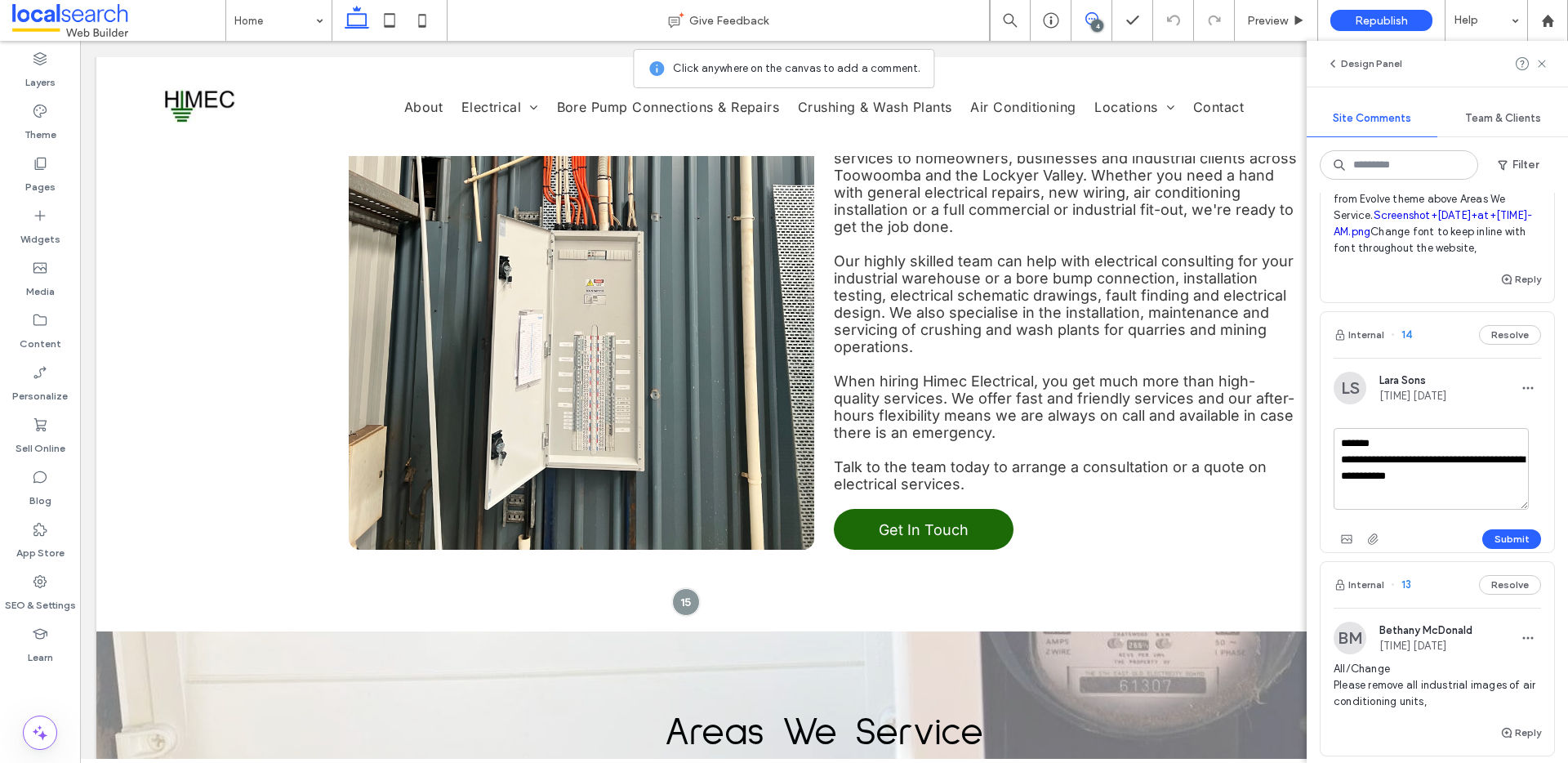 click on "**********" at bounding box center (1431, 469) 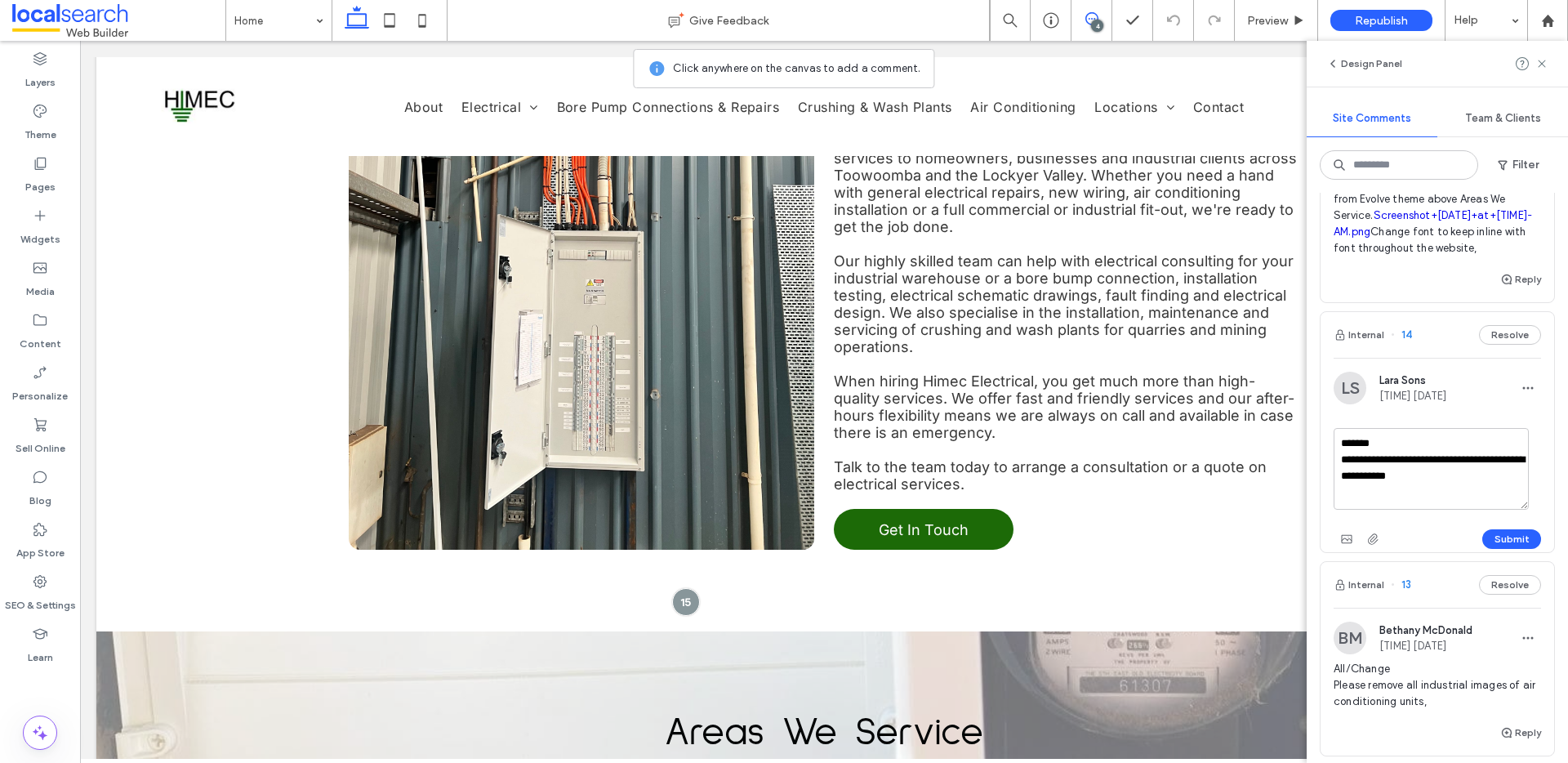 drag, startPoint x: 1447, startPoint y: 493, endPoint x: 1383, endPoint y: 491, distance: 64.03124 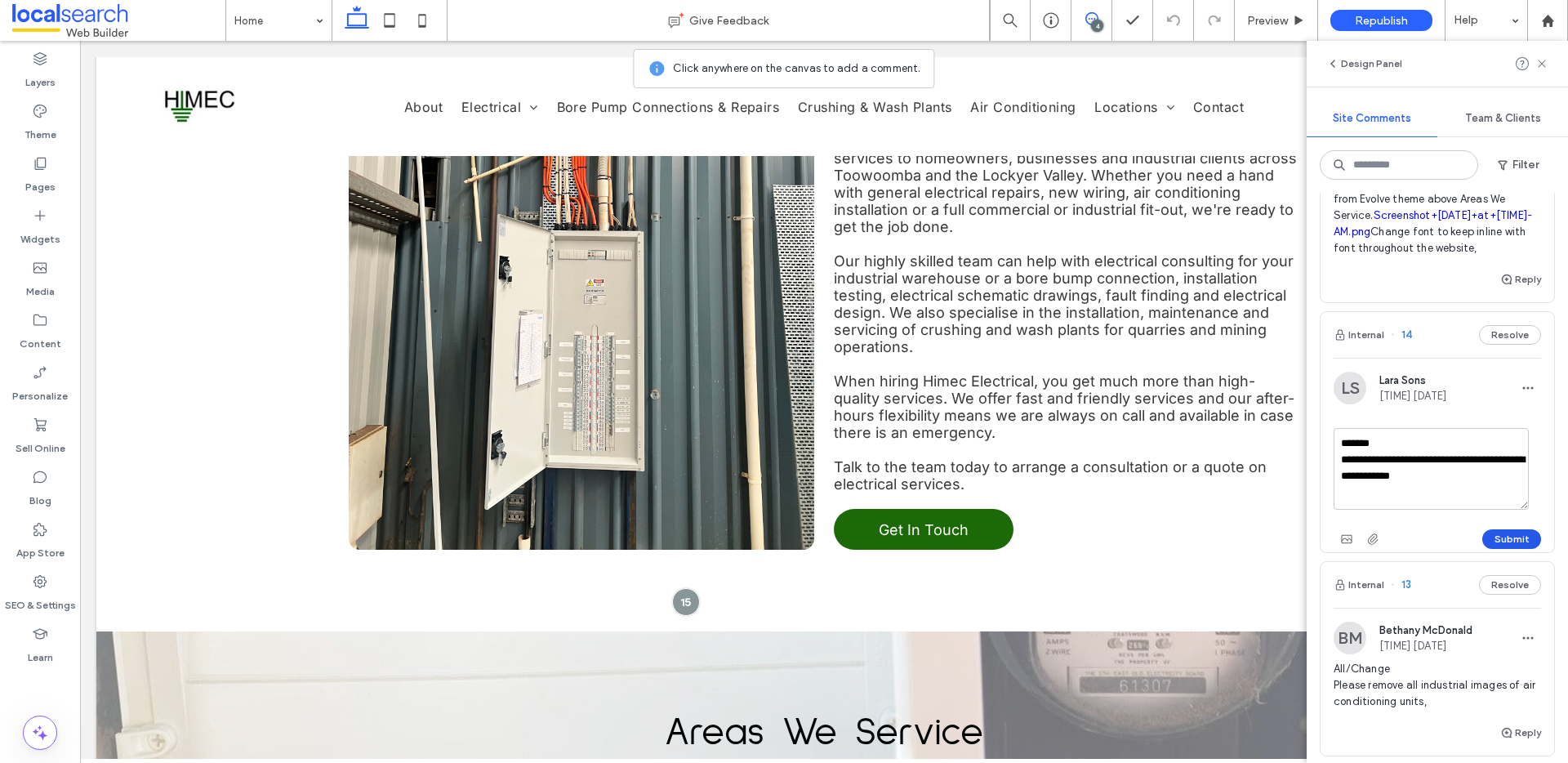 type on "**********" 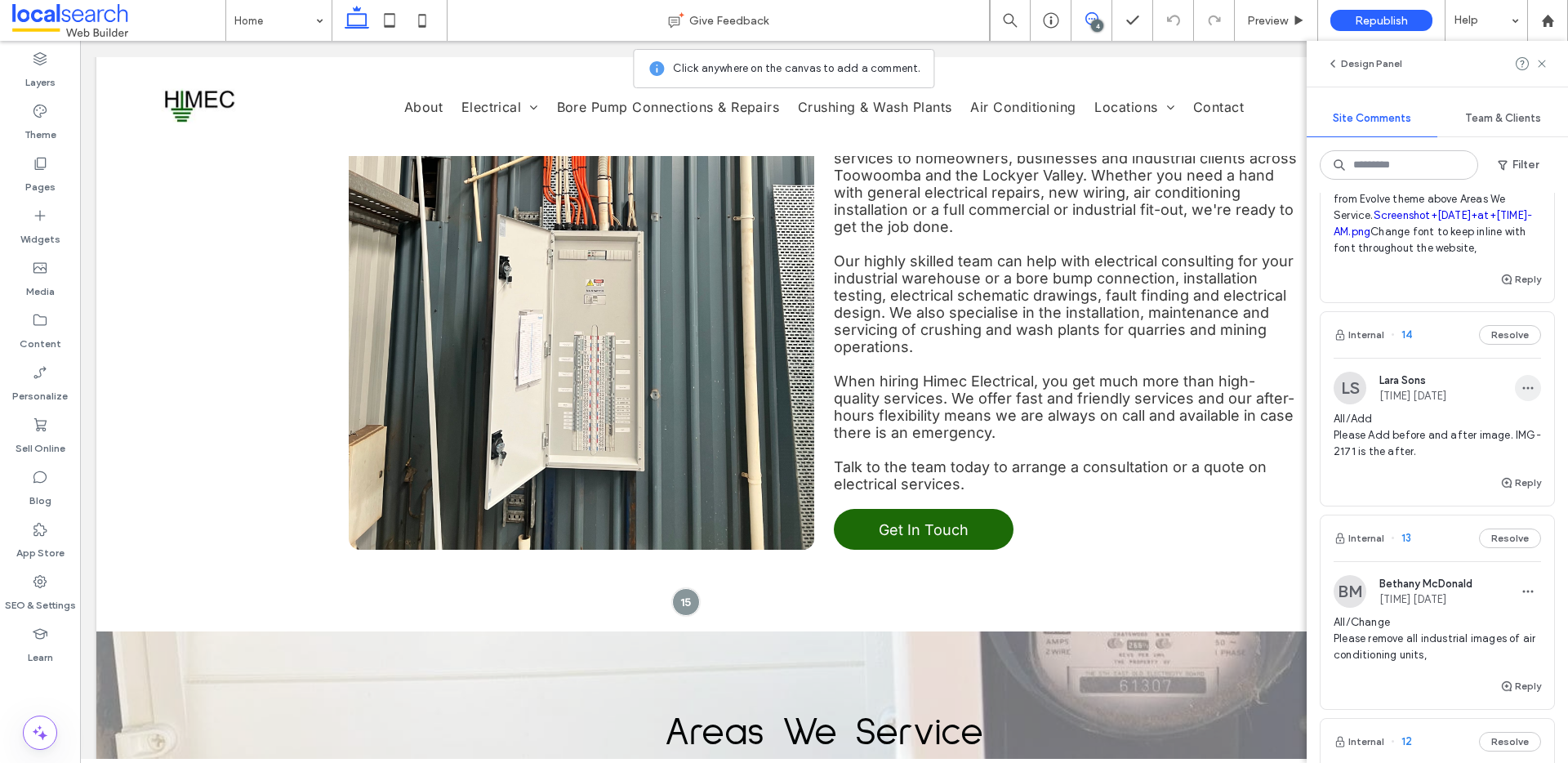 click 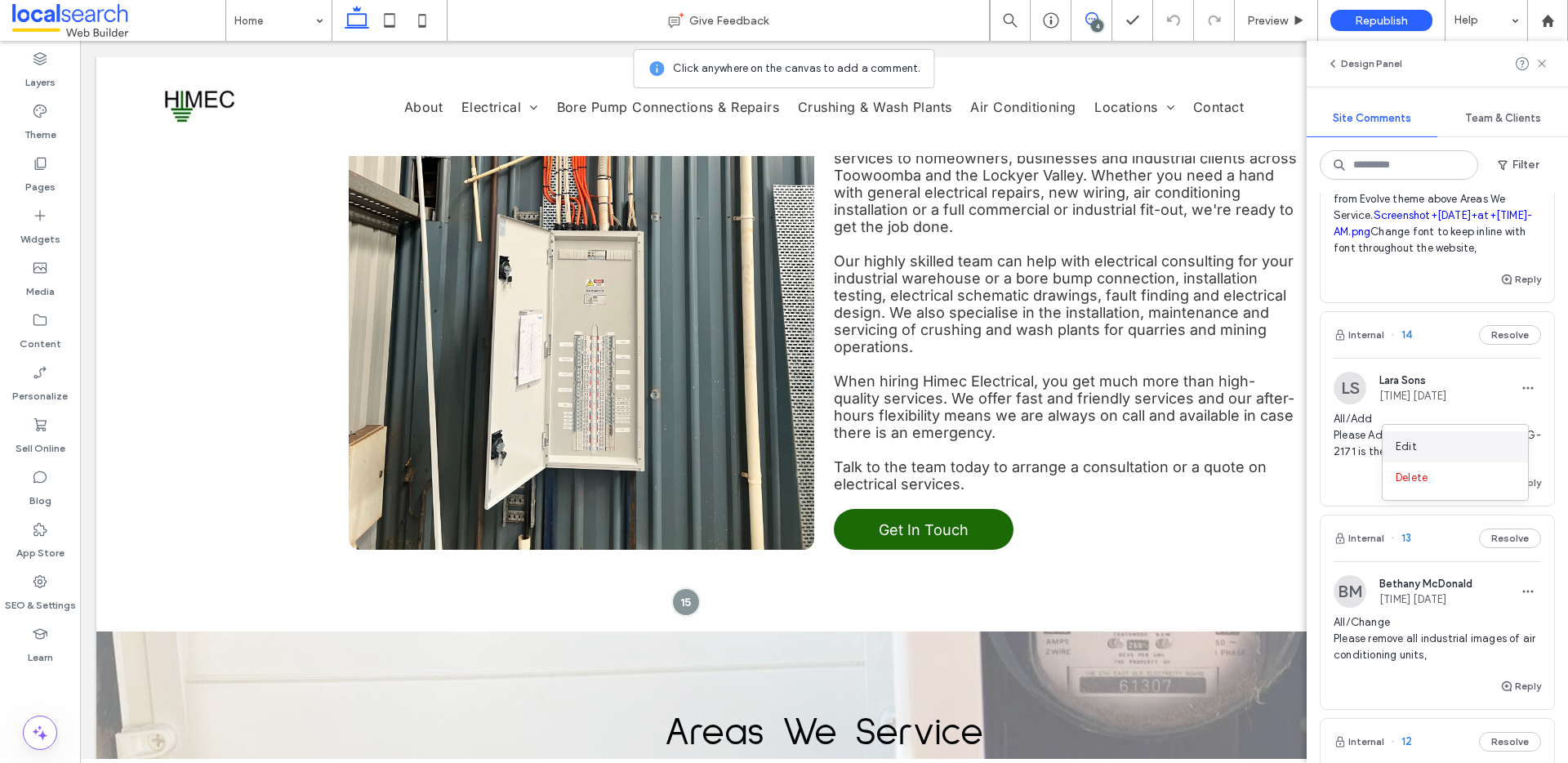 click on "Edit" at bounding box center (1455, 447) 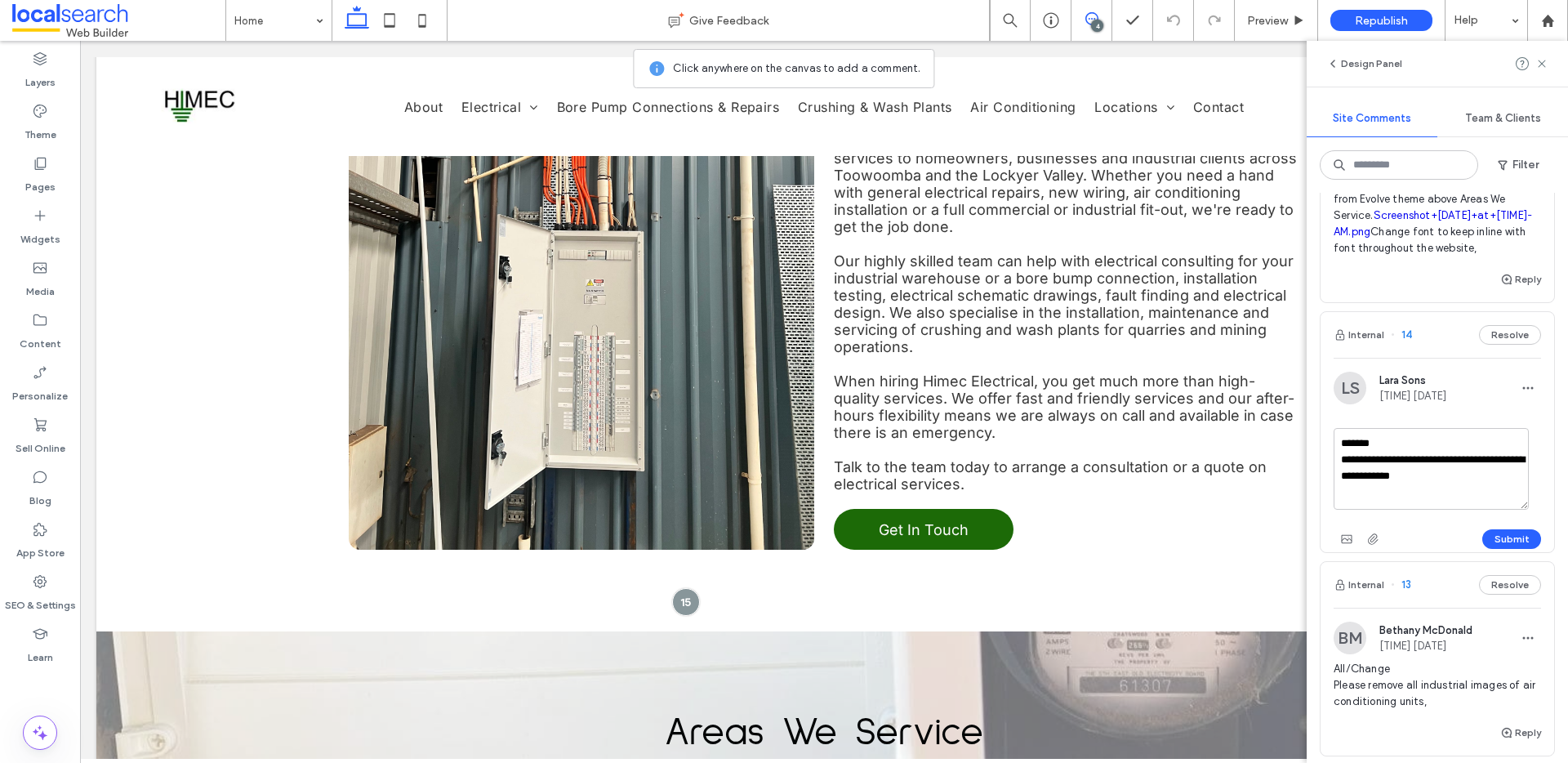 click on "**********" at bounding box center [1431, 469] 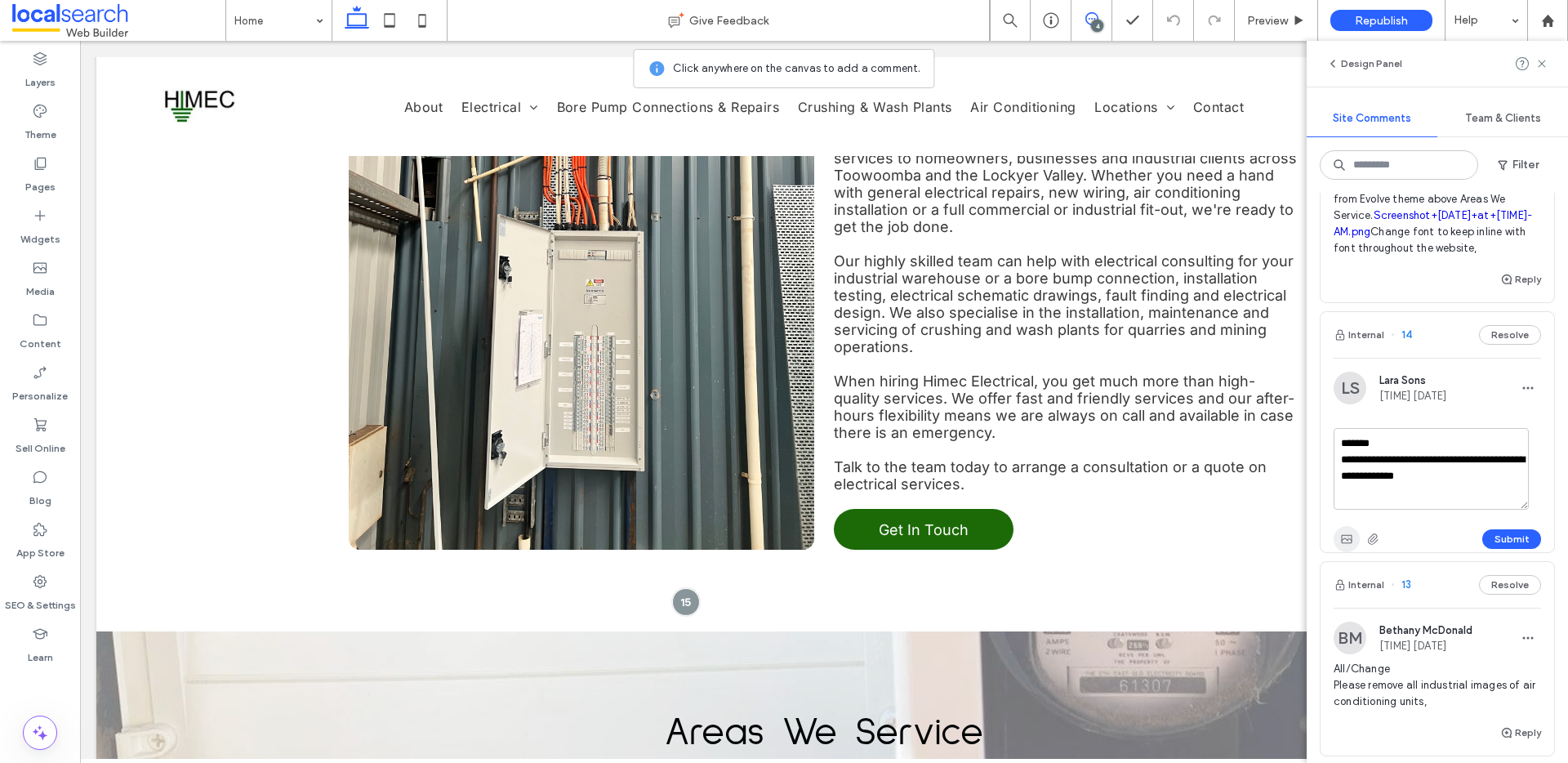 type on "**********" 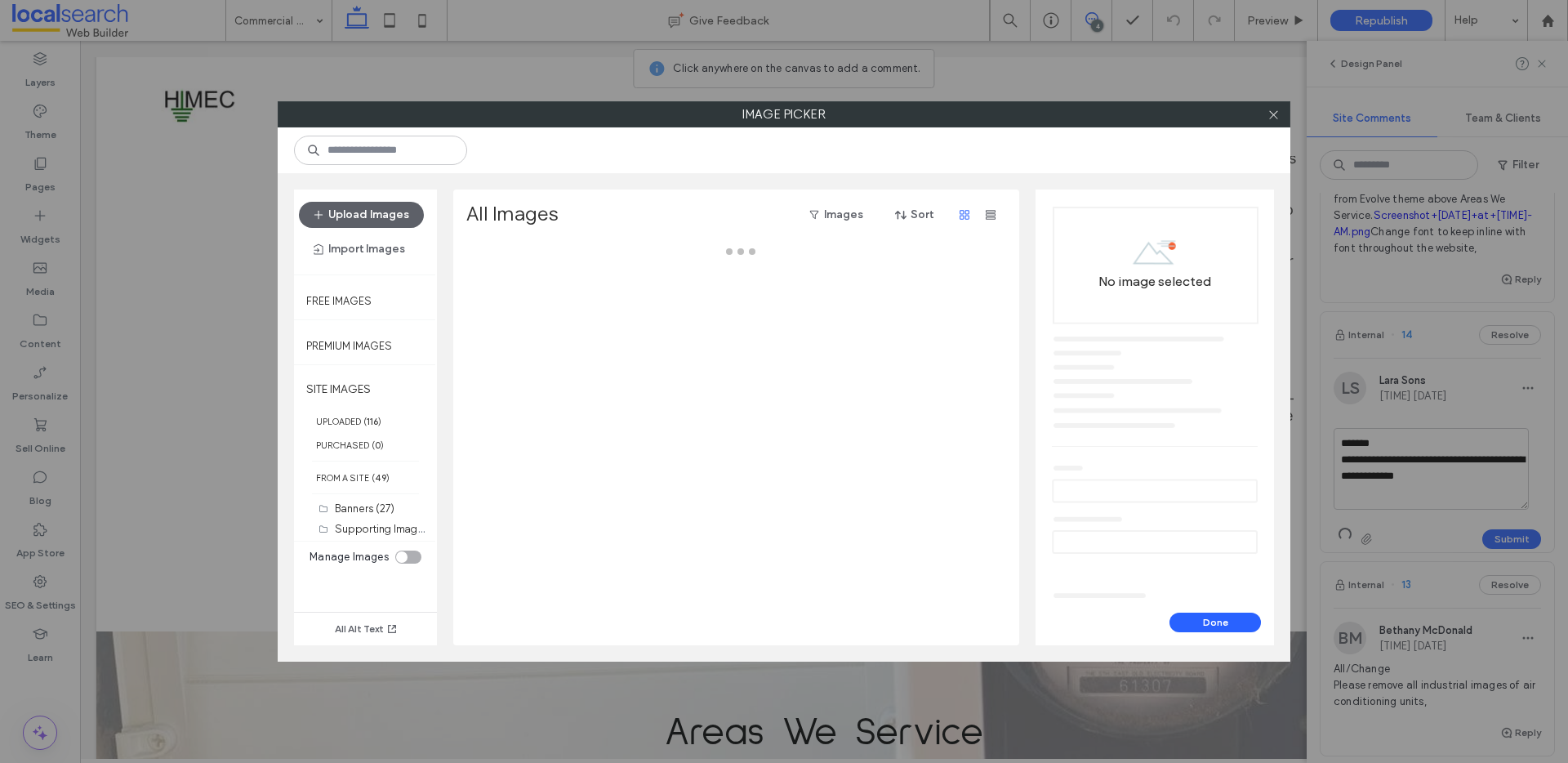 drag, startPoint x: 376, startPoint y: 229, endPoint x: 371, endPoint y: 218, distance: 12.083046 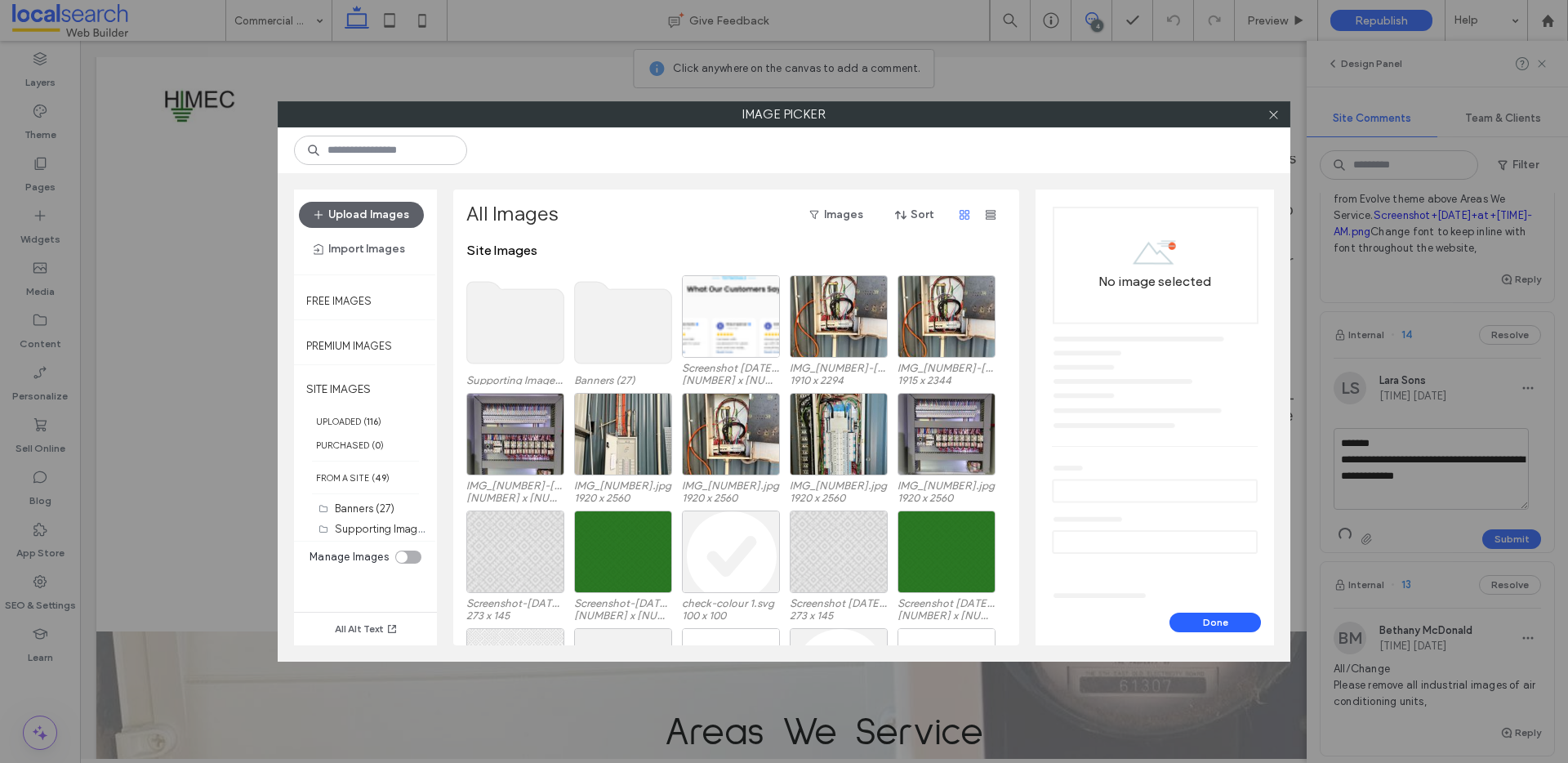 click on "**********" at bounding box center (784, 382) 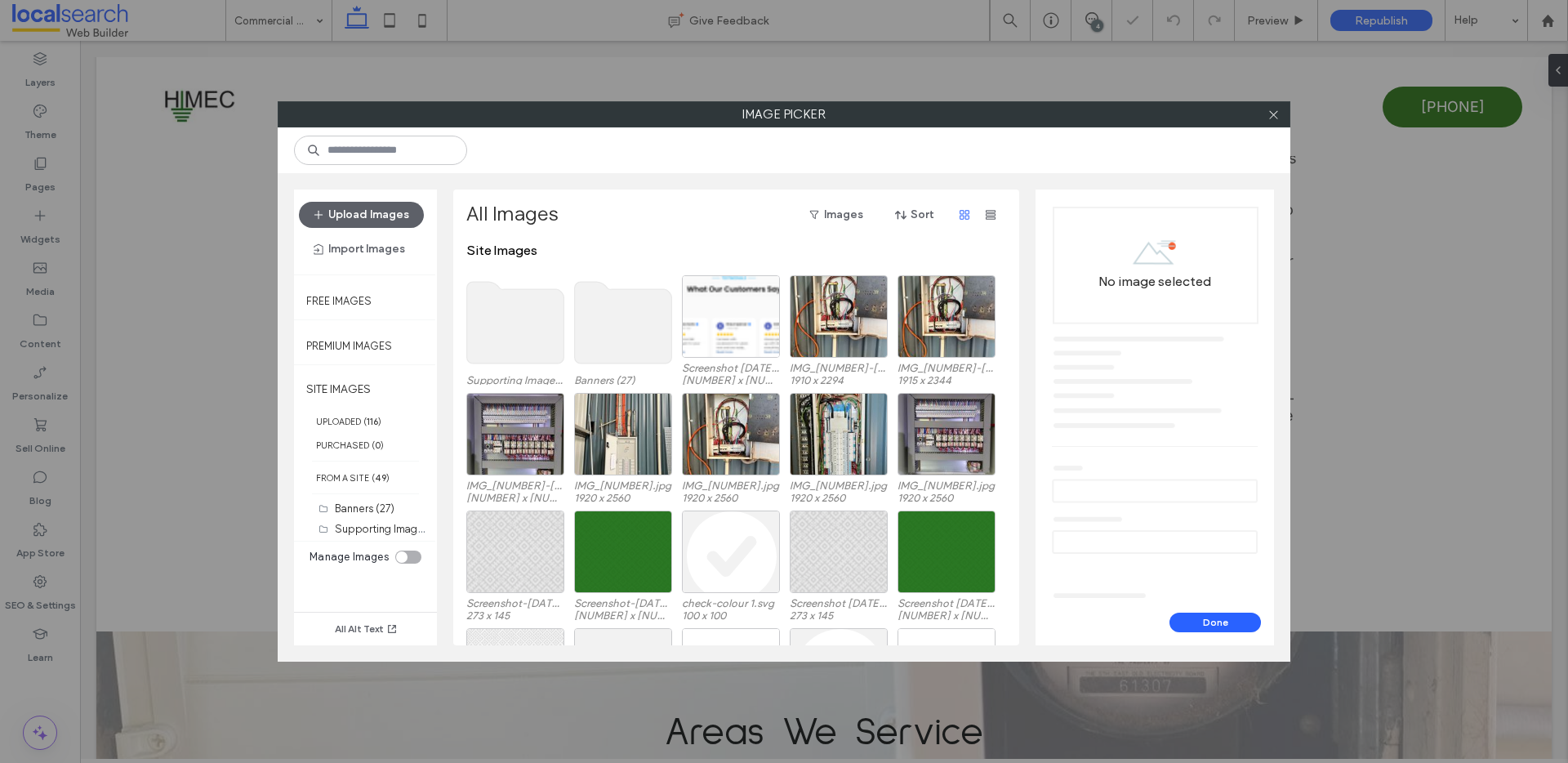 scroll, scrollTop: 0, scrollLeft: 0, axis: both 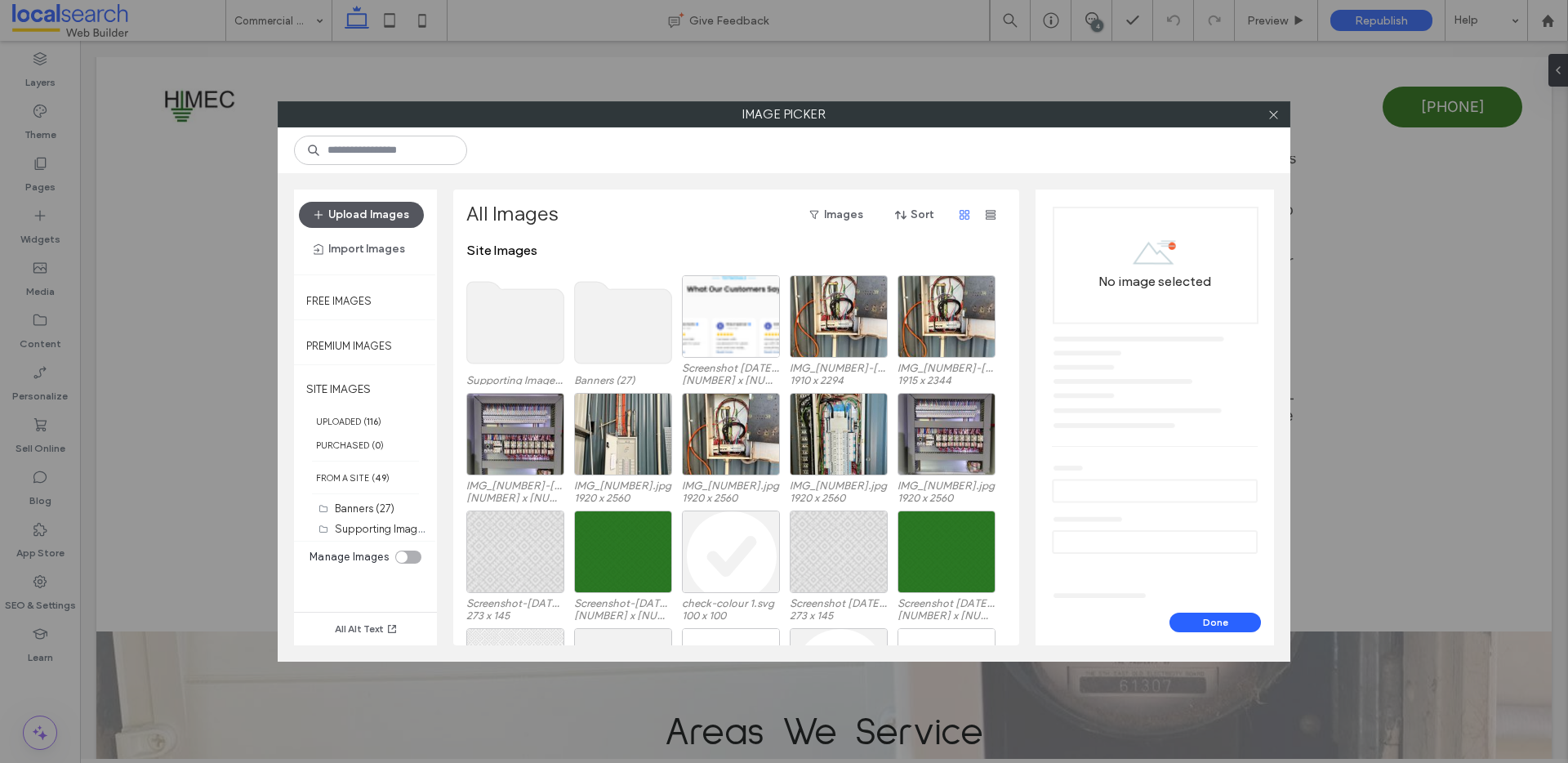 click on "Upload Images" at bounding box center (361, 215) 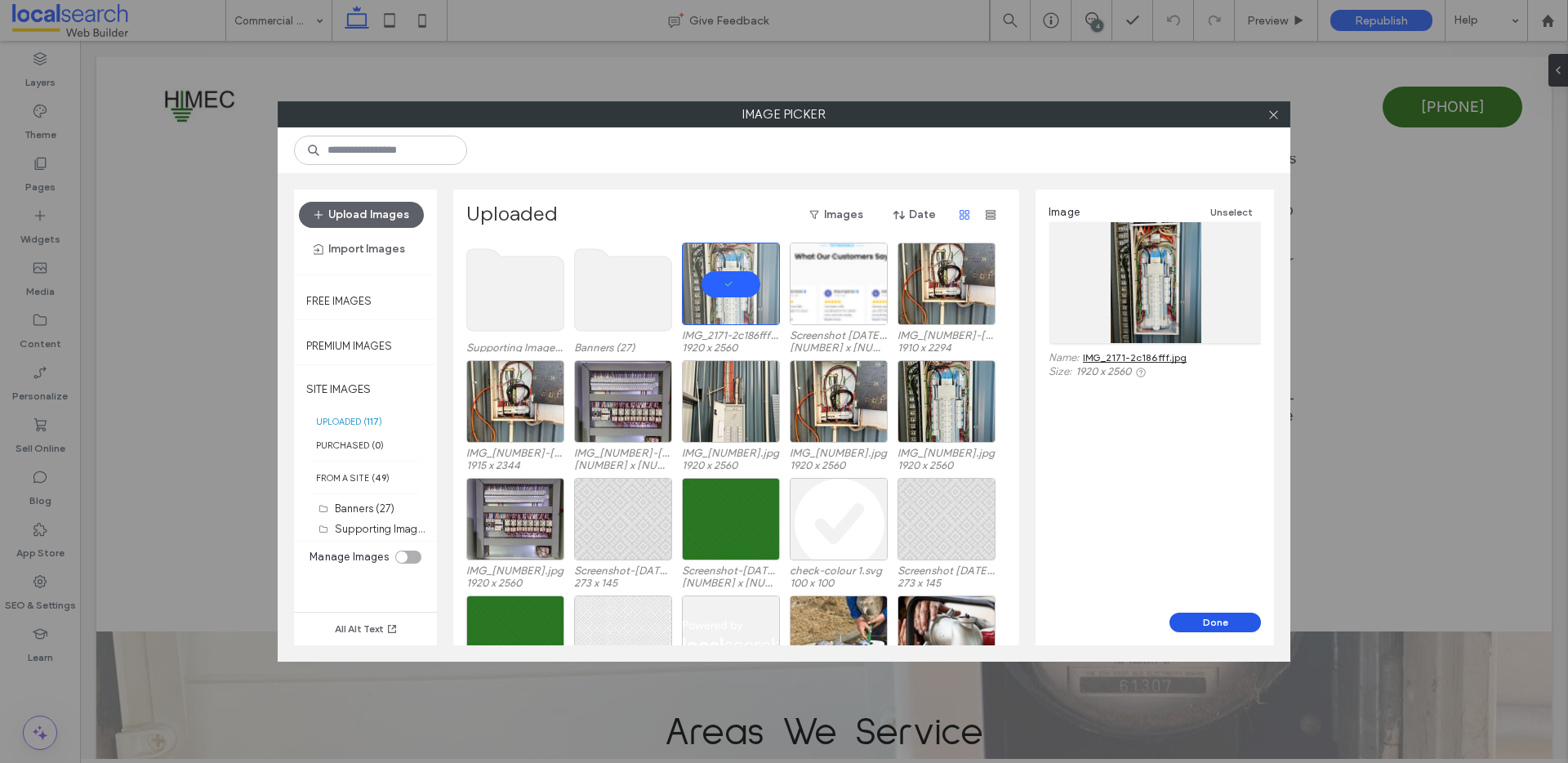 click on "Done" at bounding box center [1215, 622] 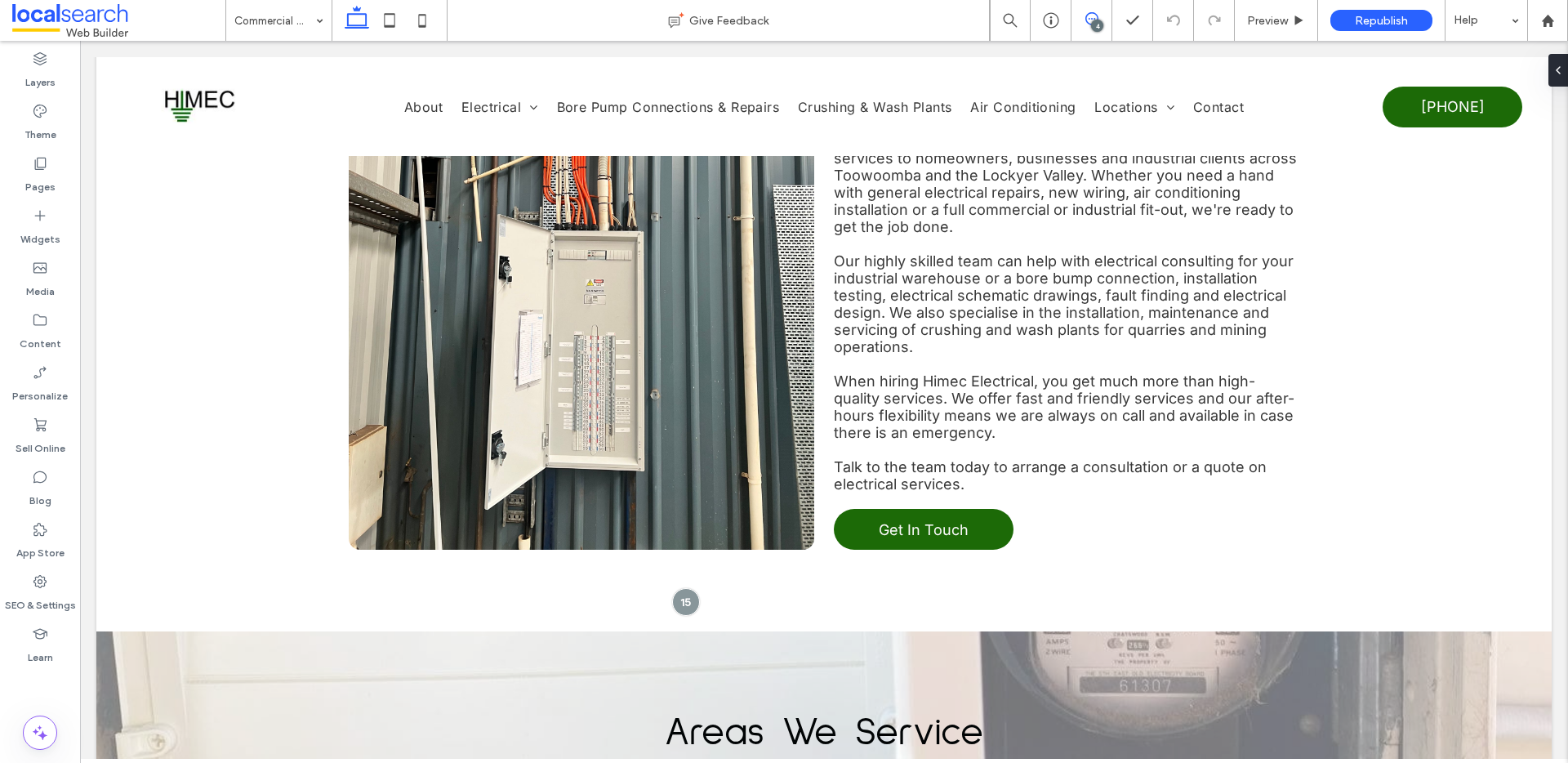 click 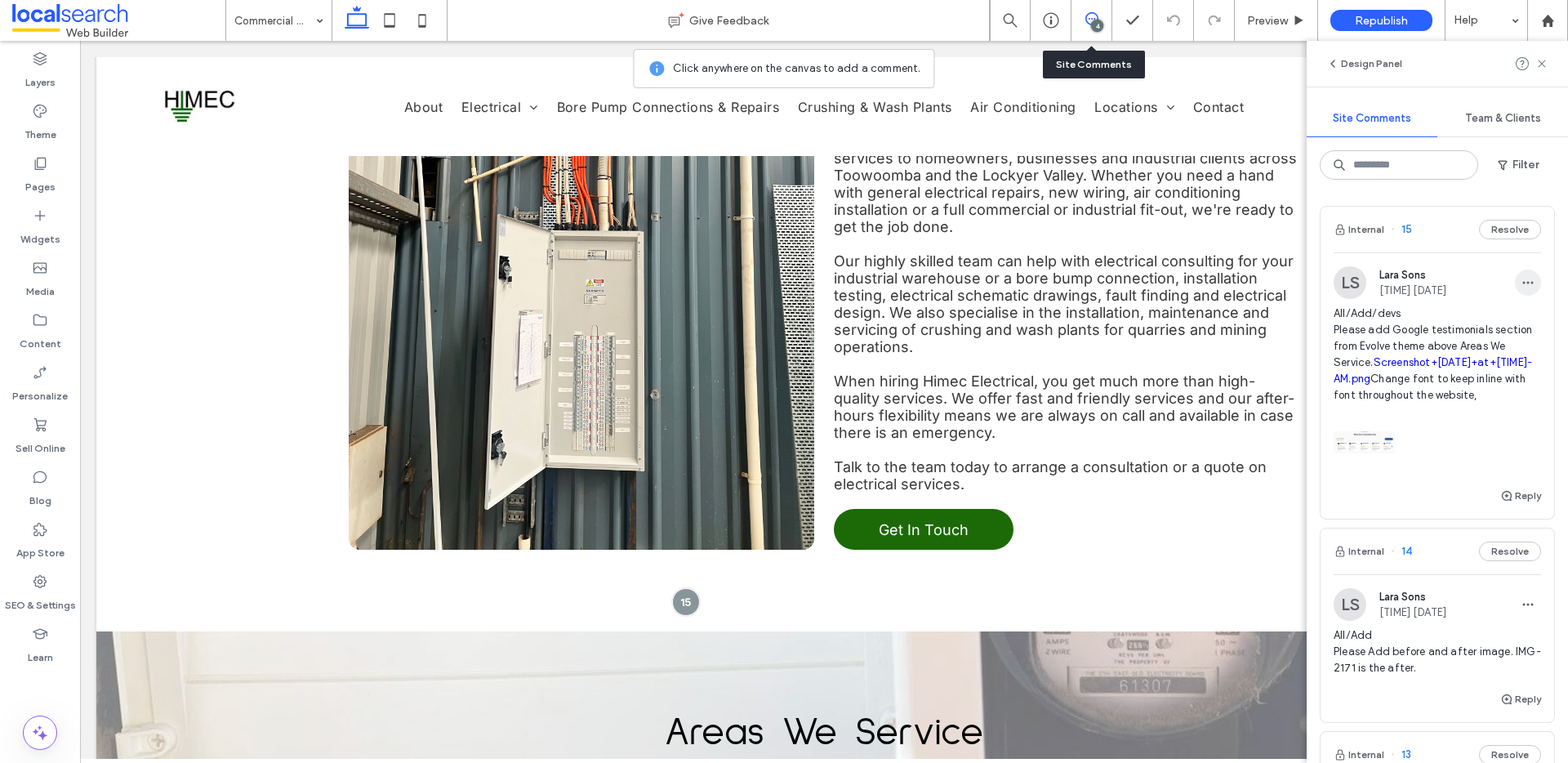 click at bounding box center [1528, 283] 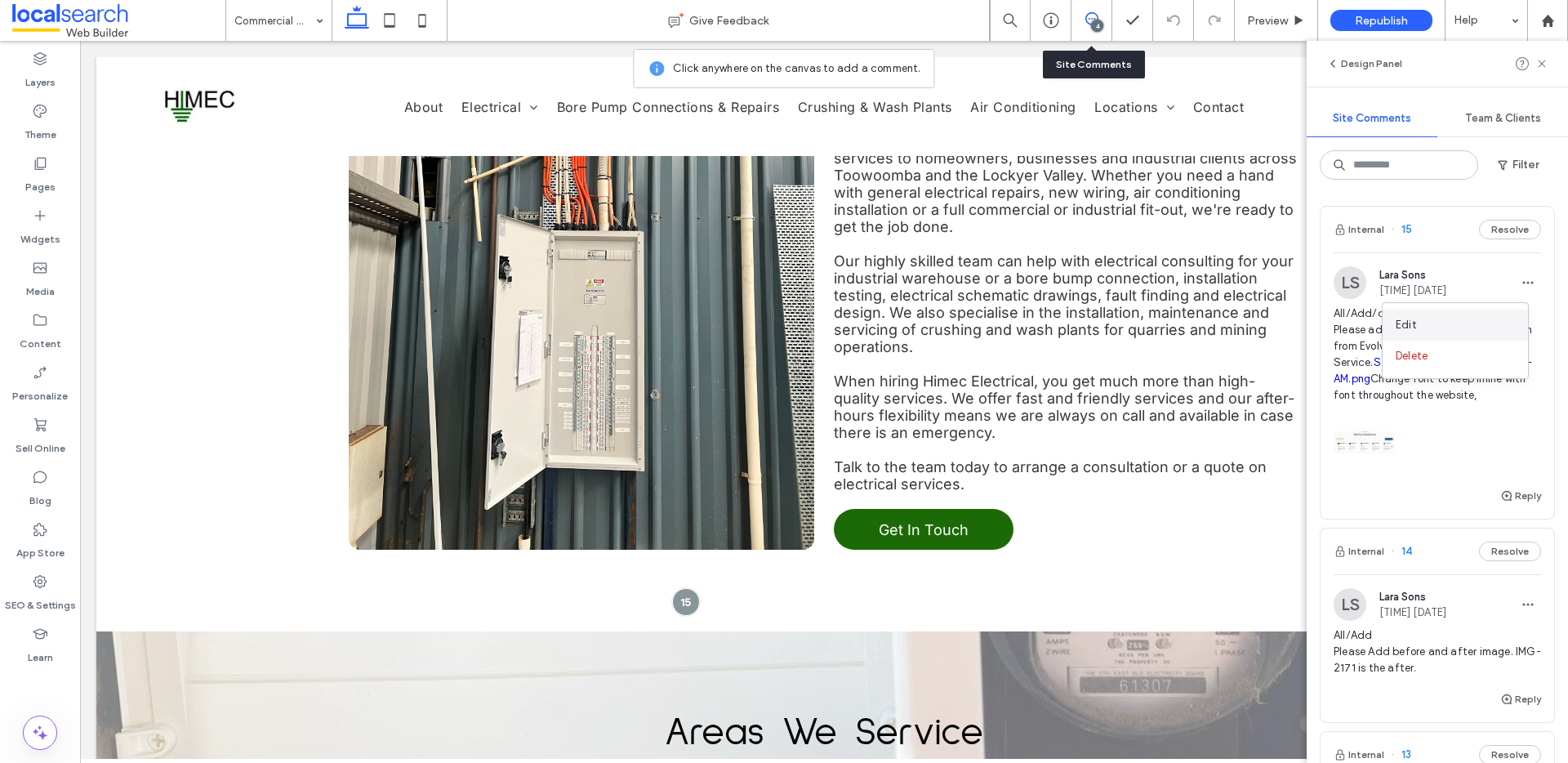 click on "Edit" at bounding box center [1455, 325] 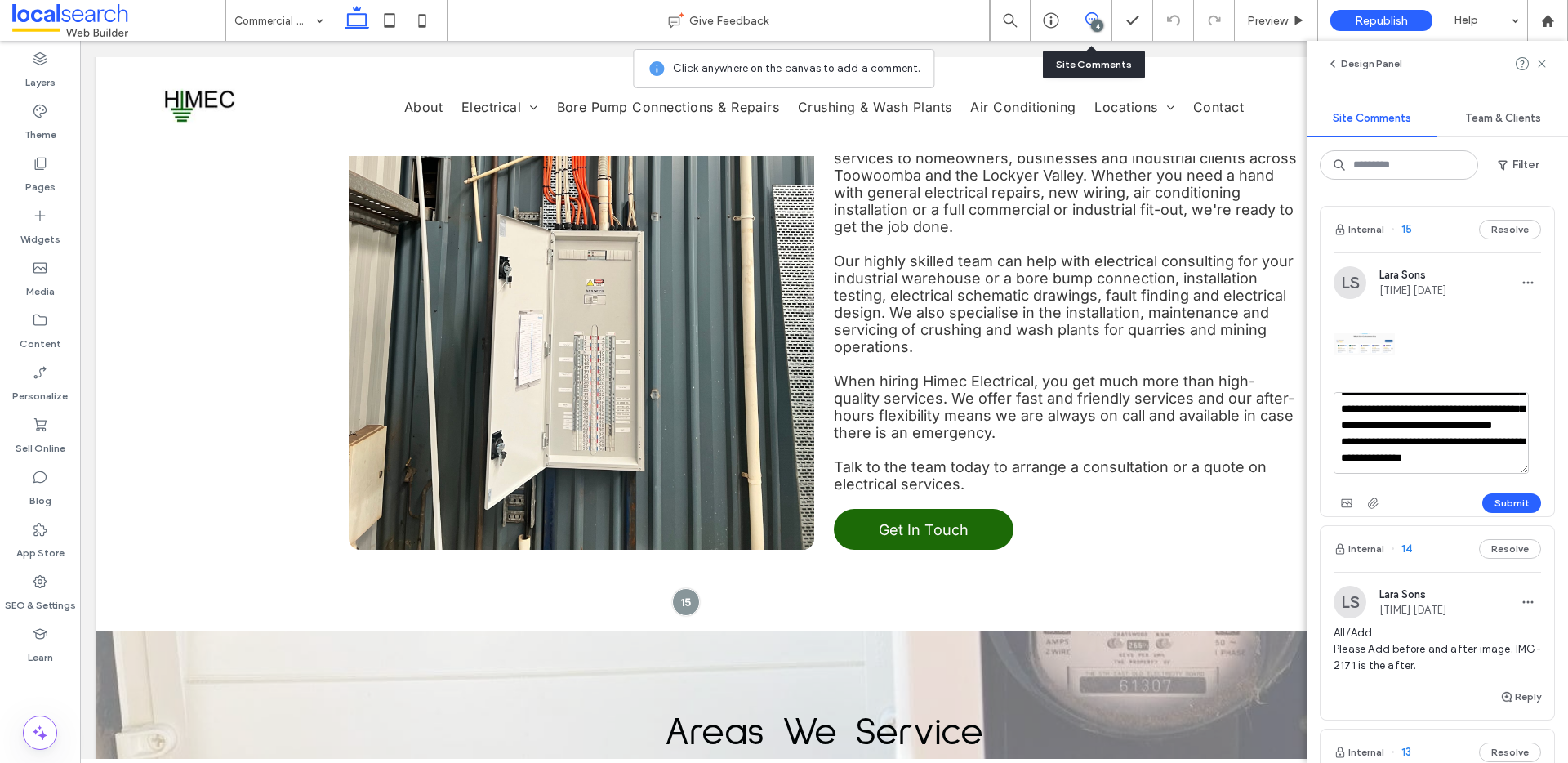 scroll, scrollTop: 93, scrollLeft: 0, axis: vertical 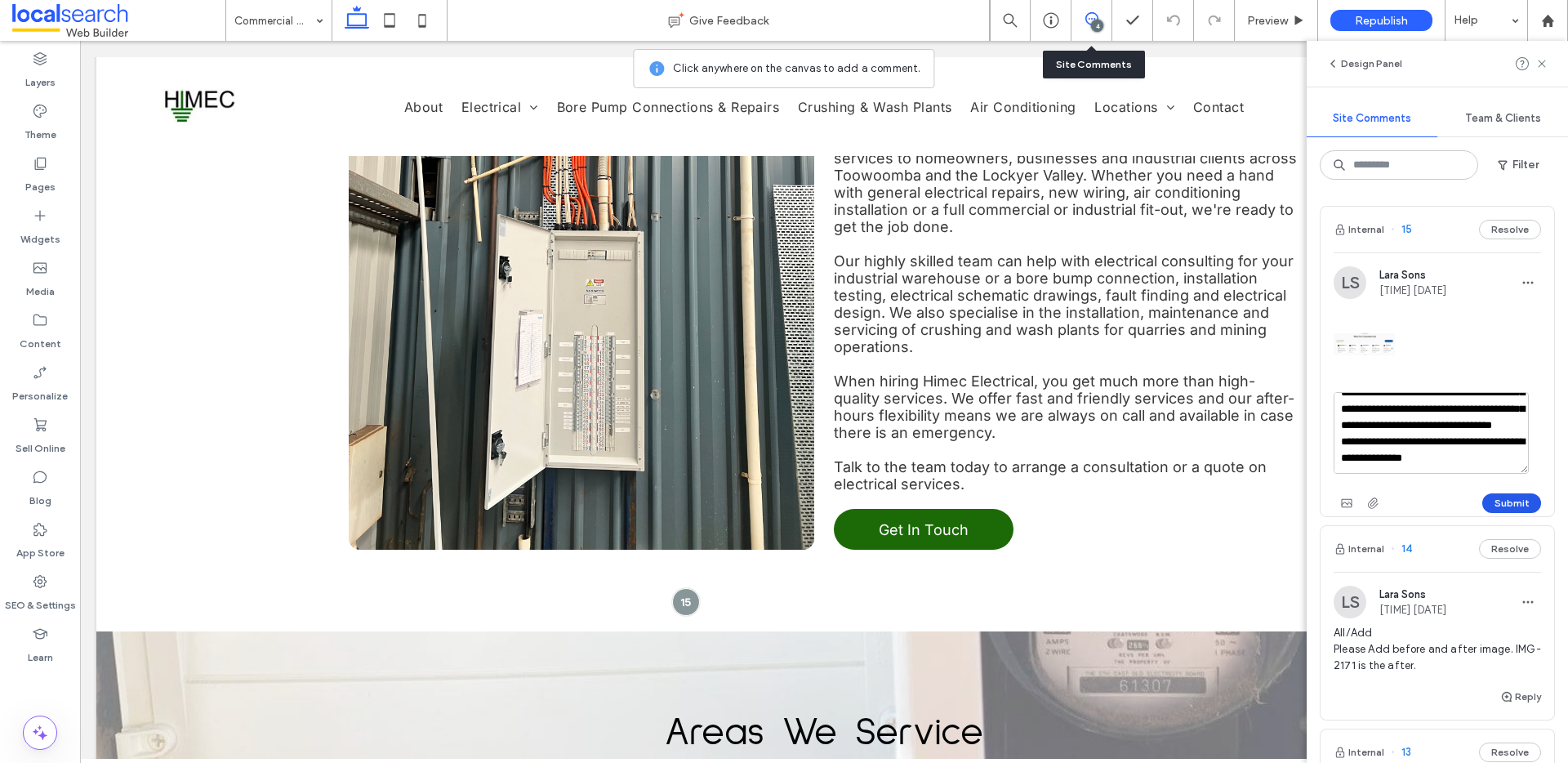 click on "Submit" at bounding box center [1512, 503] 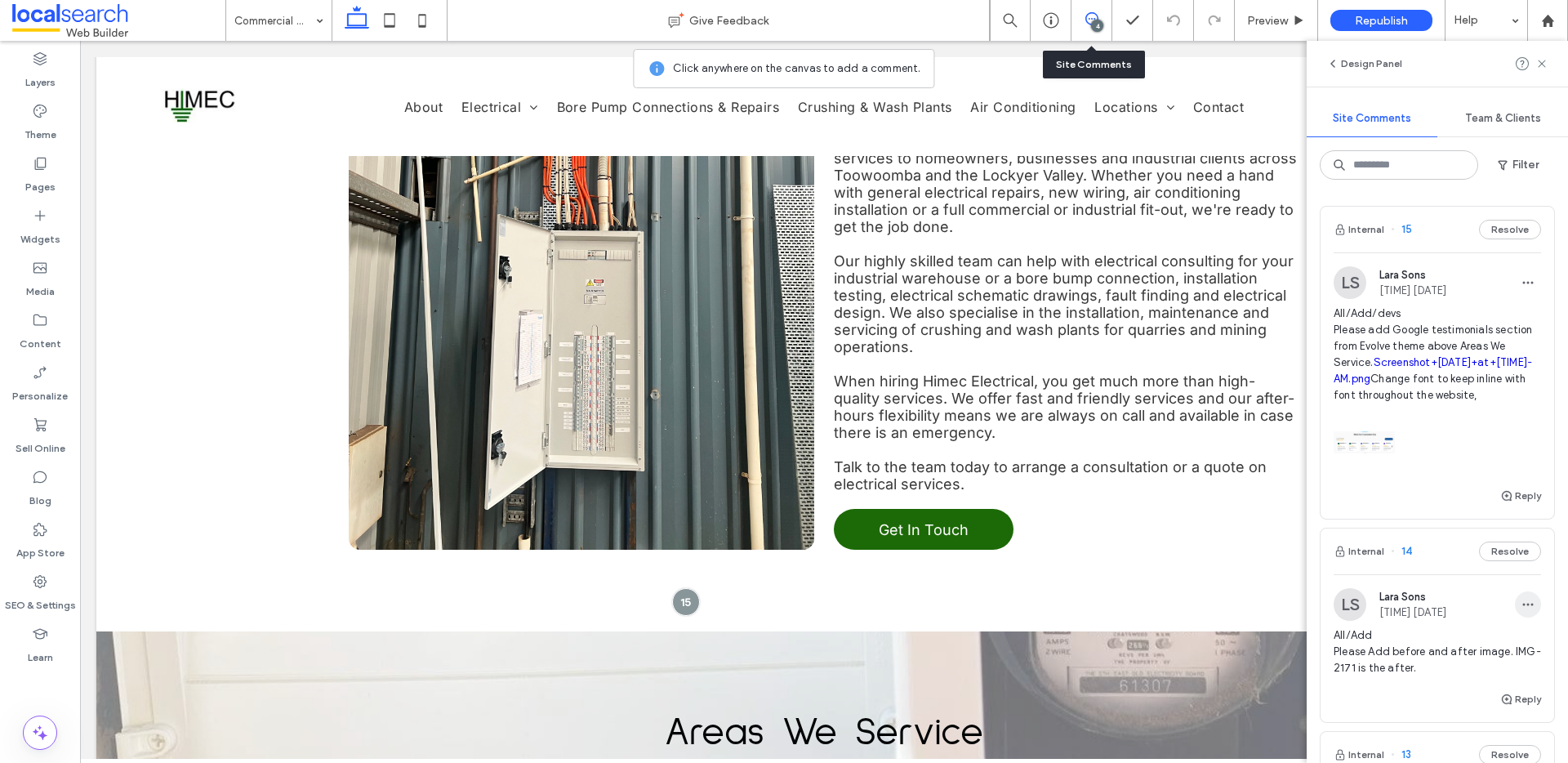 click 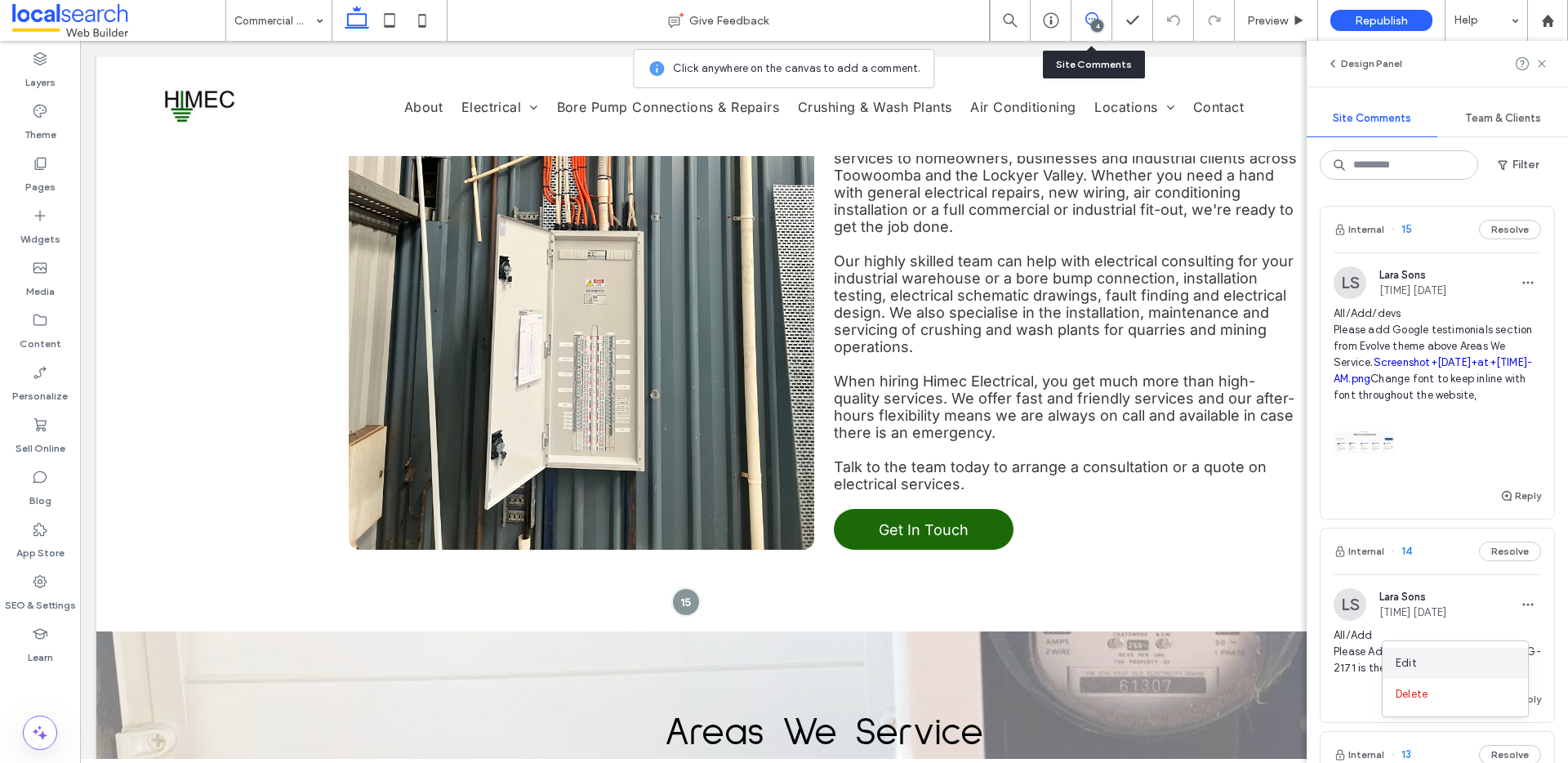 click on "Edit" at bounding box center [1455, 663] 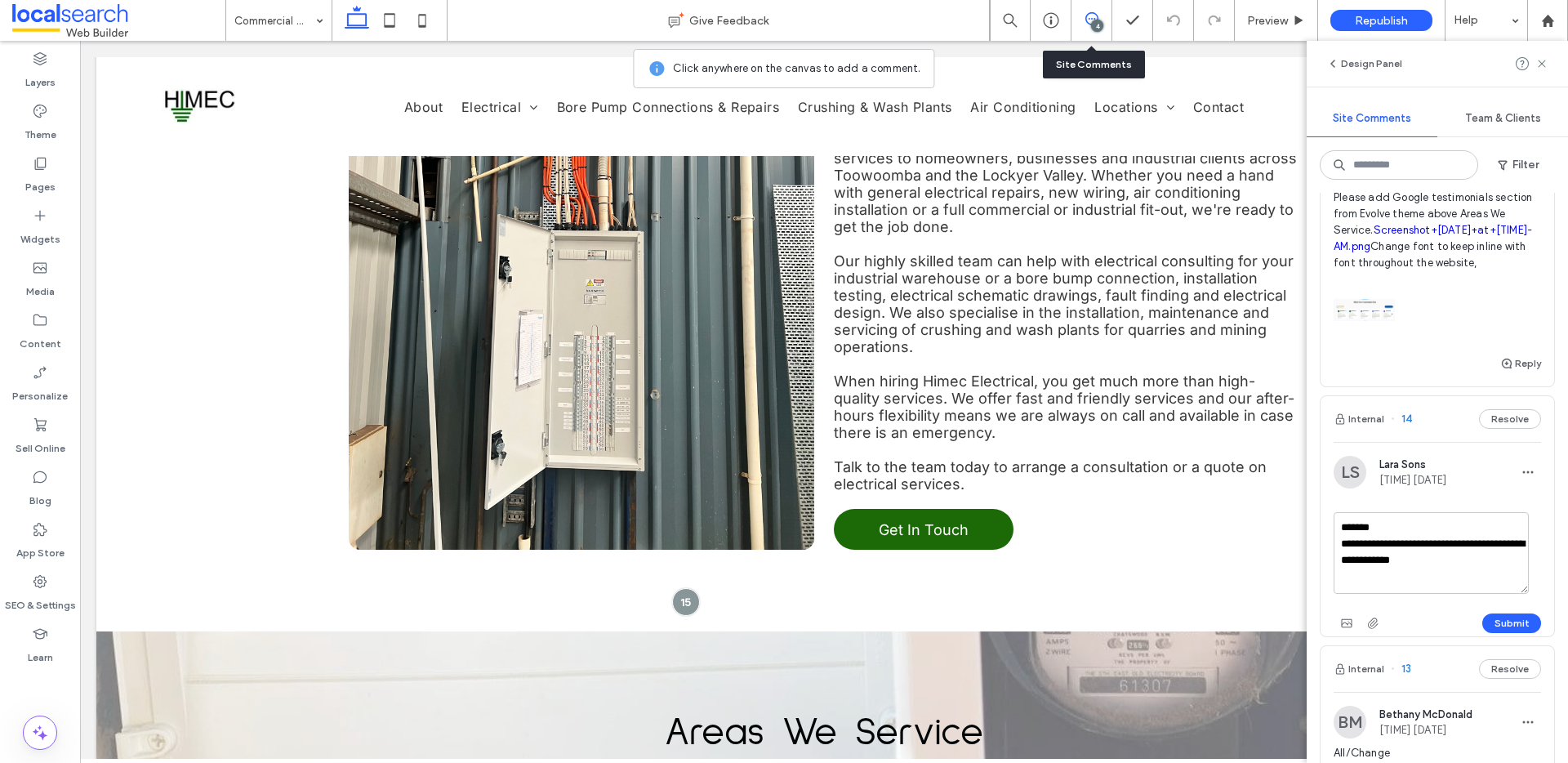 scroll, scrollTop: 144, scrollLeft: 0, axis: vertical 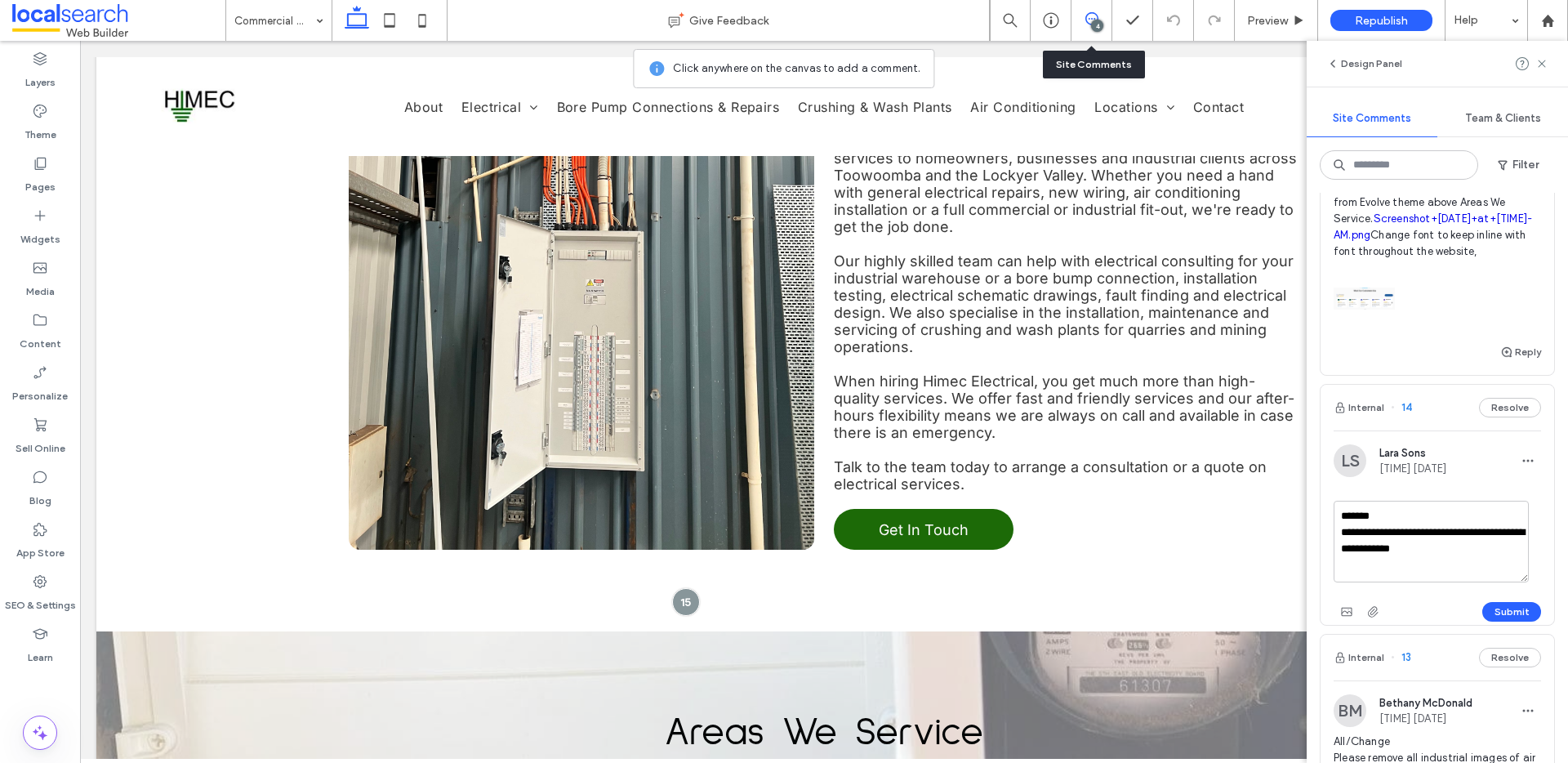 click on "**********" at bounding box center (1431, 542) 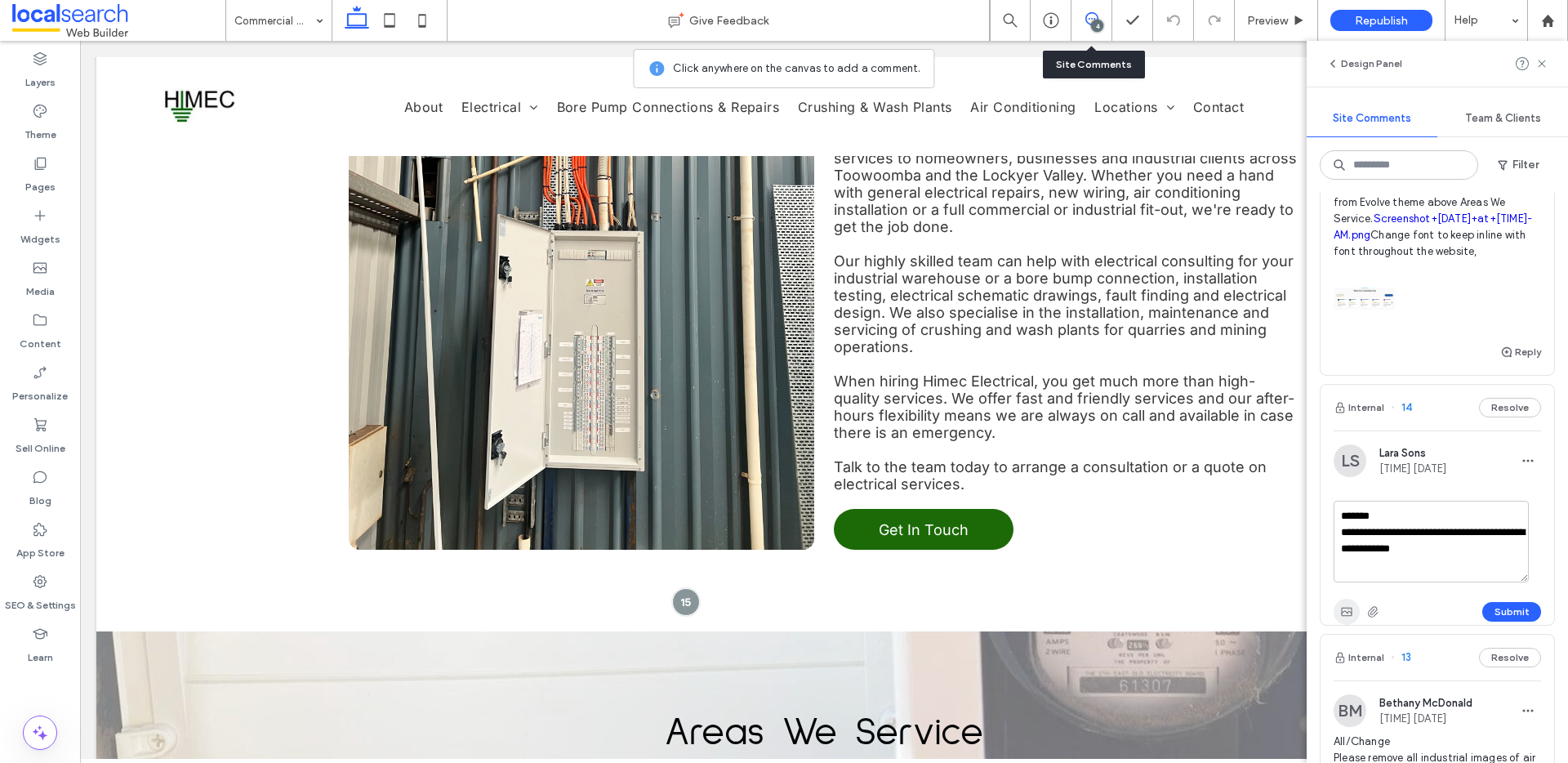 click 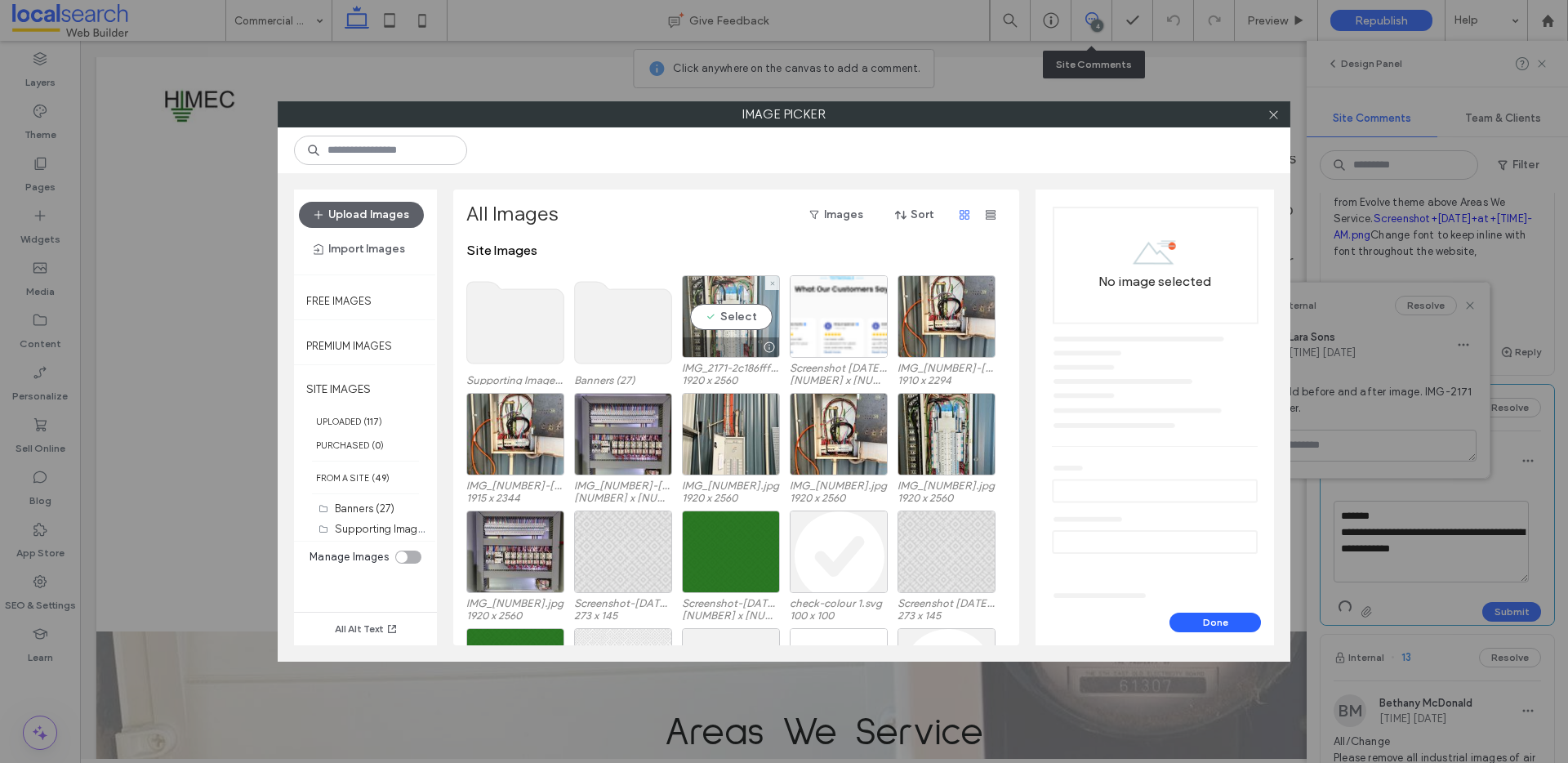 click on "Select" at bounding box center [731, 316] 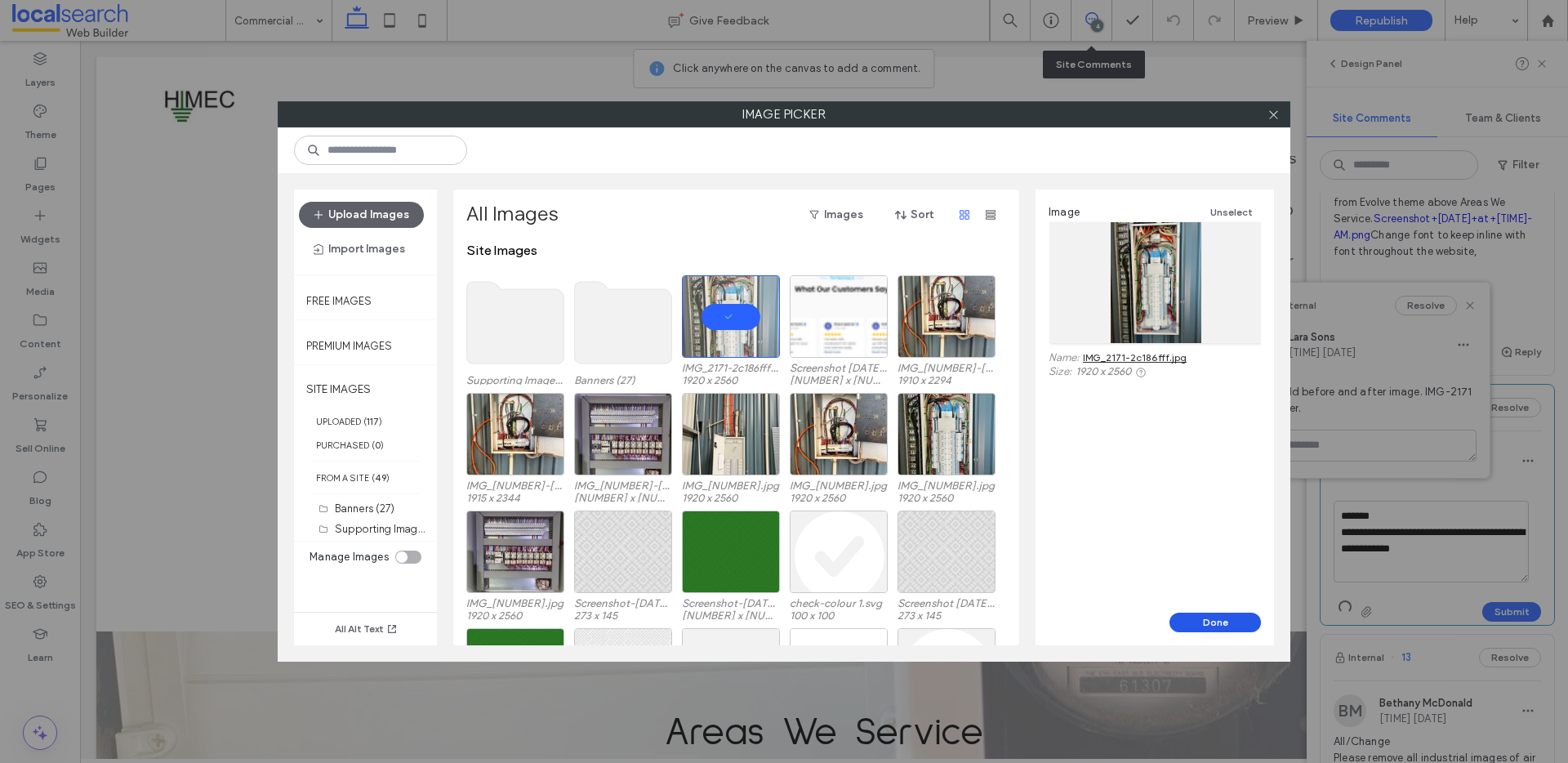 click on "Done" at bounding box center [1215, 622] 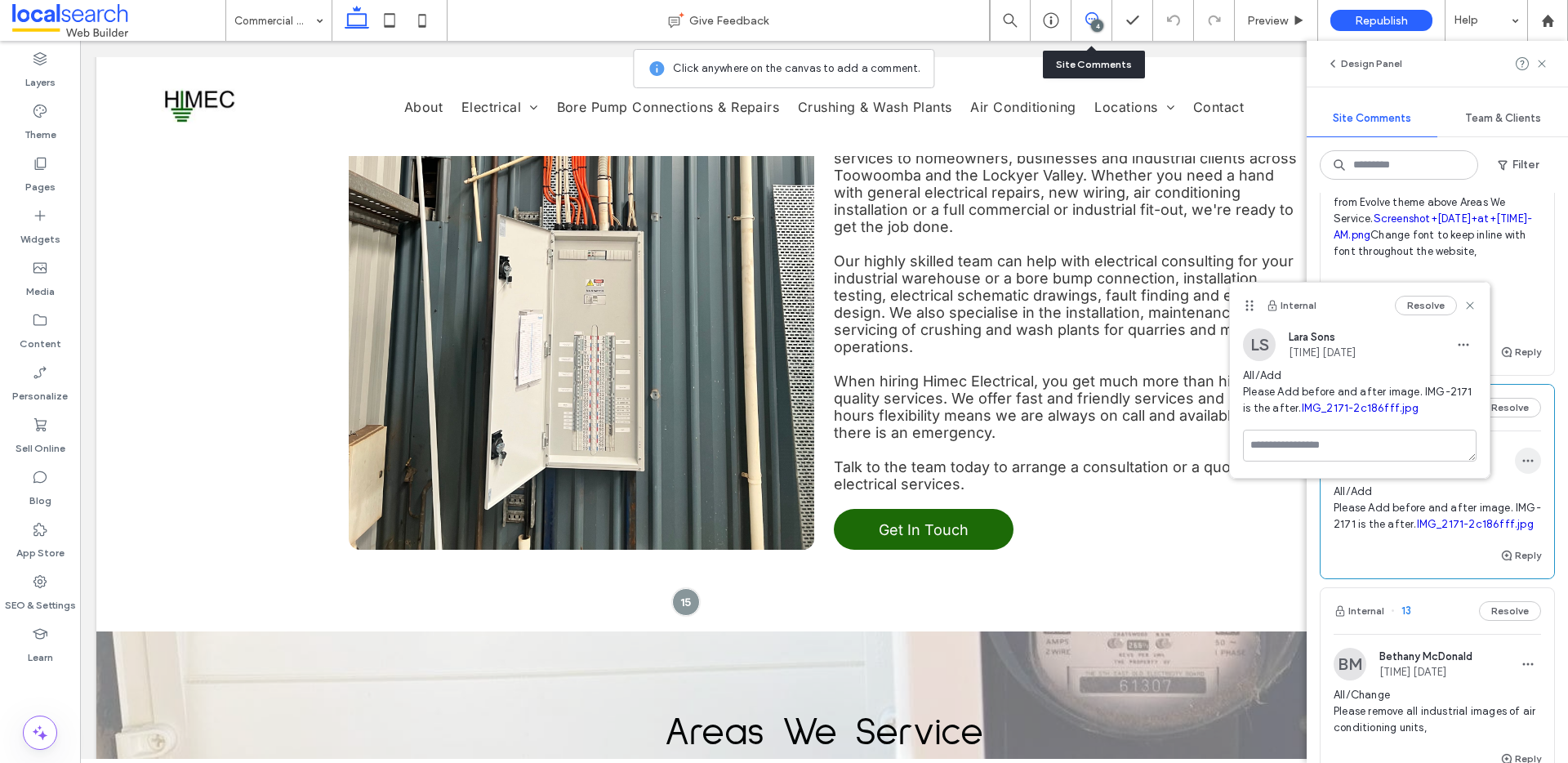 click 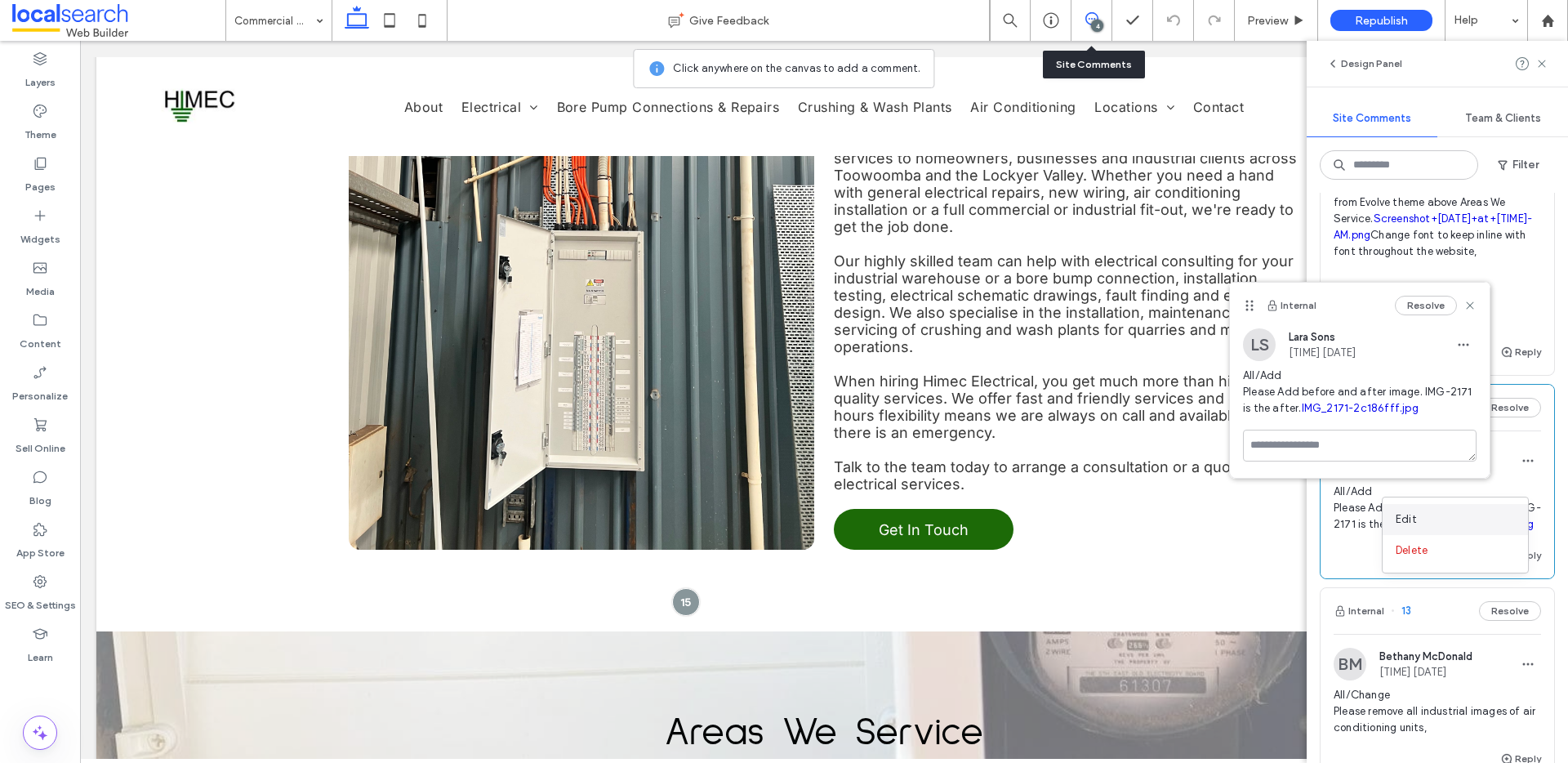 click on "Edit" at bounding box center (1455, 520) 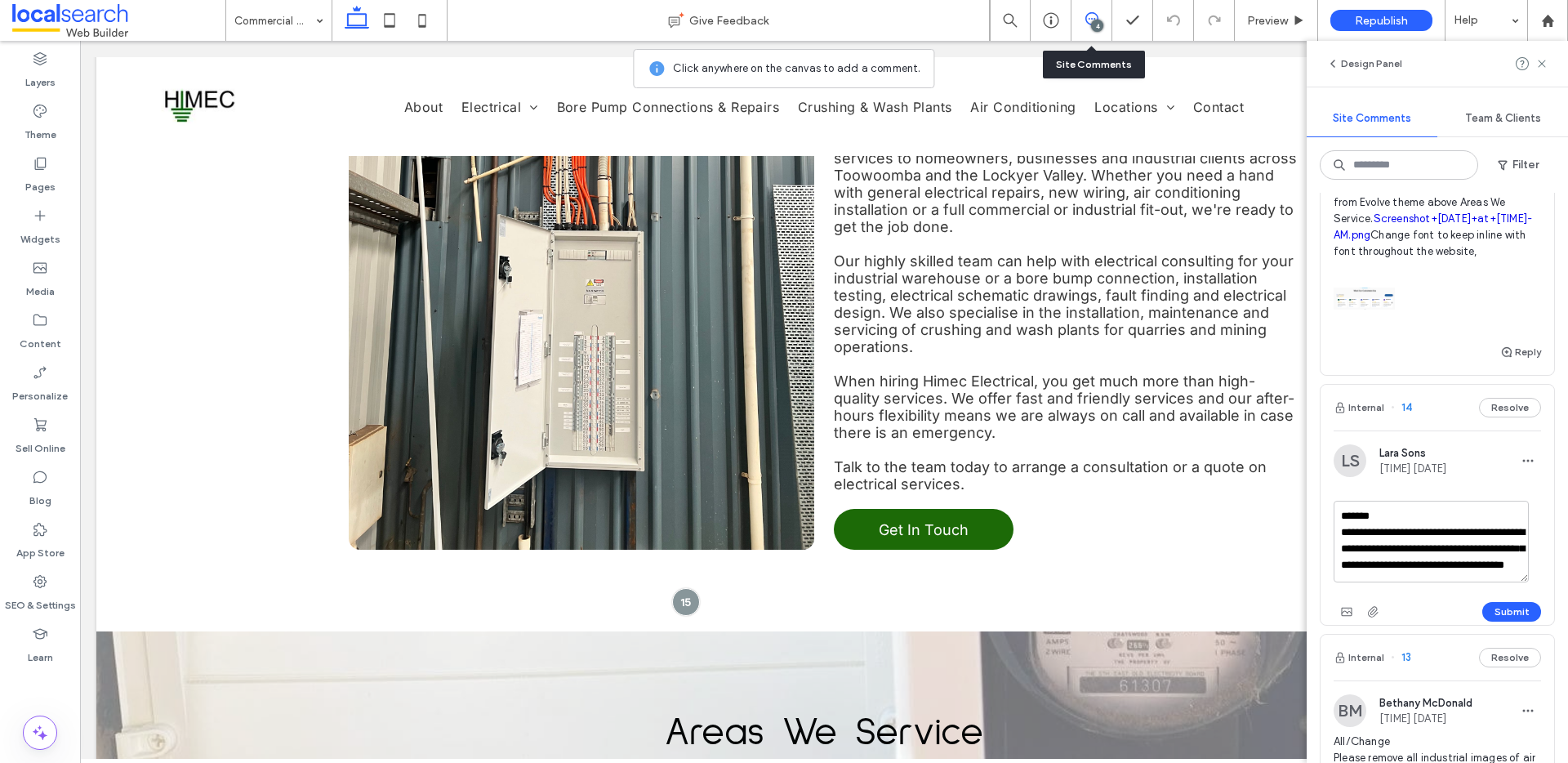 scroll, scrollTop: 31, scrollLeft: 0, axis: vertical 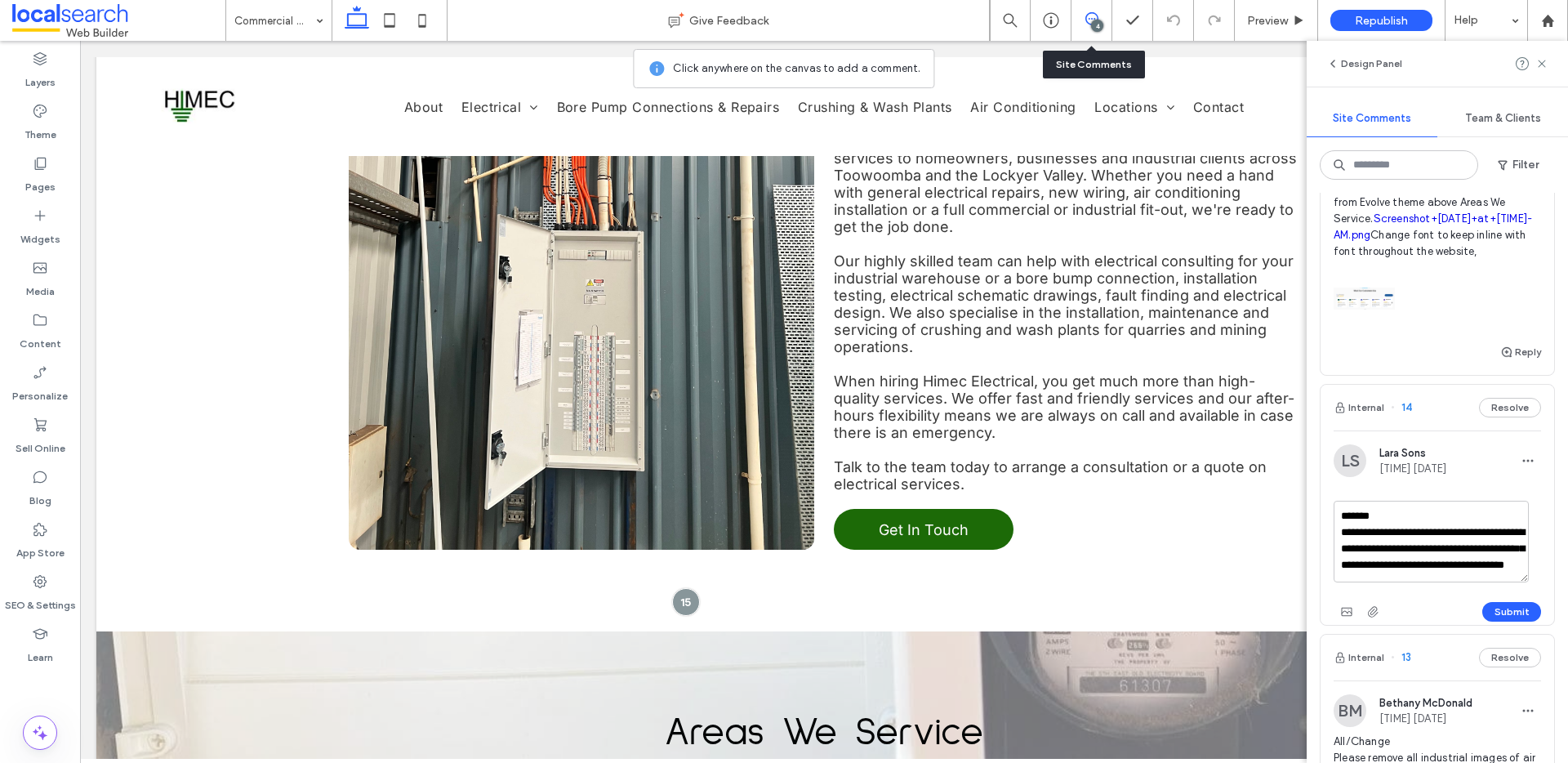 click on "**********" at bounding box center (1431, 542) 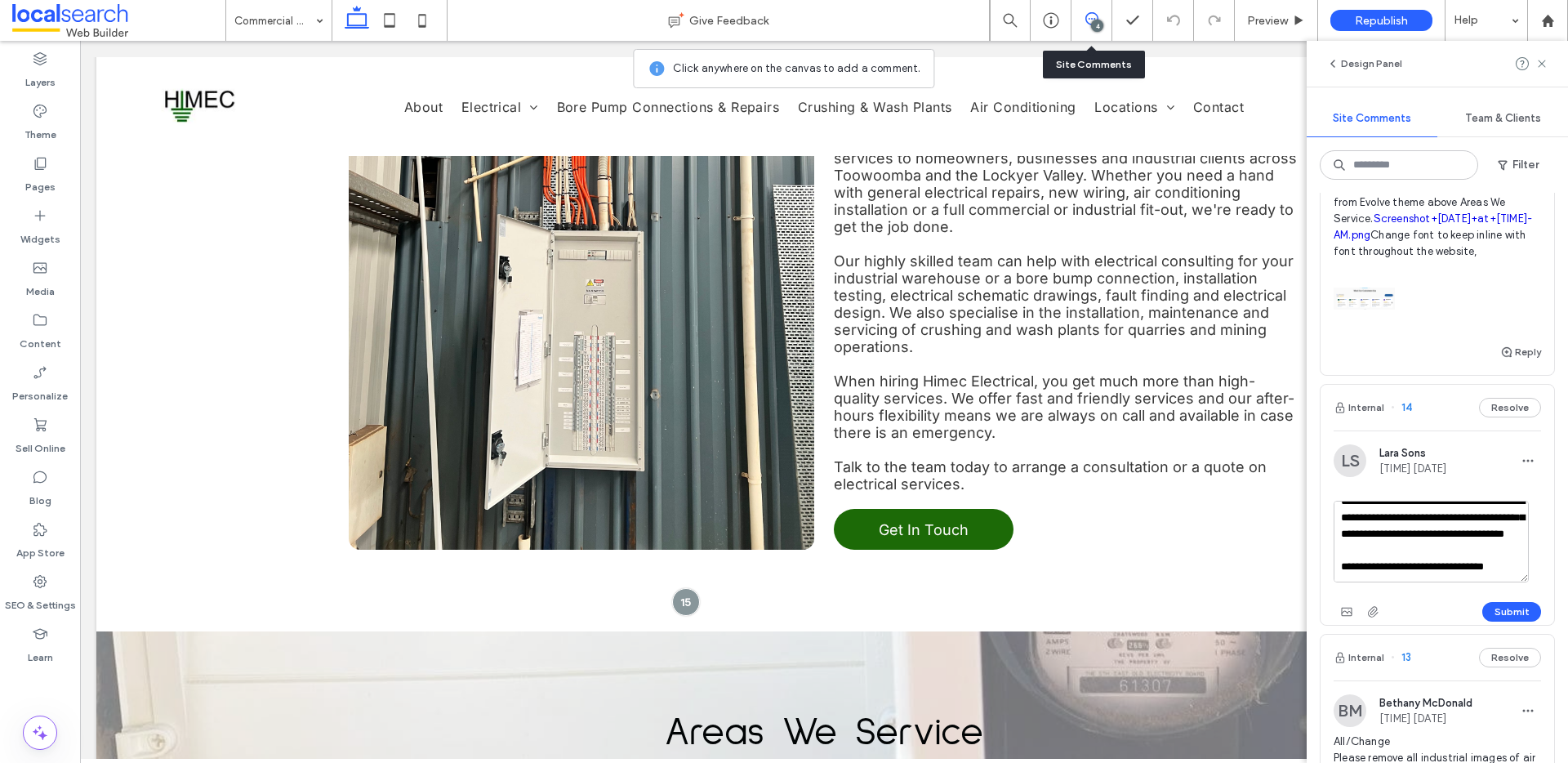 scroll, scrollTop: 71, scrollLeft: 0, axis: vertical 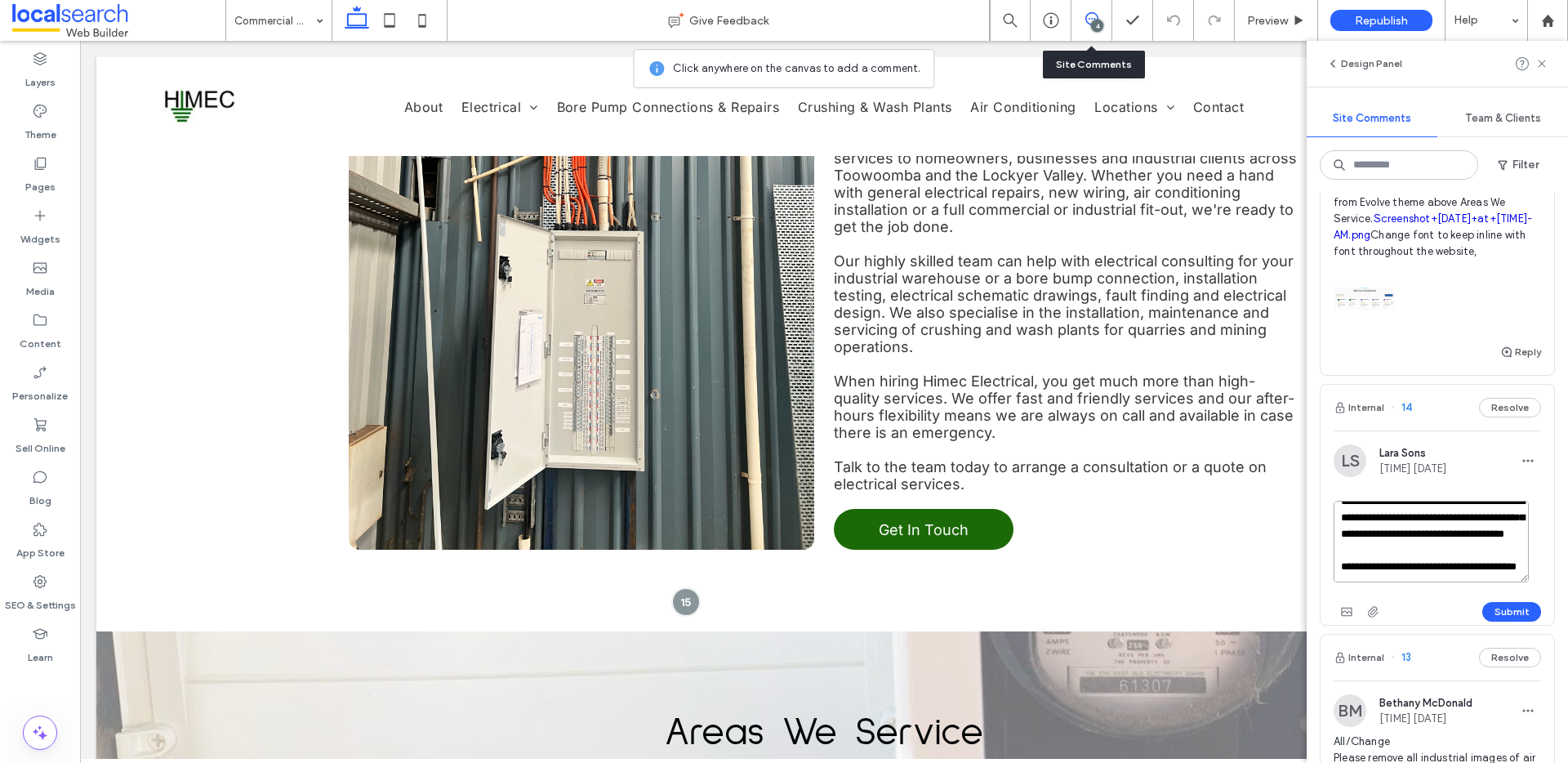 paste on "**********" 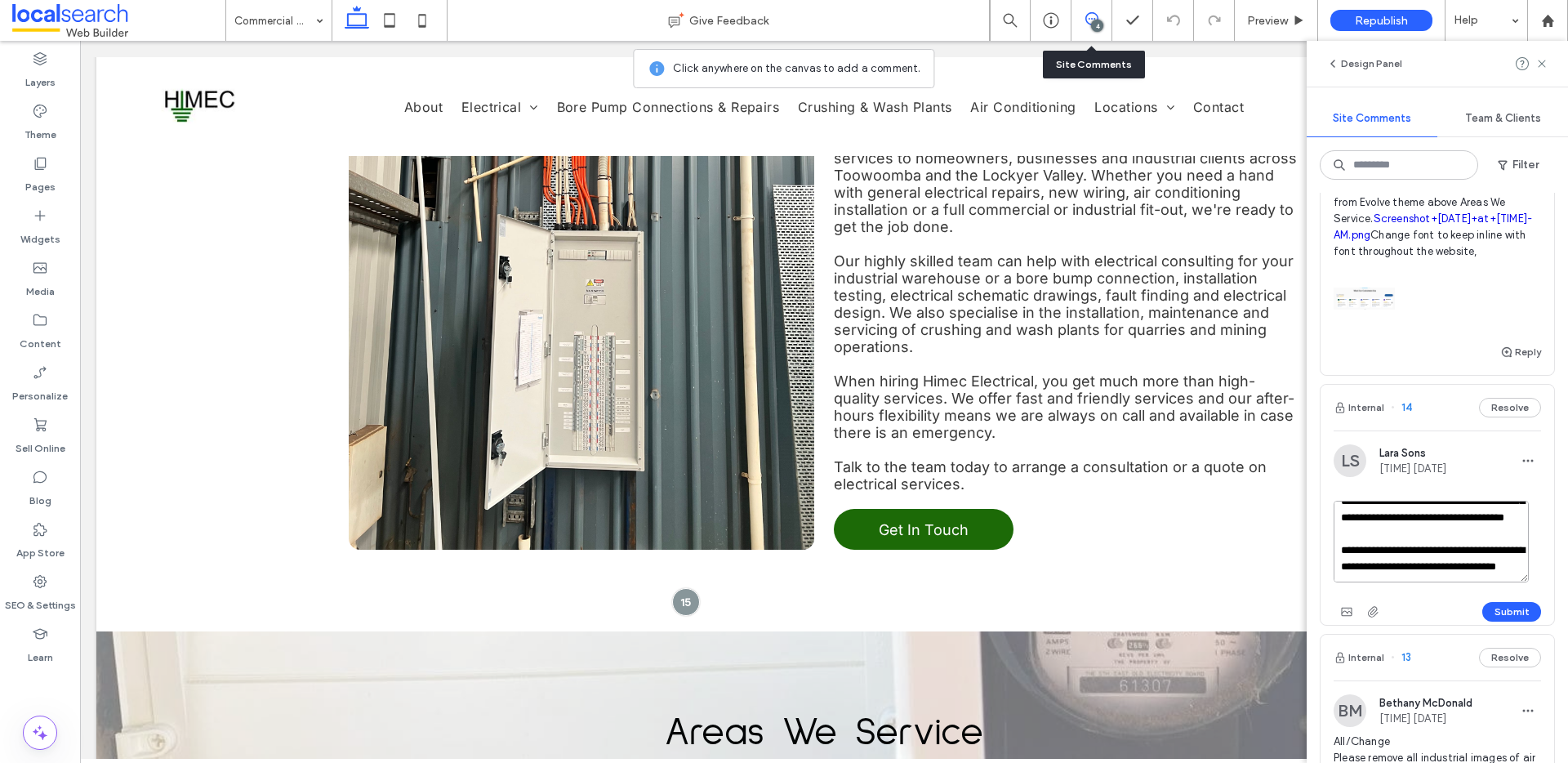 scroll, scrollTop: 104, scrollLeft: 0, axis: vertical 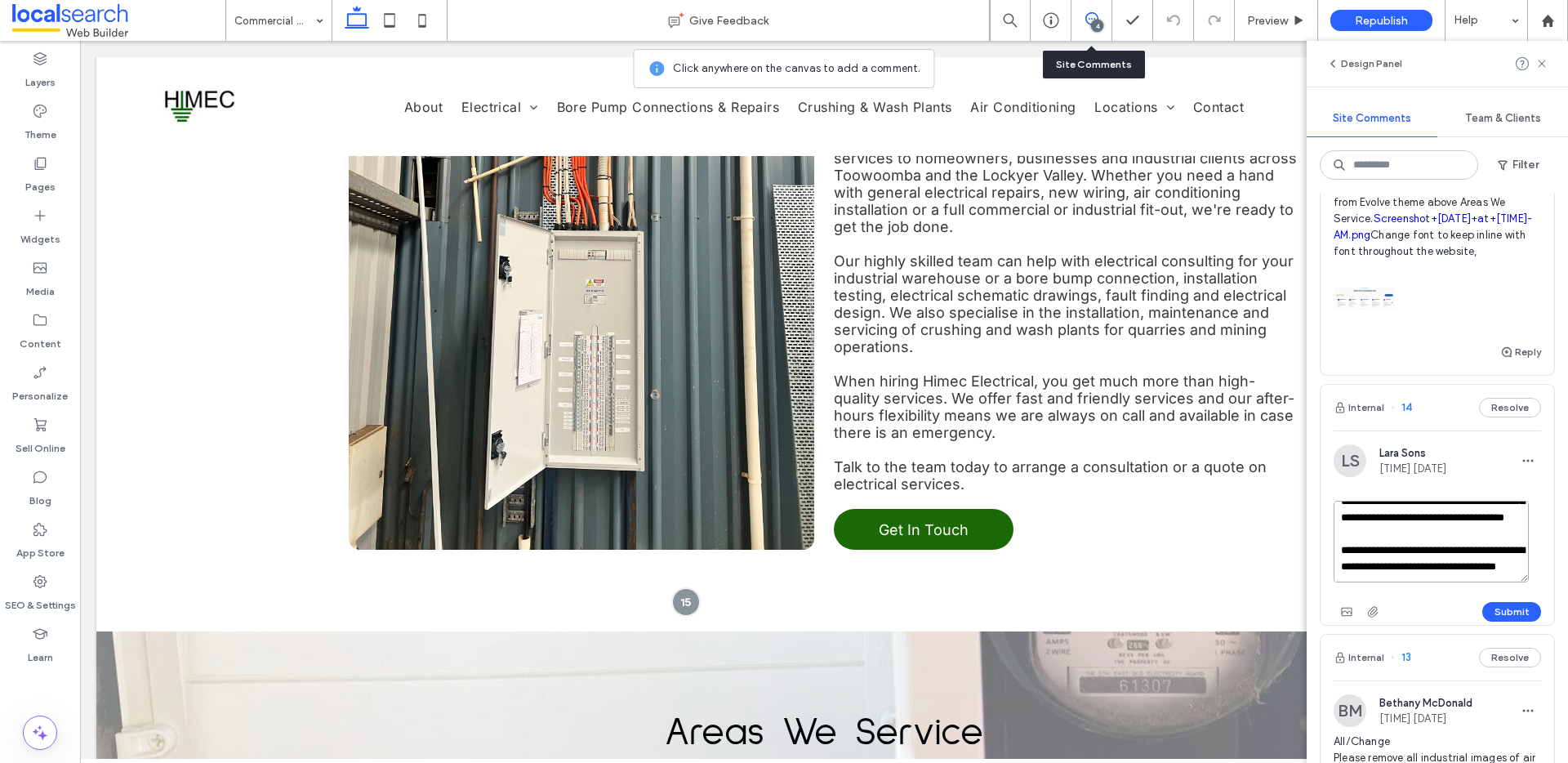 click on "**********" at bounding box center [1431, 542] 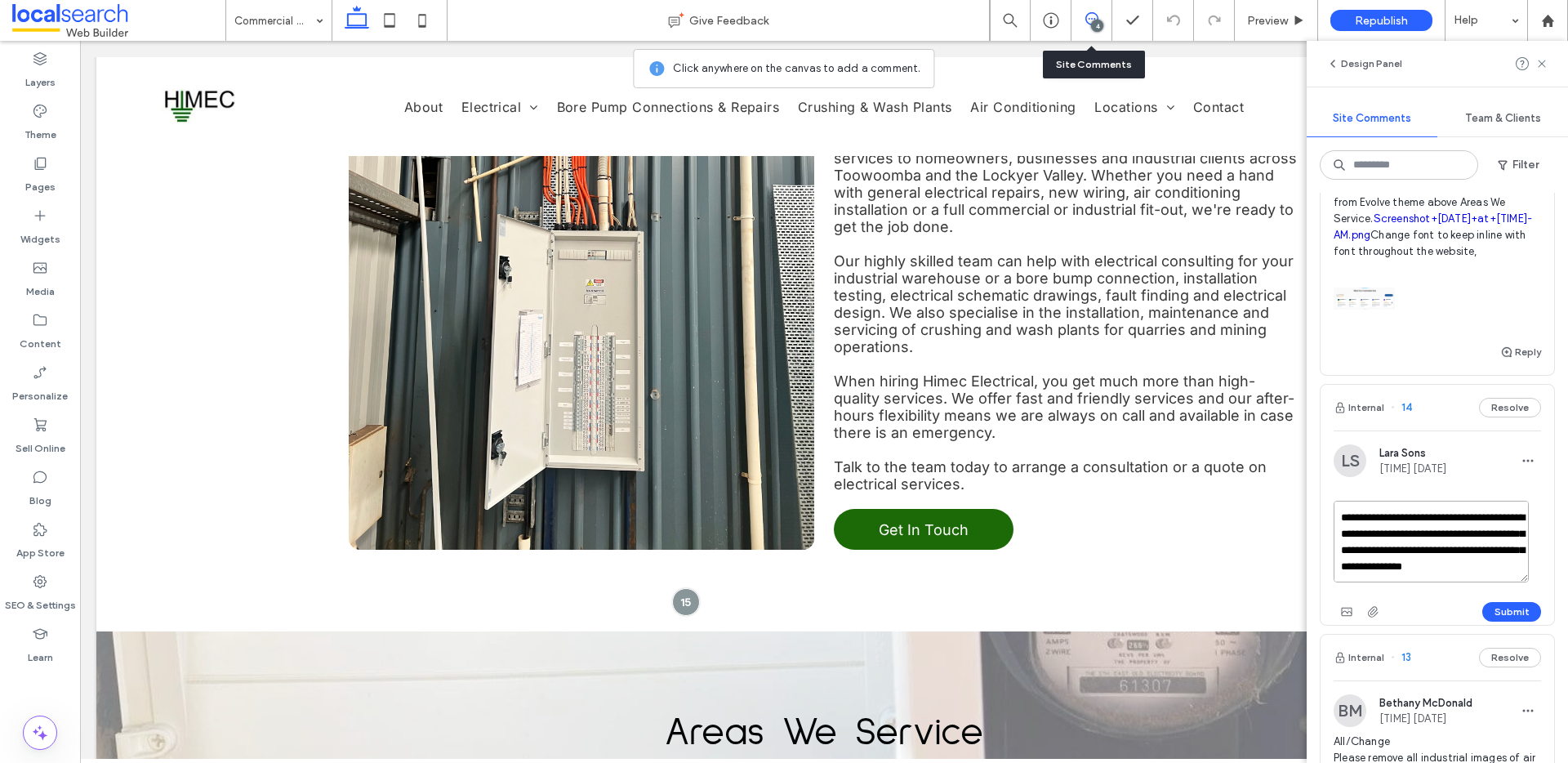 scroll, scrollTop: 120, scrollLeft: 0, axis: vertical 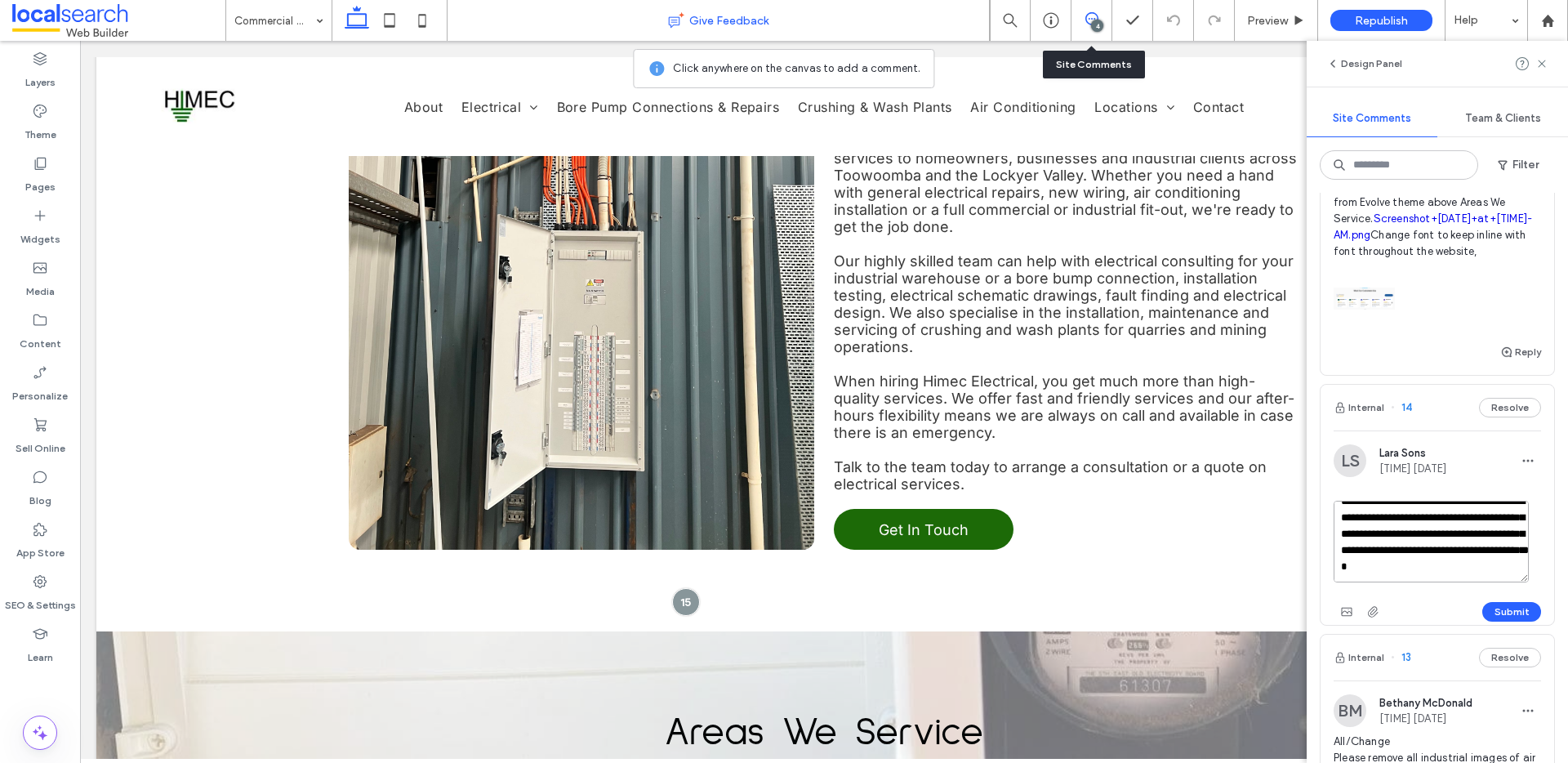 type on "**********" 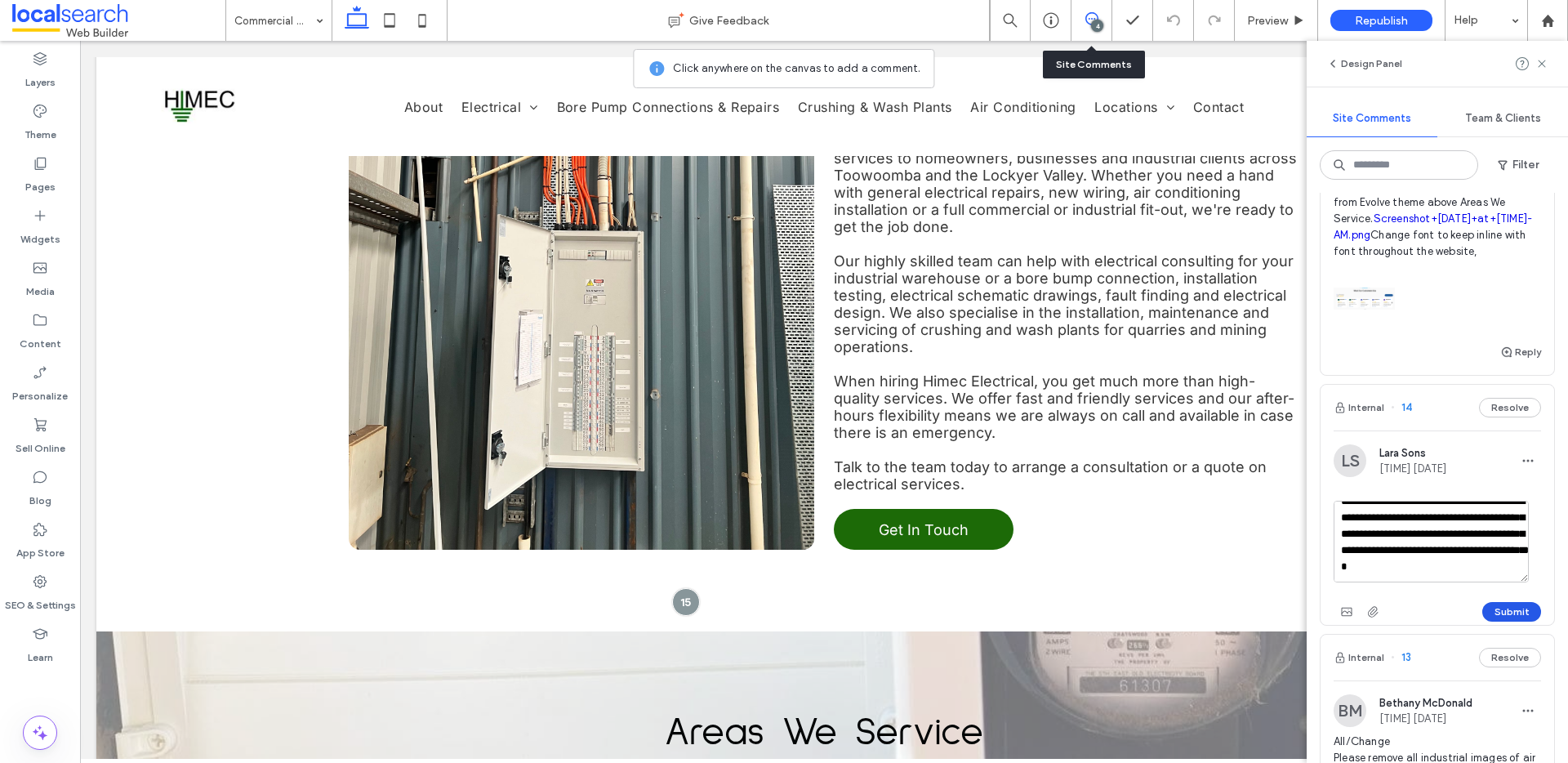 click on "Submit" at bounding box center (1512, 612) 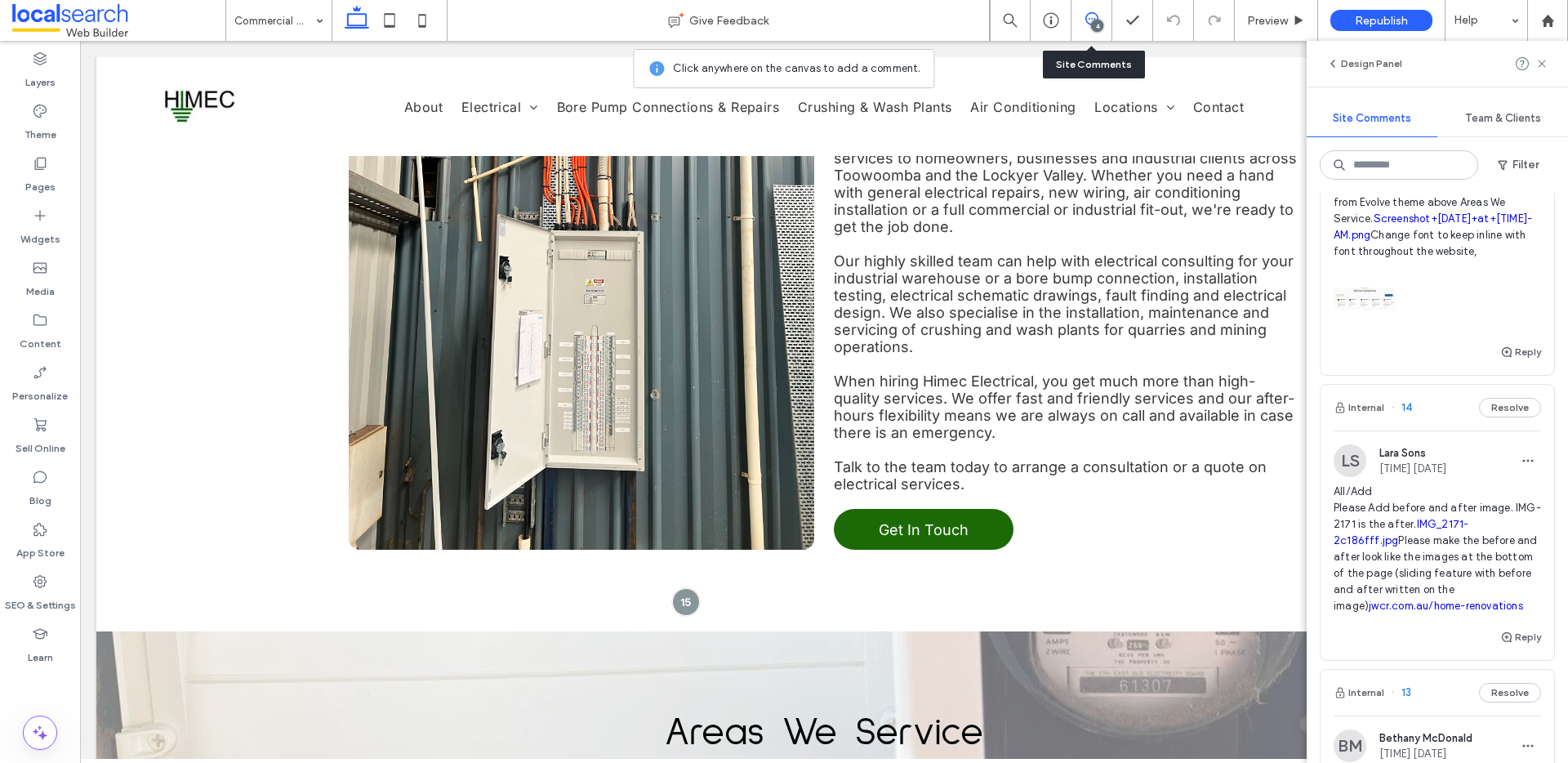 drag, startPoint x: 1334, startPoint y: 520, endPoint x: 1490, endPoint y: 645, distance: 199.90248 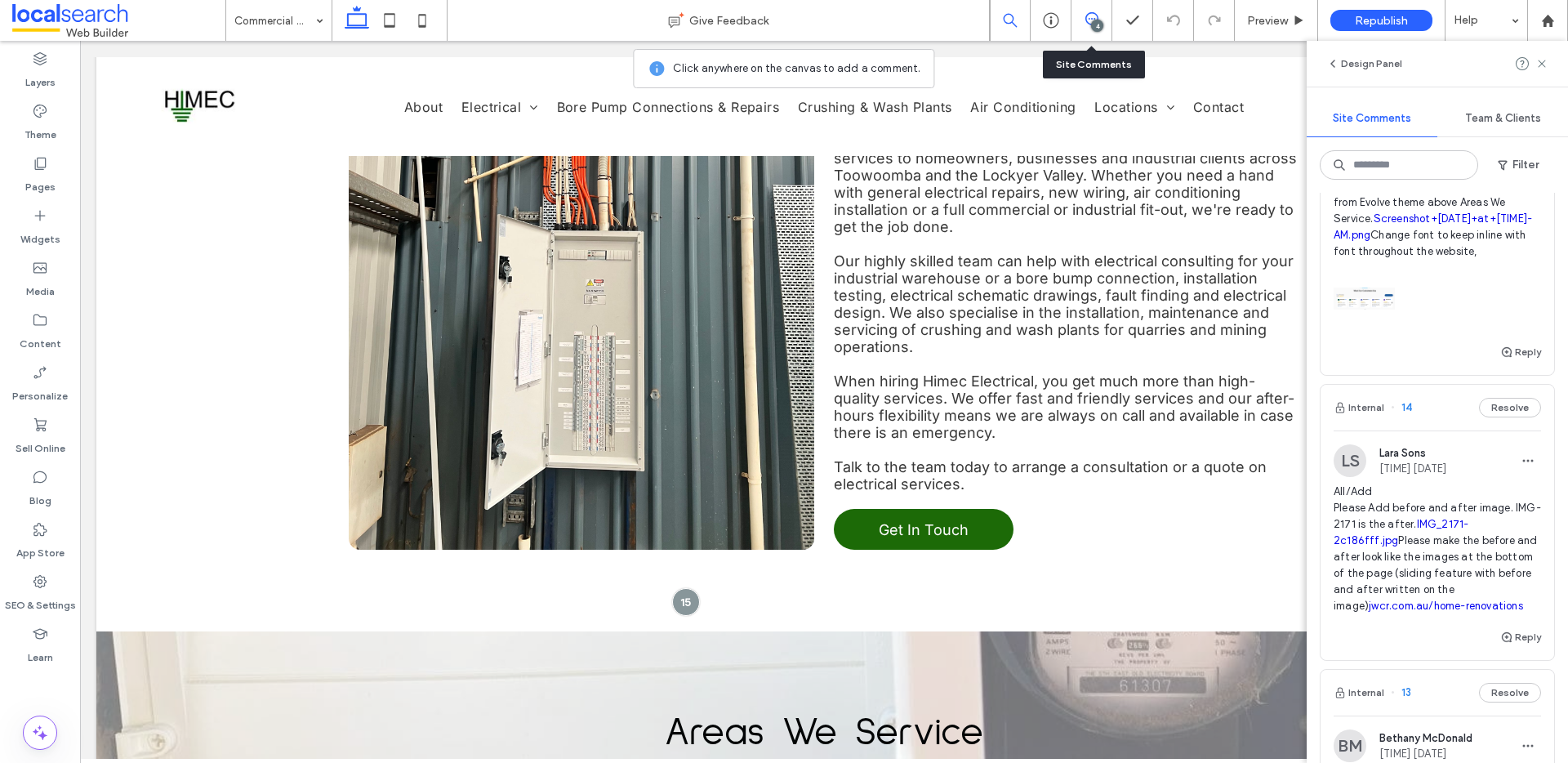 copy on "Please Add before and after image. IMG-2171 is the after.  IMG_2171-2c186fff.jpg
Please make the before and after look like the images at the bottom of the page (sliding feature with before and after written on the image)" 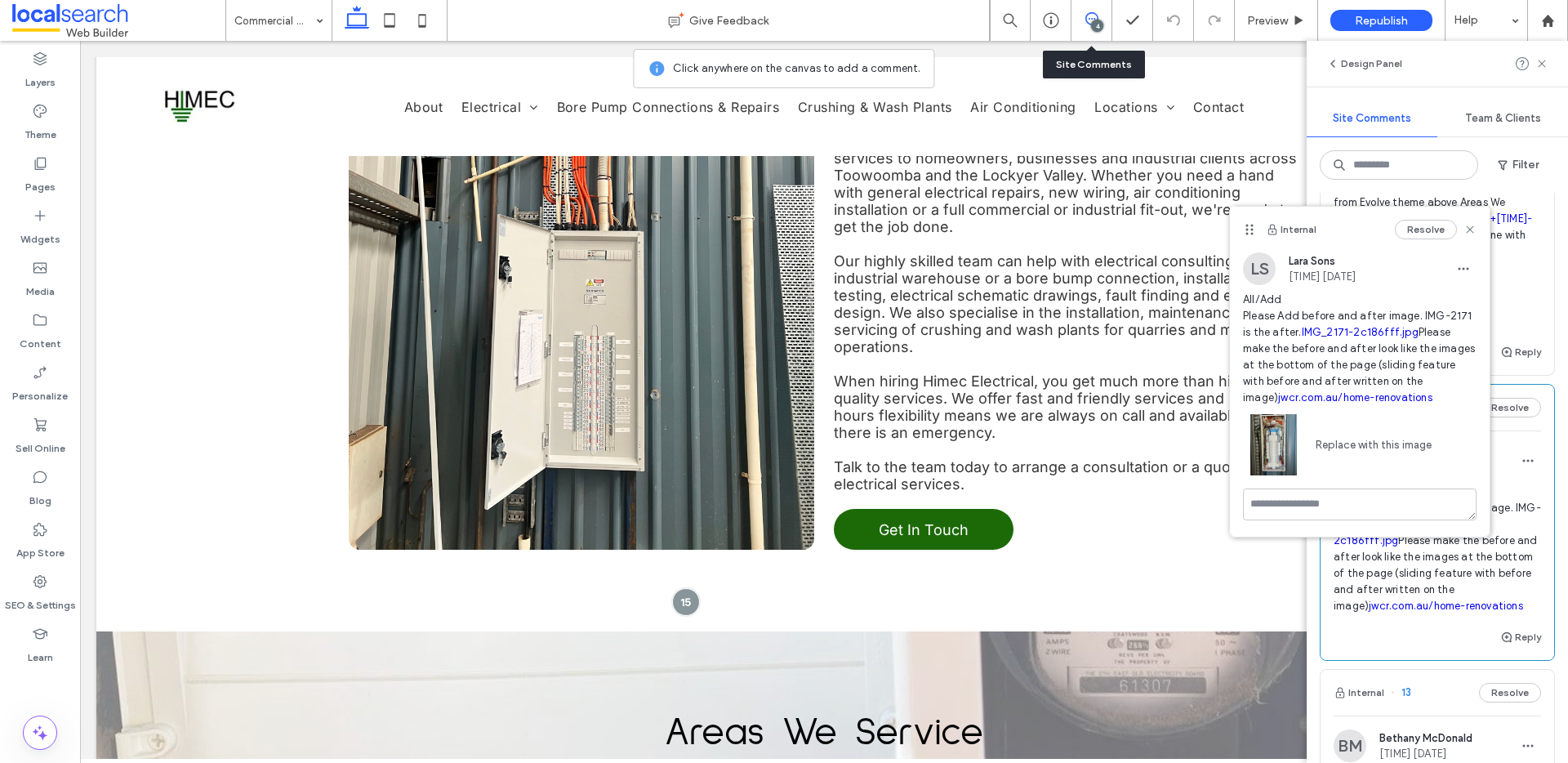 click on "All/Add
Please Add before and after image. IMG-2171 is the after.  IMG_2171-2c186fff.jpg
Please make the before and after look like the images at the bottom of the page (sliding feature with before and after written on the image)  jwcr.com.au/home-renovations" at bounding box center (1437, 549) 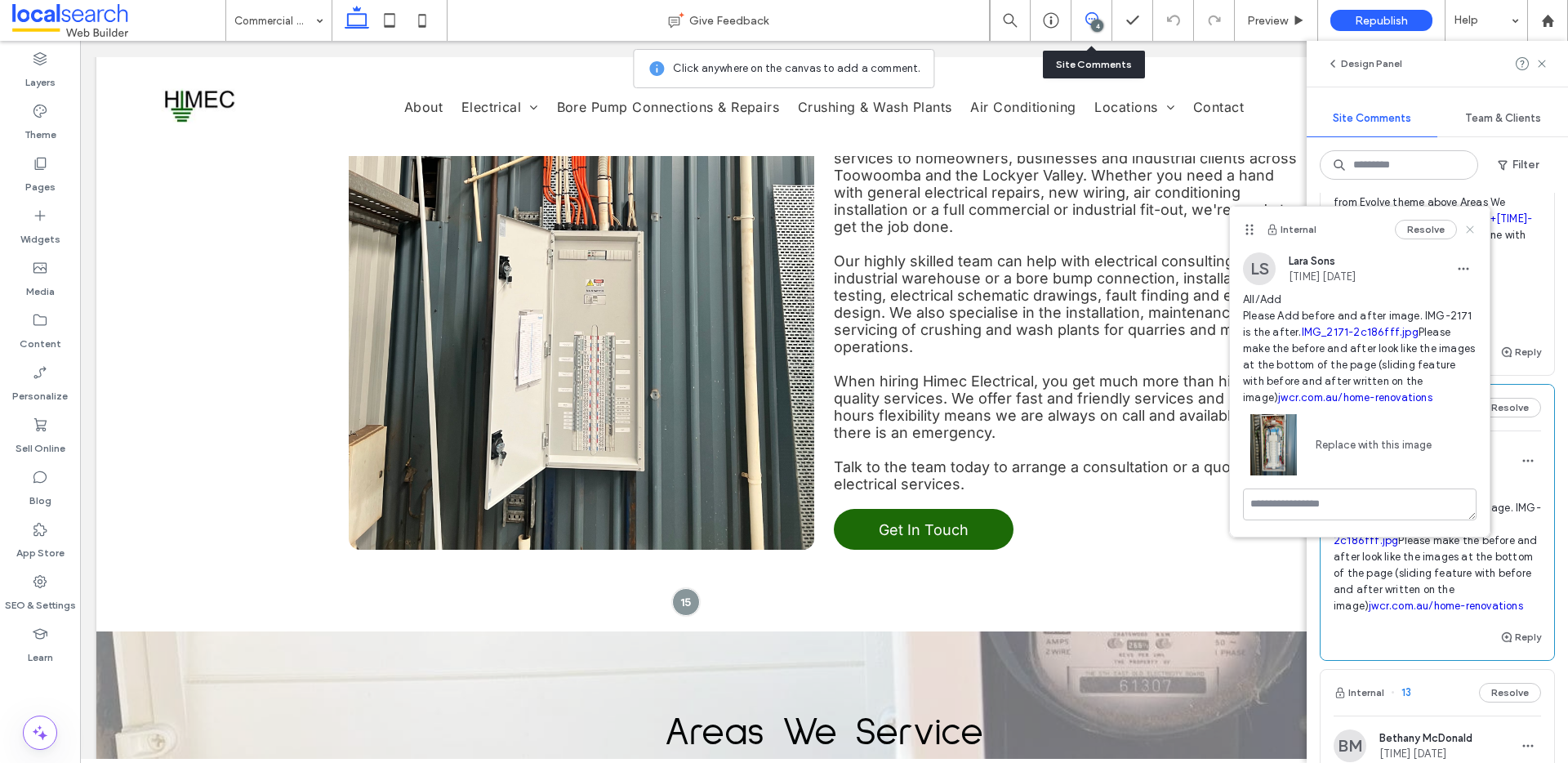 click 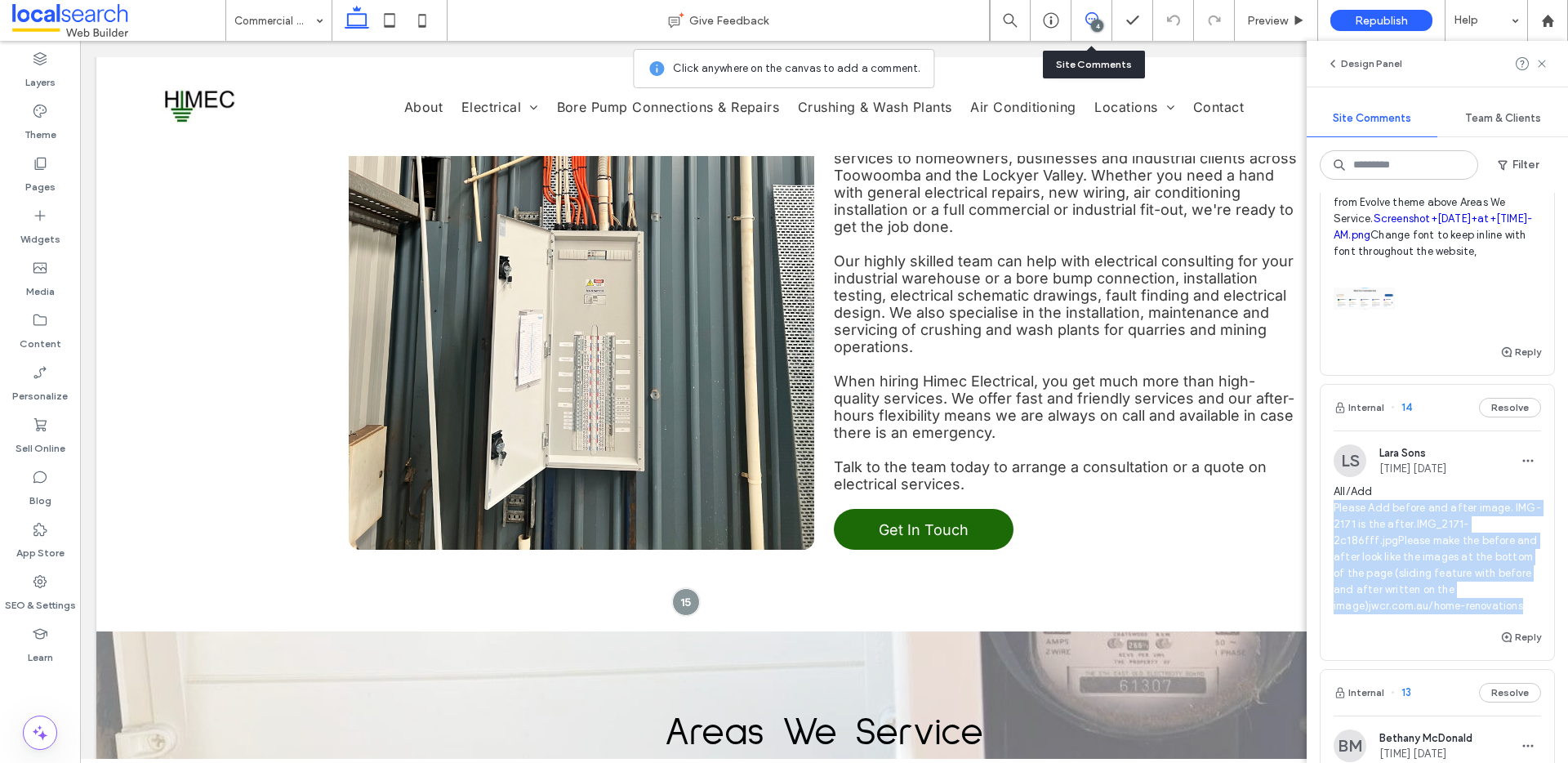 drag, startPoint x: 1330, startPoint y: 523, endPoint x: 1504, endPoint y: 671, distance: 228.42942 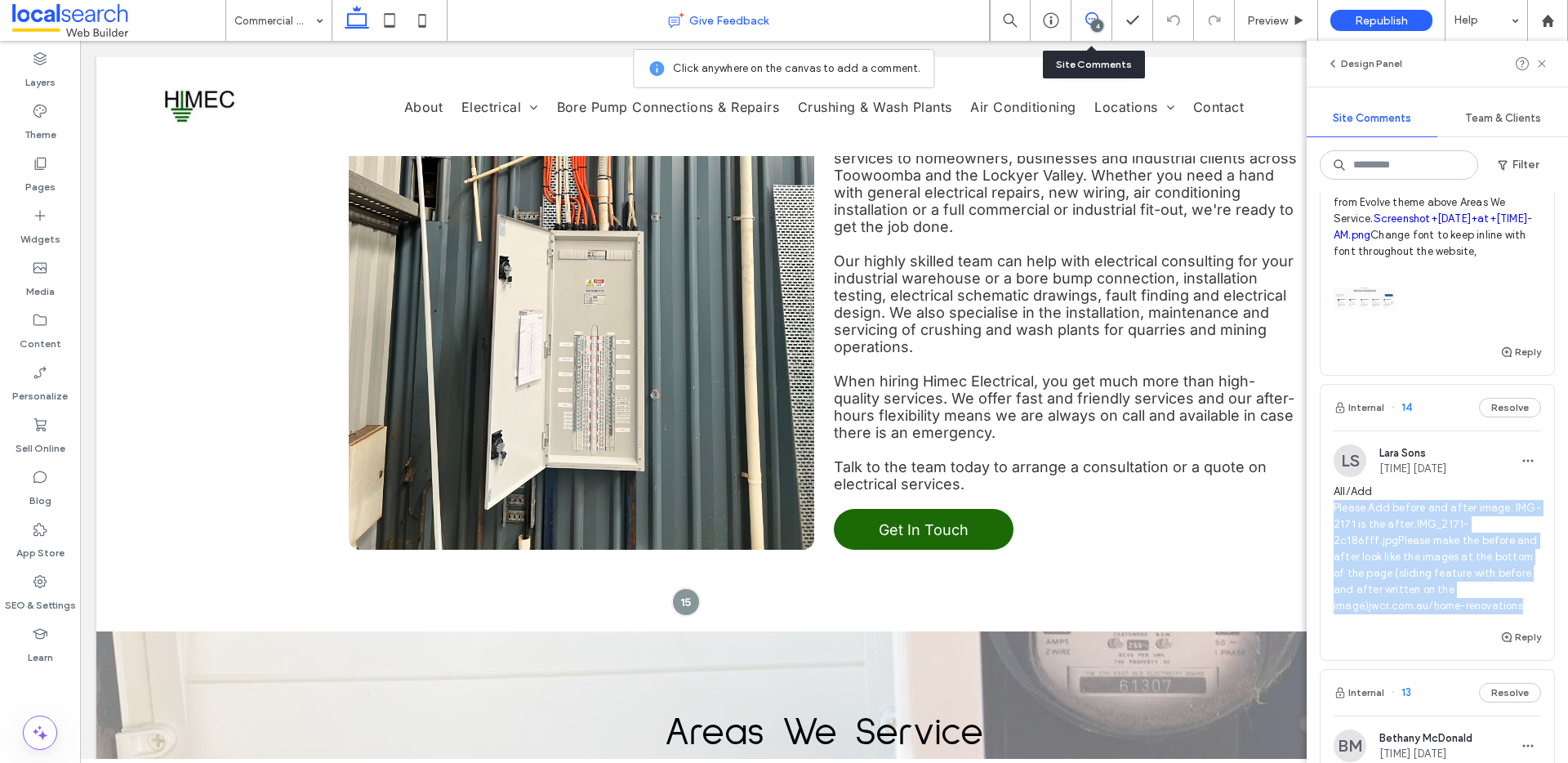 copy on "Please Add before and after image. IMG-2171 is the after.  IMG_2171-2c186fff.jpg
Please make the before and after look like the images at the bottom of the page (sliding feature with before and after written on the image)  jwcr.com.au/home-renovations" 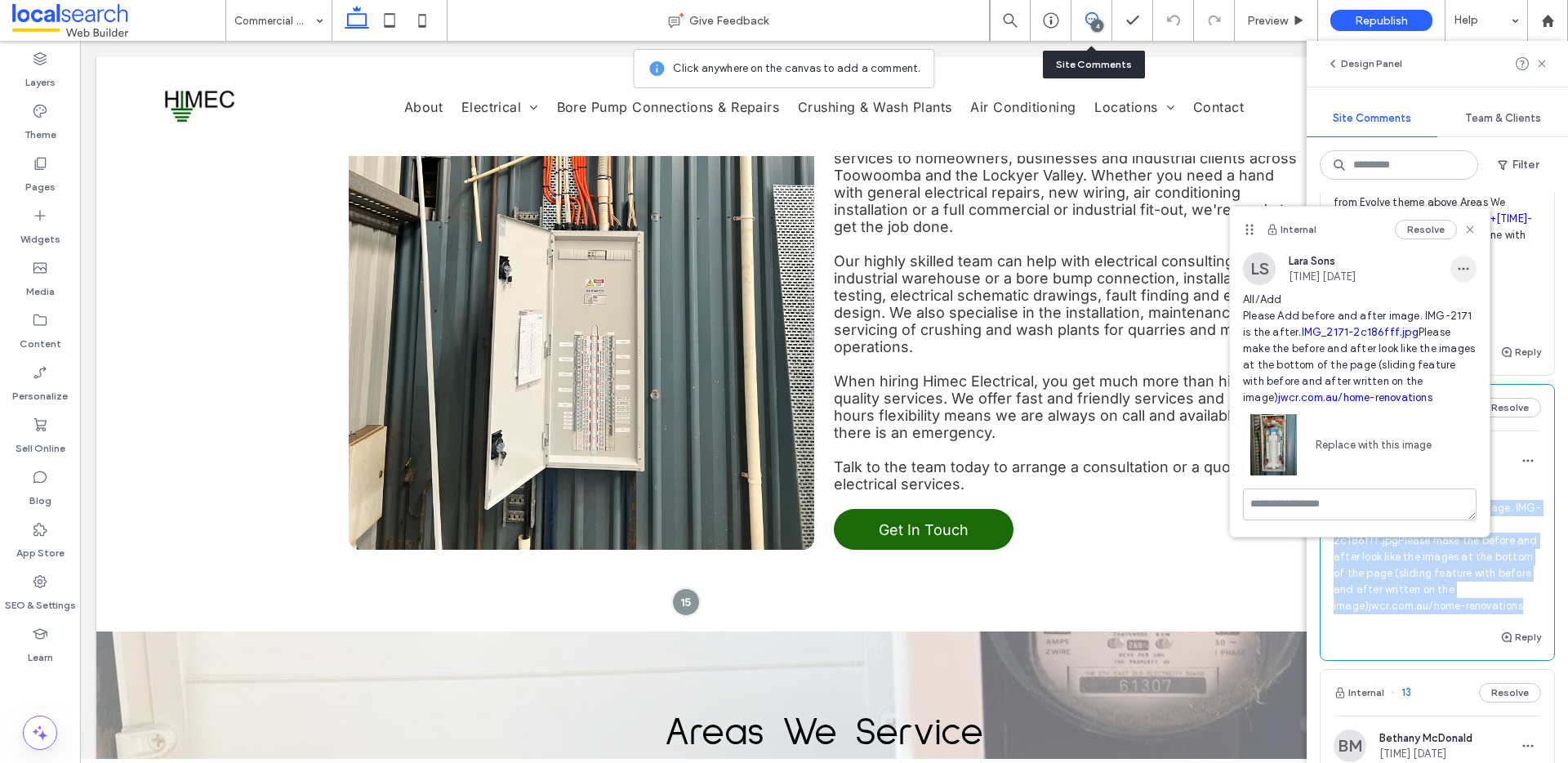 click 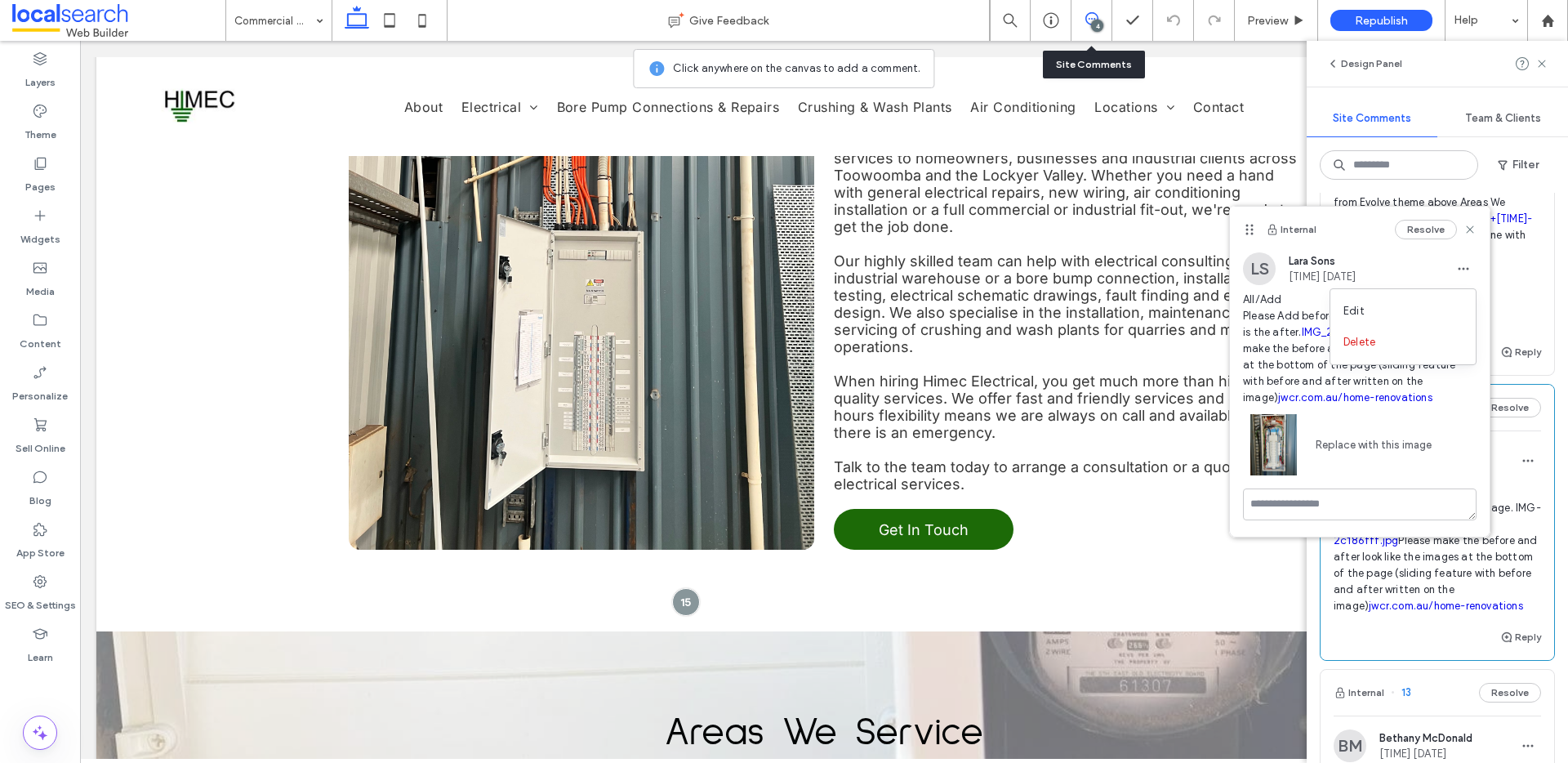 drag, startPoint x: 1456, startPoint y: 309, endPoint x: 1448, endPoint y: 326, distance: 18.788294 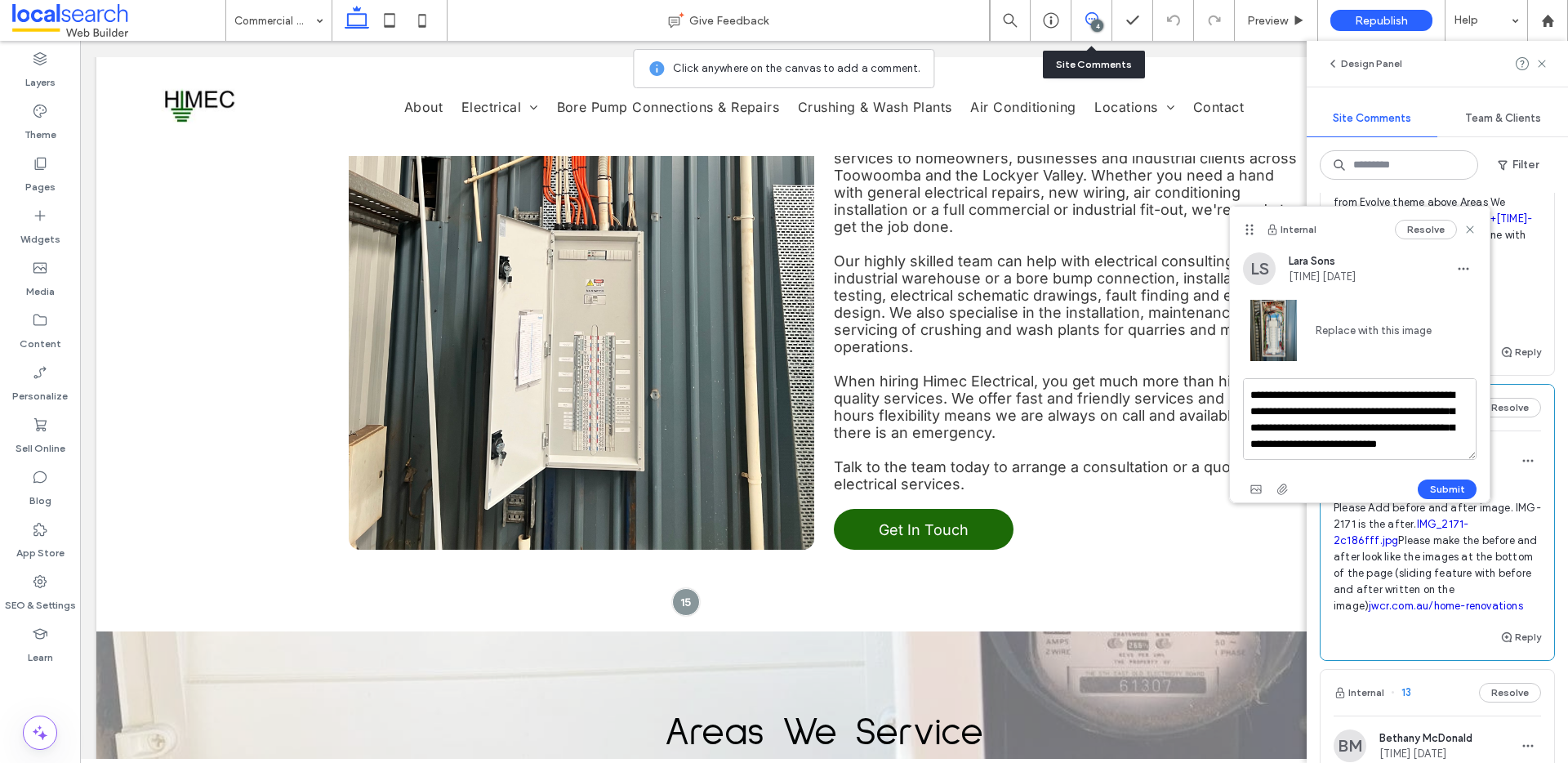 scroll, scrollTop: 129, scrollLeft: 0, axis: vertical 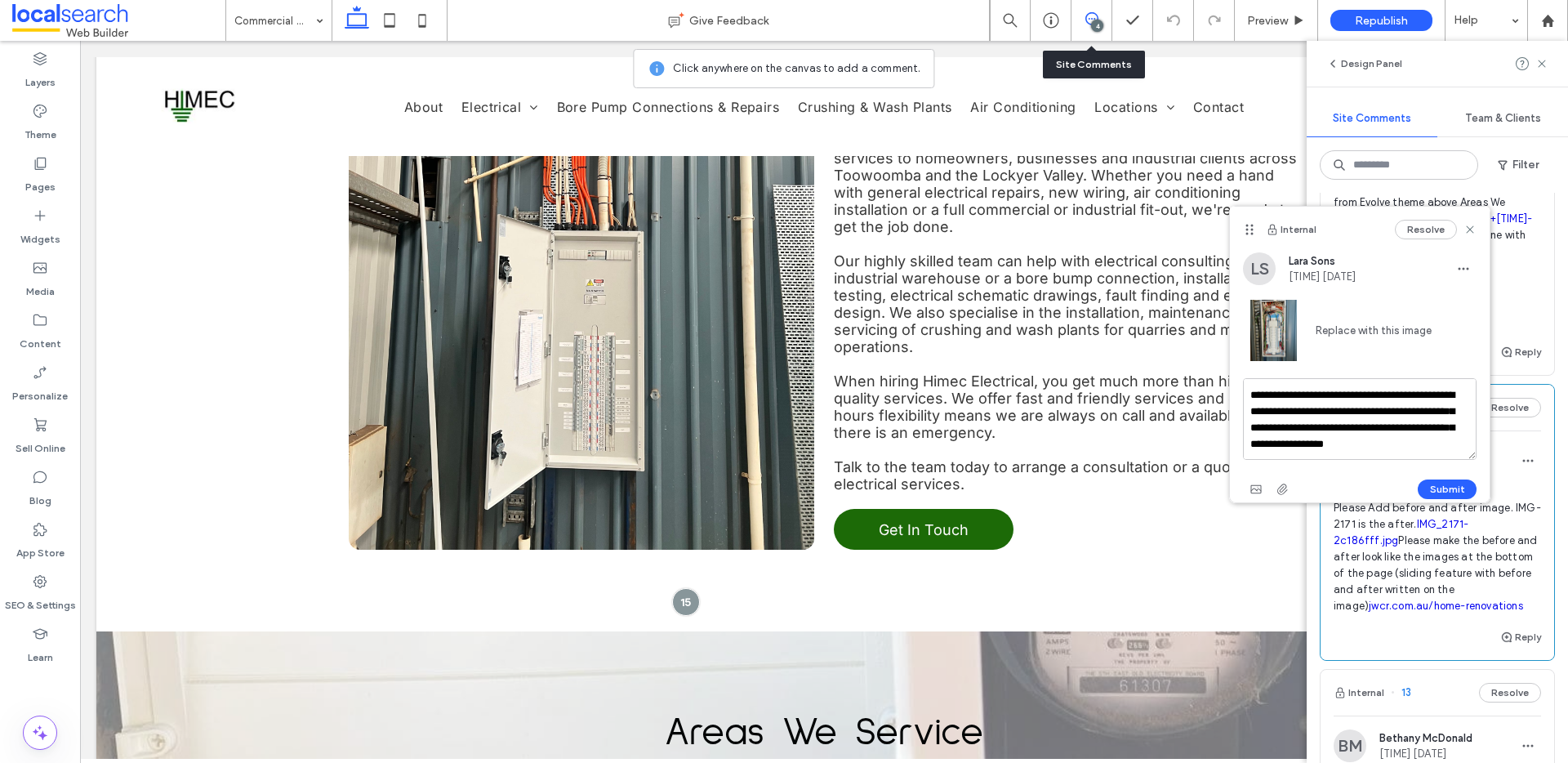 drag, startPoint x: 1407, startPoint y: 410, endPoint x: 1233, endPoint y: 411, distance: 174.00287 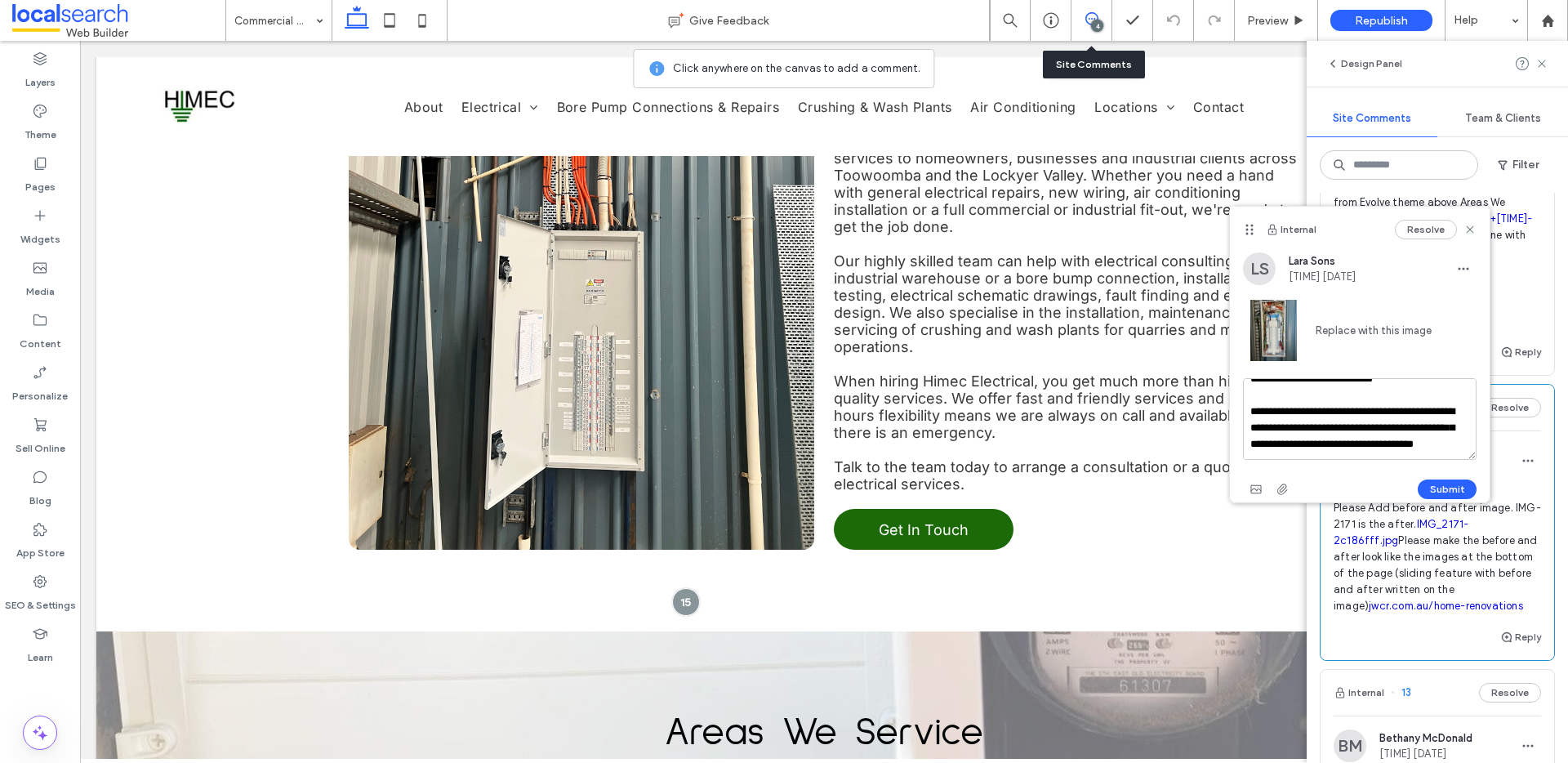 scroll, scrollTop: 96, scrollLeft: 0, axis: vertical 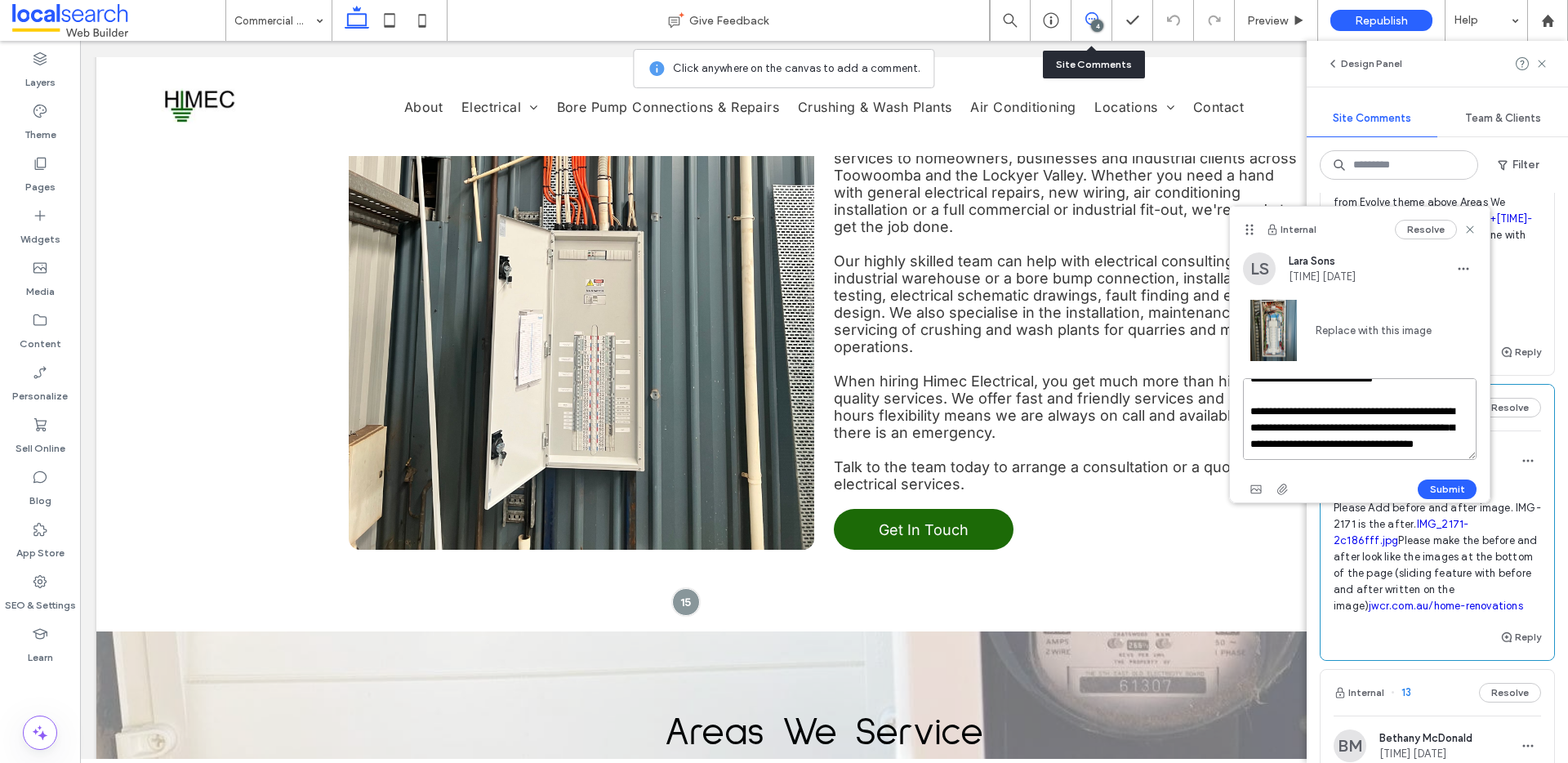 paste on "**********" 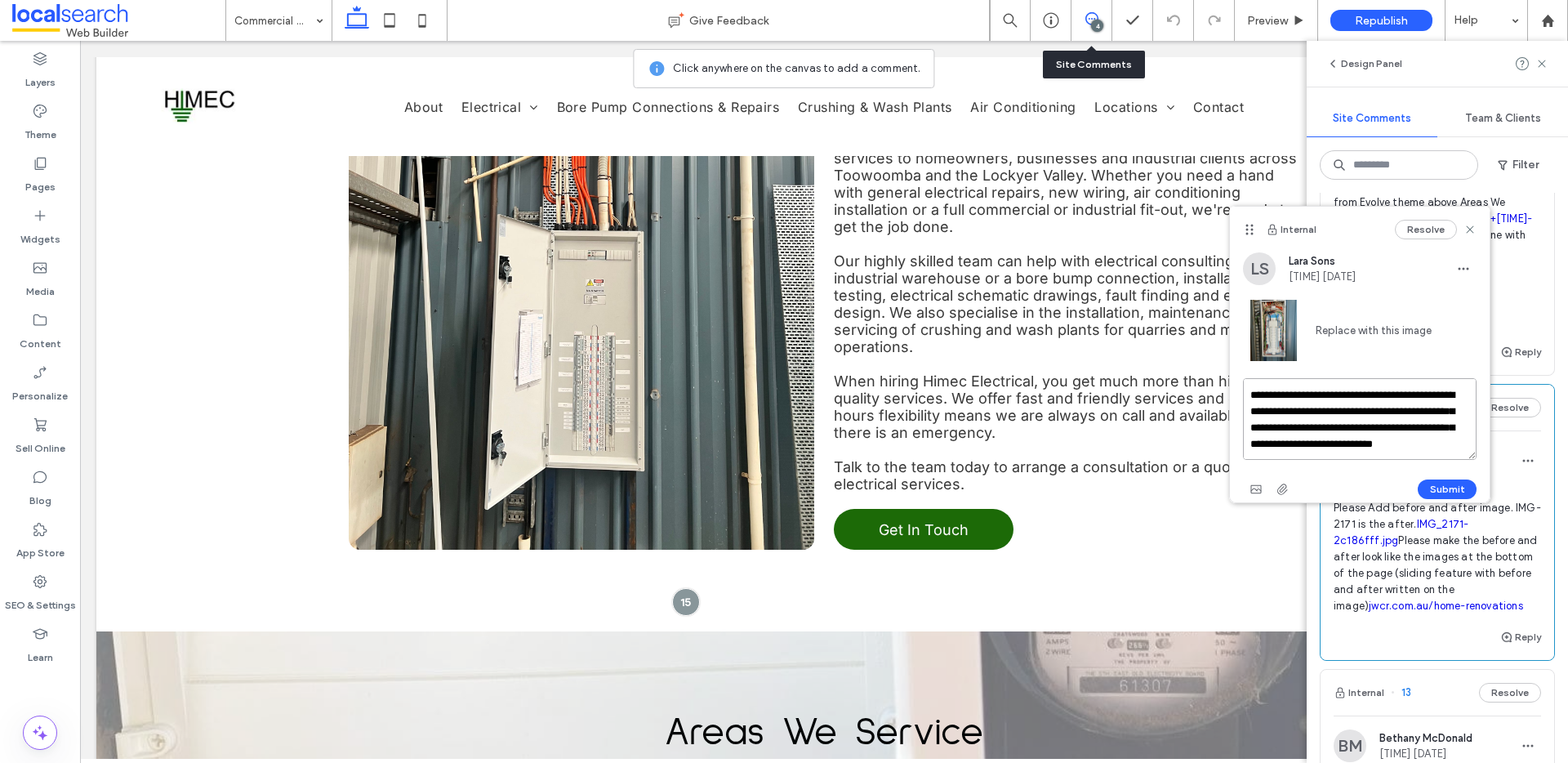 scroll, scrollTop: 129, scrollLeft: 0, axis: vertical 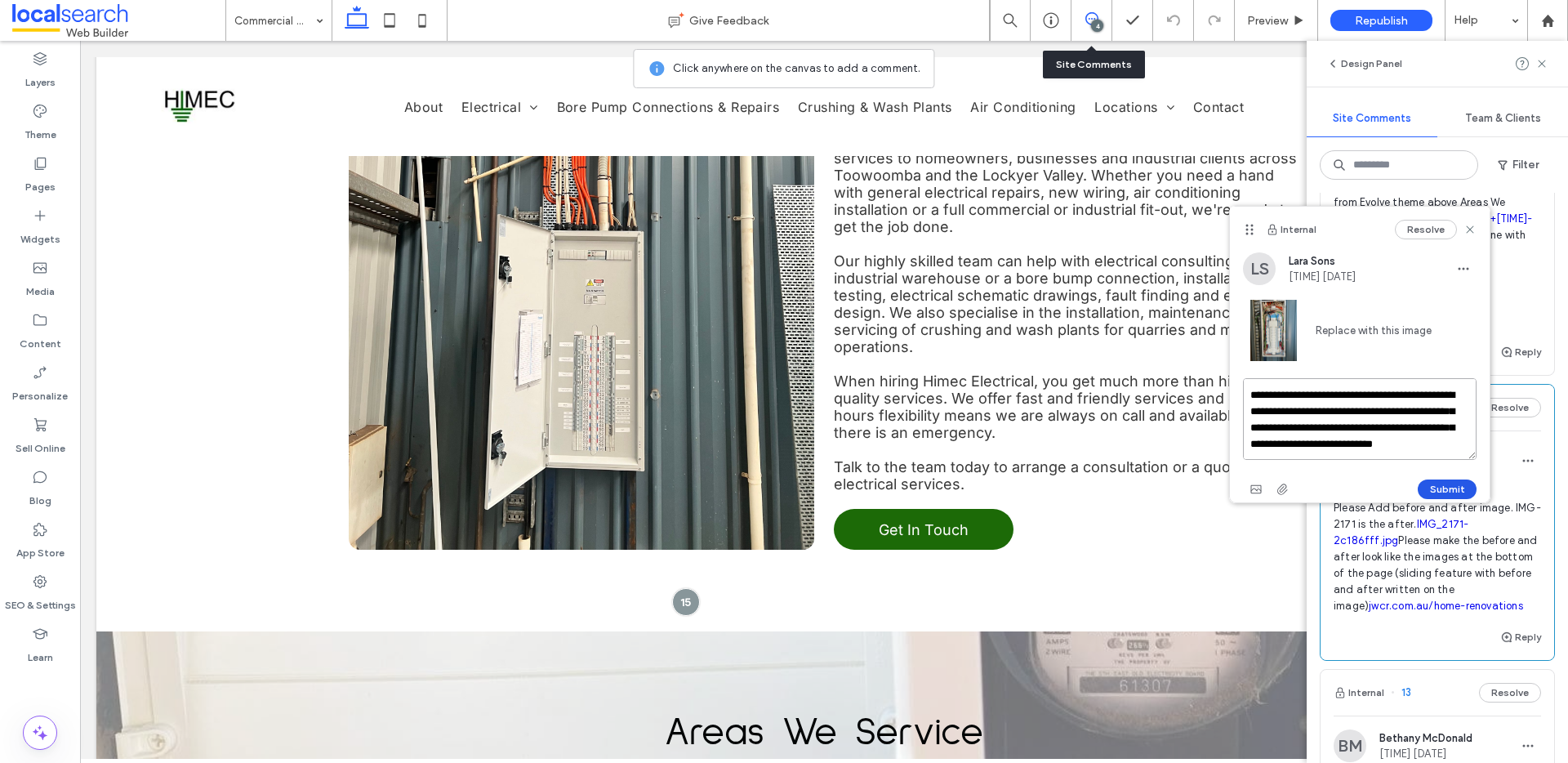 type on "**********" 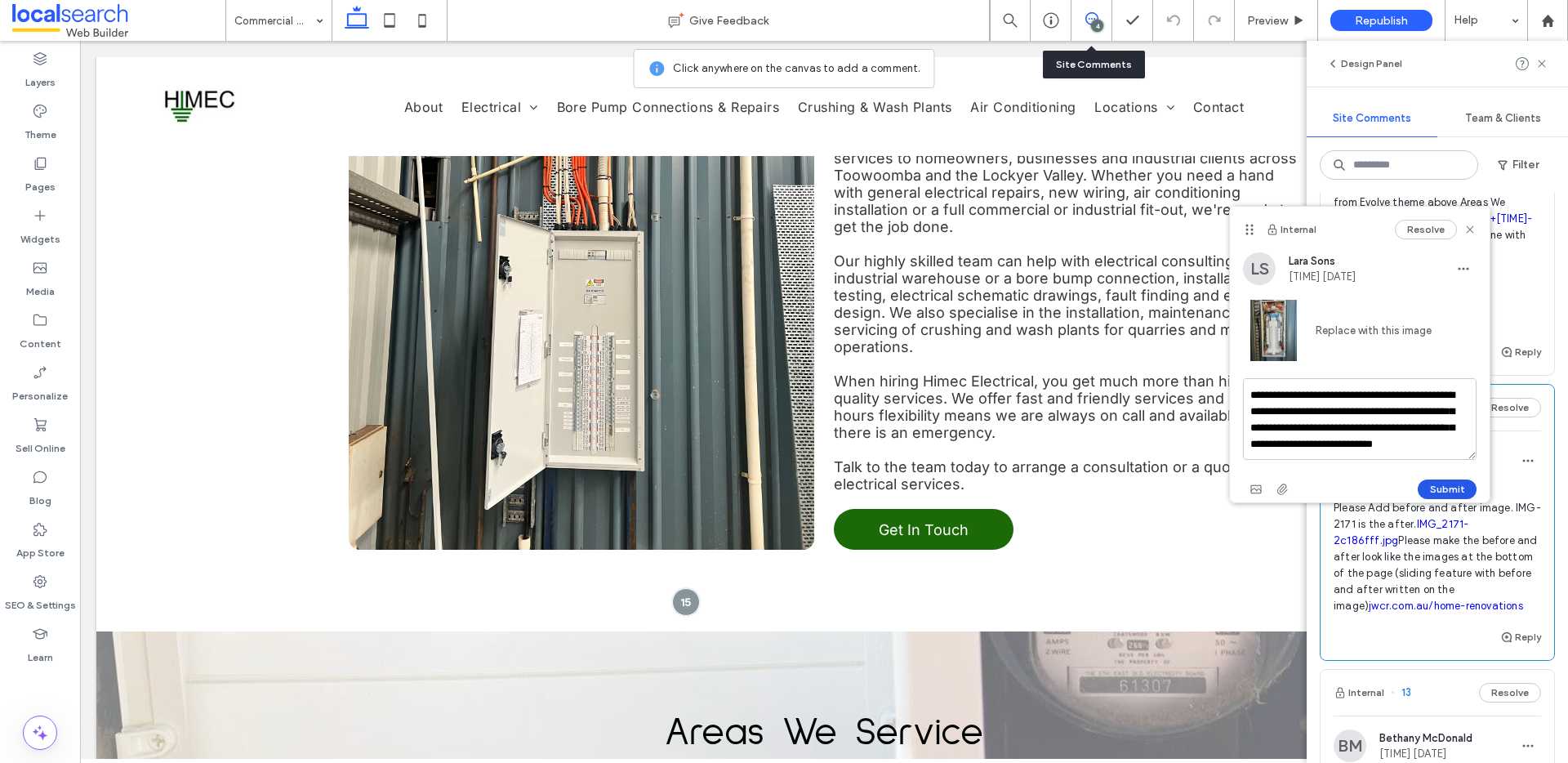 click on "Submit" at bounding box center [1447, 489] 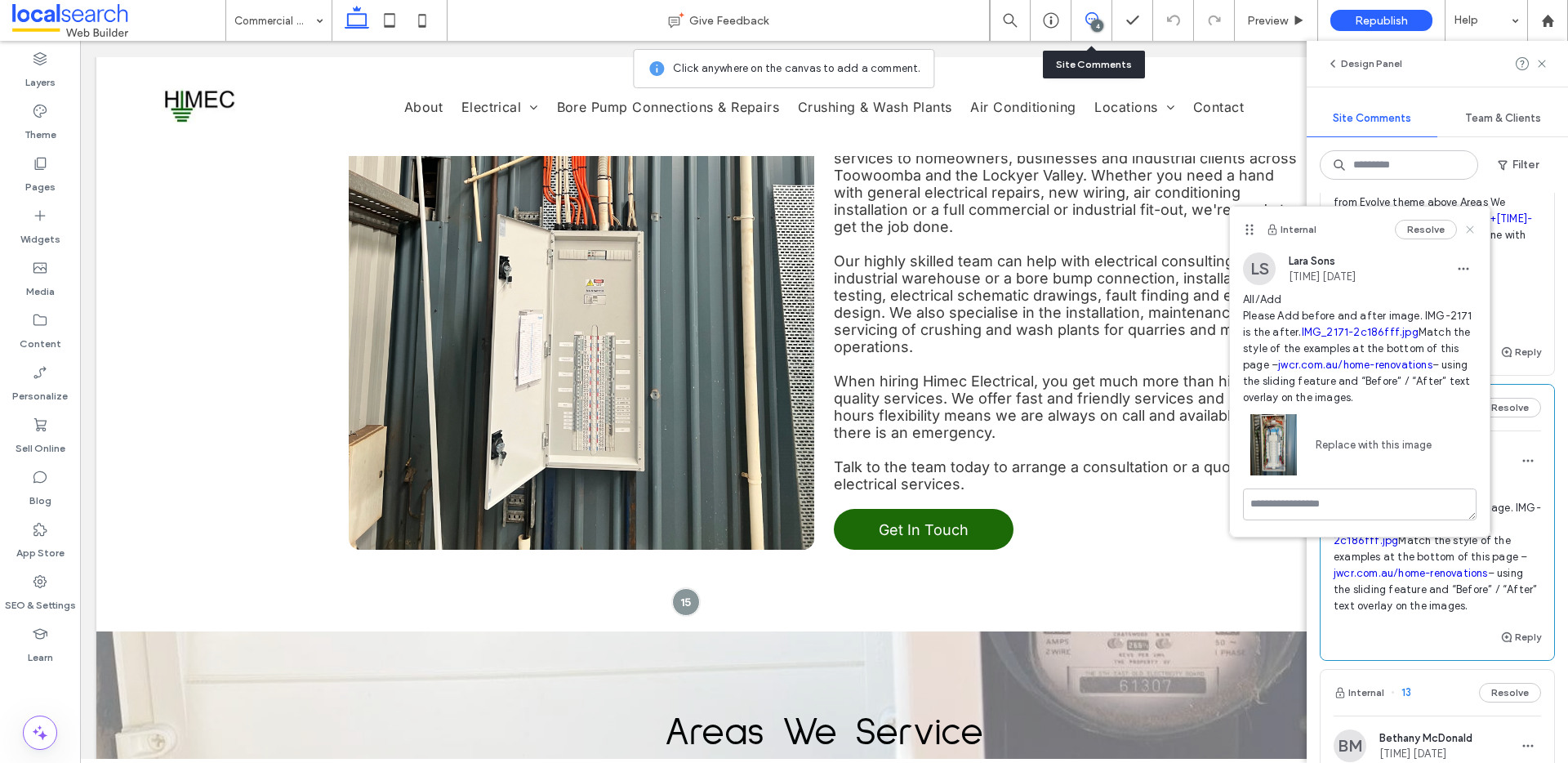 click 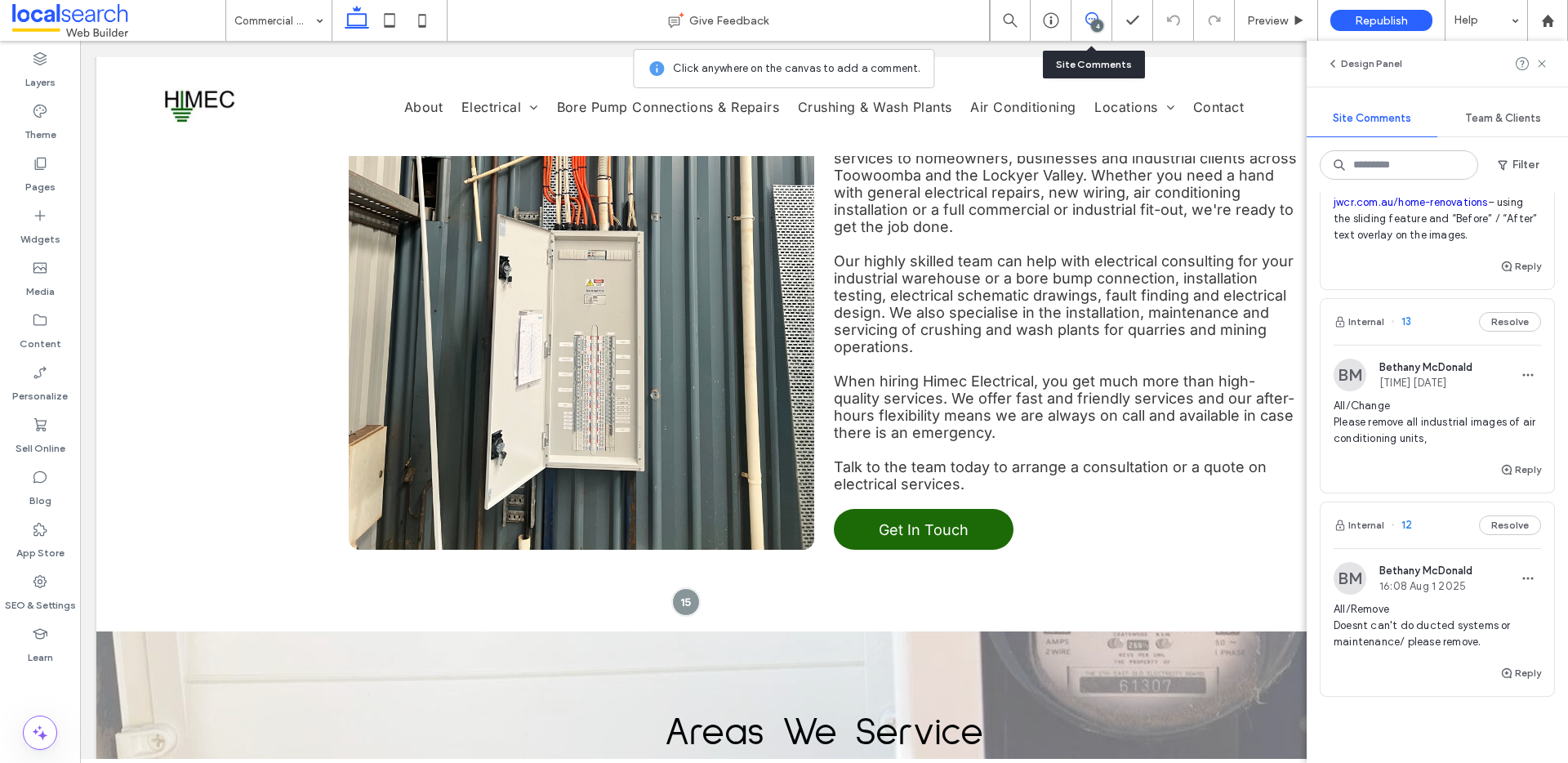 scroll, scrollTop: 540, scrollLeft: 0, axis: vertical 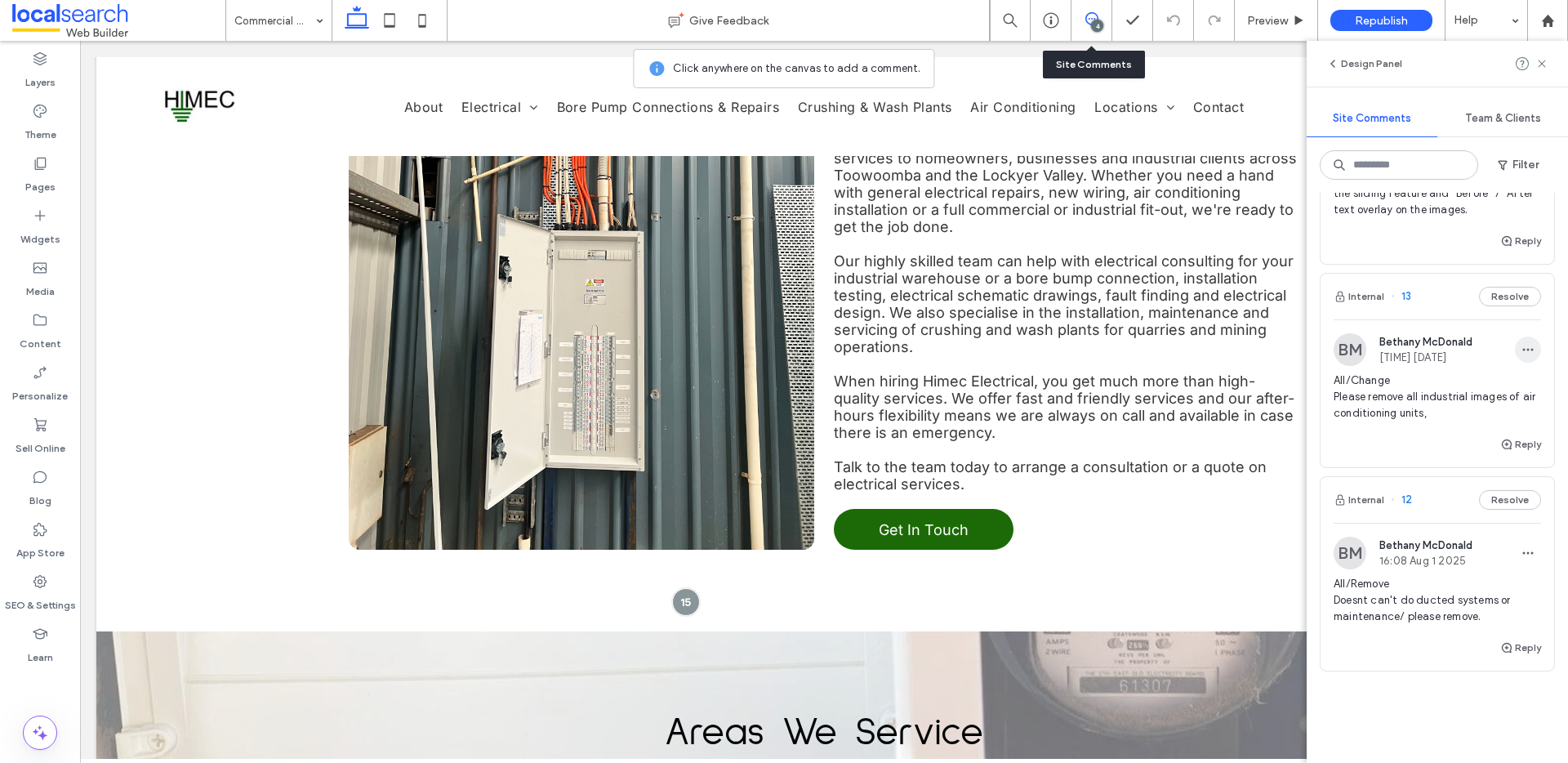 click 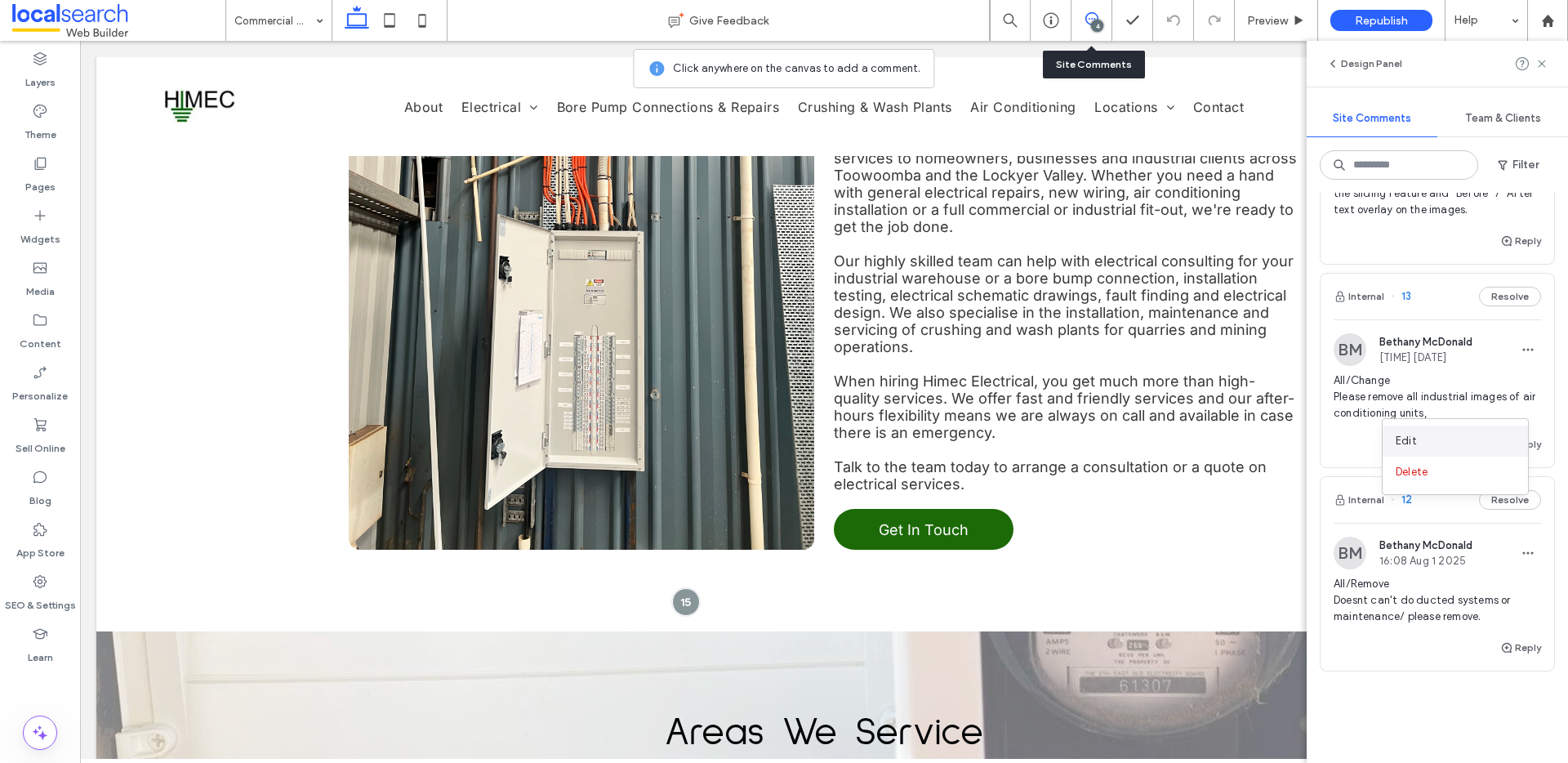 click on "Edit" at bounding box center [1455, 441] 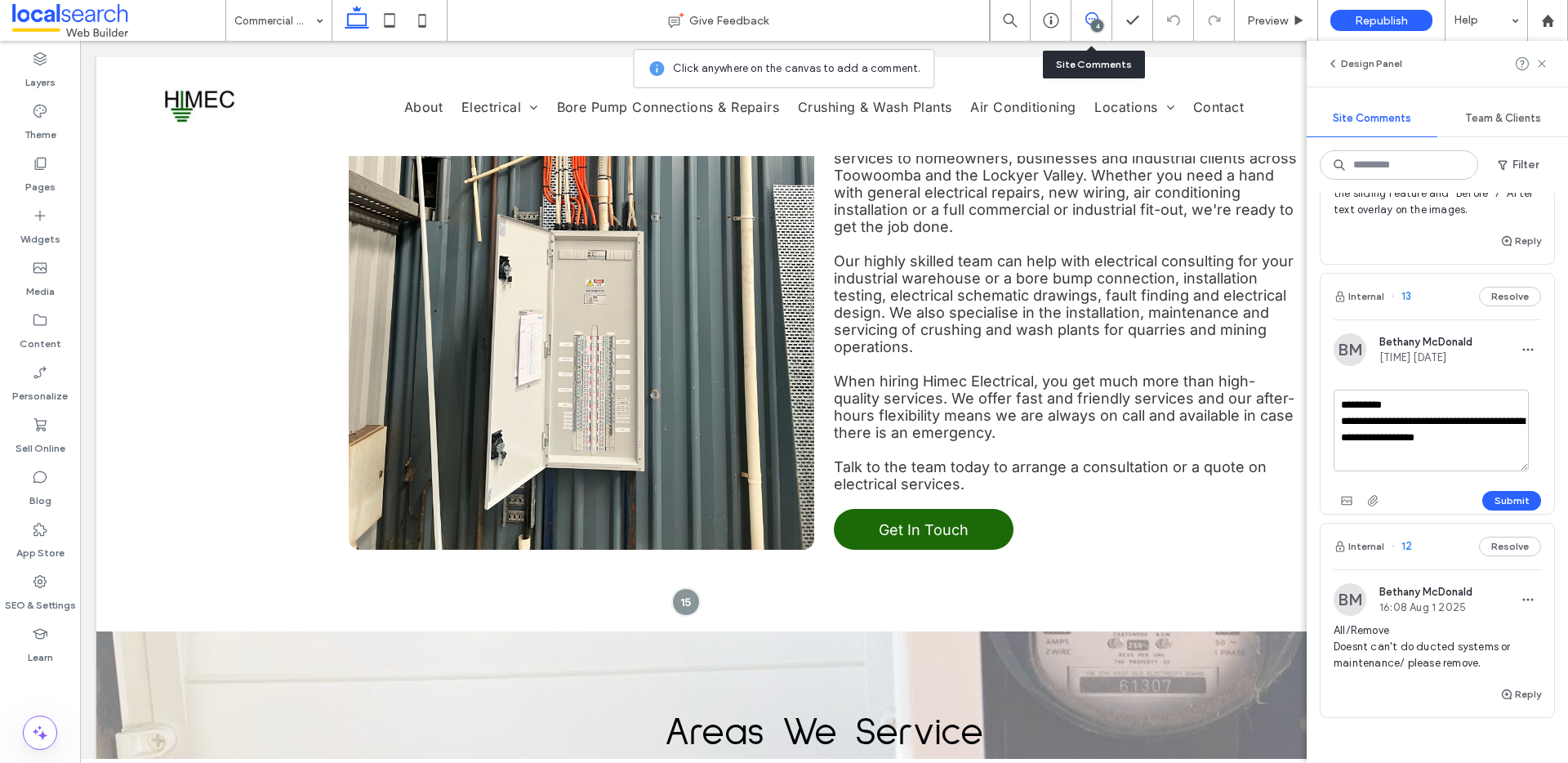 click on "**********" at bounding box center (1431, 431) 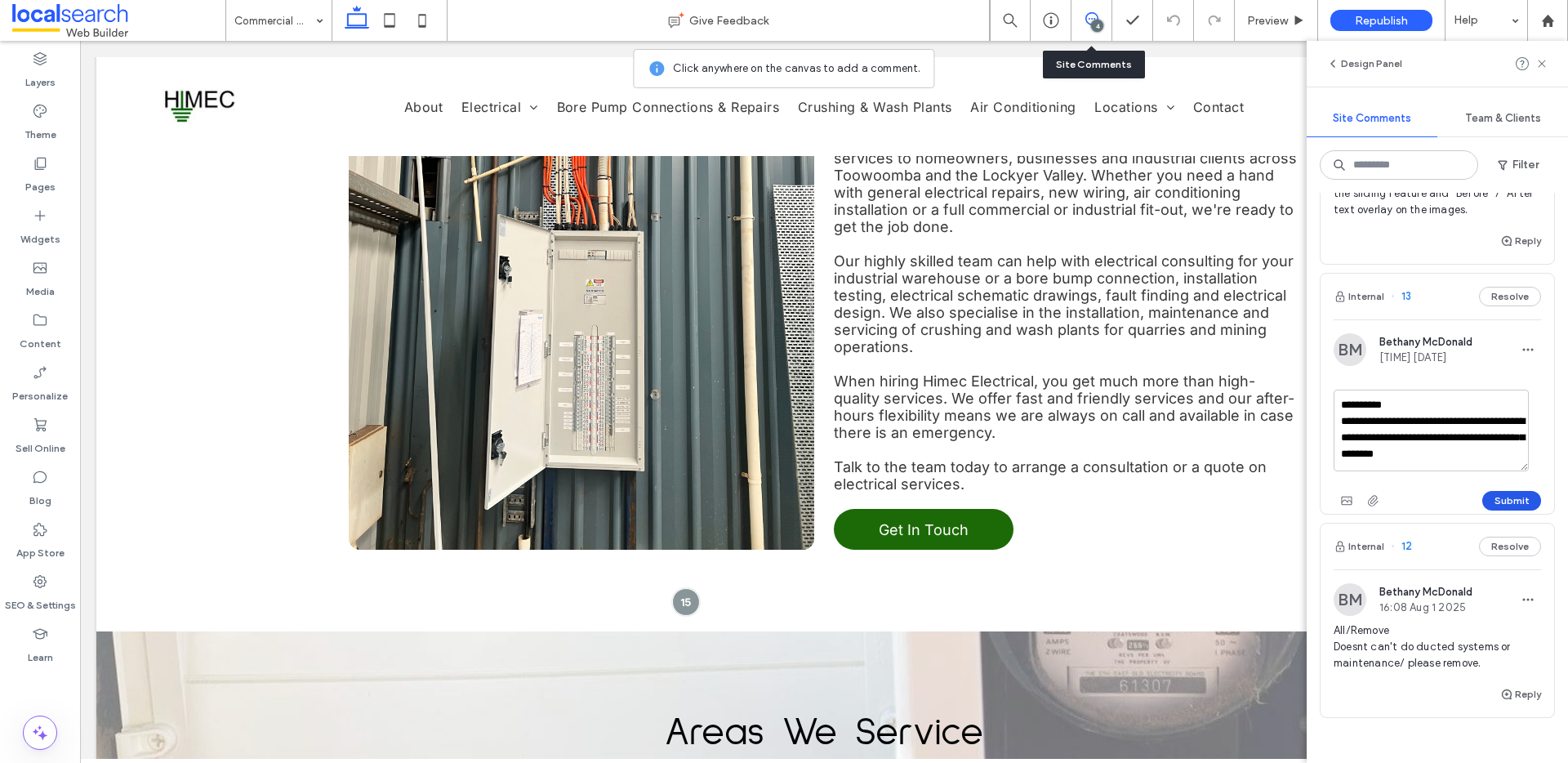 type on "**********" 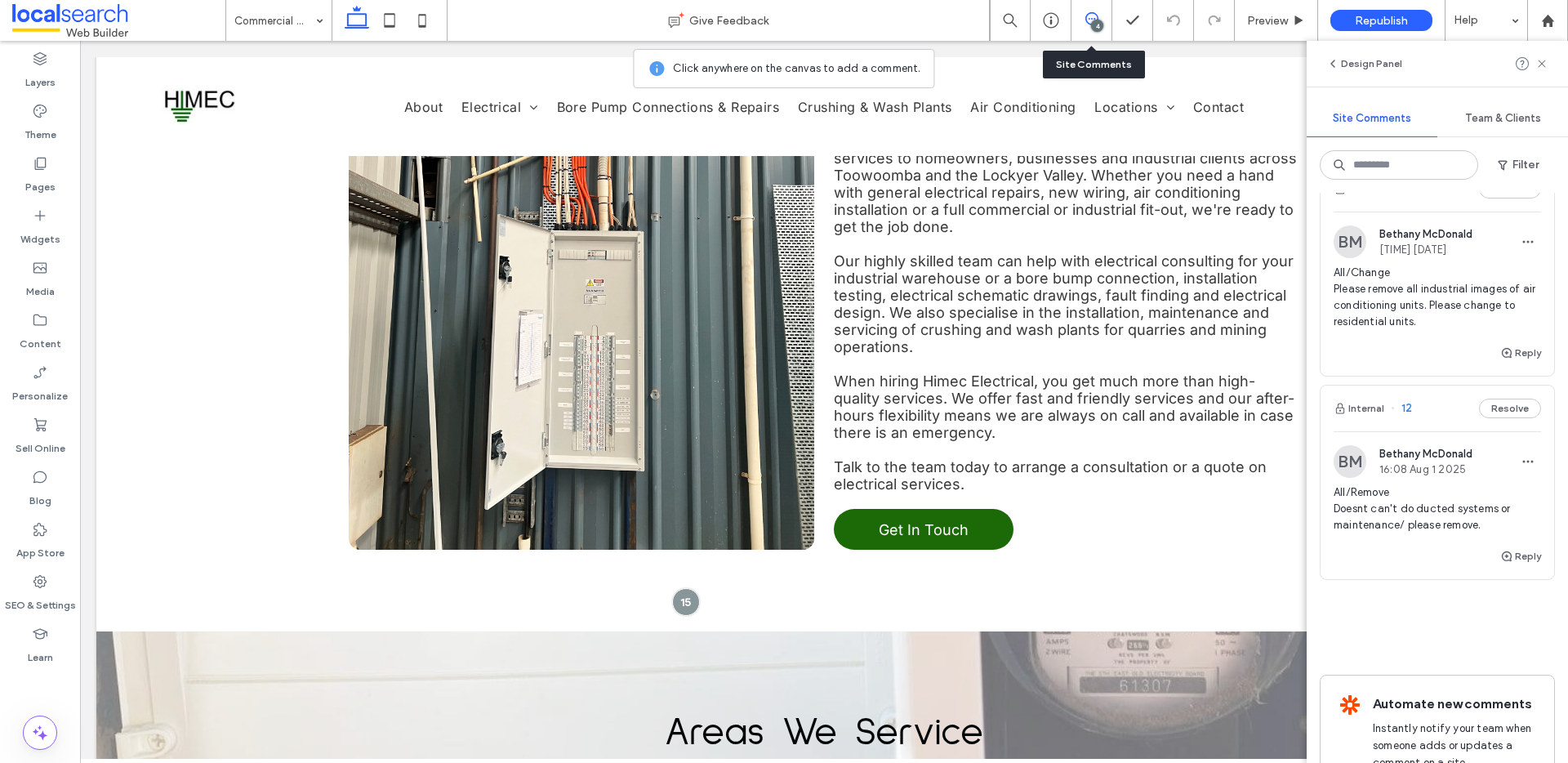 scroll, scrollTop: 672, scrollLeft: 0, axis: vertical 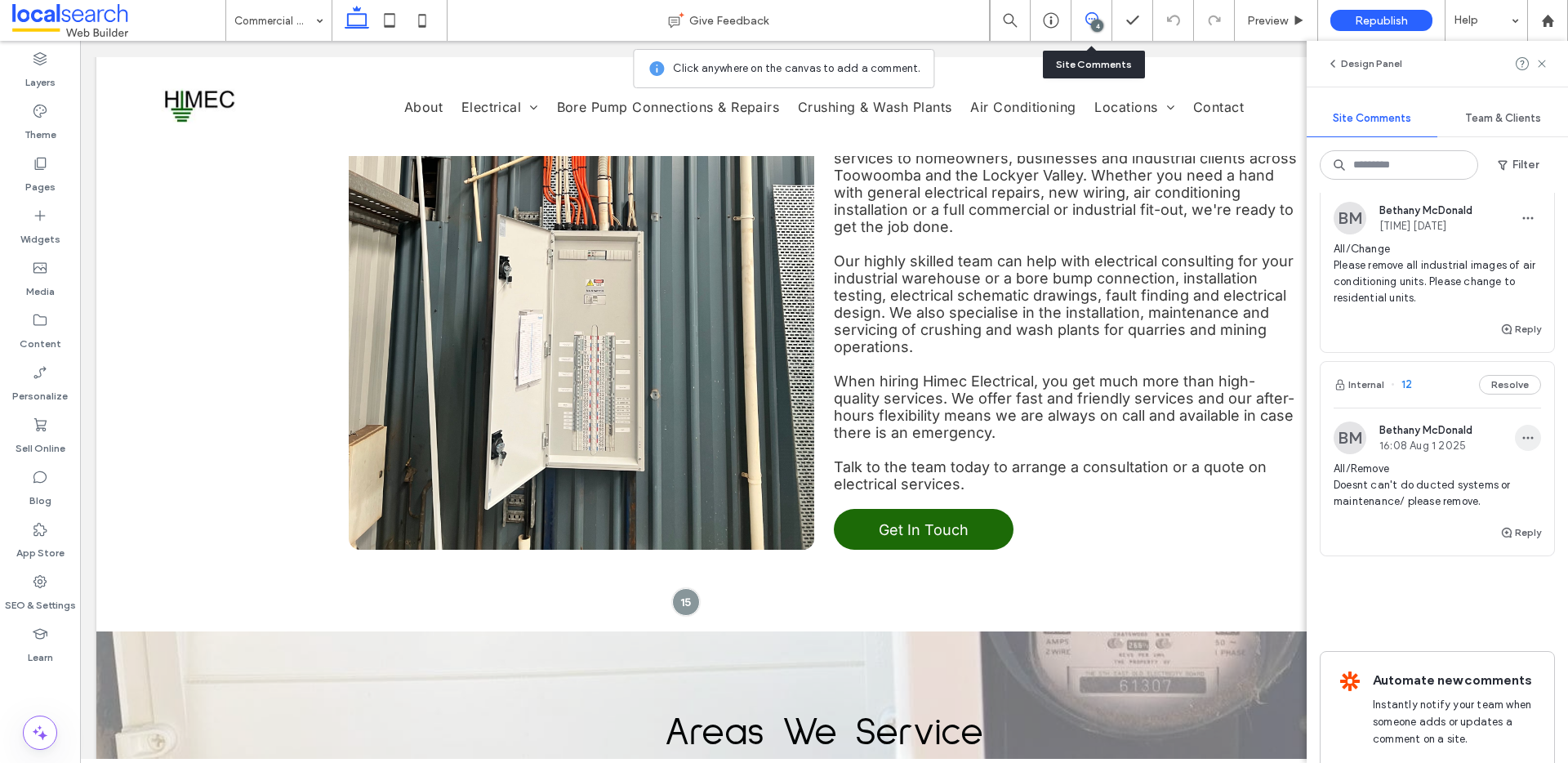 click 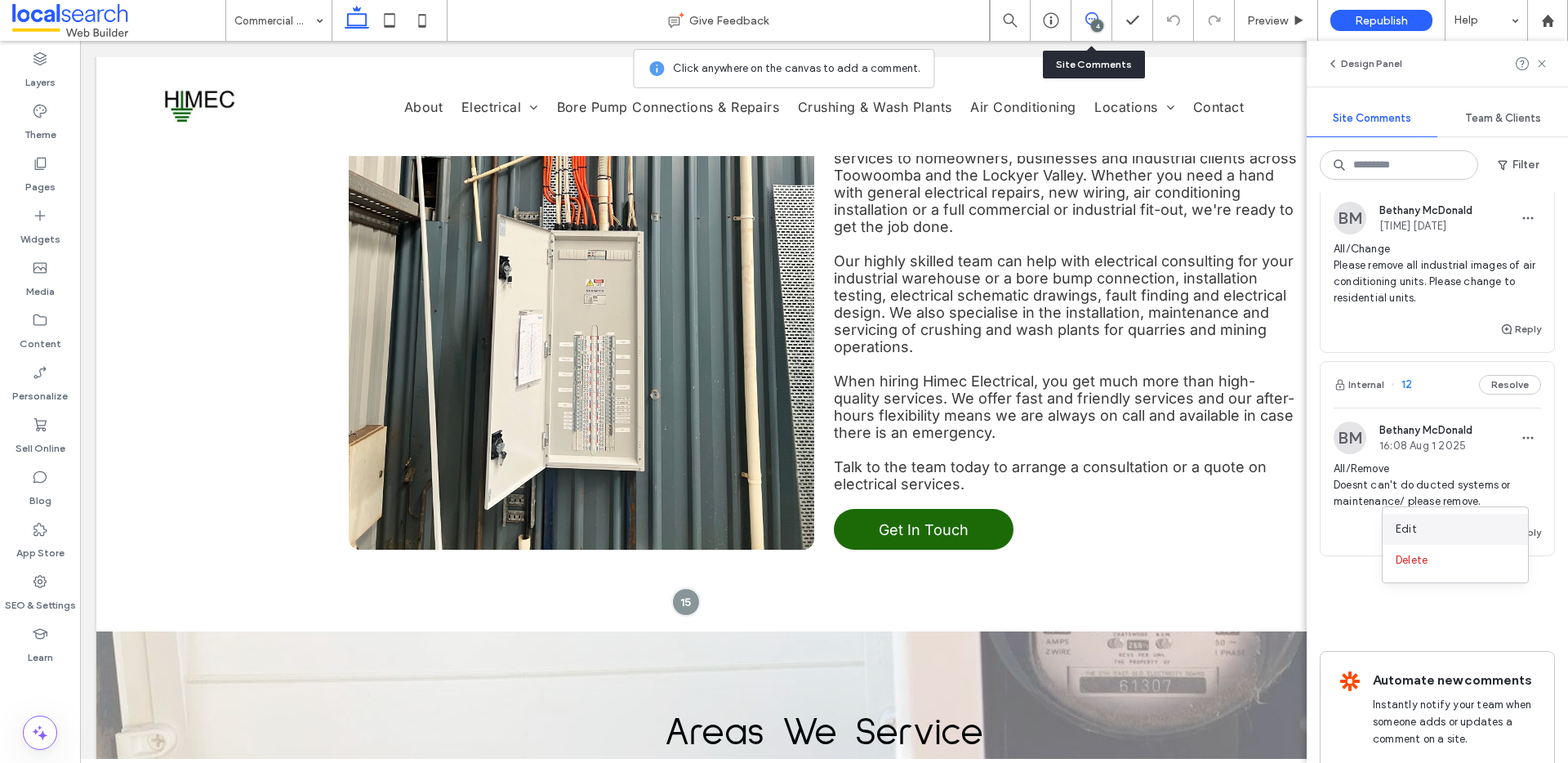 click on "Edit" at bounding box center [1455, 529] 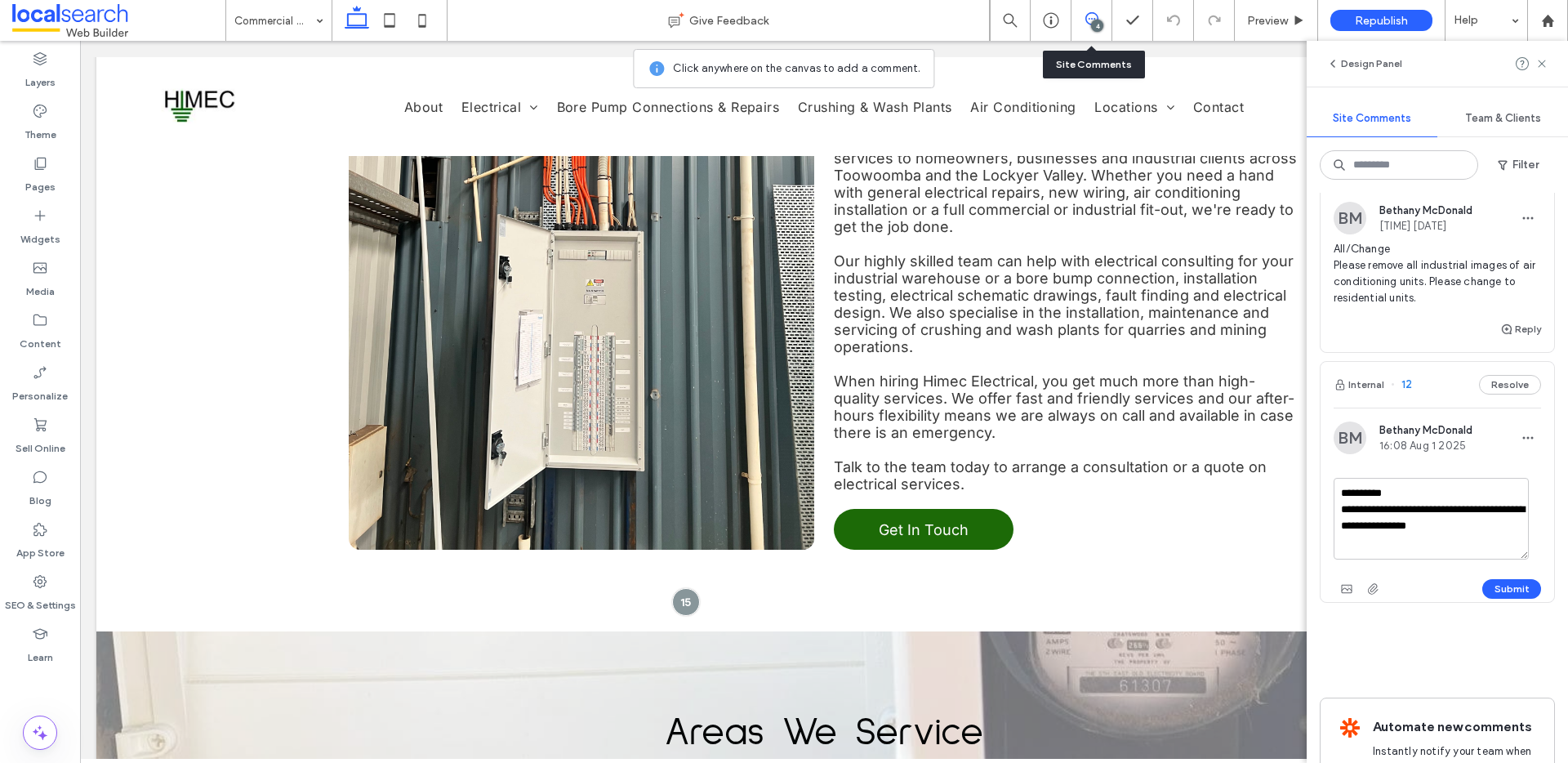 click on "**********" at bounding box center (1431, 519) 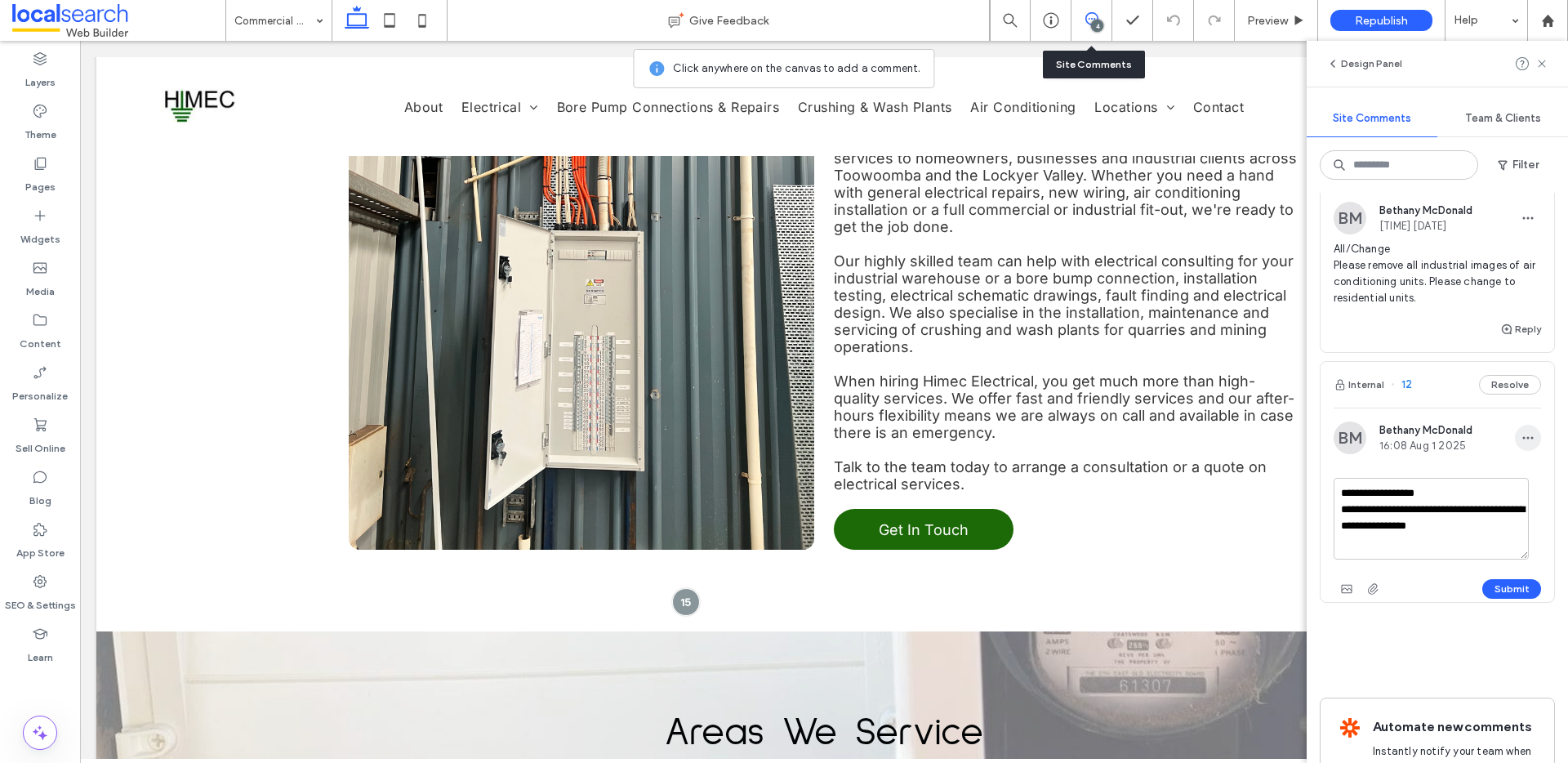 type on "**********" 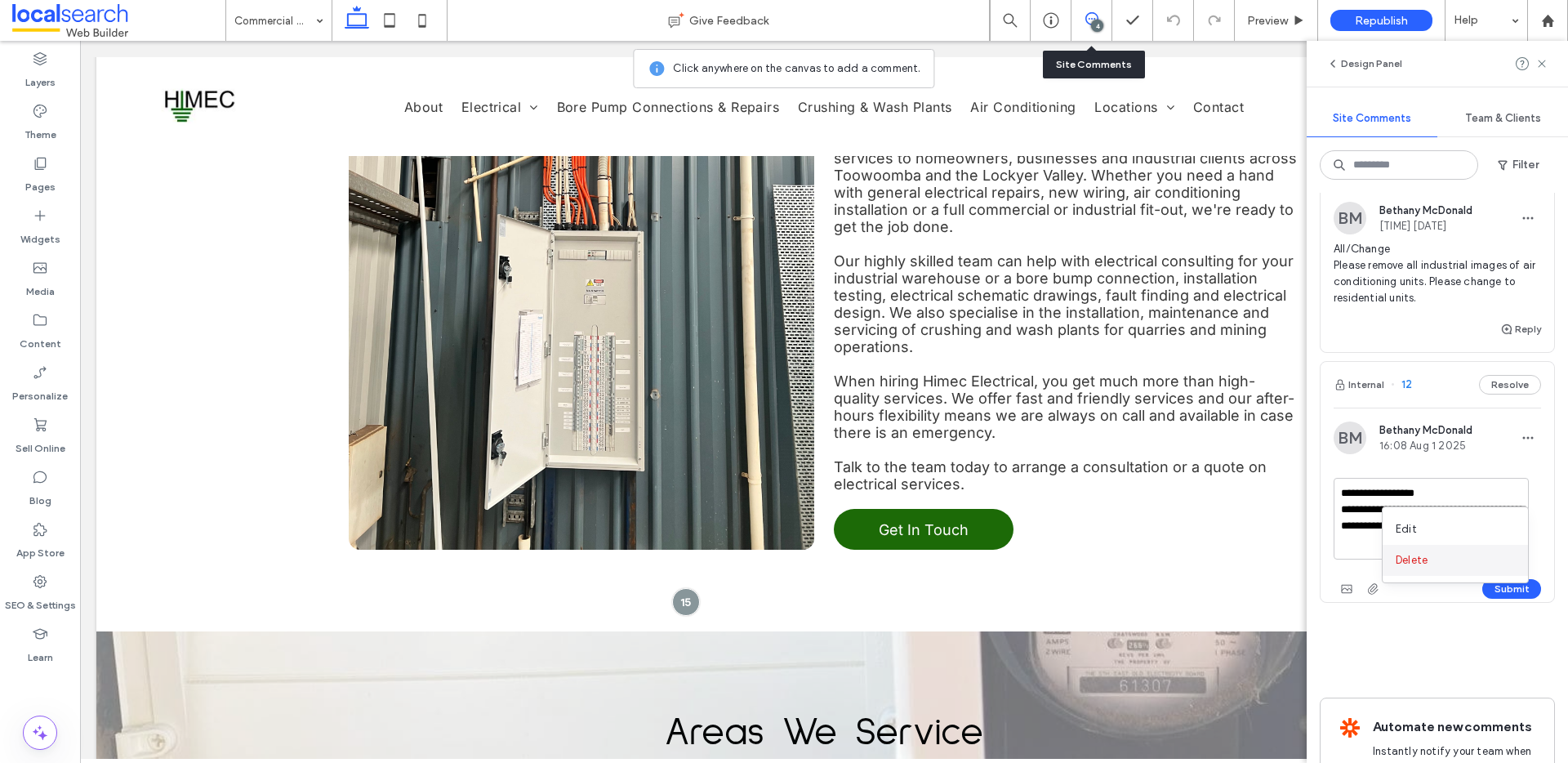 click on "Delete" at bounding box center (1455, 560) 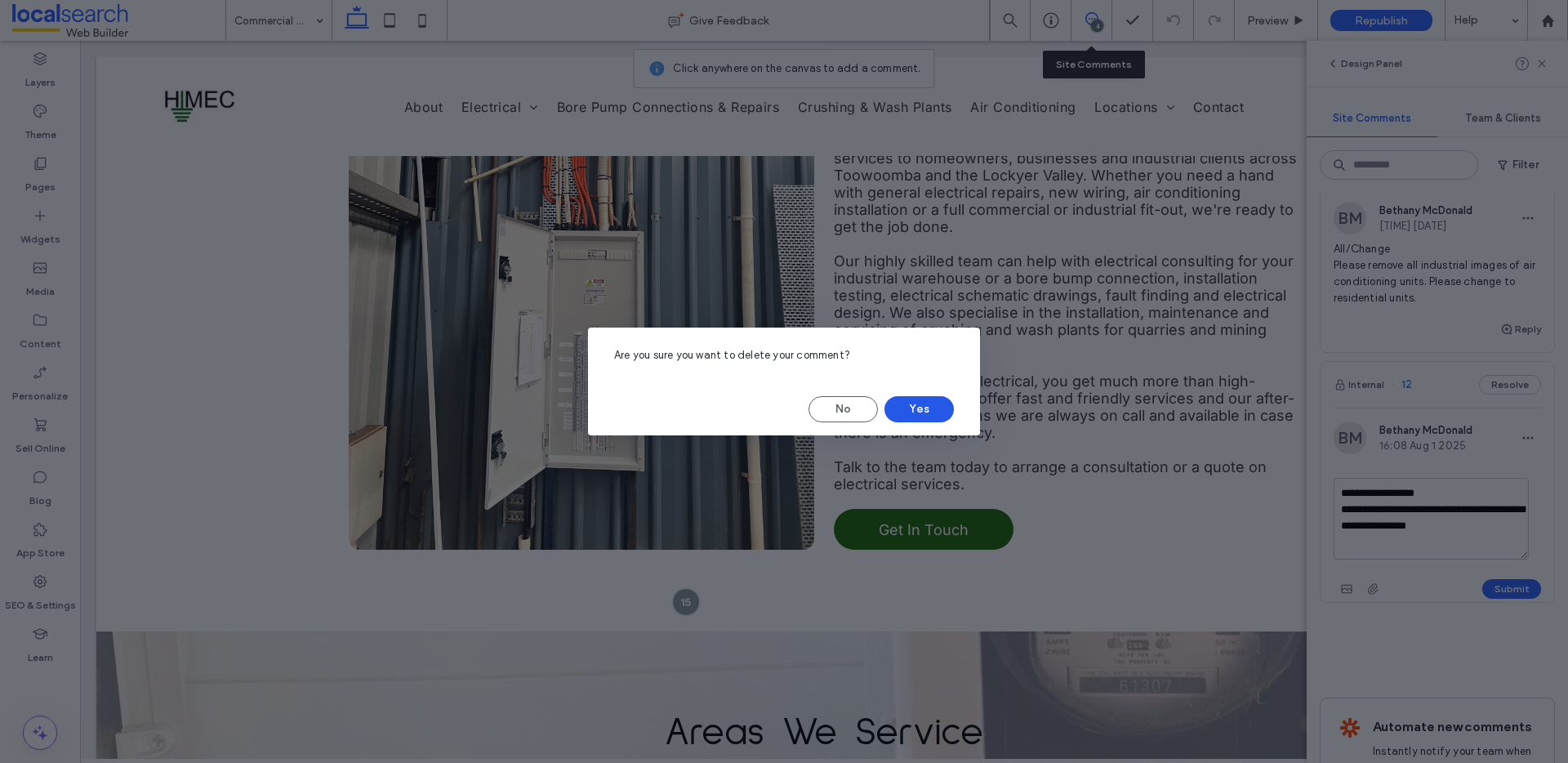click on "Yes" at bounding box center (919, 409) 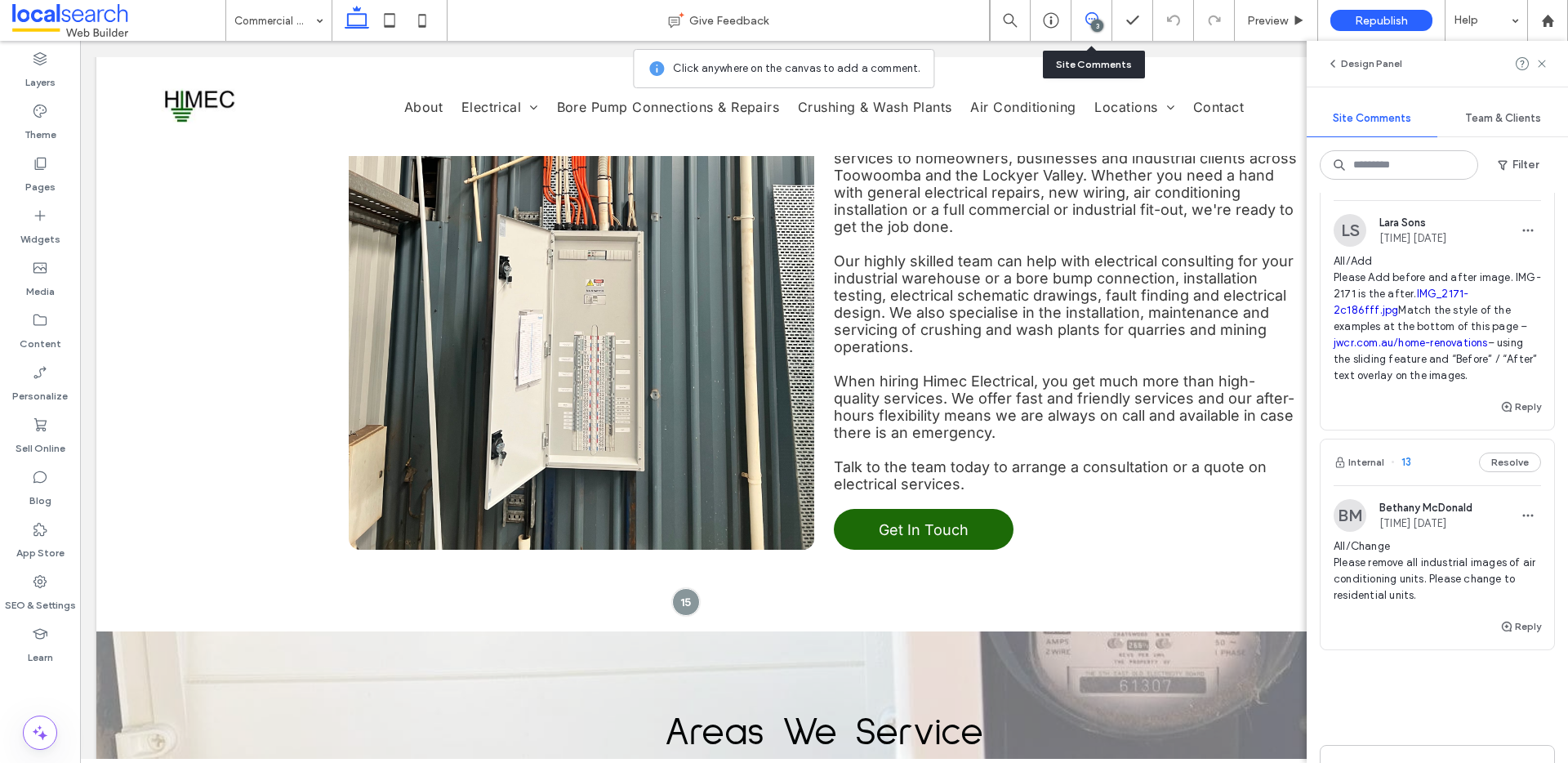 scroll, scrollTop: 375, scrollLeft: 0, axis: vertical 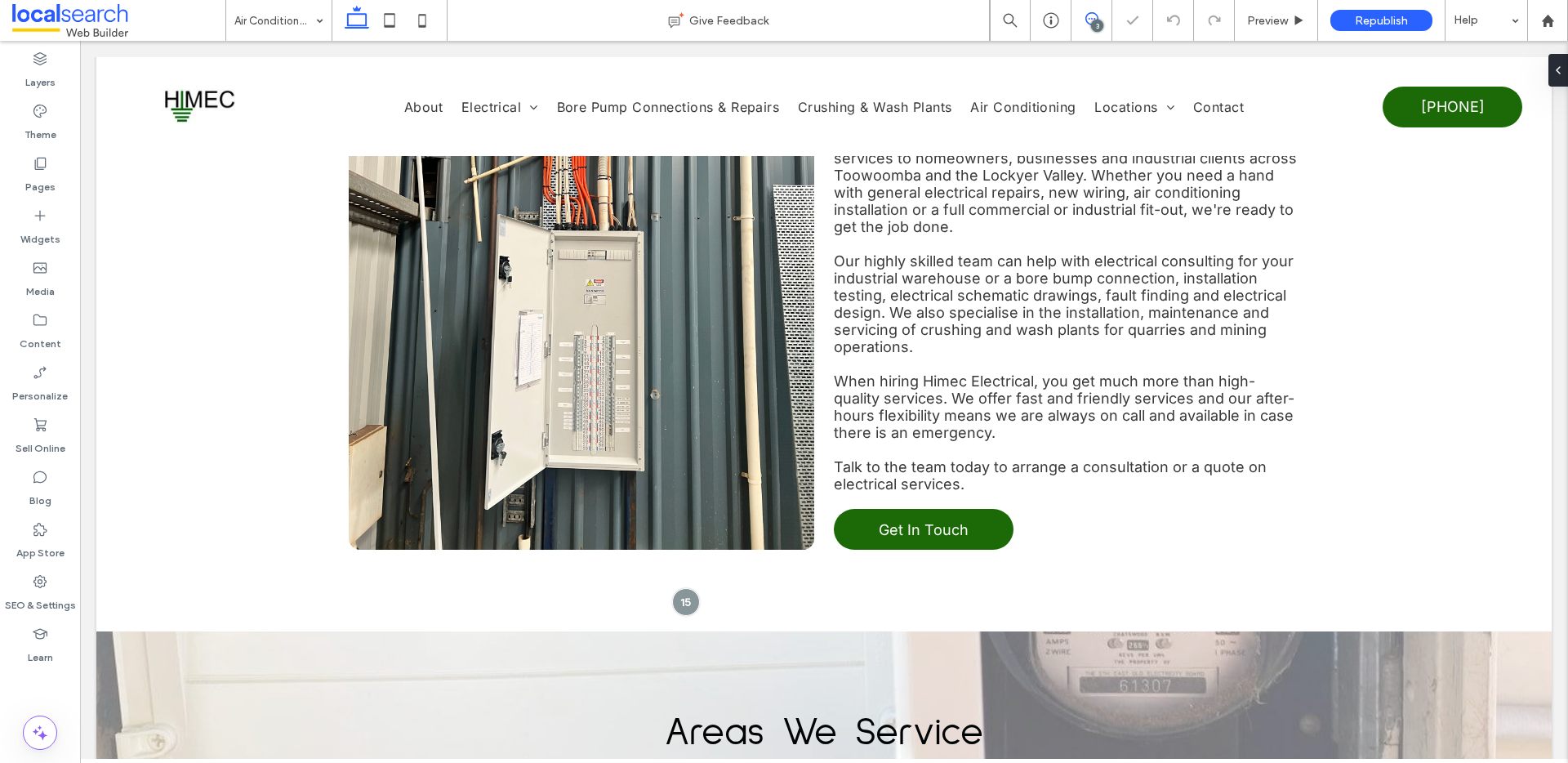 click 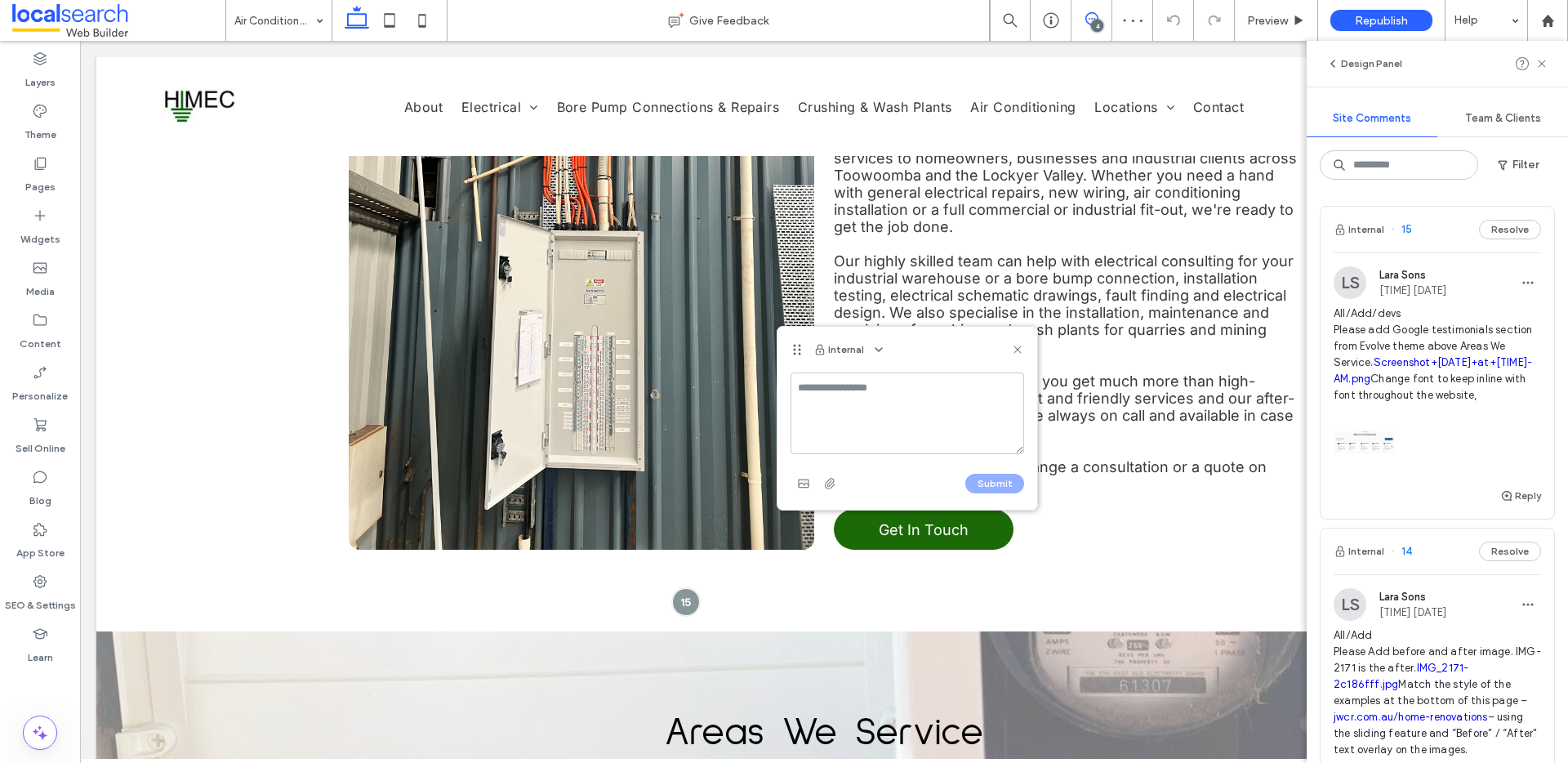 click at bounding box center [907, 413] 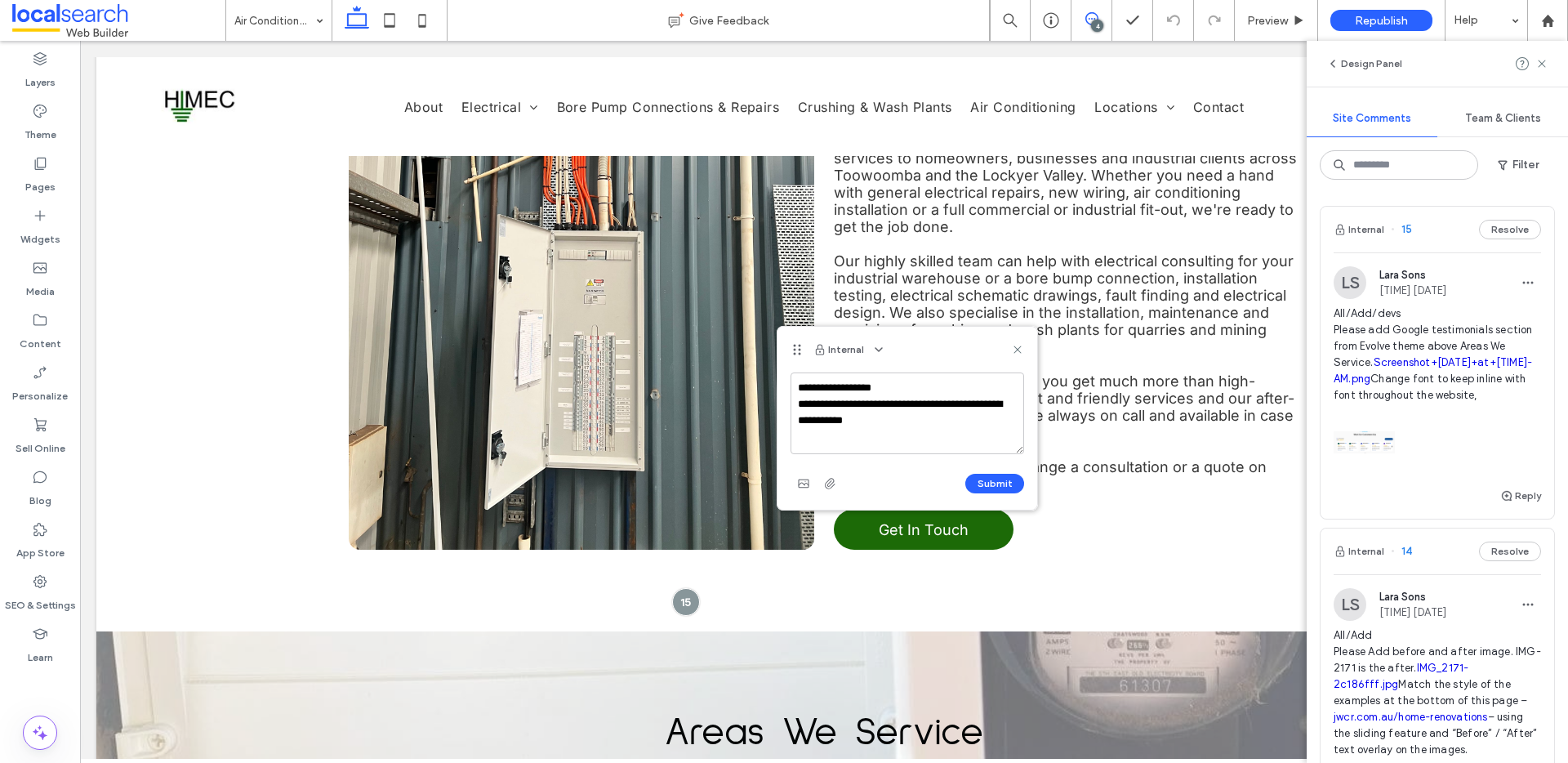 click on "**********" at bounding box center [907, 413] 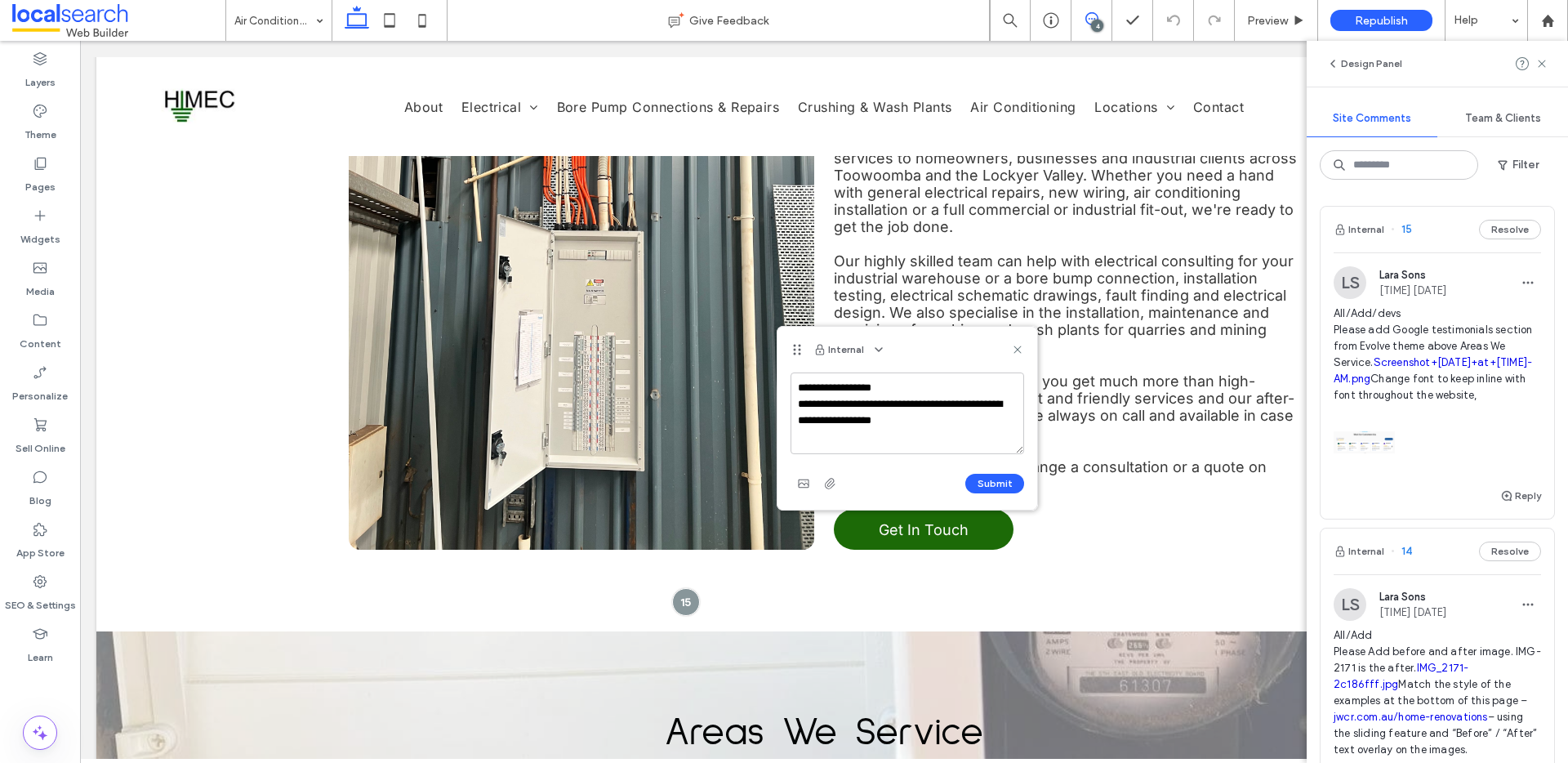 drag, startPoint x: 893, startPoint y: 403, endPoint x: 870, endPoint y: 406, distance: 23.194827 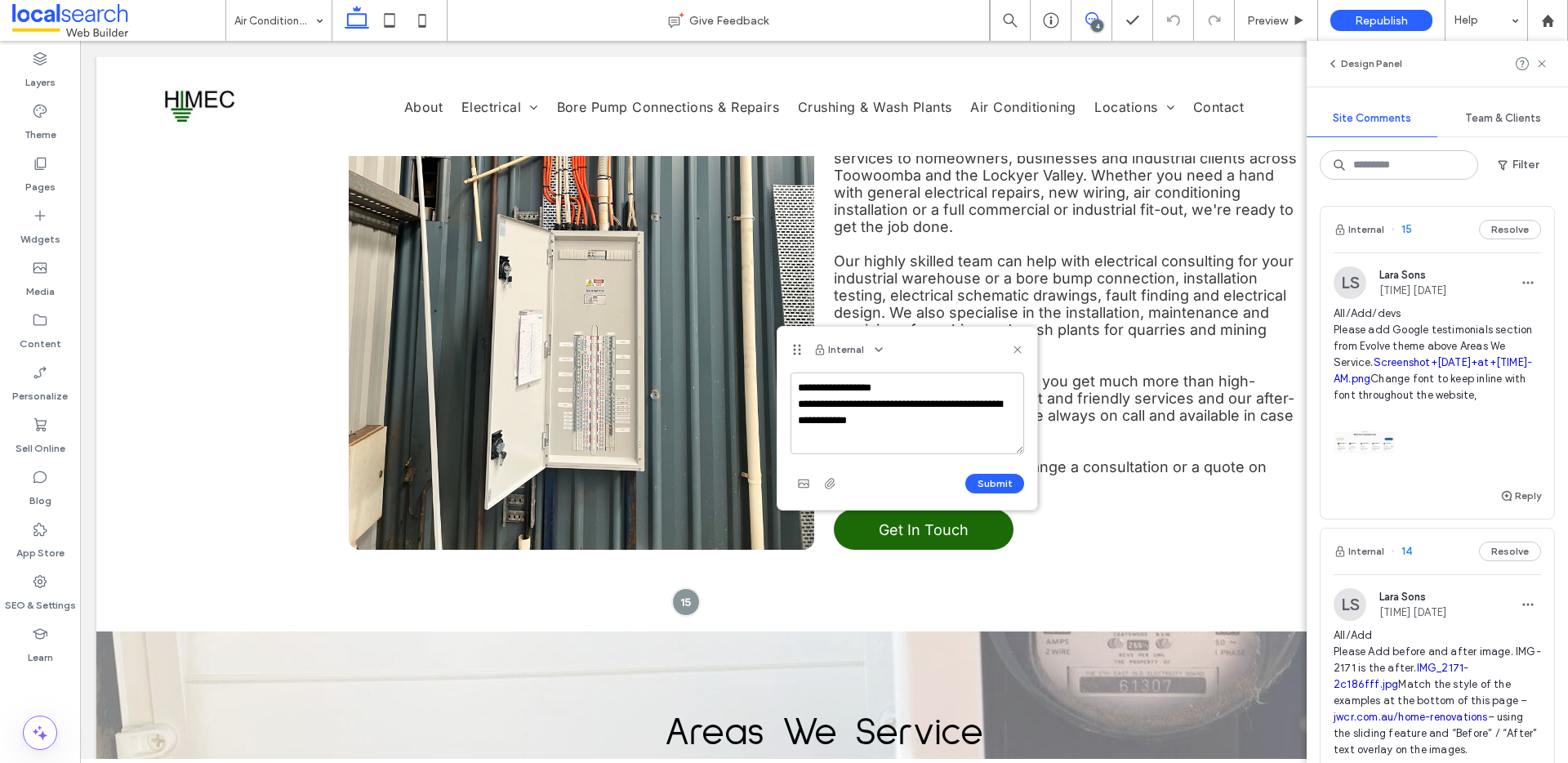 click on "**********" at bounding box center [907, 413] 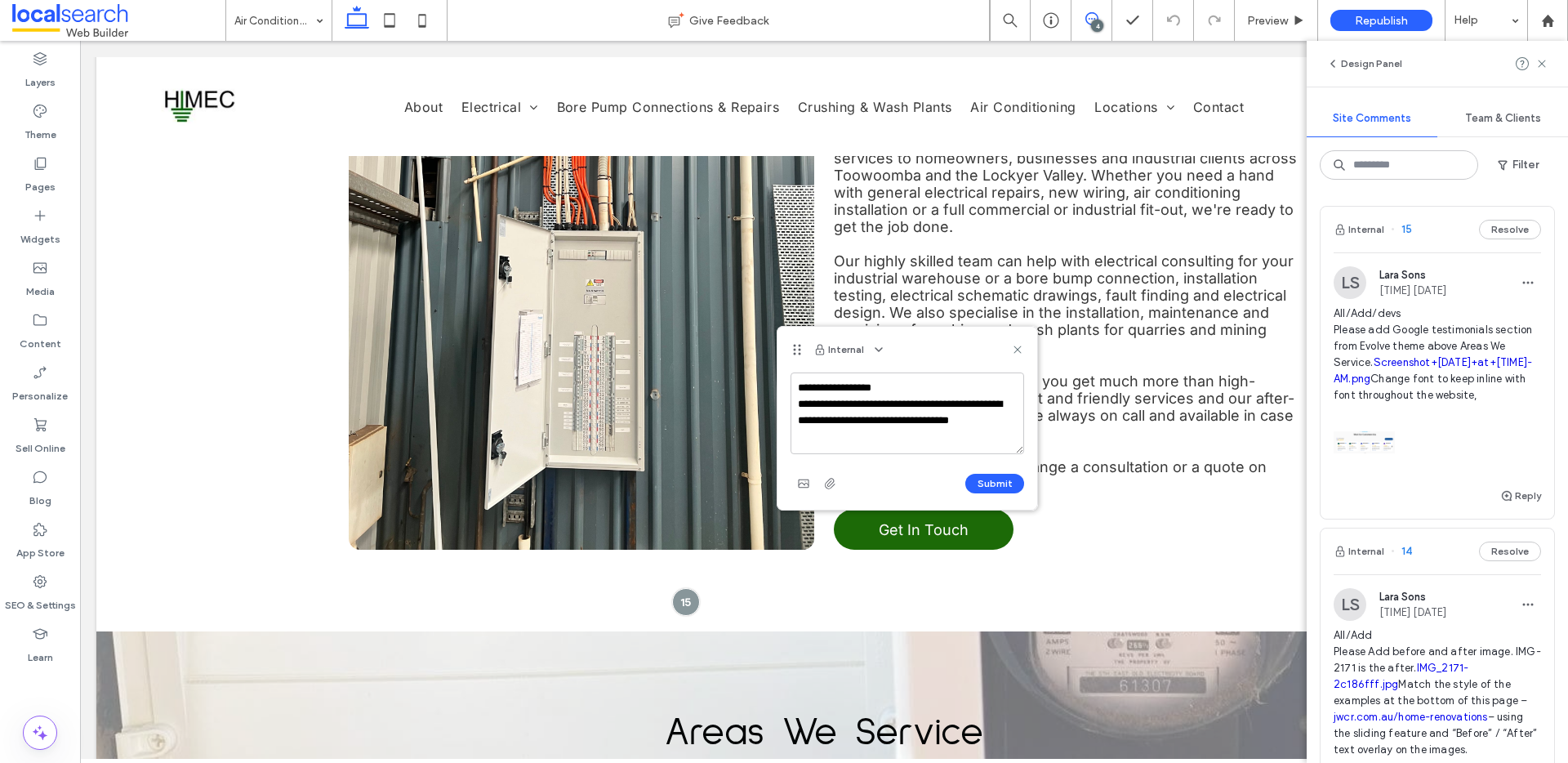 click on "**********" at bounding box center [907, 413] 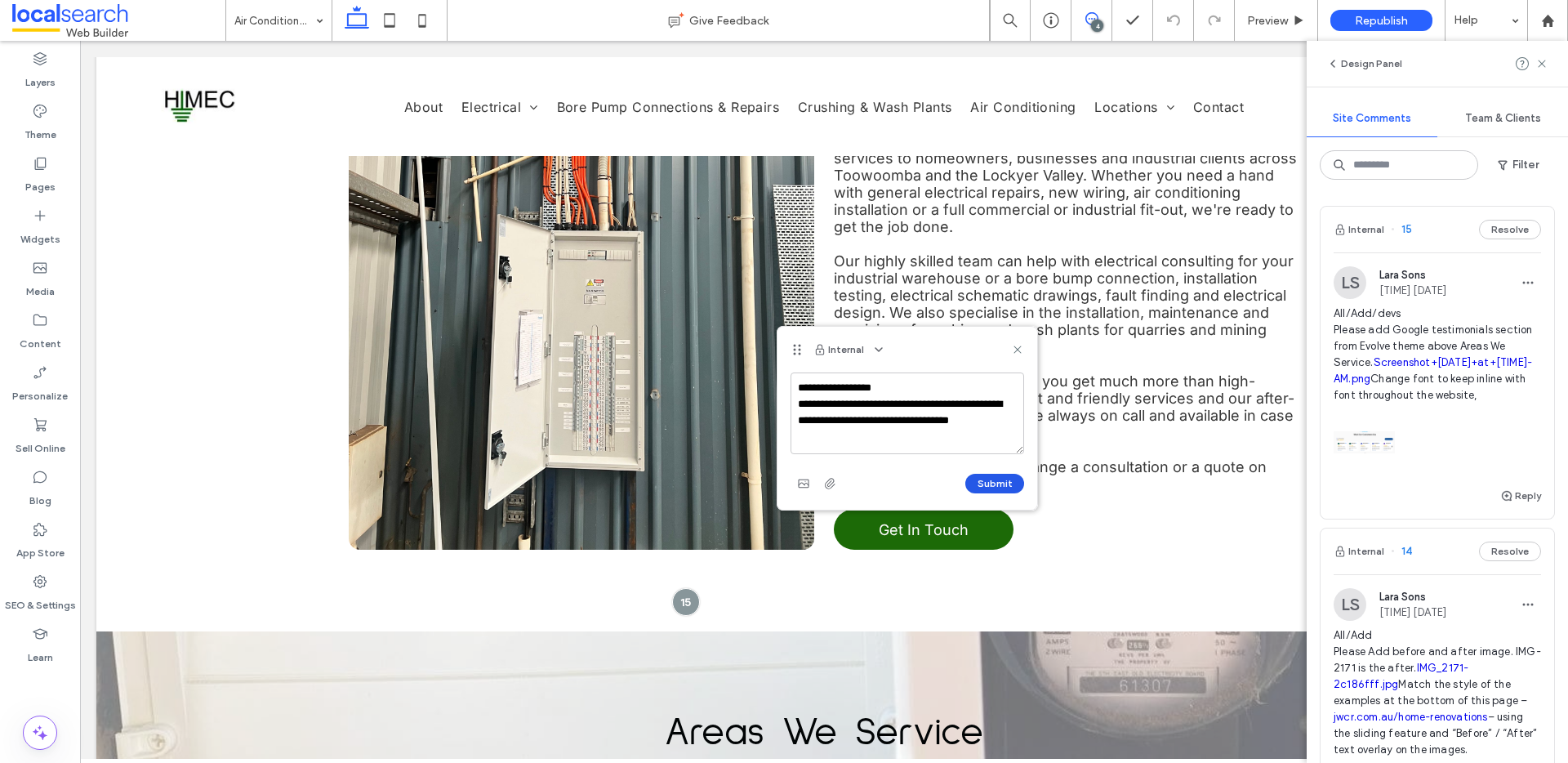 type on "**********" 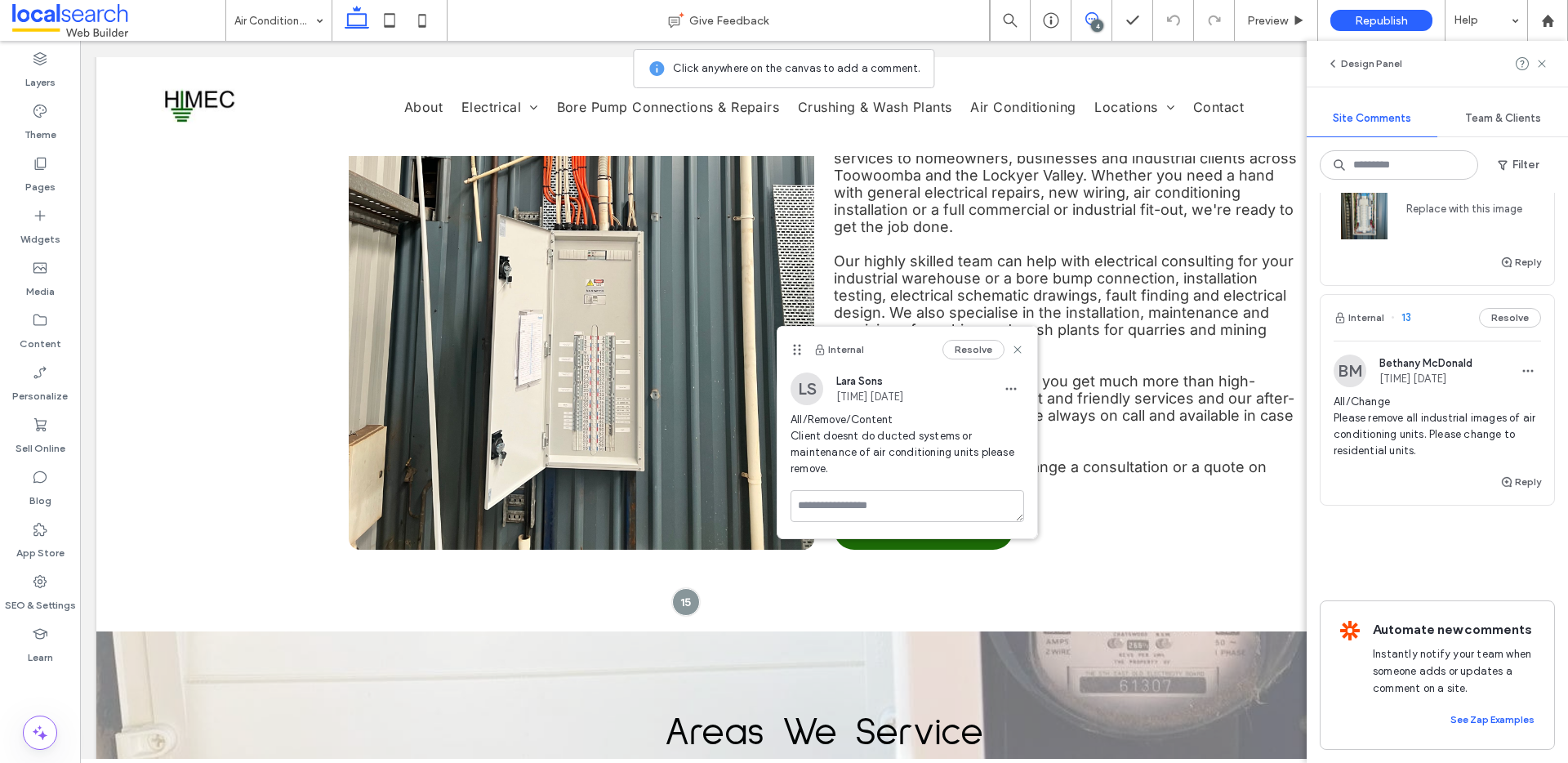 scroll, scrollTop: 875, scrollLeft: 0, axis: vertical 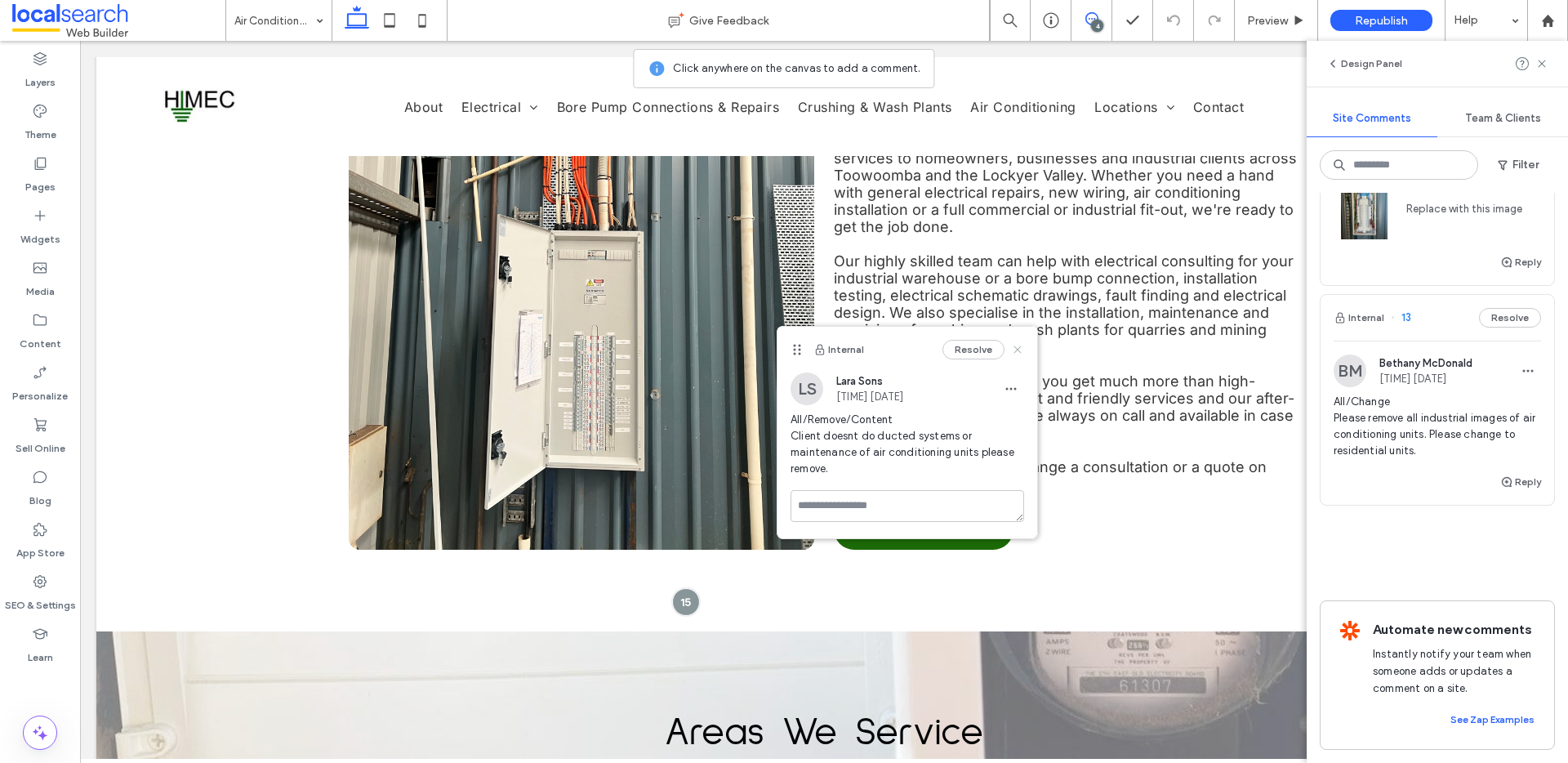 click 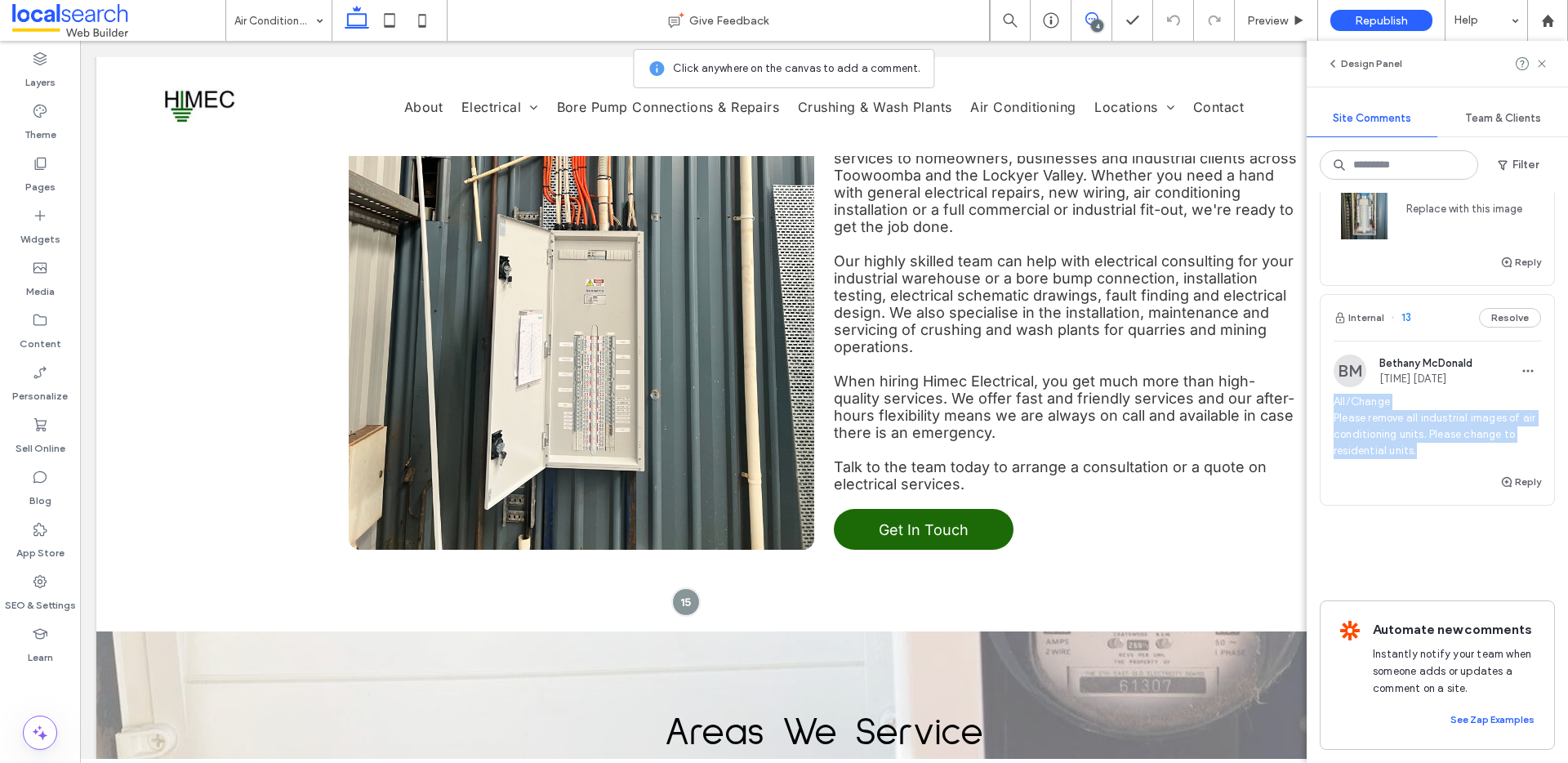 drag, startPoint x: 1412, startPoint y: 426, endPoint x: 1333, endPoint y: 384, distance: 89.470666 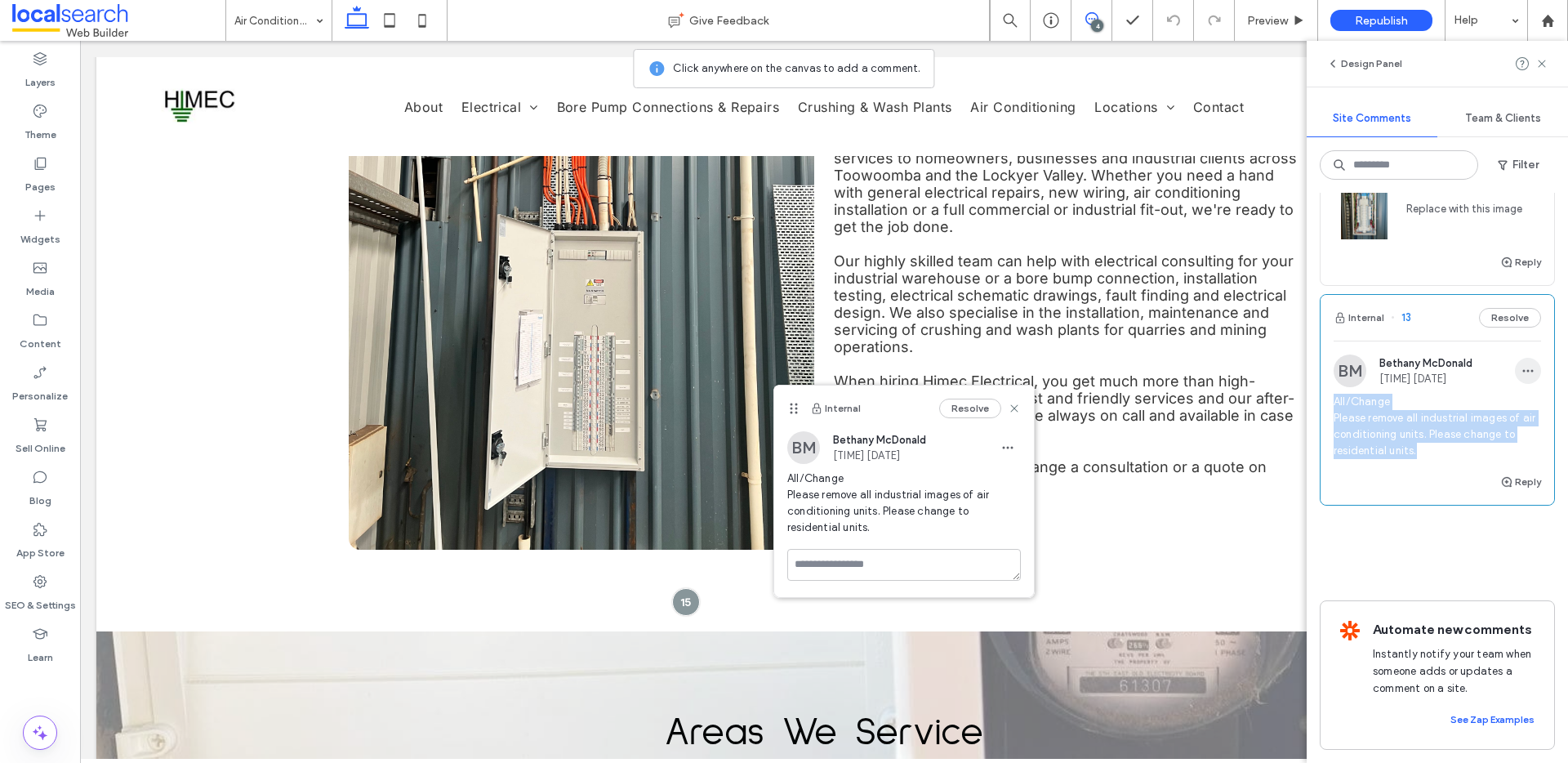click 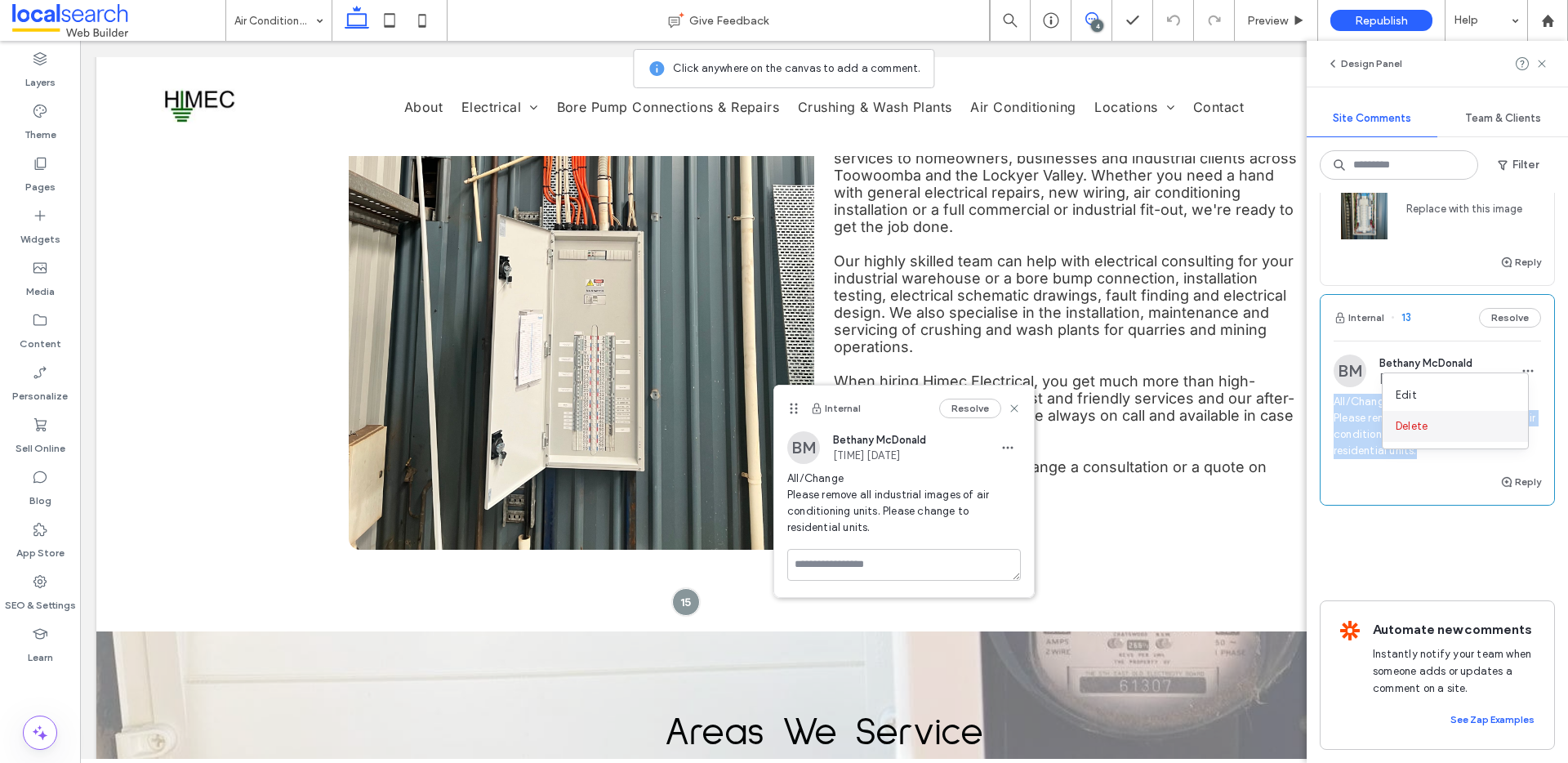 click on "Delete" at bounding box center [1455, 426] 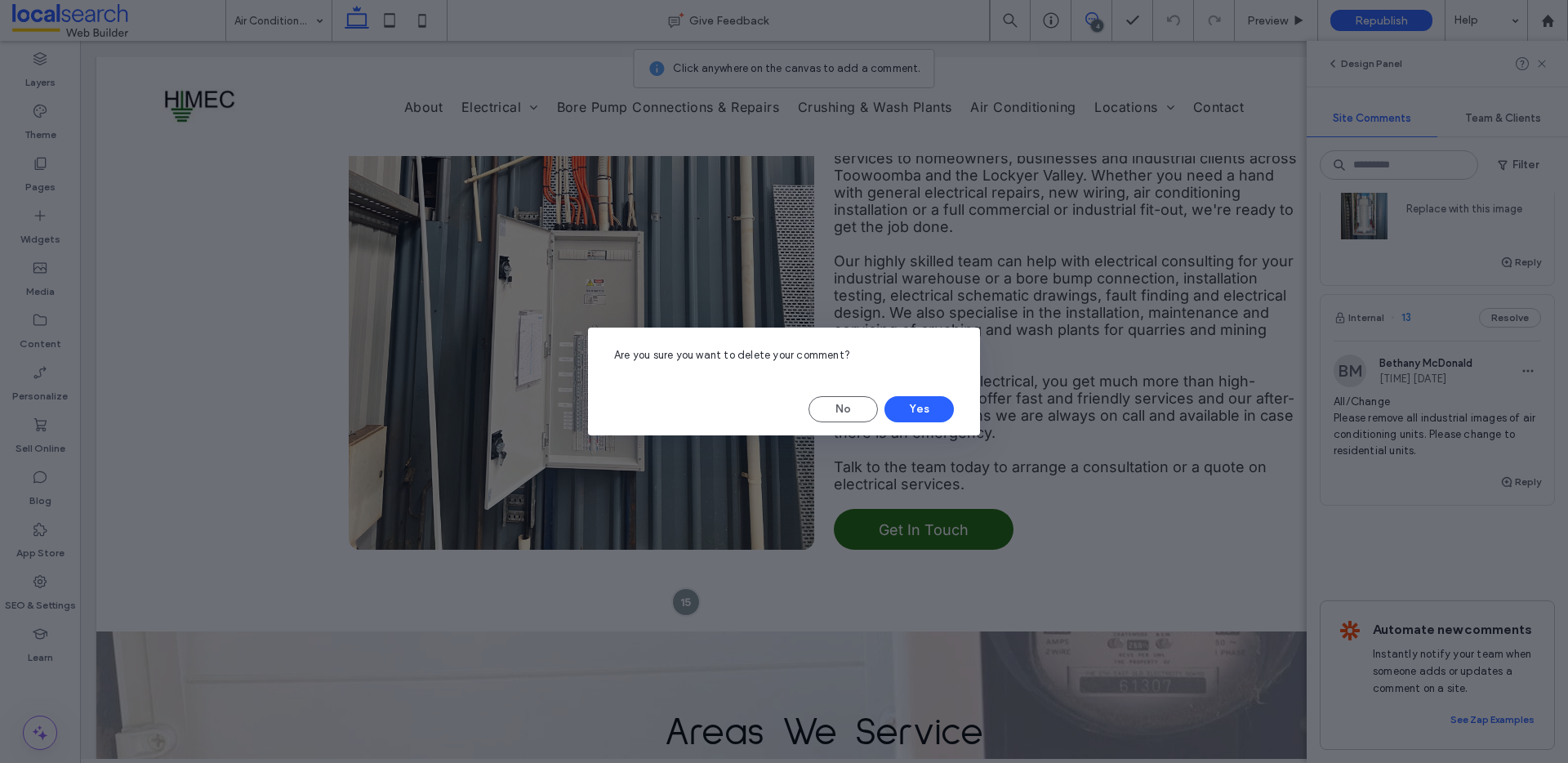 click on "No Yes" at bounding box center (784, 409) 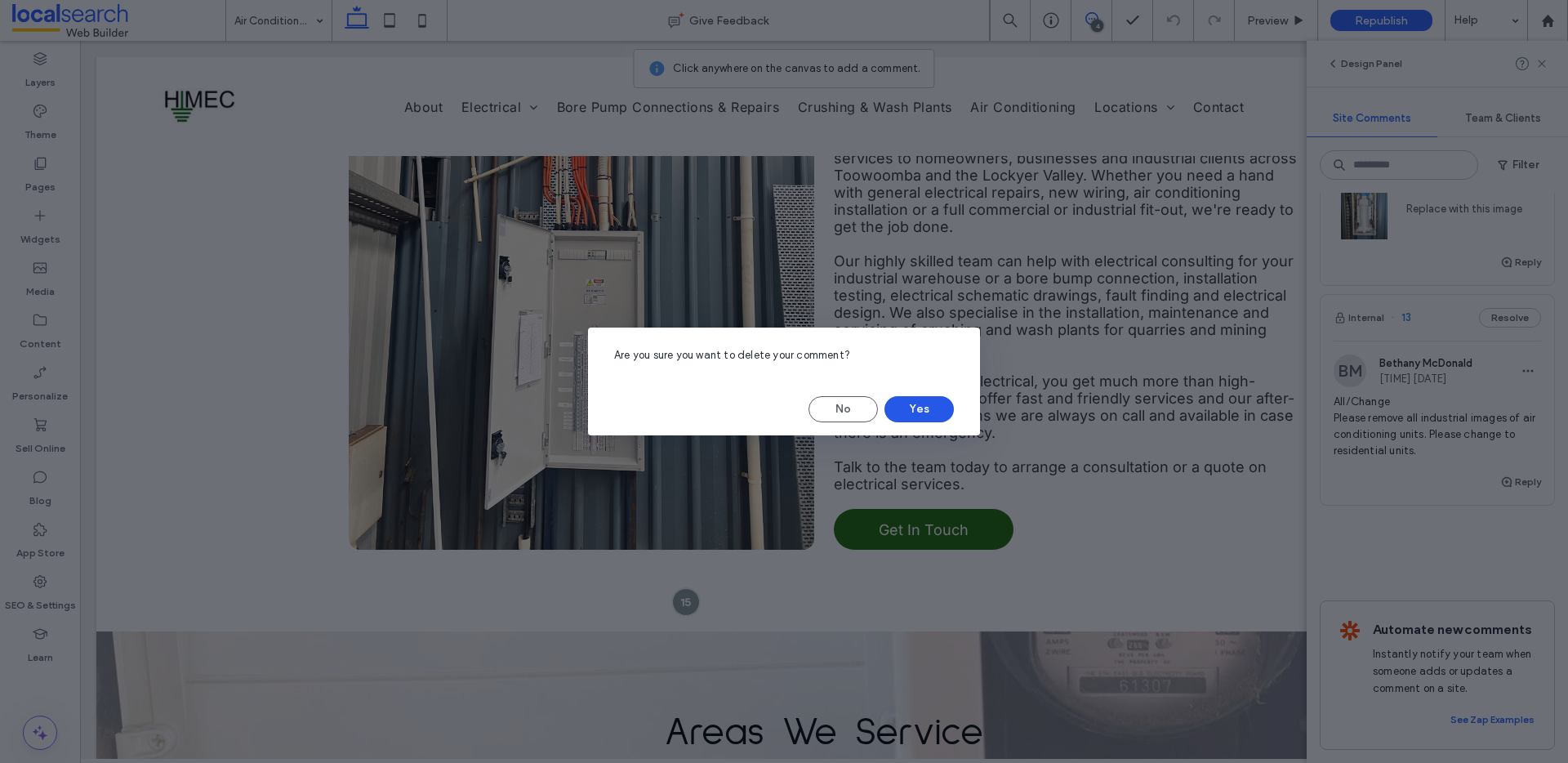 click on "Yes" at bounding box center (919, 409) 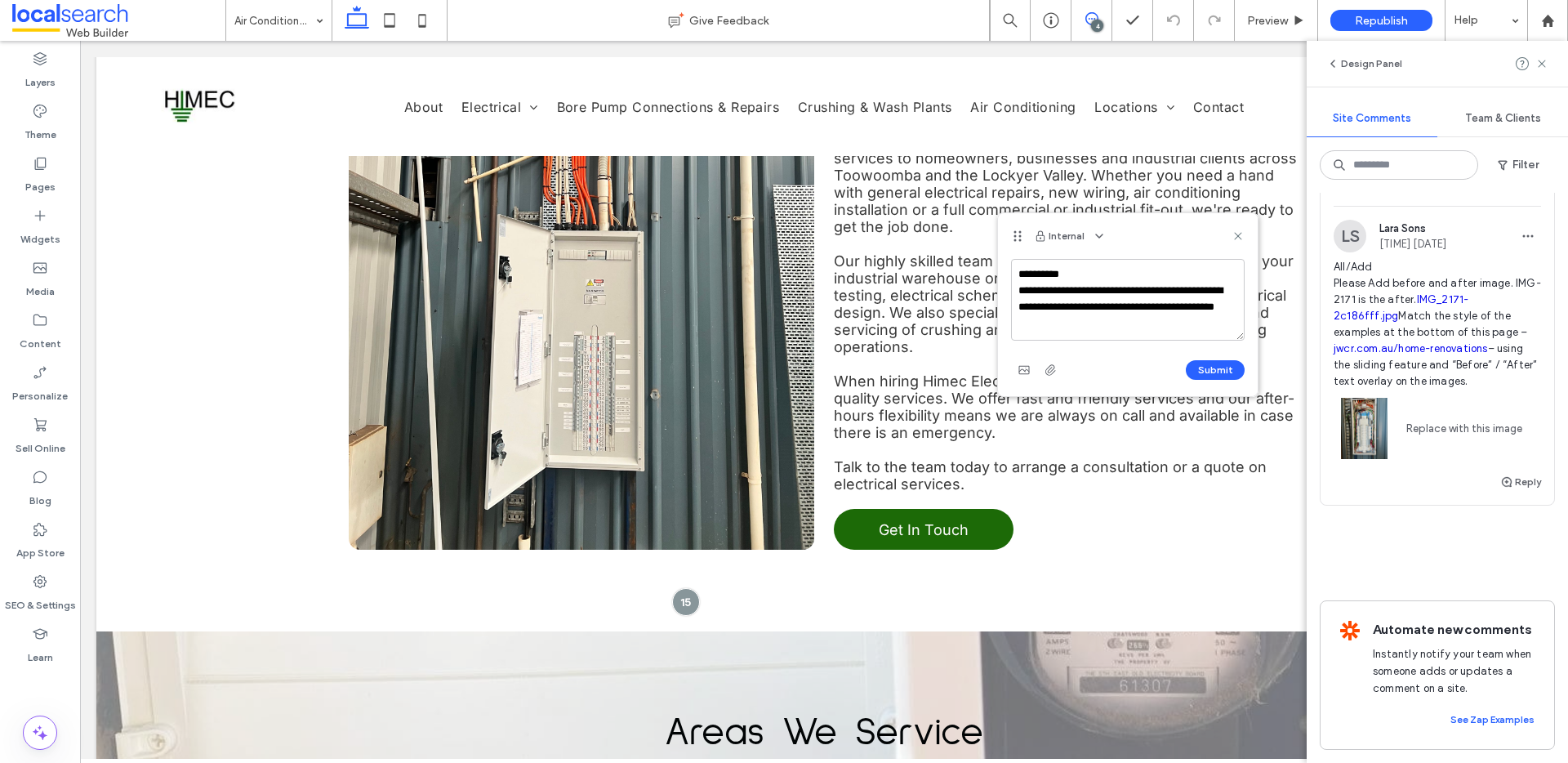 click on "**********" at bounding box center (1128, 300) 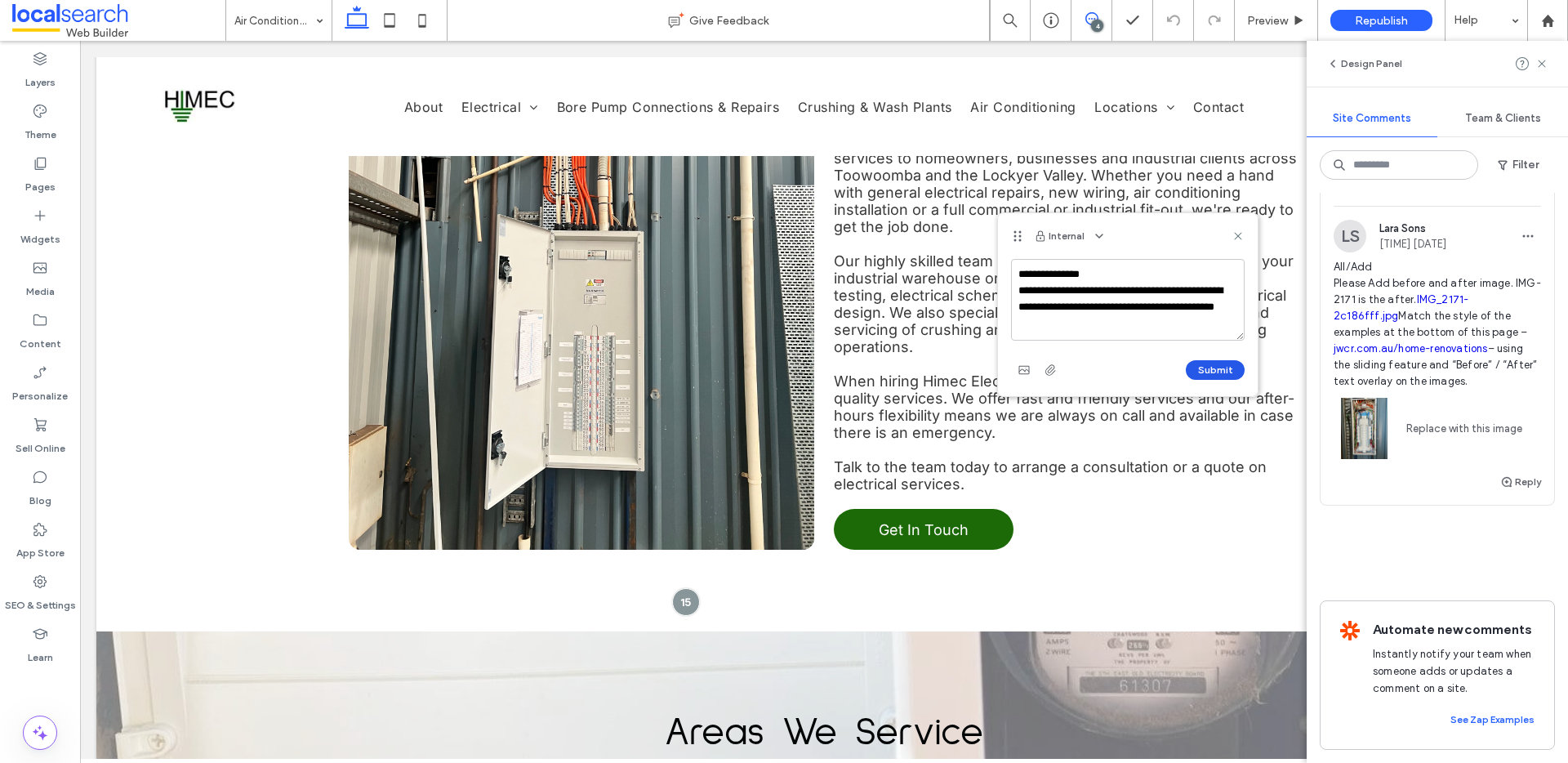 type on "**********" 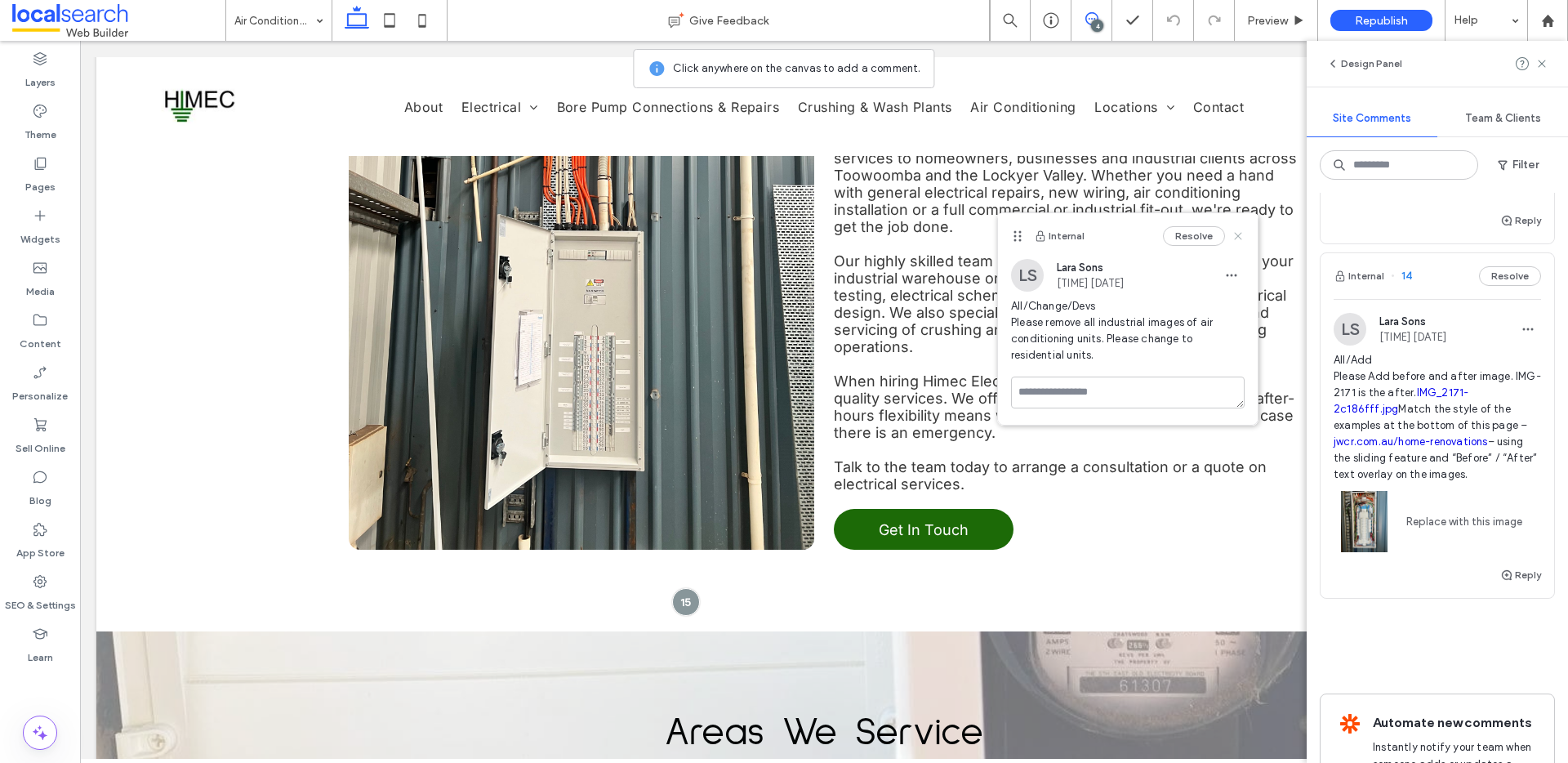 click 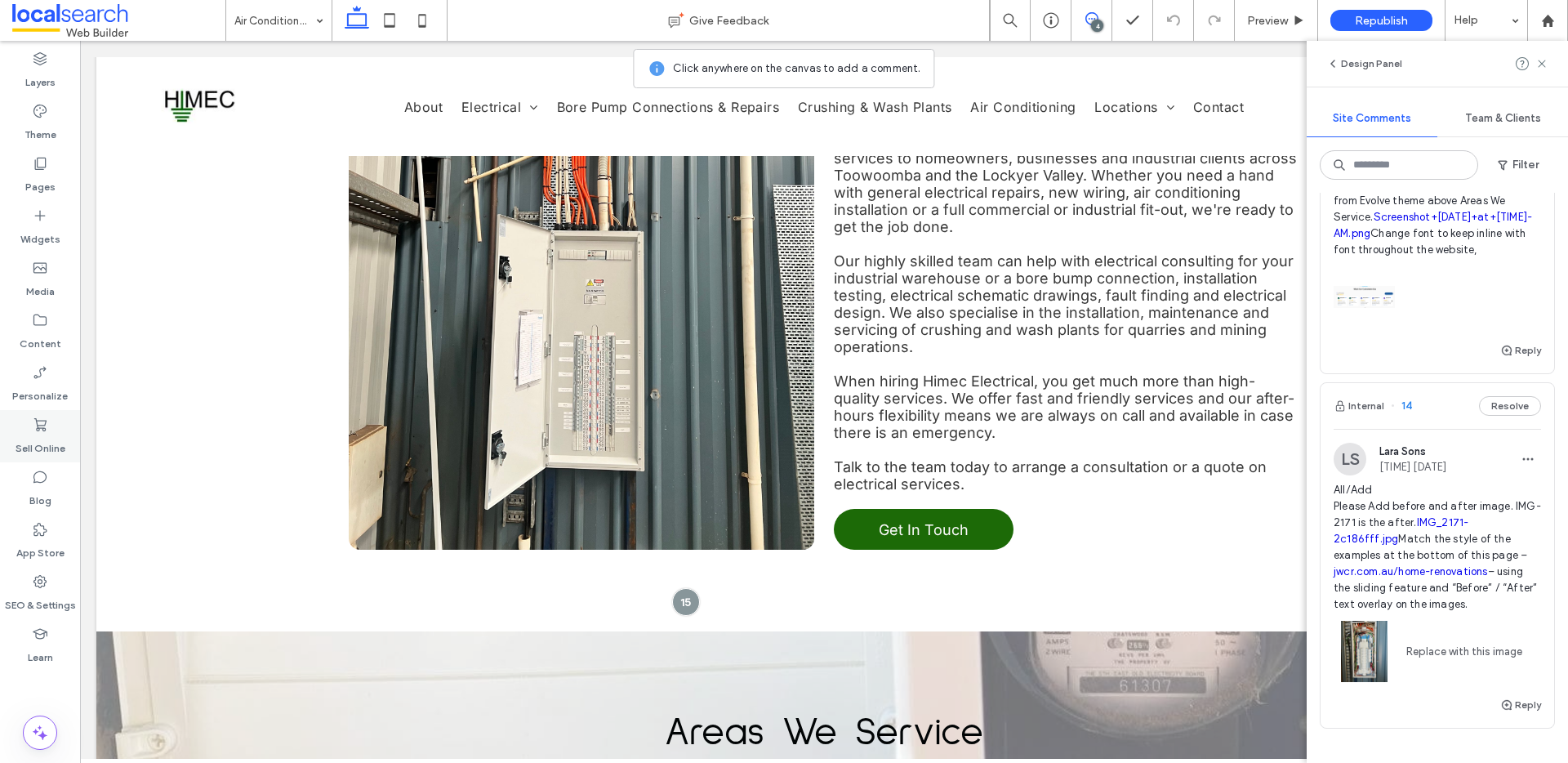 scroll, scrollTop: 586, scrollLeft: 0, axis: vertical 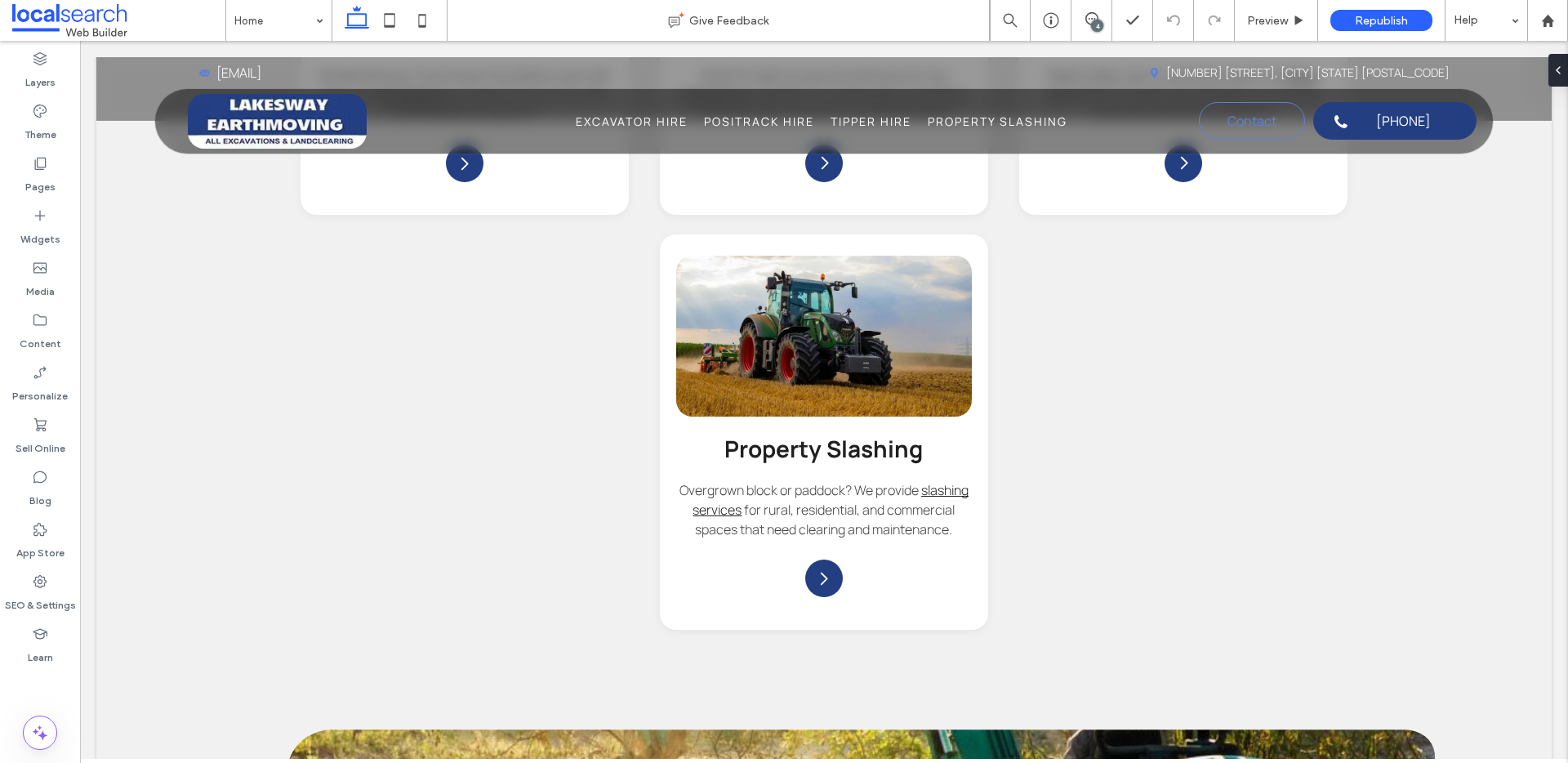 click on "4" at bounding box center [1097, 25] 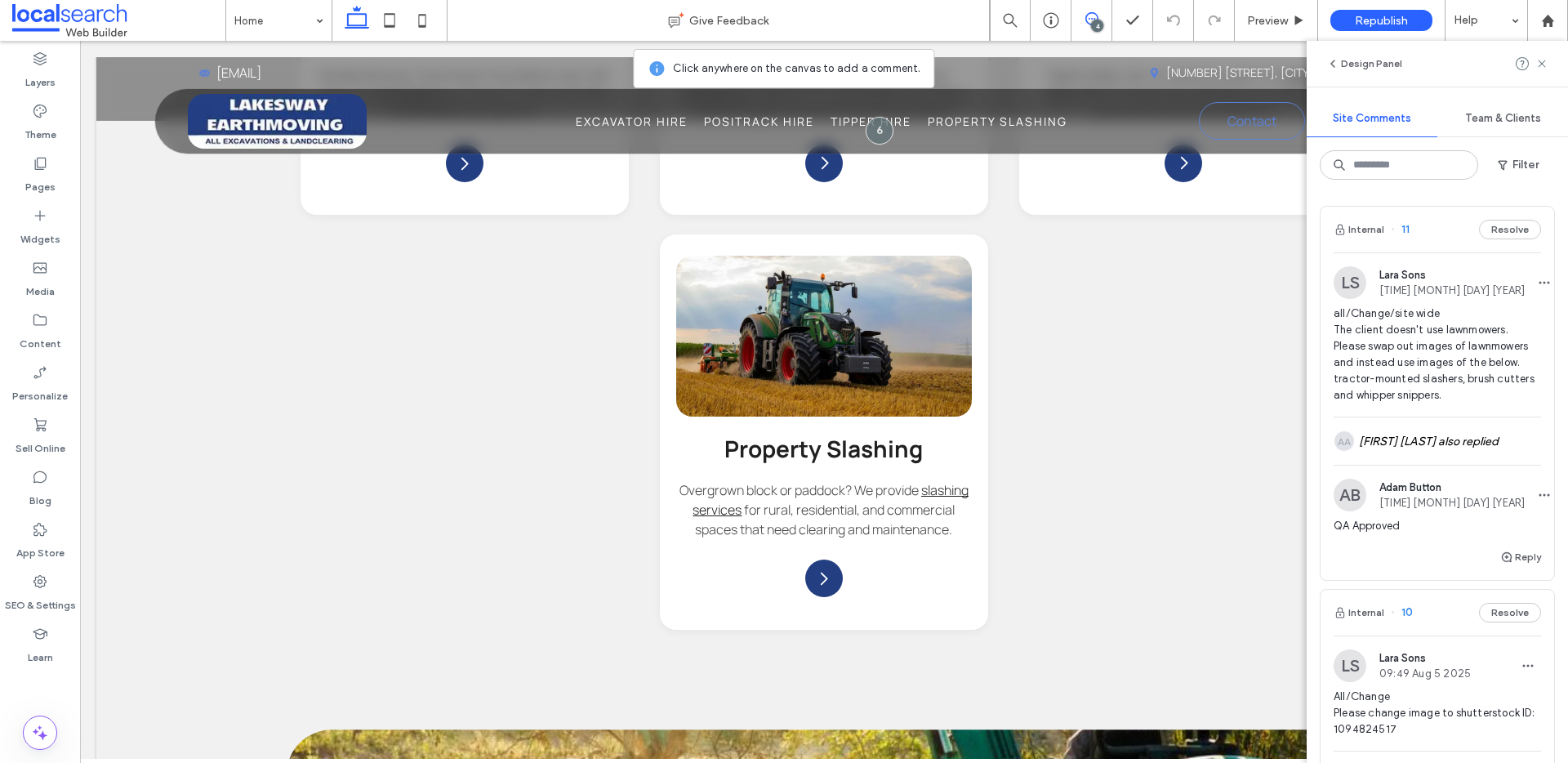 click on "11" at bounding box center [1400, 230] 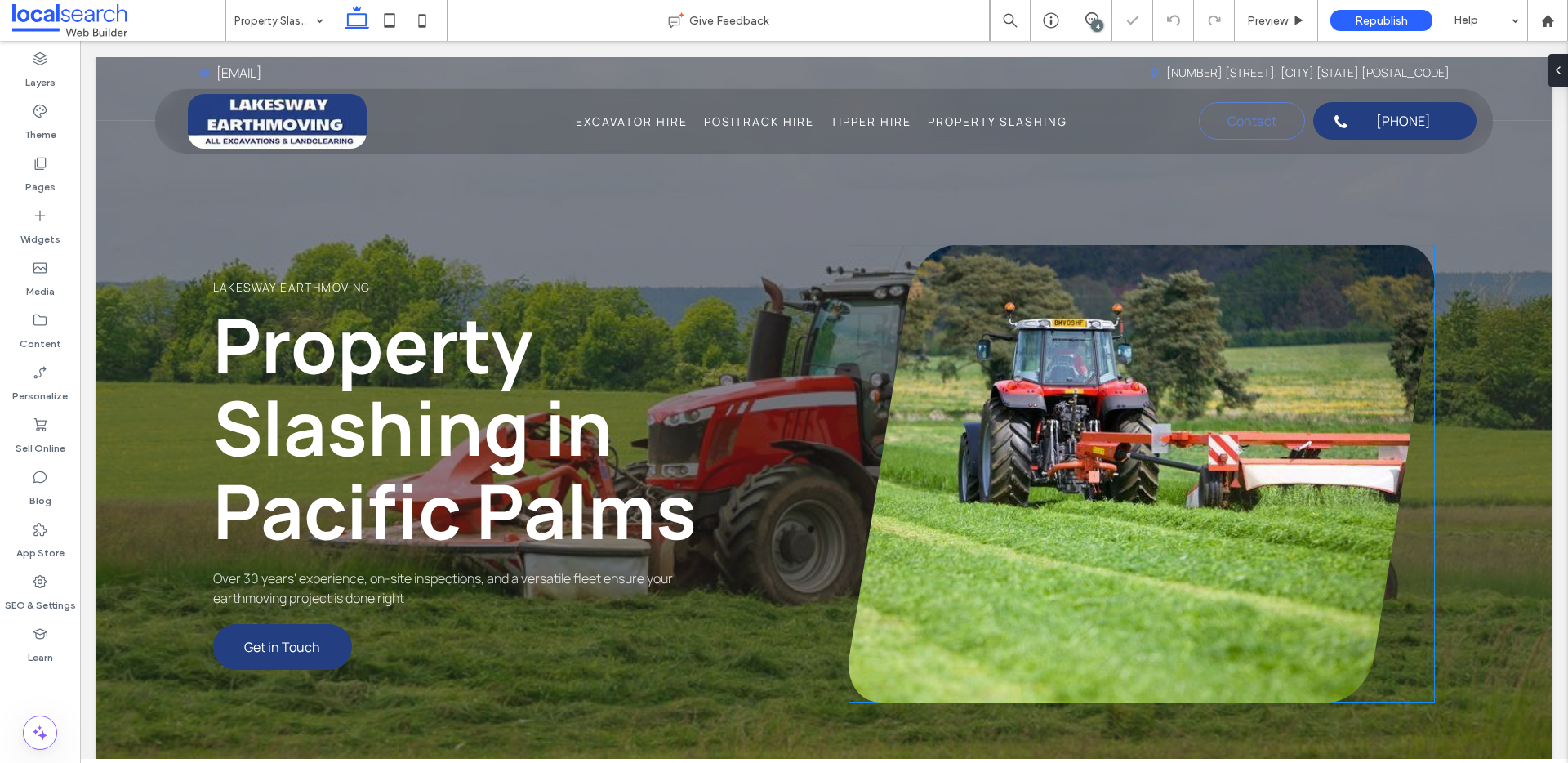 scroll, scrollTop: 33, scrollLeft: 0, axis: vertical 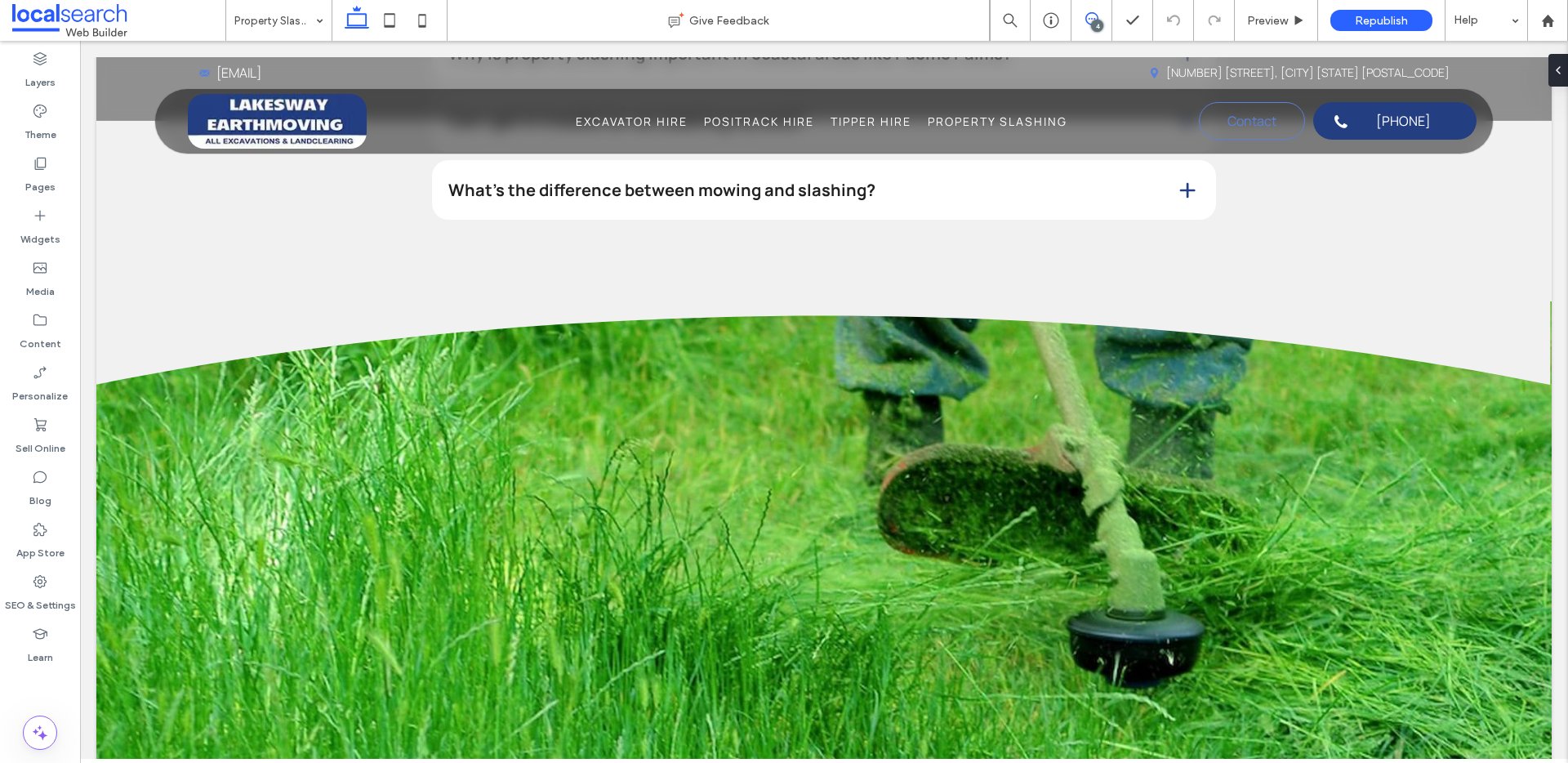 click 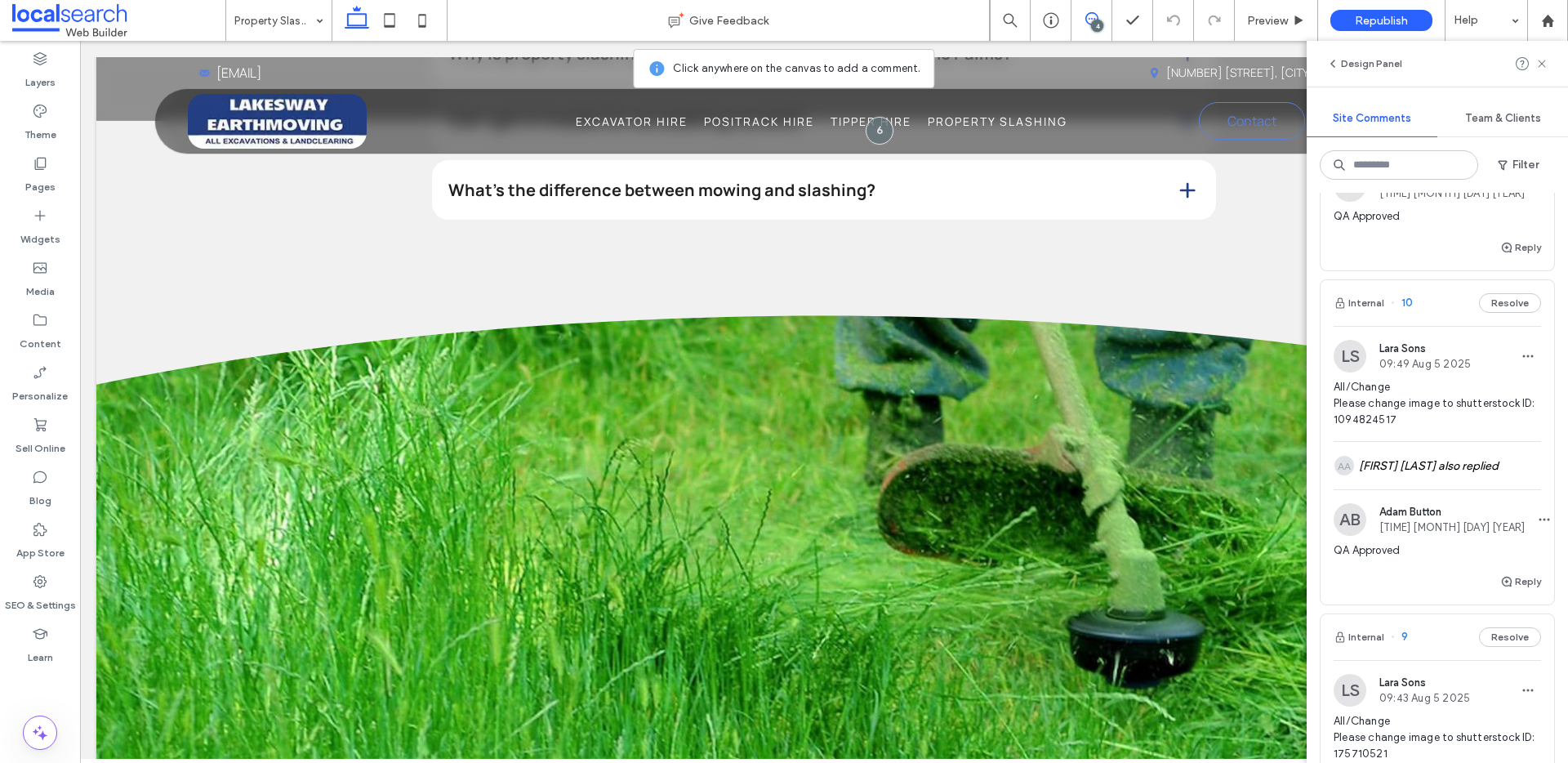 scroll, scrollTop: 357, scrollLeft: 0, axis: vertical 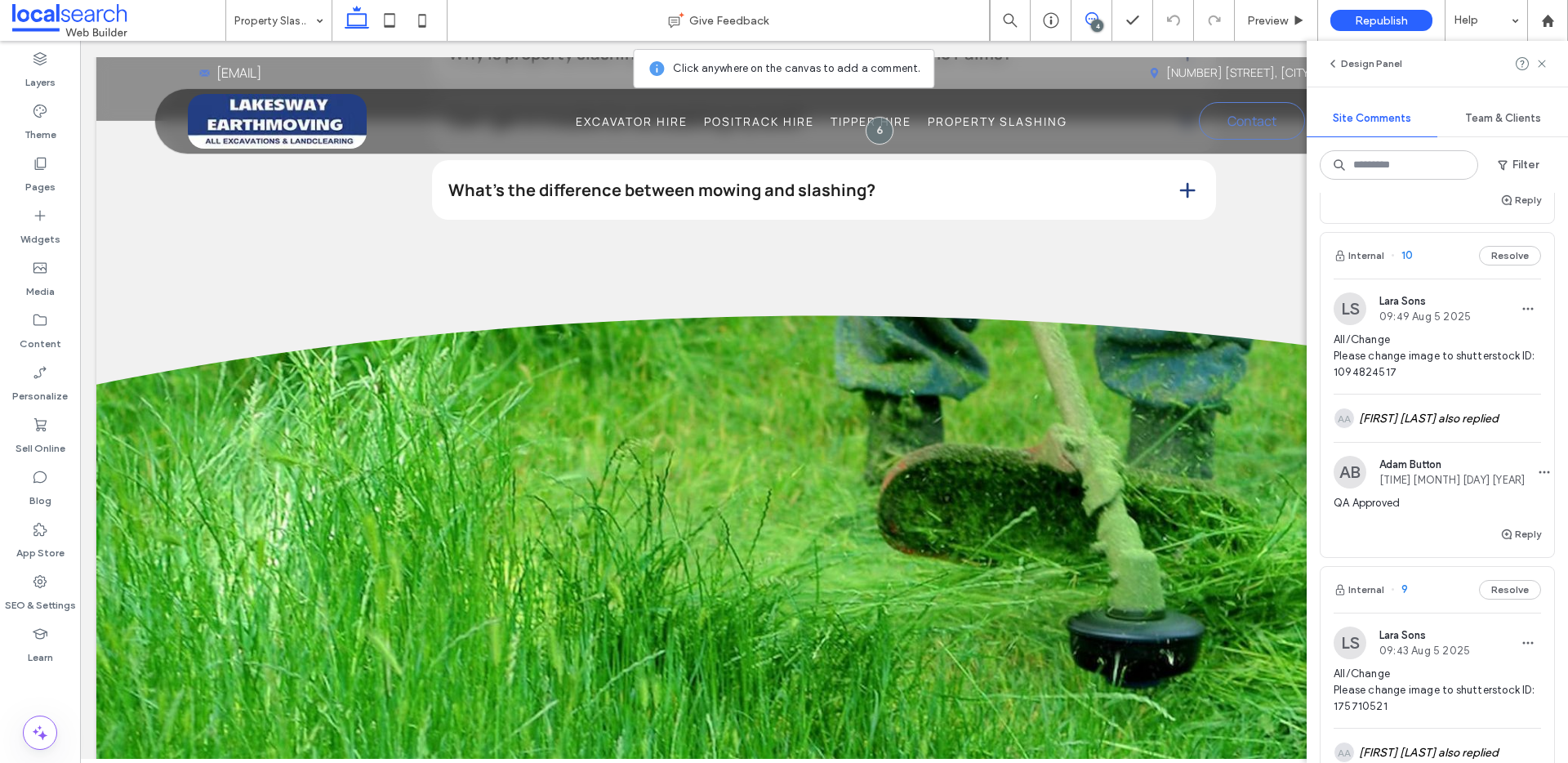 click on "10" at bounding box center (1401, 256) 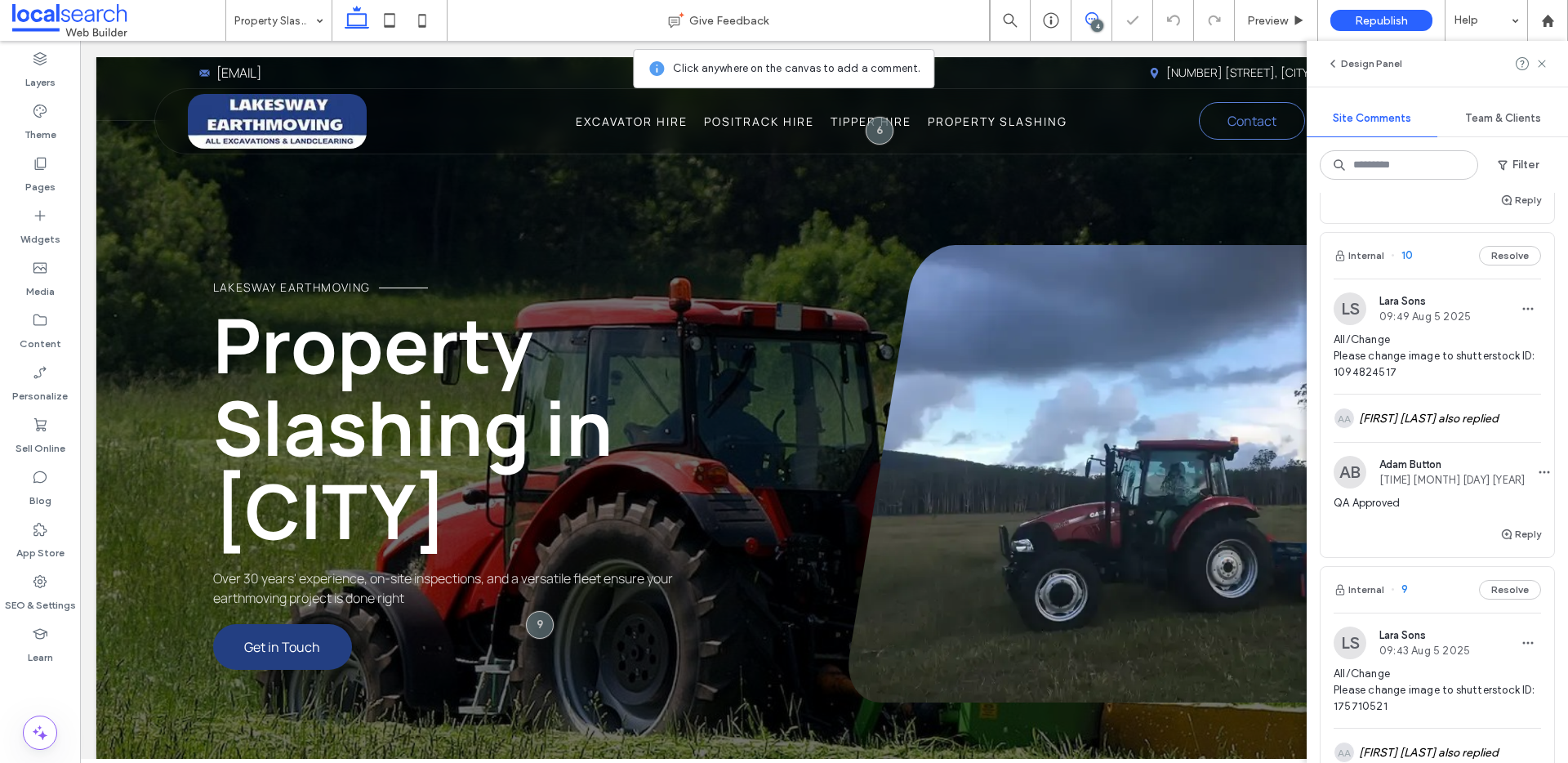 scroll, scrollTop: 704, scrollLeft: 0, axis: vertical 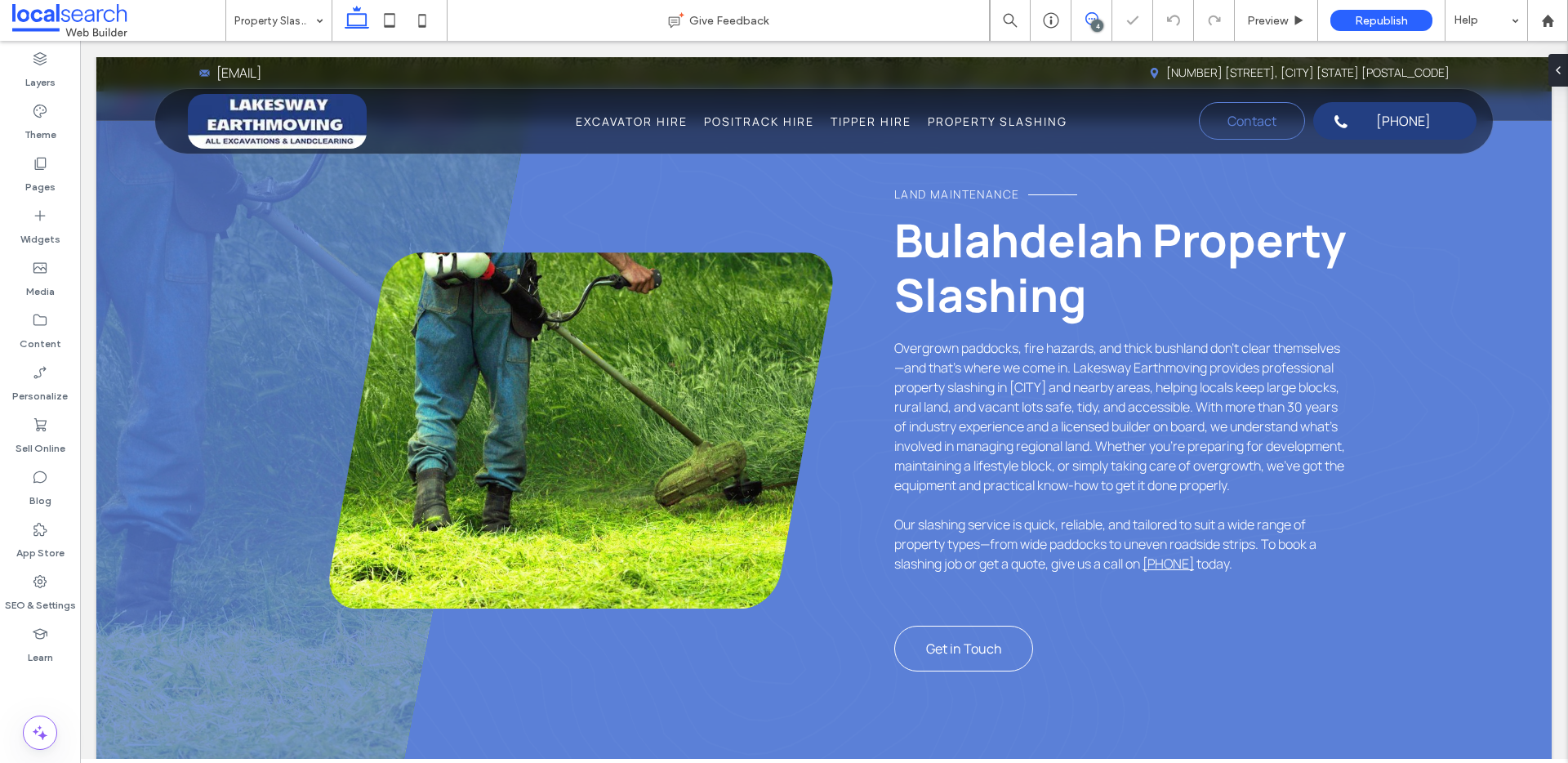 click 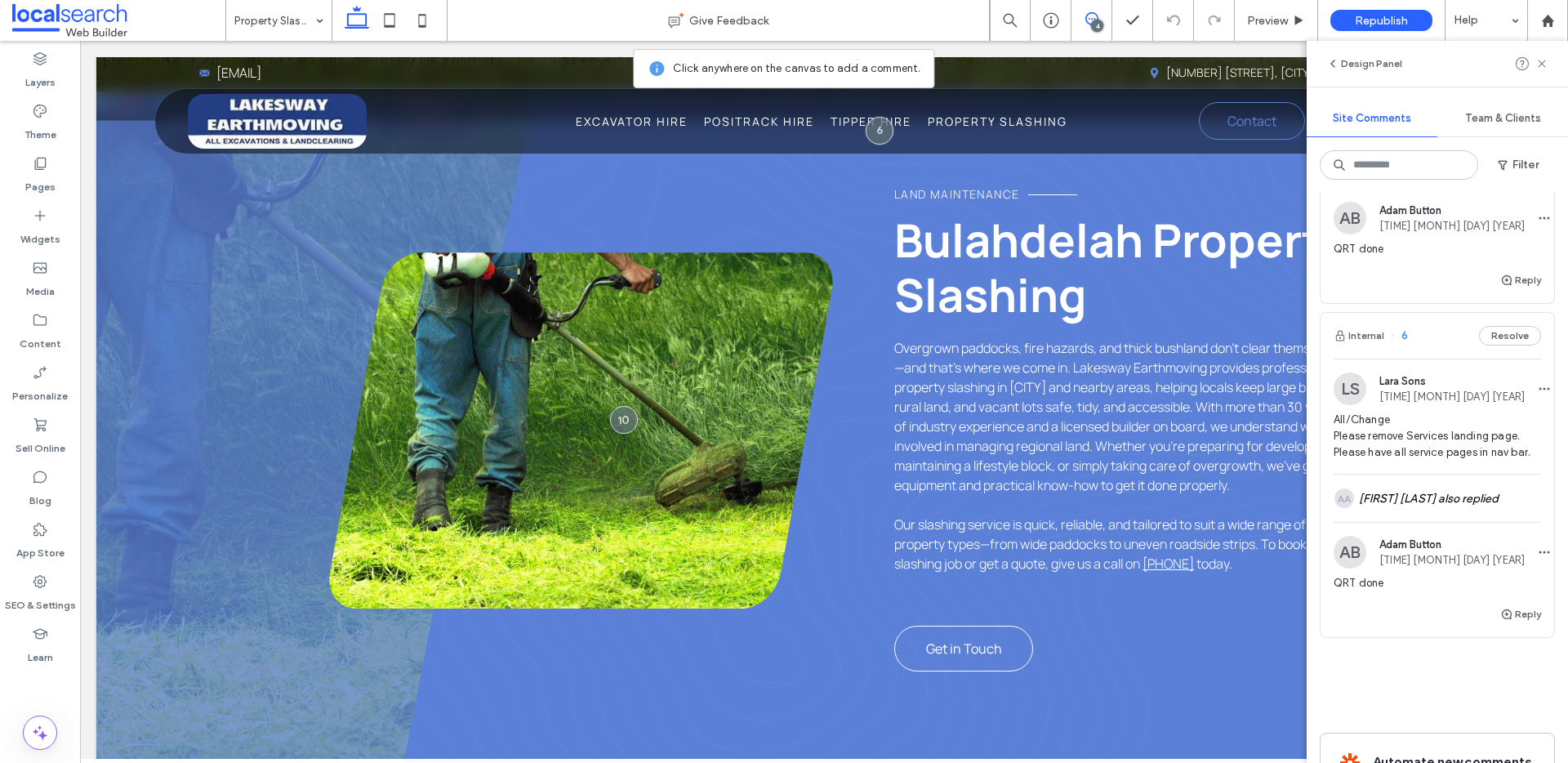 scroll, scrollTop: 952, scrollLeft: 0, axis: vertical 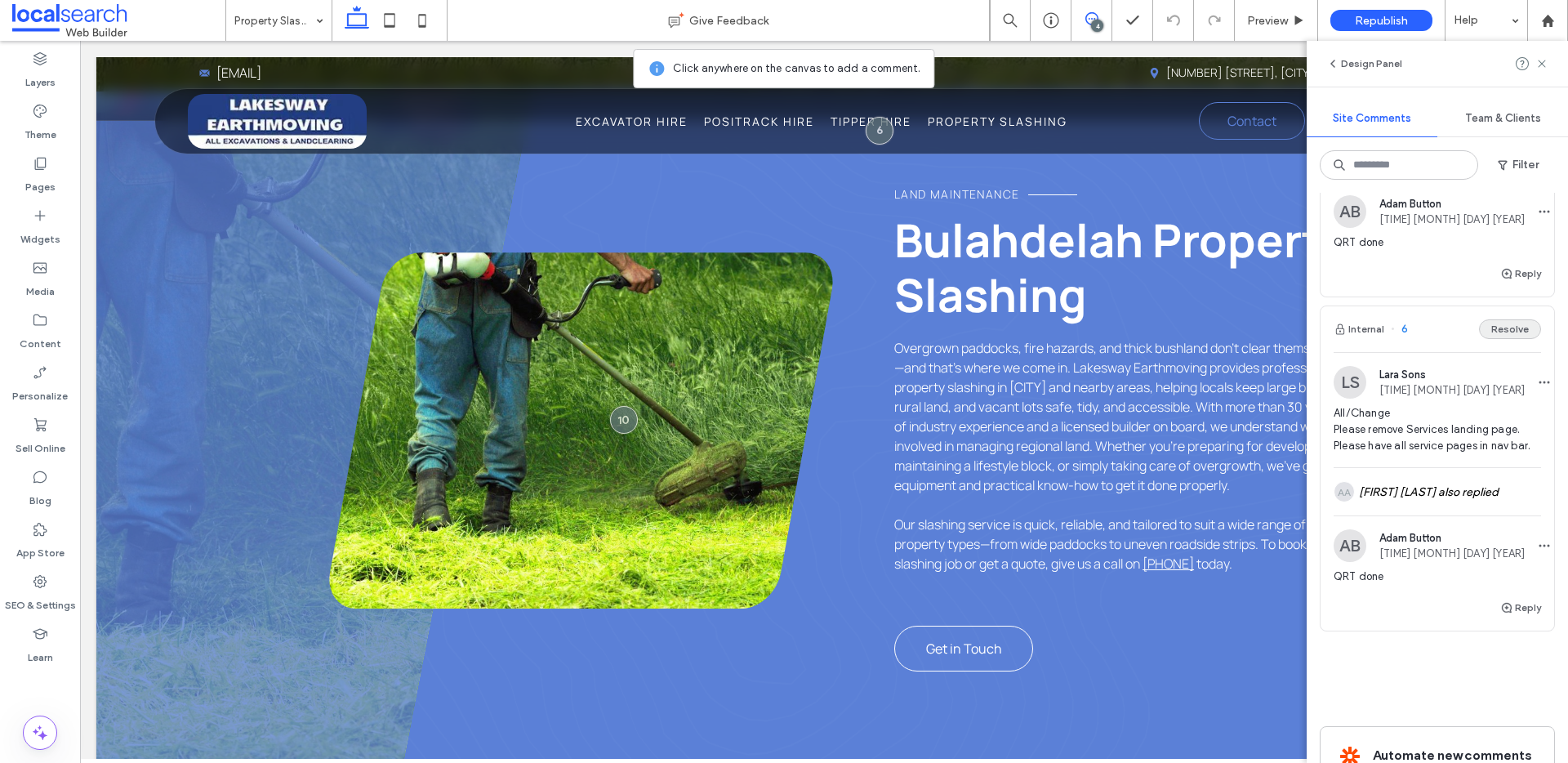 click on "Resolve" at bounding box center [1510, 329] 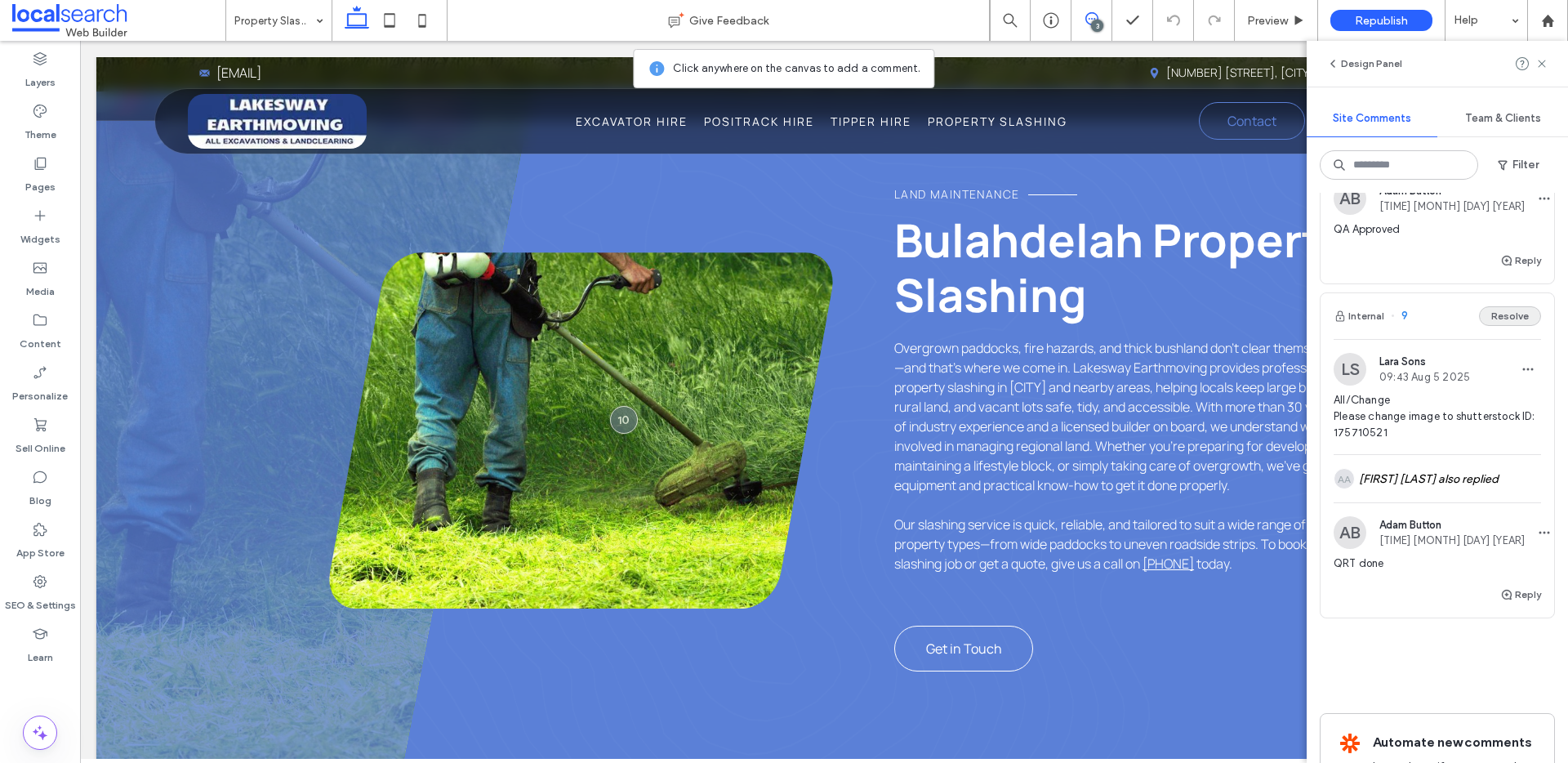 click on "Resolve" at bounding box center (1510, 316) 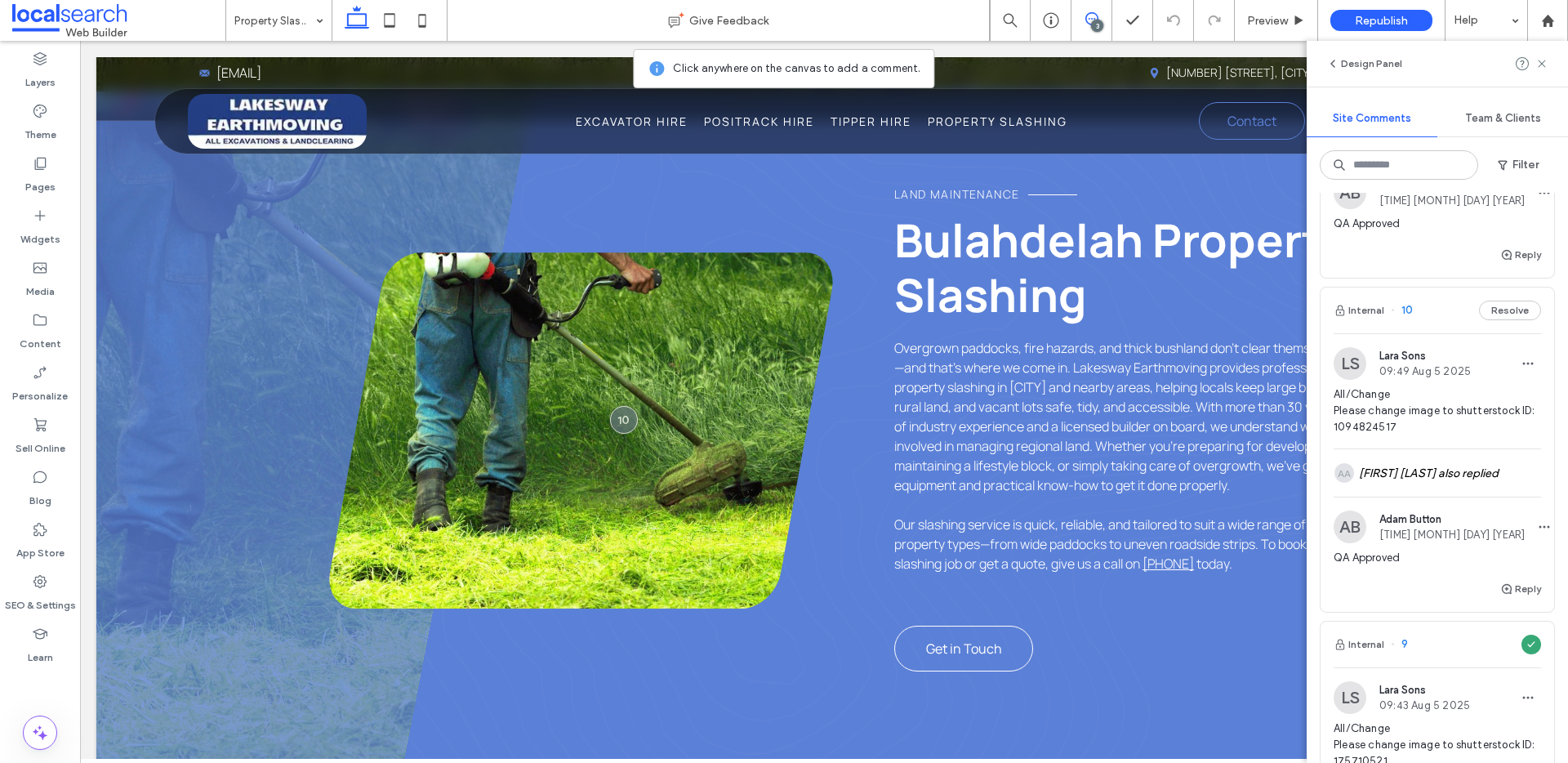 scroll, scrollTop: 306, scrollLeft: 0, axis: vertical 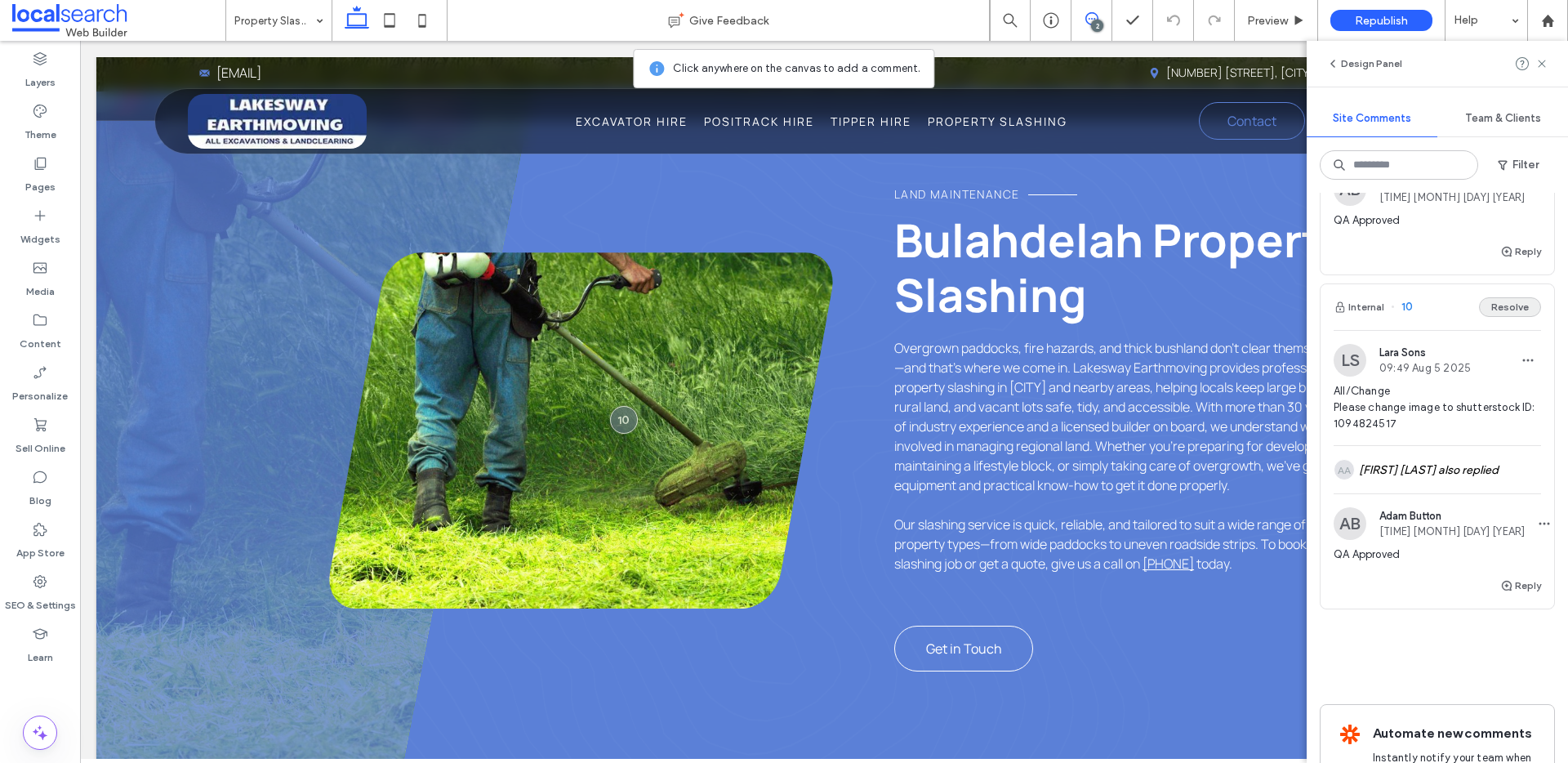 click on "Resolve" at bounding box center [1510, 307] 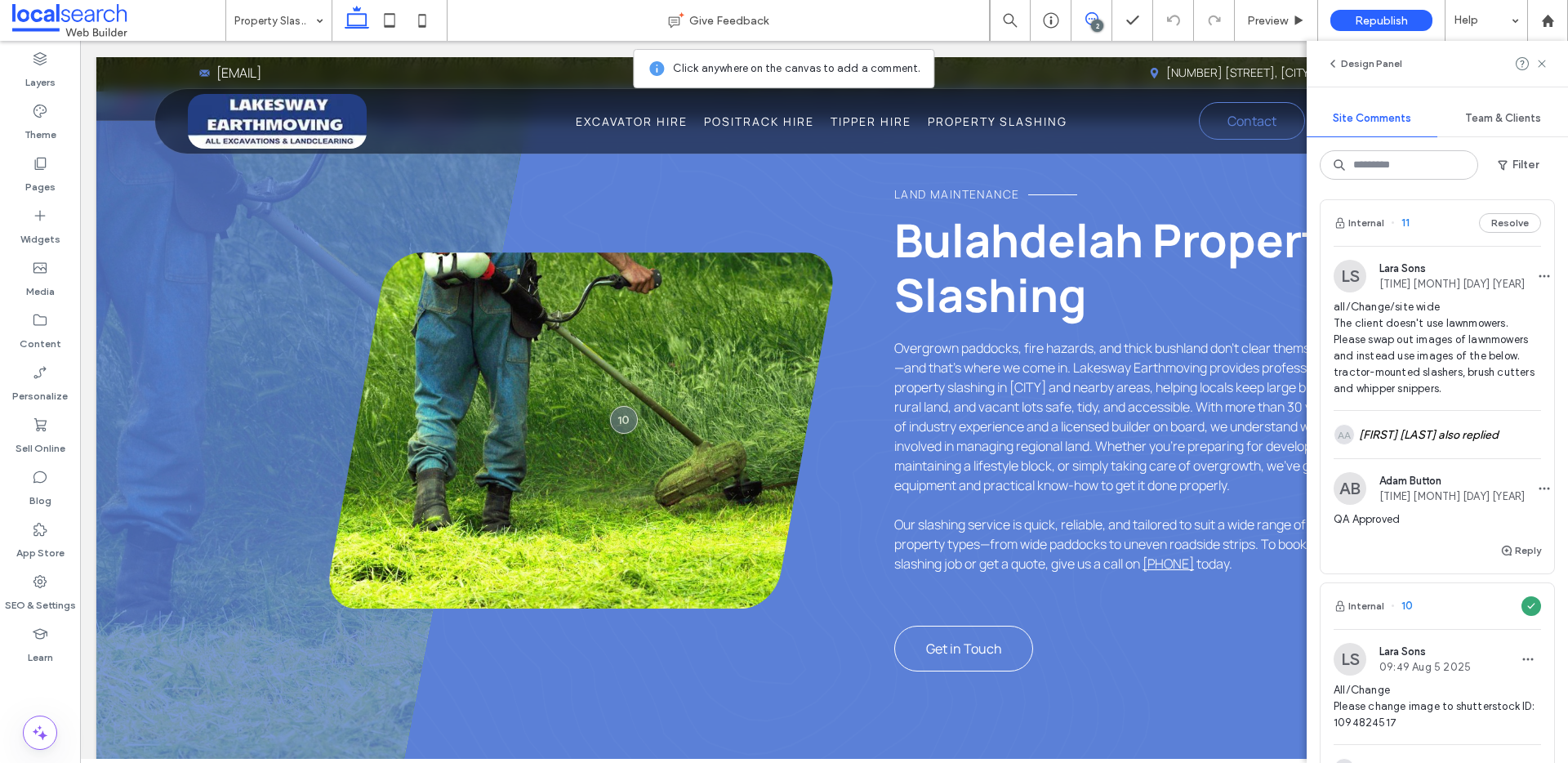 scroll, scrollTop: 0, scrollLeft: 0, axis: both 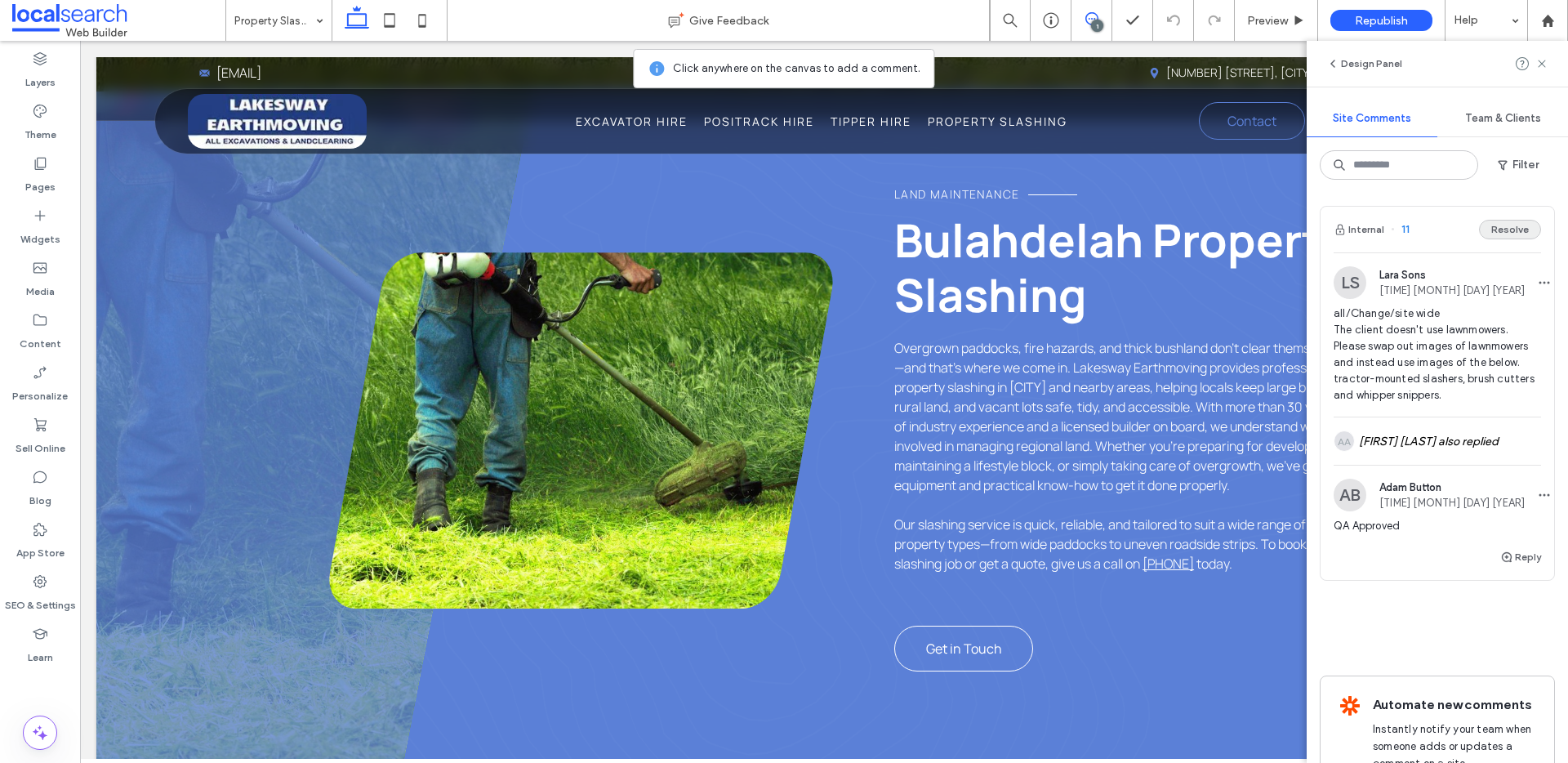 click on "Resolve" at bounding box center (1510, 230) 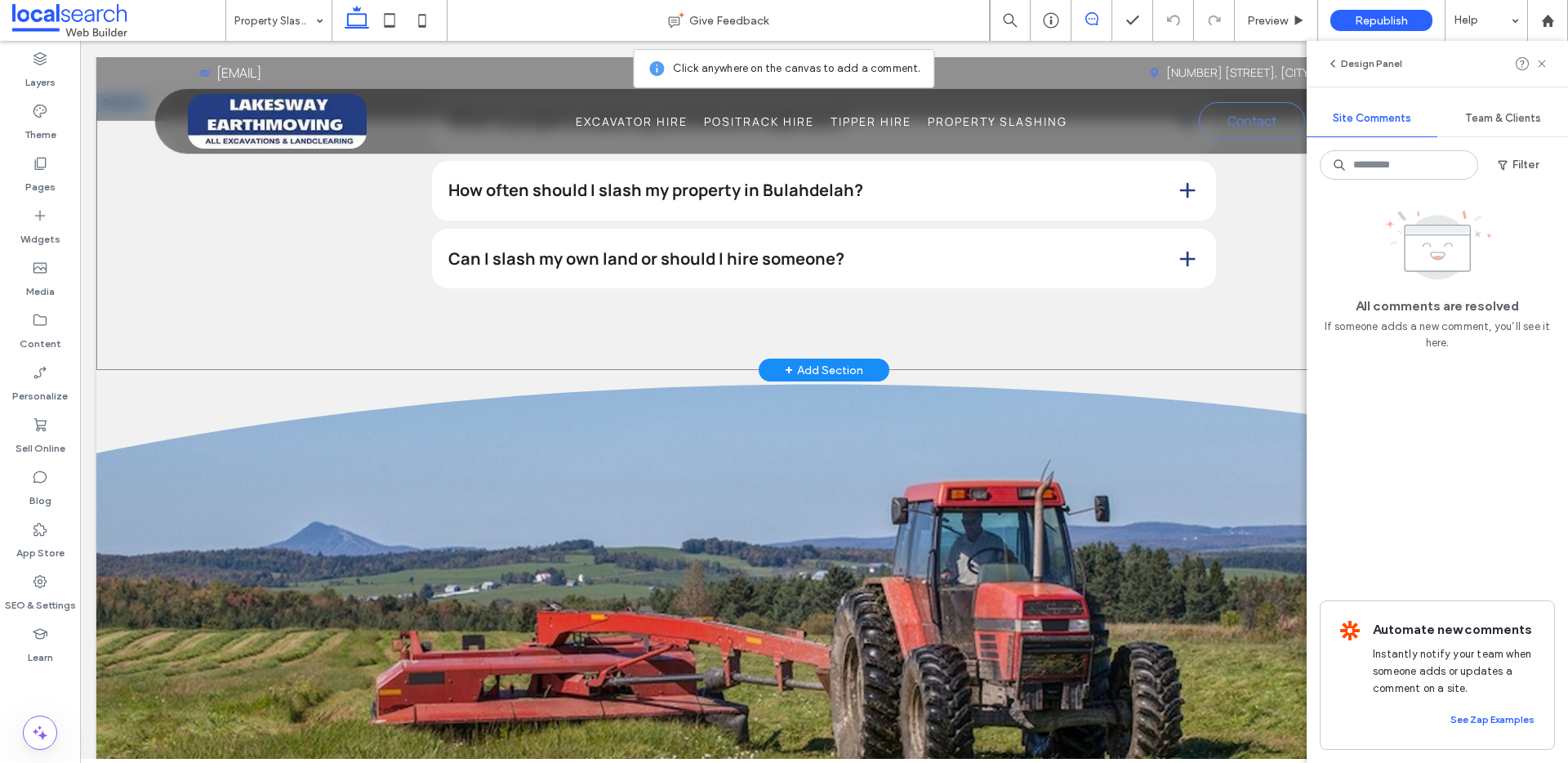 scroll, scrollTop: 2286, scrollLeft: 0, axis: vertical 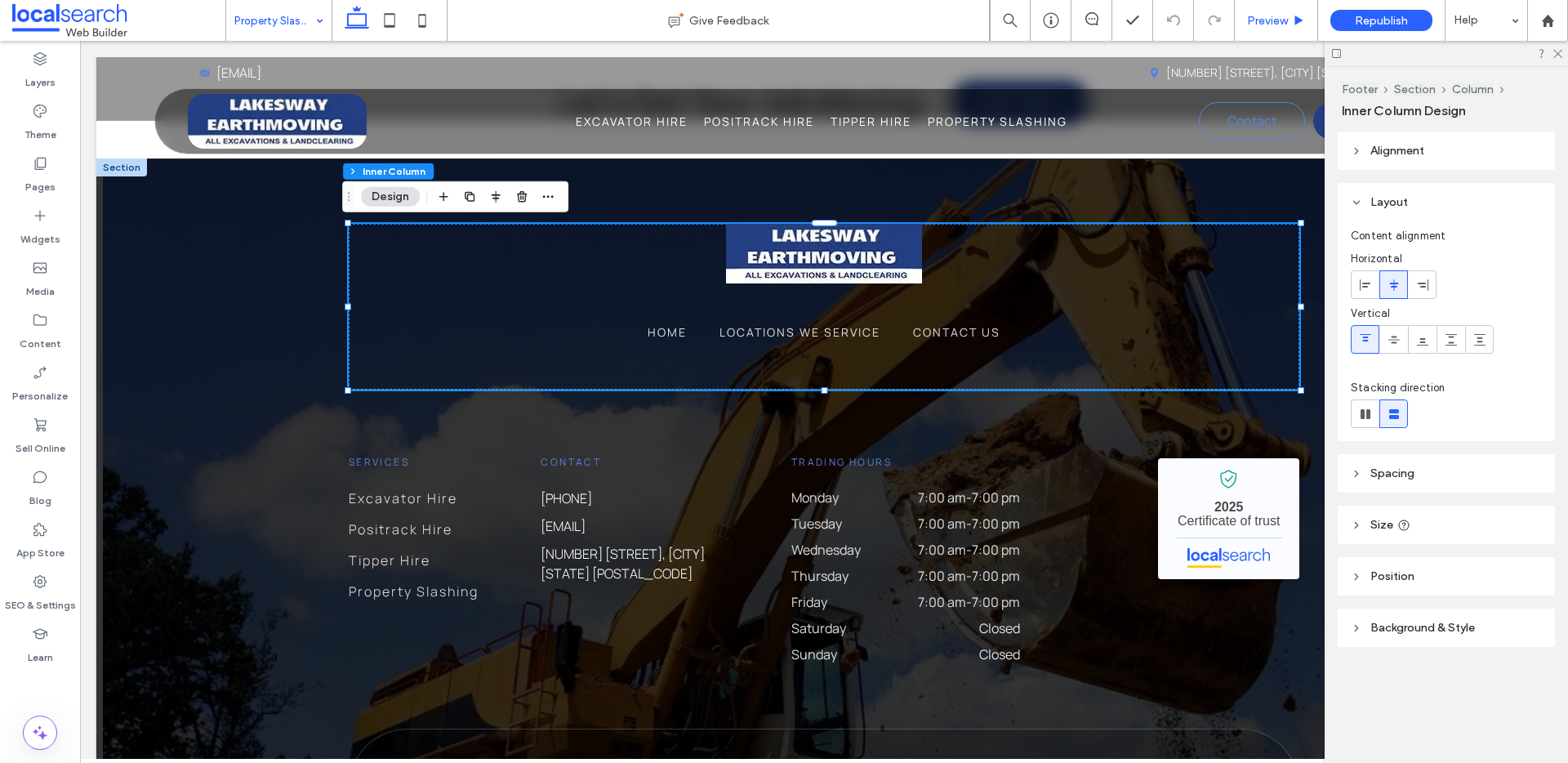 drag, startPoint x: 1561, startPoint y: 56, endPoint x: 1309, endPoint y: 22, distance: 254.28331 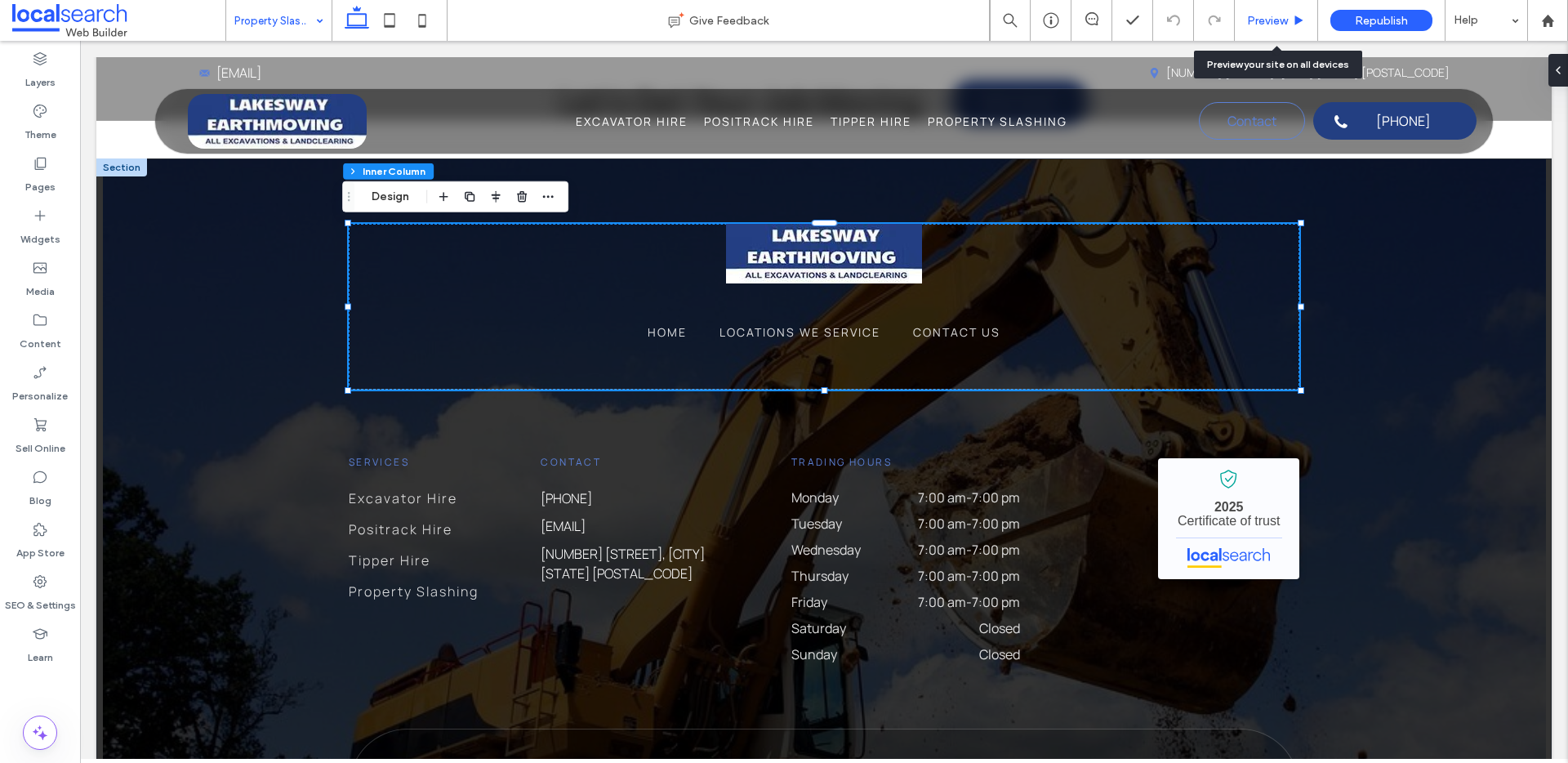click on "Preview" at bounding box center (1267, 20) 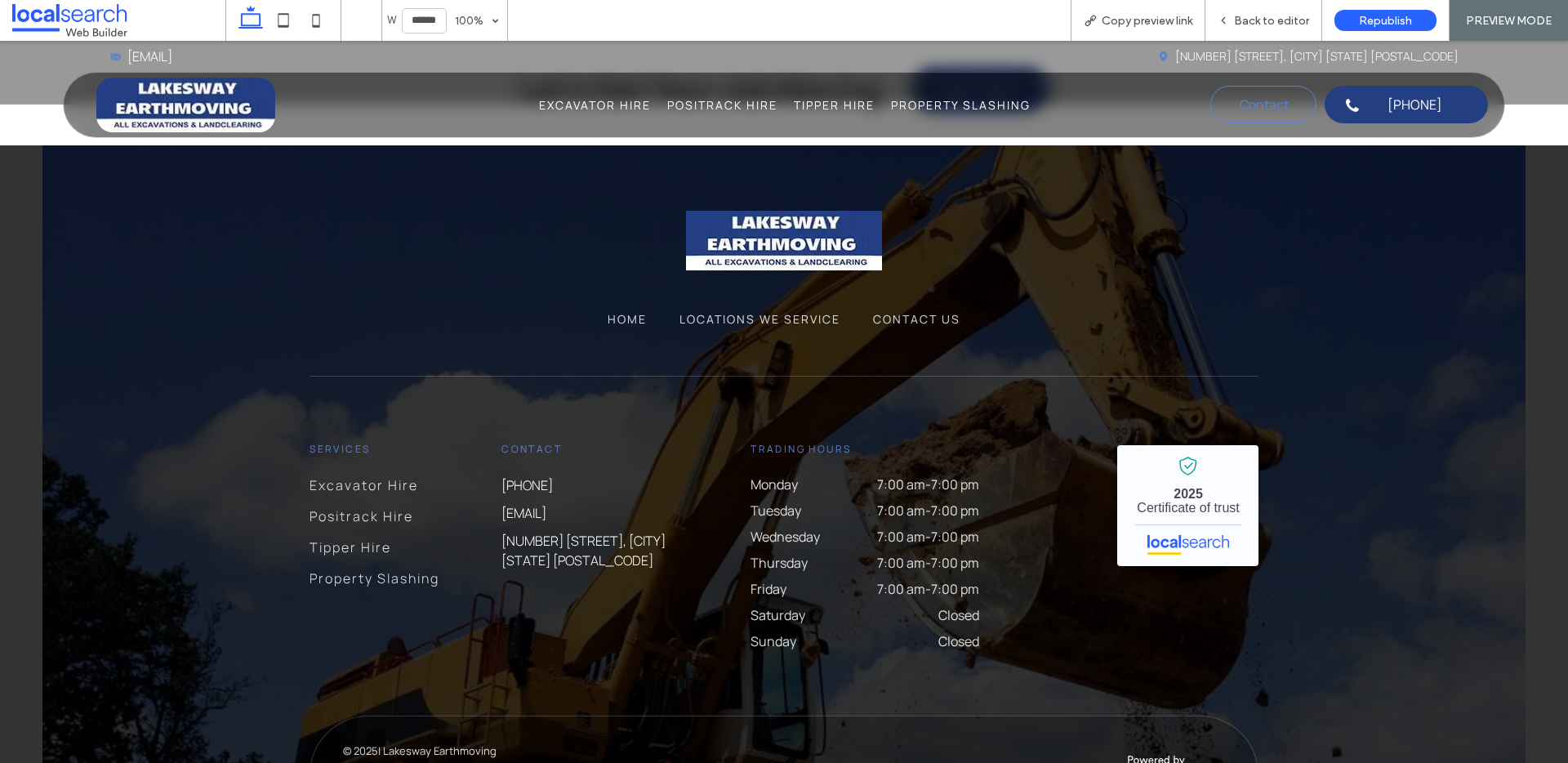 scroll, scrollTop: 3627, scrollLeft: 0, axis: vertical 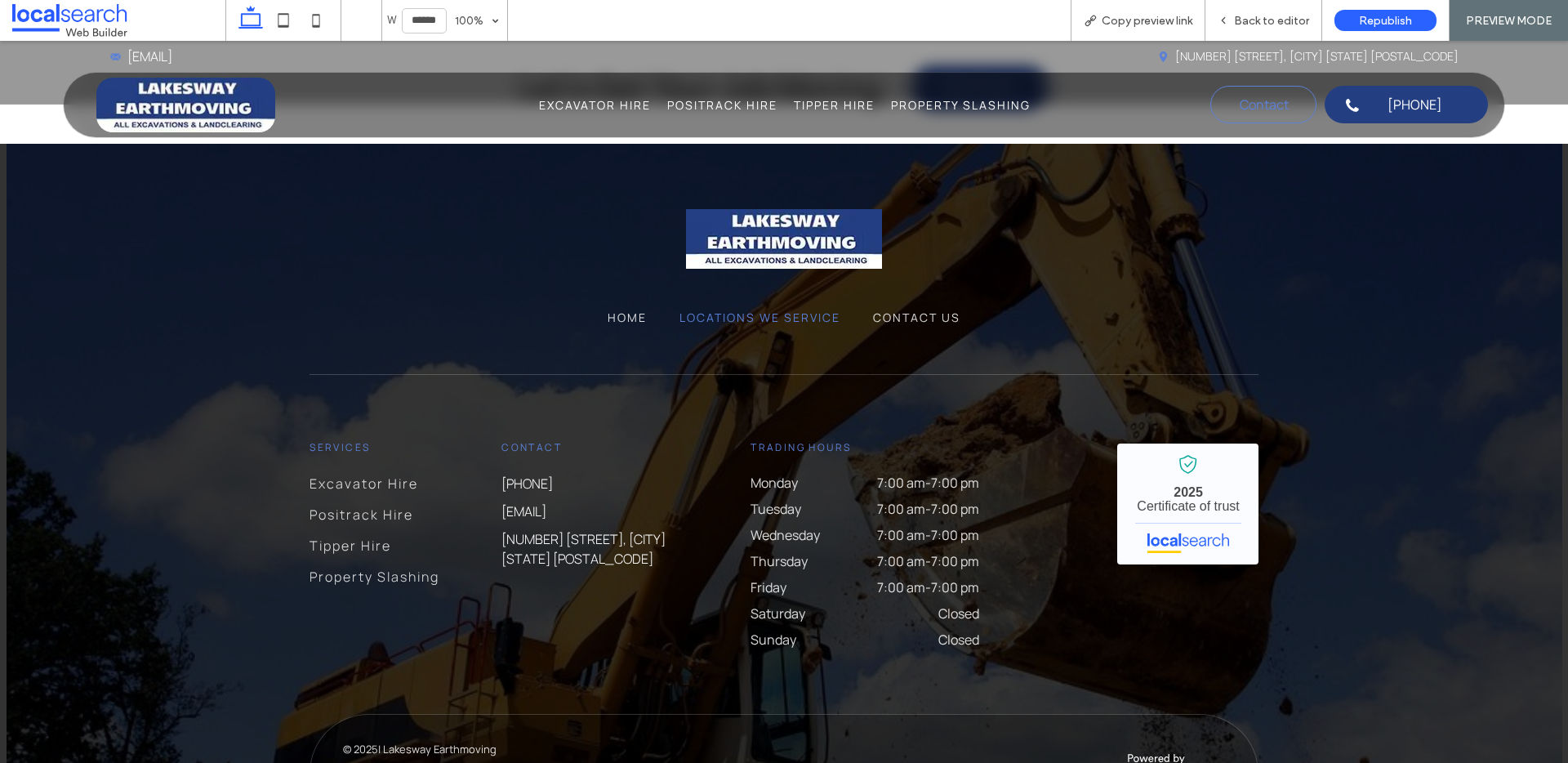 click on "Locations We Service" at bounding box center [760, 317] 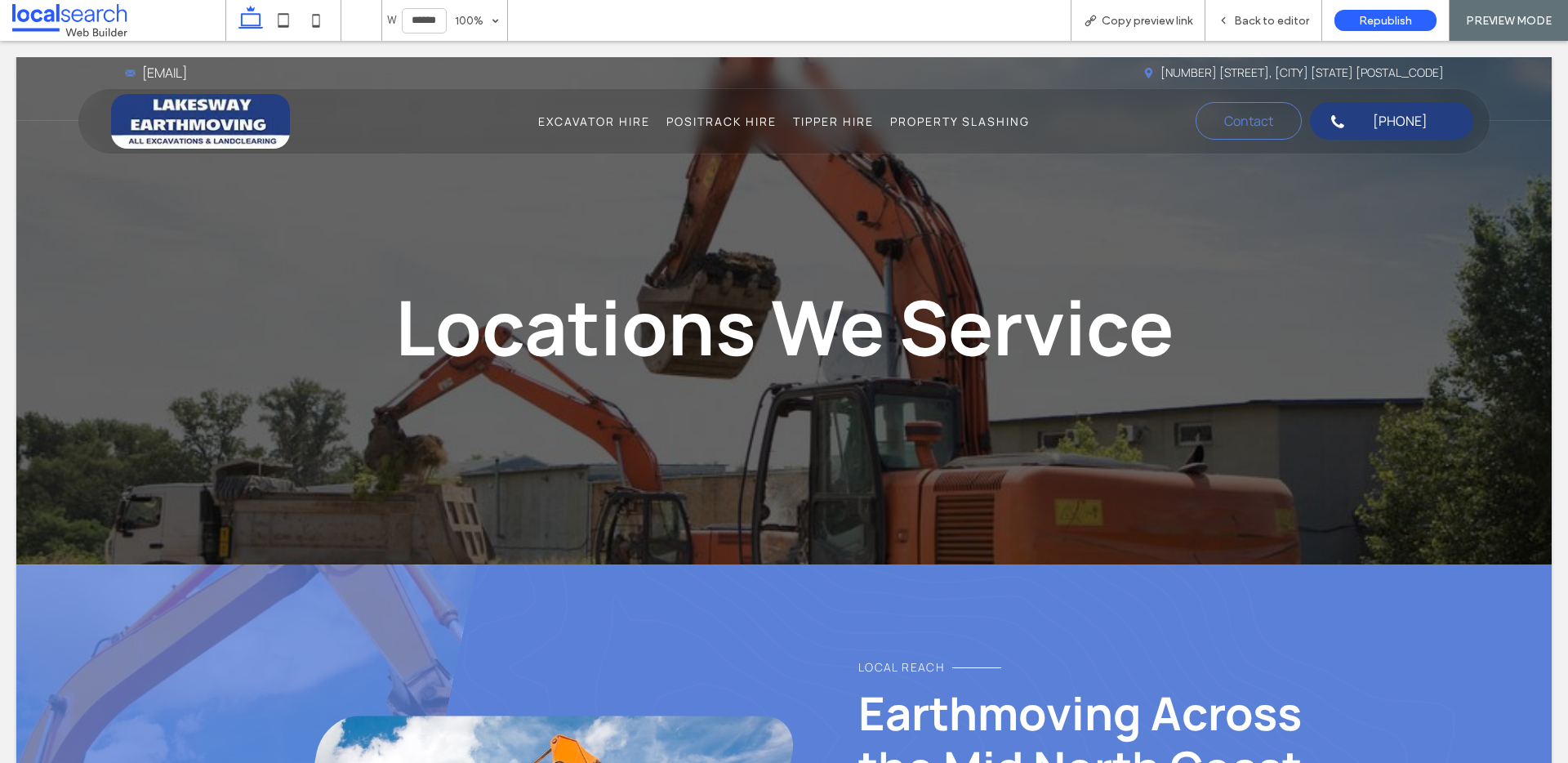 scroll, scrollTop: 0, scrollLeft: 0, axis: both 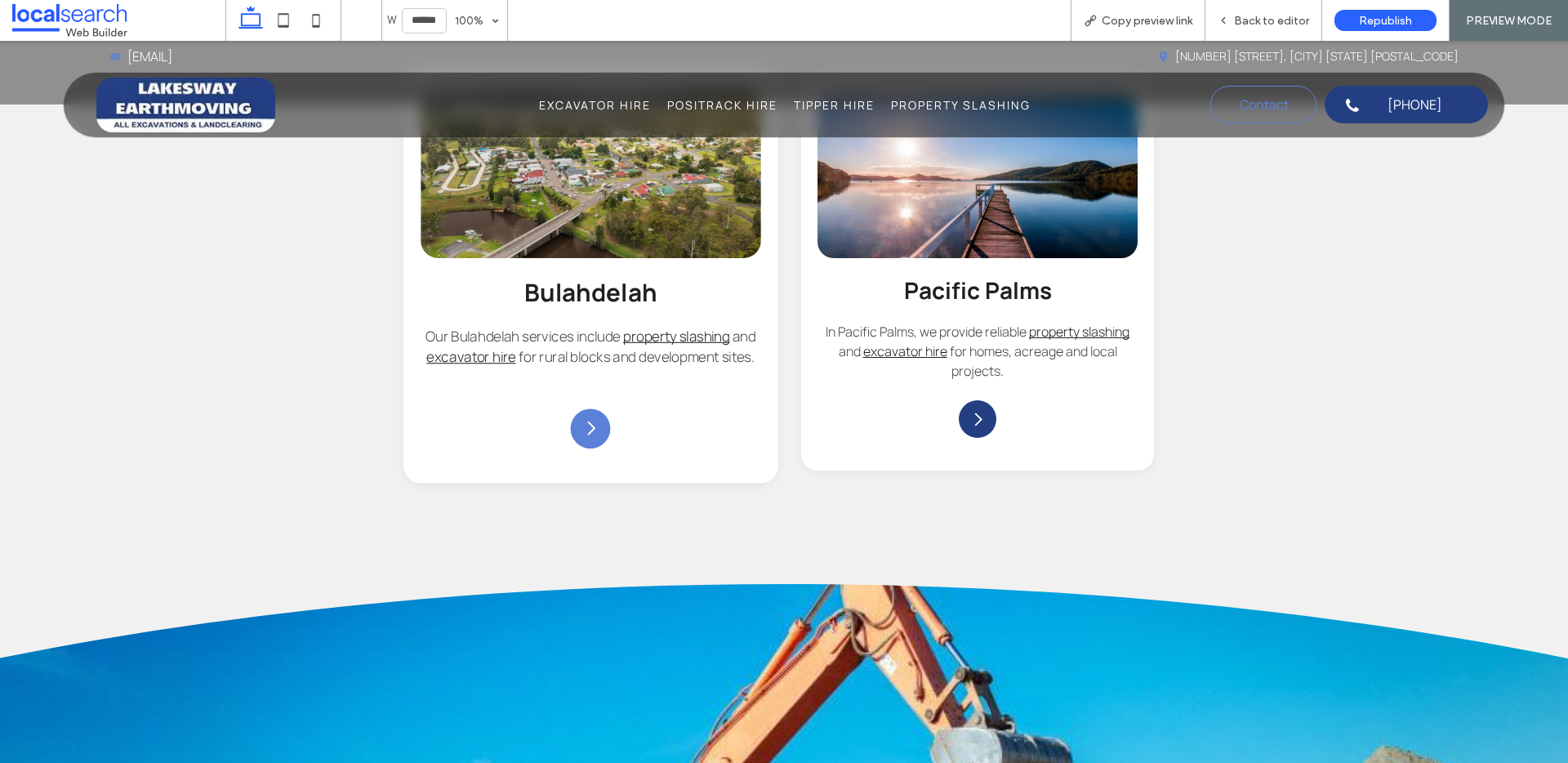 click on "Arrow Icon" 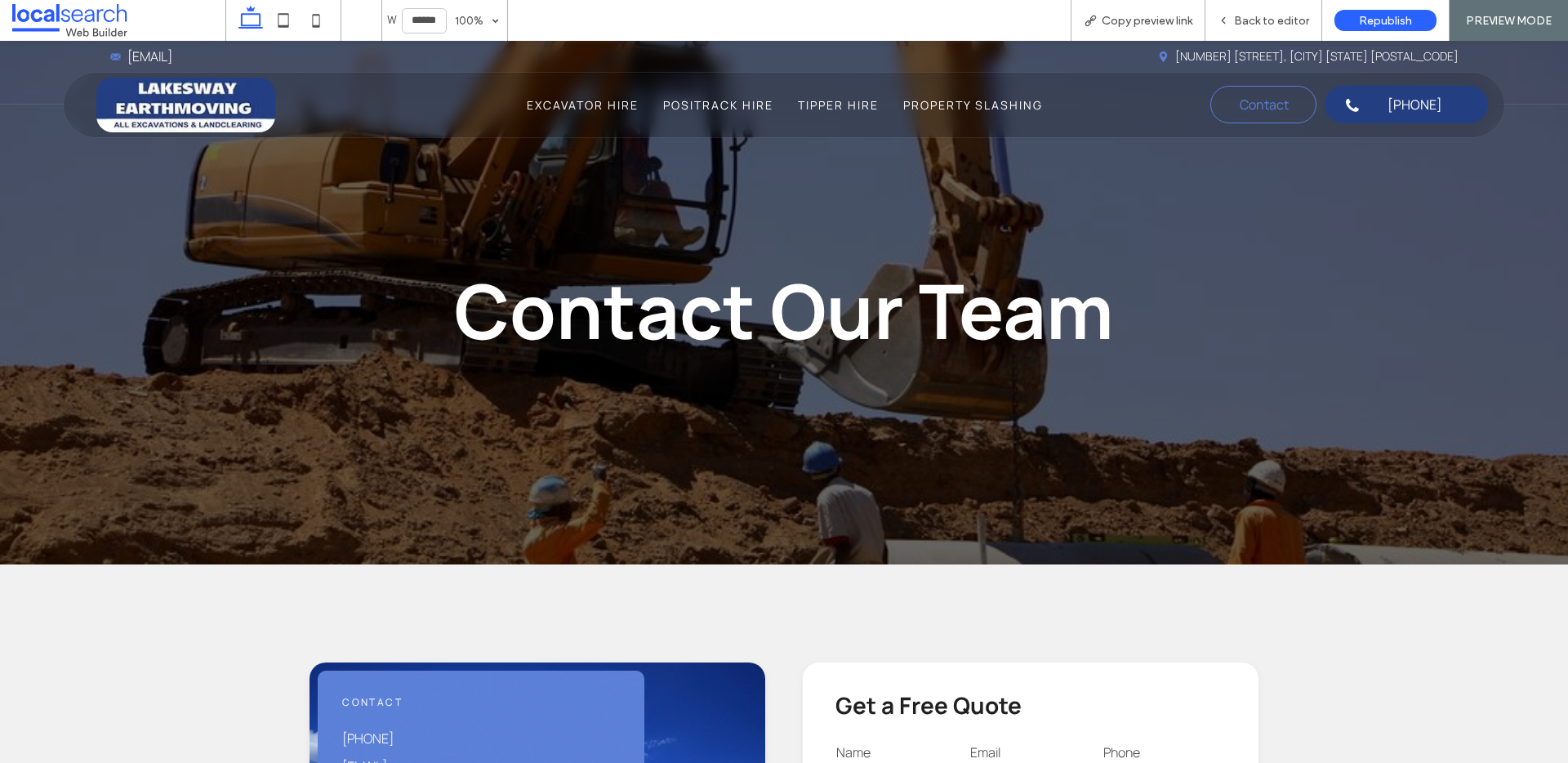 scroll, scrollTop: 0, scrollLeft: 0, axis: both 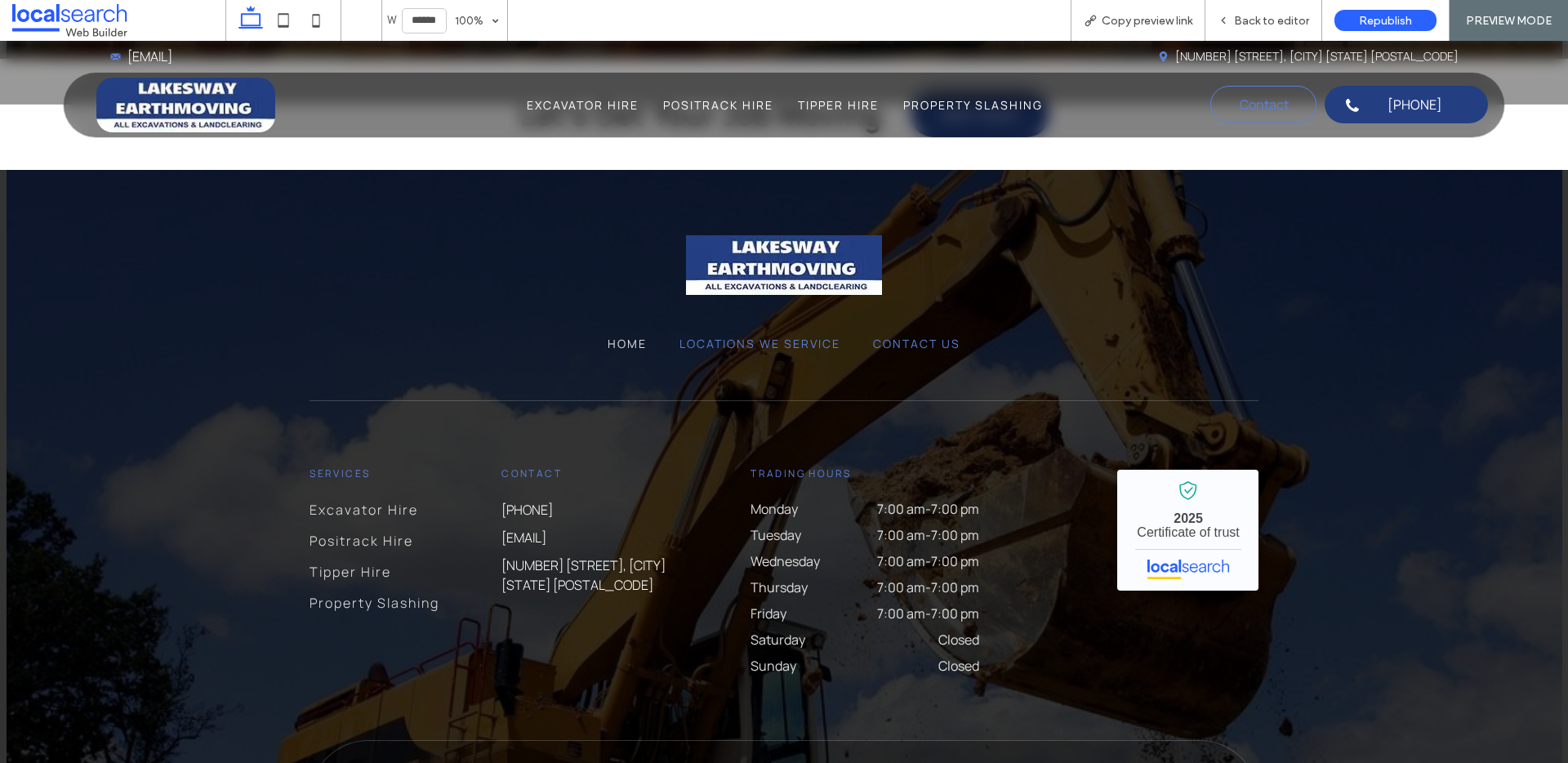 click on "Locations We Service" at bounding box center [760, 343] 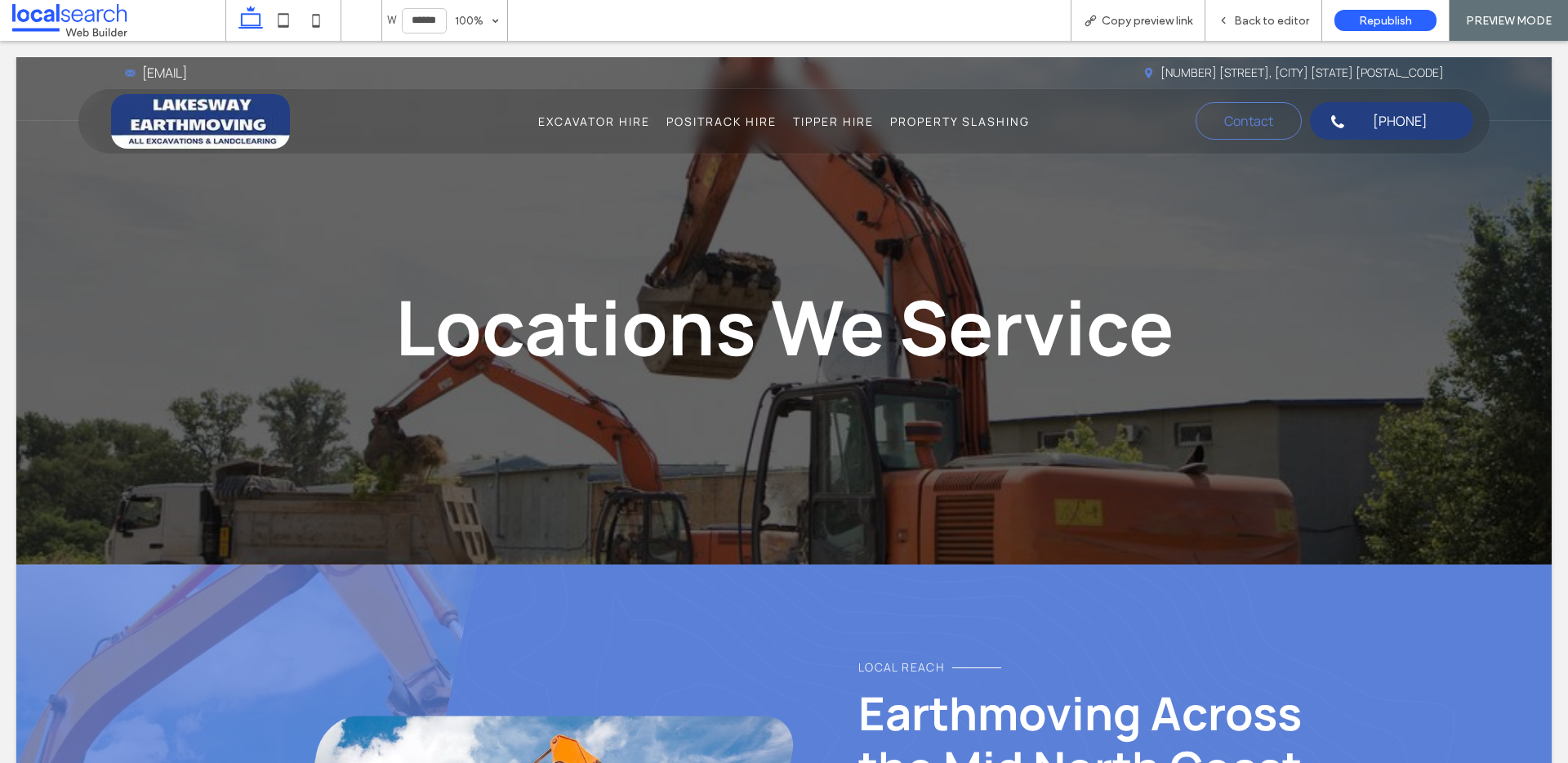 scroll, scrollTop: 0, scrollLeft: 0, axis: both 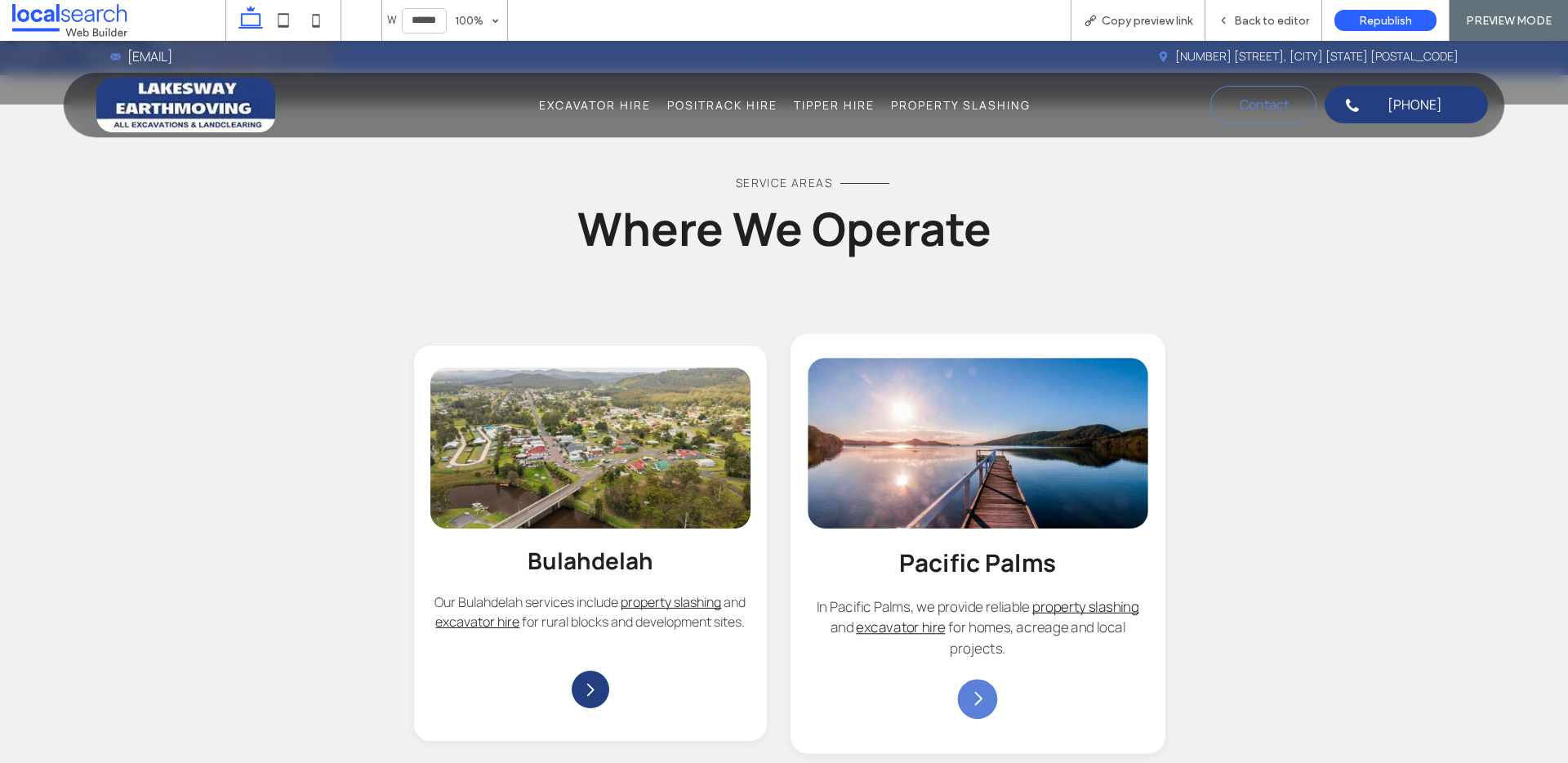 click on "Arrow Icon" 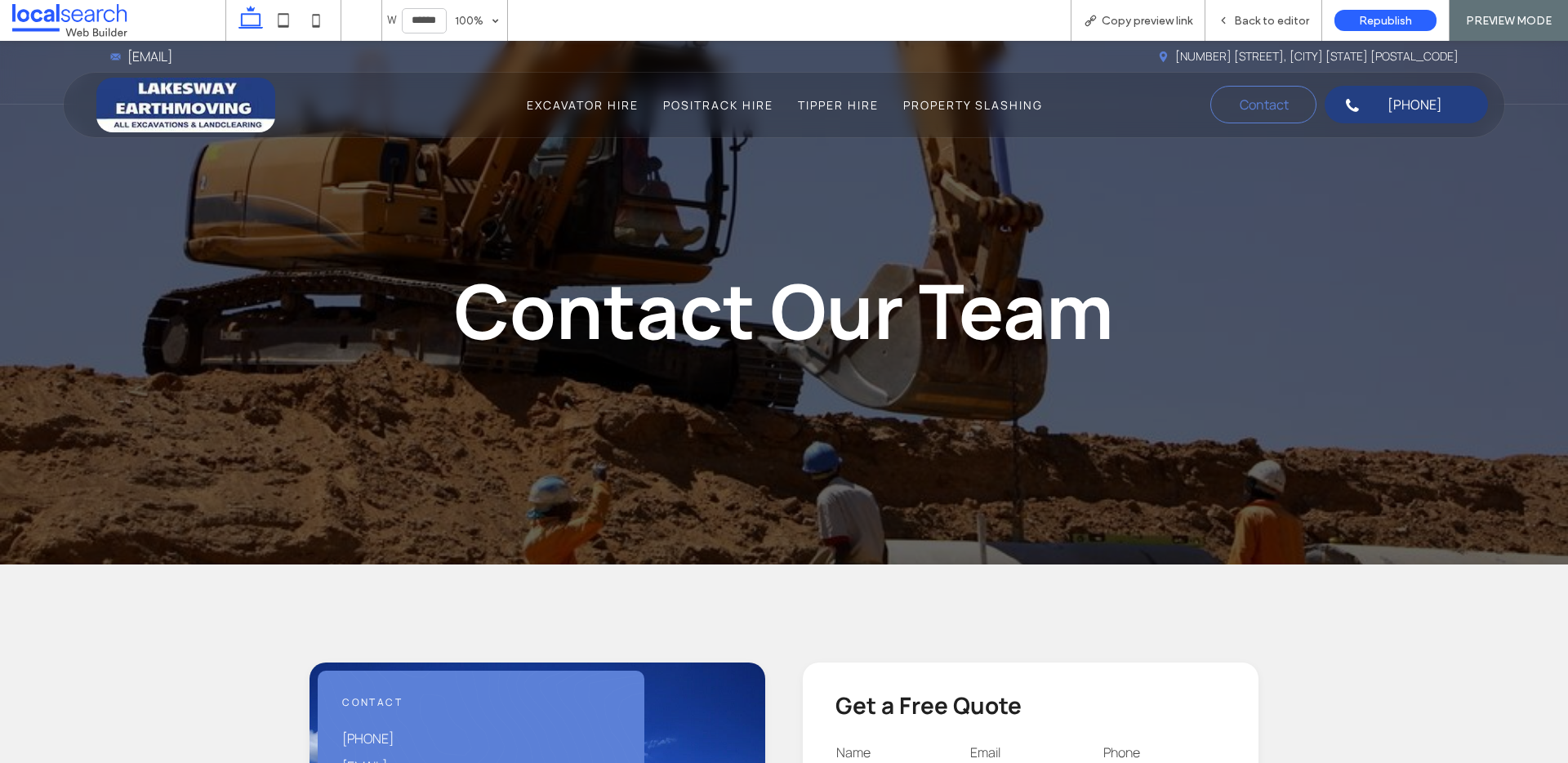 scroll, scrollTop: 0, scrollLeft: 0, axis: both 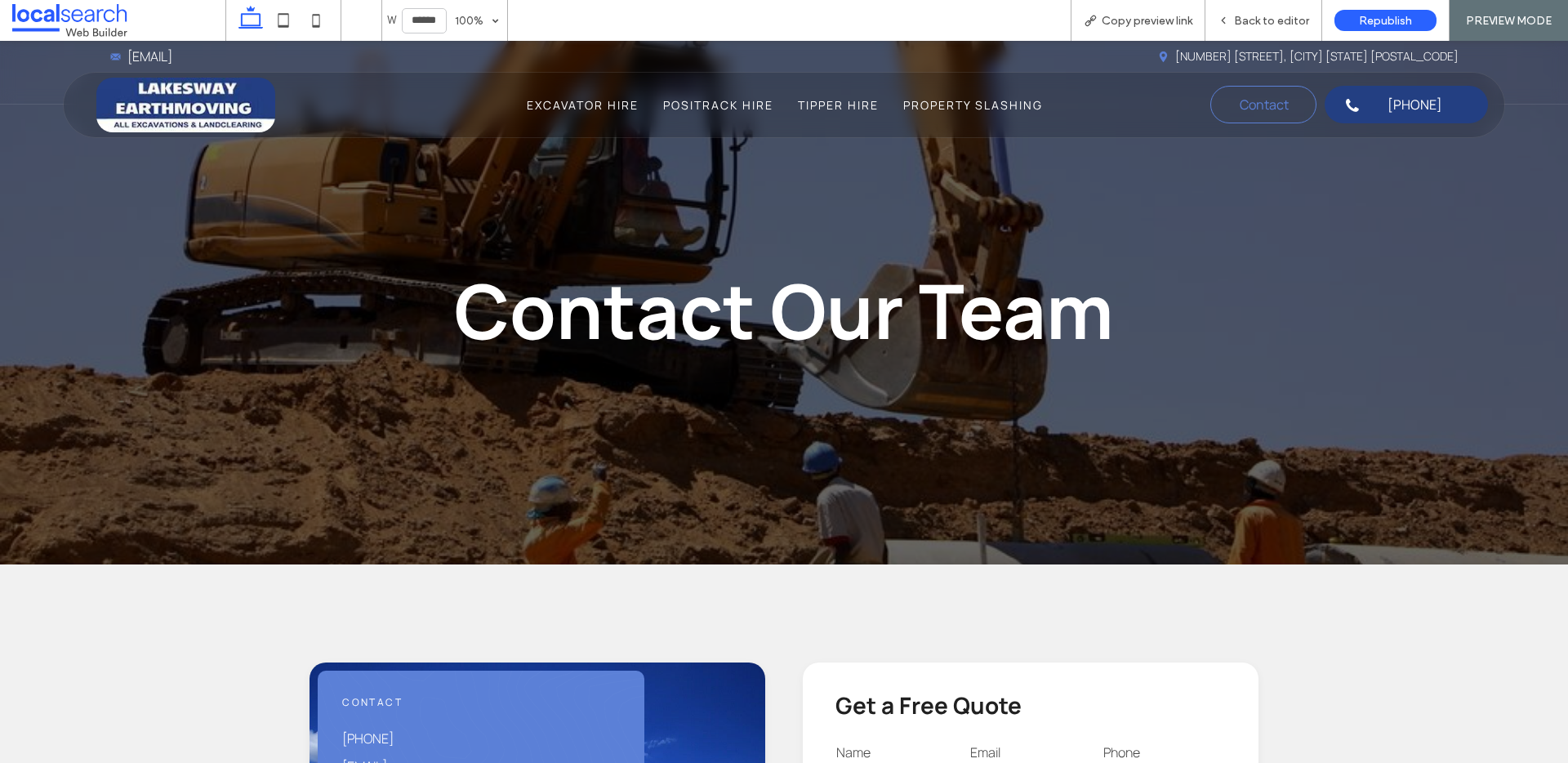 click at bounding box center (185, 105) 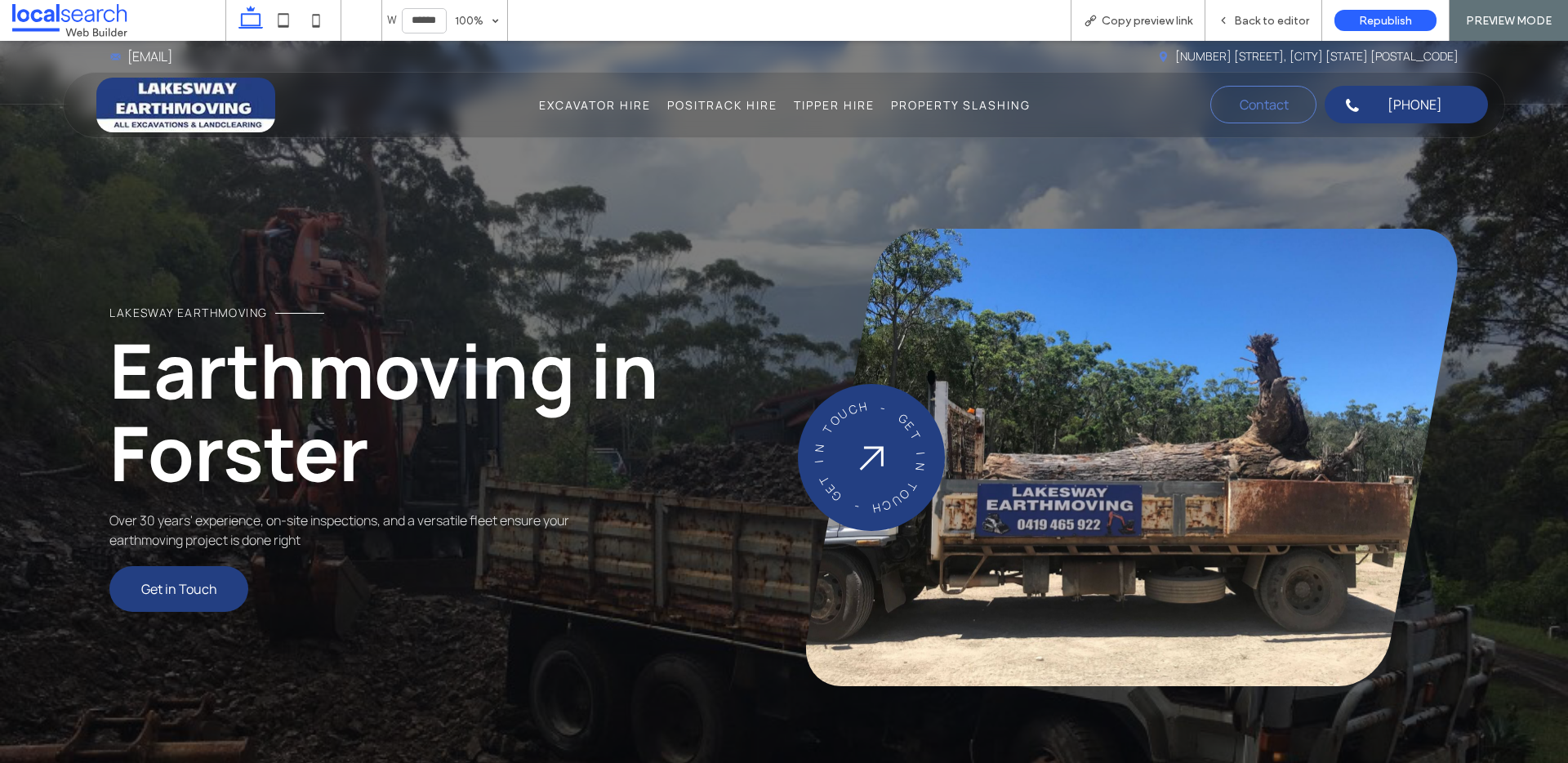 scroll, scrollTop: 29, scrollLeft: 0, axis: vertical 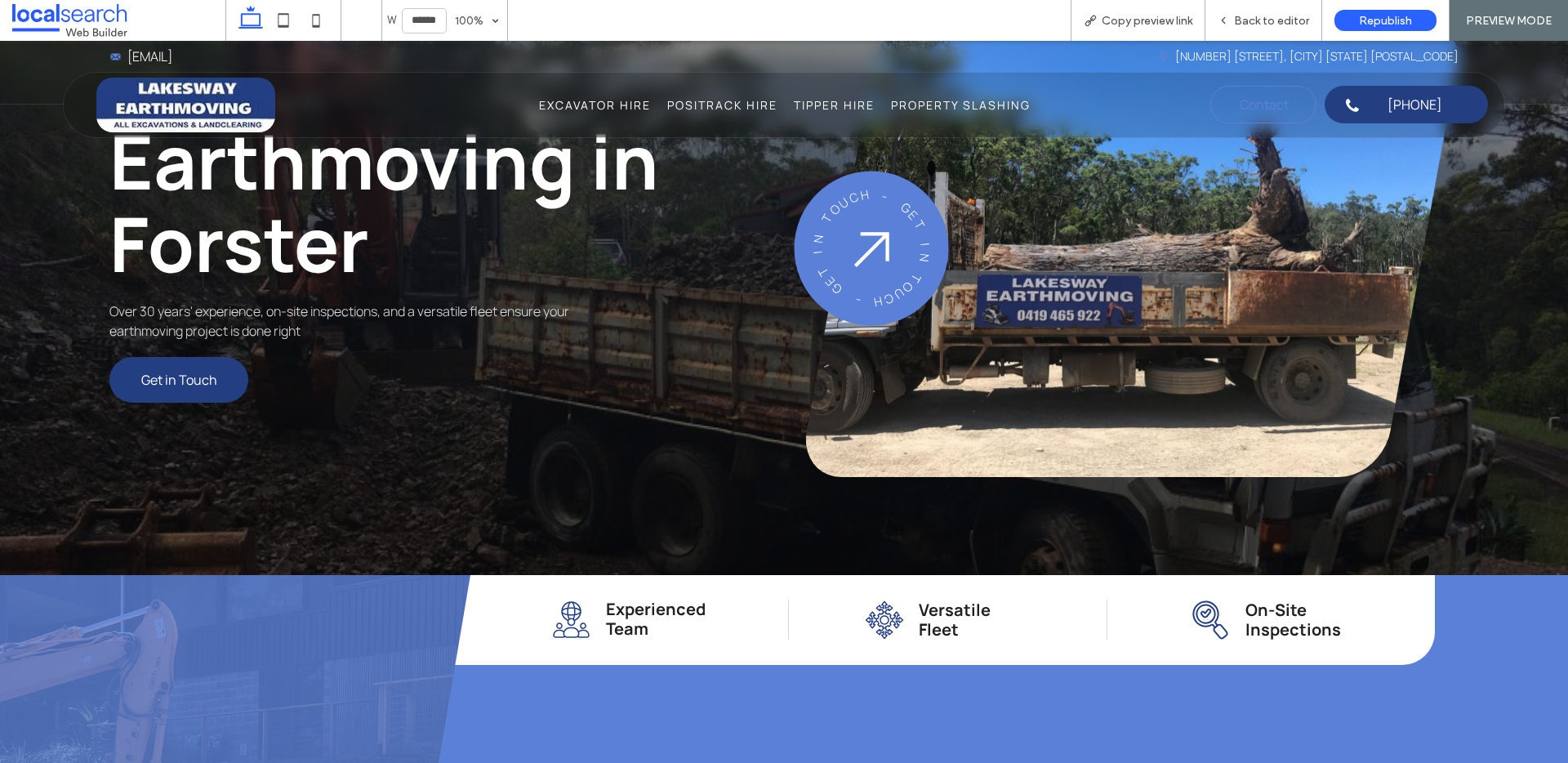 click at bounding box center [871, 248] 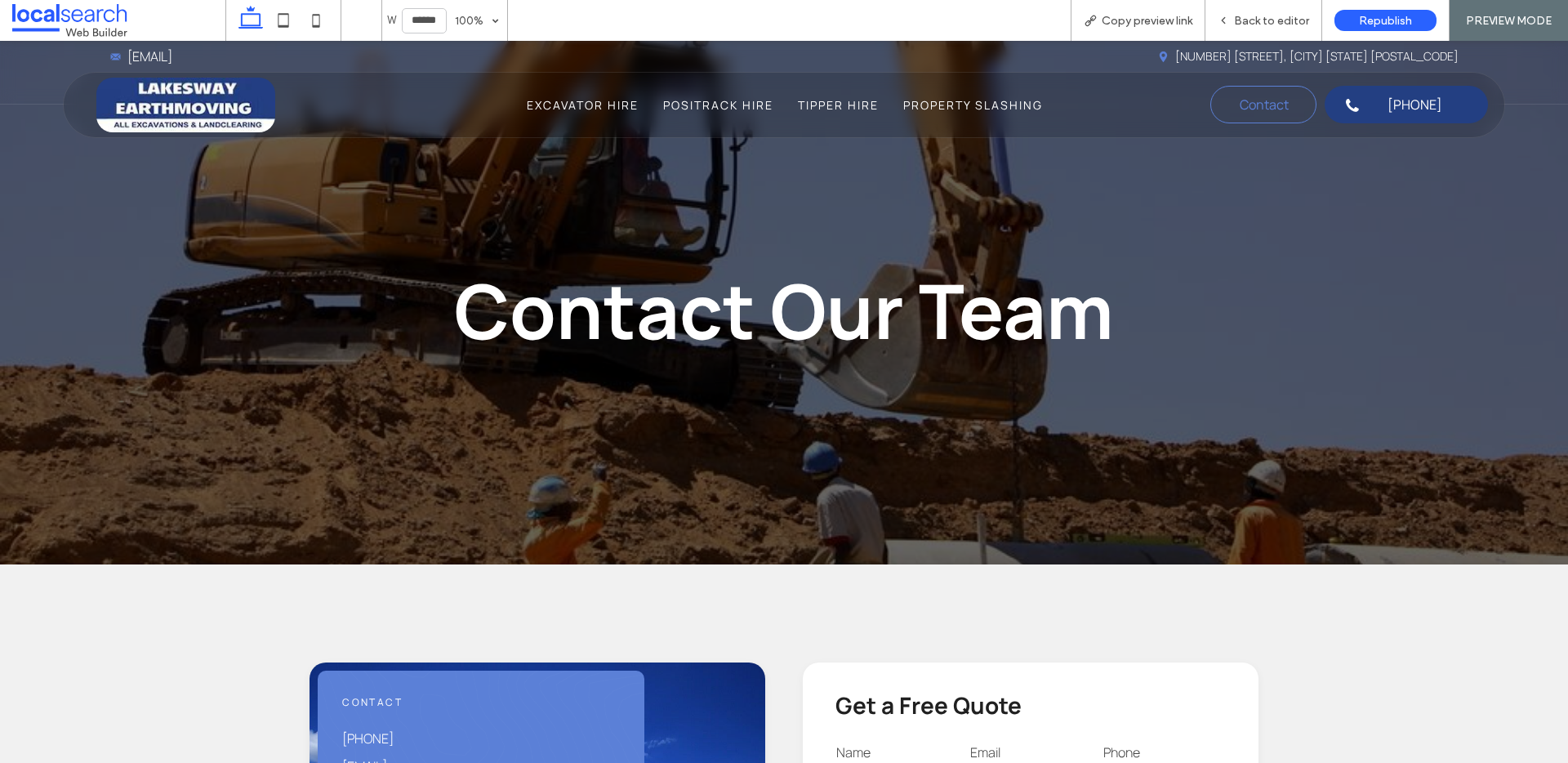 scroll, scrollTop: 0, scrollLeft: 0, axis: both 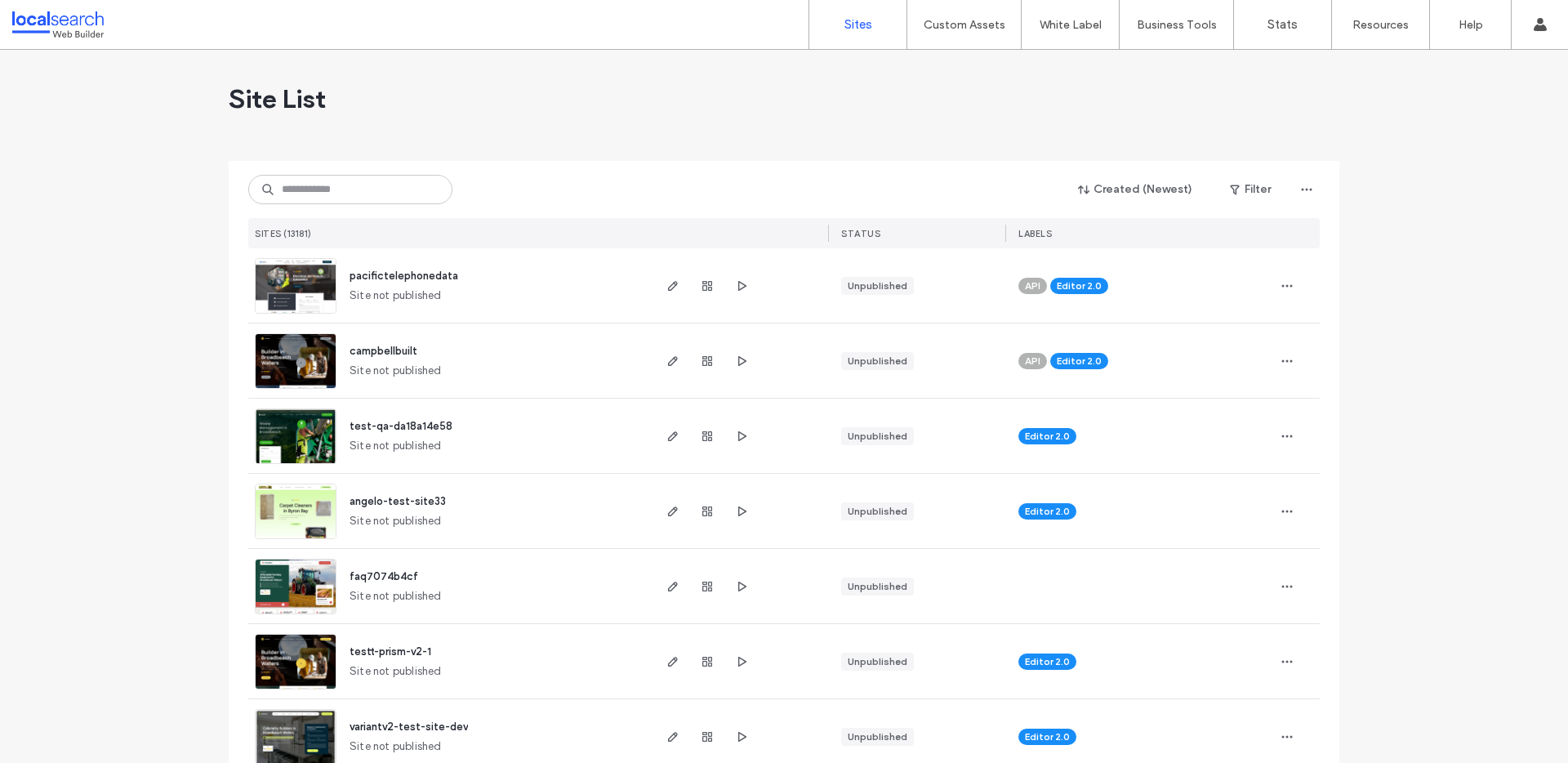 click on "Created (Newest) Filter SITES (13181) STATUS LABELS" at bounding box center [784, 204] 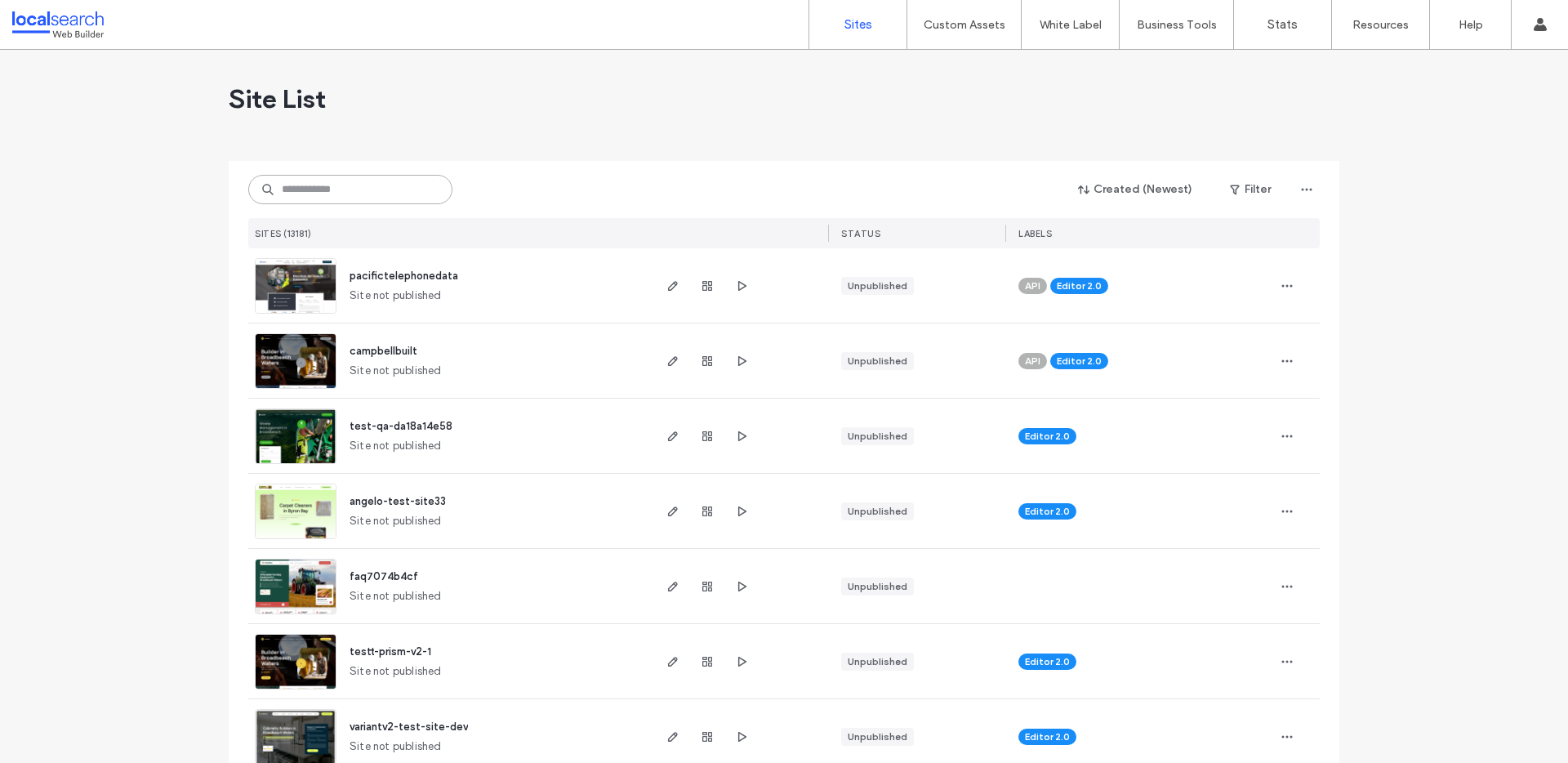 click at bounding box center (350, 190) 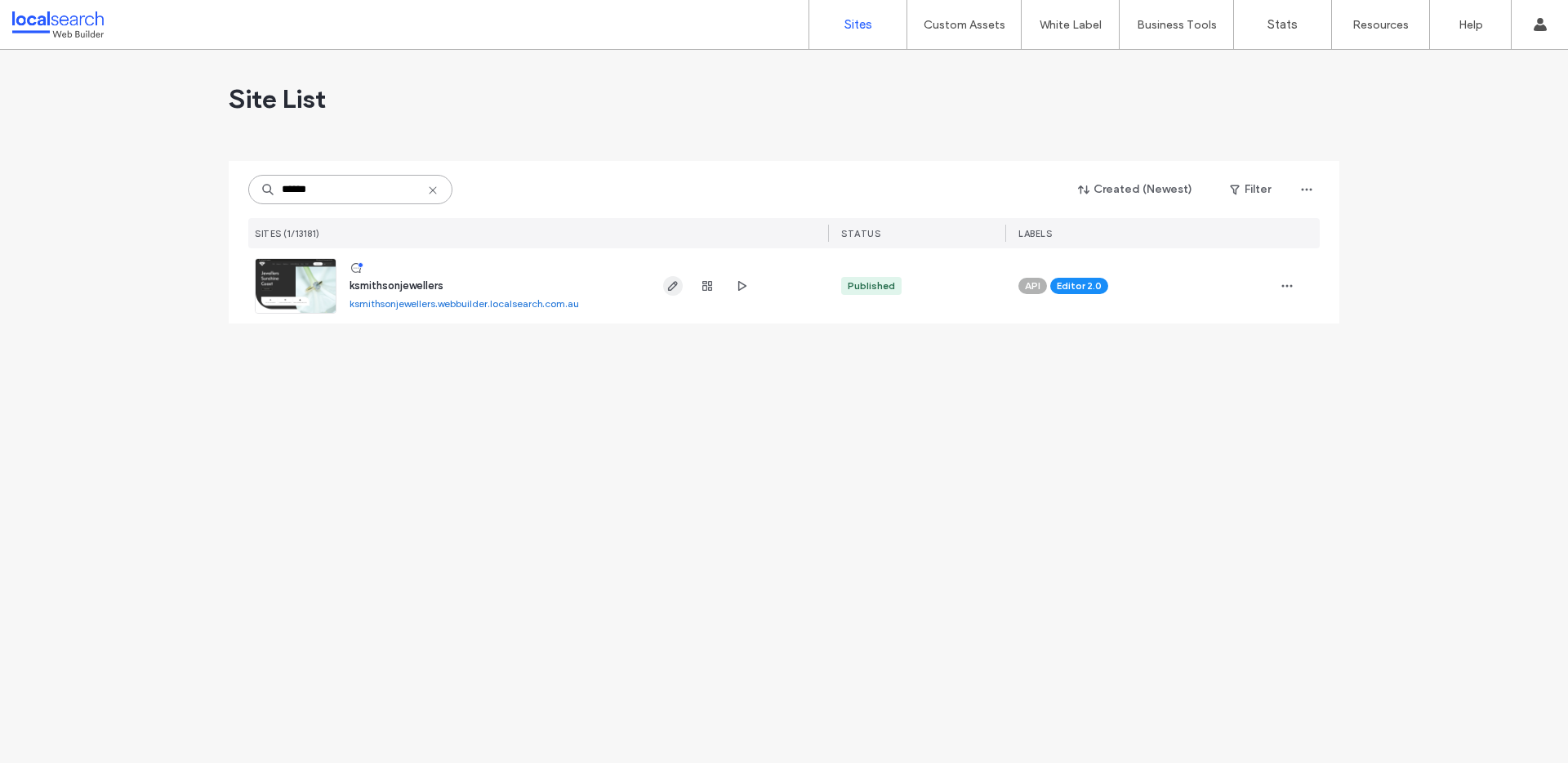type on "******" 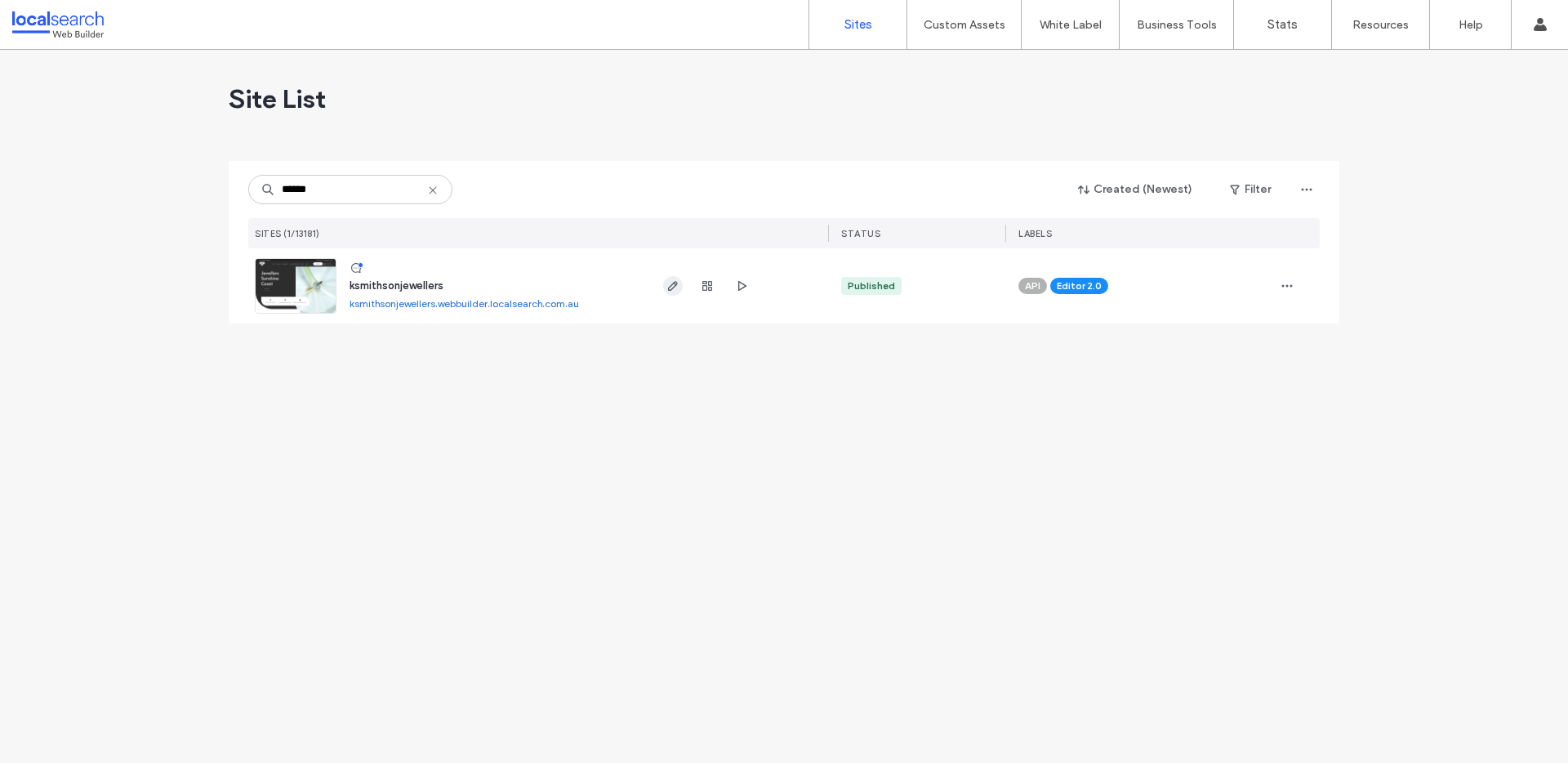 click 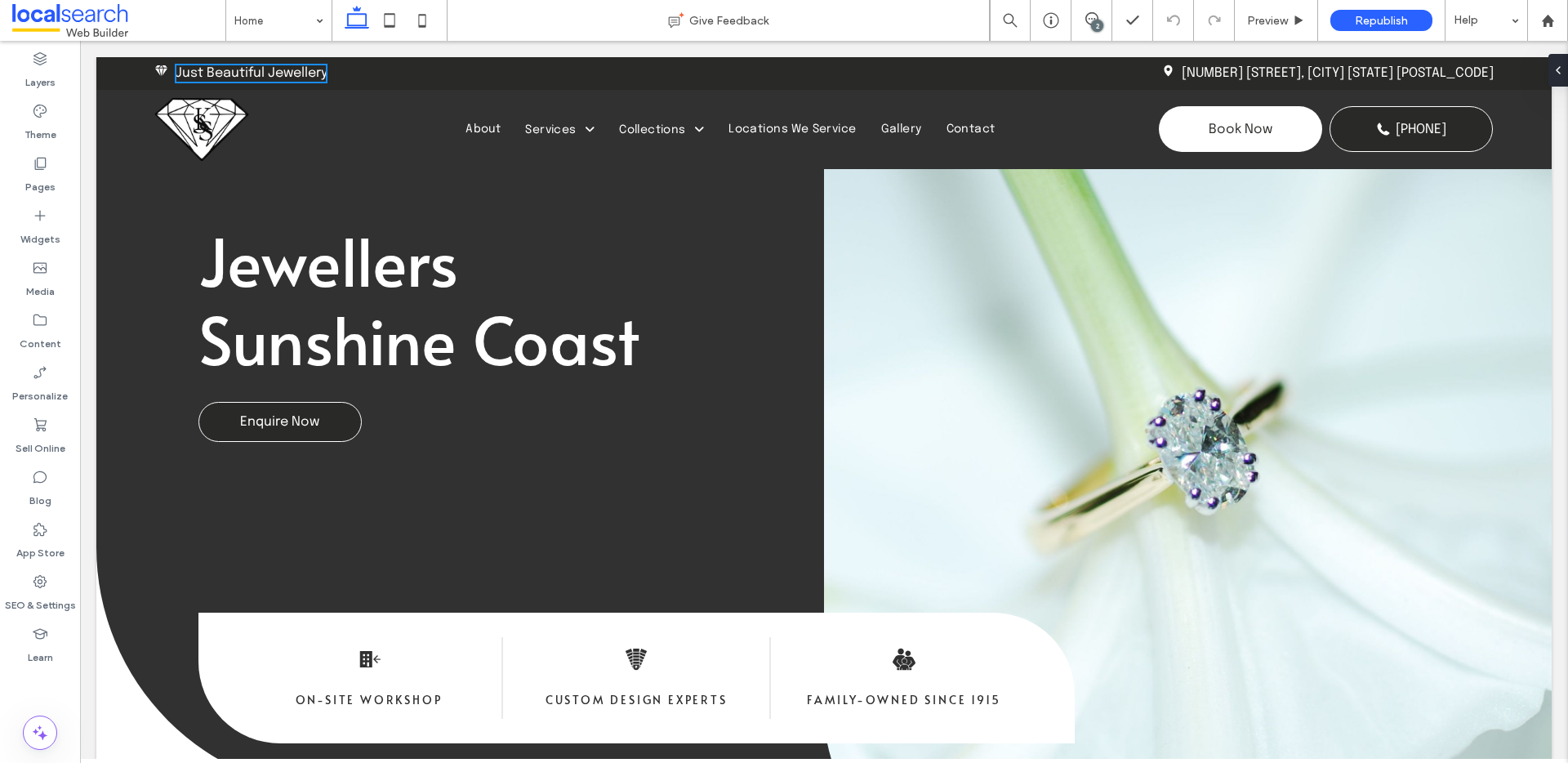 scroll, scrollTop: 0, scrollLeft: 0, axis: both 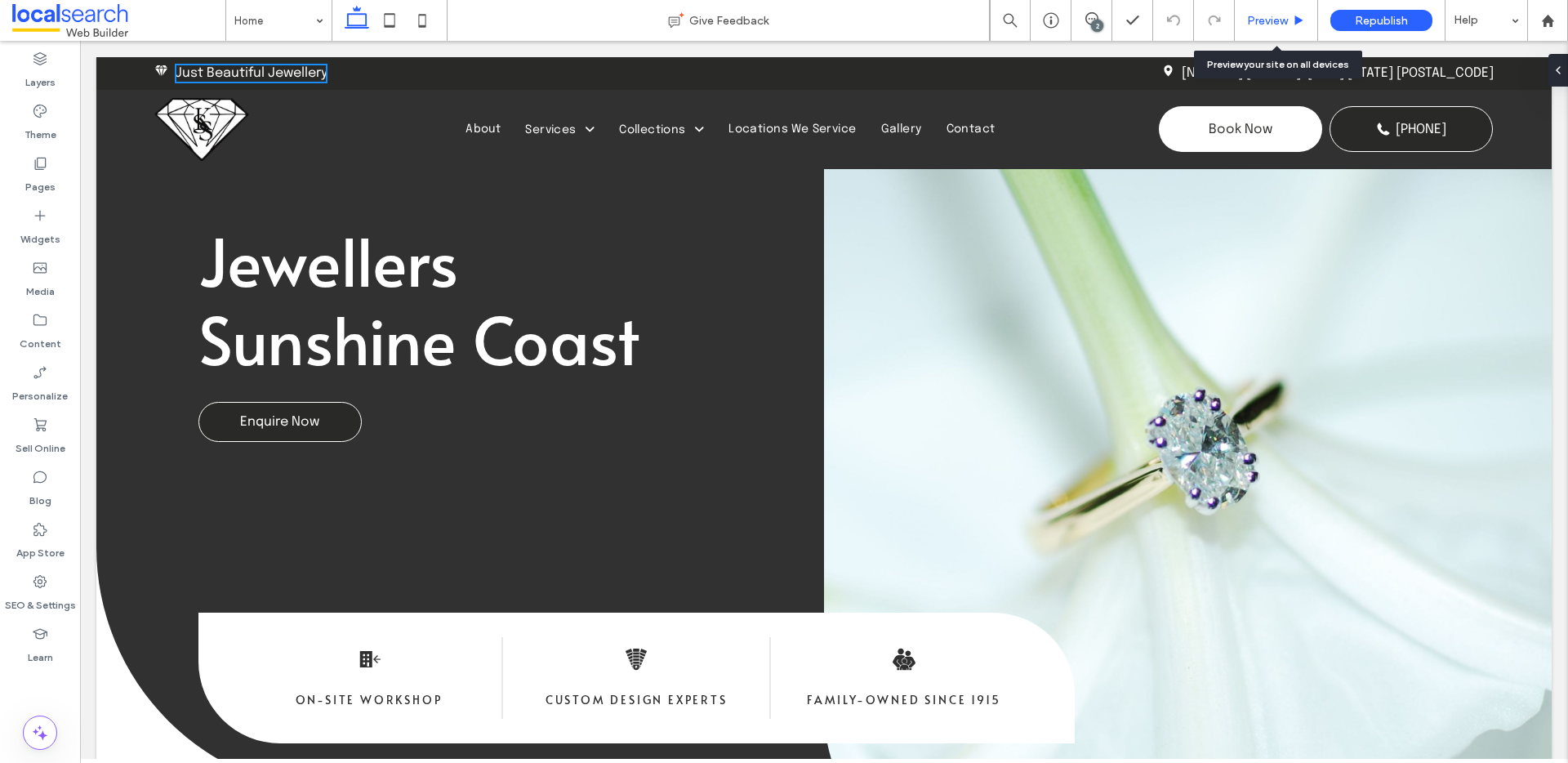 click on "Preview" at bounding box center [1276, 20] 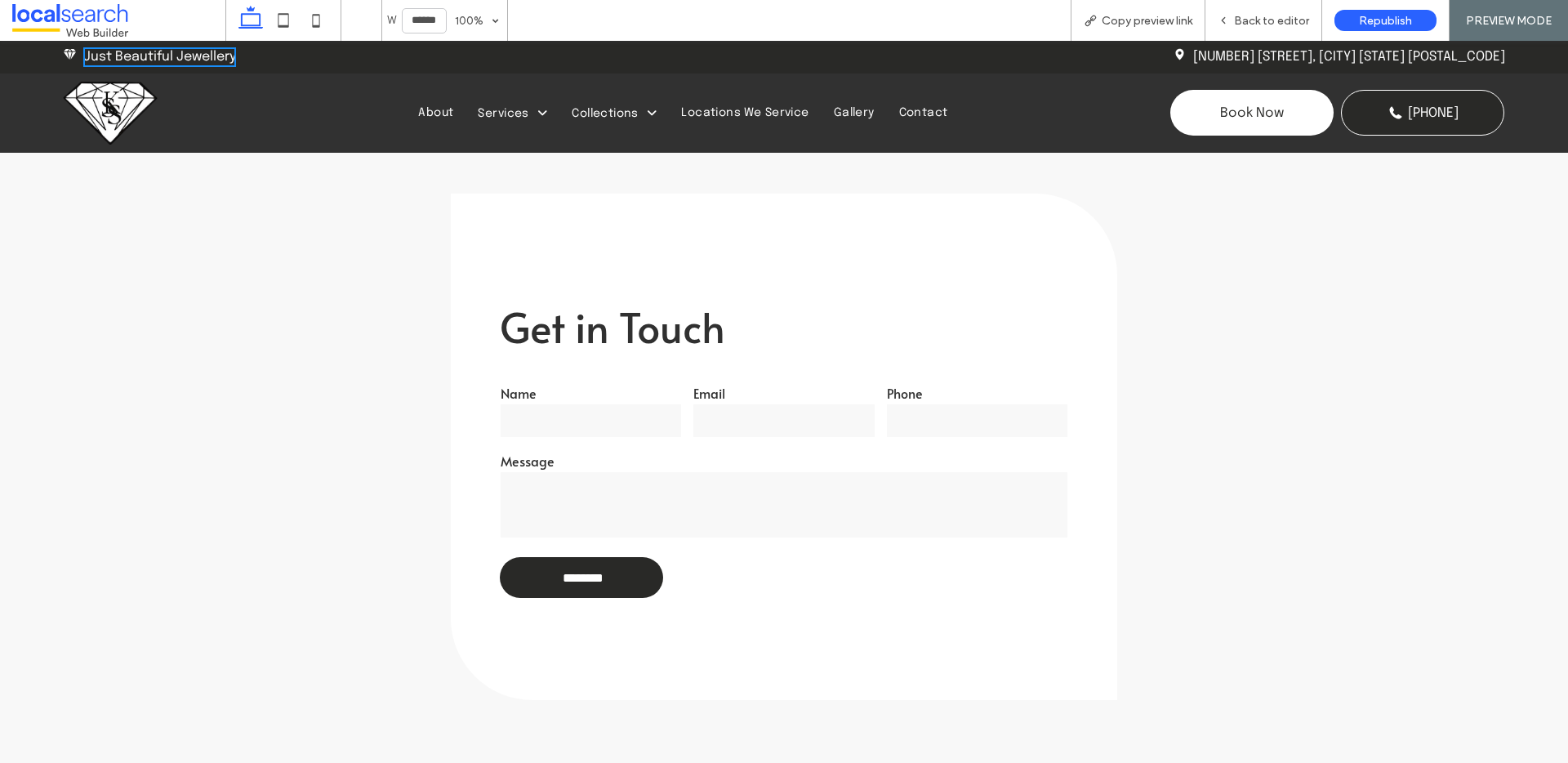 scroll, scrollTop: 3967, scrollLeft: 0, axis: vertical 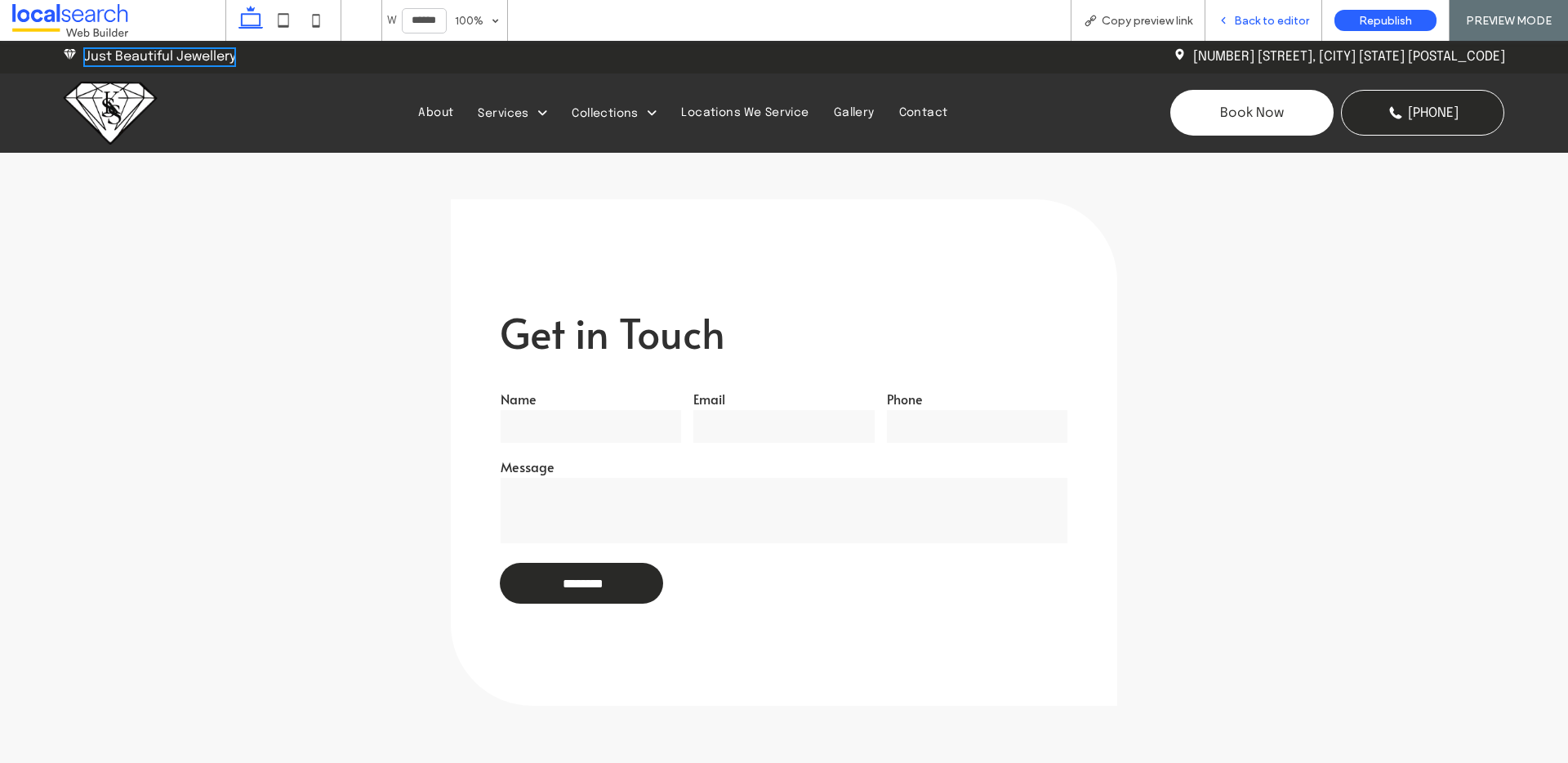 click on "Back to editor" at bounding box center [1263, 20] 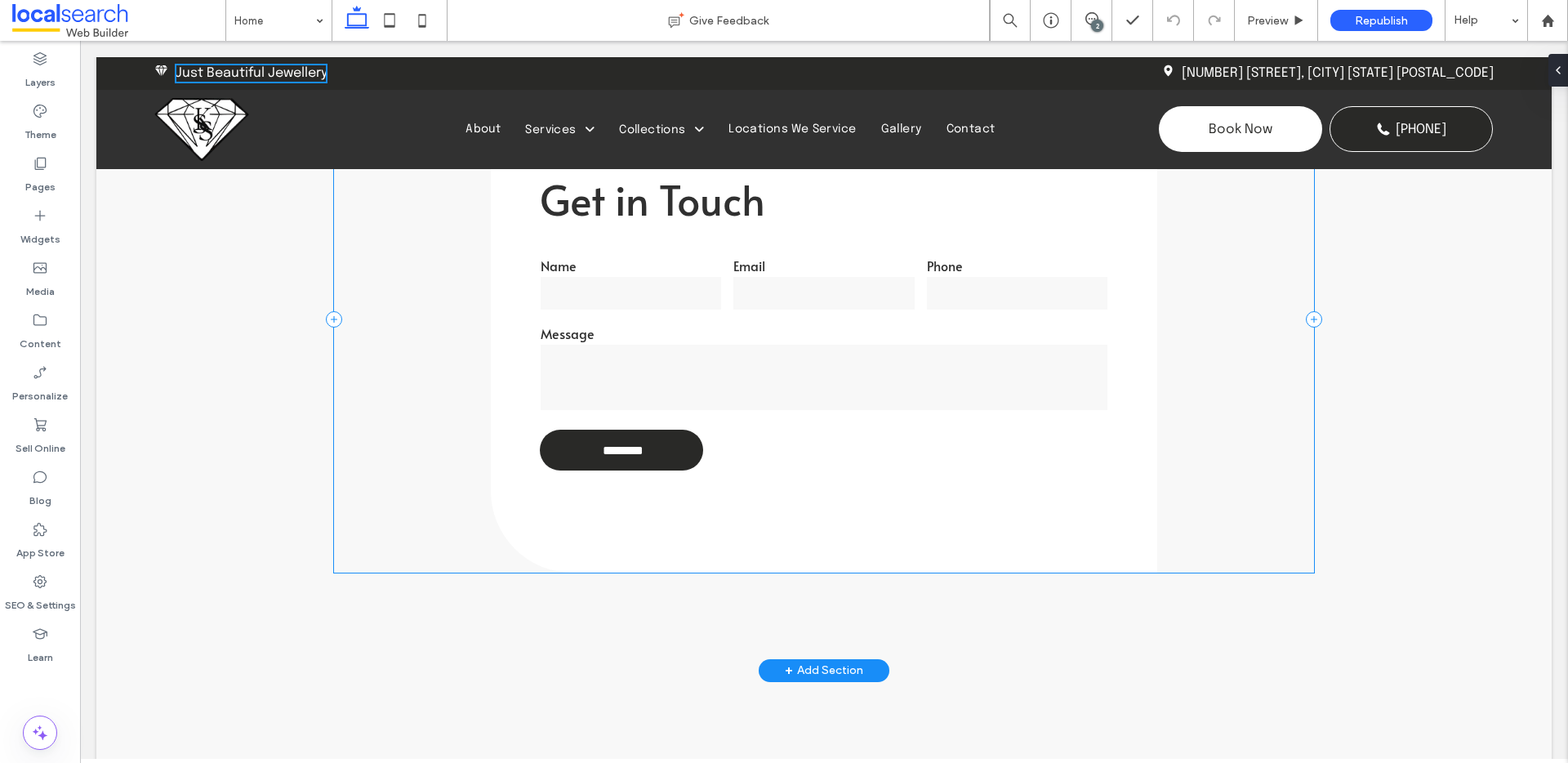 scroll, scrollTop: 4113, scrollLeft: 0, axis: vertical 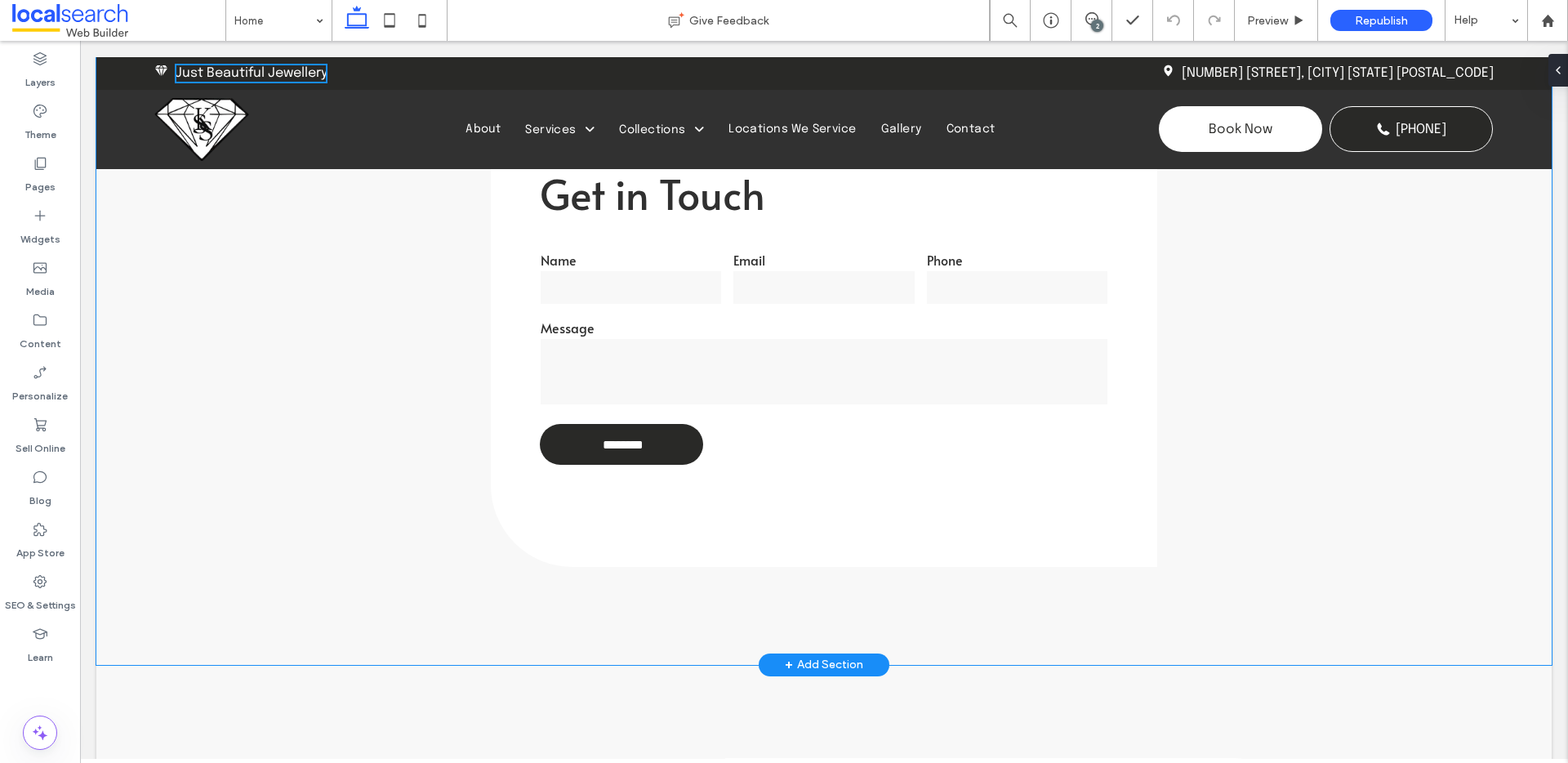 click on "Get in Touch
Name
Email
Phone
Message
********
Thank you for contacting  [LAST] & Son Jewellers .  We will get back to you as soon as possible.
Oops, there was an error sending your message. Please try again later." at bounding box center [824, 314] 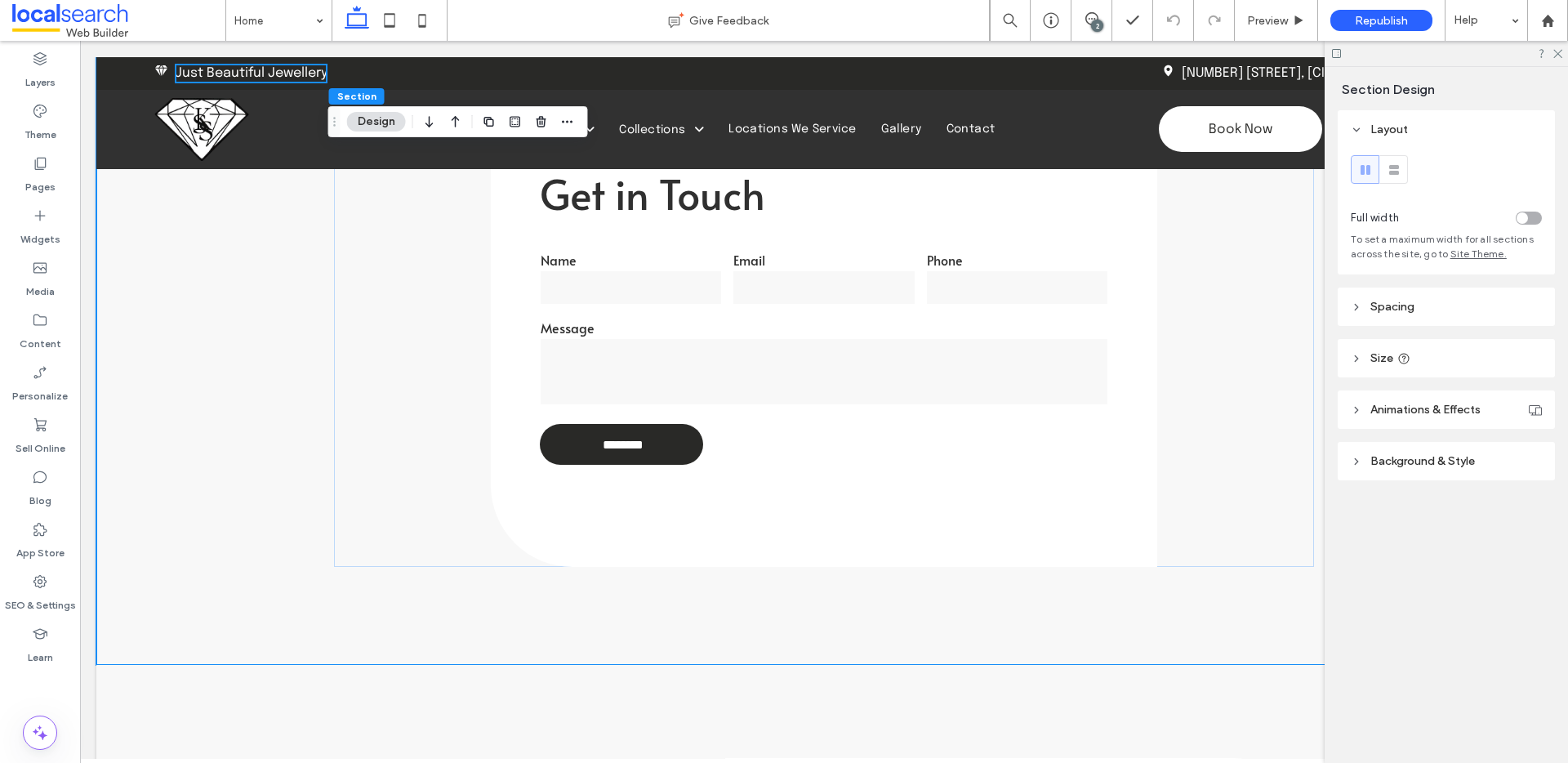 click on "Layout Full width To set a maximum width for all sections across the site, go to   Site Theme. Spacing Spacing between columns ** Padding (inner spacing) 0px 0% 0px 0% *** px 0% *** px 0% Clear all padding Size Height A Animations & Effects Choose a trigger None Background & Style Color Image Video Background color Corner radius * px Border *** Shadow" at bounding box center (1451, 328) 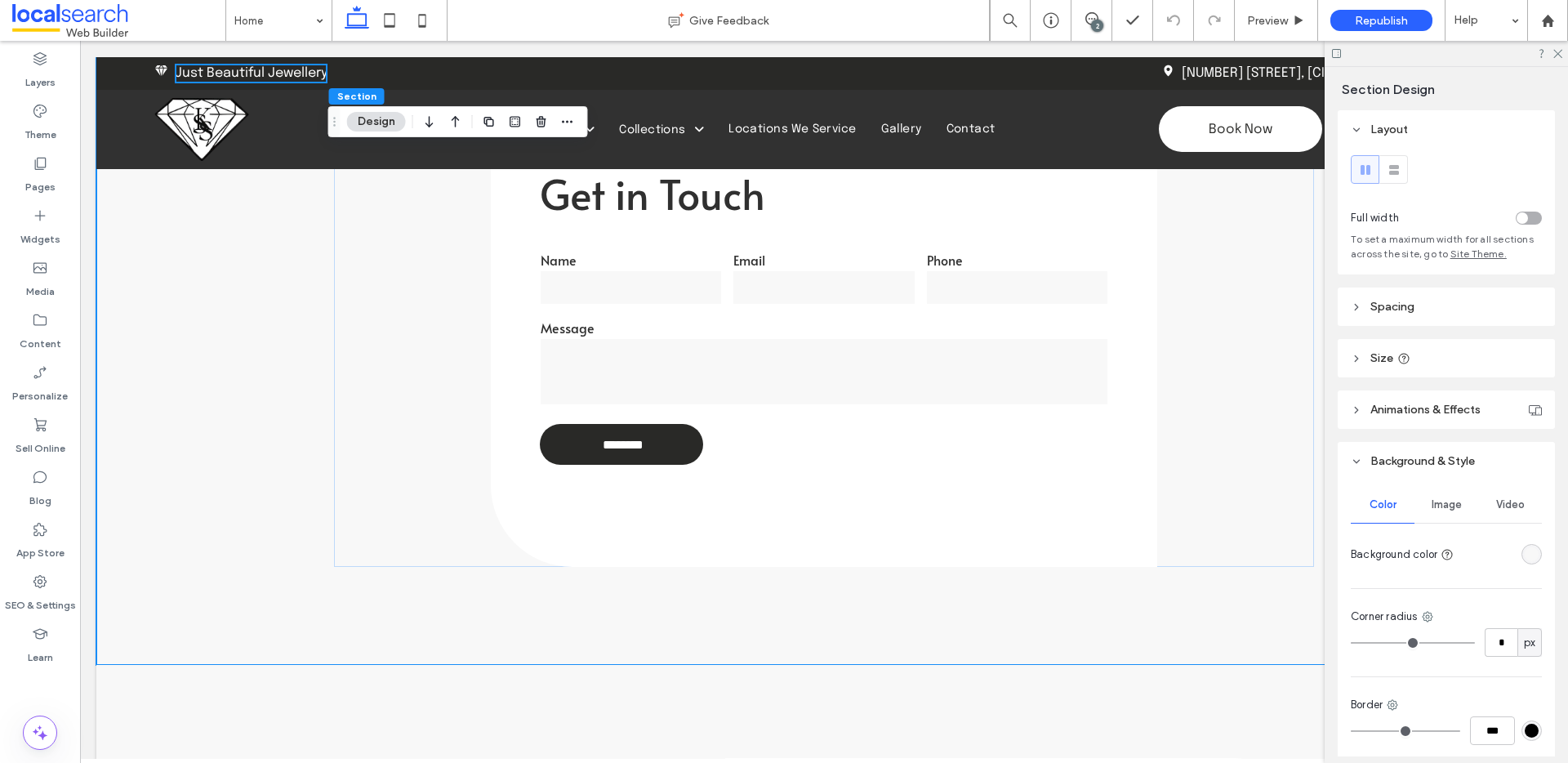 click at bounding box center [1531, 554] 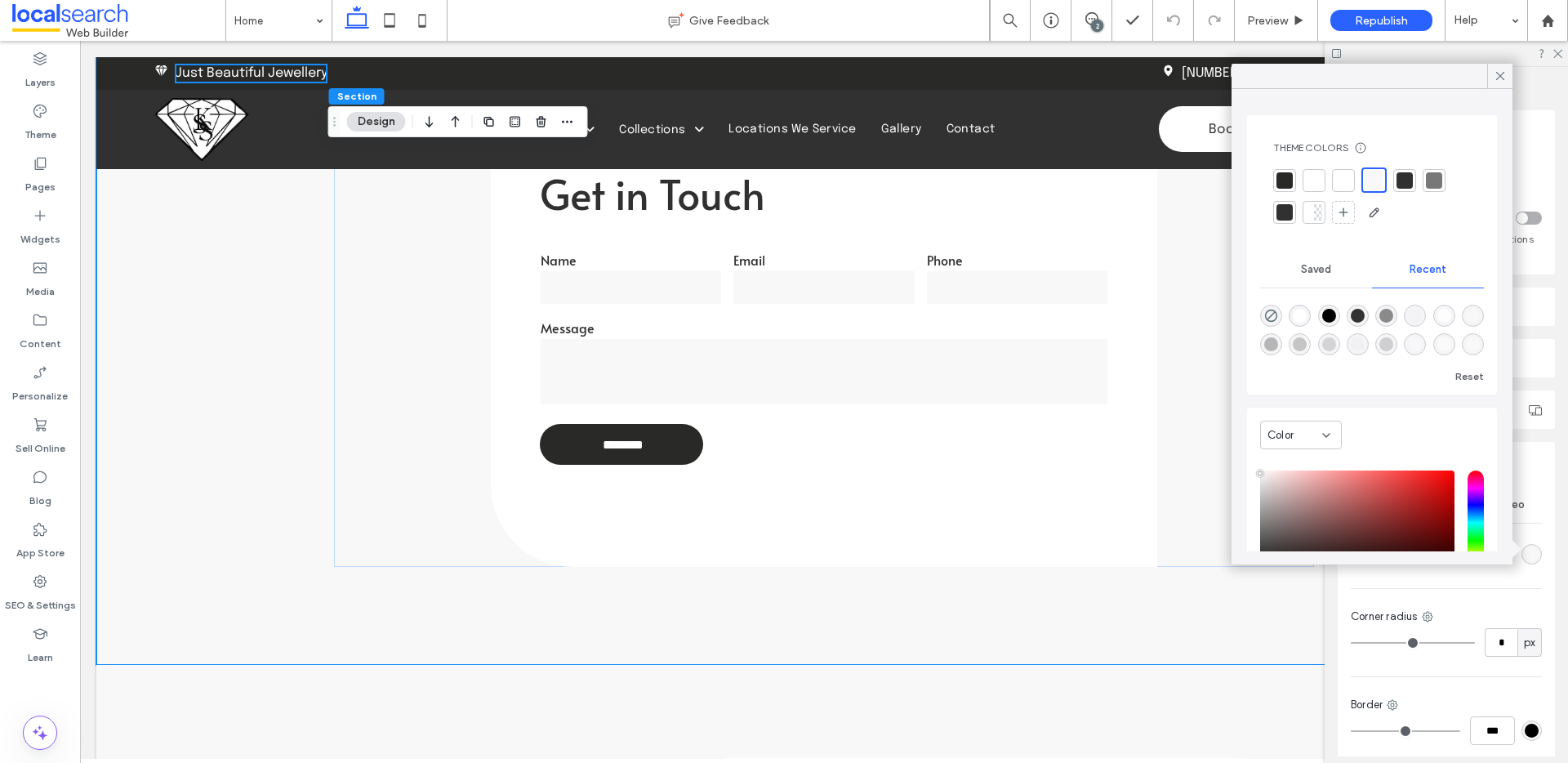 click at bounding box center [1434, 181] 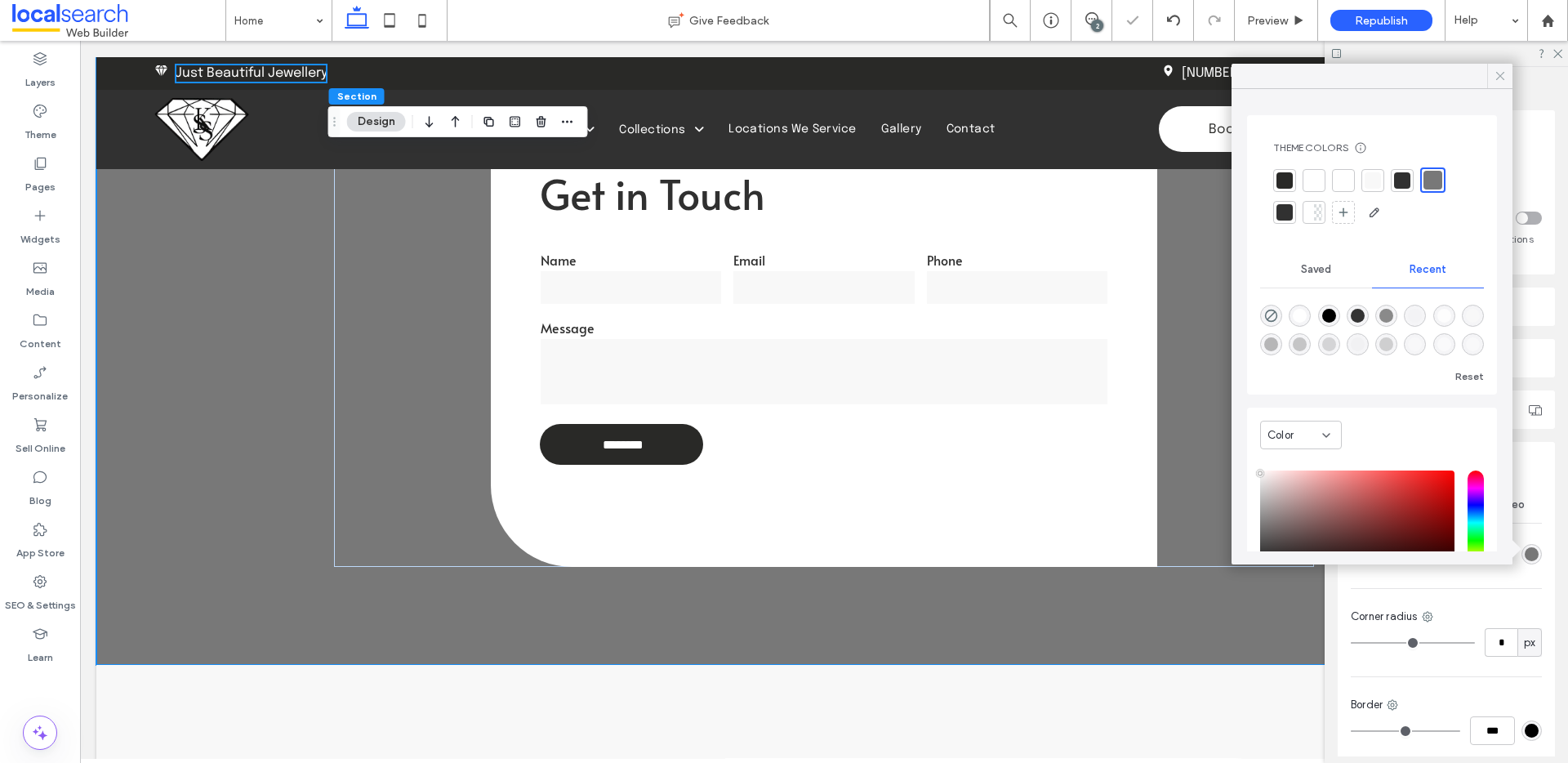 click 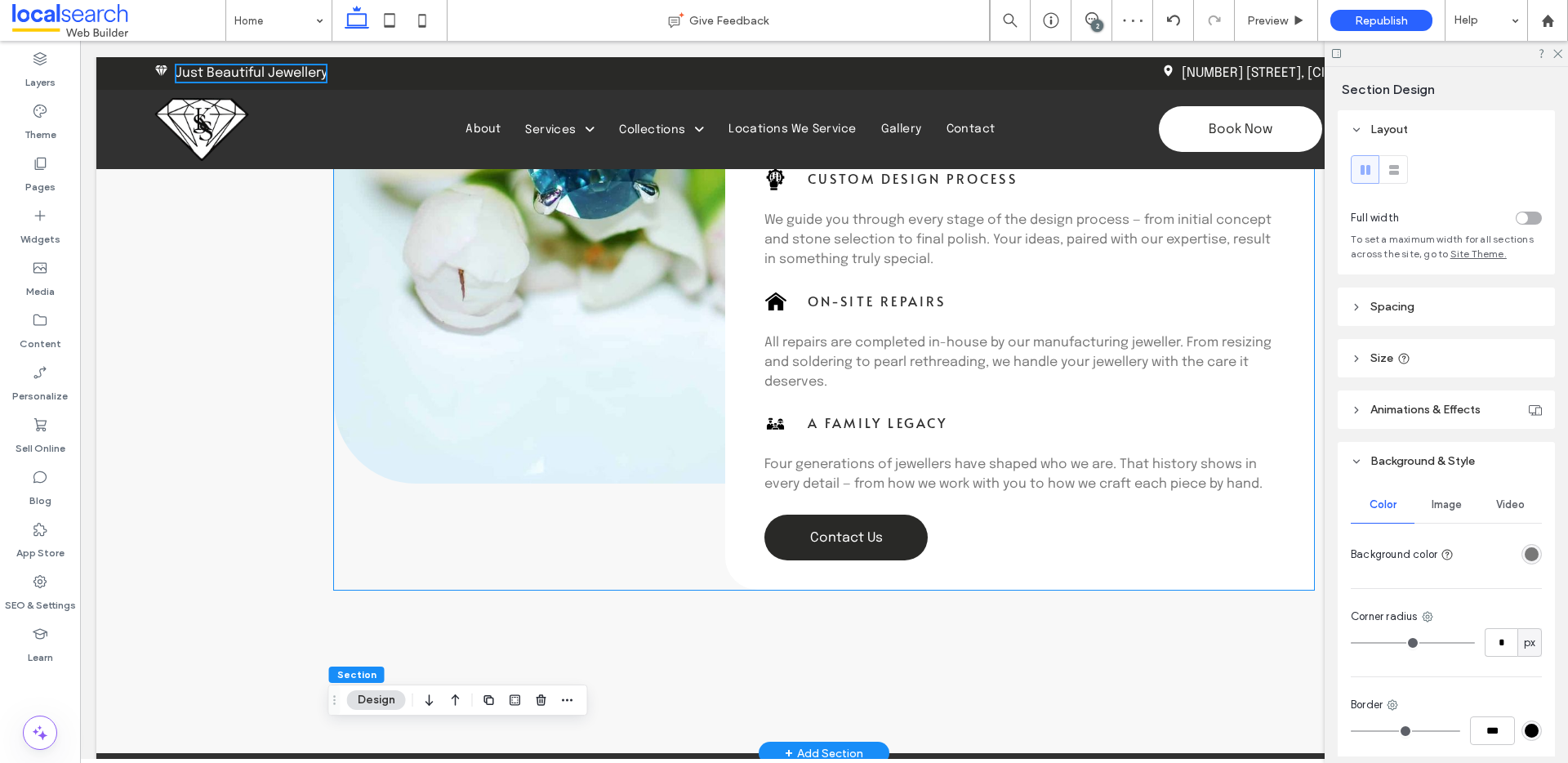 scroll, scrollTop: 1096, scrollLeft: 0, axis: vertical 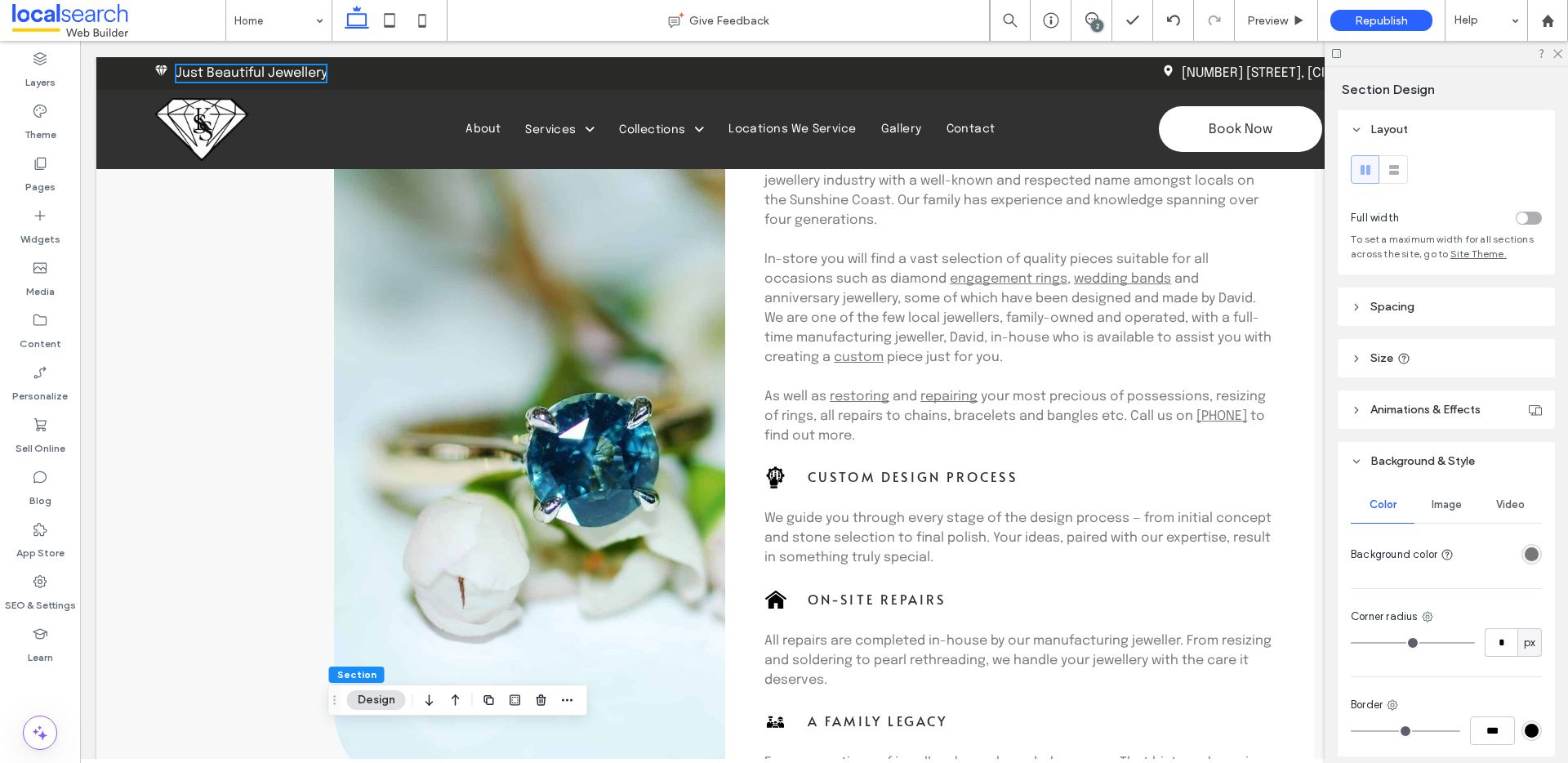 click at bounding box center (1446, 53) 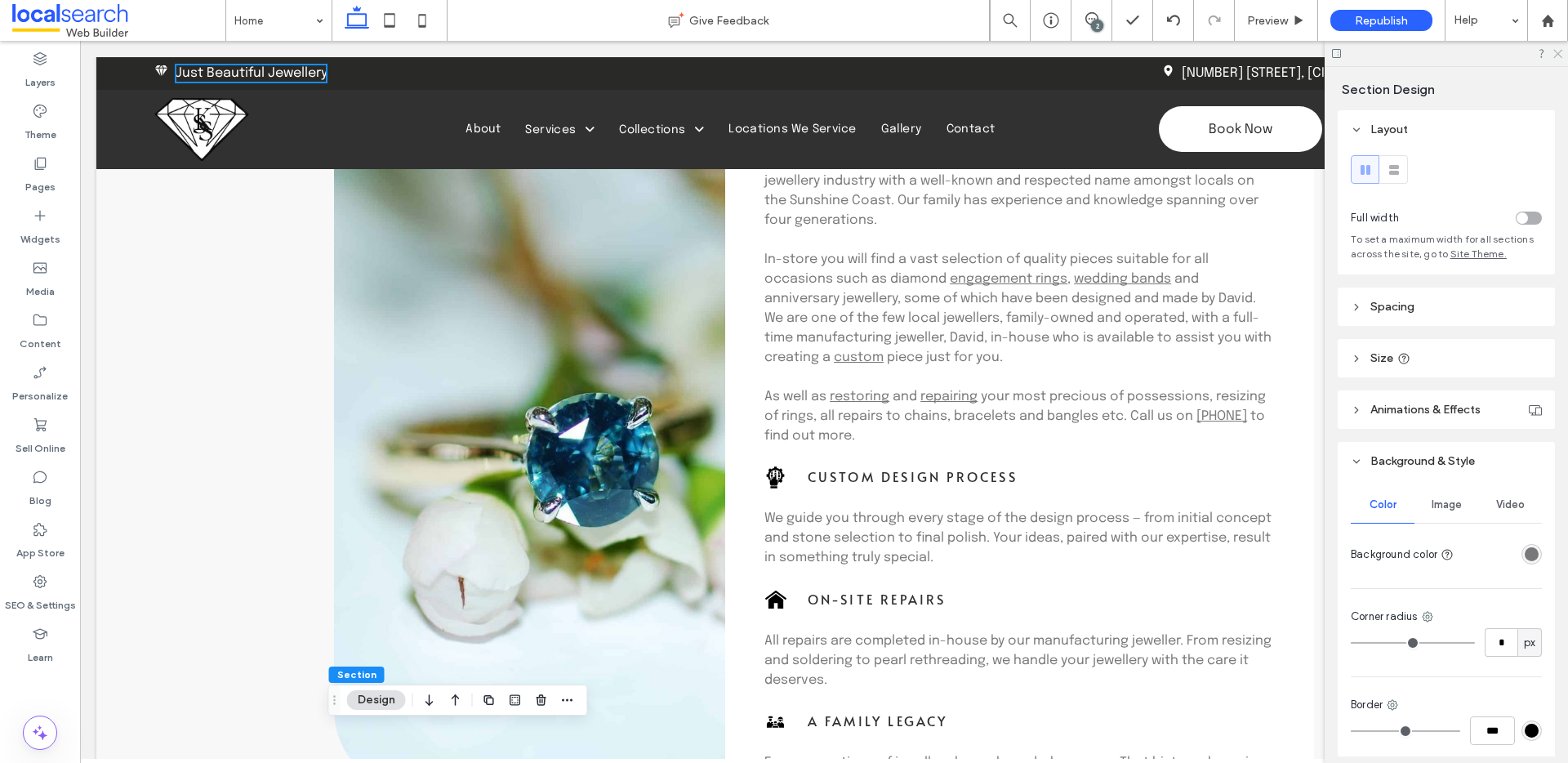 drag, startPoint x: 1558, startPoint y: 53, endPoint x: 776, endPoint y: 247, distance: 805.70466 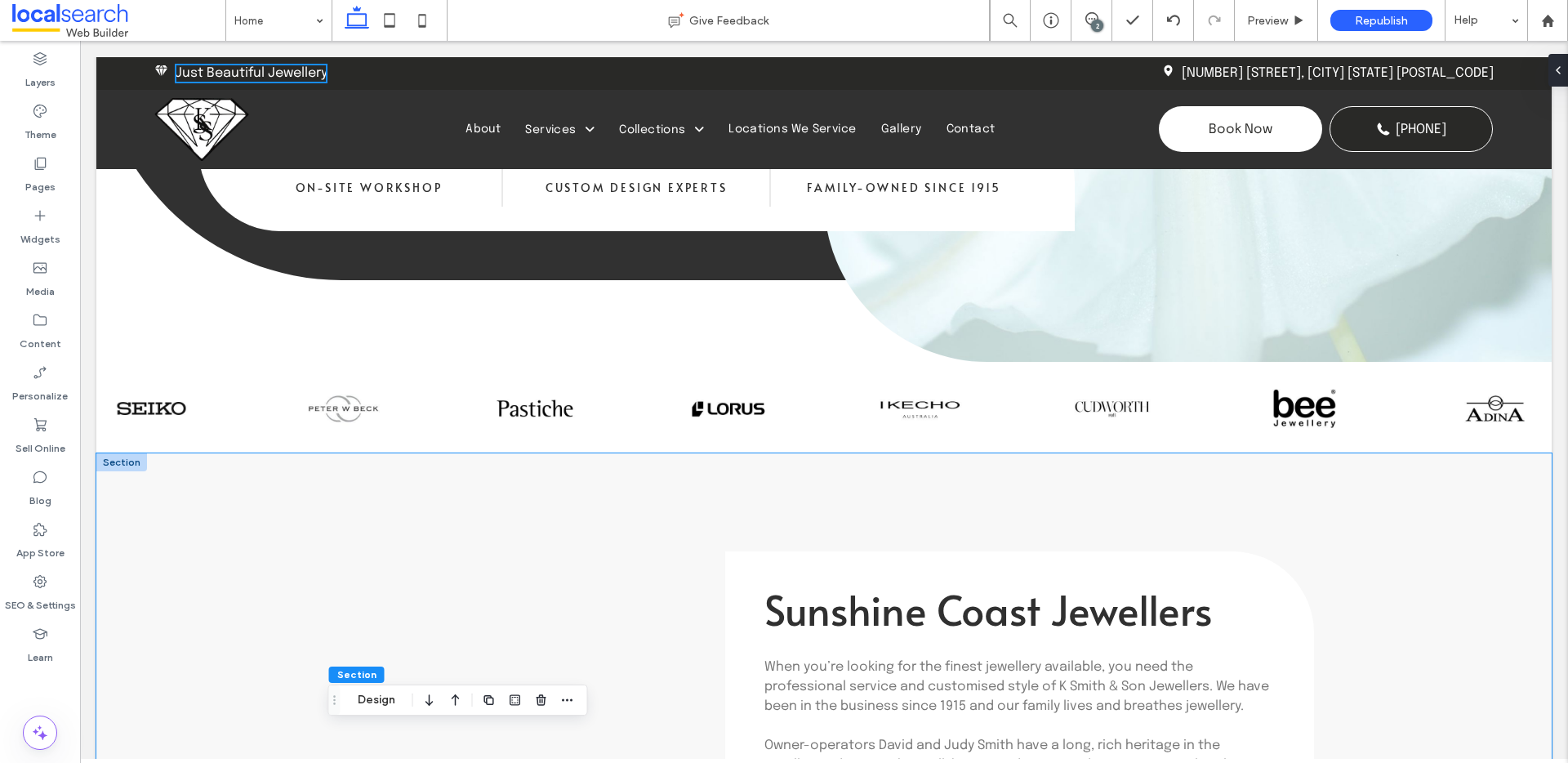 scroll, scrollTop: 0, scrollLeft: 0, axis: both 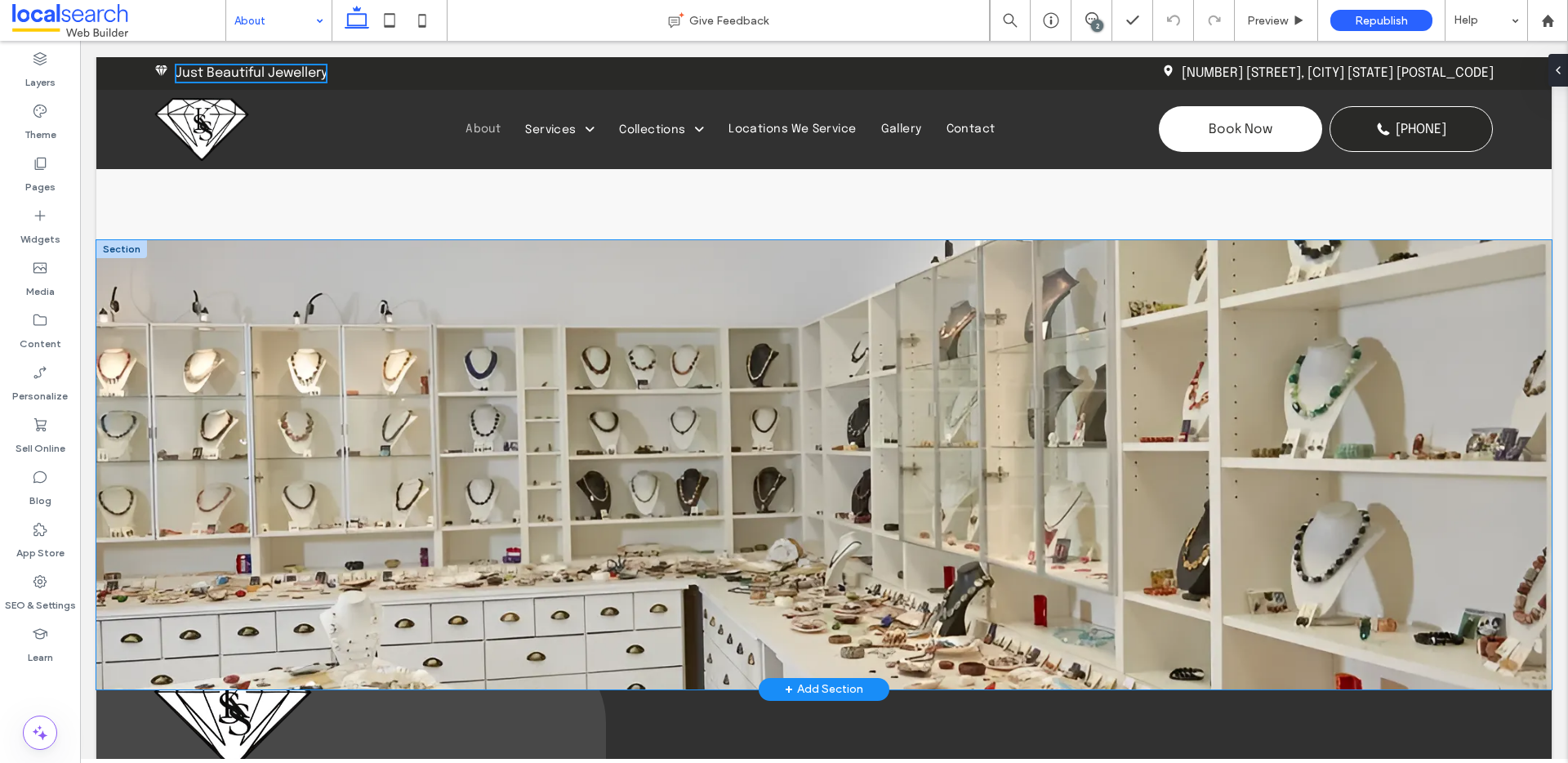 click at bounding box center [824, 465] 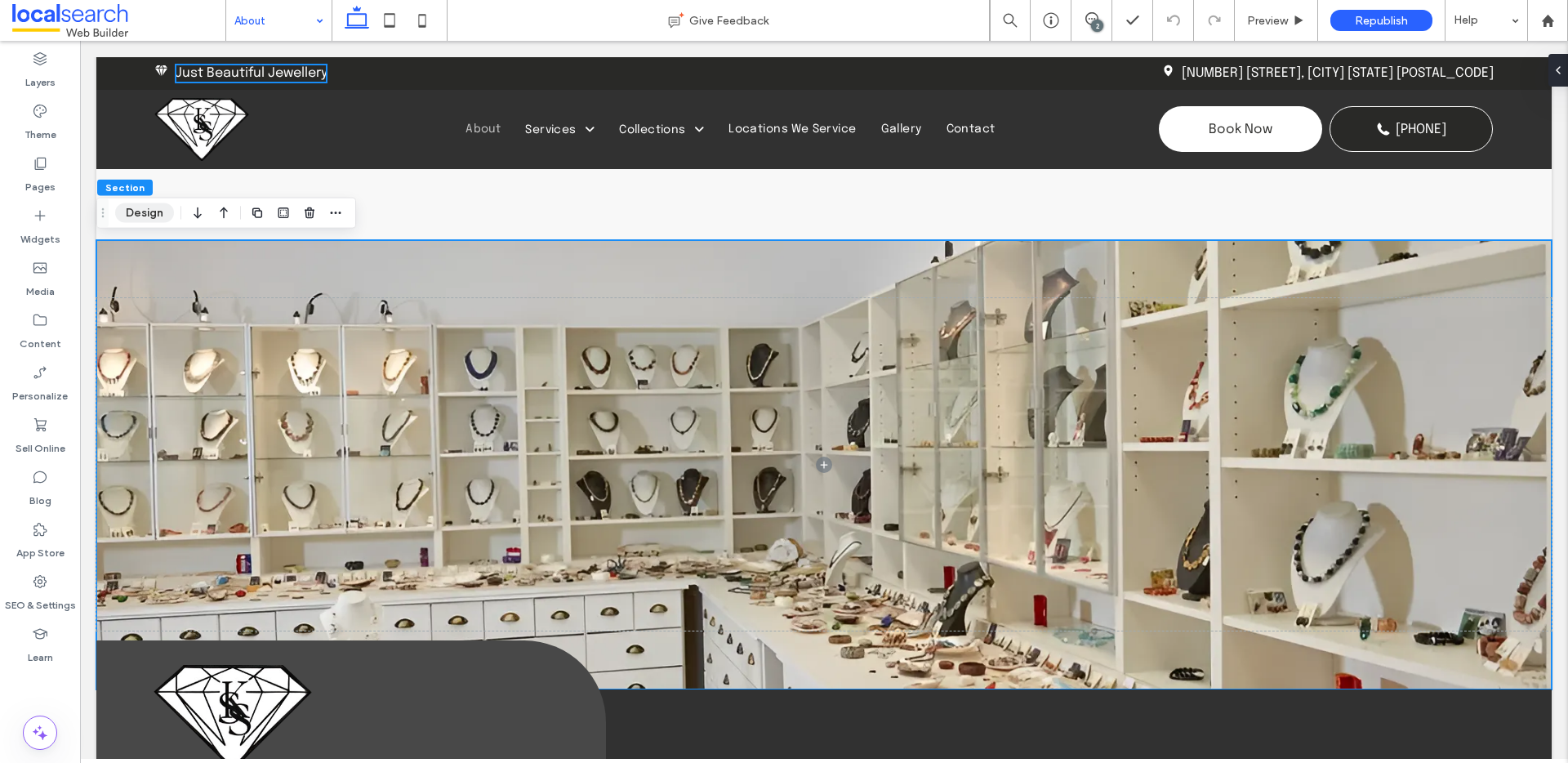 click on "Design" at bounding box center [145, 213] 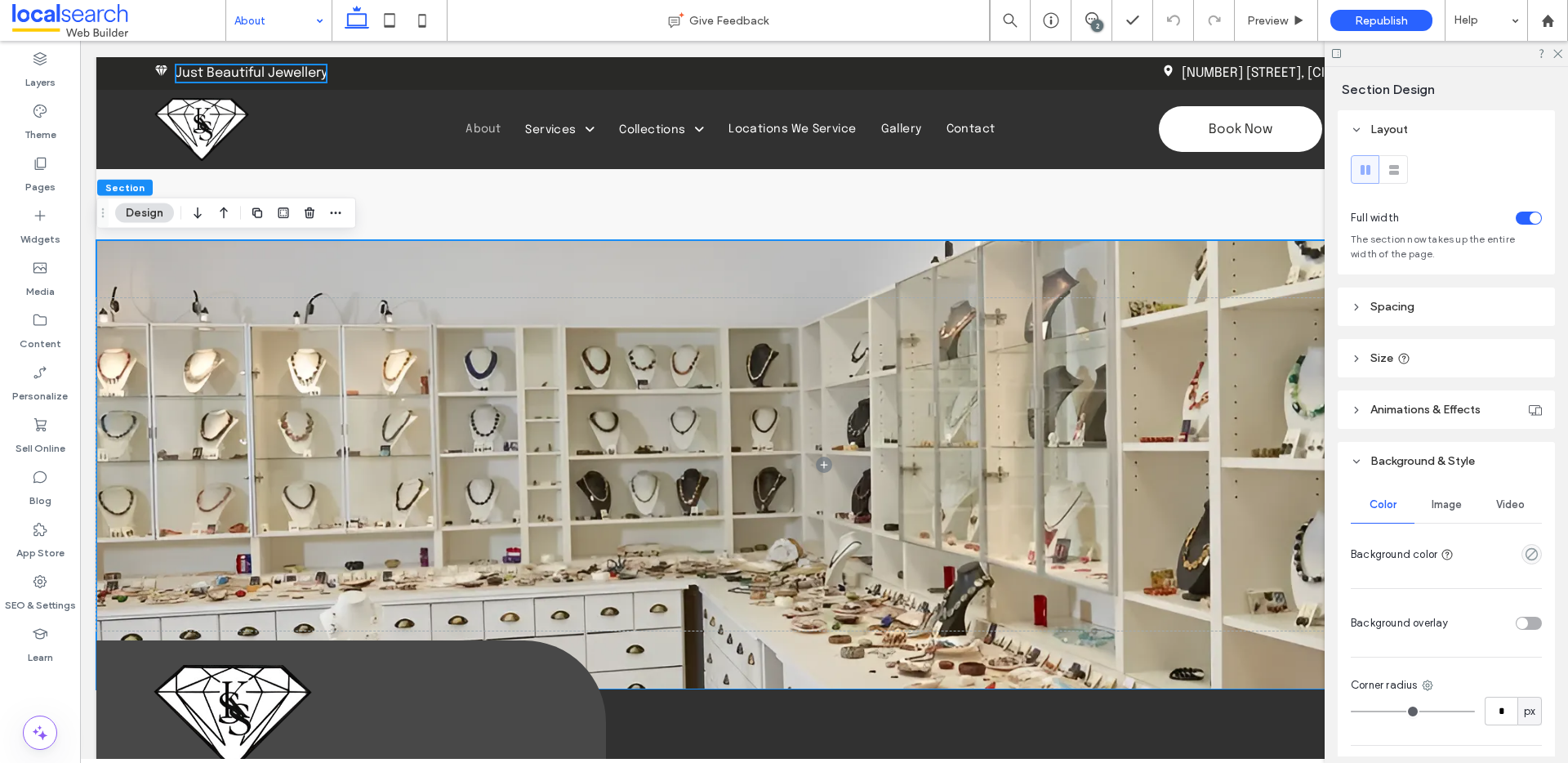 click on "Image" at bounding box center (1446, 505) 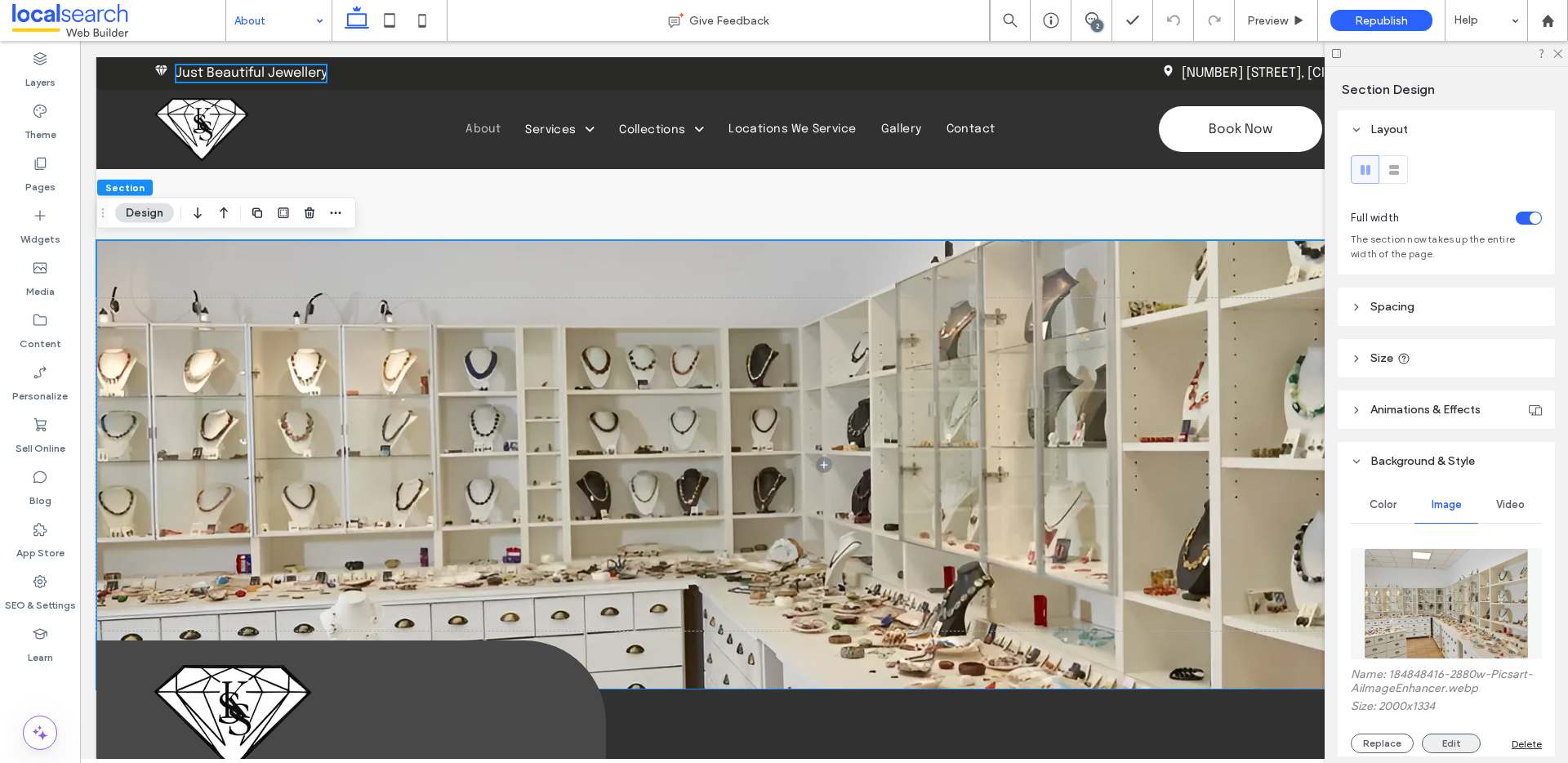 click on "Edit" at bounding box center (1451, 743) 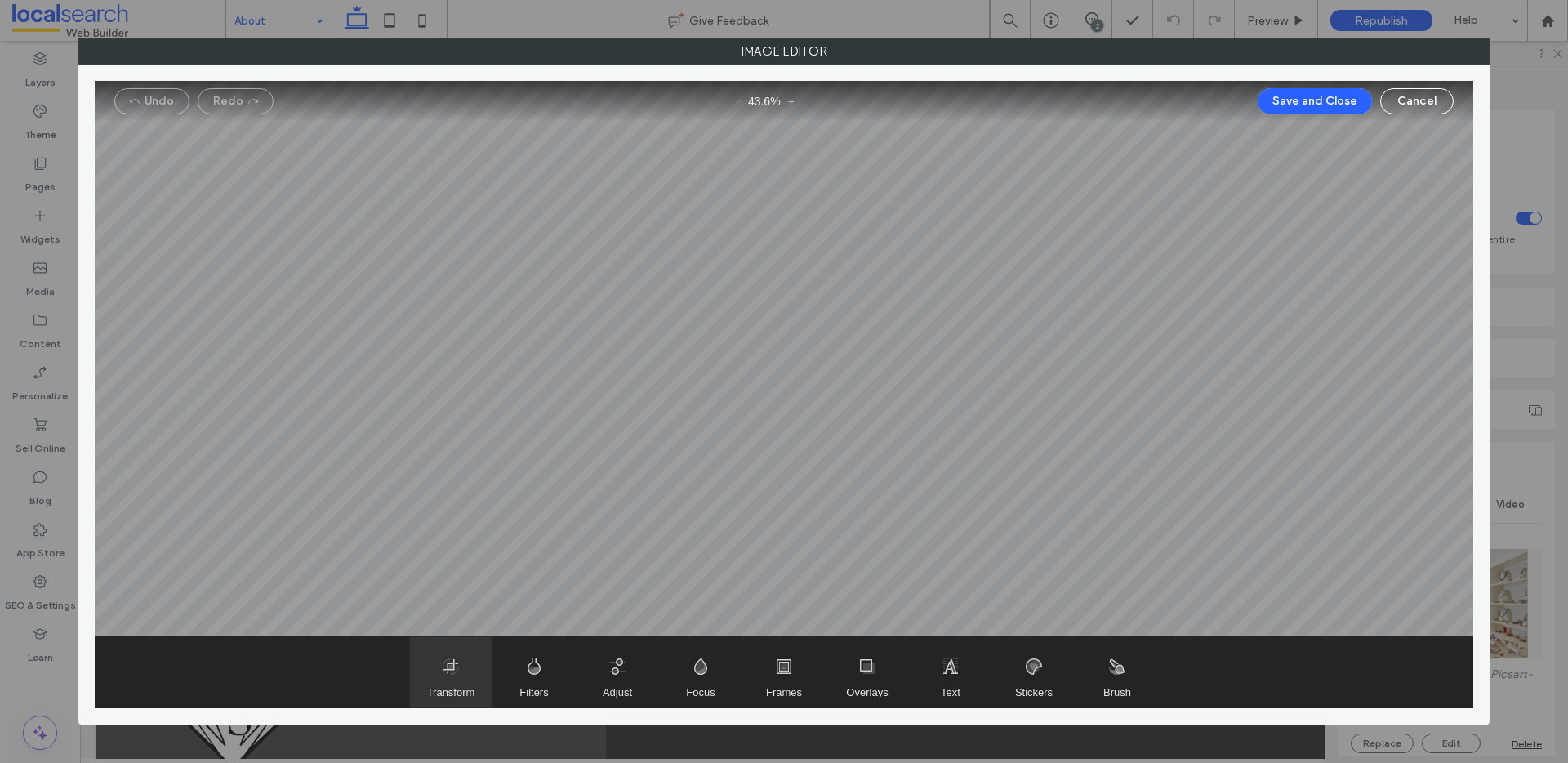 click at bounding box center (451, 672) 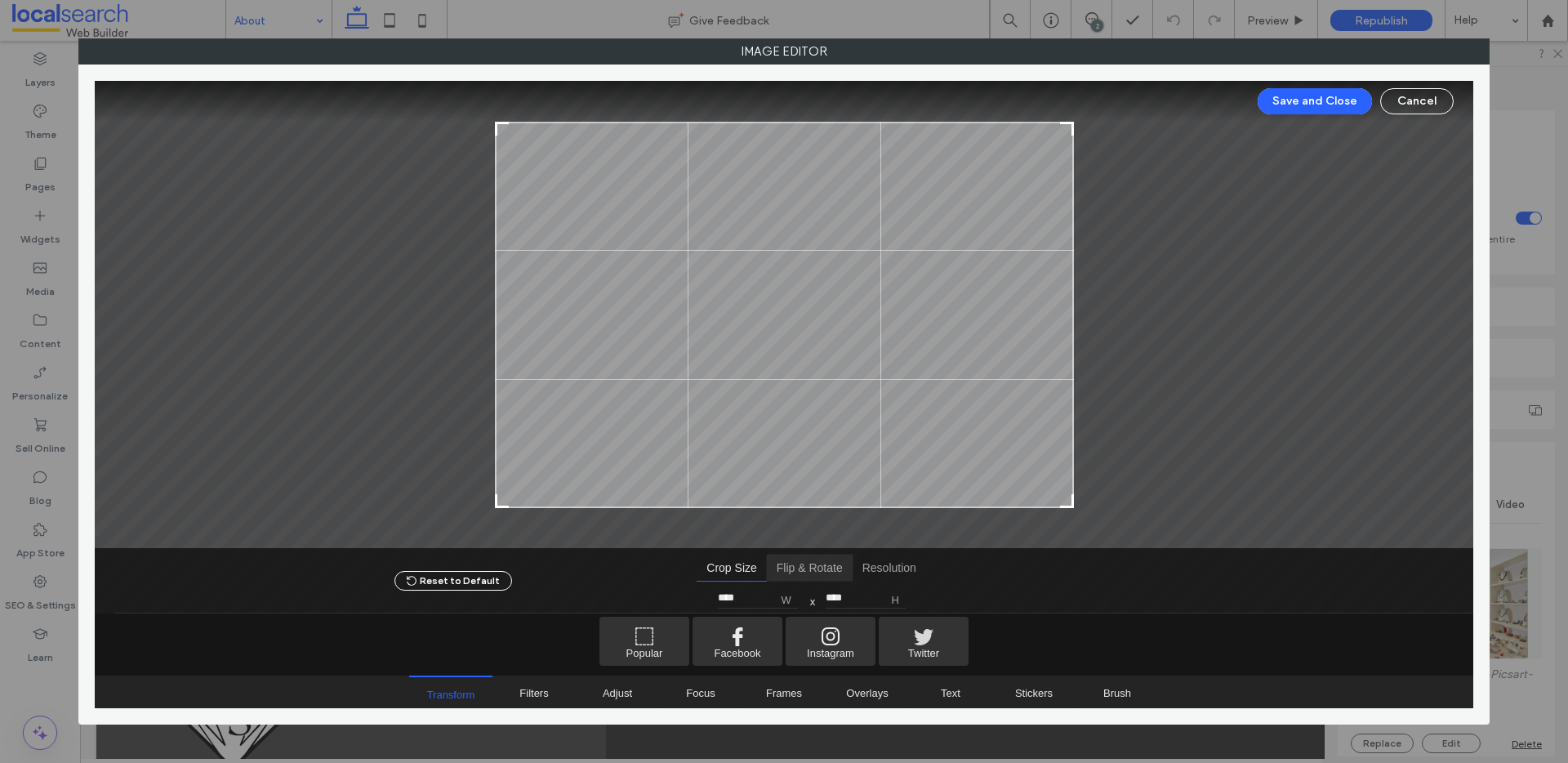 click at bounding box center (809, 568) 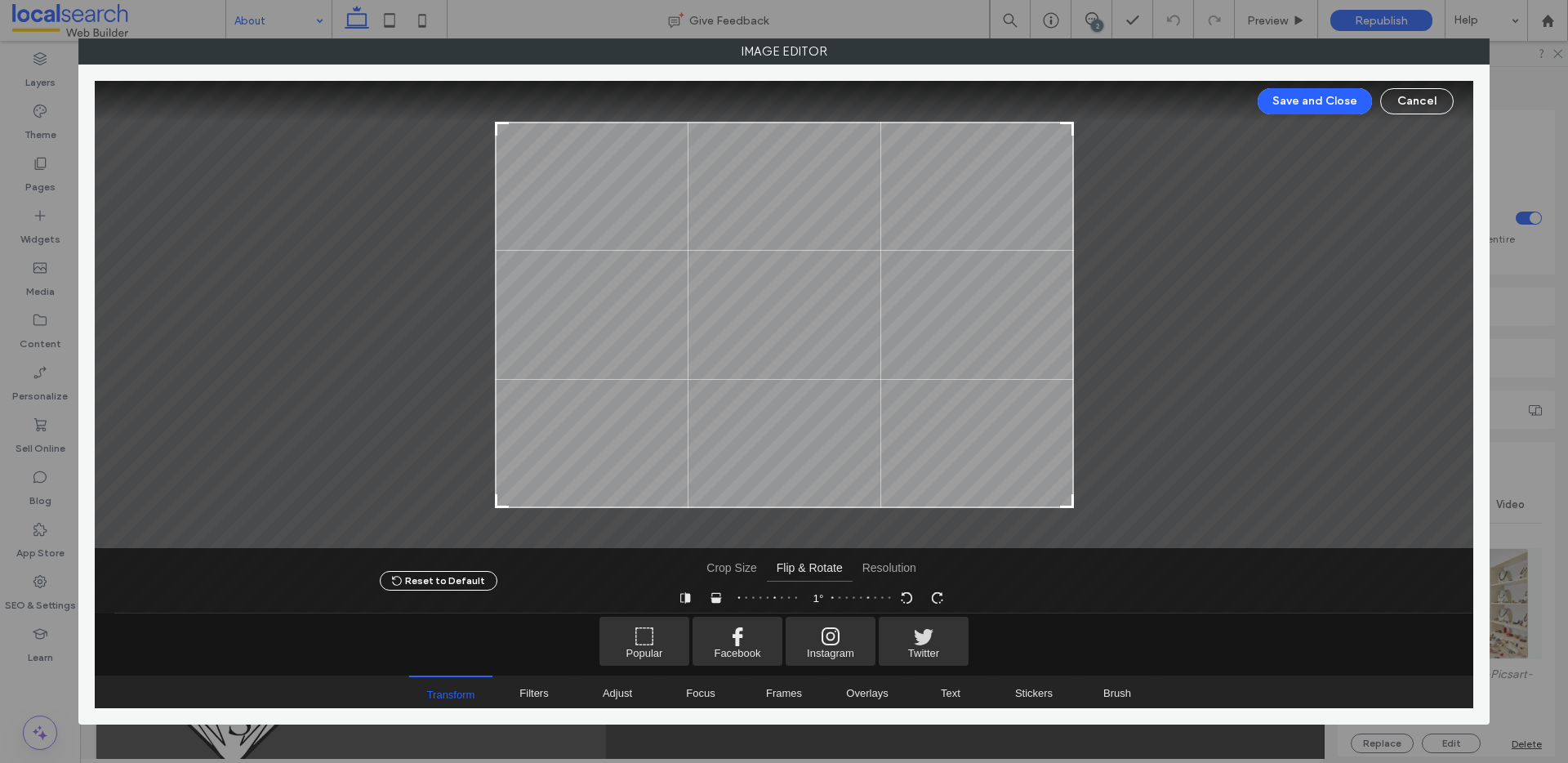 click 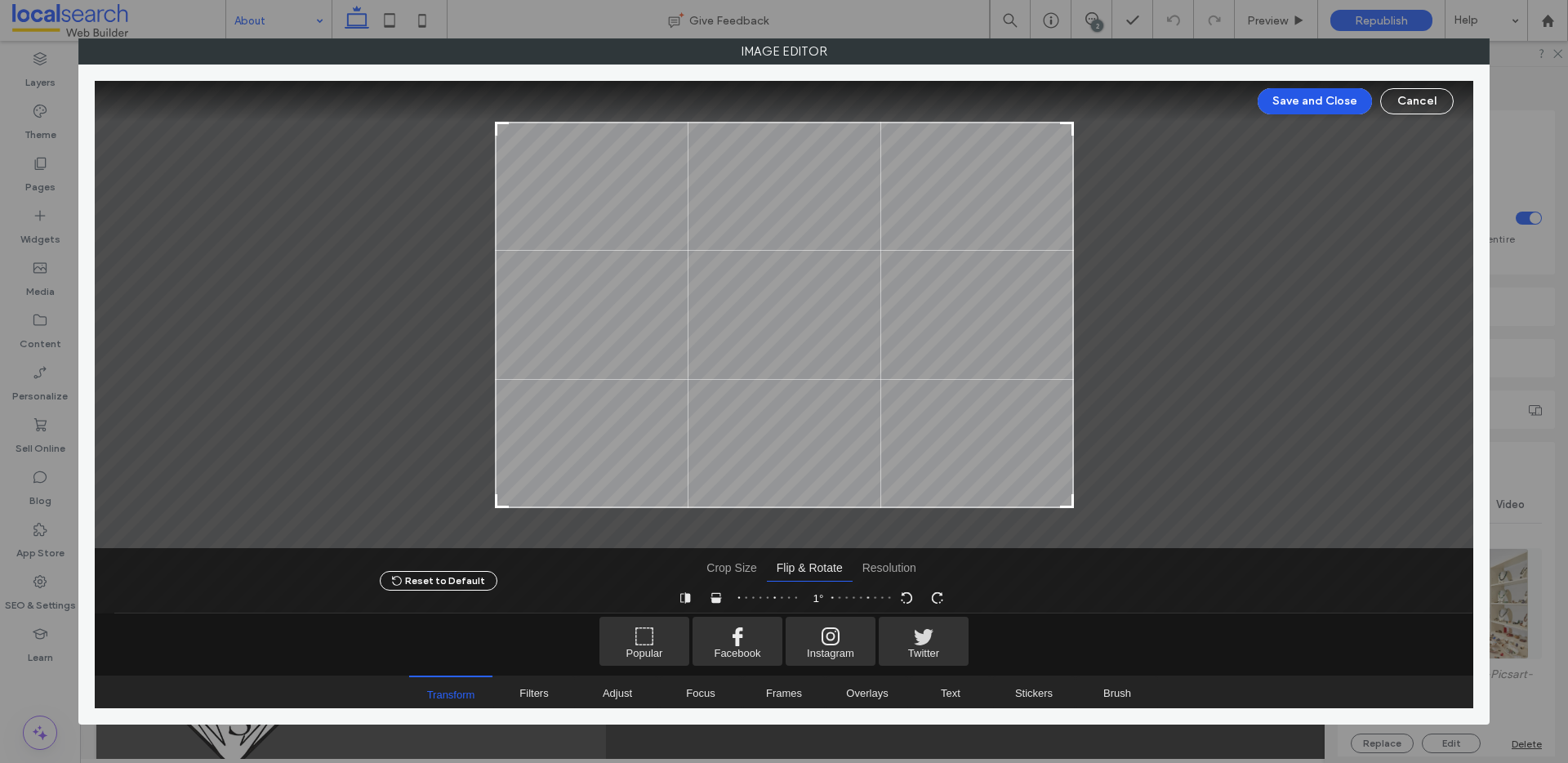 click on "Save and Close" at bounding box center (1315, 101) 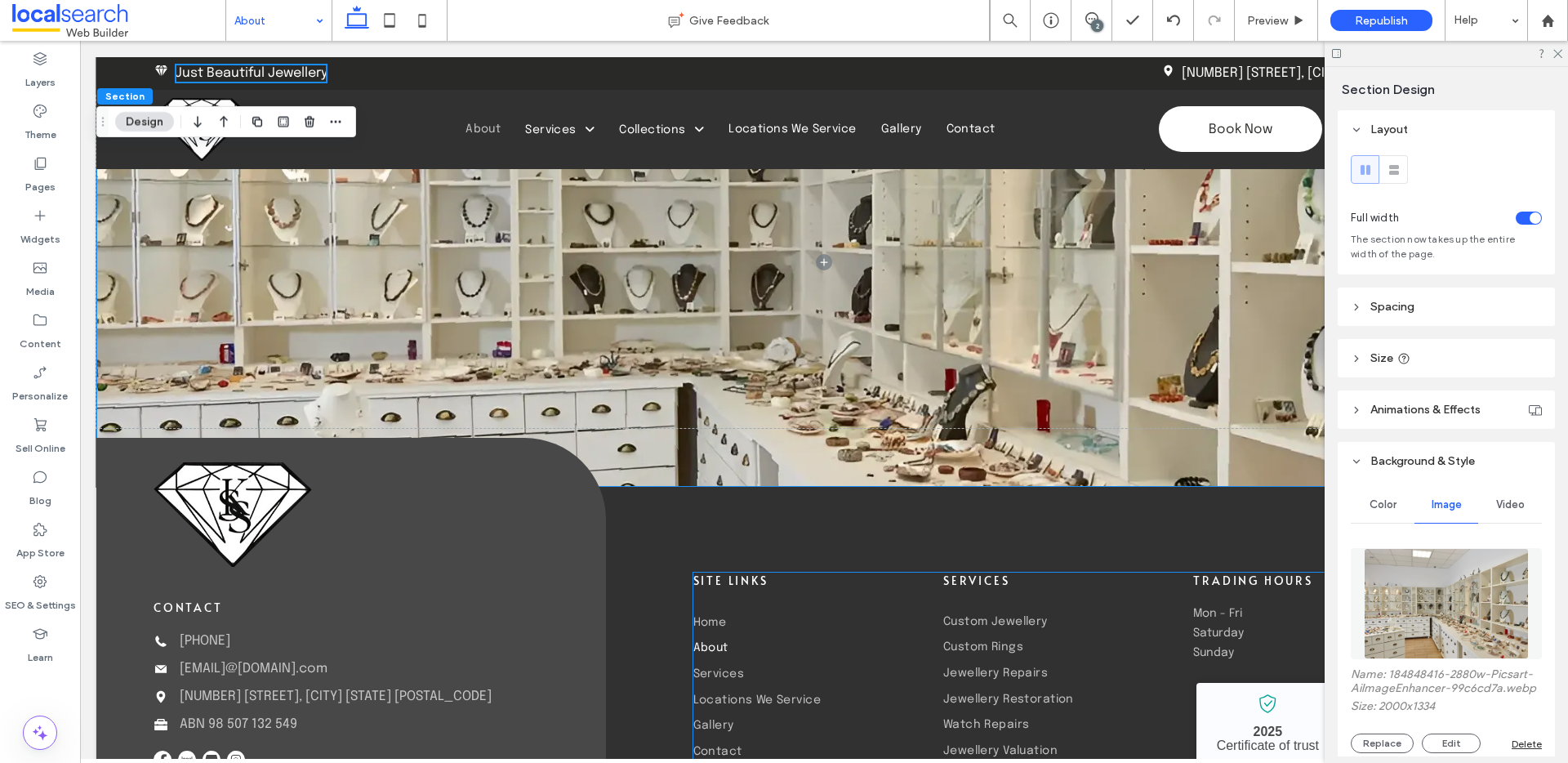 scroll, scrollTop: 1328, scrollLeft: 0, axis: vertical 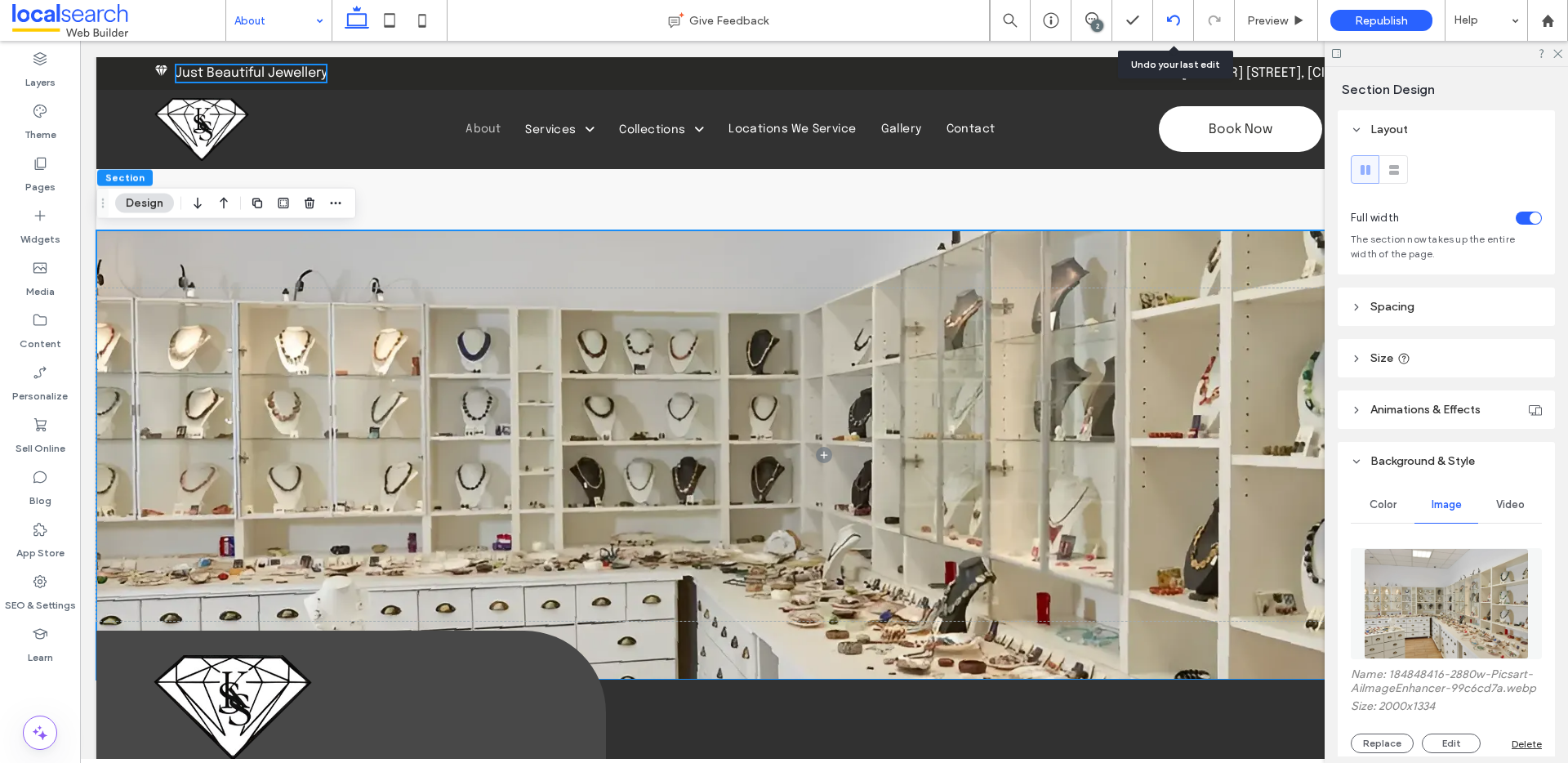click at bounding box center (1174, 20) 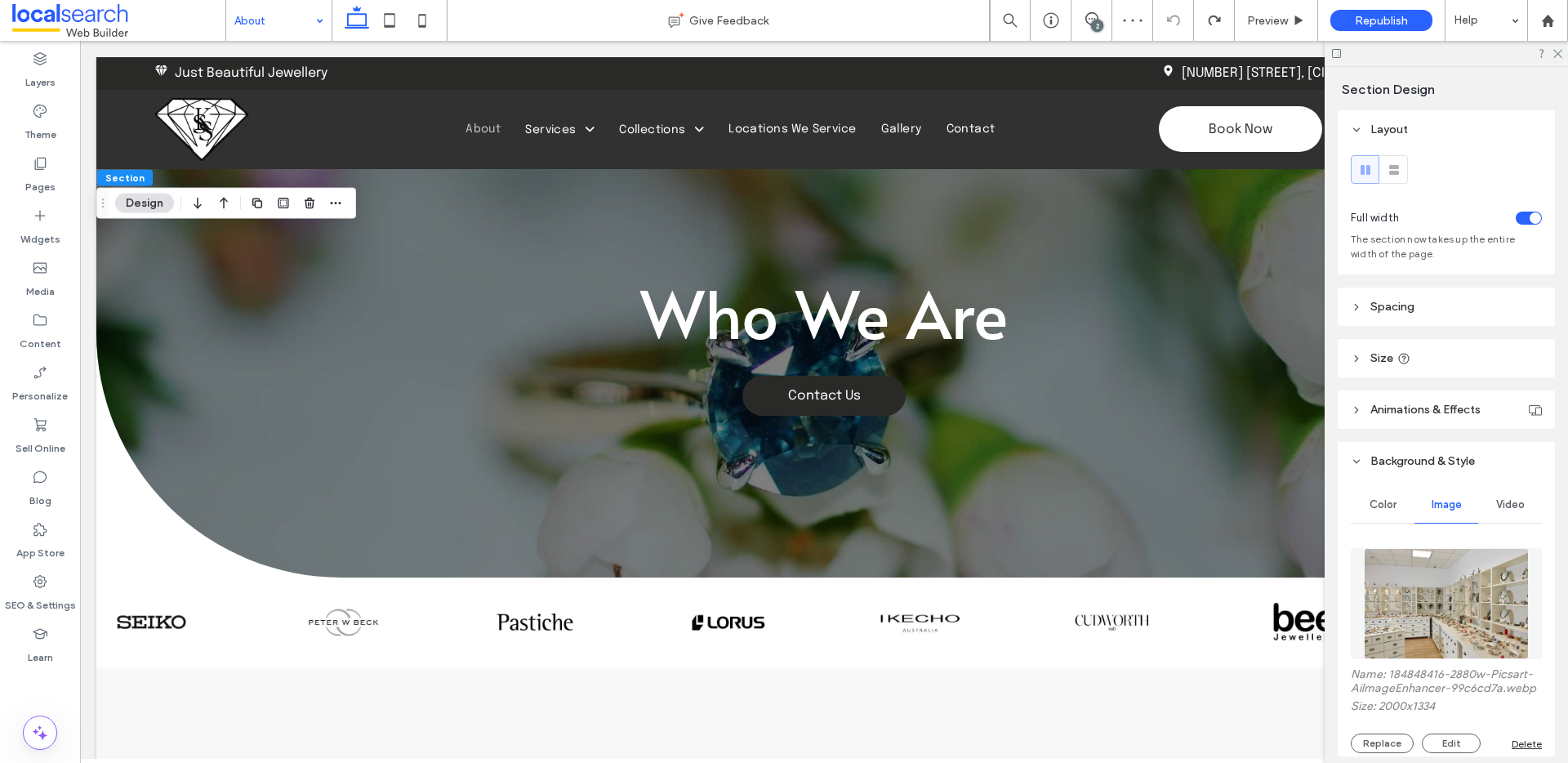 scroll, scrollTop: 0, scrollLeft: 0, axis: both 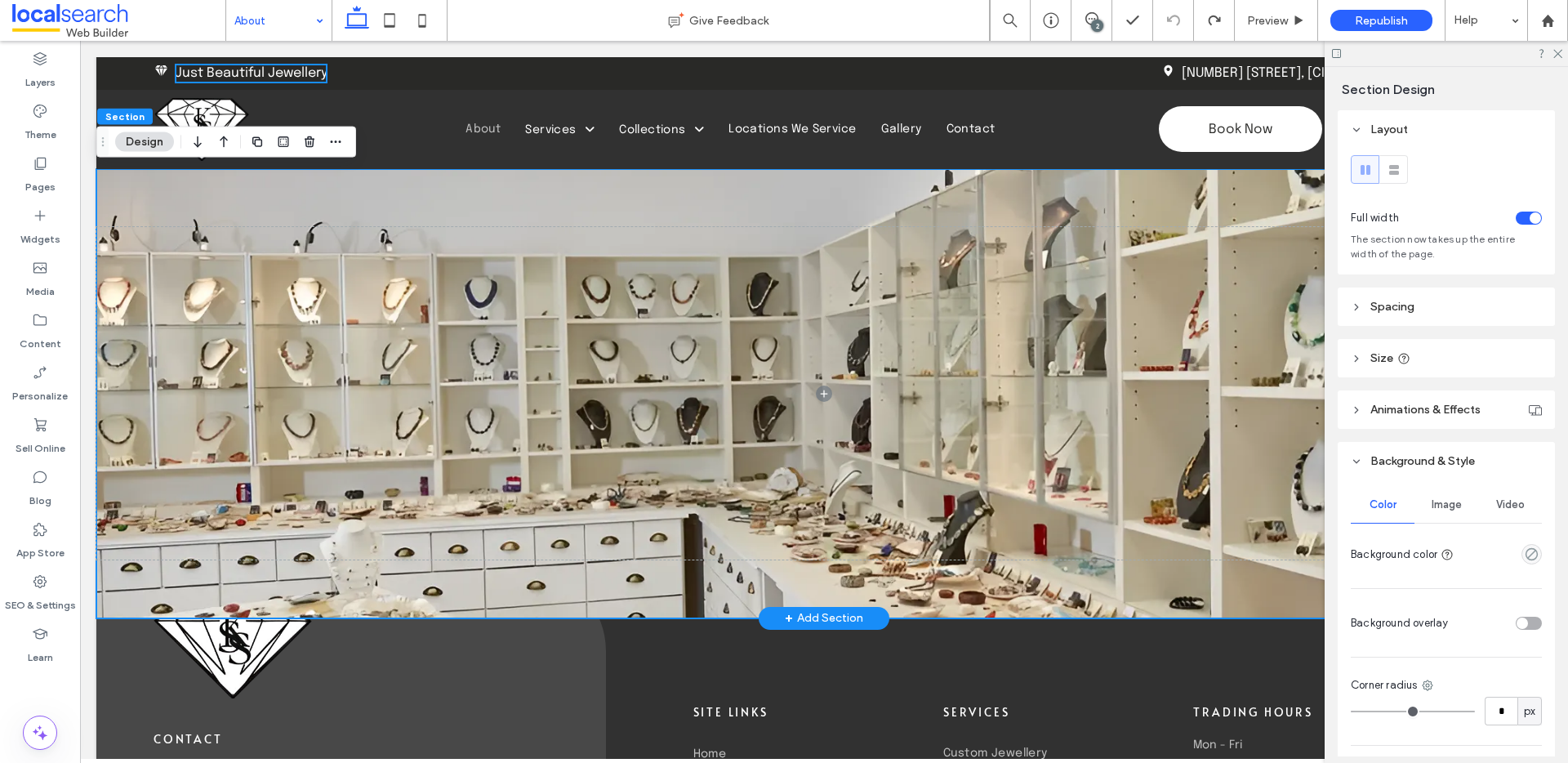 drag, startPoint x: 253, startPoint y: 27, endPoint x: 260, endPoint y: 33, distance: 9.219544 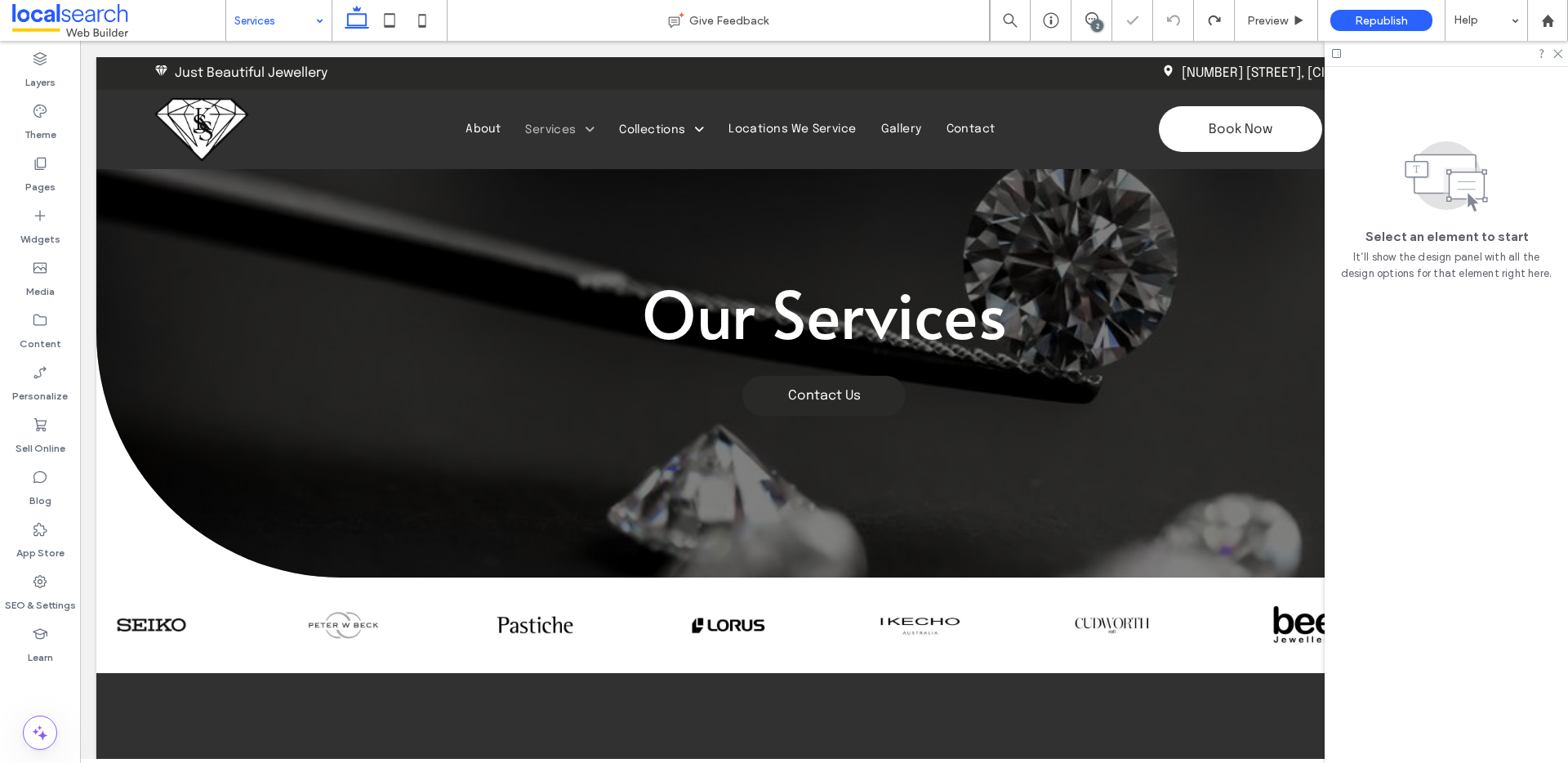 scroll, scrollTop: 0, scrollLeft: 0, axis: both 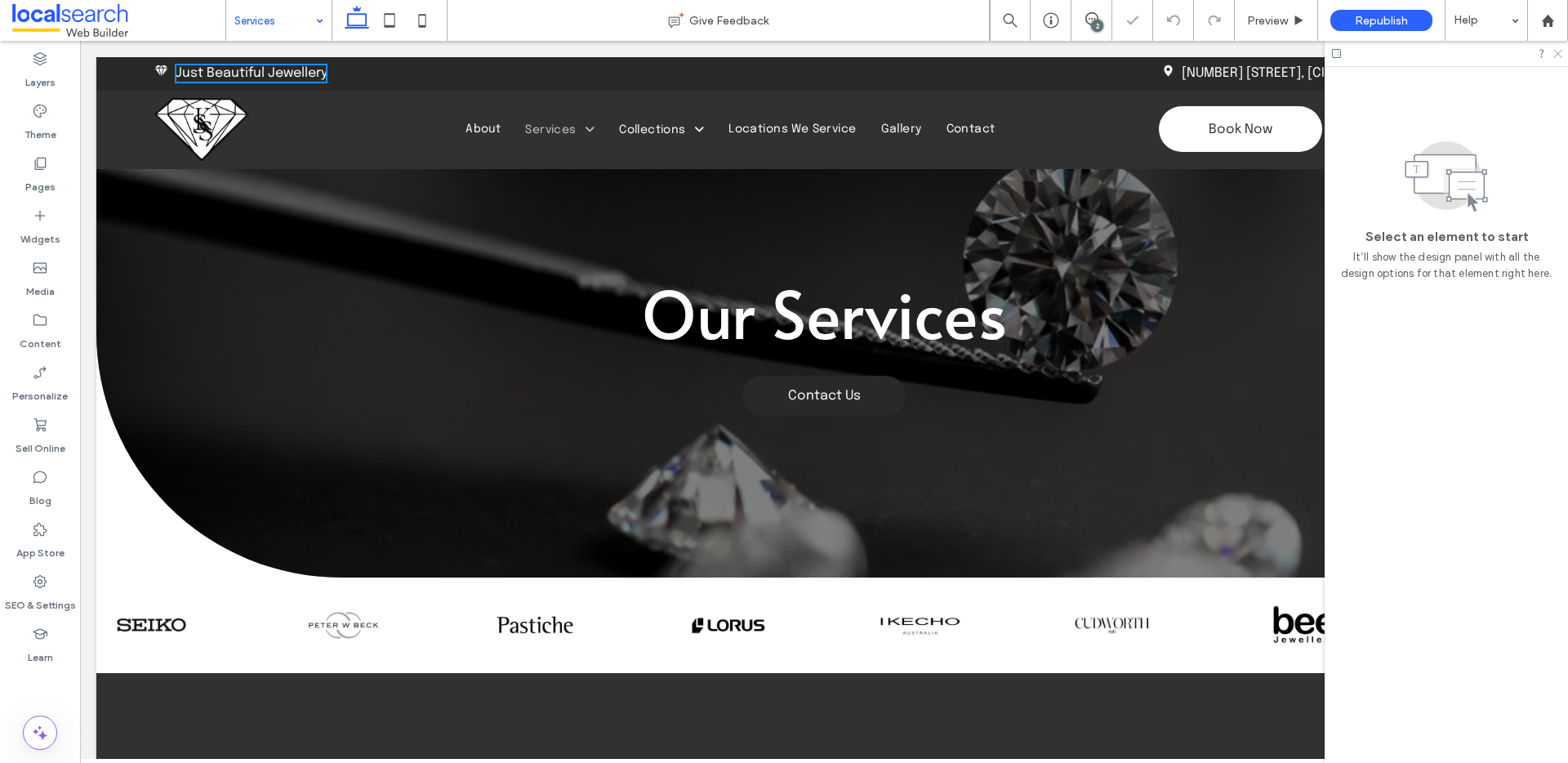 click 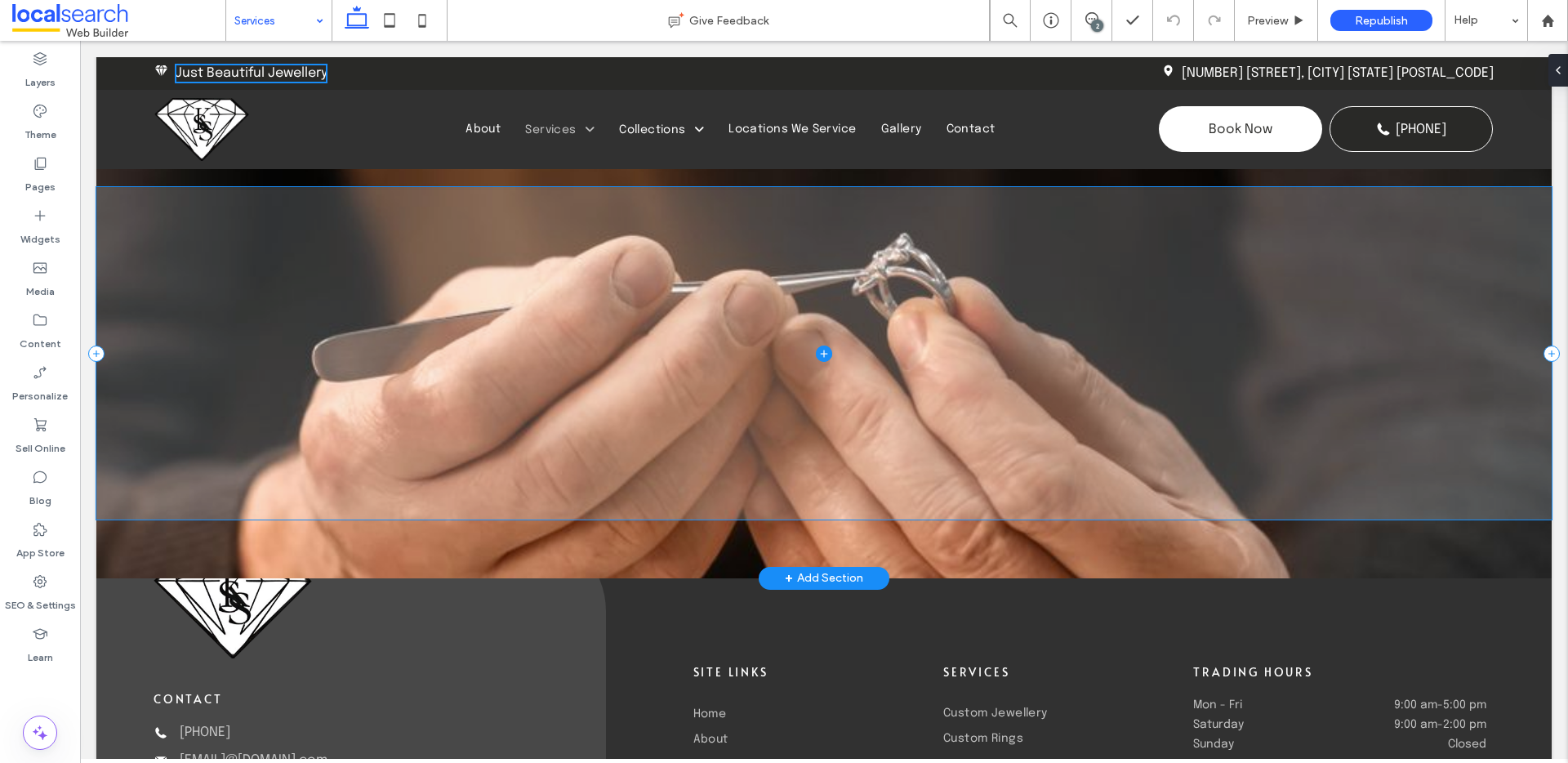 scroll, scrollTop: 3188, scrollLeft: 0, axis: vertical 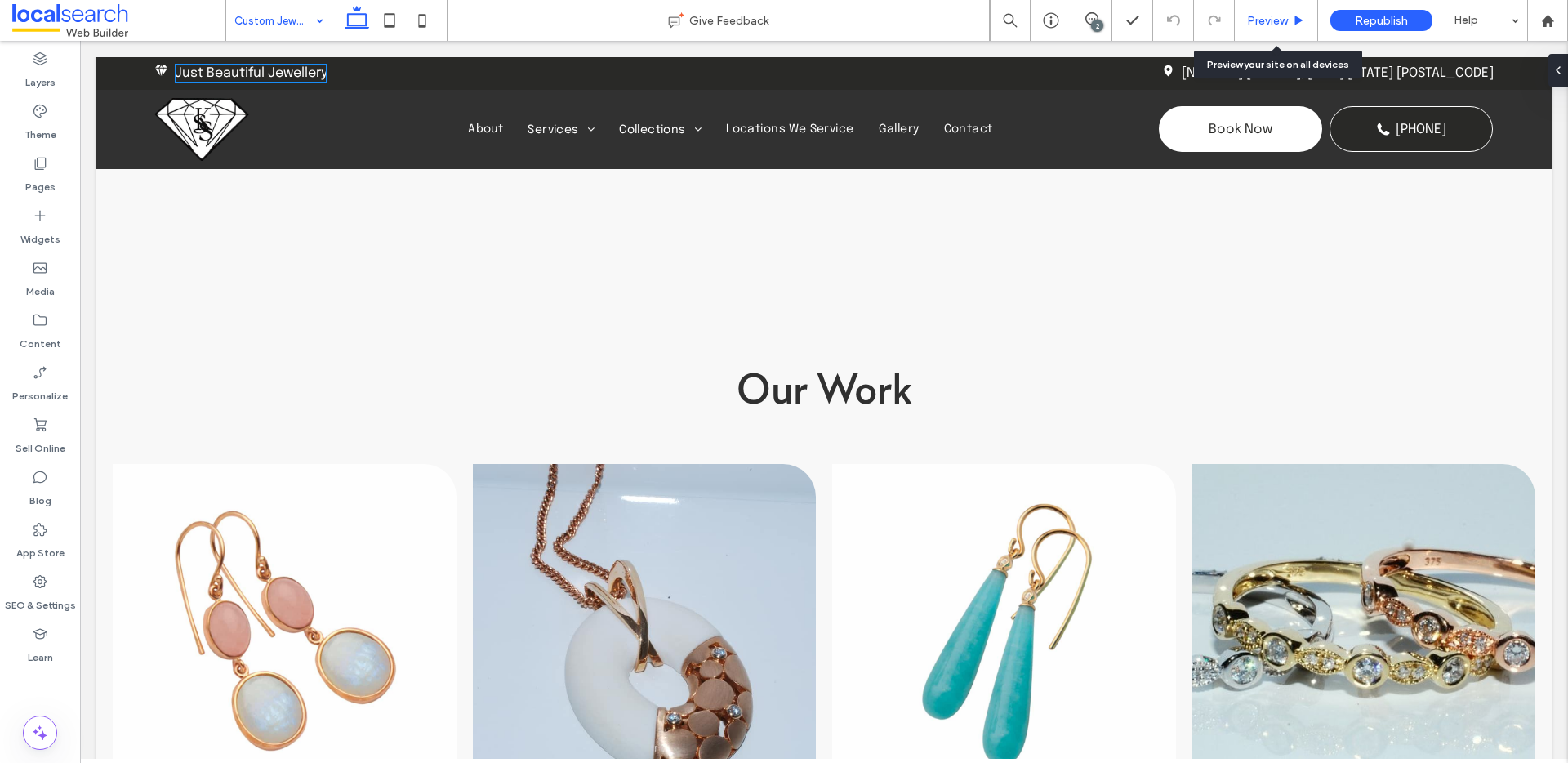 click on "Preview" at bounding box center [1267, 20] 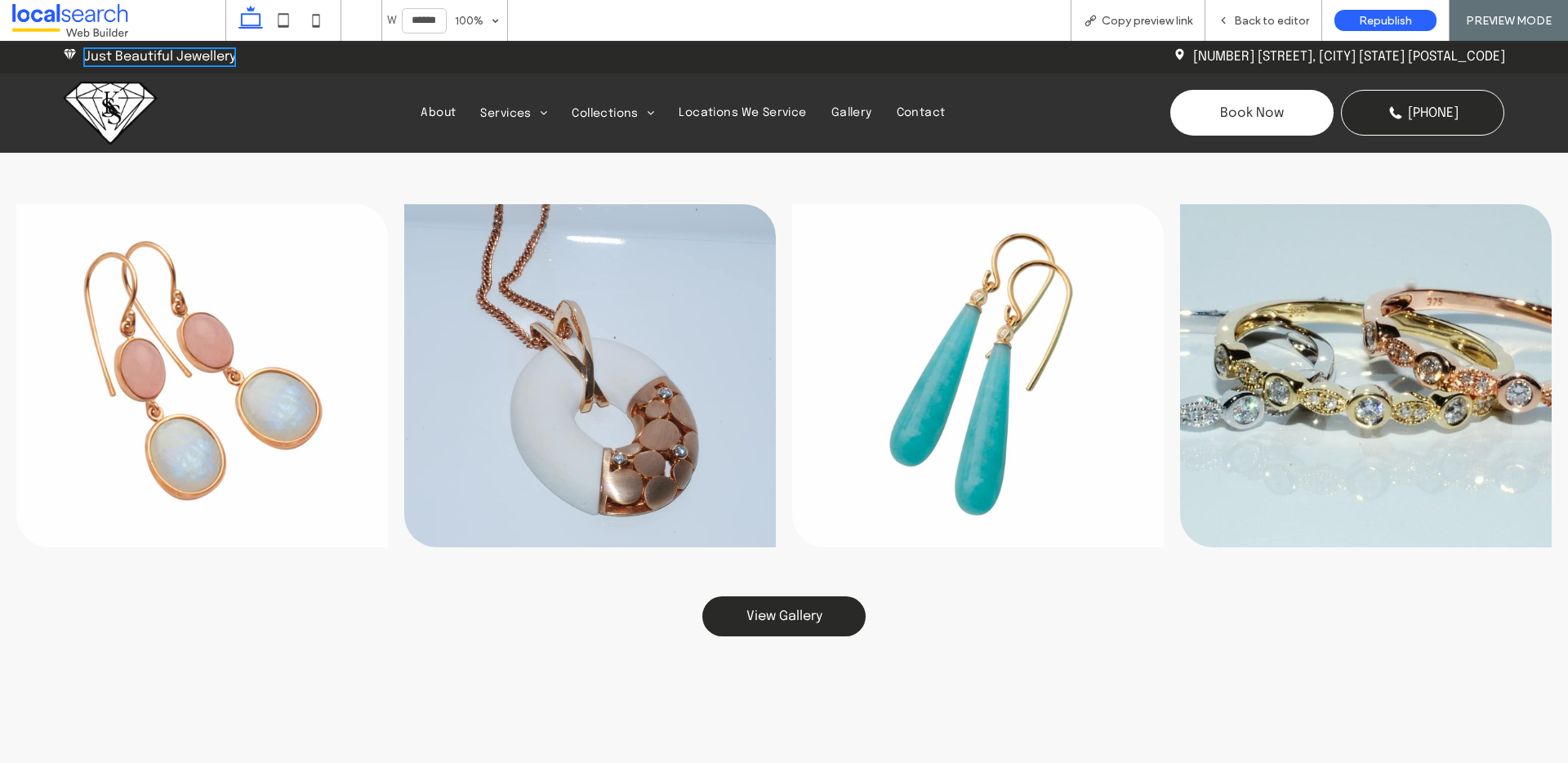 scroll, scrollTop: 2266, scrollLeft: 0, axis: vertical 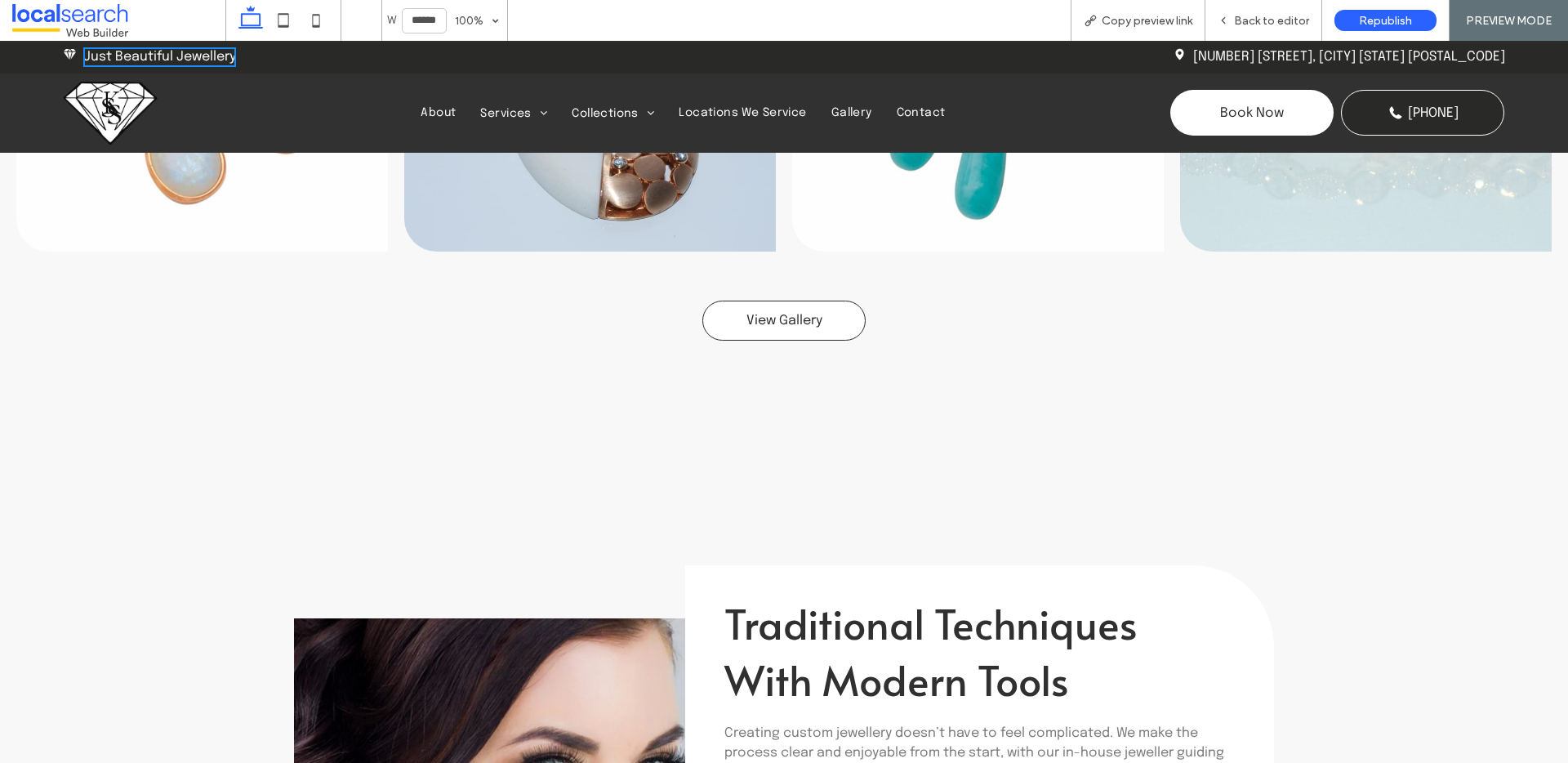 click on "View Gallery" at bounding box center [784, 320] 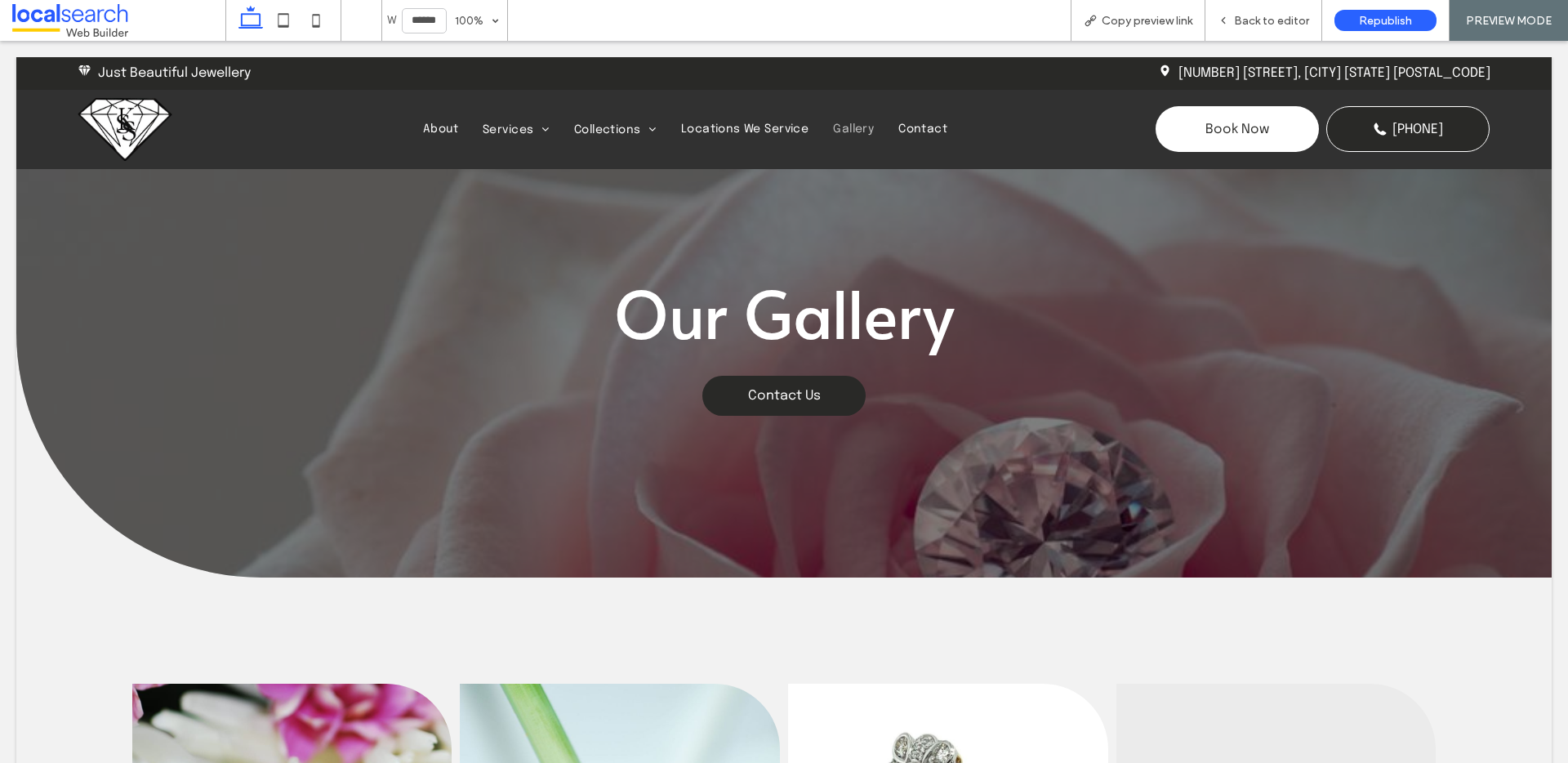 scroll, scrollTop: 0, scrollLeft: 0, axis: both 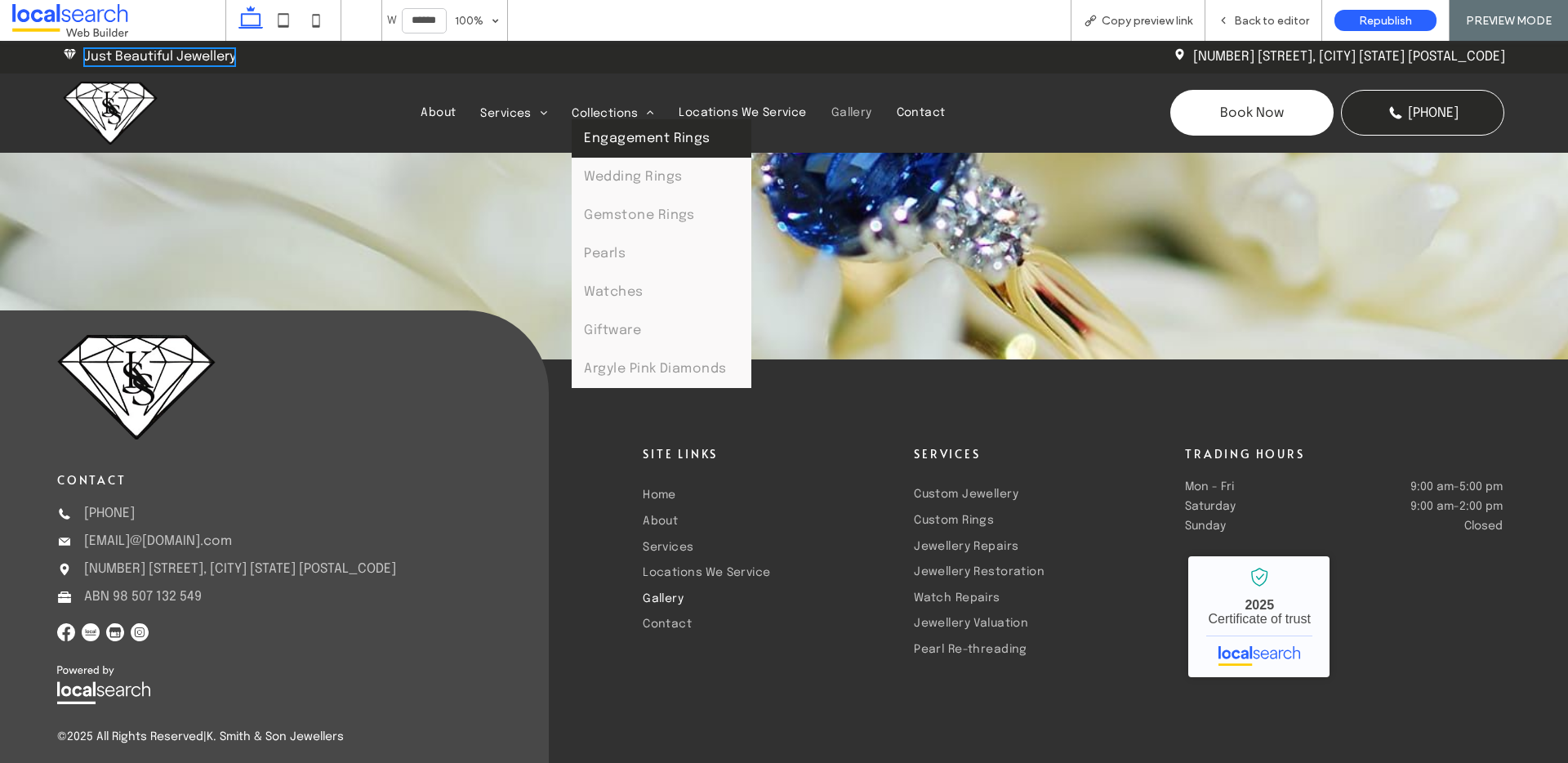 click on "Engagement Rings" at bounding box center (647, 138) 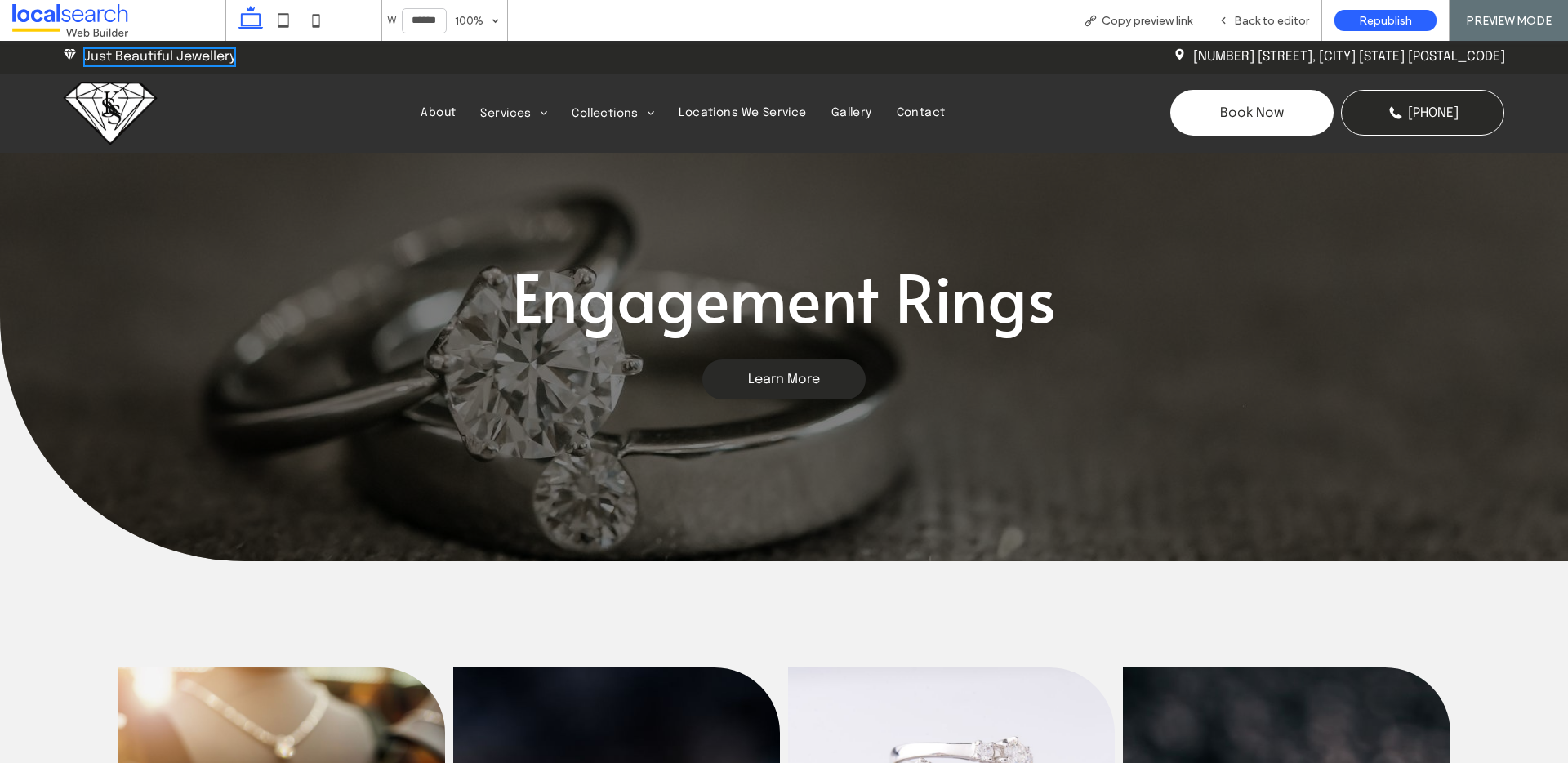 scroll, scrollTop: 1369, scrollLeft: 0, axis: vertical 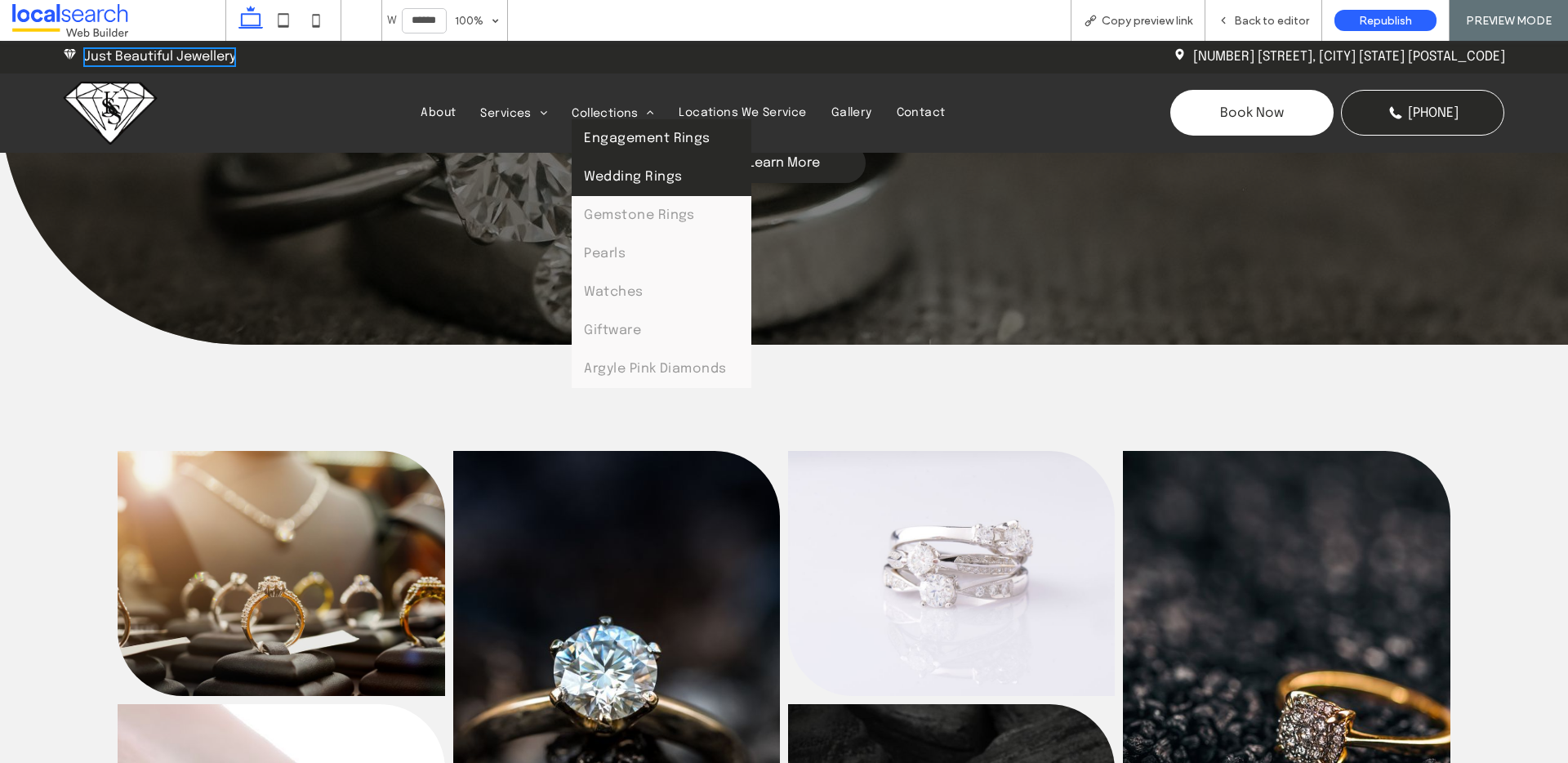 click on "Wedding Rings" at bounding box center (662, 176) 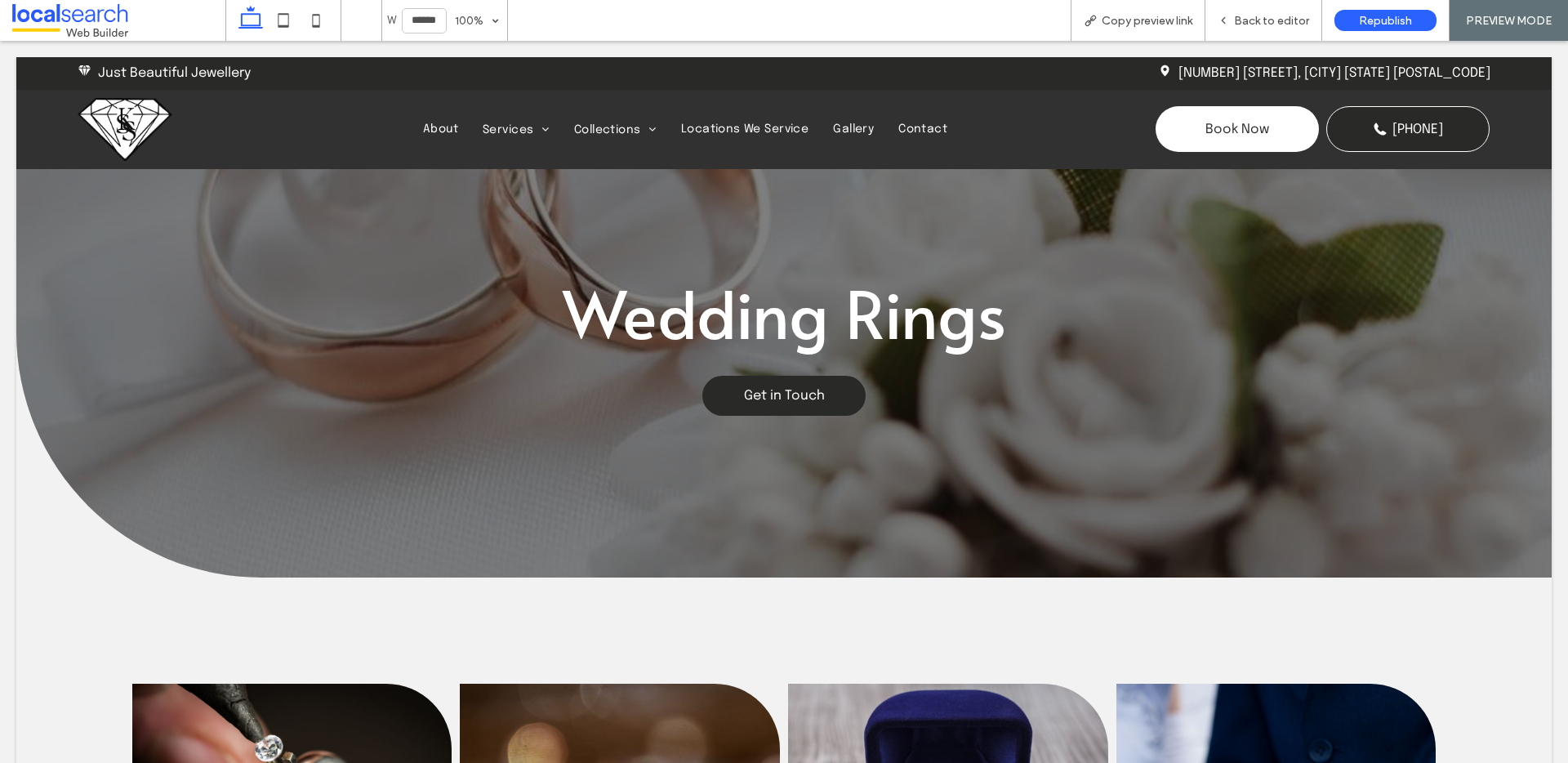 scroll, scrollTop: 0, scrollLeft: 0, axis: both 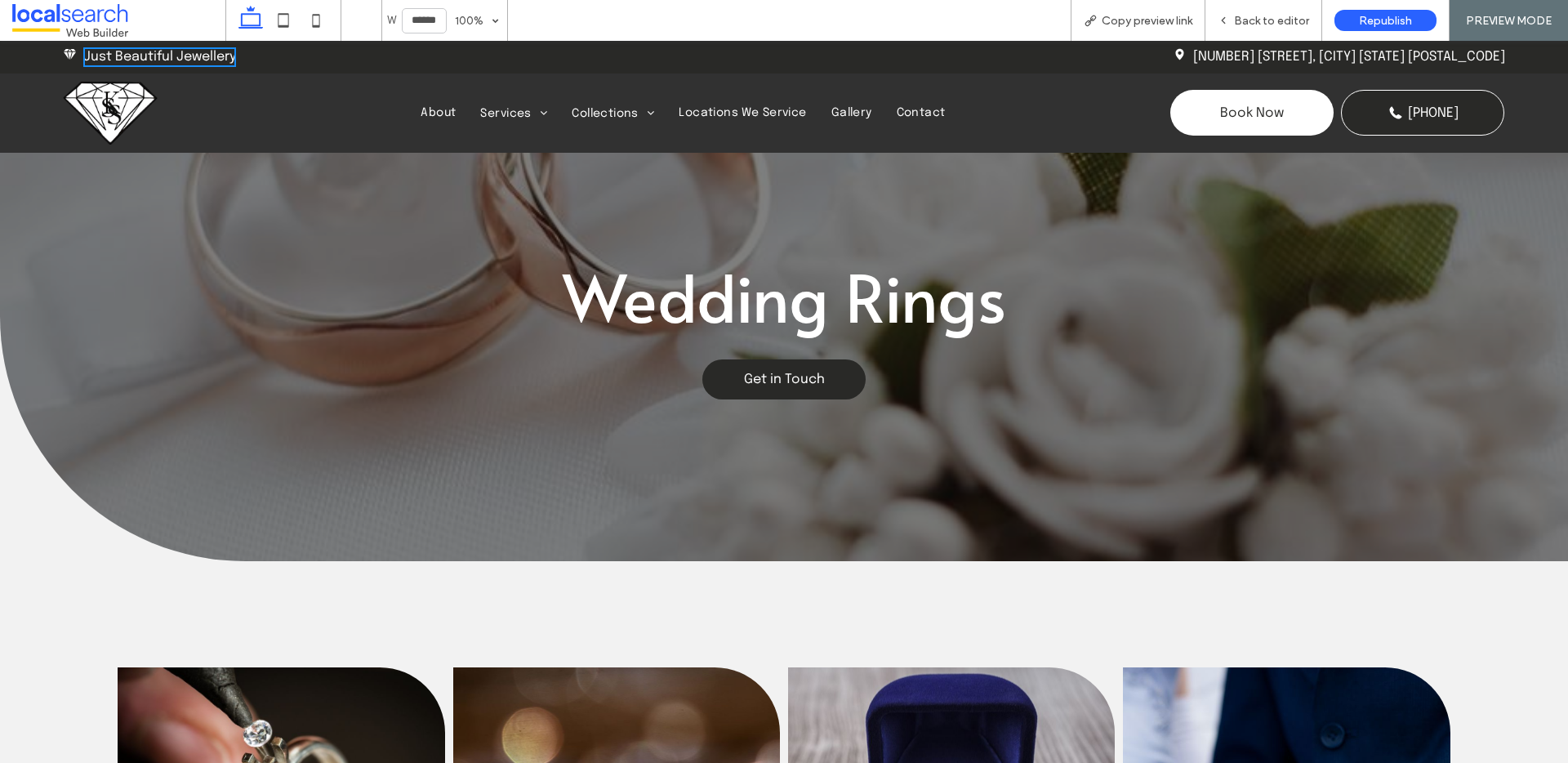 click at bounding box center [110, 113] 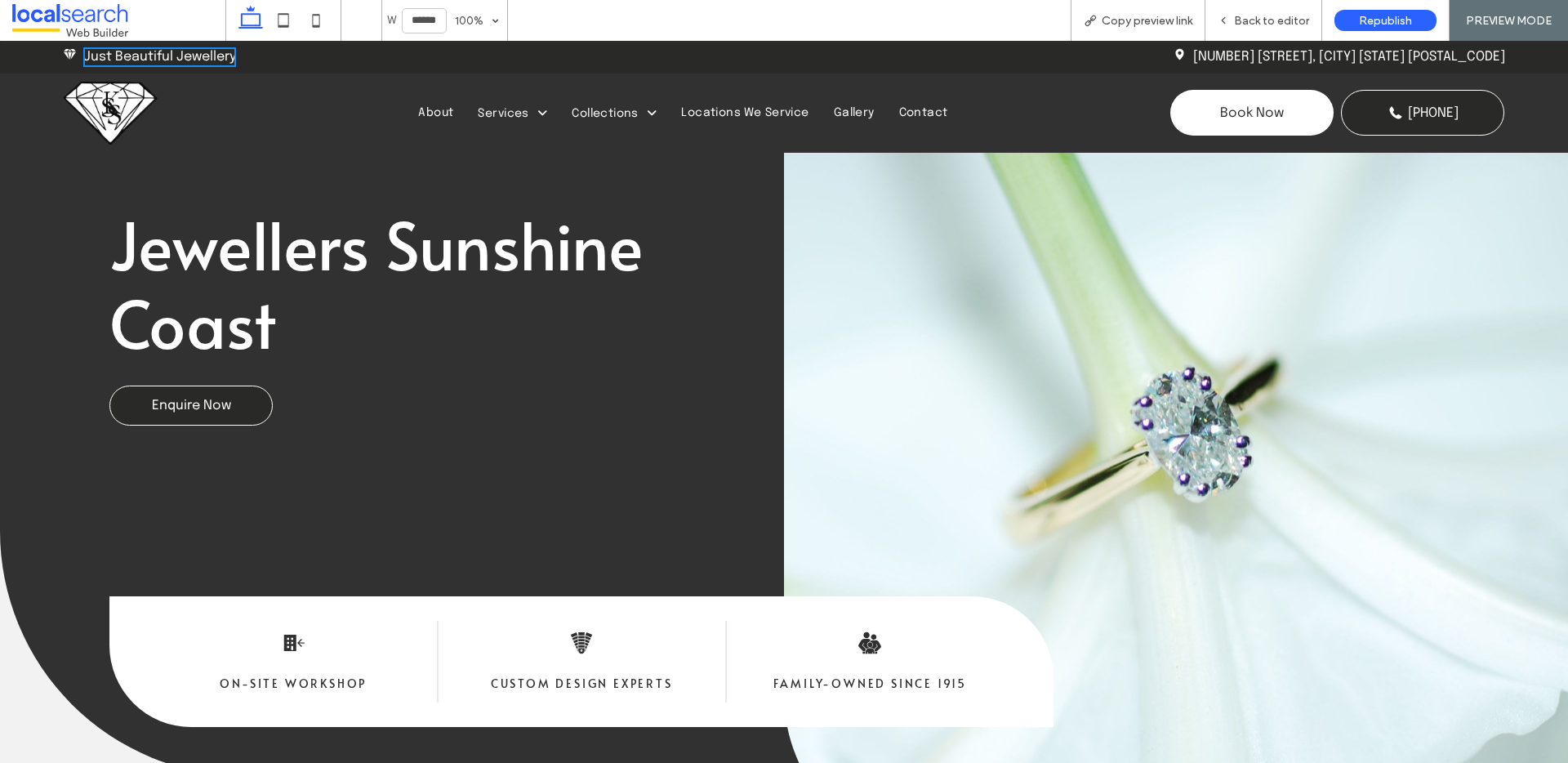scroll, scrollTop: 0, scrollLeft: 0, axis: both 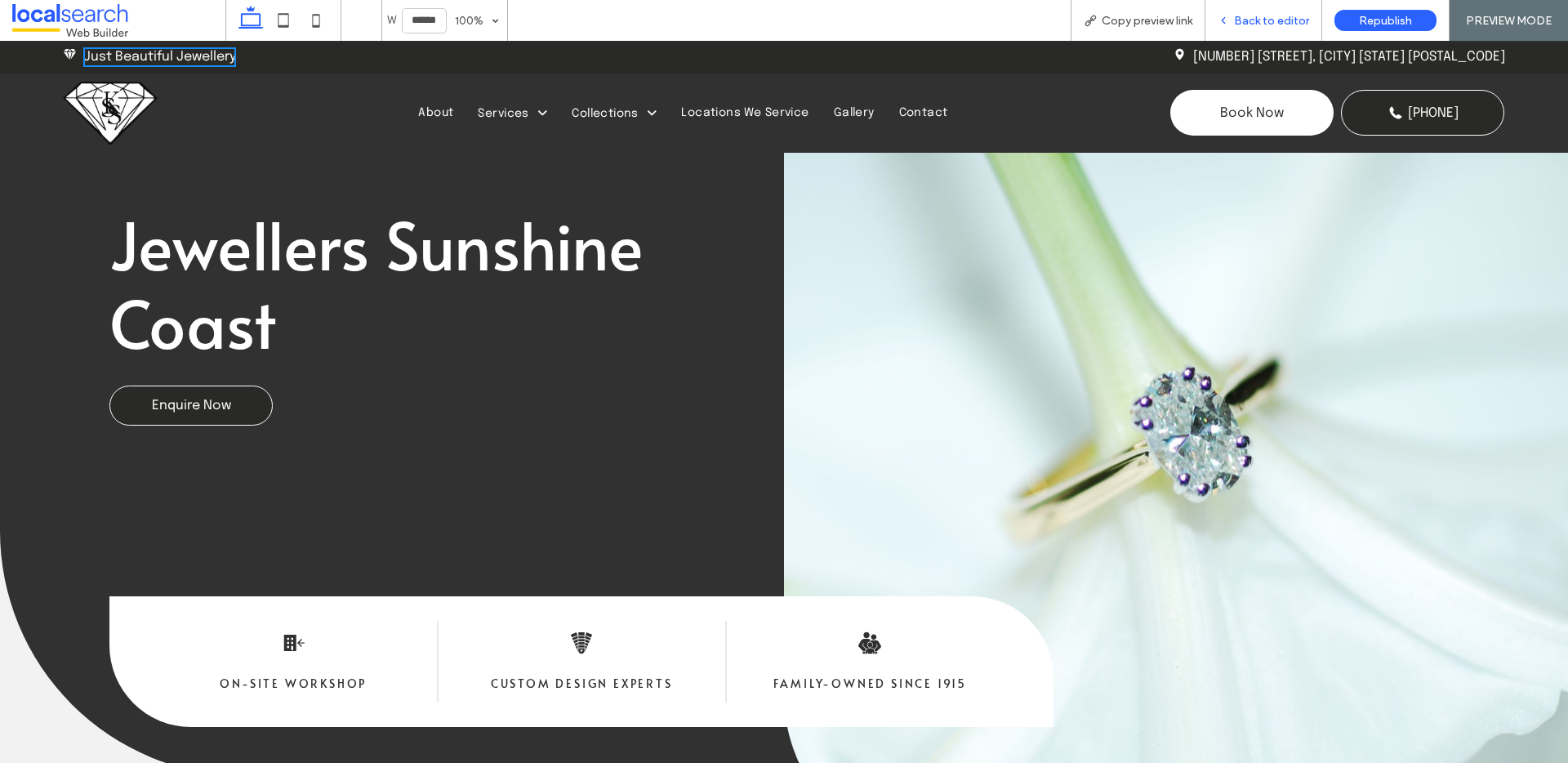 click on "Back to editor" at bounding box center [1272, 20] 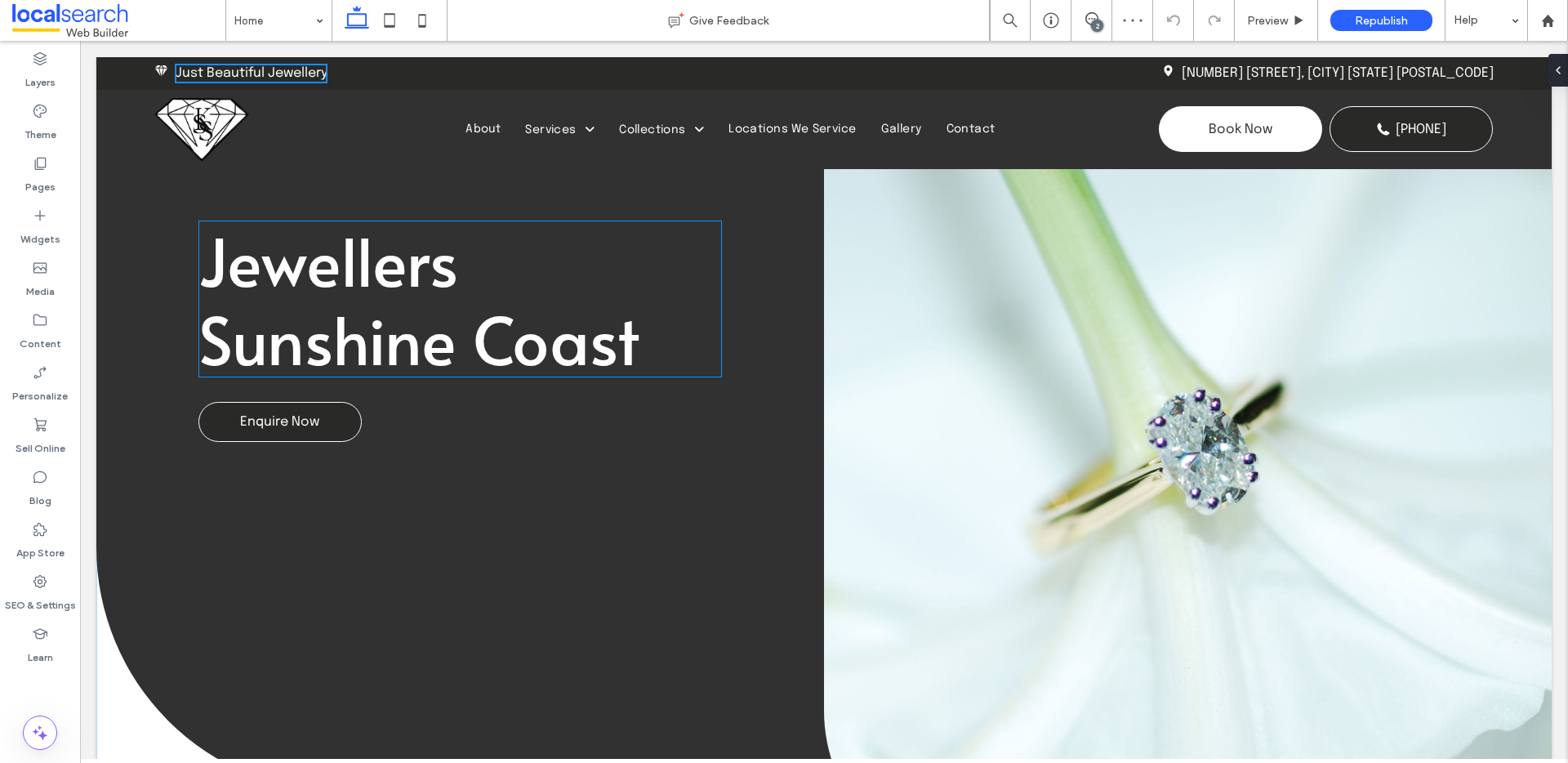 click on "Jewellers Sunshine Coast" at bounding box center (419, 299) 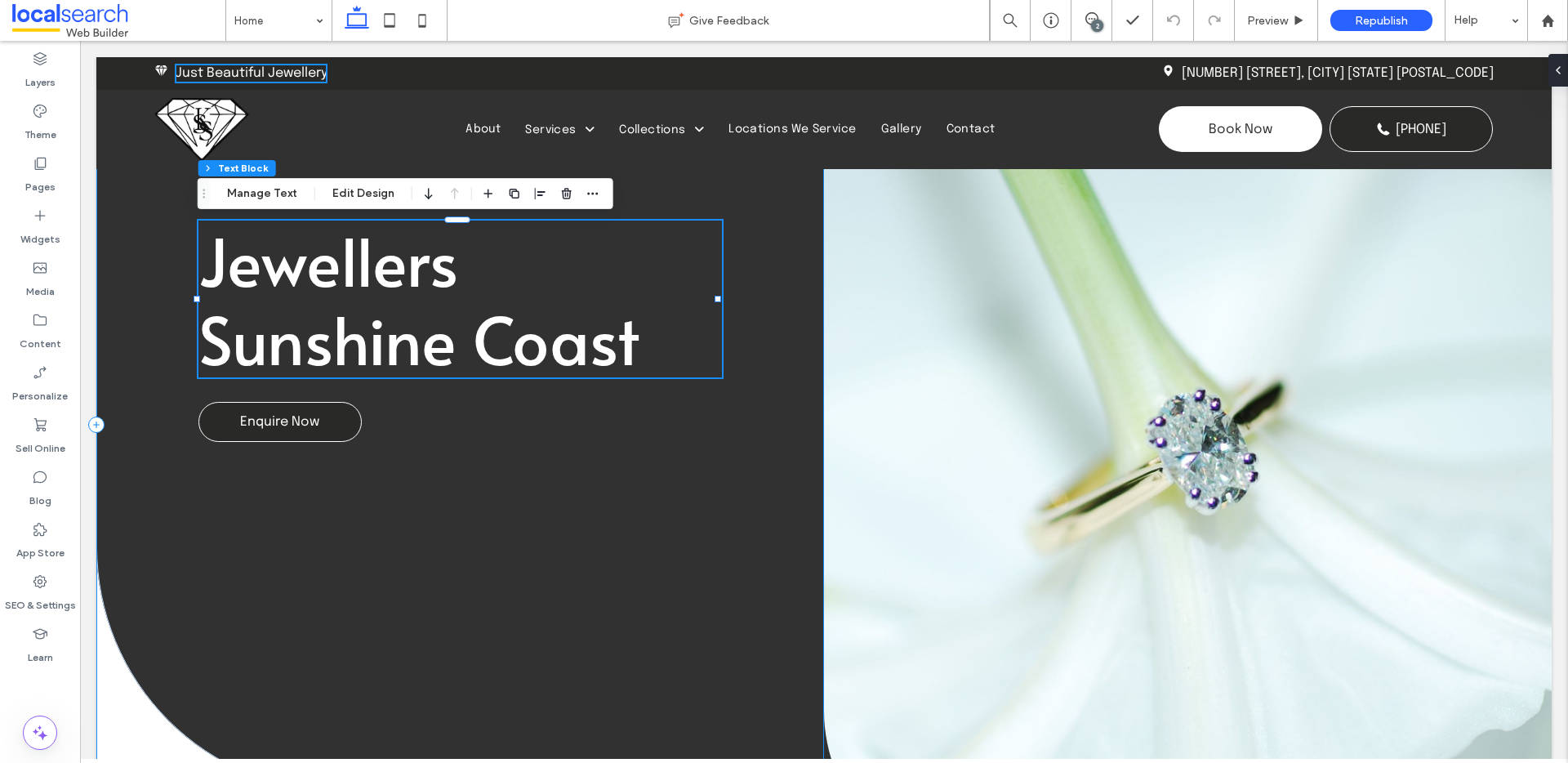 click on "Jewellers [REGION]
Enquire Now" at bounding box center (460, 425) 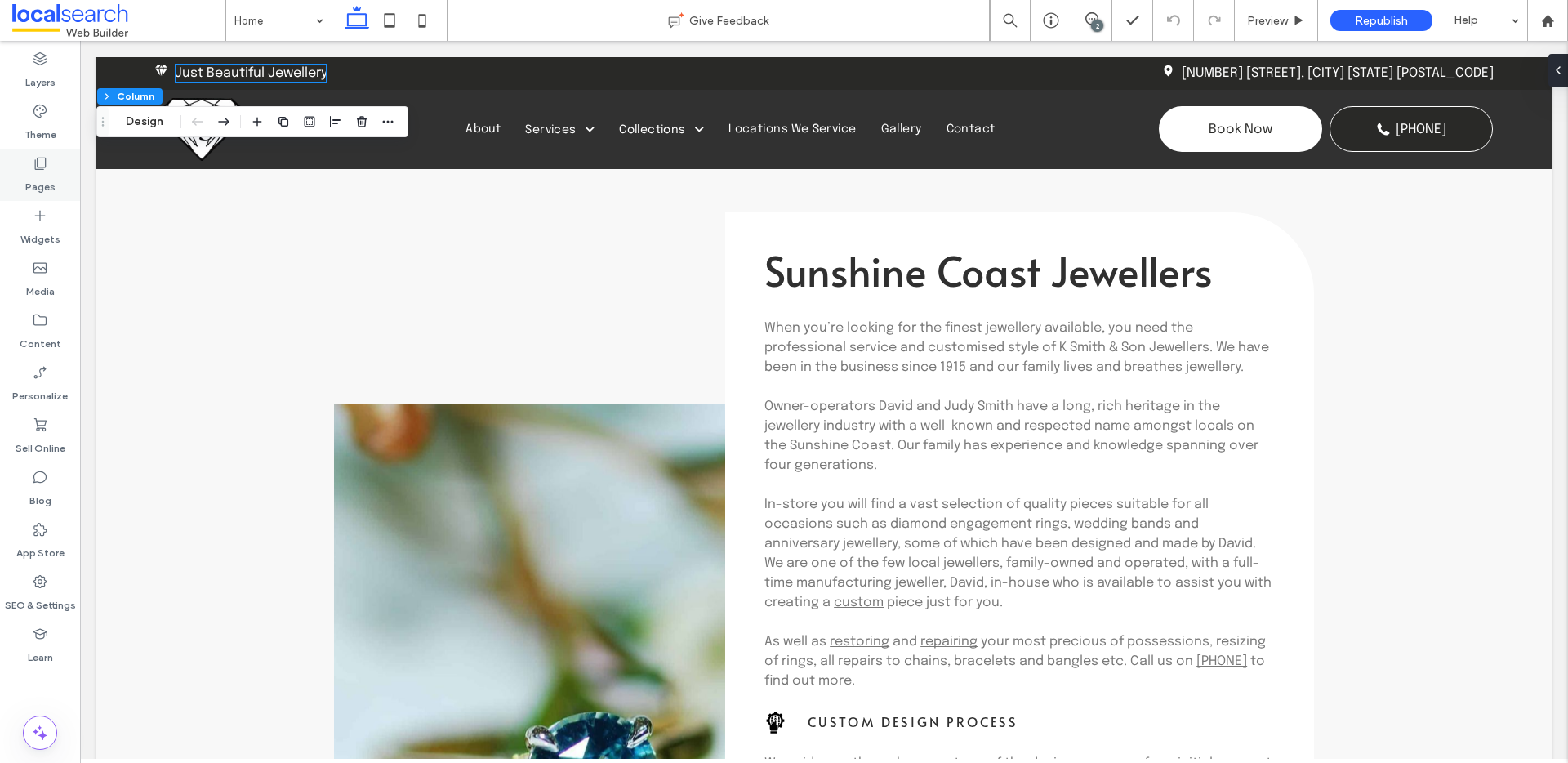 scroll, scrollTop: 0, scrollLeft: 0, axis: both 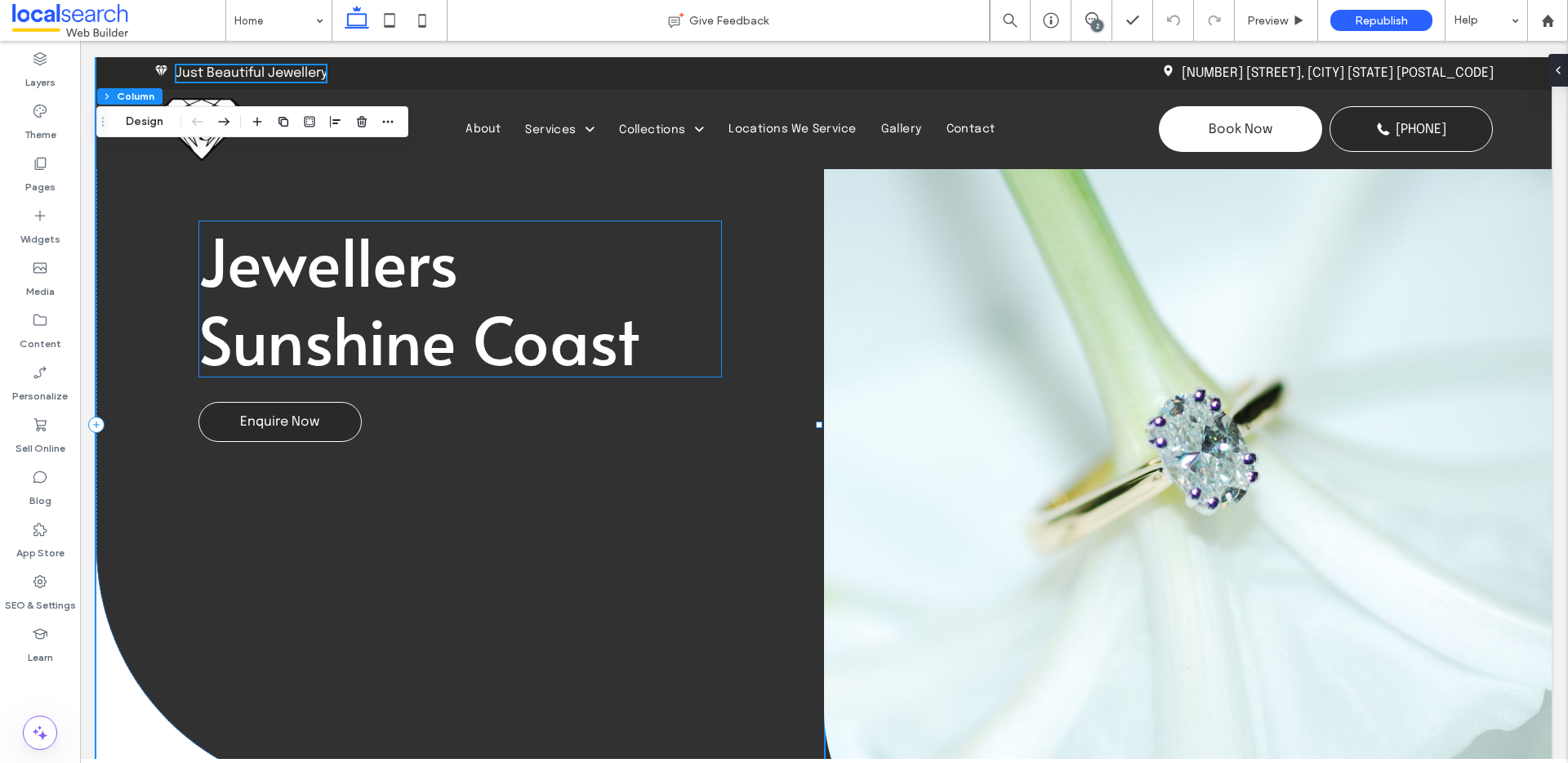 click on "Jewellers Sunshine Coast" at bounding box center (419, 299) 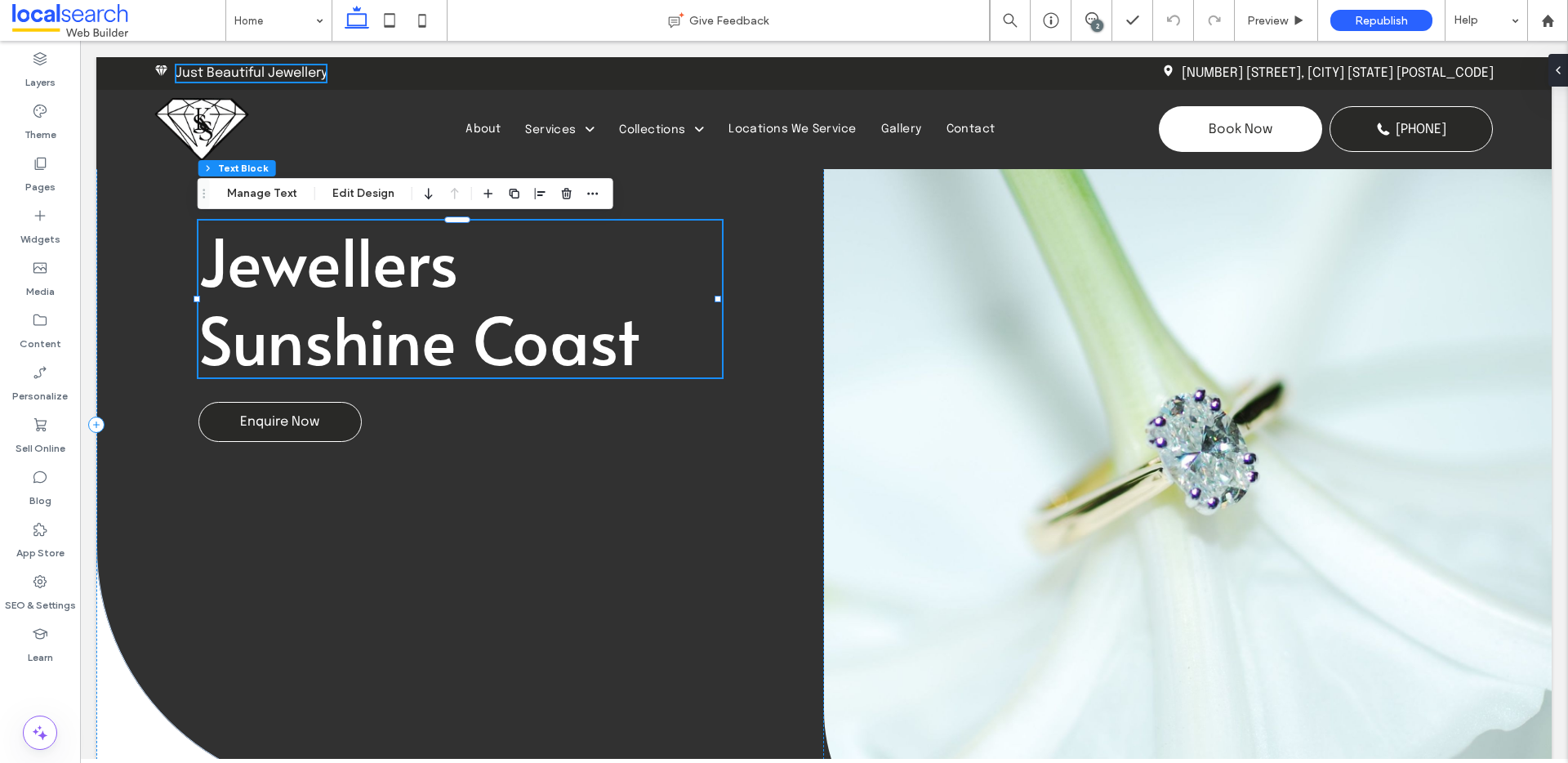 click on "Jewellers Sunshine Coast" at bounding box center [419, 299] 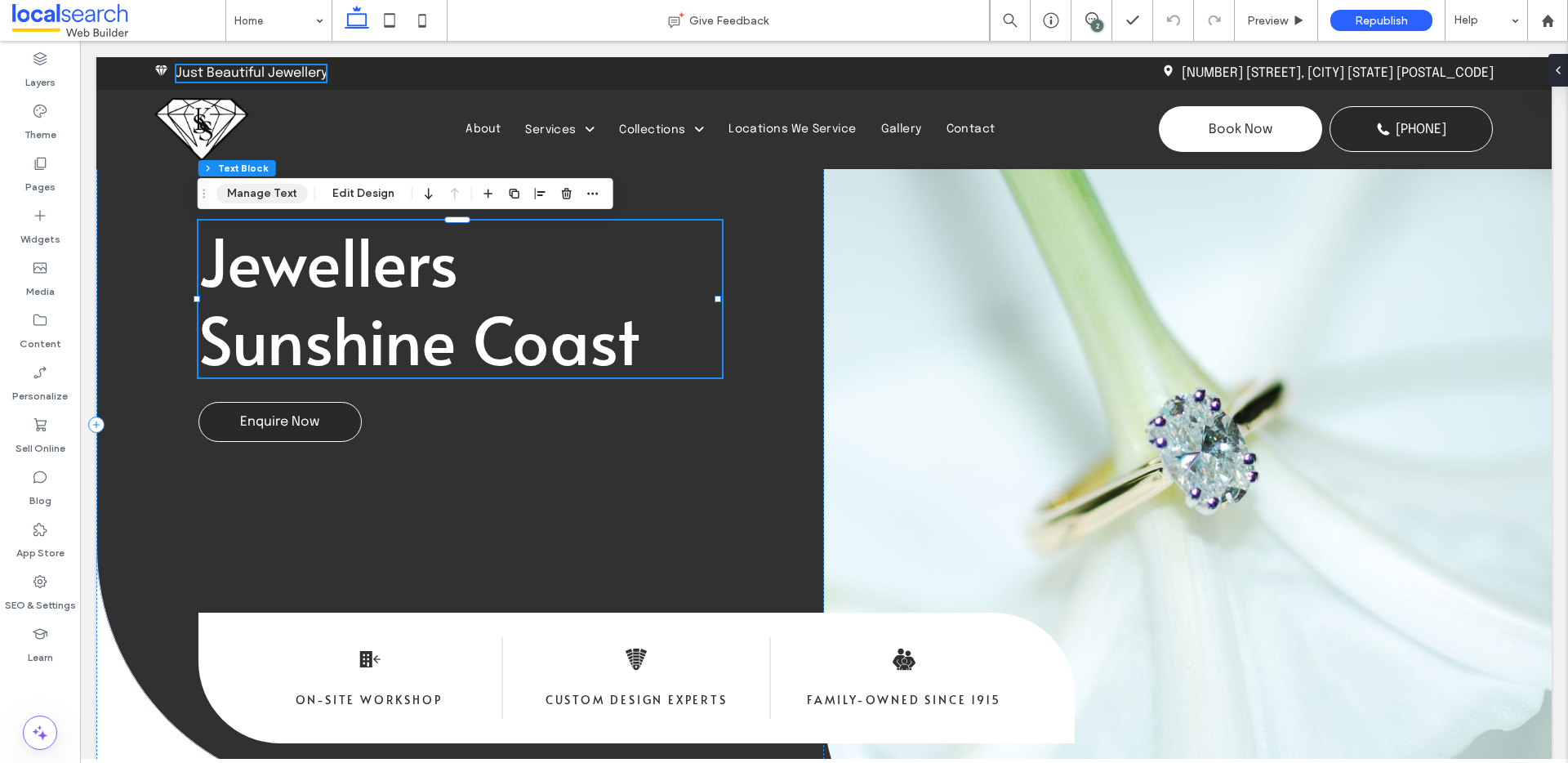 click on "Manage Text" at bounding box center (262, 194) 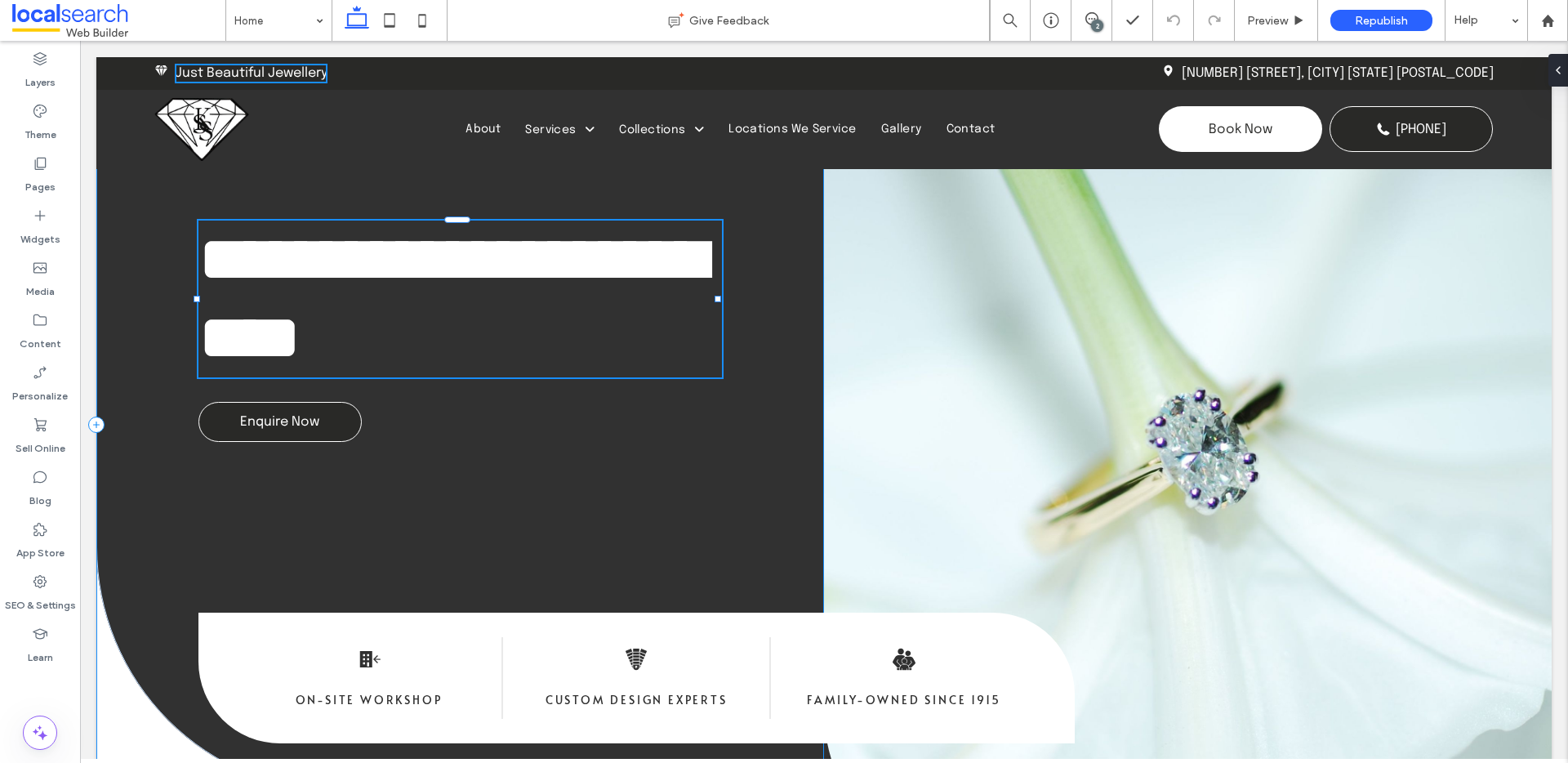 type on "*****" 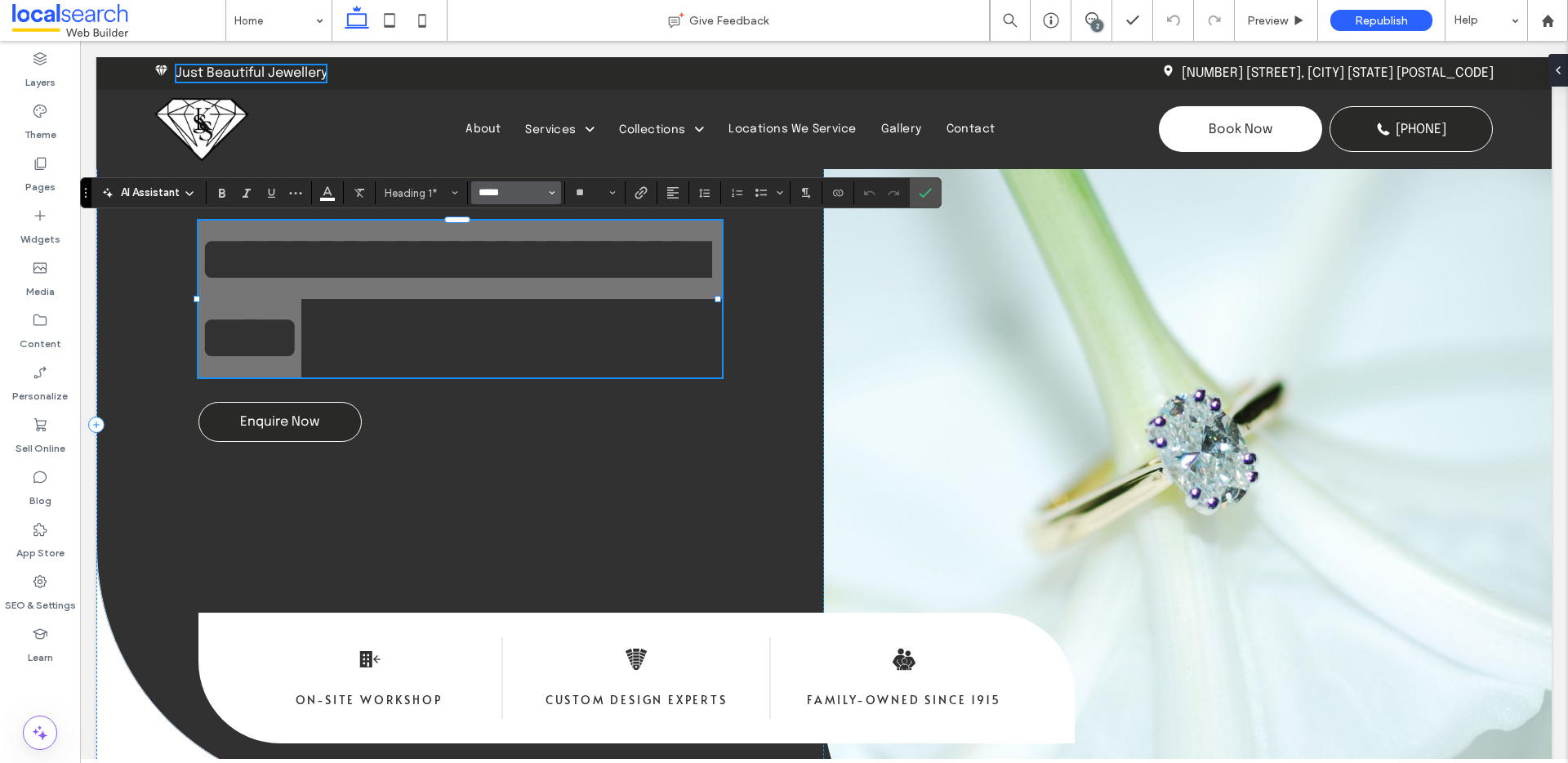 click on "*****" at bounding box center (511, 193) 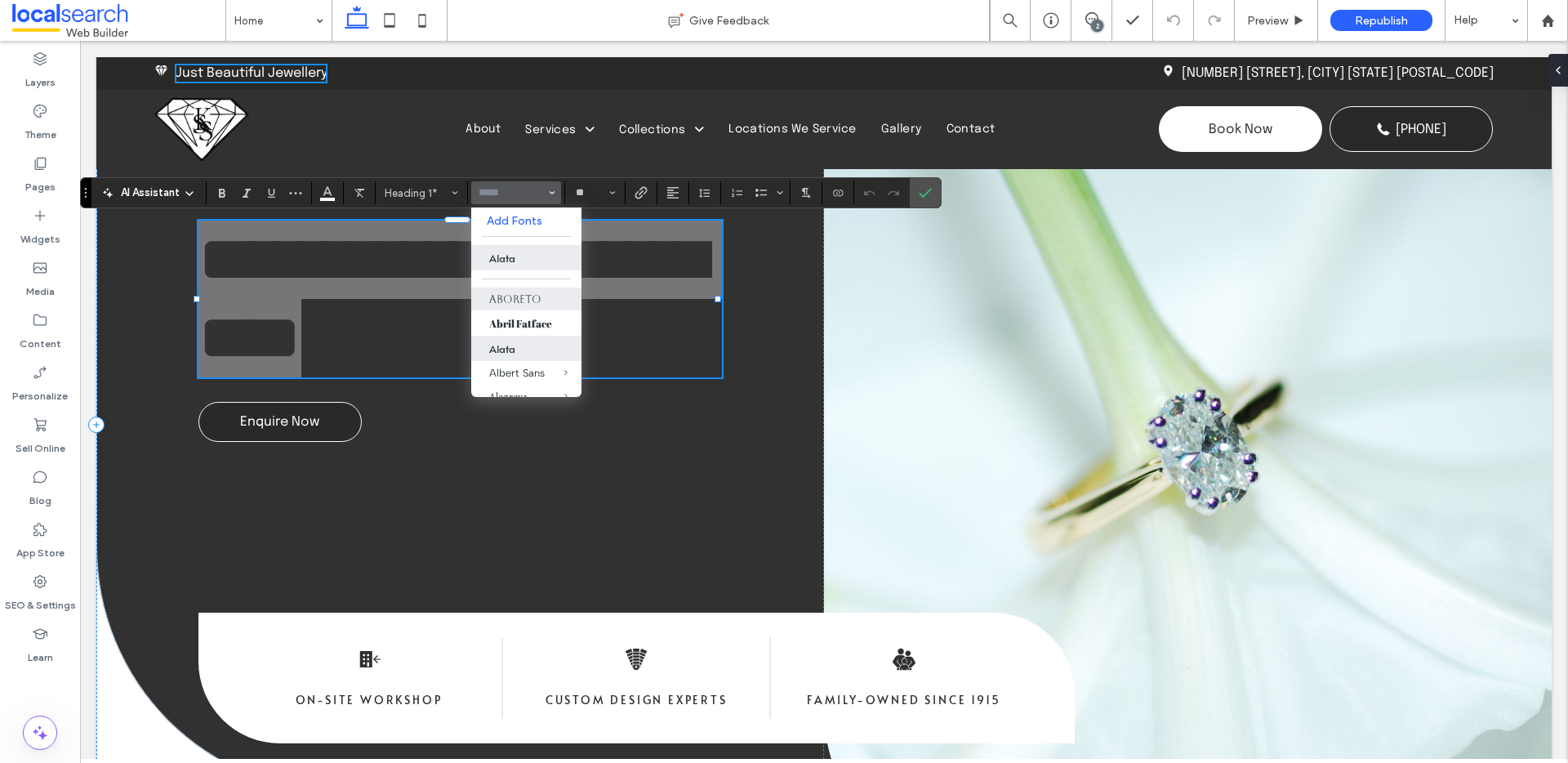 click on "Aboreto" at bounding box center (526, 299) 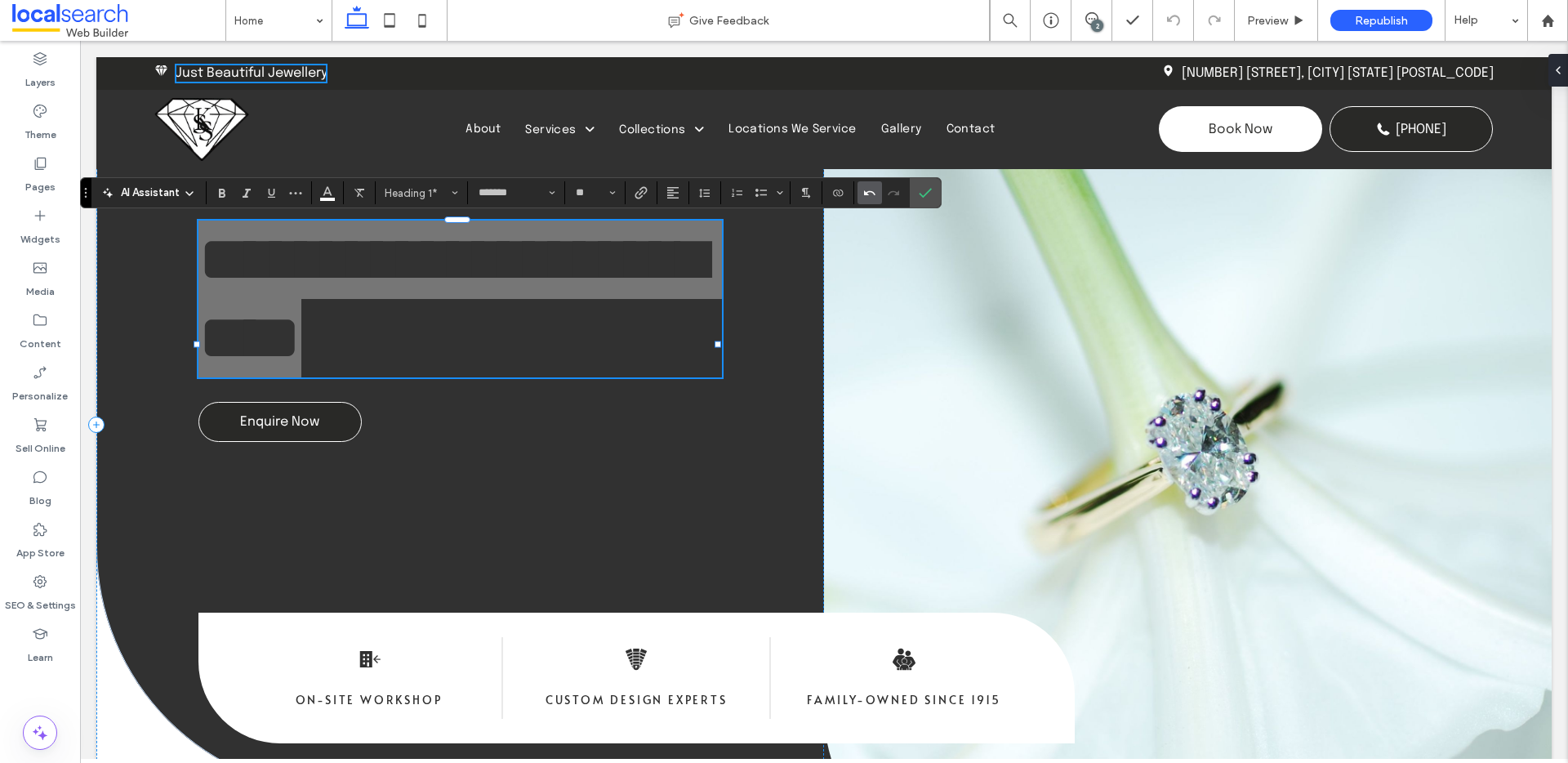 click 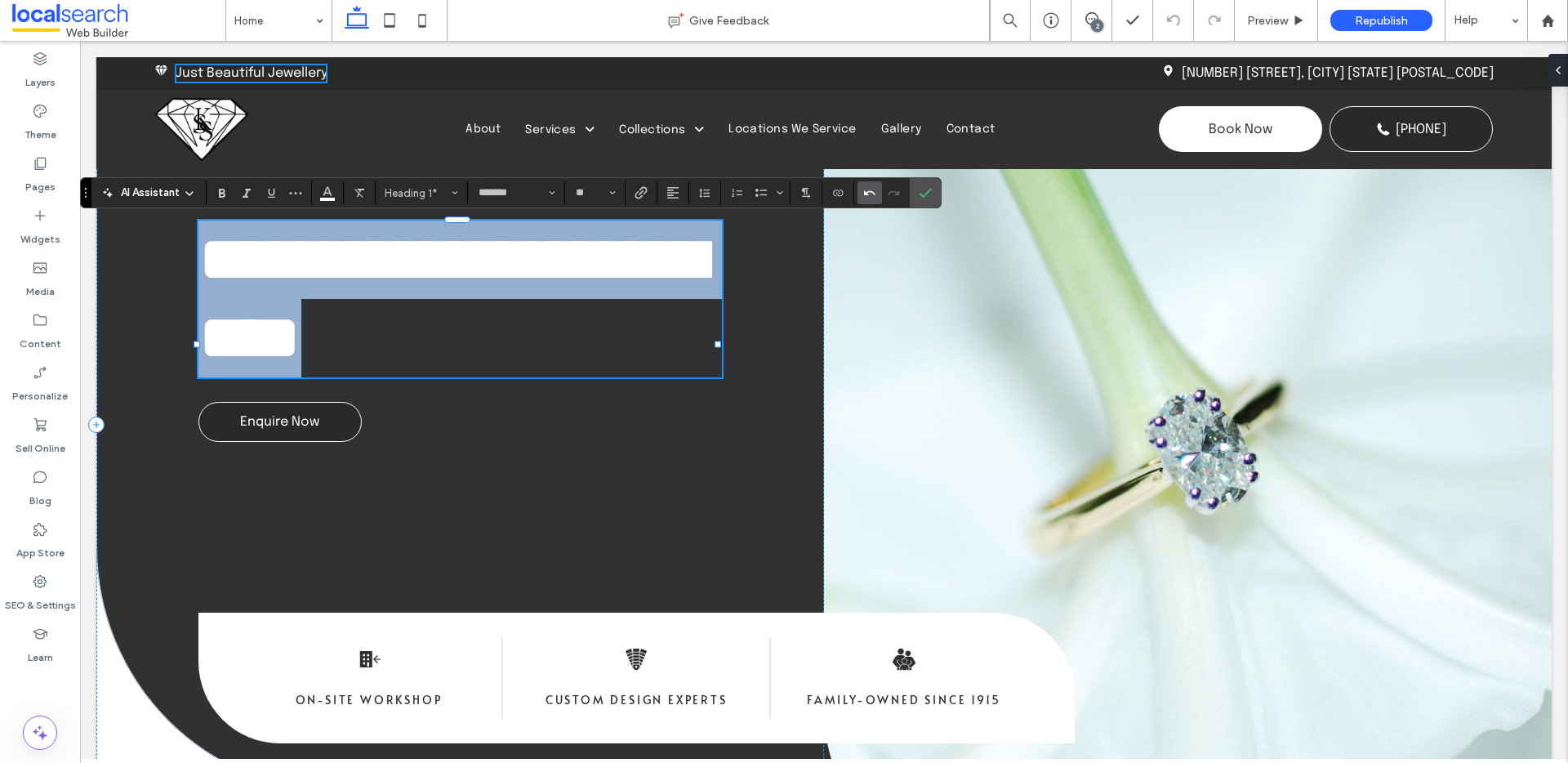 type on "*****" 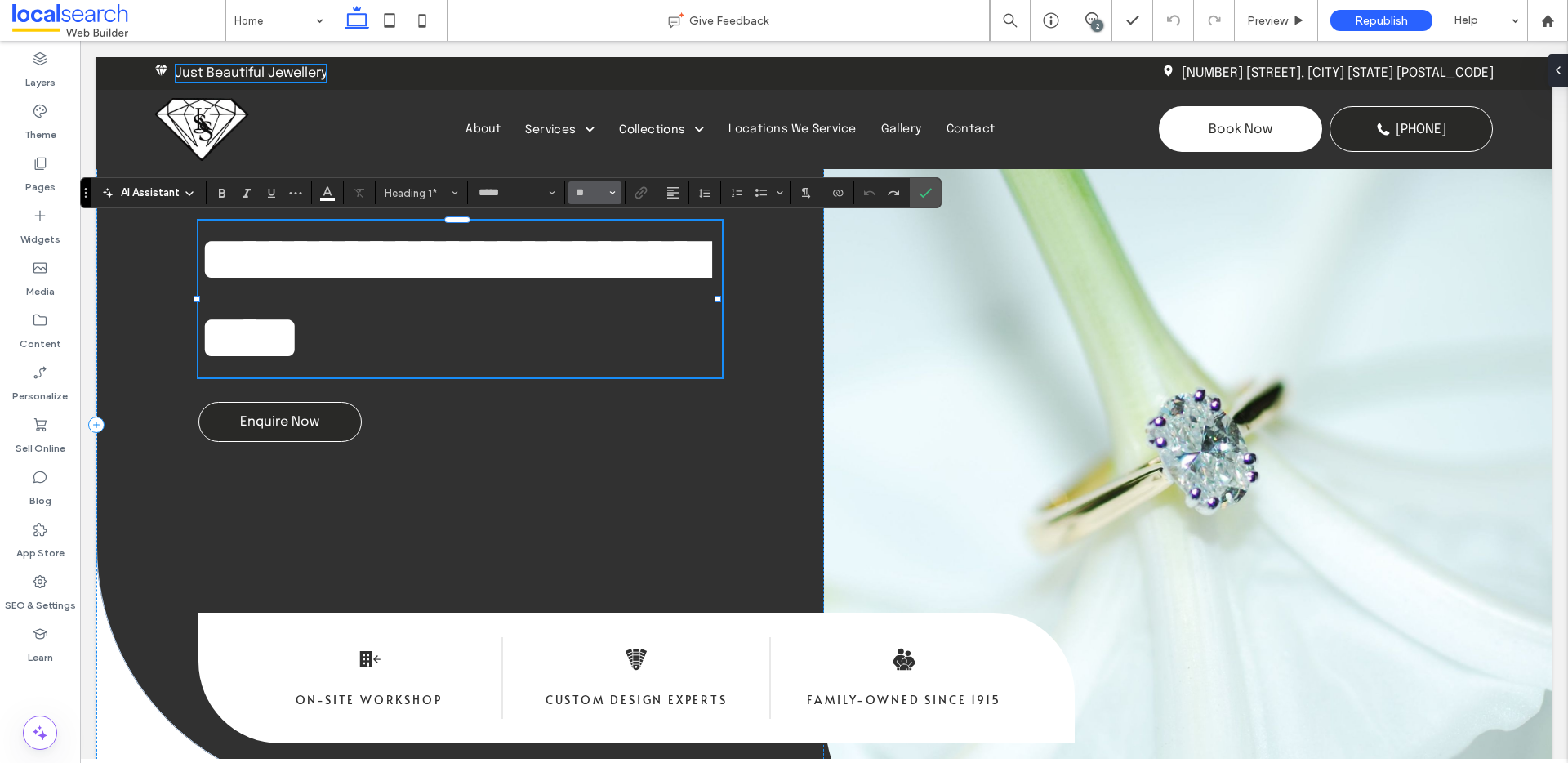 scroll, scrollTop: 6, scrollLeft: 0, axis: vertical 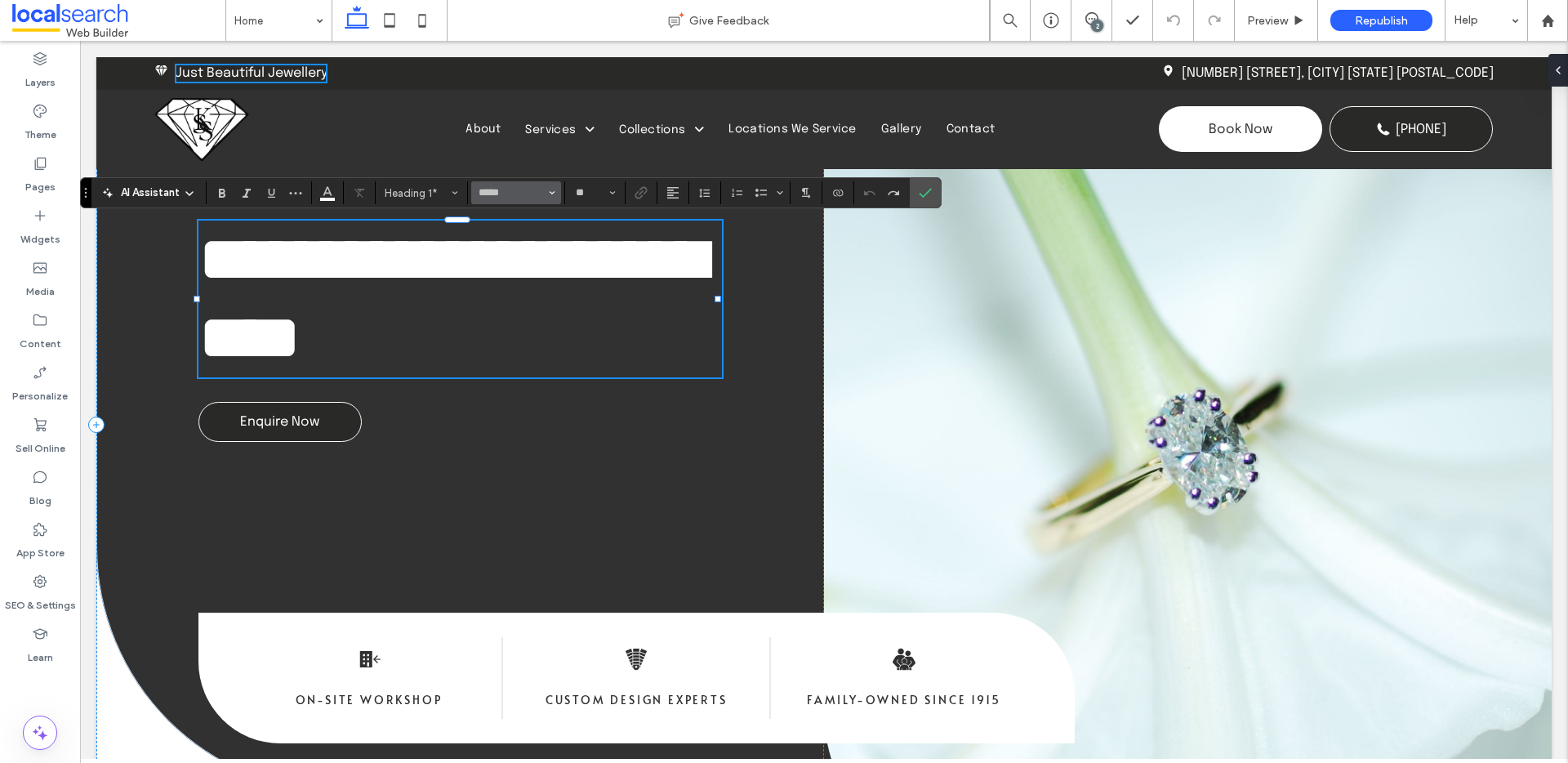 click on "*****" at bounding box center [511, 193] 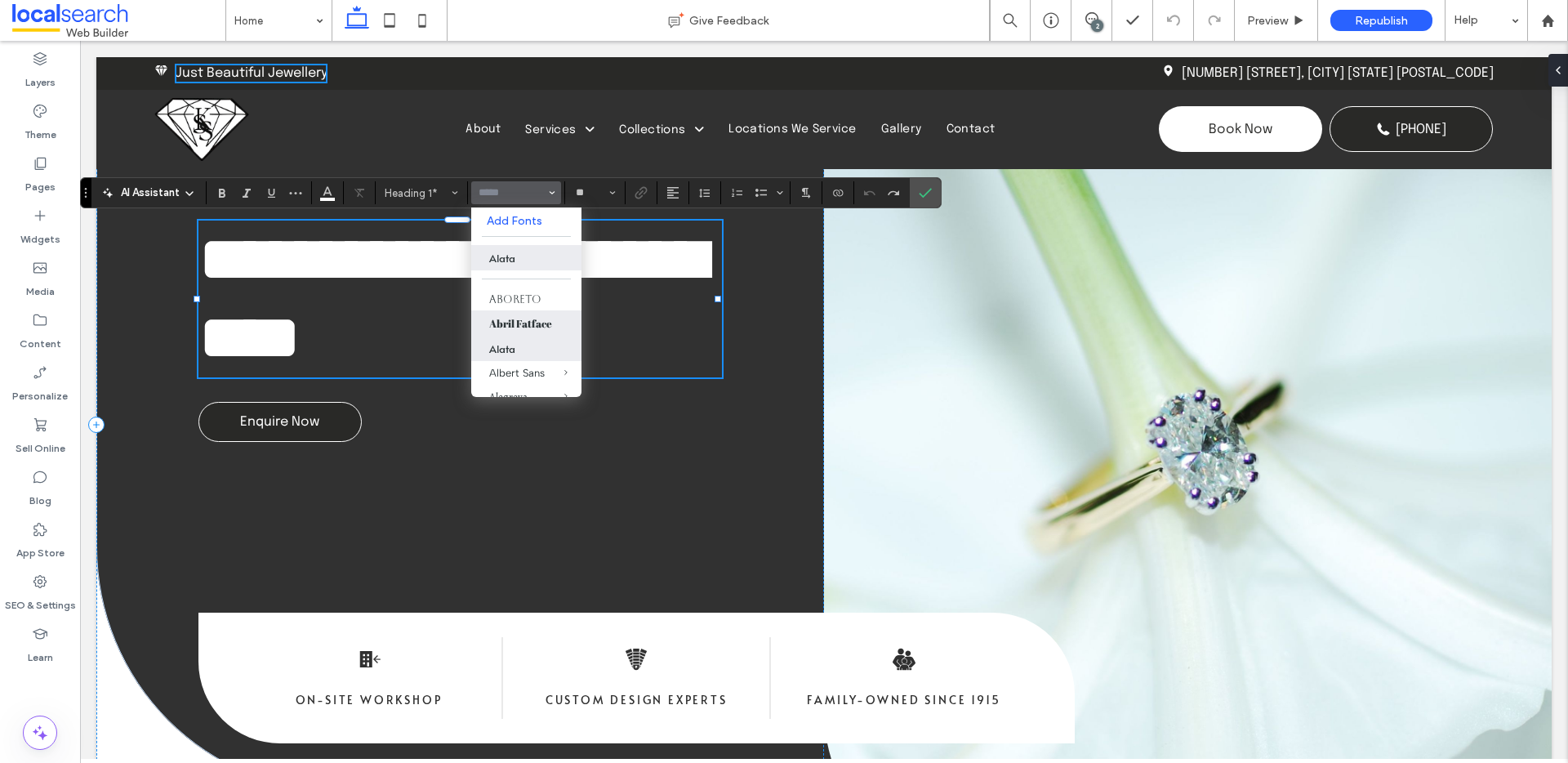 click on "Abril Fatface" at bounding box center [526, 323] 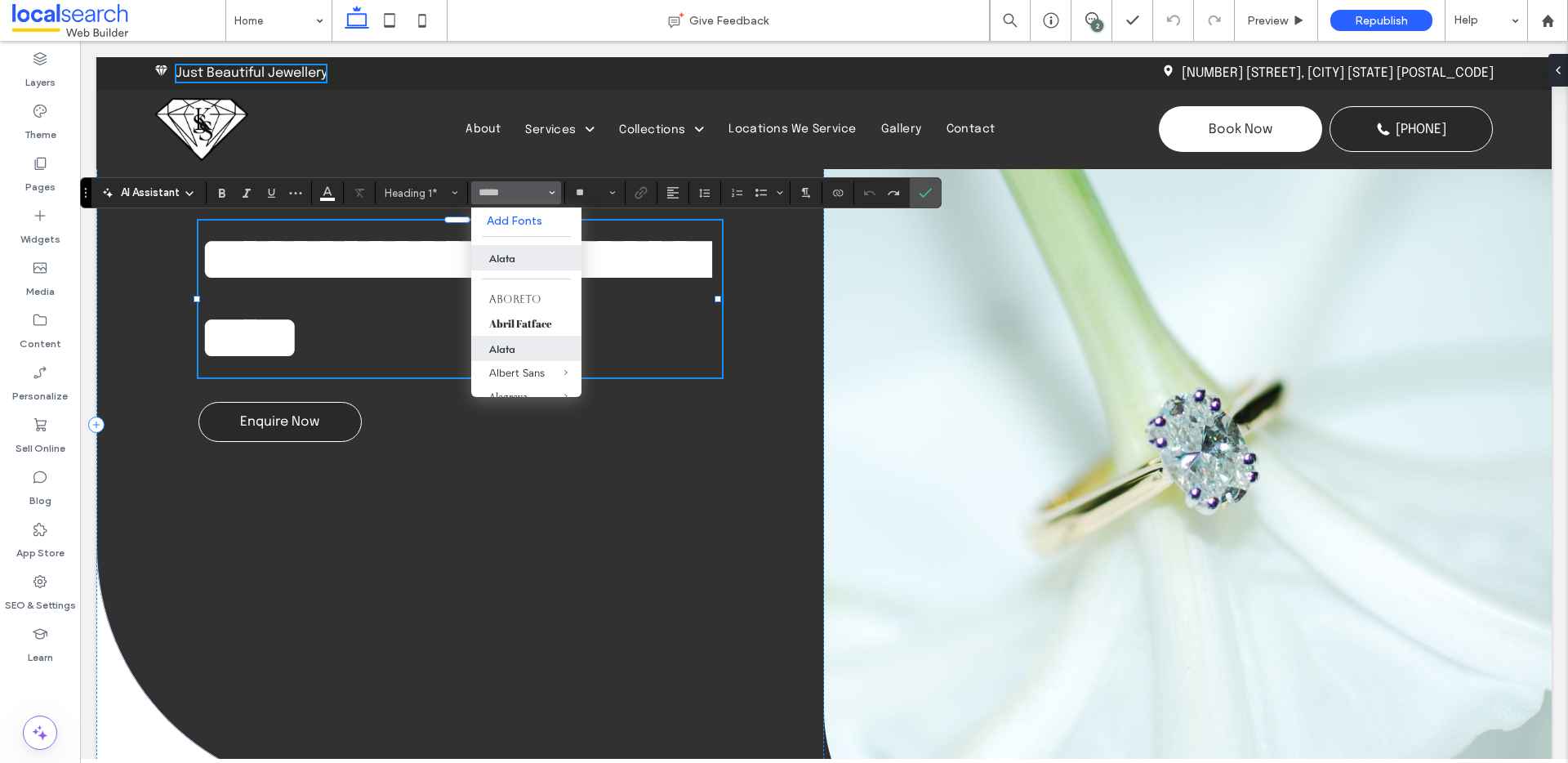 type on "**********" 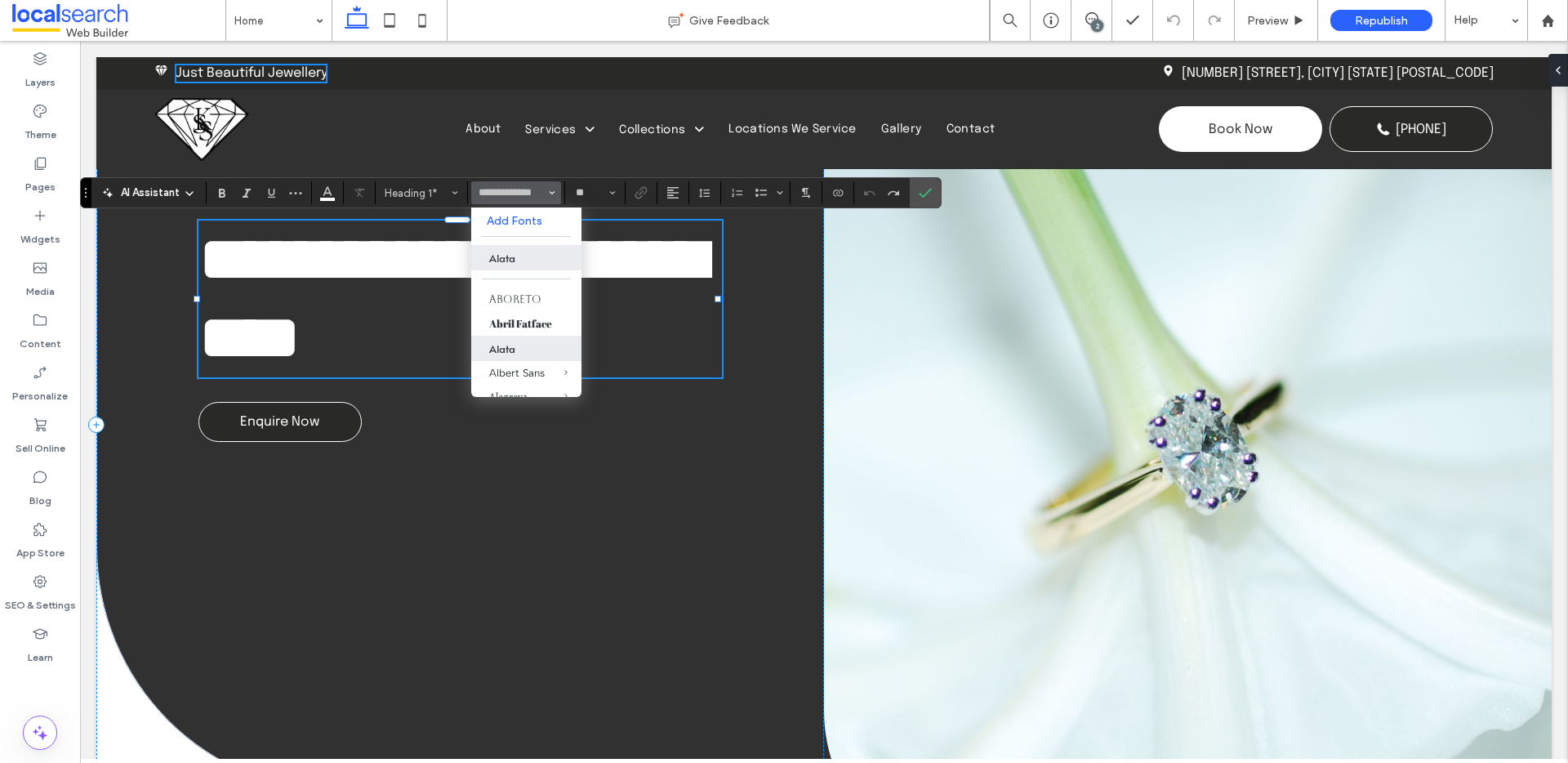 scroll, scrollTop: 4, scrollLeft: 0, axis: vertical 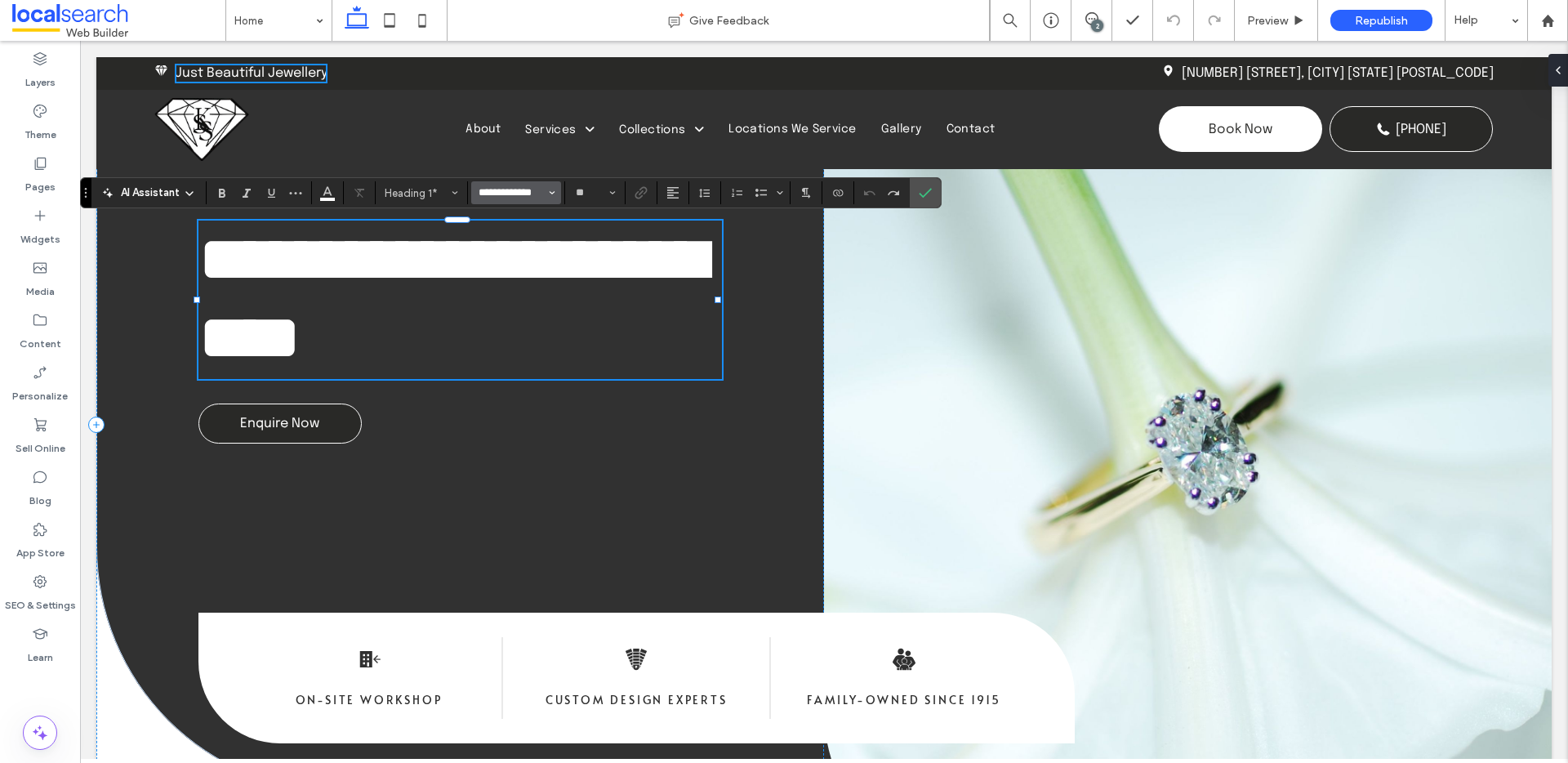 click on "**********" at bounding box center (511, 193) 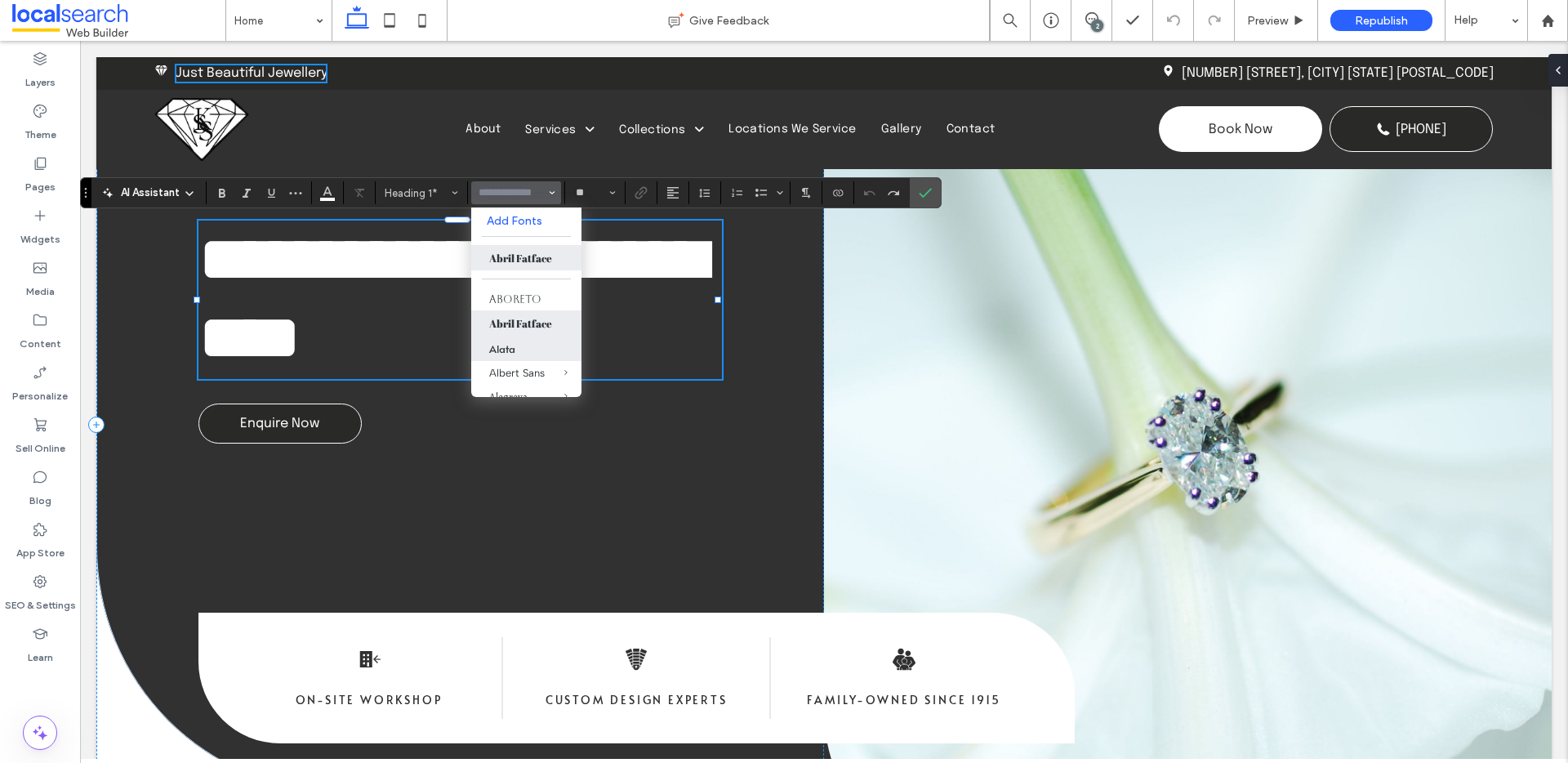 click on "Alata" at bounding box center [526, 348] 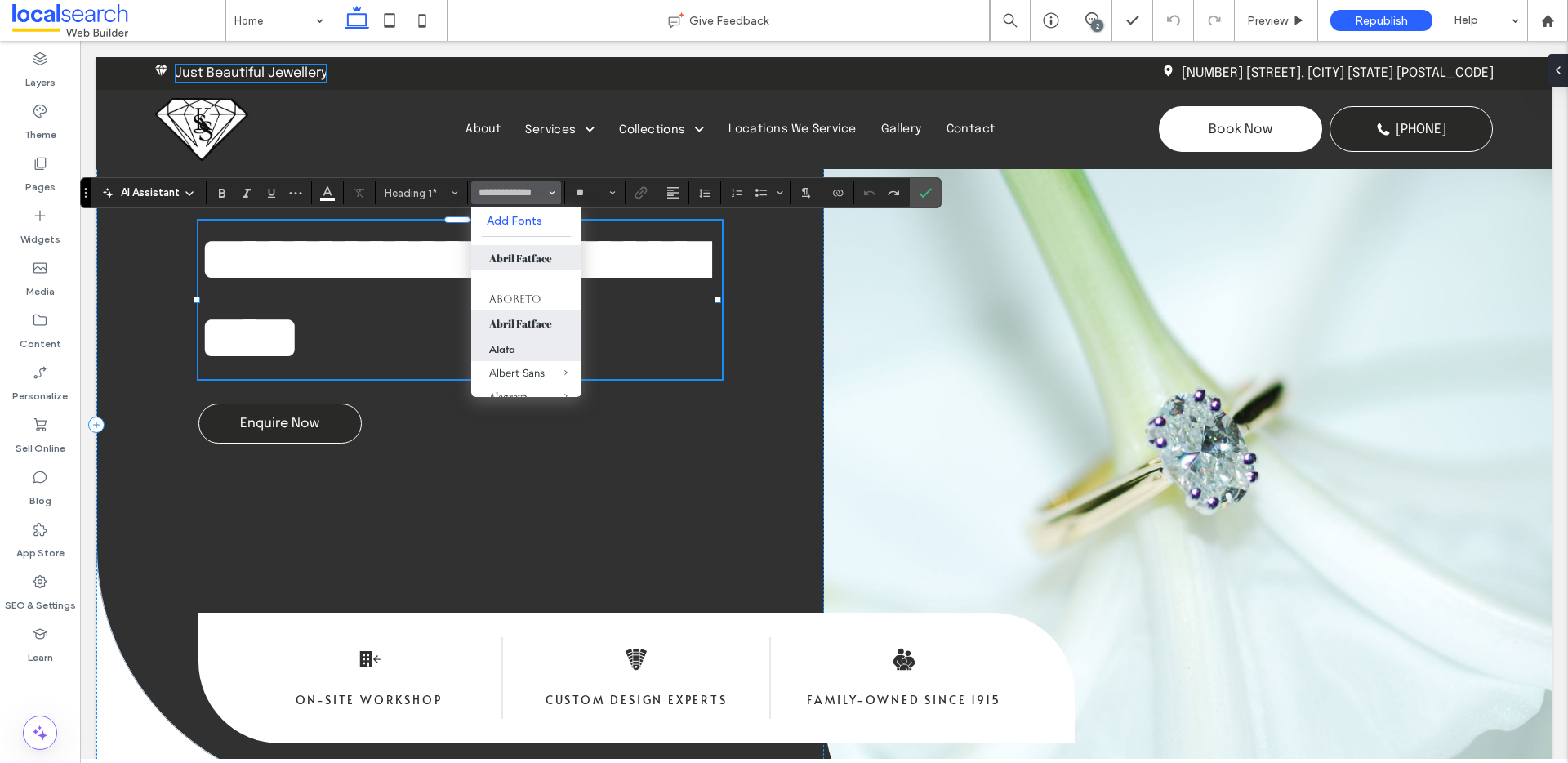 type on "*****" 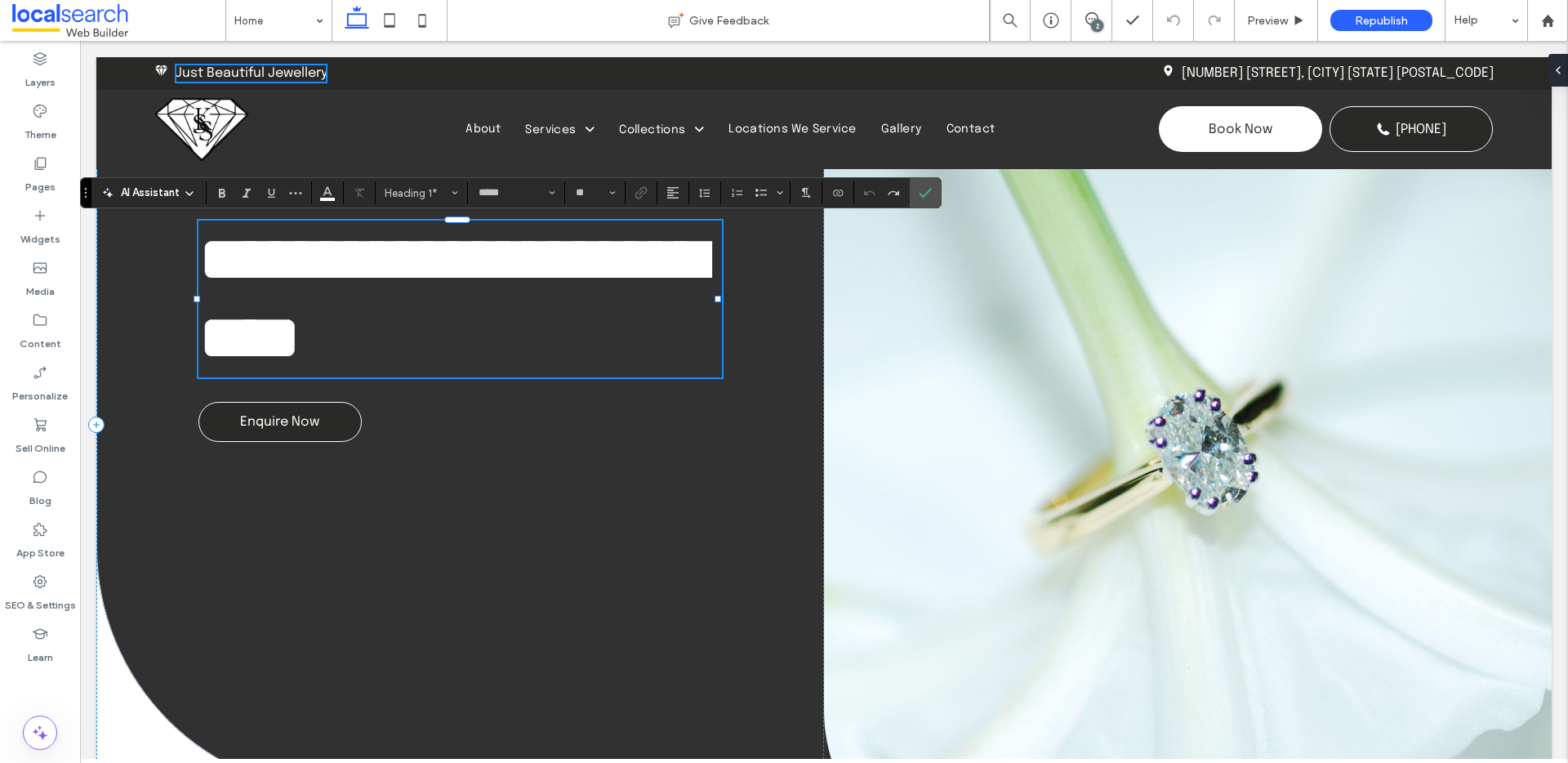 scroll, scrollTop: 6, scrollLeft: 0, axis: vertical 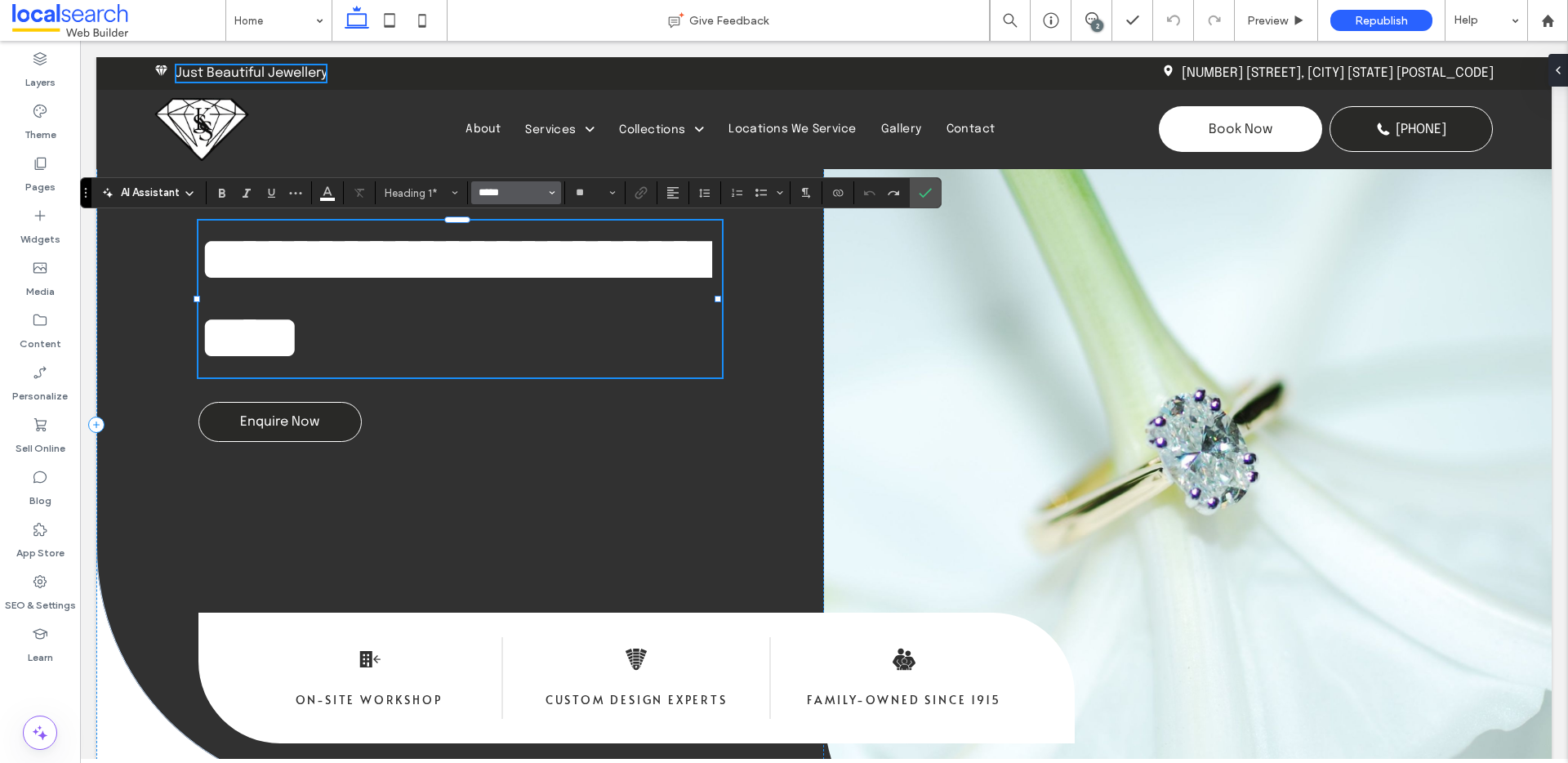 click on "*****" at bounding box center (511, 193) 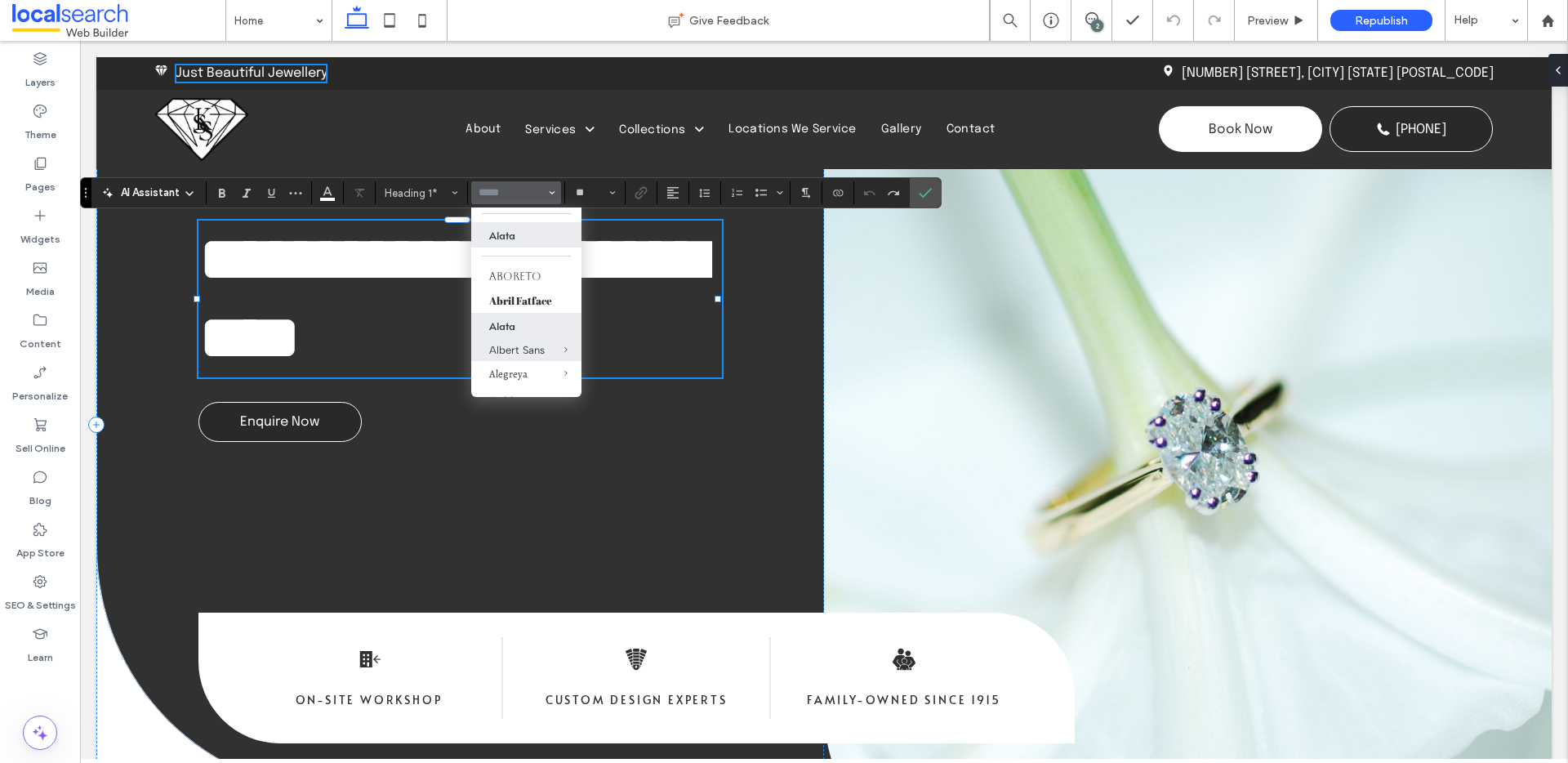 scroll, scrollTop: 121, scrollLeft: 0, axis: vertical 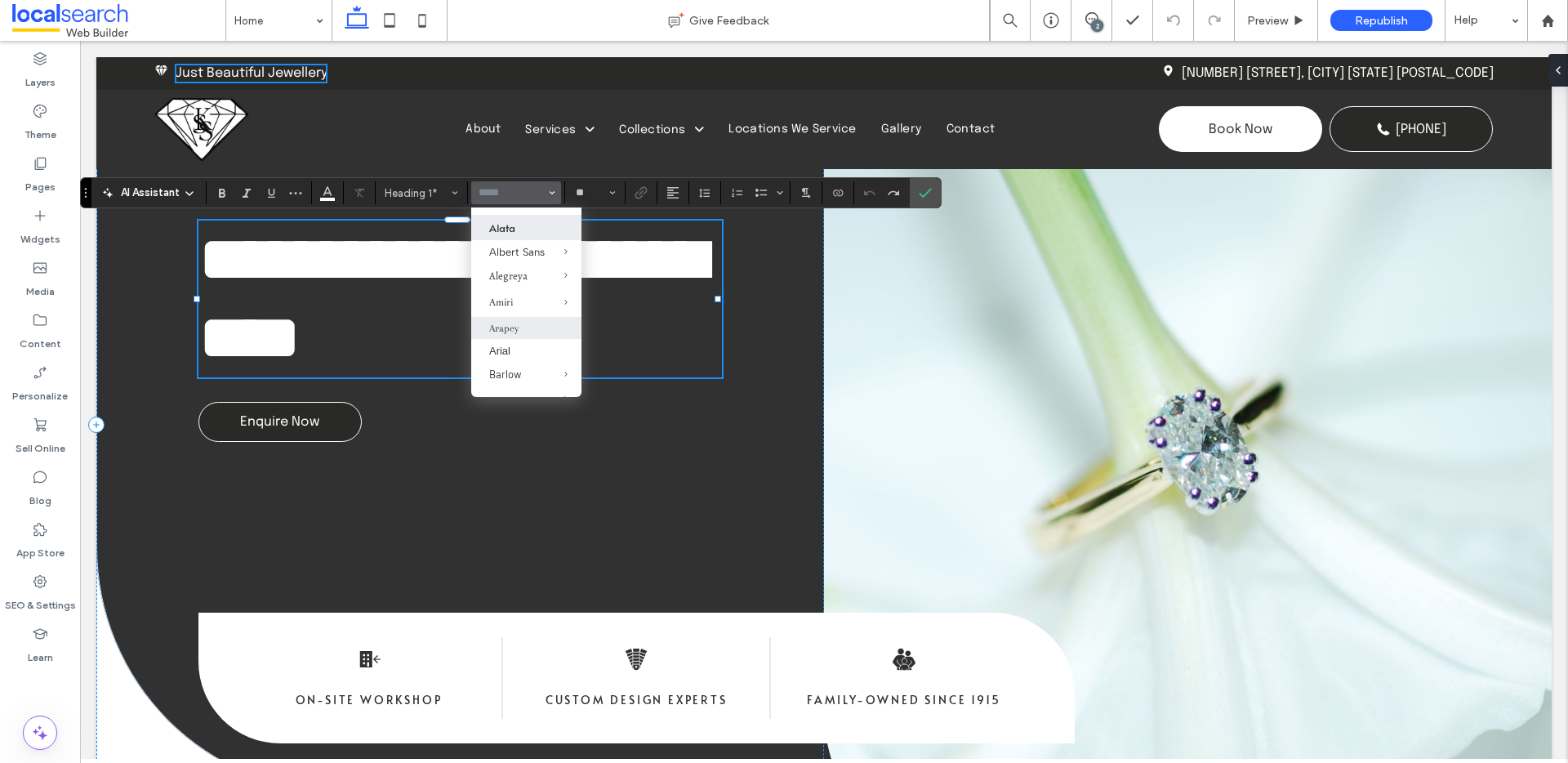 click on "Arapey" at bounding box center [526, 328] 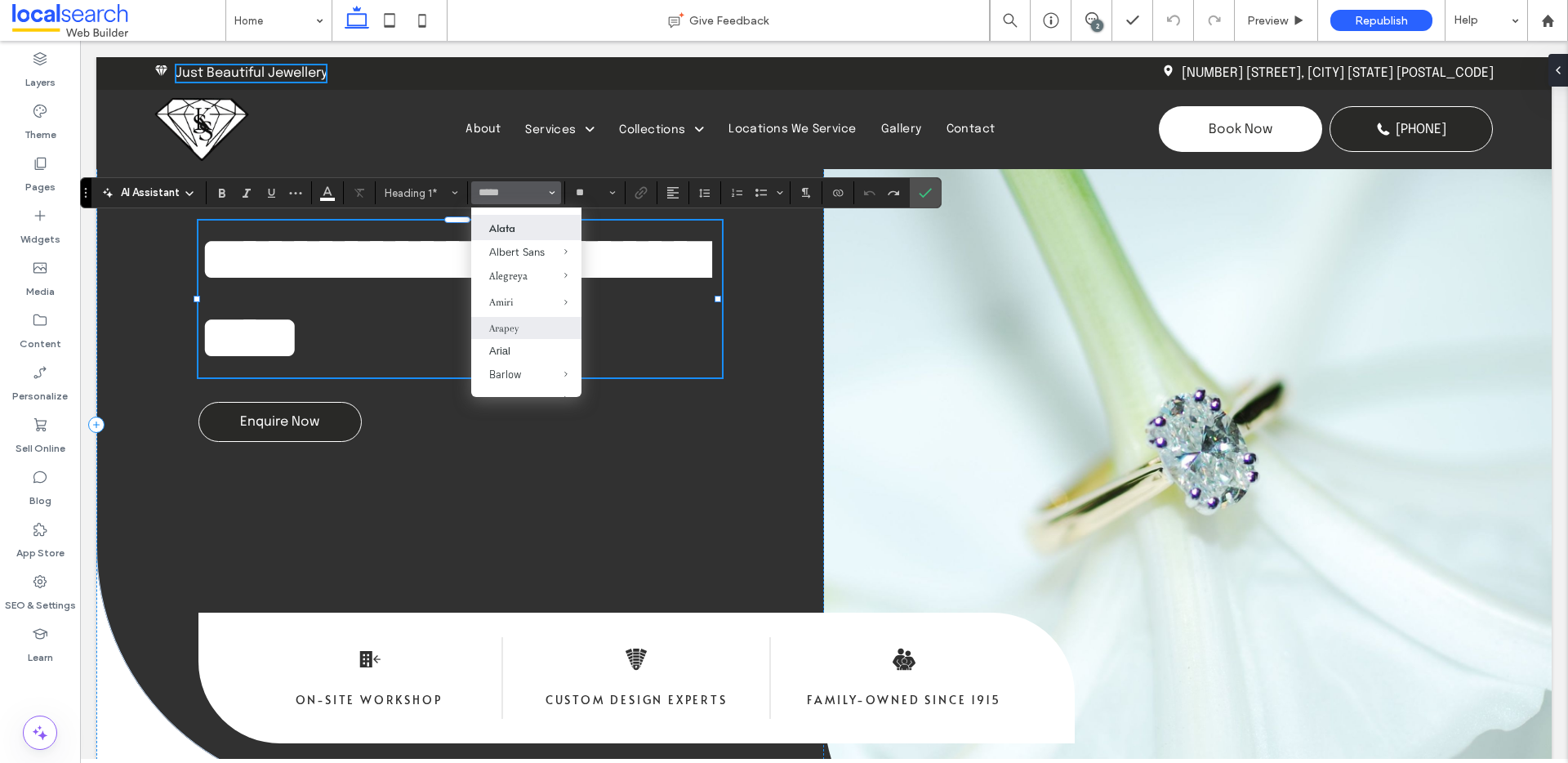 type on "******" 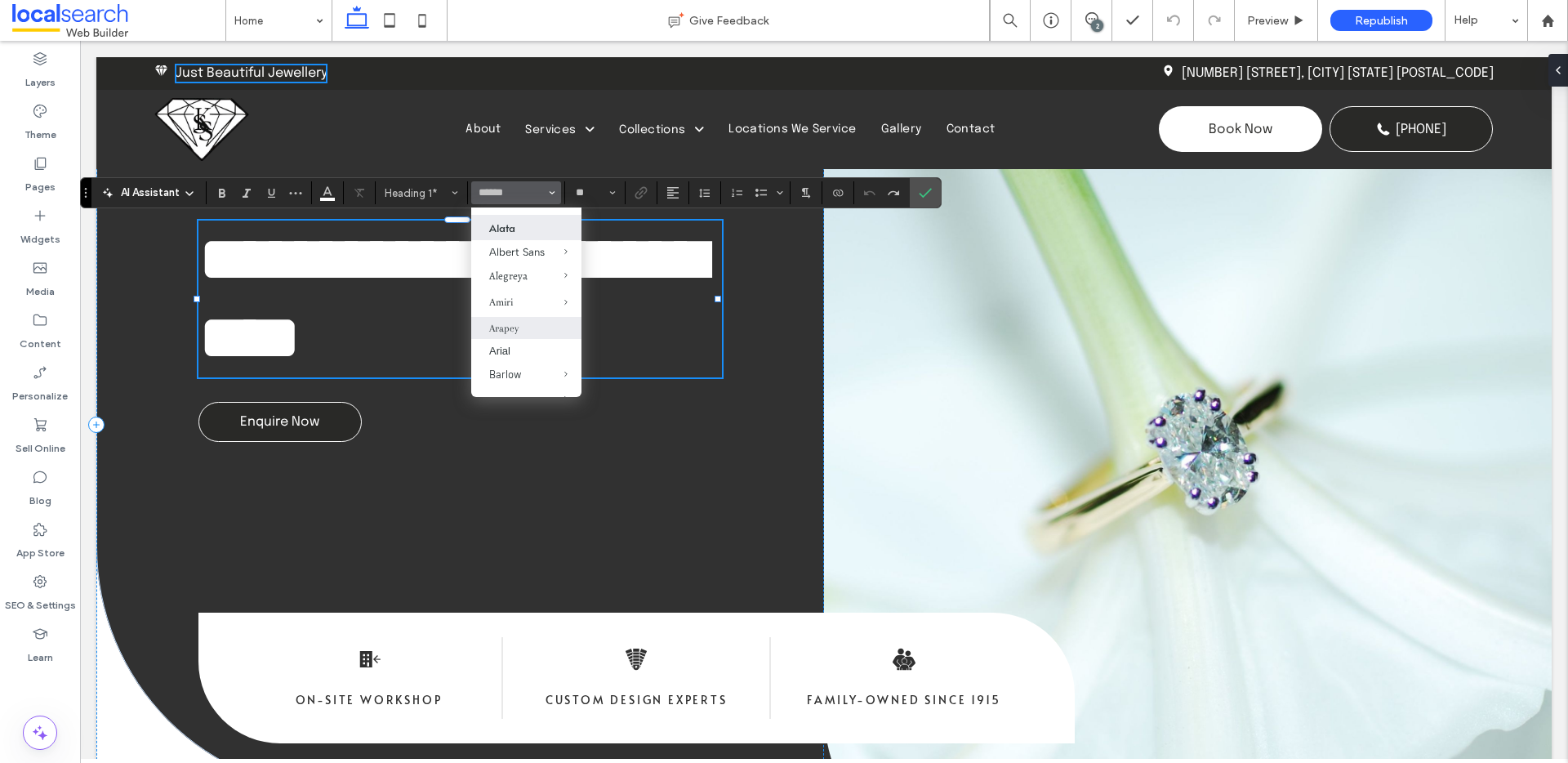 scroll, scrollTop: 0, scrollLeft: 0, axis: both 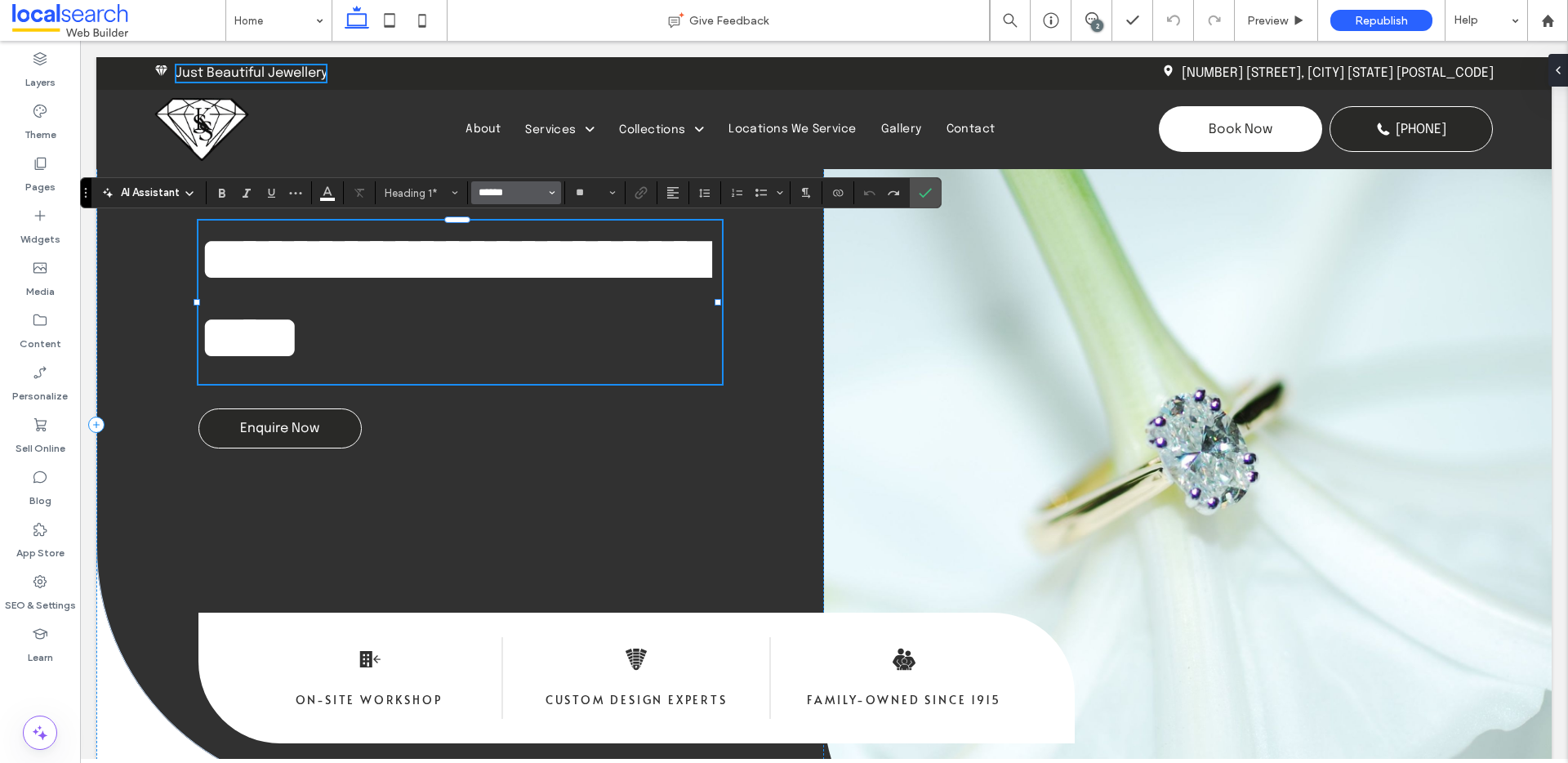 click on "******" at bounding box center (511, 193) 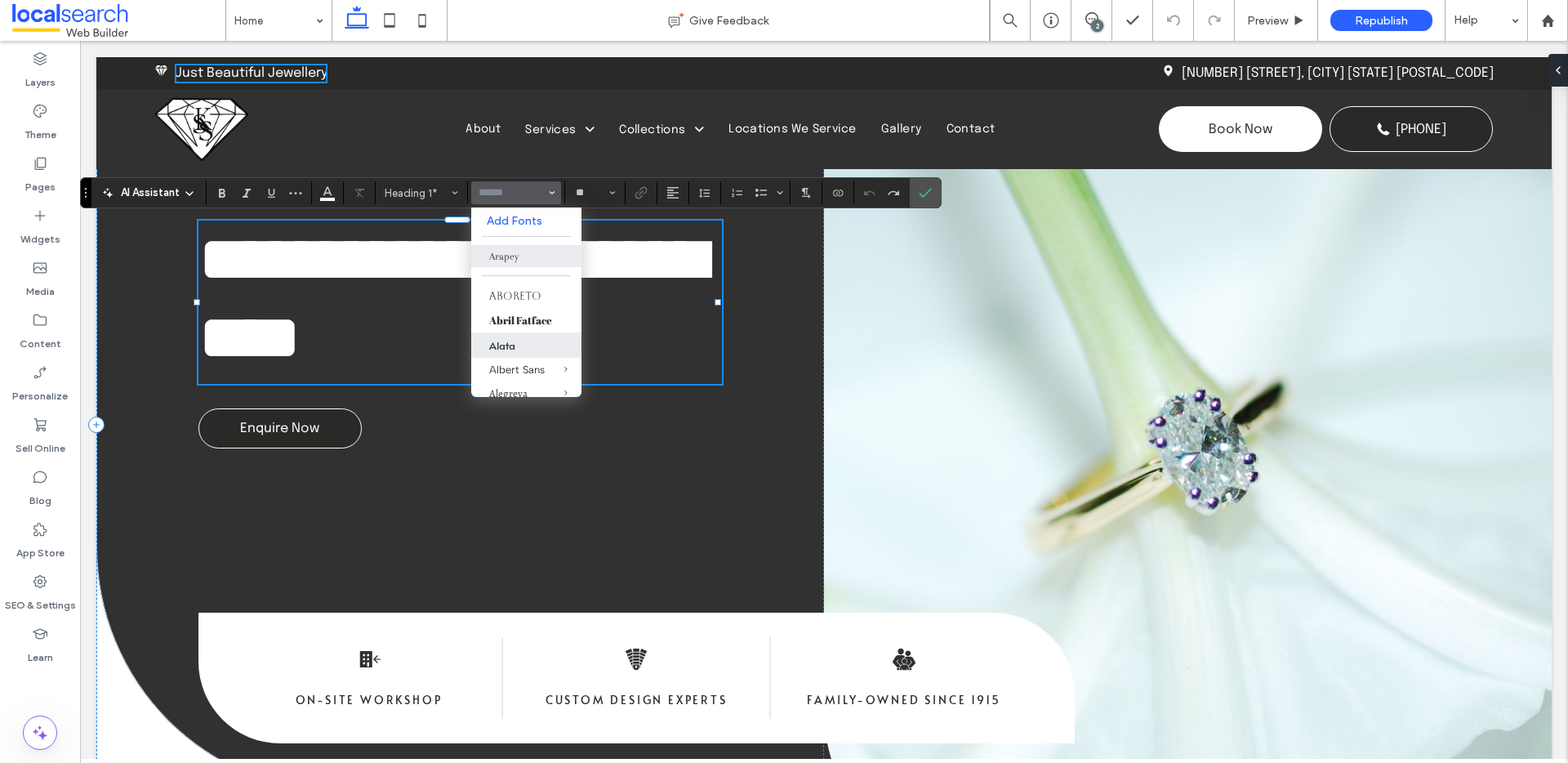 click on "Alata" at bounding box center [526, 345] 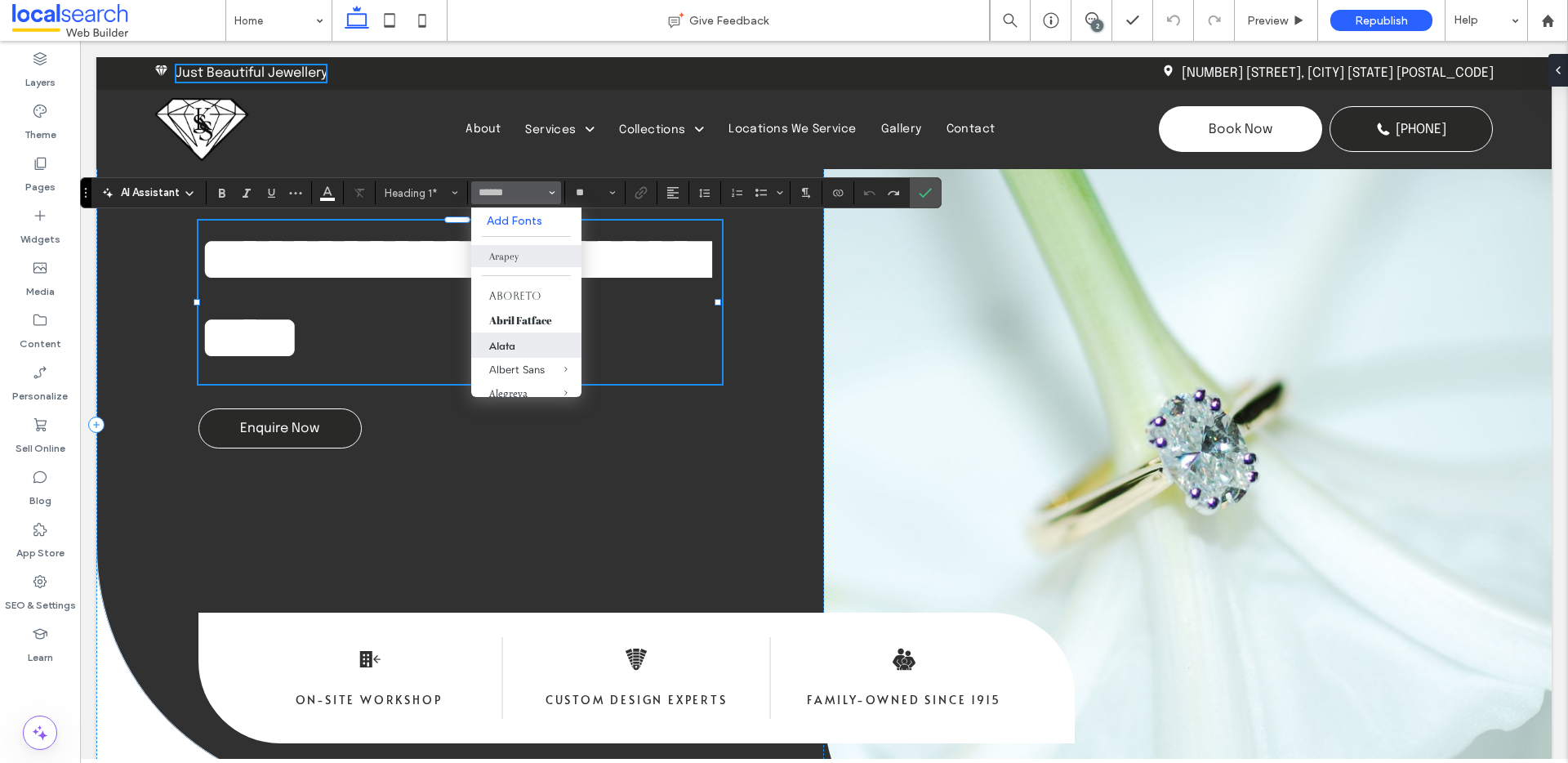 type on "*****" 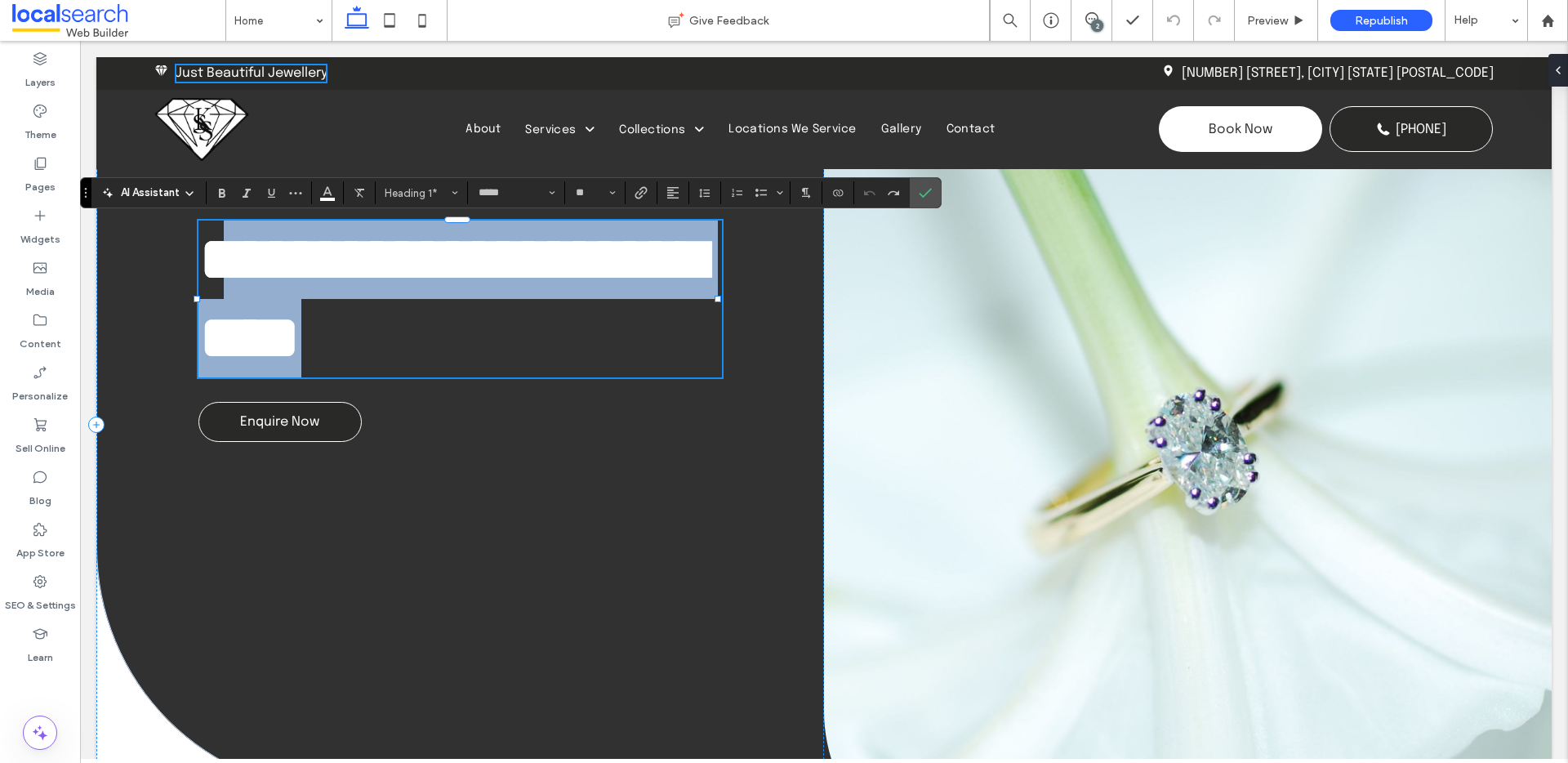 scroll, scrollTop: 0, scrollLeft: 0, axis: both 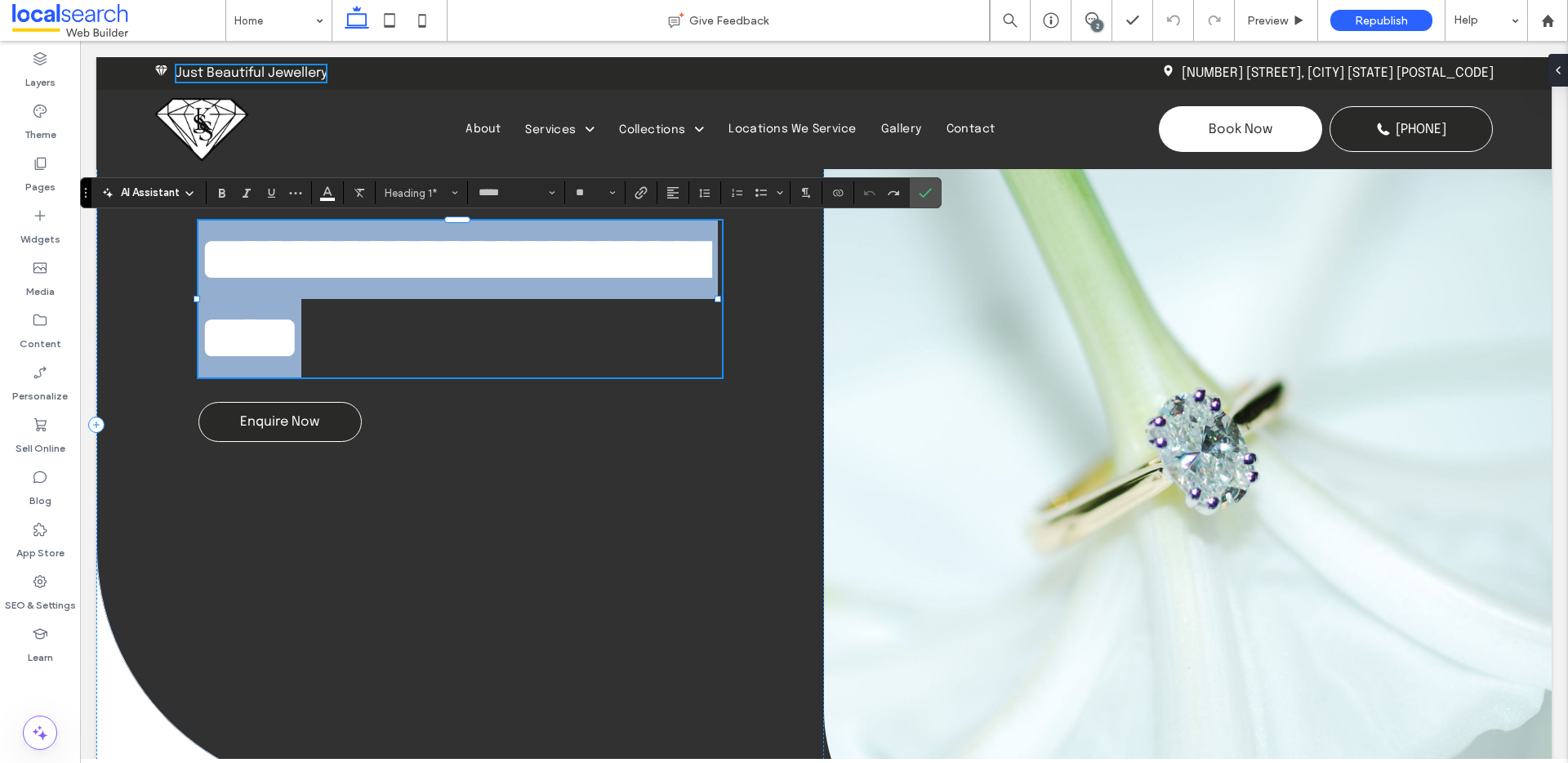drag, startPoint x: 497, startPoint y: 346, endPoint x: 359, endPoint y: 208, distance: 195.16147 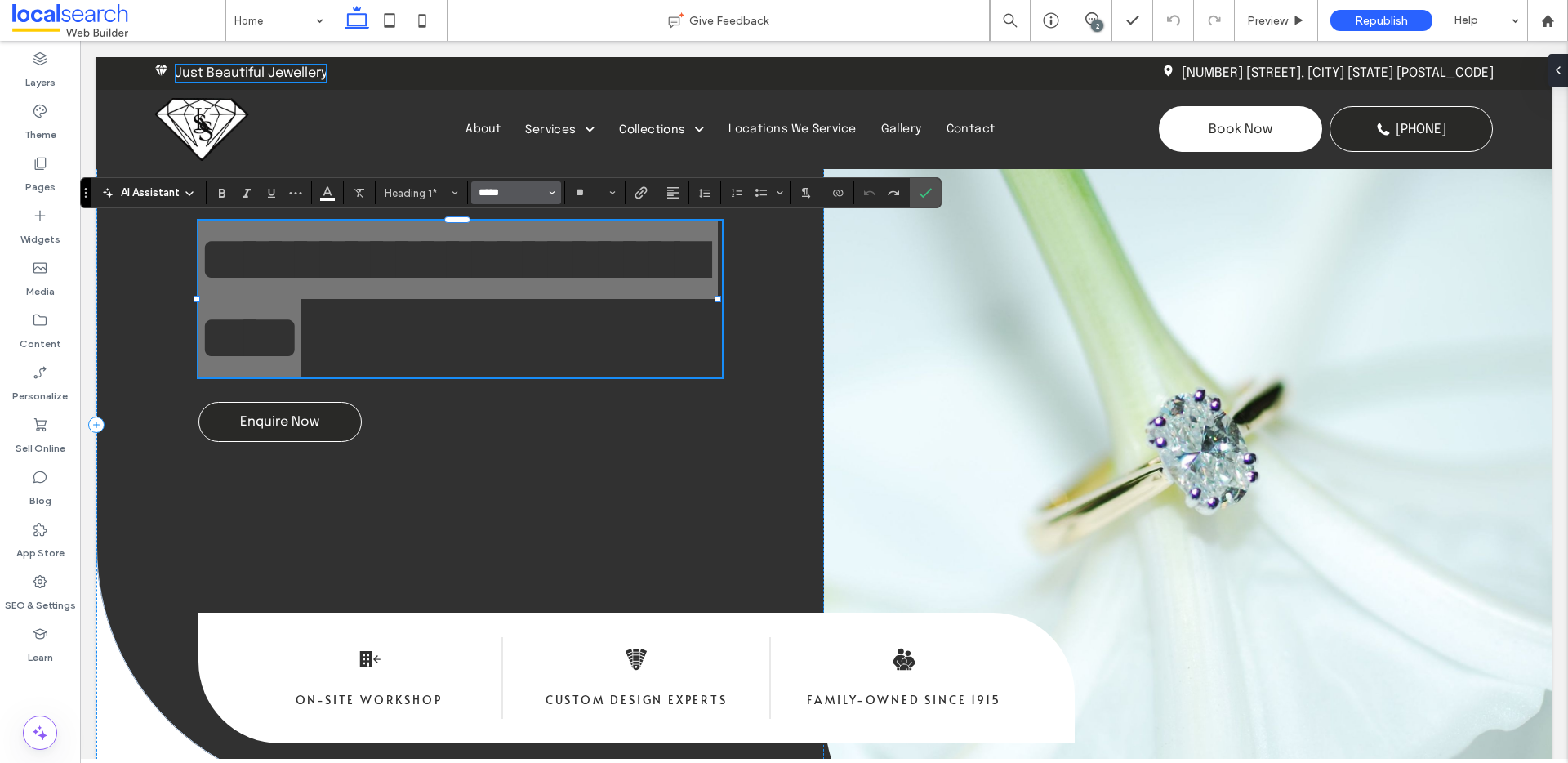 click on "*****" at bounding box center (511, 193) 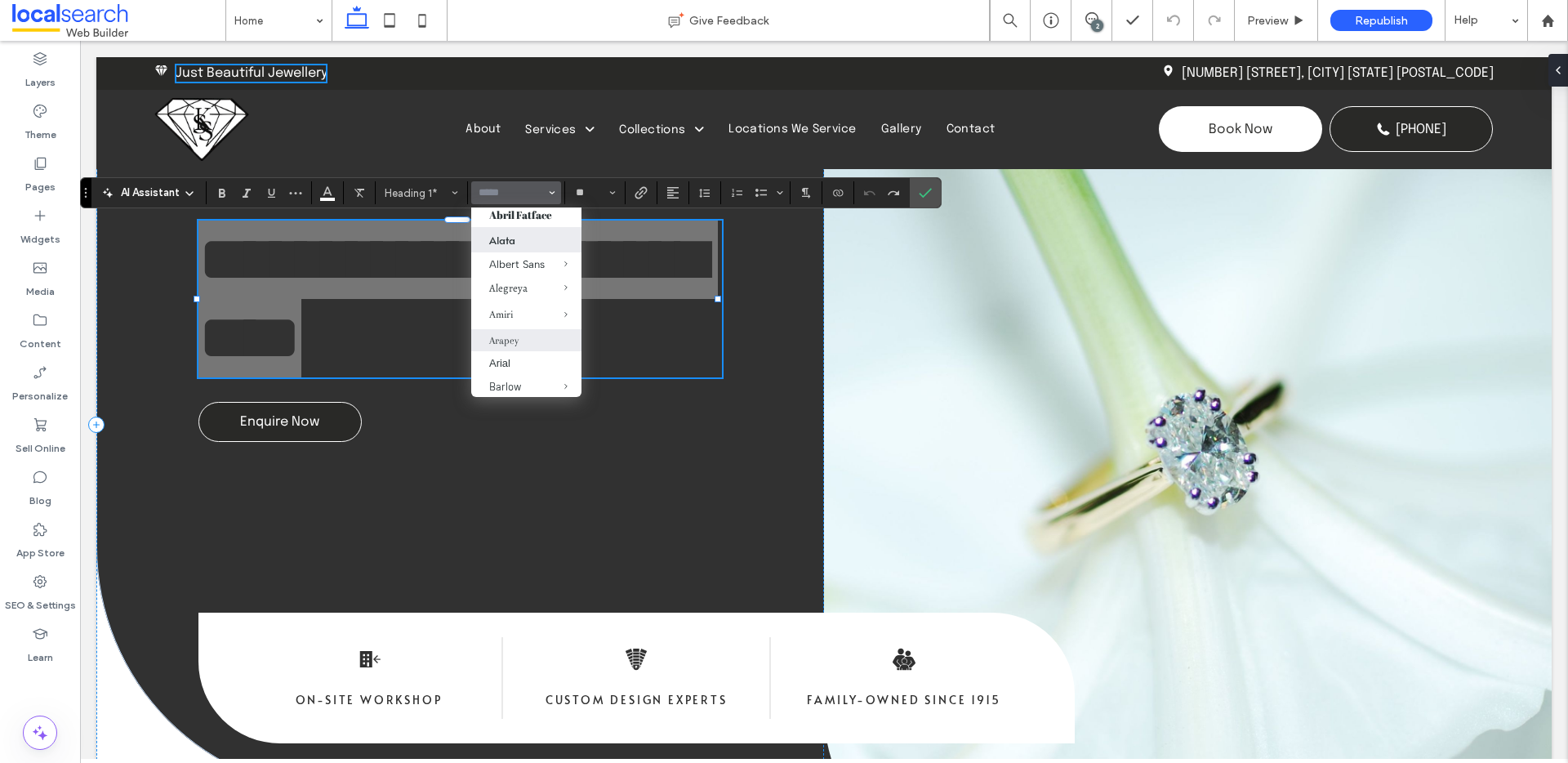 scroll, scrollTop: 111, scrollLeft: 0, axis: vertical 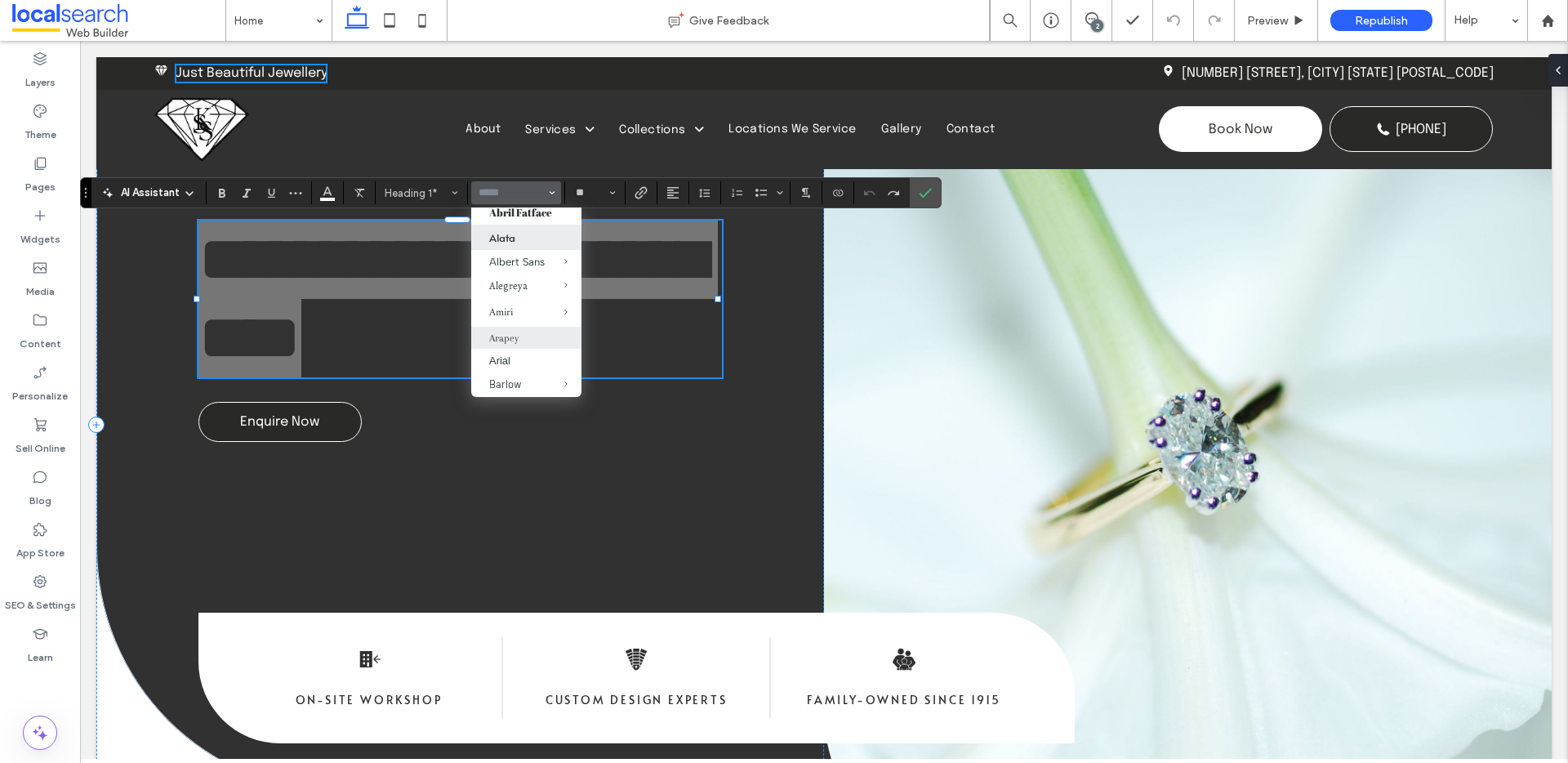 click on "Arapey" at bounding box center (526, 337) 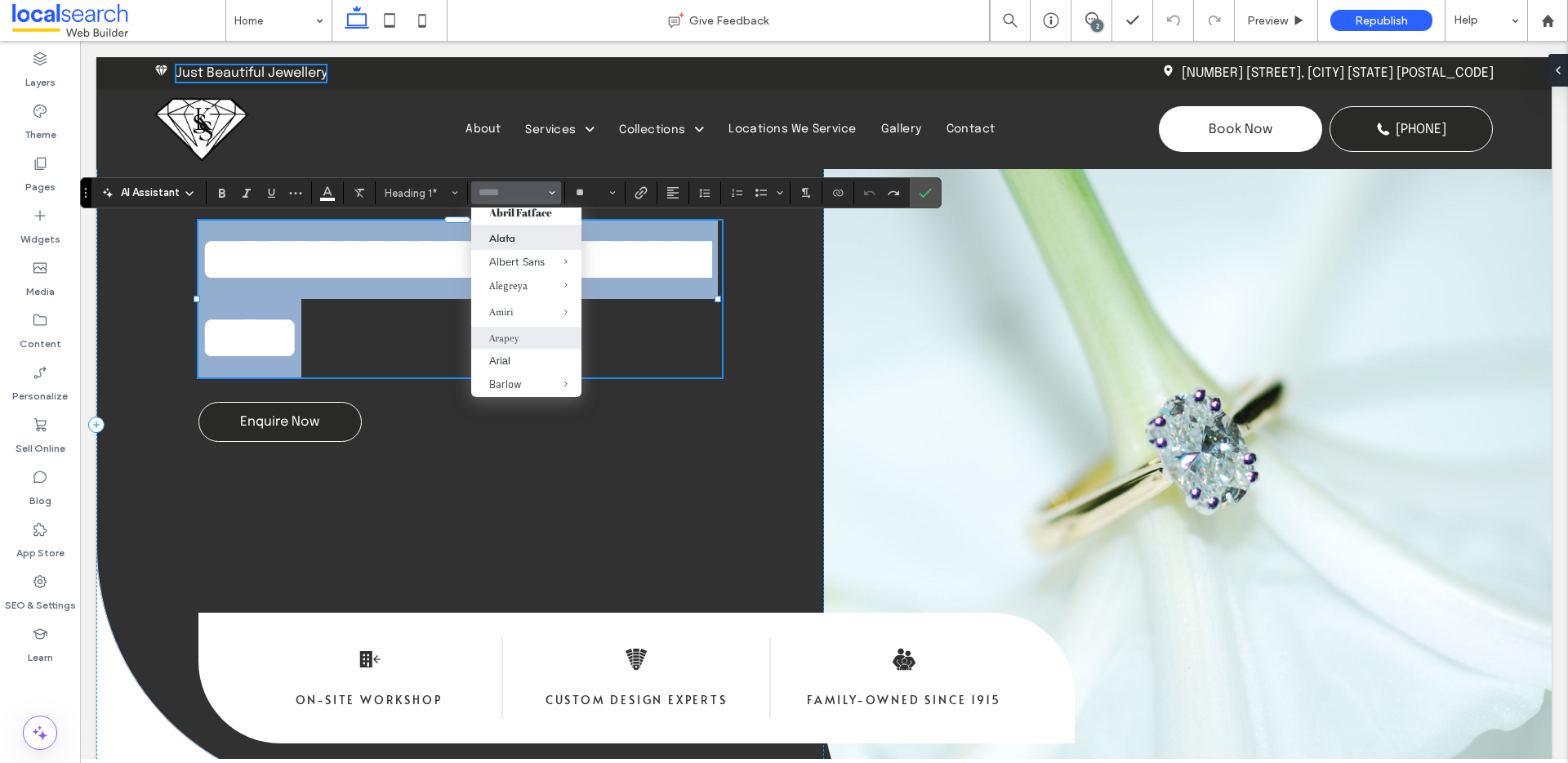 type on "*****" 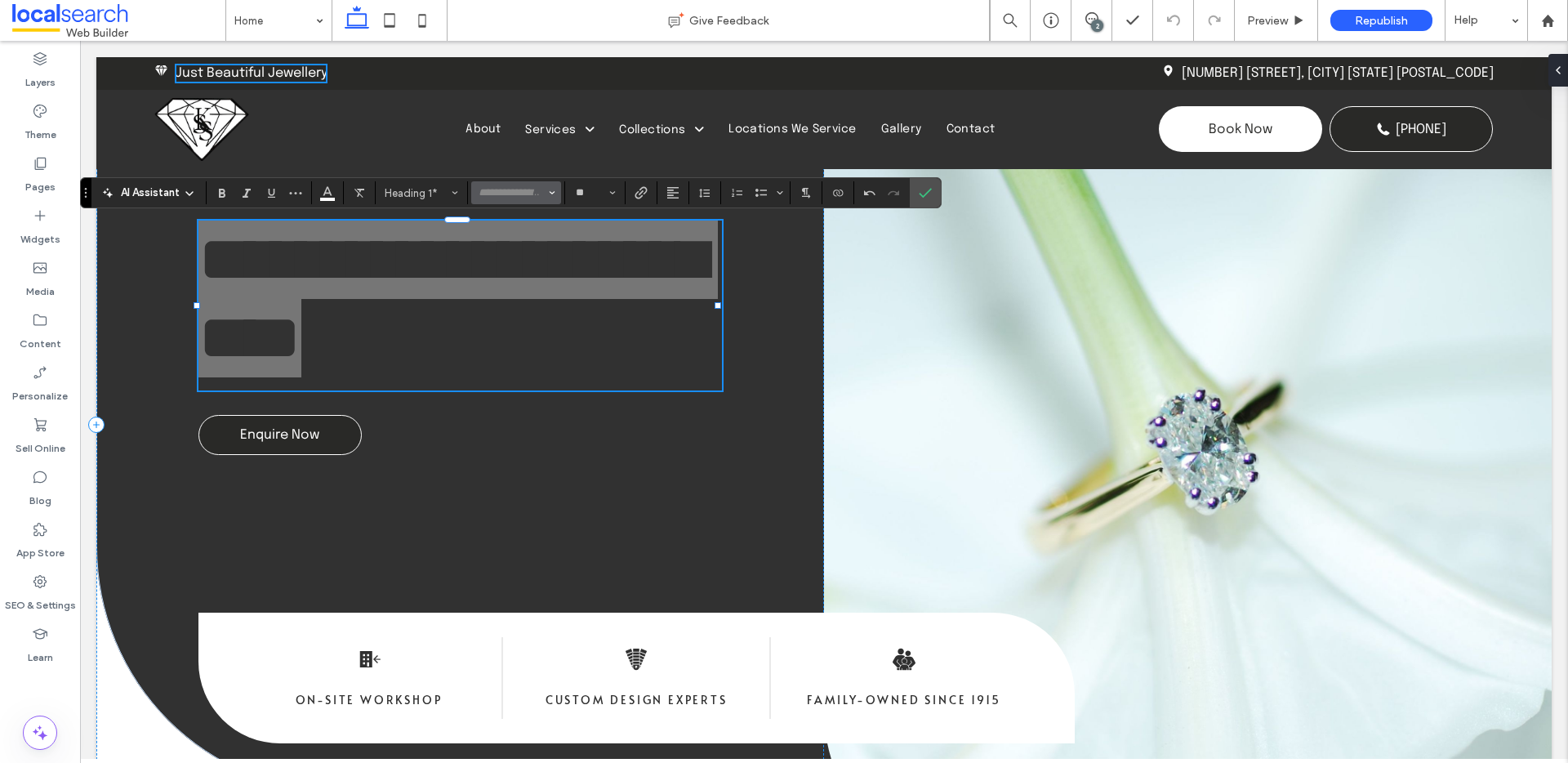 click at bounding box center (511, 193) 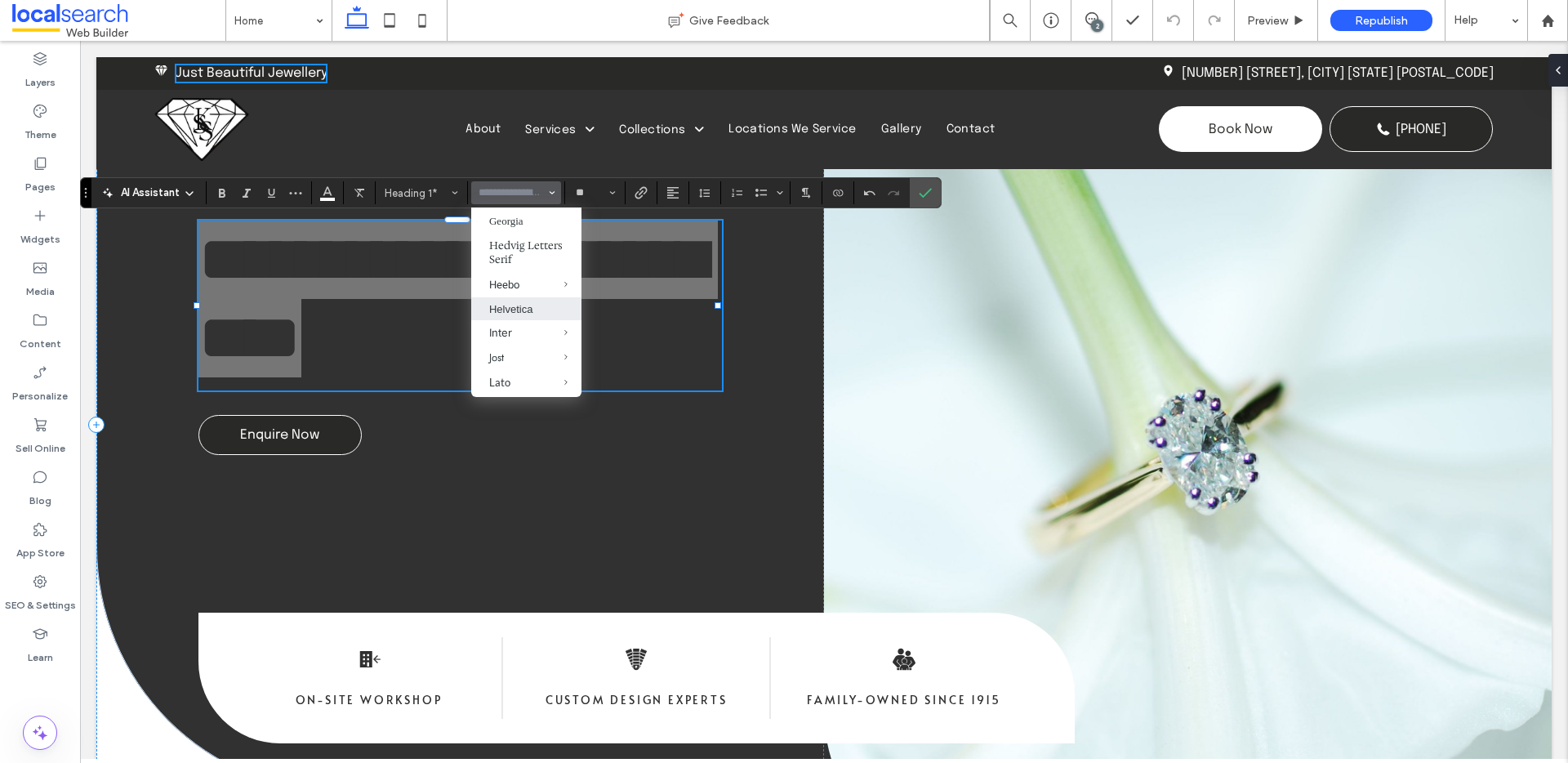 scroll, scrollTop: 668, scrollLeft: 0, axis: vertical 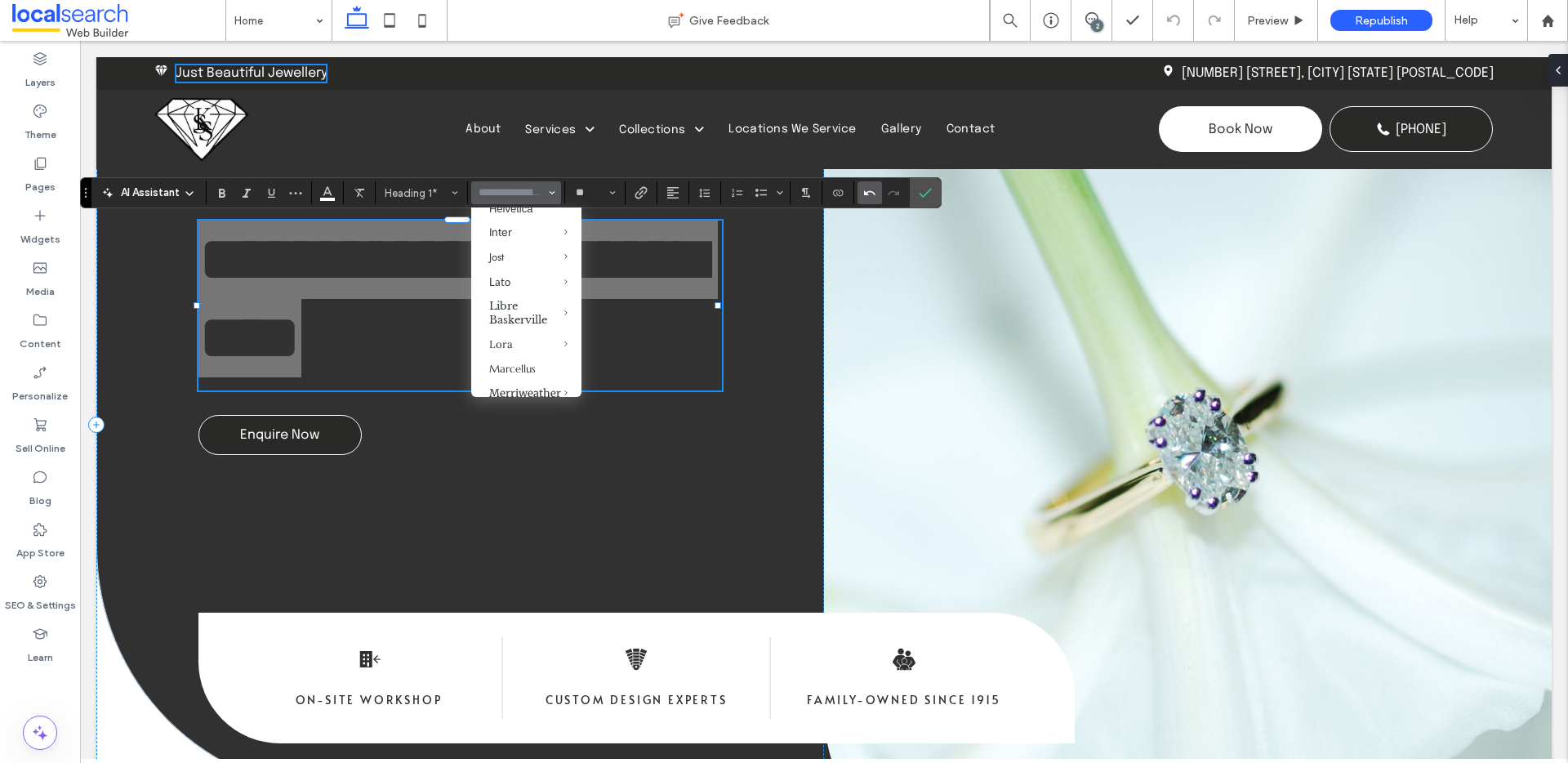 click 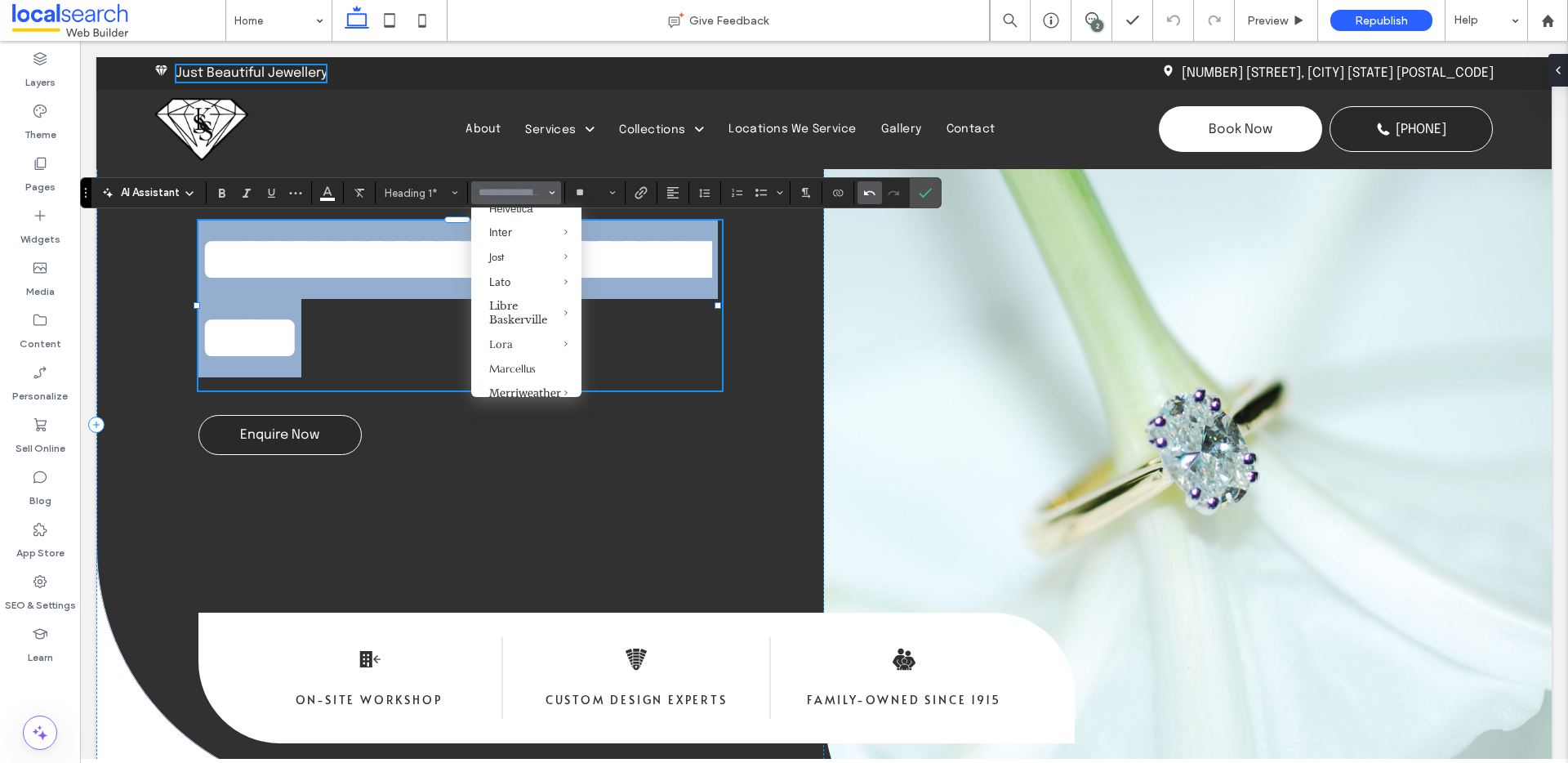 type on "*****" 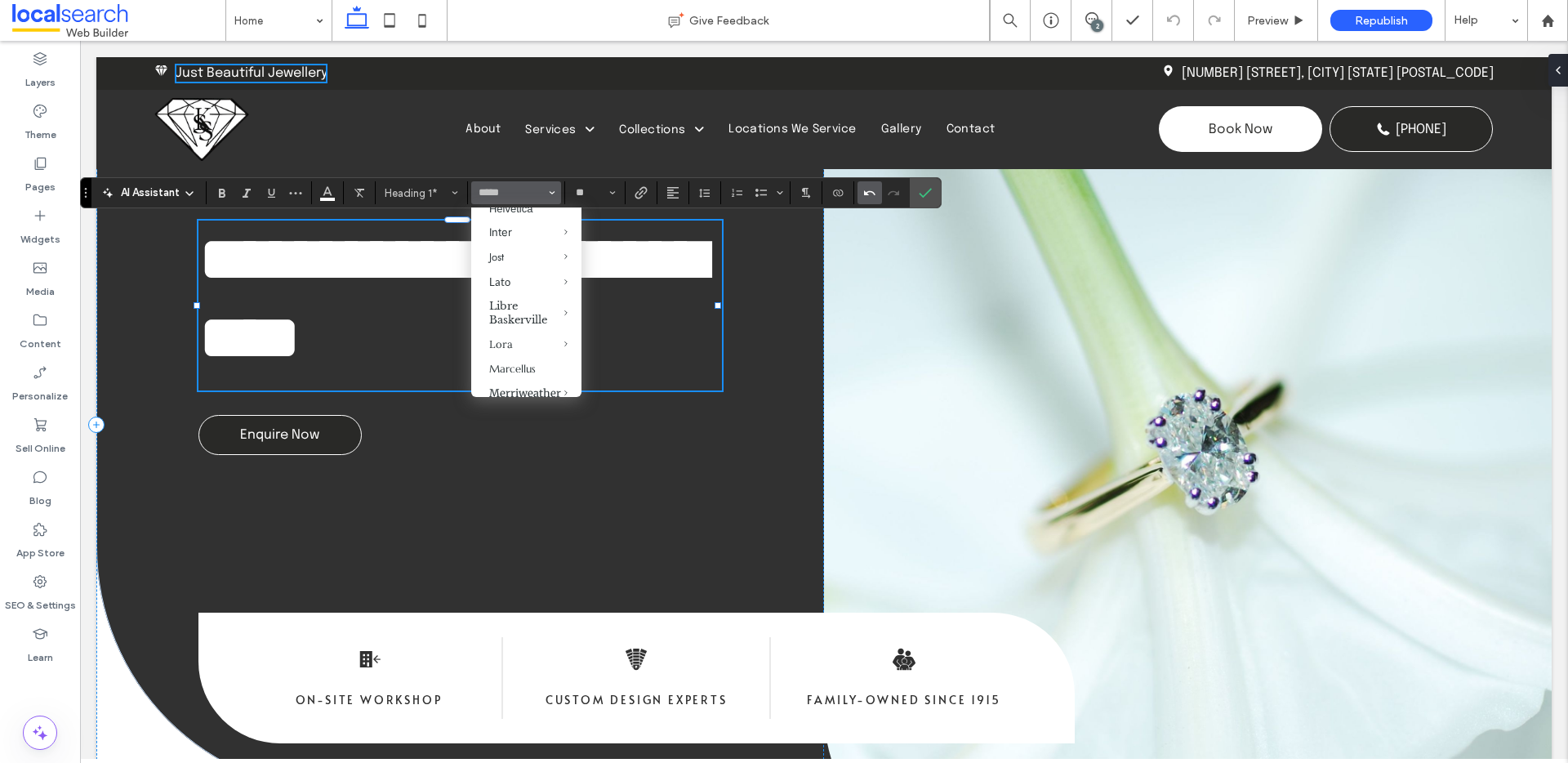 scroll, scrollTop: 6, scrollLeft: 0, axis: vertical 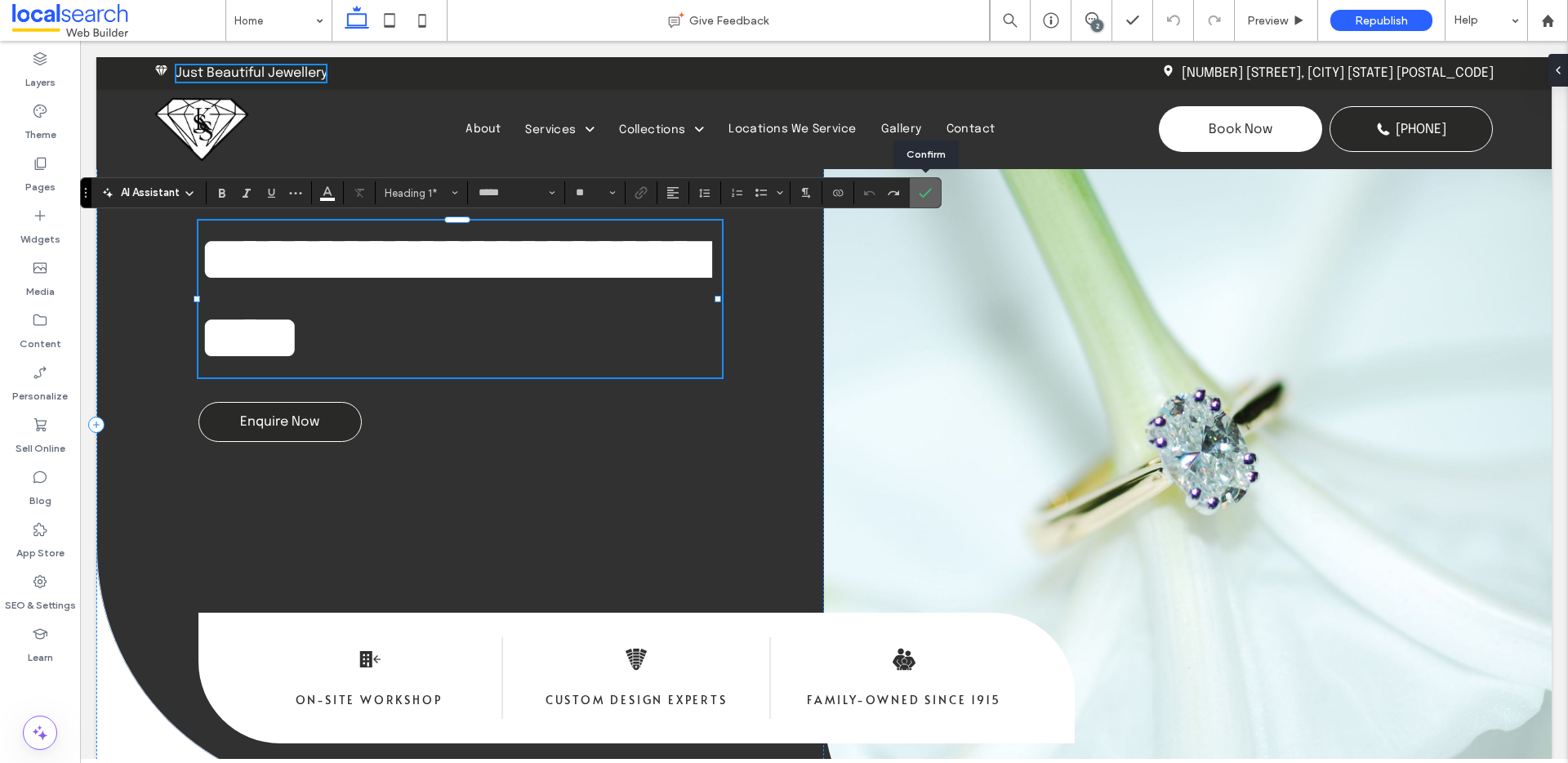 click 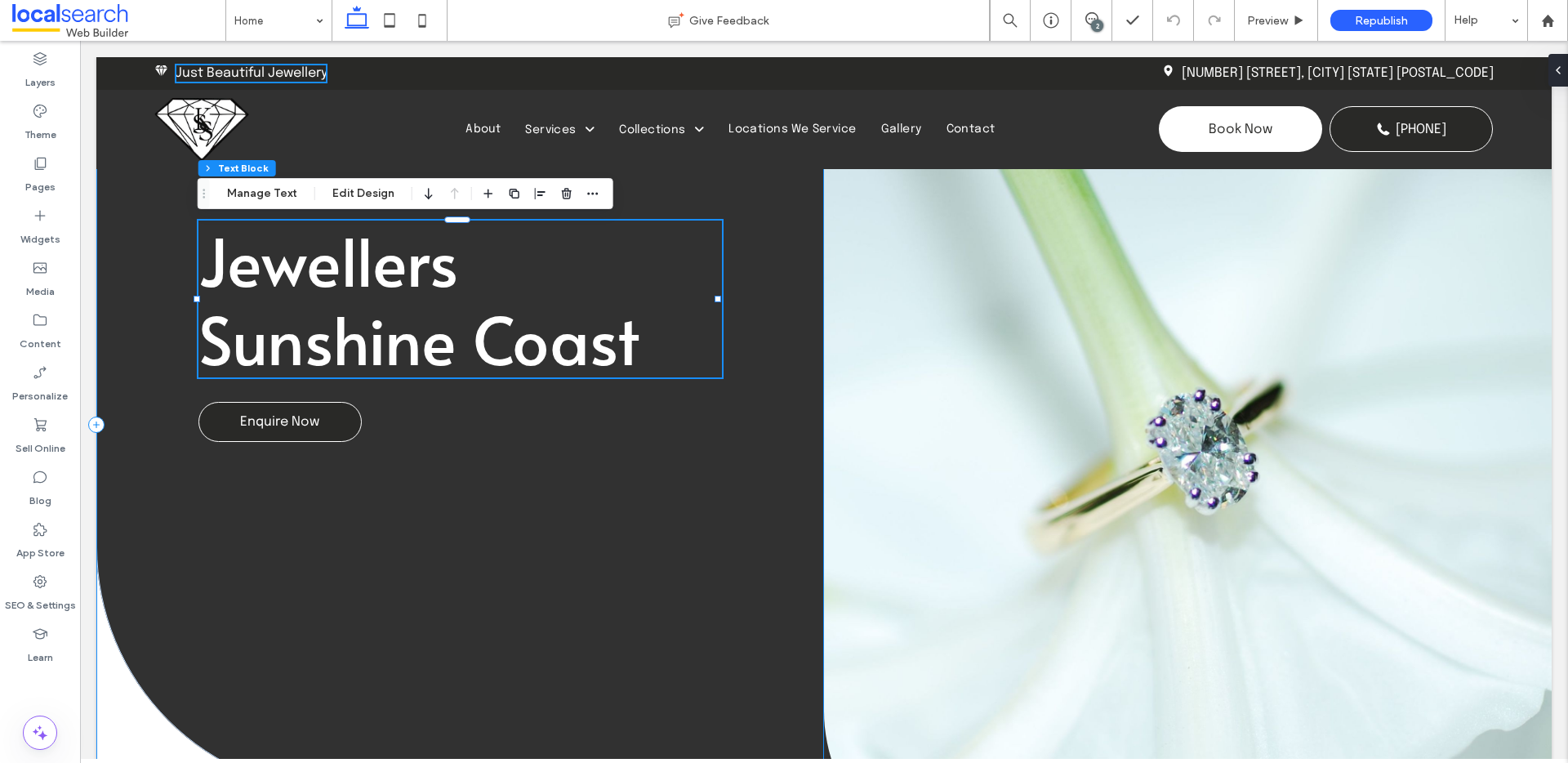 click on "Jewellers [REGION] ﻿
Enquire Now" at bounding box center (460, 425) 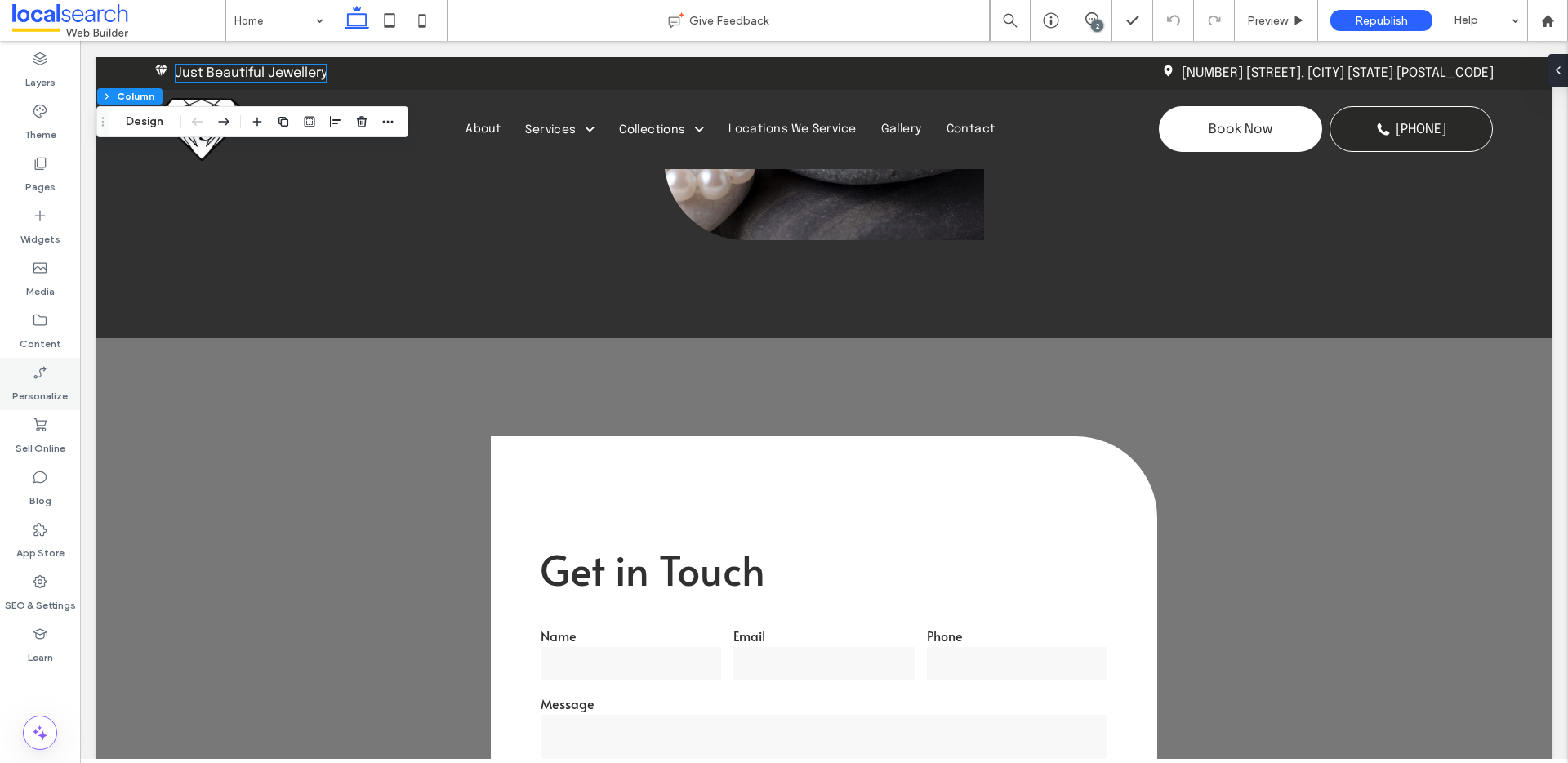 scroll, scrollTop: 4035, scrollLeft: 0, axis: vertical 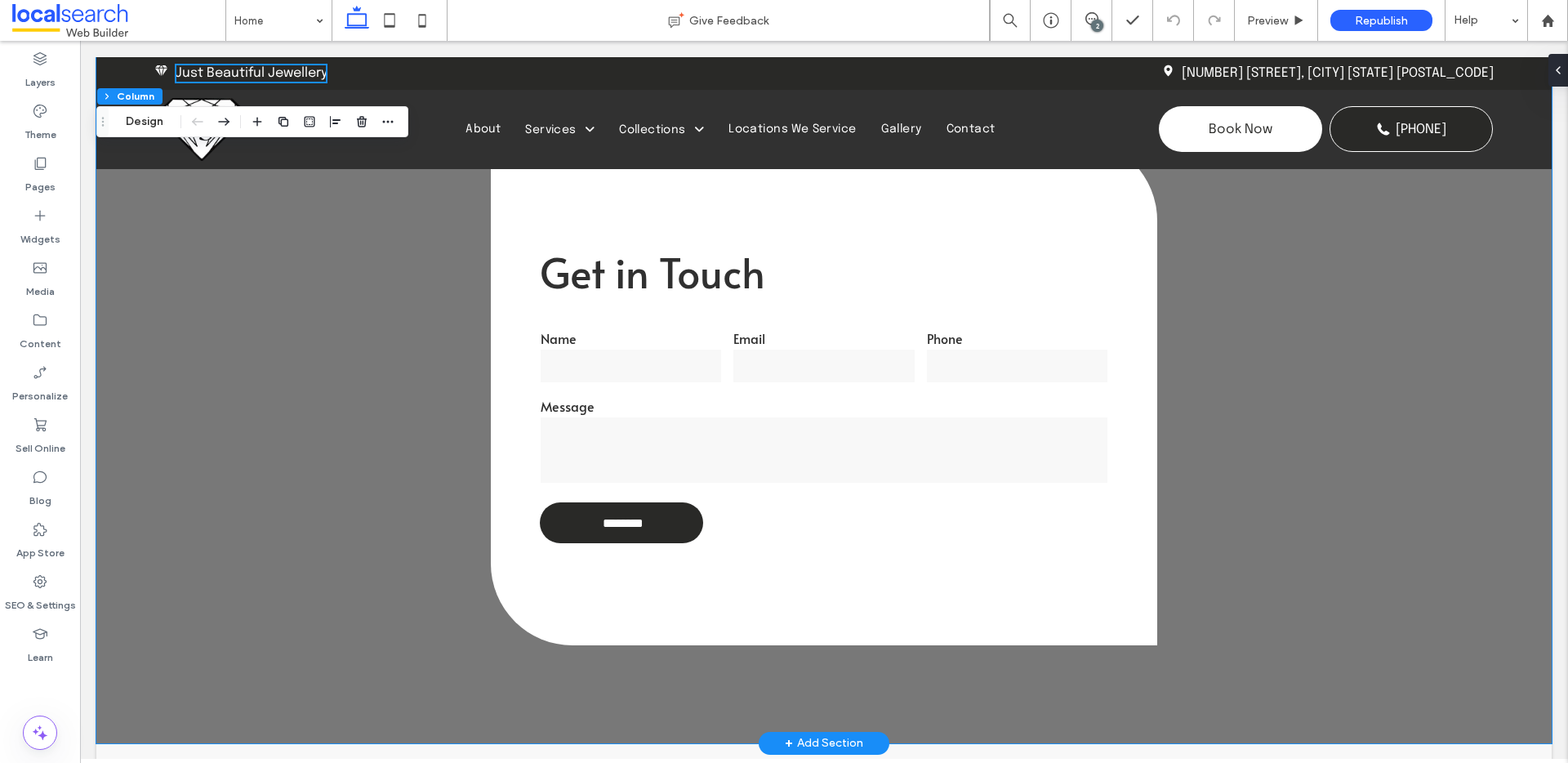 click on "Get in Touch
Name
Email
Phone
Message
********
Thank you for contacting  [LAST] & Son Jewellers .  We will get back to you as soon as possible.
Oops, there was an error sending your message. Please try again later." at bounding box center [824, 392] 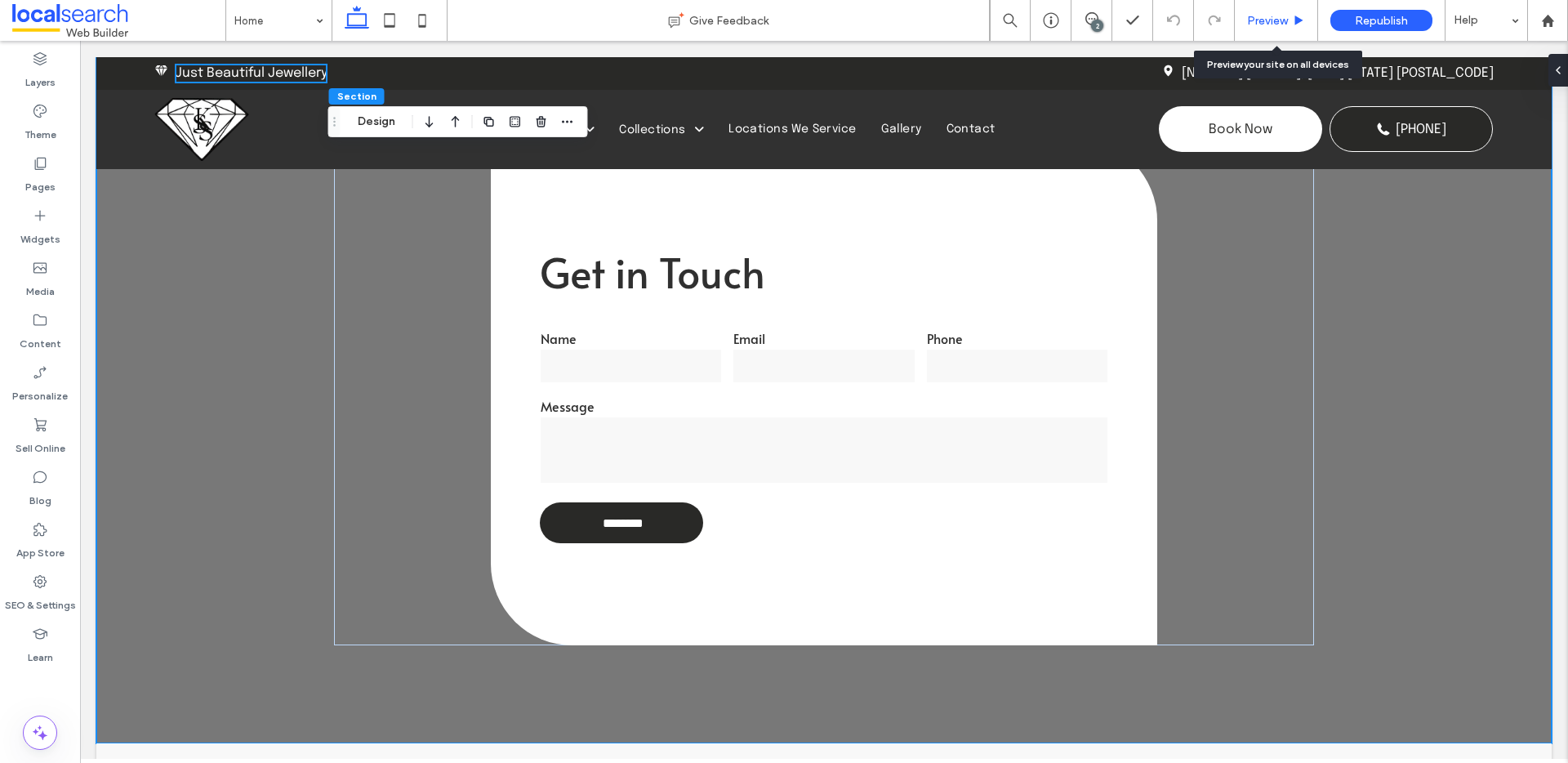 click on "Preview" at bounding box center [1267, 20] 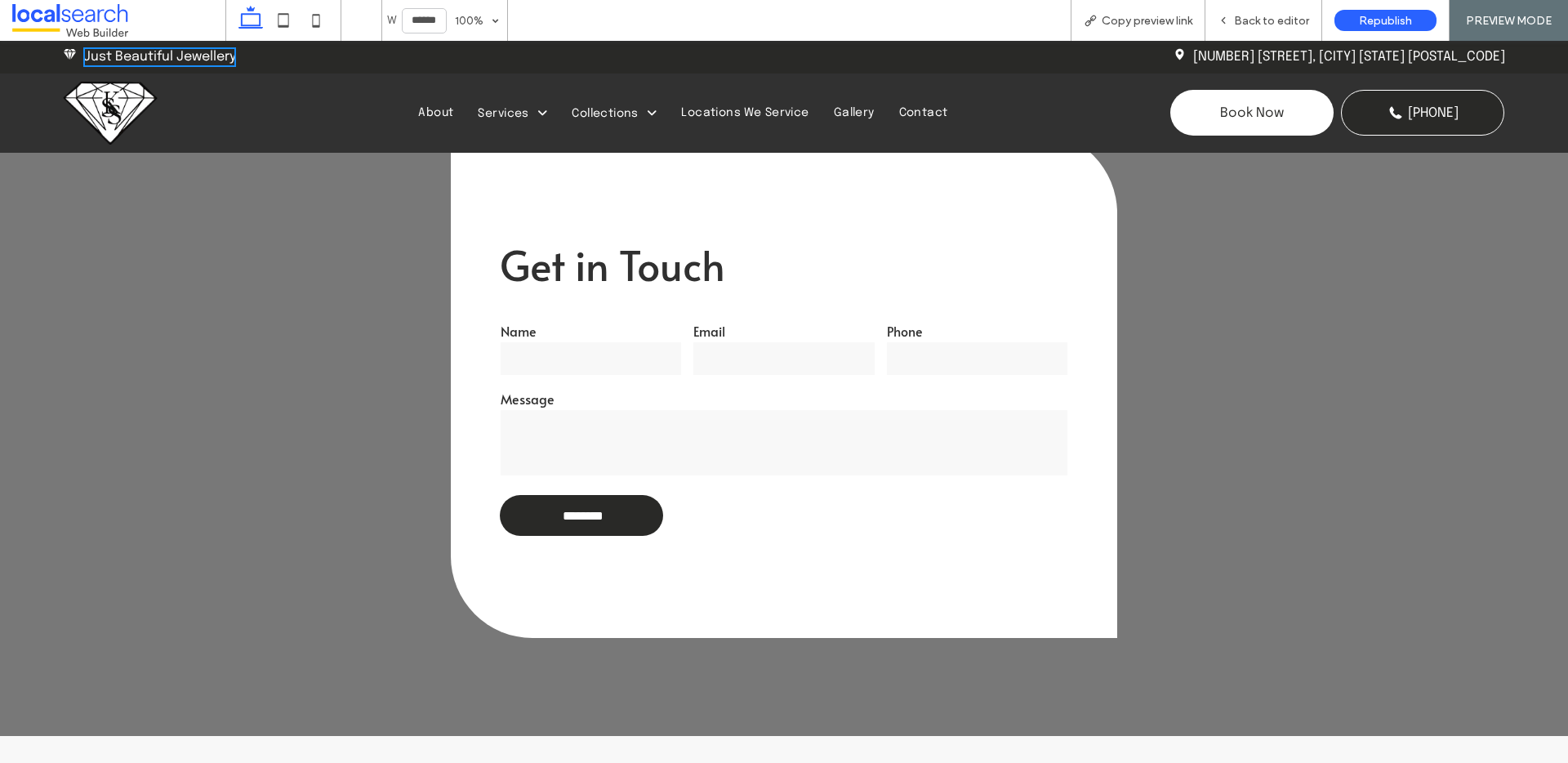scroll, scrollTop: 4041, scrollLeft: 0, axis: vertical 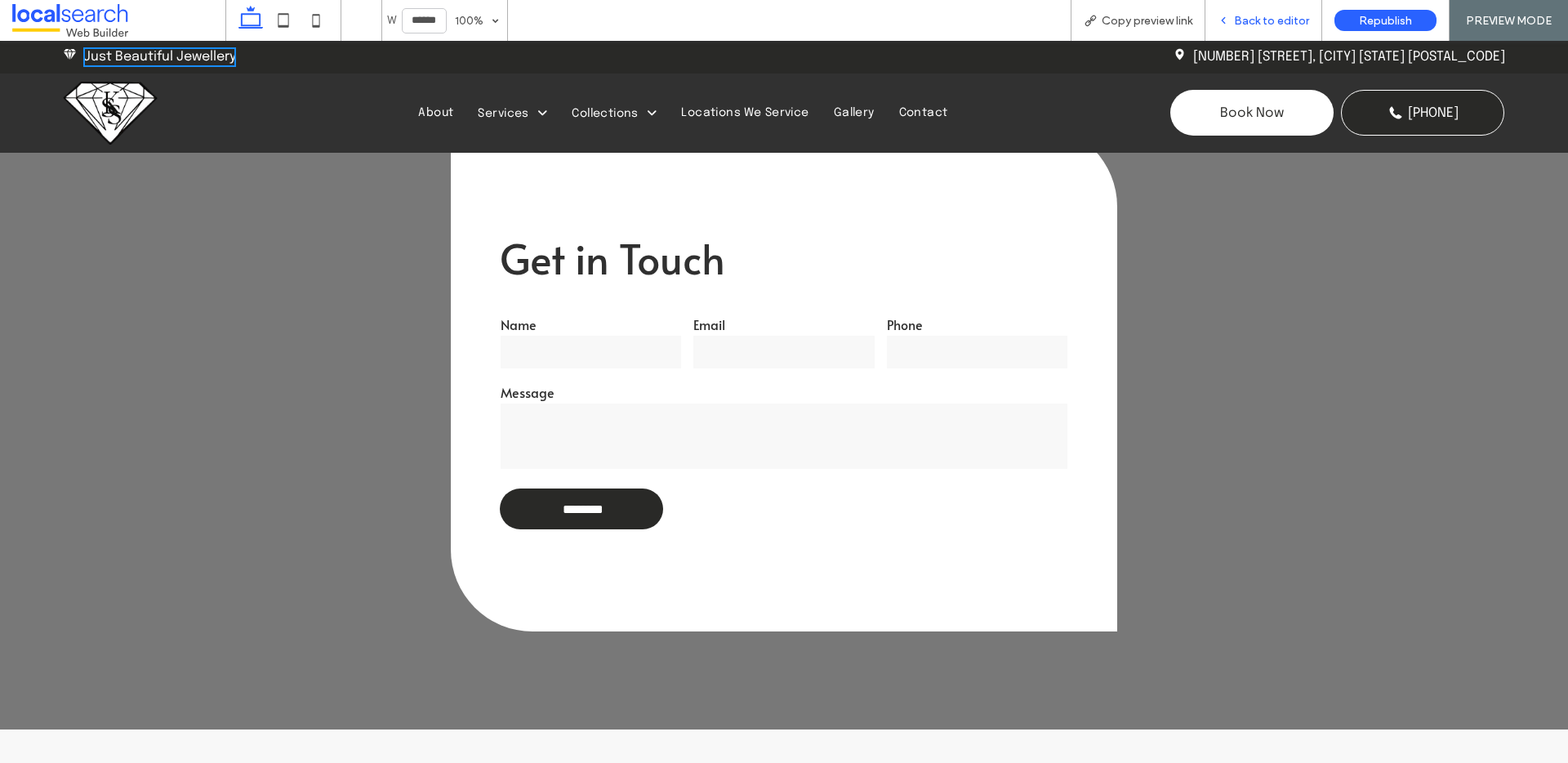 click on "Back to editor" at bounding box center (1272, 20) 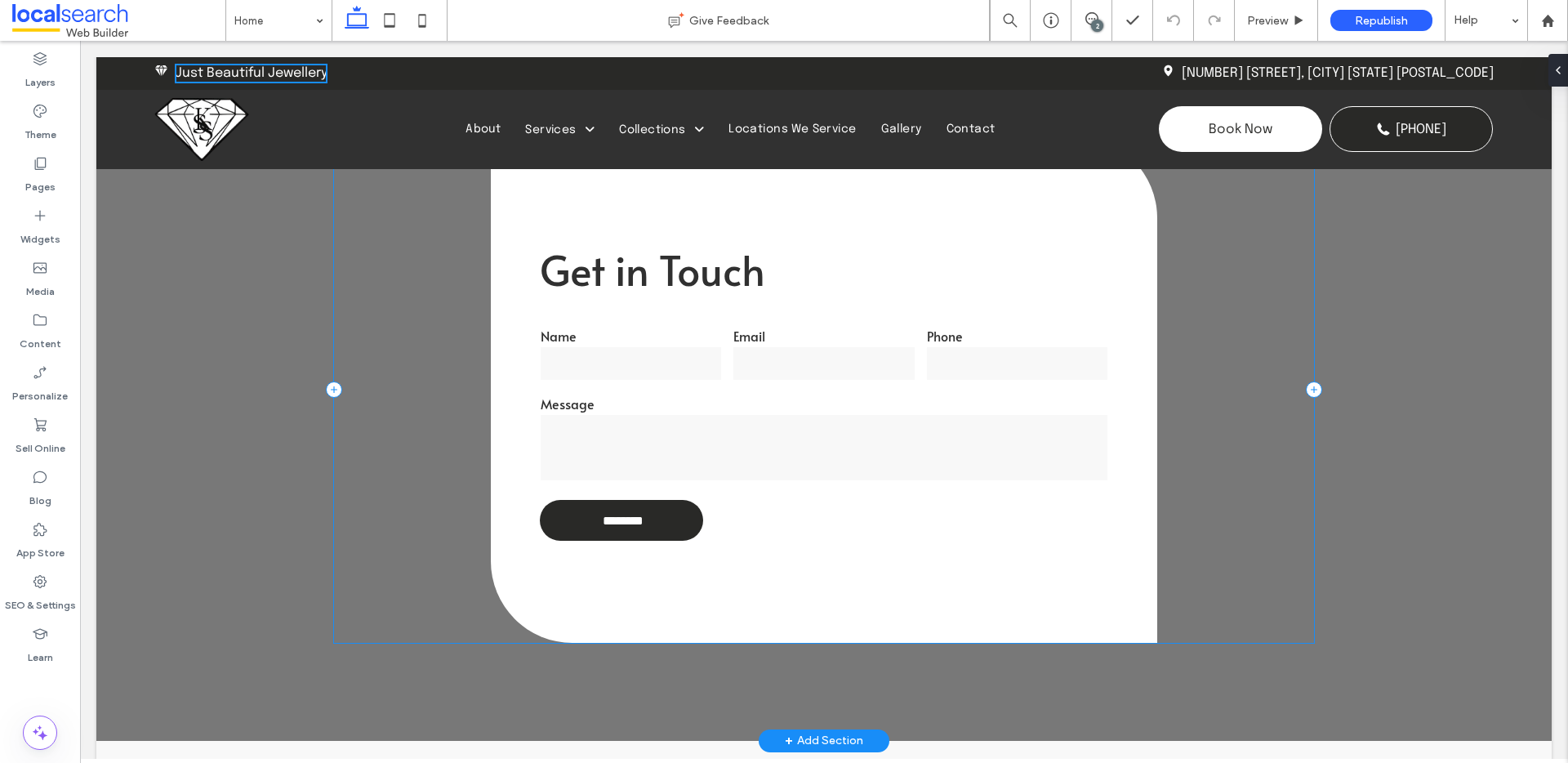 scroll, scrollTop: 4035, scrollLeft: 0, axis: vertical 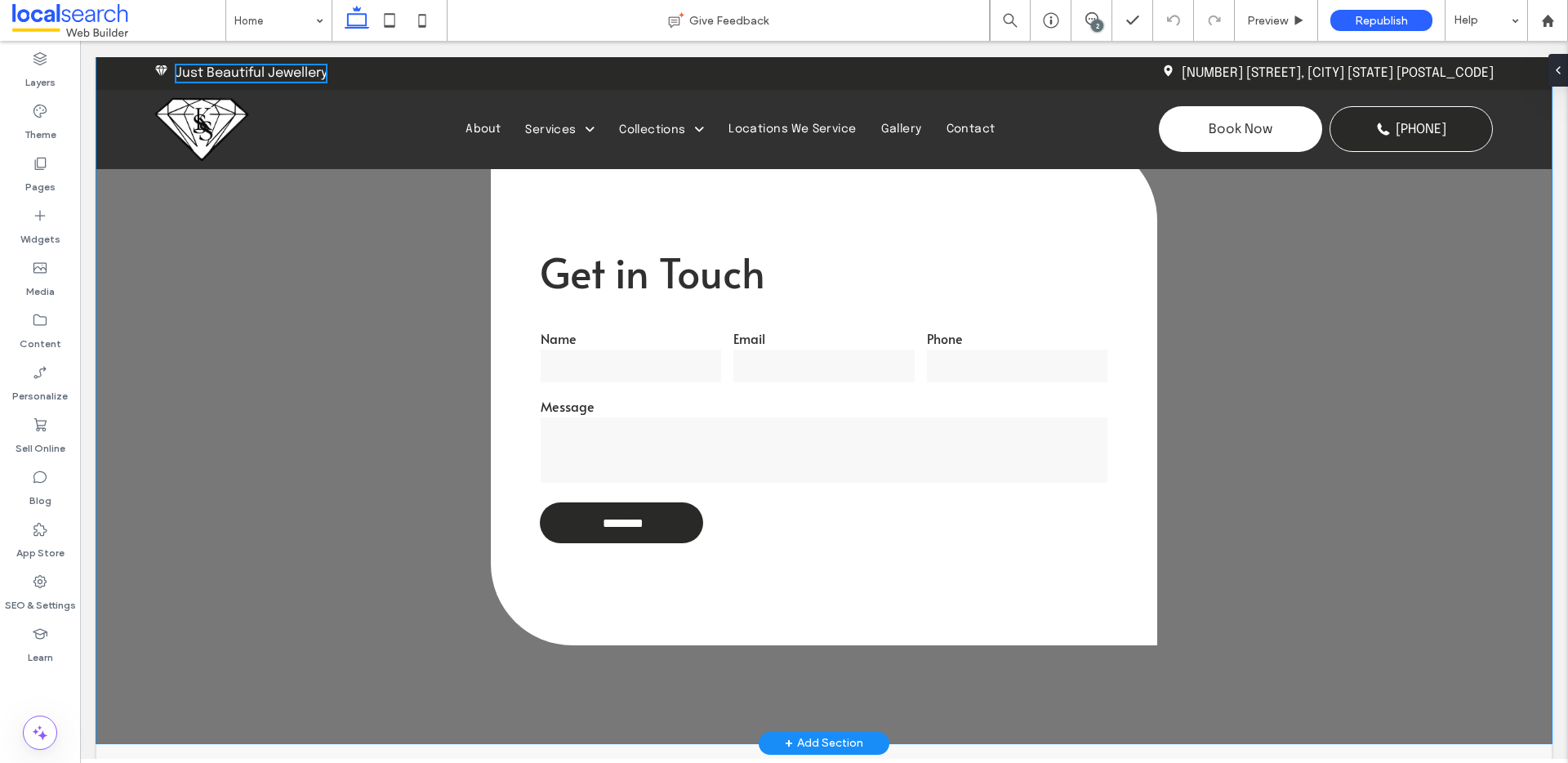 click on "Get in Touch
Name
Email
Phone
Message
********
Thank you for contacting  [LAST] & Son Jewellers .  We will get back to you as soon as possible.
Oops, there was an error sending your message. Please try again later." at bounding box center [824, 392] 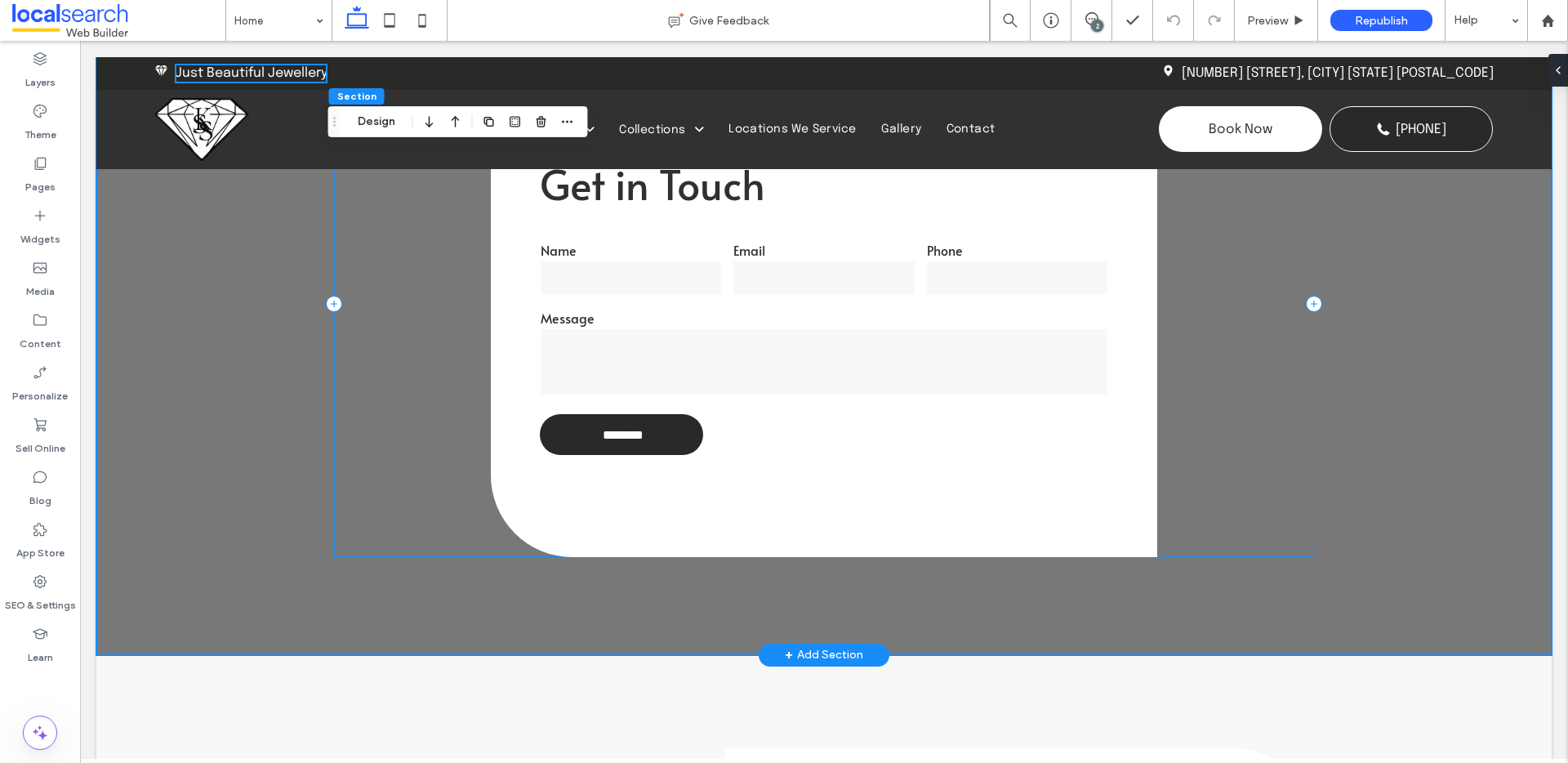 scroll, scrollTop: 4121, scrollLeft: 0, axis: vertical 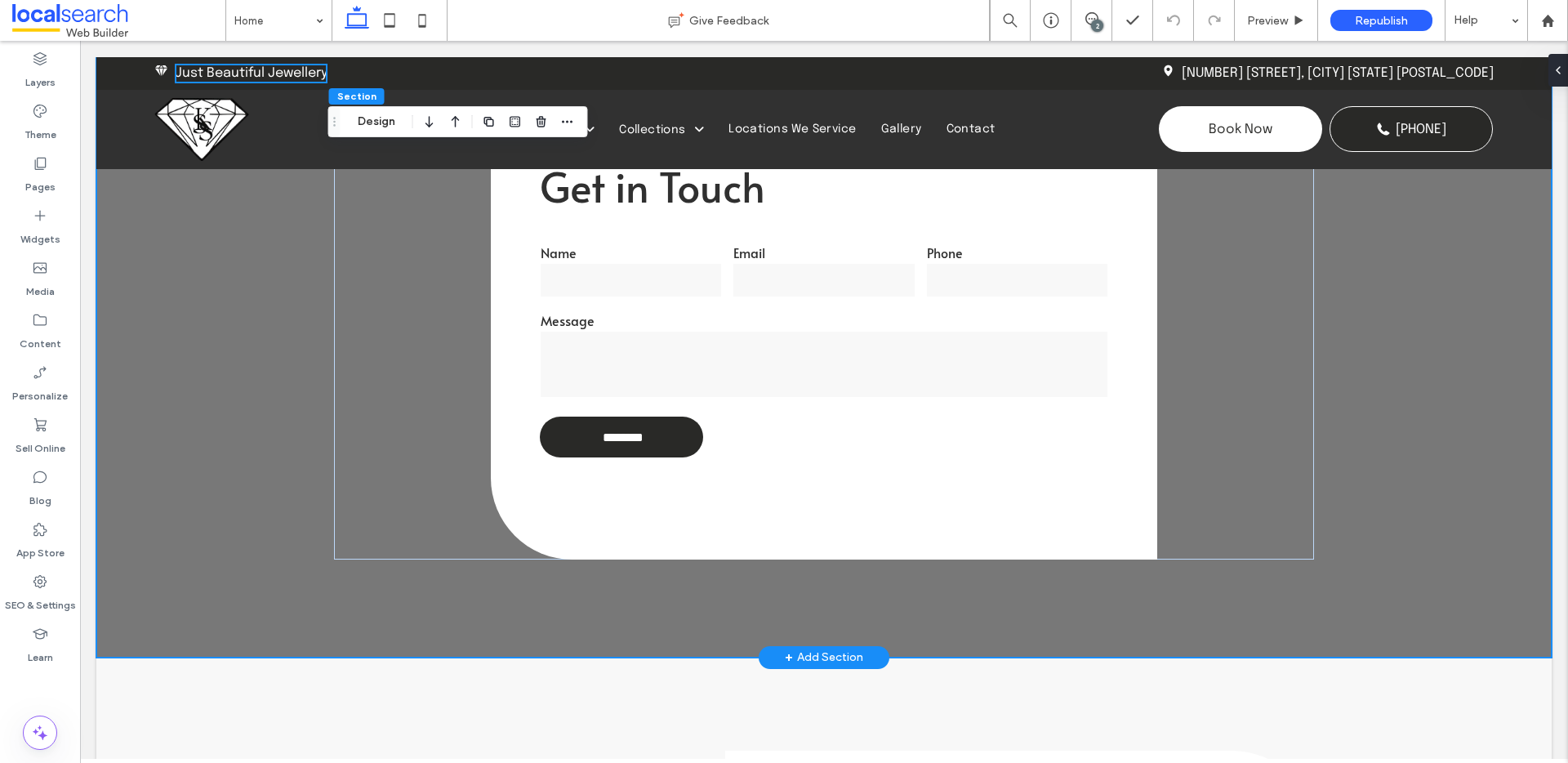 click on "Get in Touch
Name
Email
Phone
Message
********
Thank you for contacting  [LAST] & Son Jewellers .  We will get back to you as soon as possible.
Oops, there was an error sending your message. Please try again later." at bounding box center (824, 306) 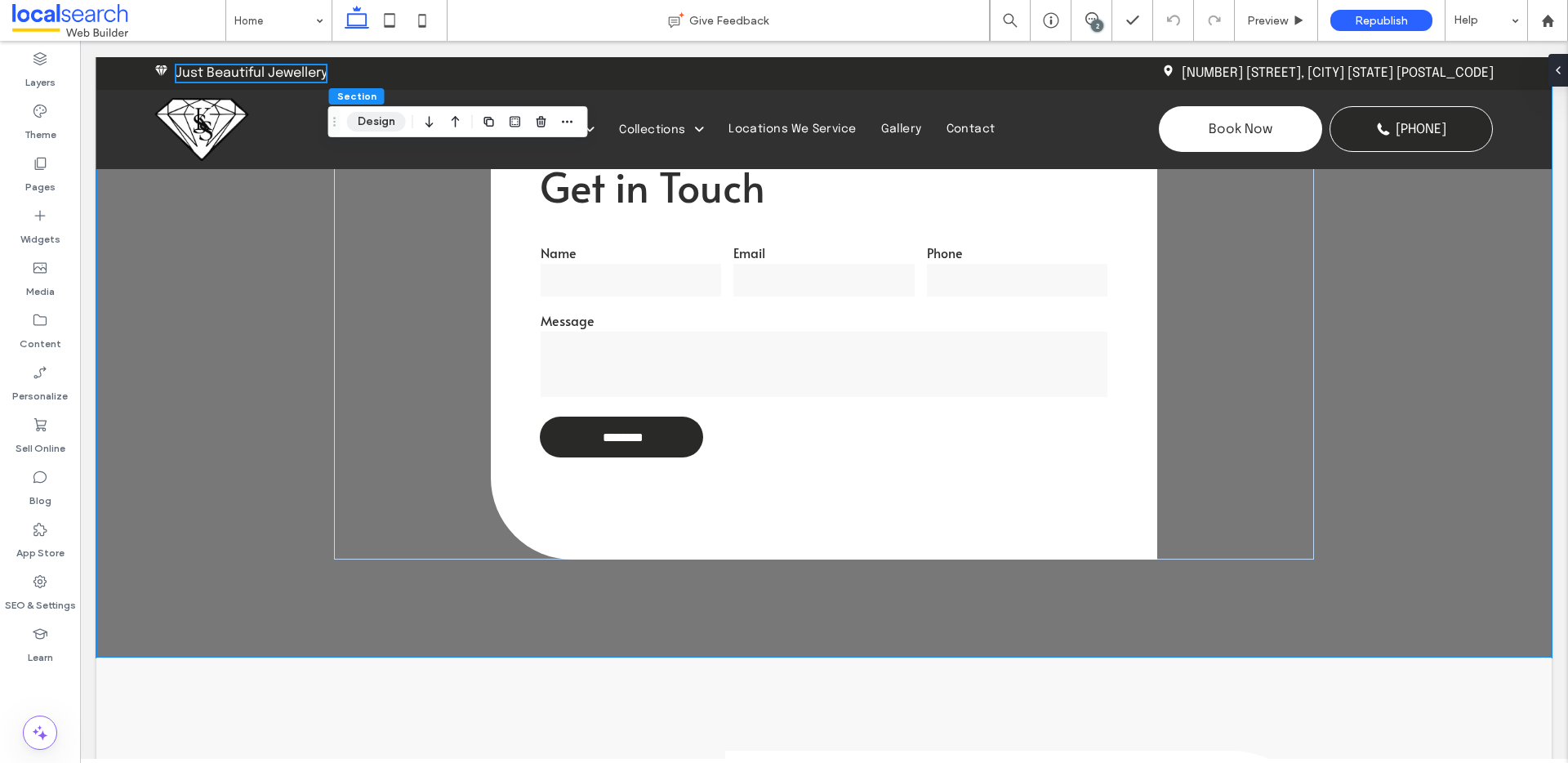 click on "Design" at bounding box center [376, 122] 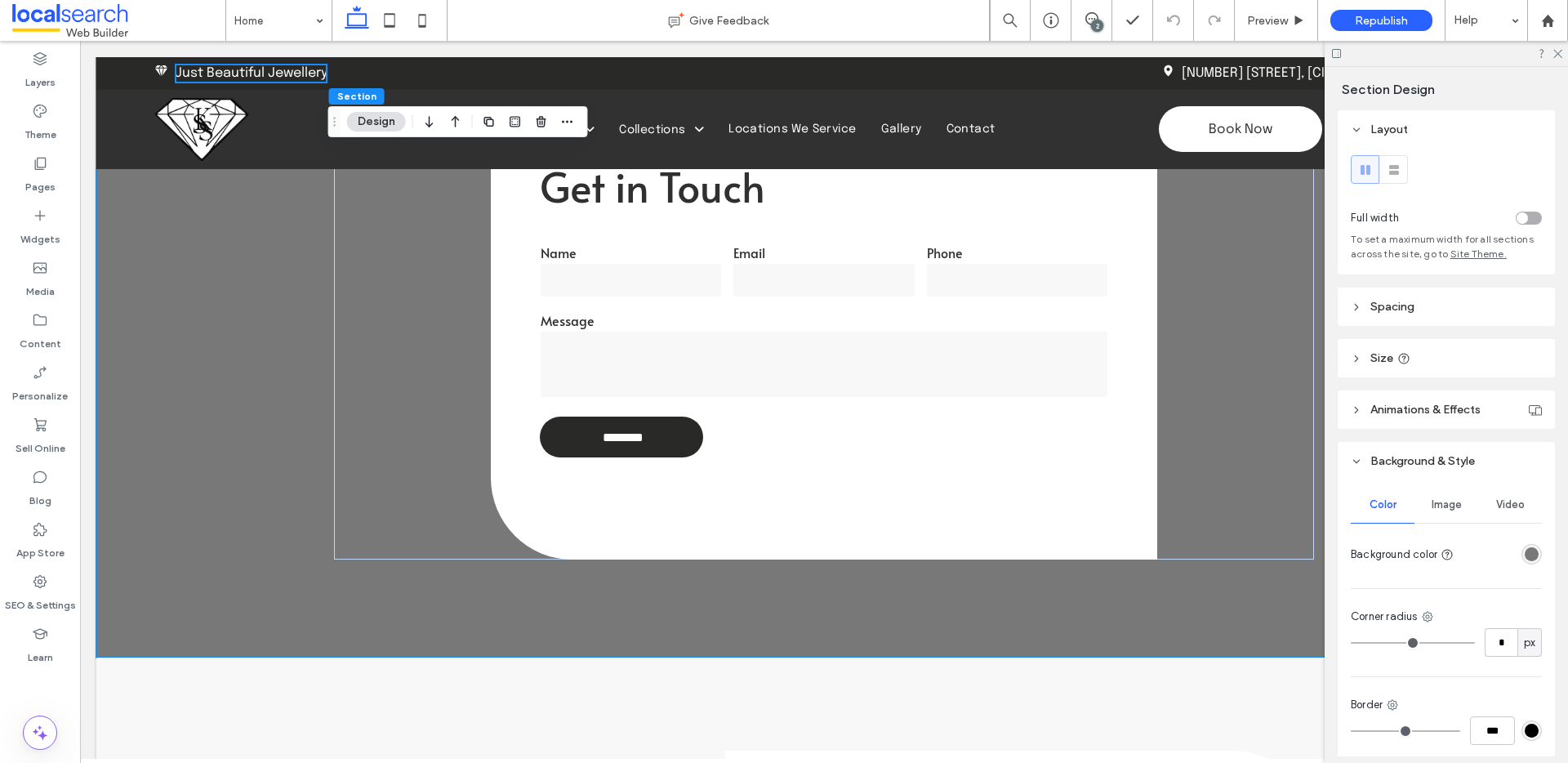 click at bounding box center [1531, 554] 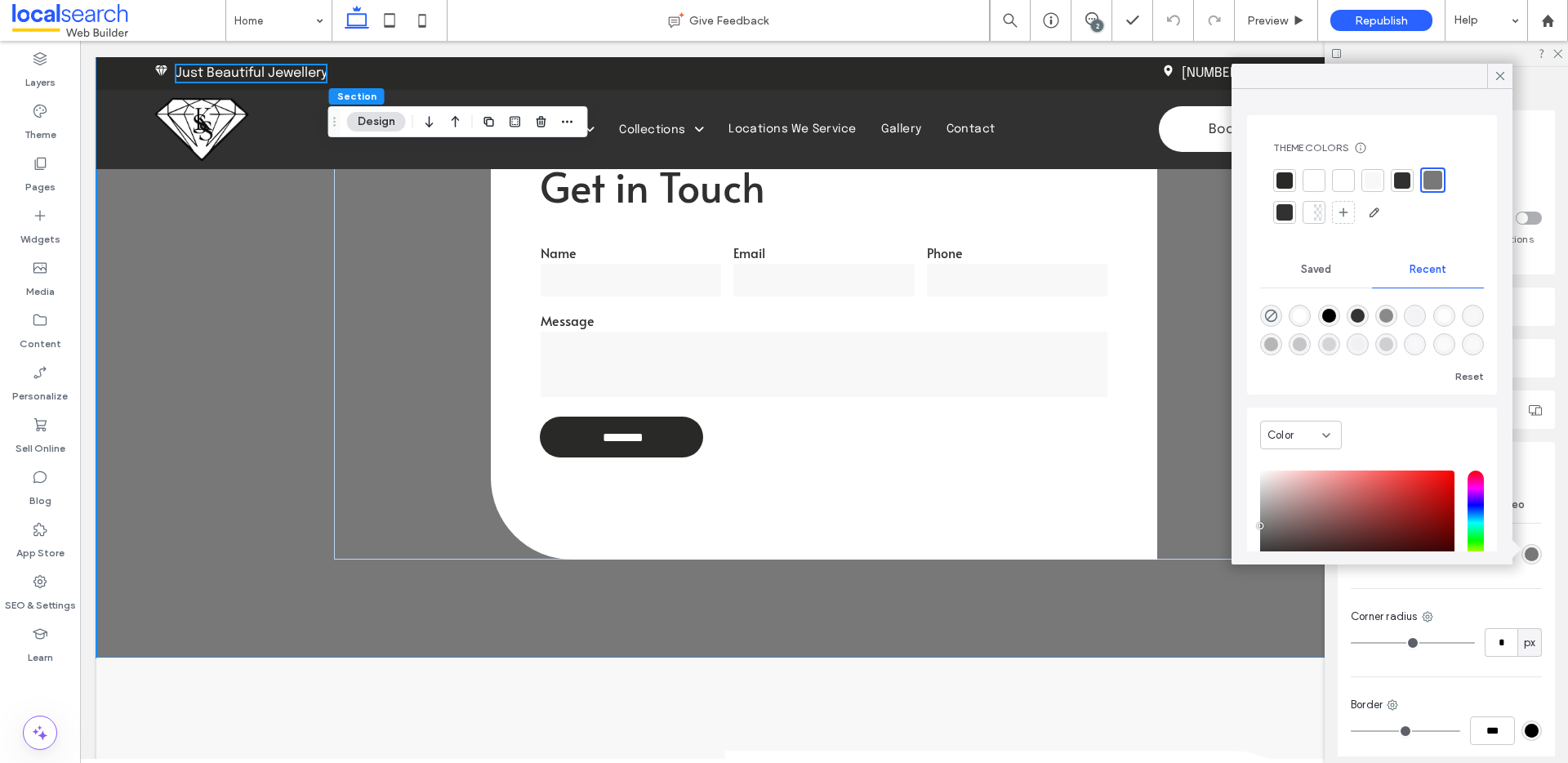 click at bounding box center (1531, 554) 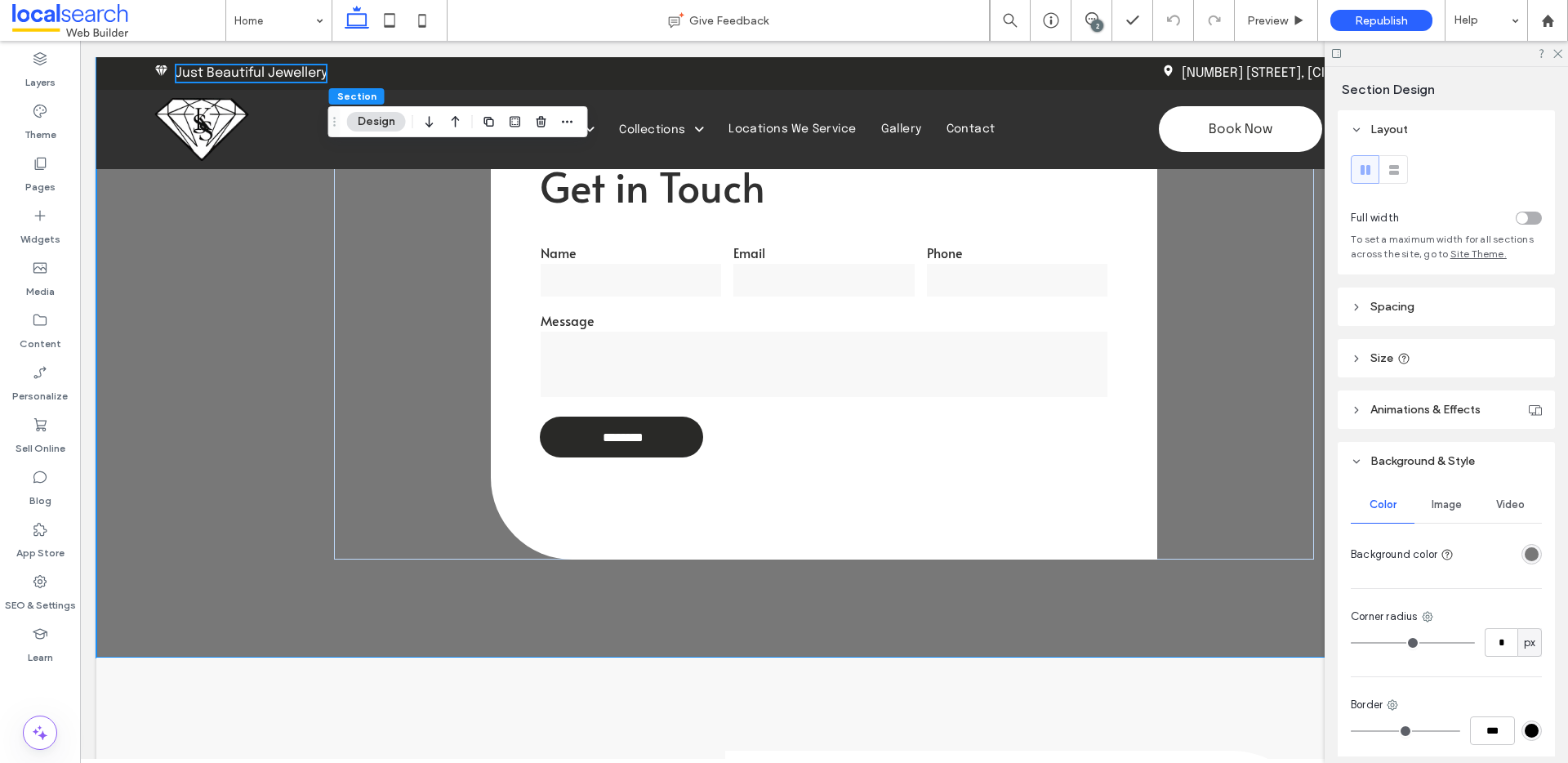 click at bounding box center [1531, 554] 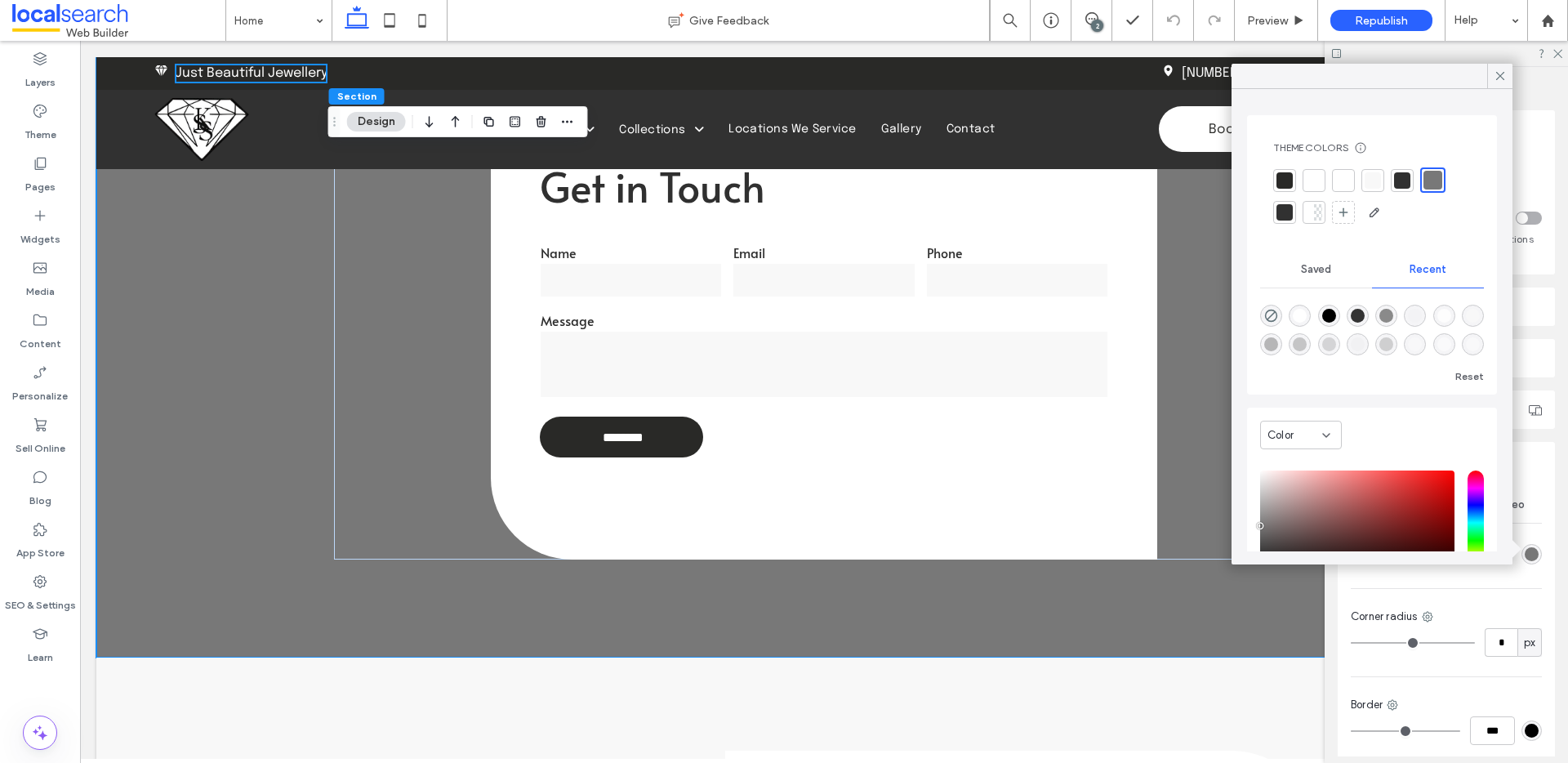 click at bounding box center [1343, 181] 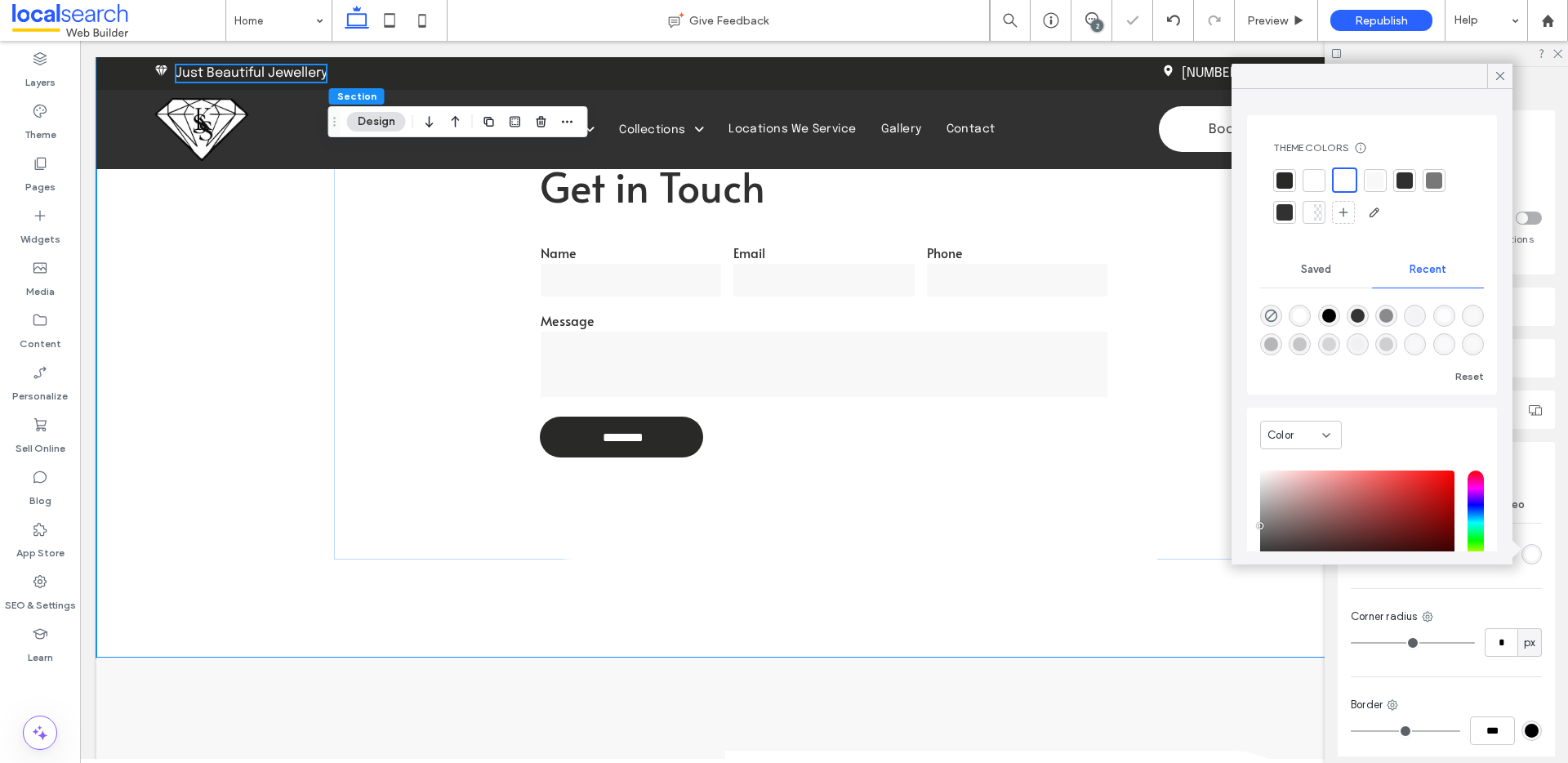 click at bounding box center [1375, 181] 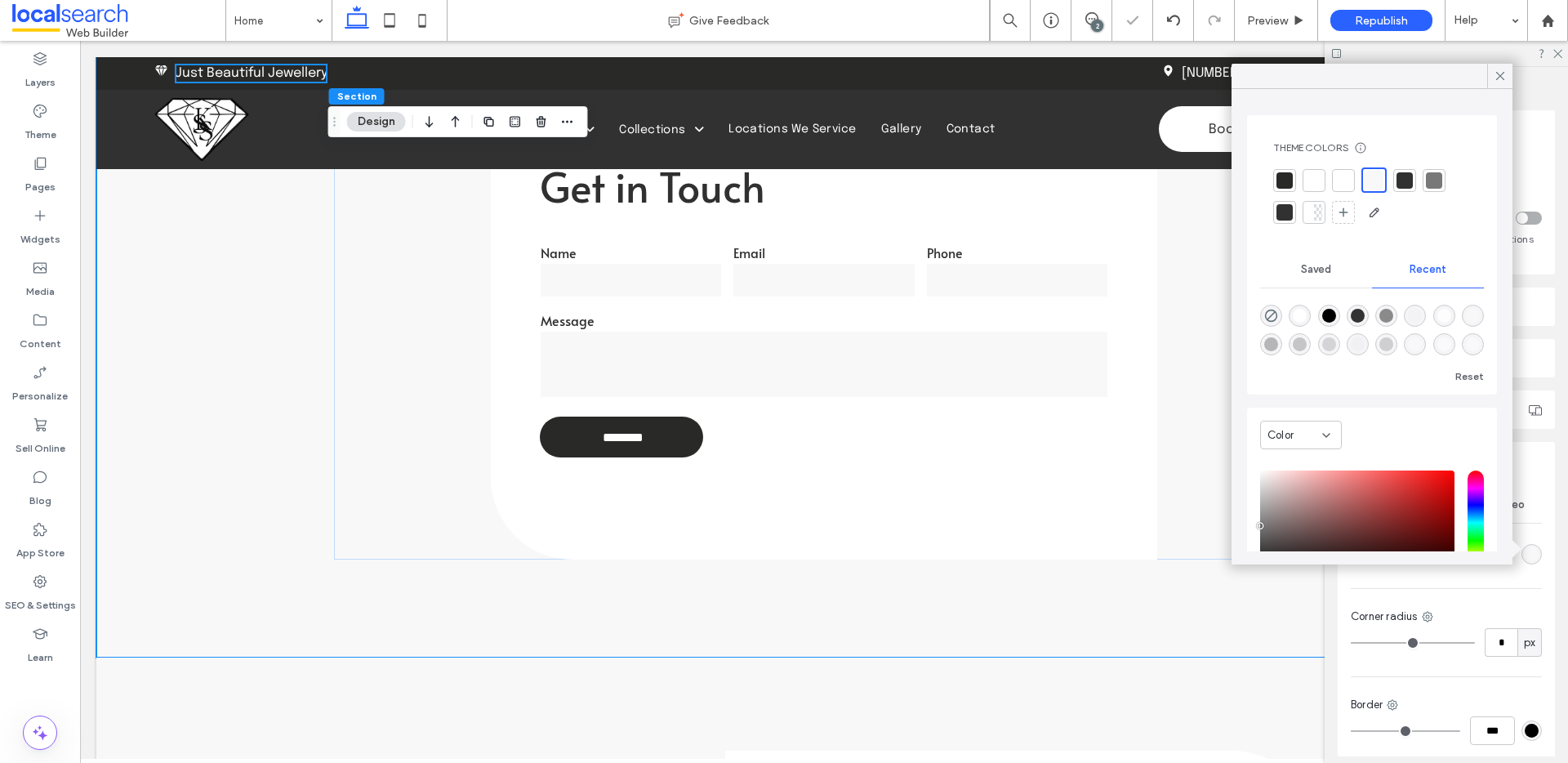 drag, startPoint x: 1494, startPoint y: 76, endPoint x: 1510, endPoint y: 74, distance: 16.124515 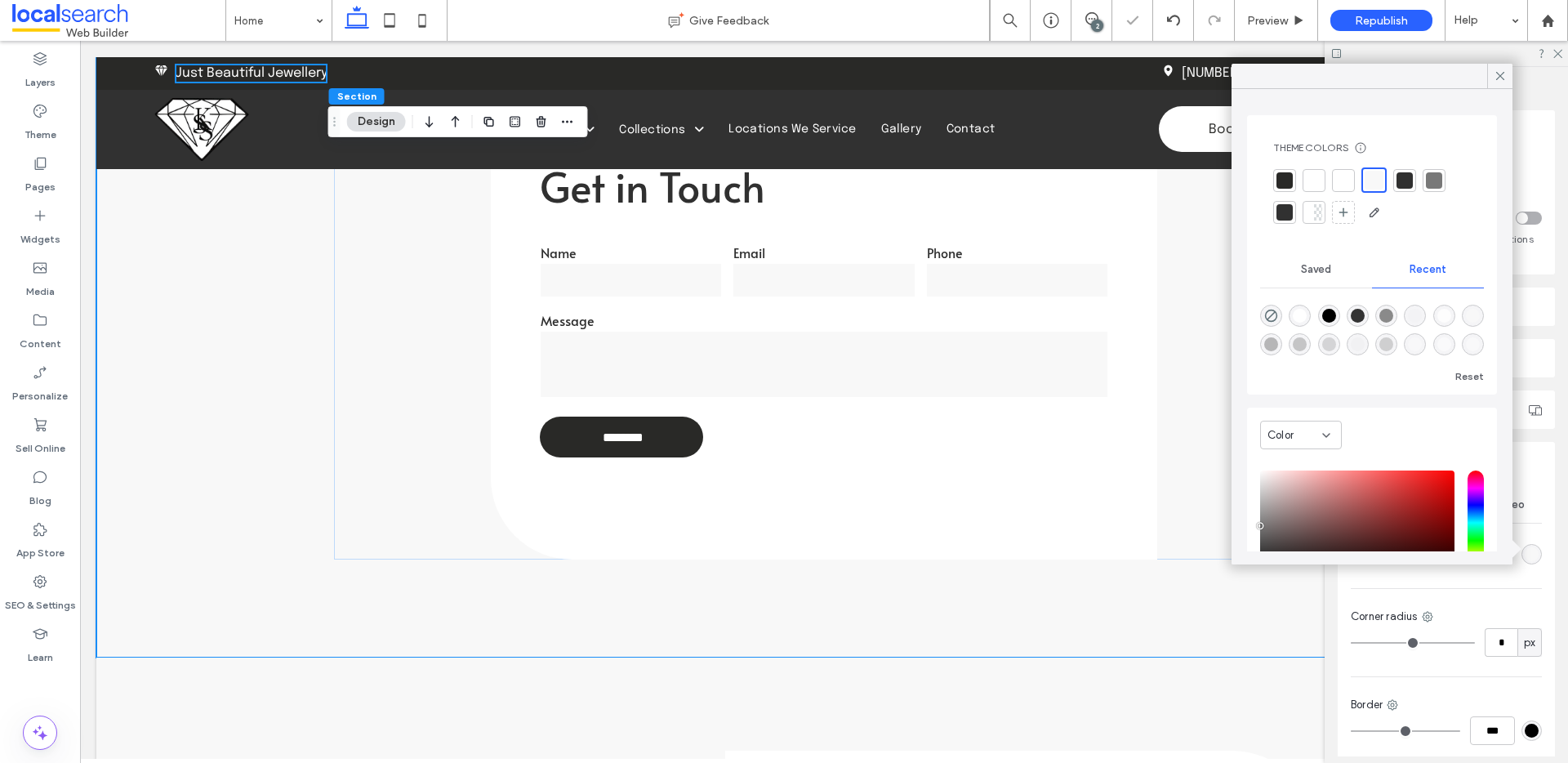 click 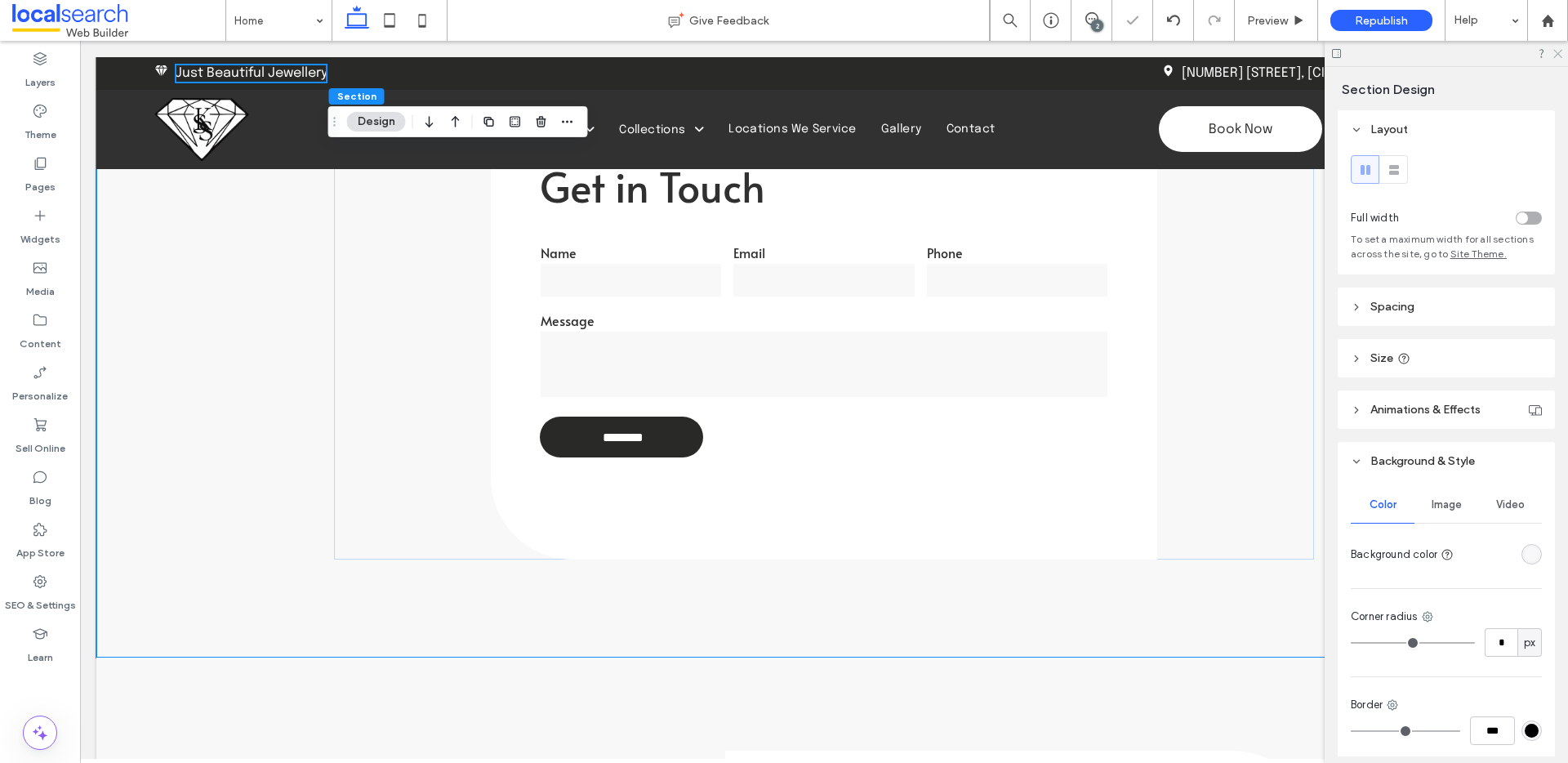 click 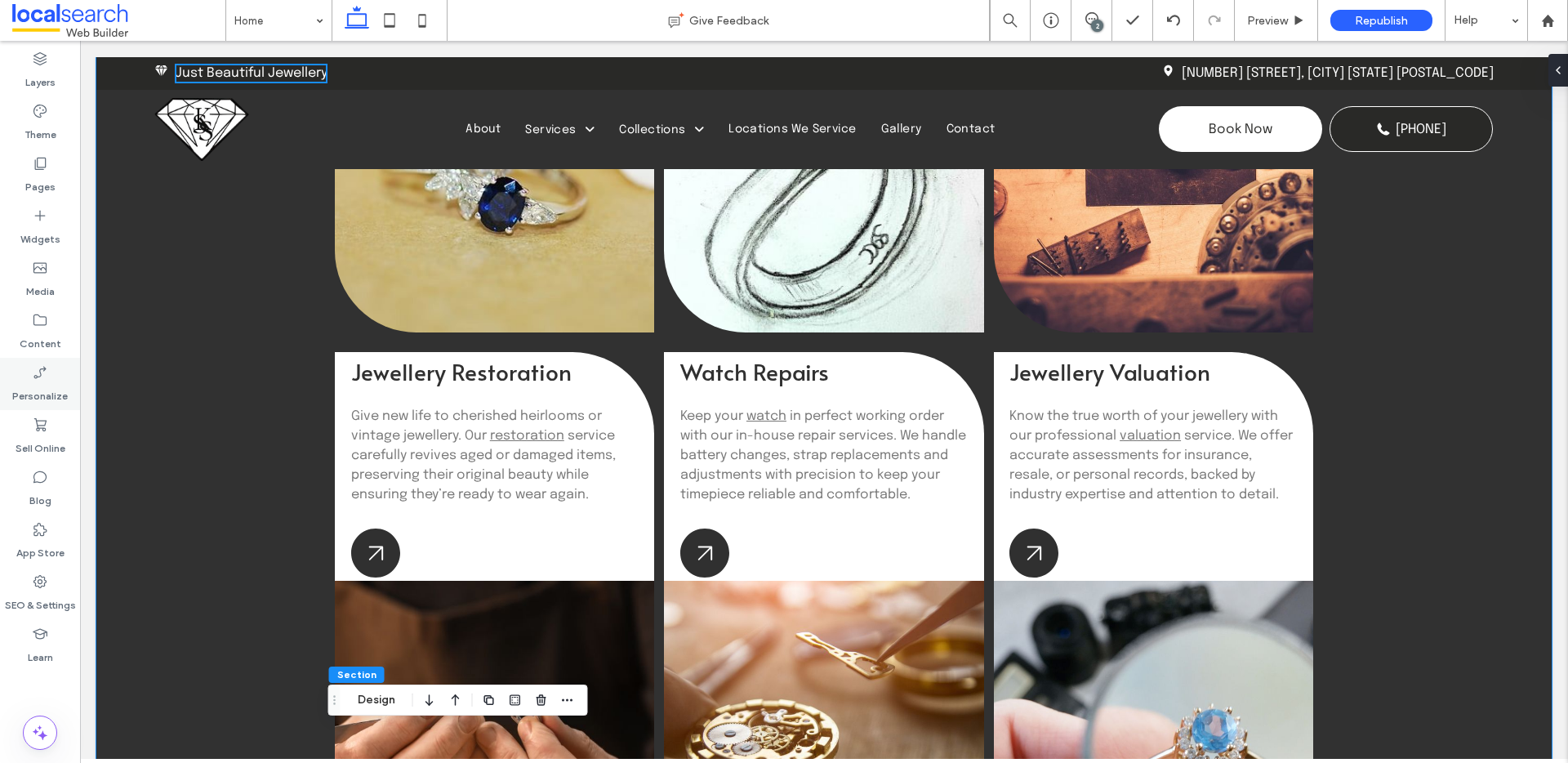 scroll, scrollTop: 2541, scrollLeft: 0, axis: vertical 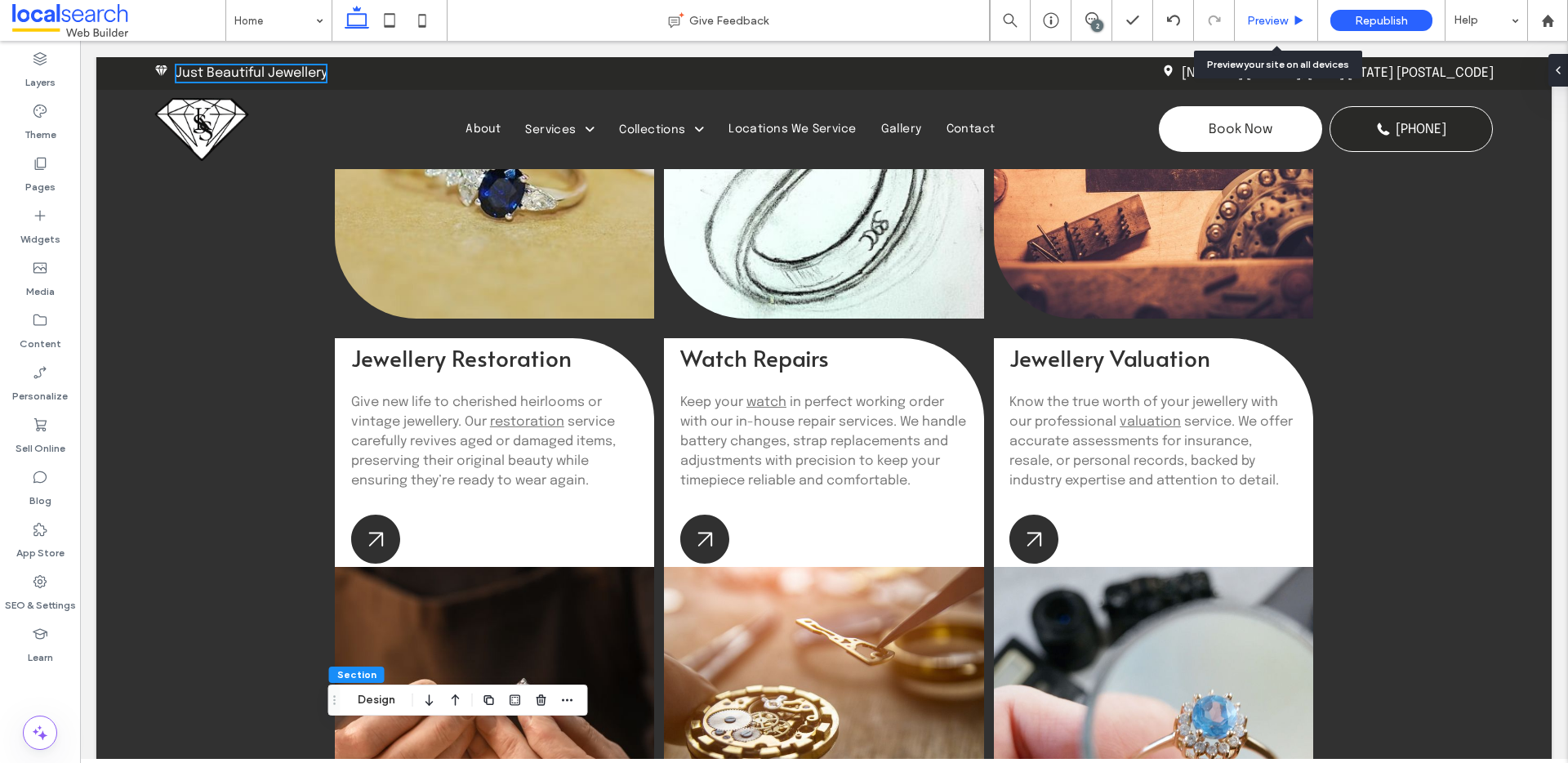 drag, startPoint x: 1292, startPoint y: 2, endPoint x: 1286, endPoint y: 18, distance: 17.088007 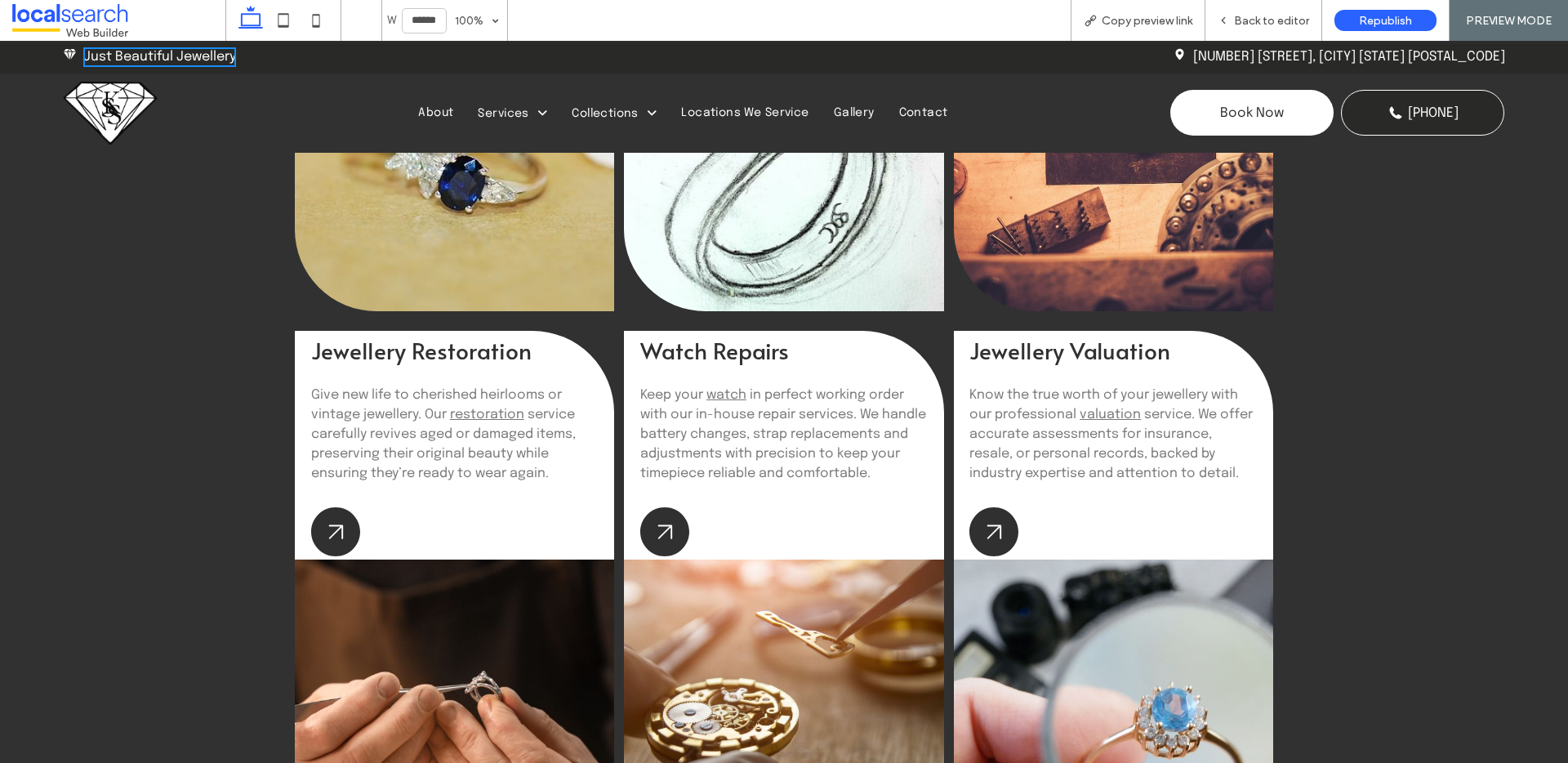 scroll, scrollTop: 2548, scrollLeft: 0, axis: vertical 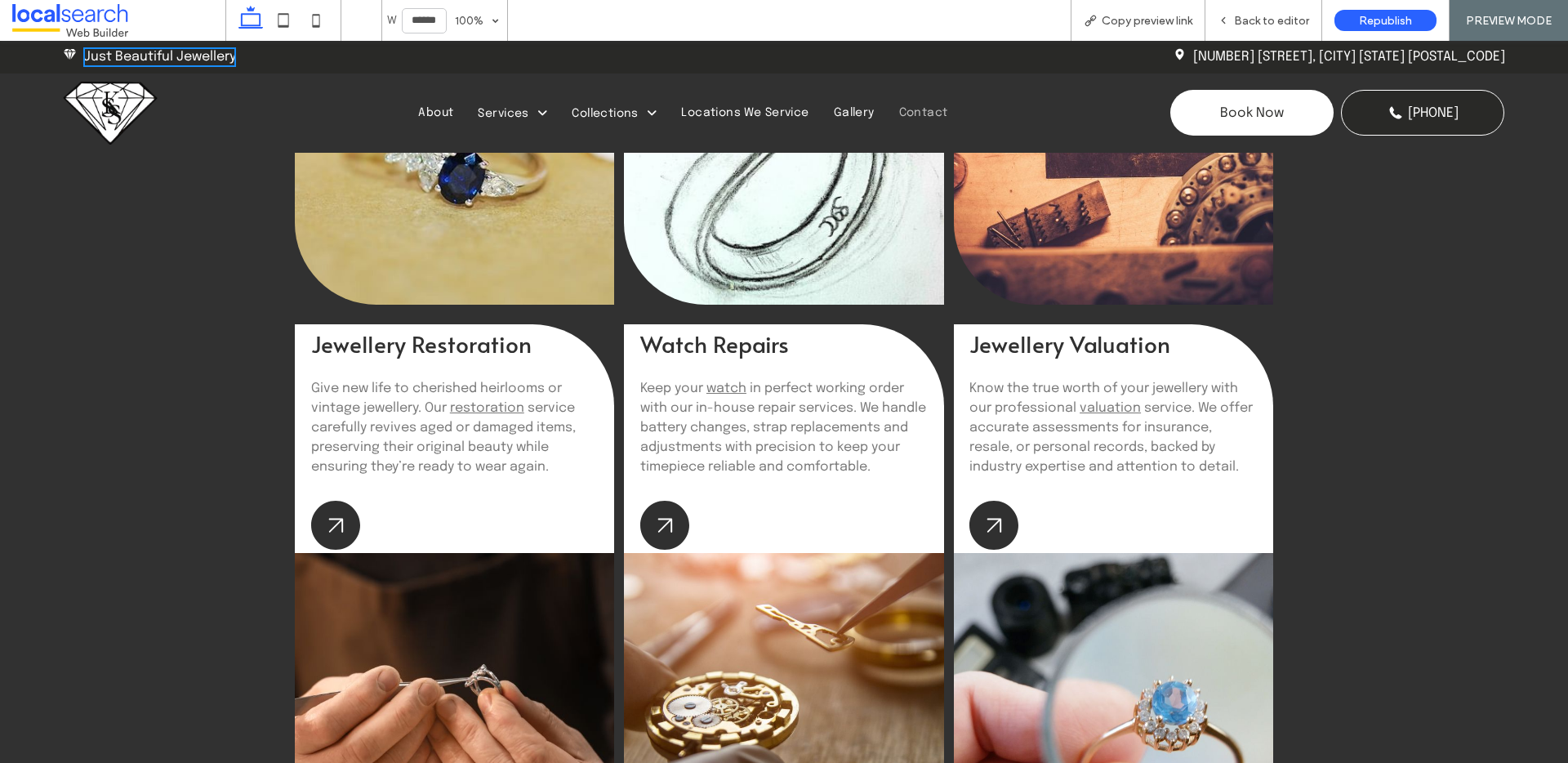 click on "Contact" at bounding box center (924, 113) 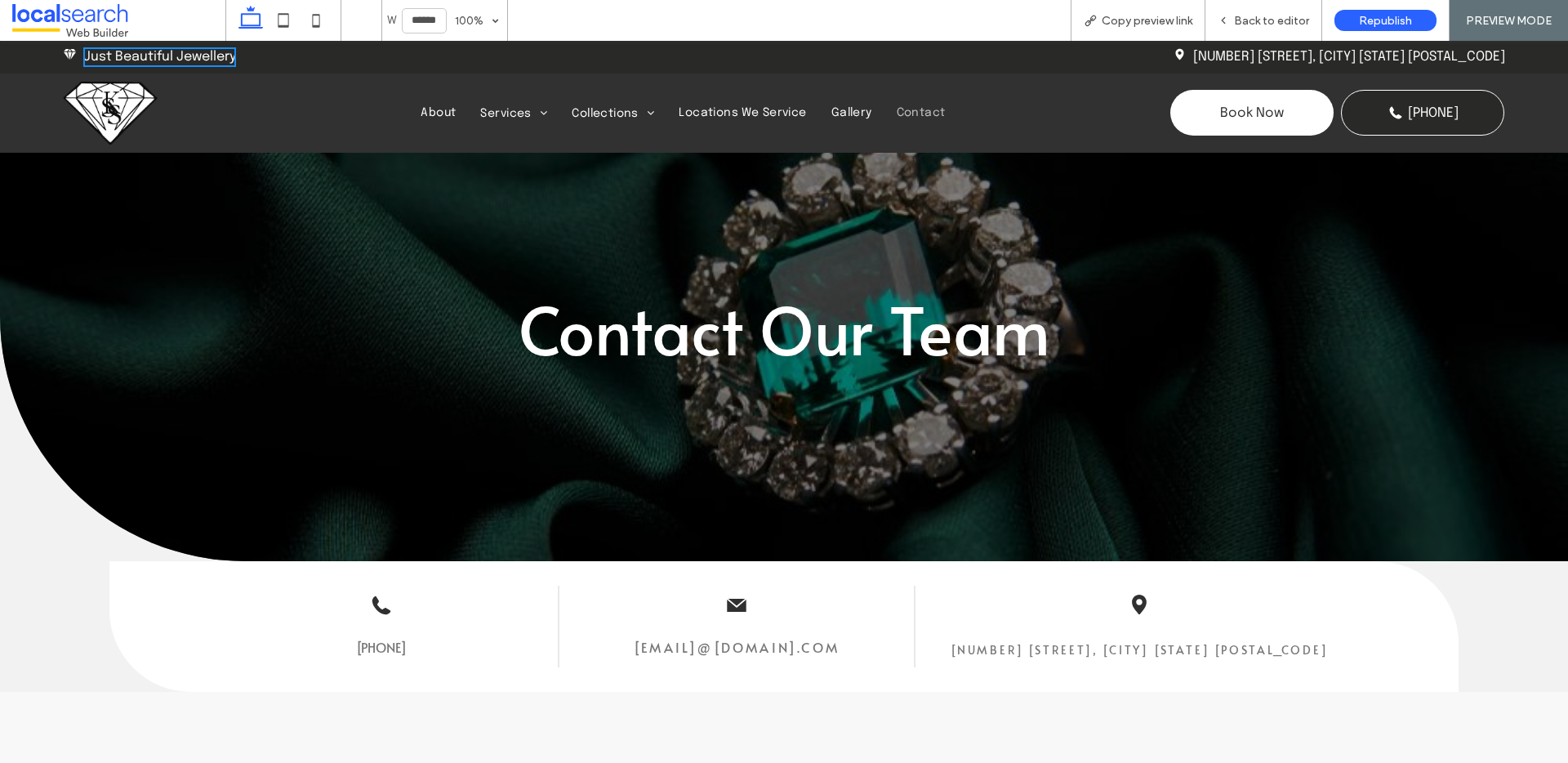 scroll, scrollTop: 0, scrollLeft: 0, axis: both 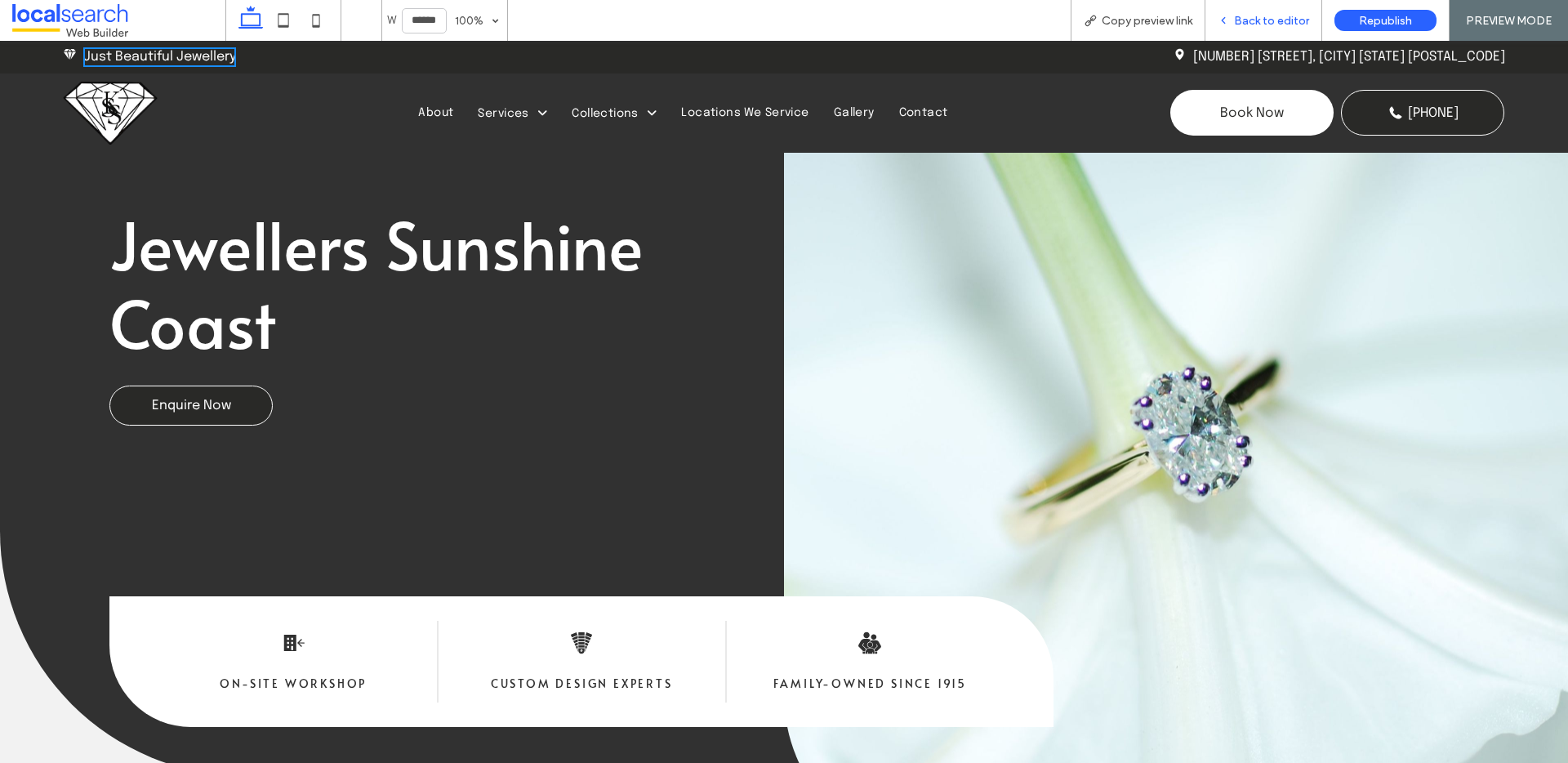 click on "Back to editor" at bounding box center [1263, 20] 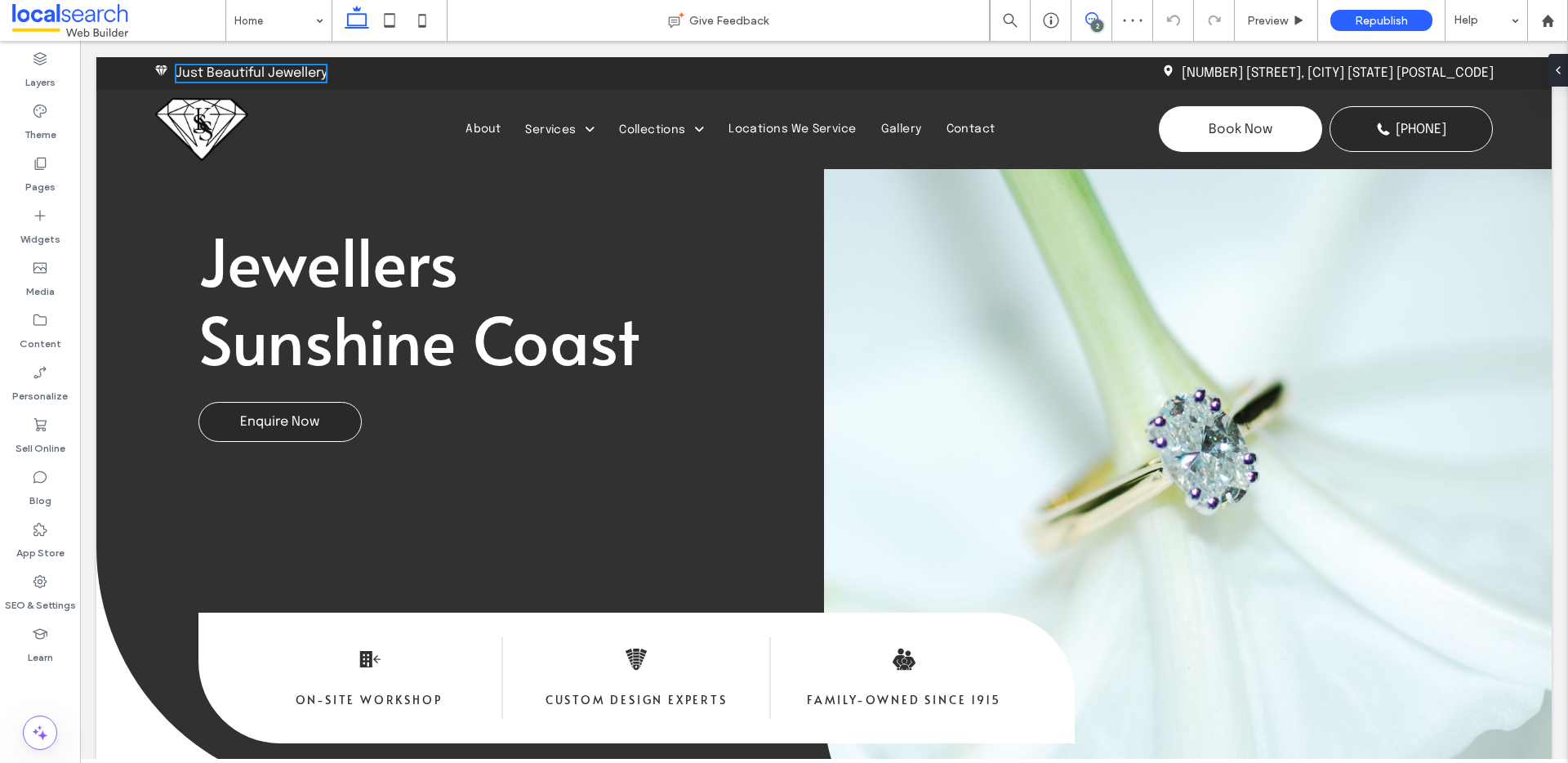 click 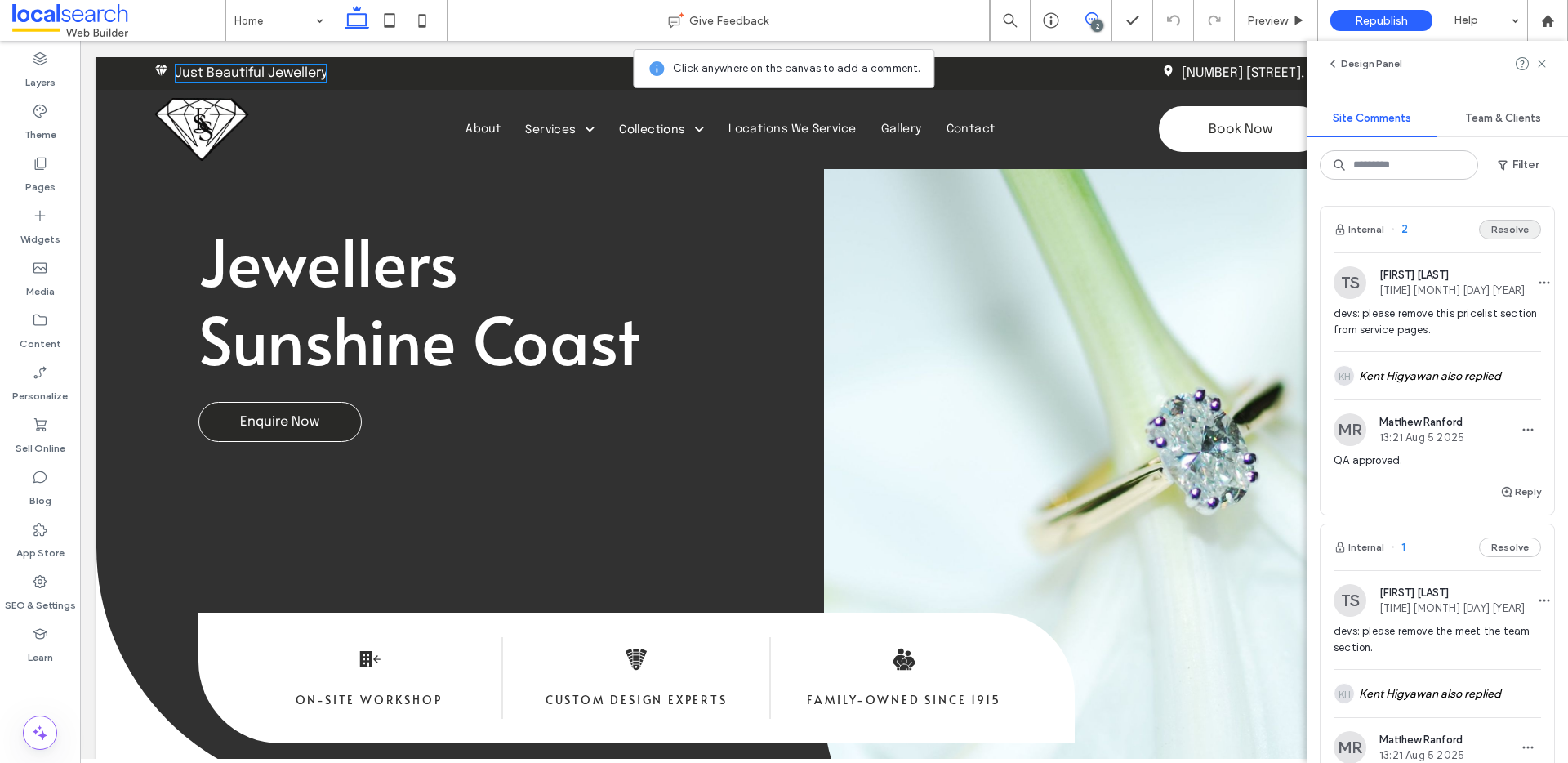 click on "Resolve" at bounding box center (1510, 230) 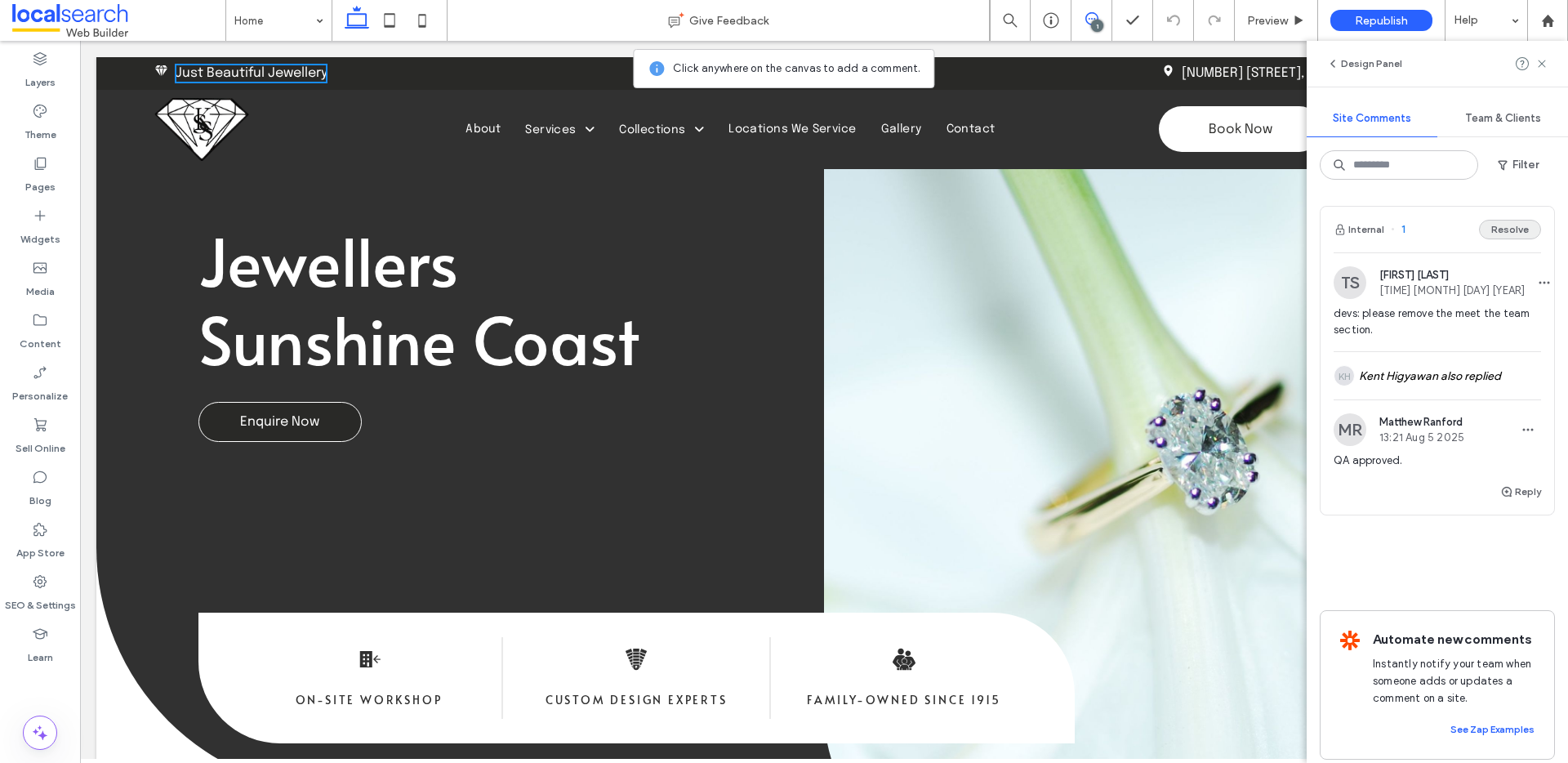 click on "Resolve" at bounding box center (1510, 230) 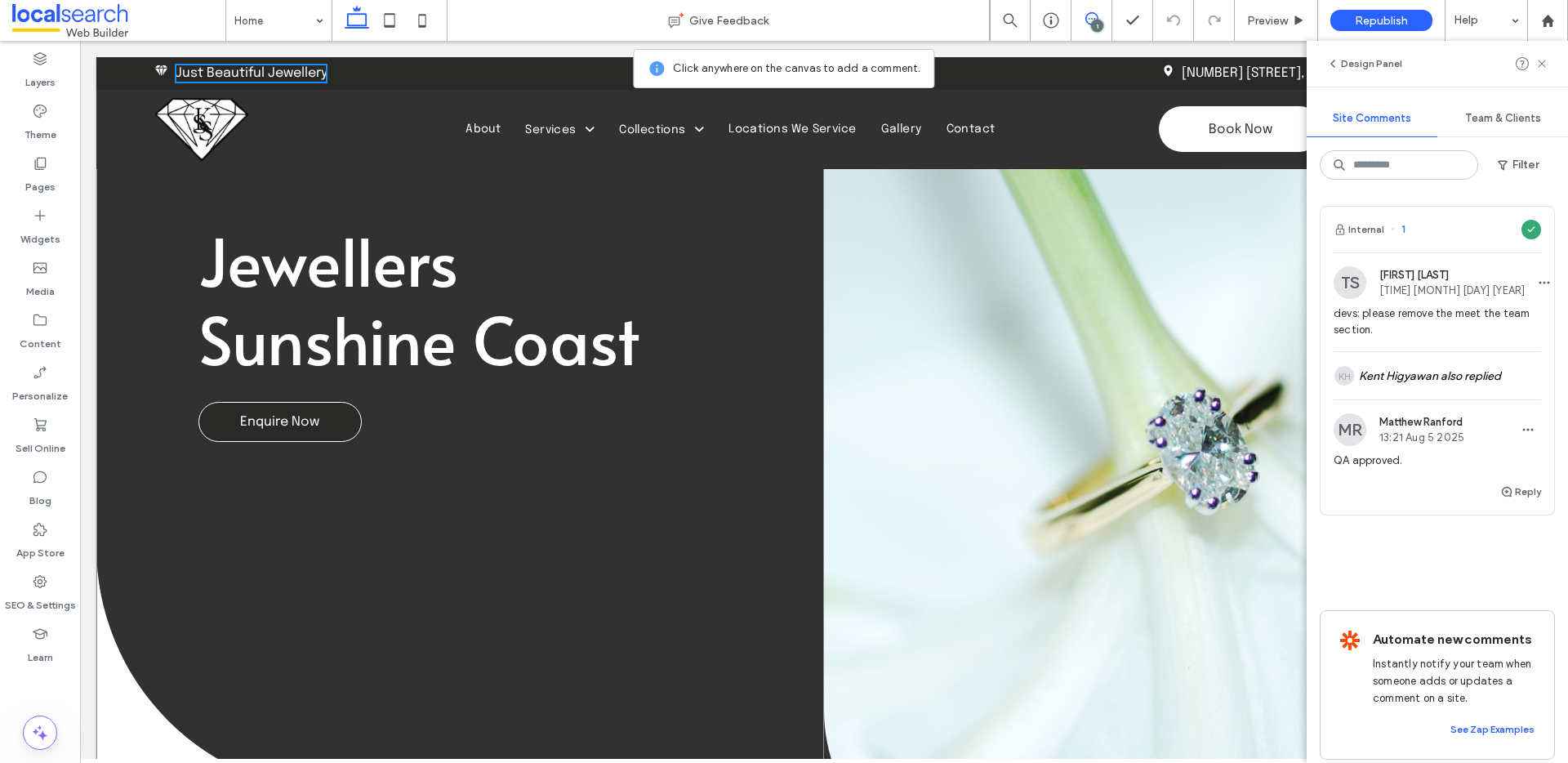 click on "Jewellers Sunshine Coast
Enquire Now" at bounding box center [460, 425] 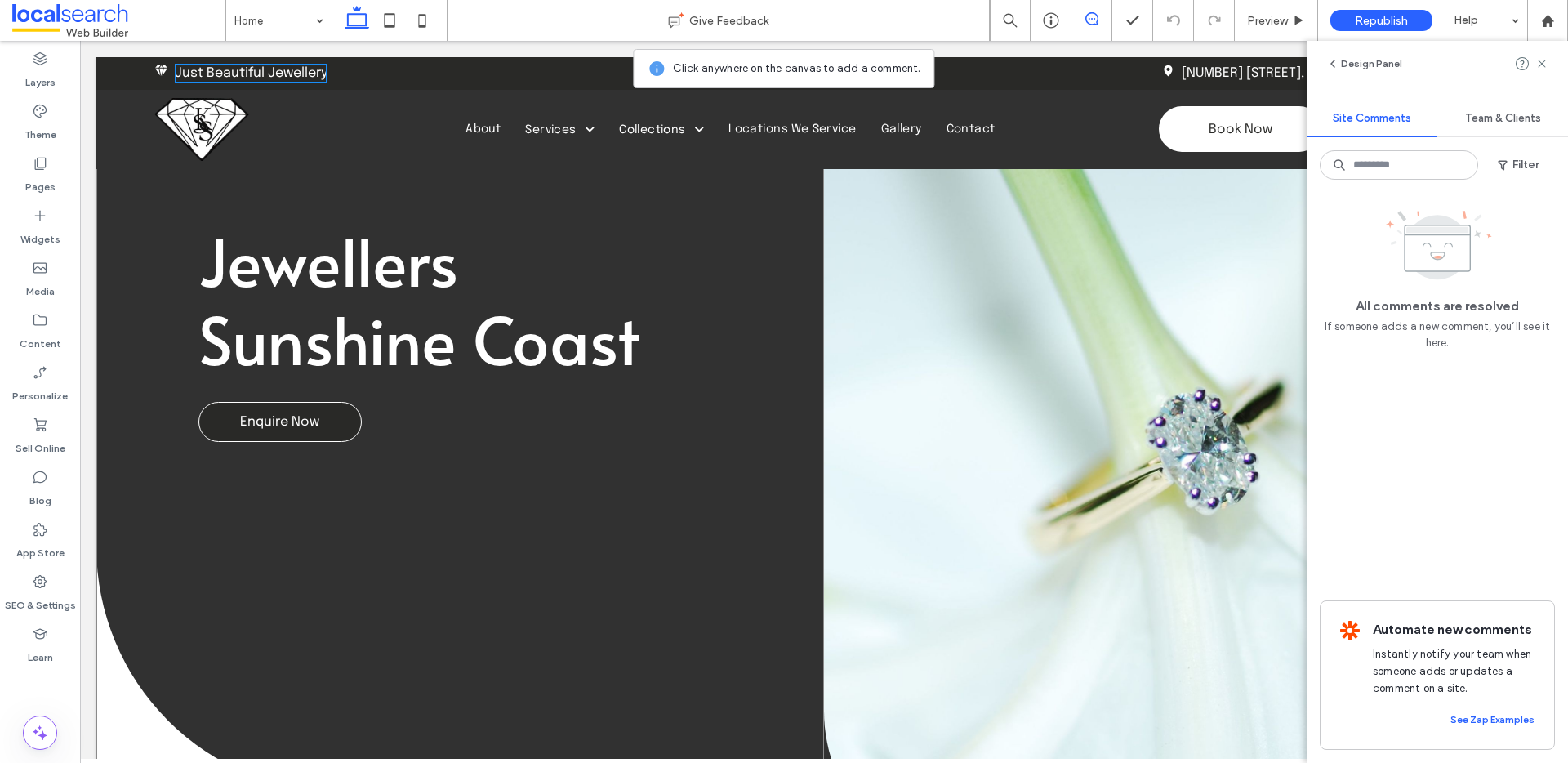 click on "Jewellers Sunshine Coast
Enquire Now" at bounding box center (460, 425) 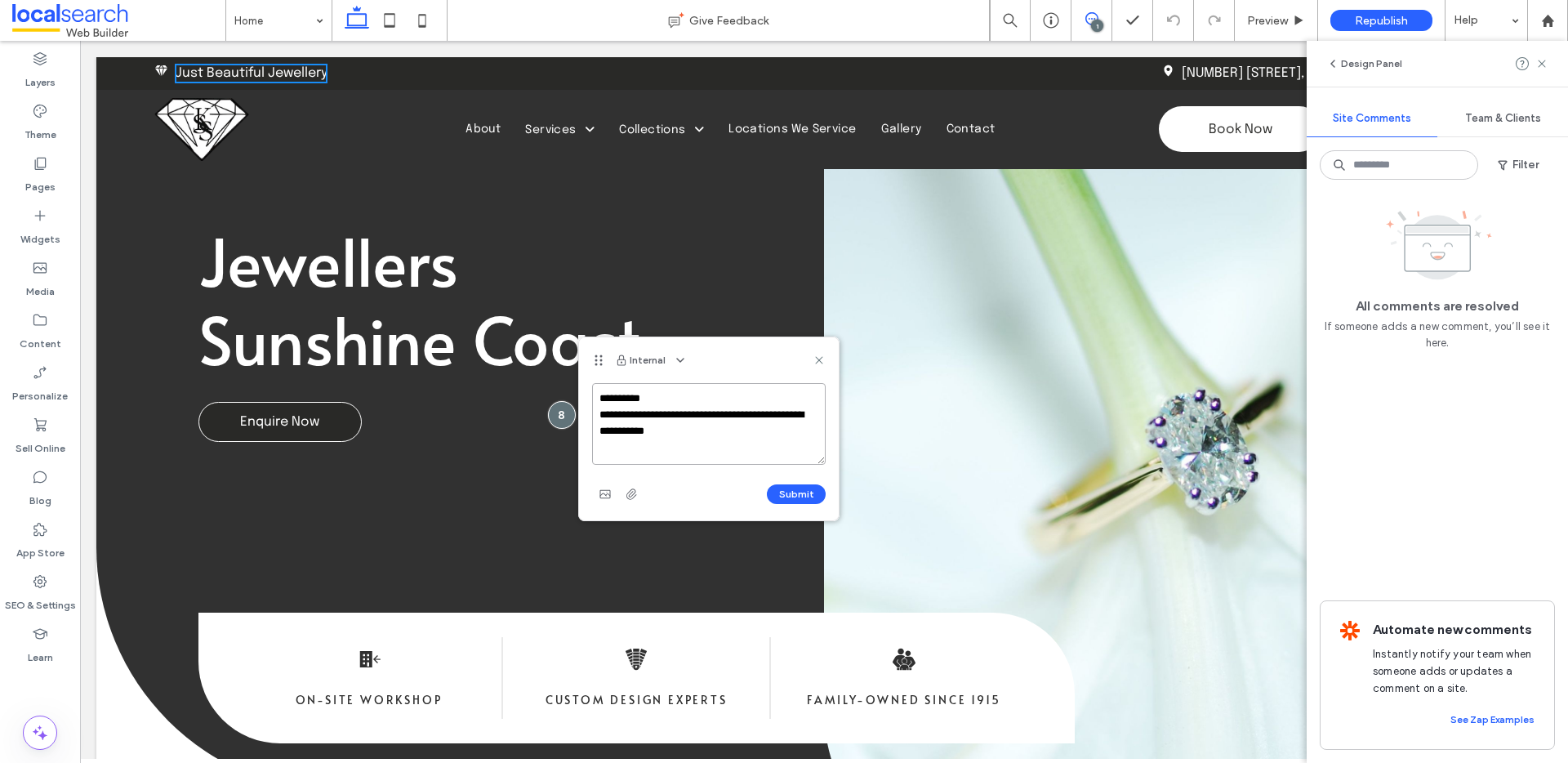 paste on "**********" 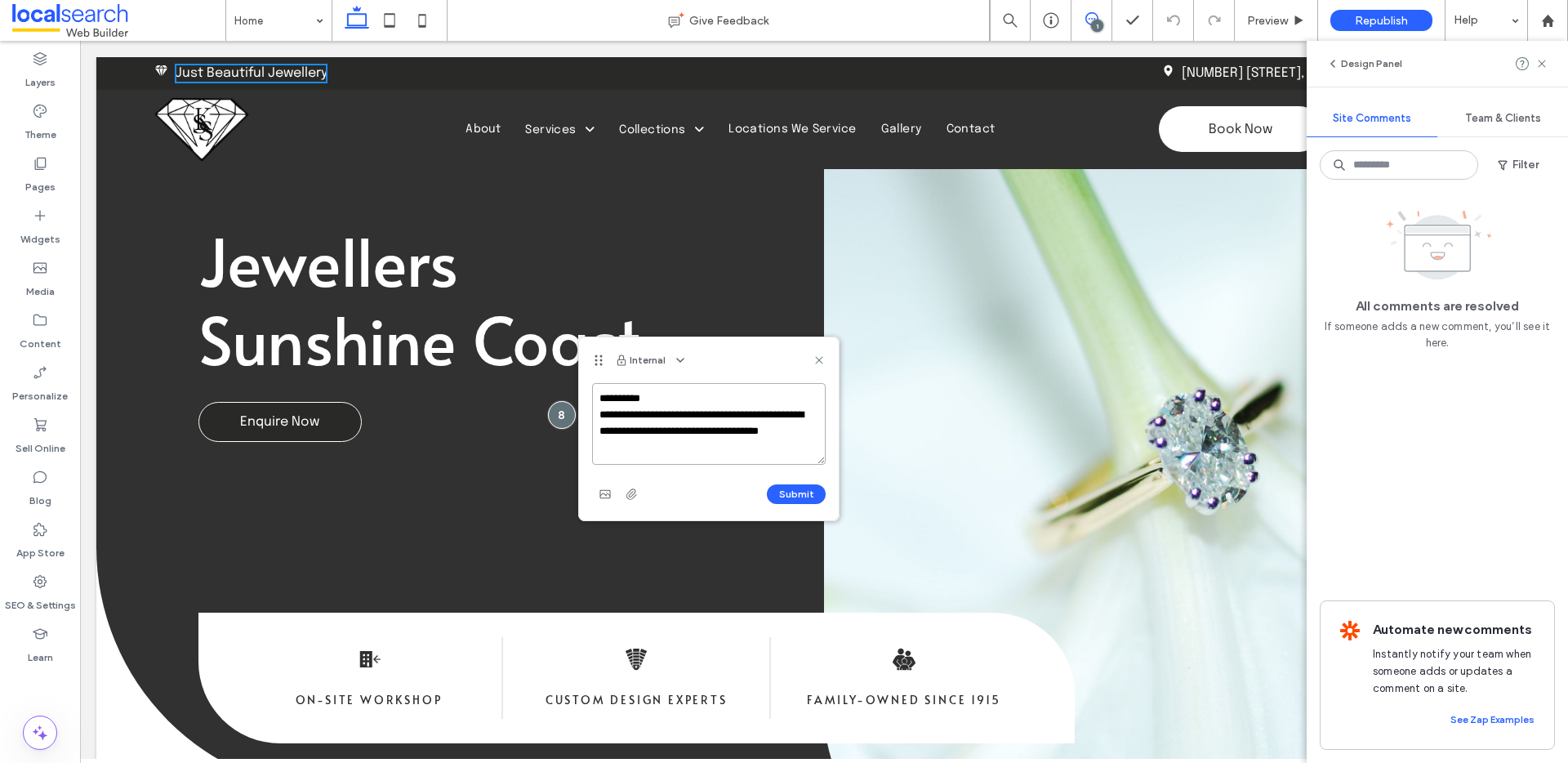 click on "**********" at bounding box center (709, 424) 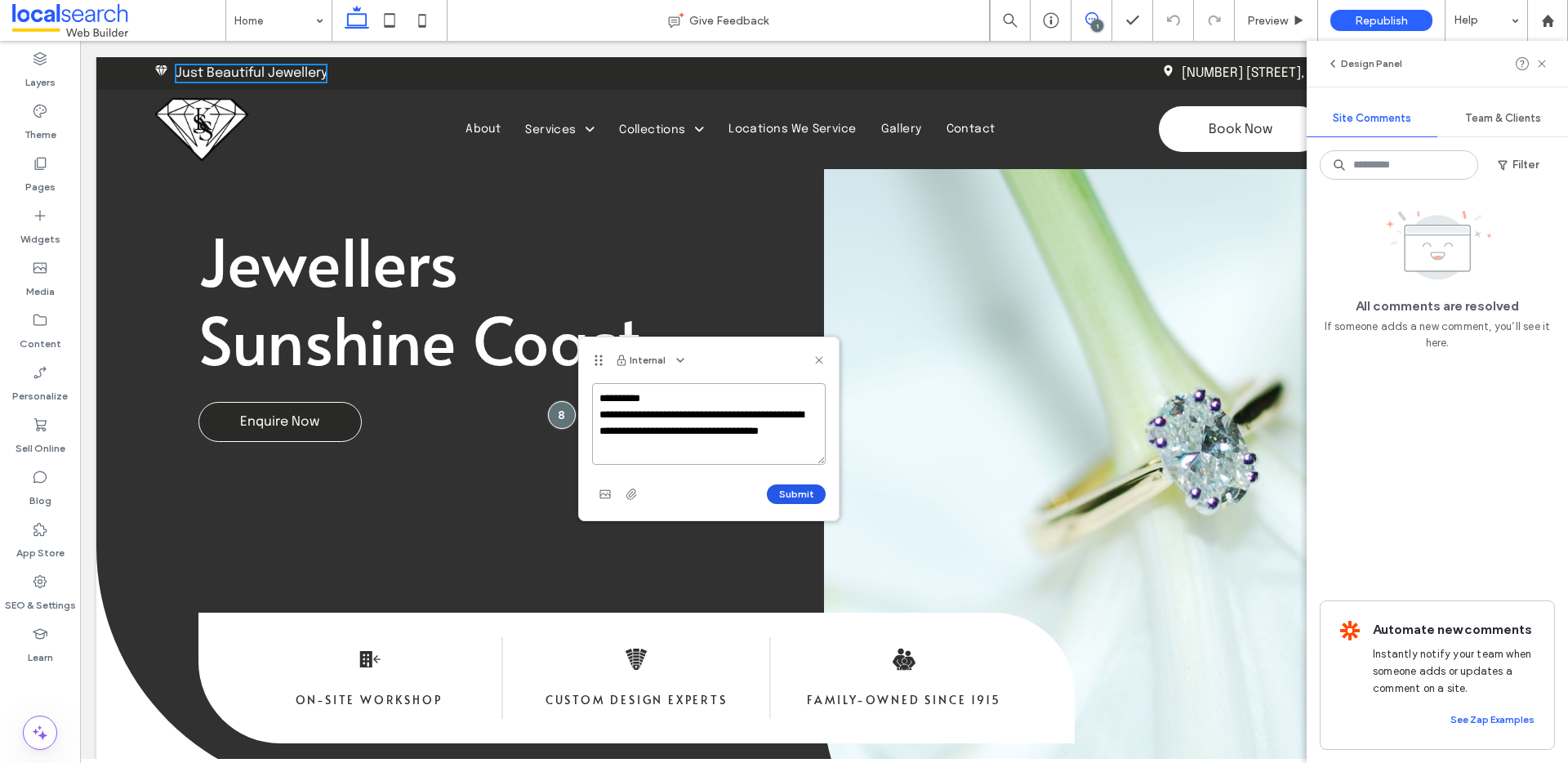 type on "**********" 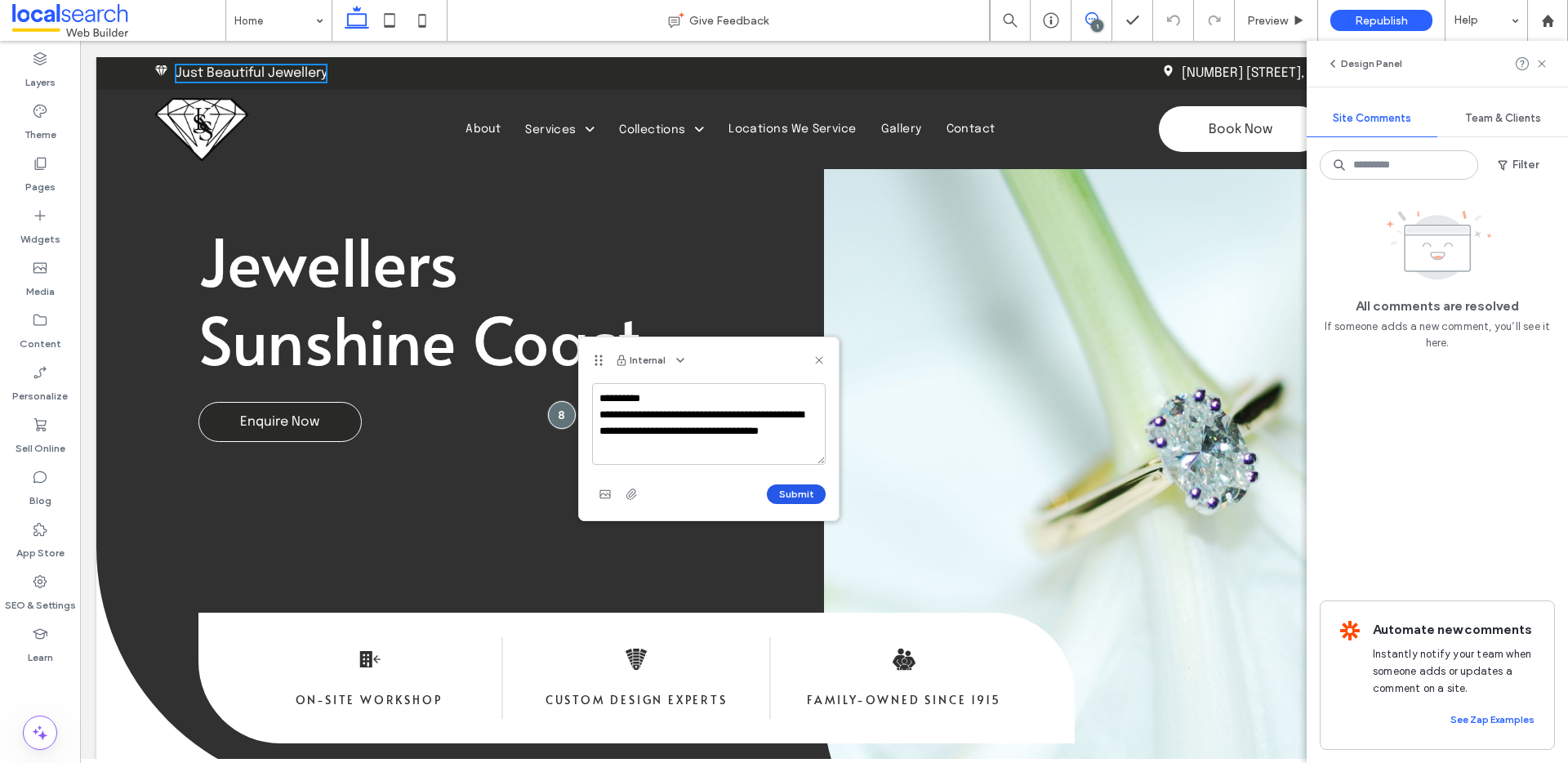 click on "Submit" at bounding box center (796, 494) 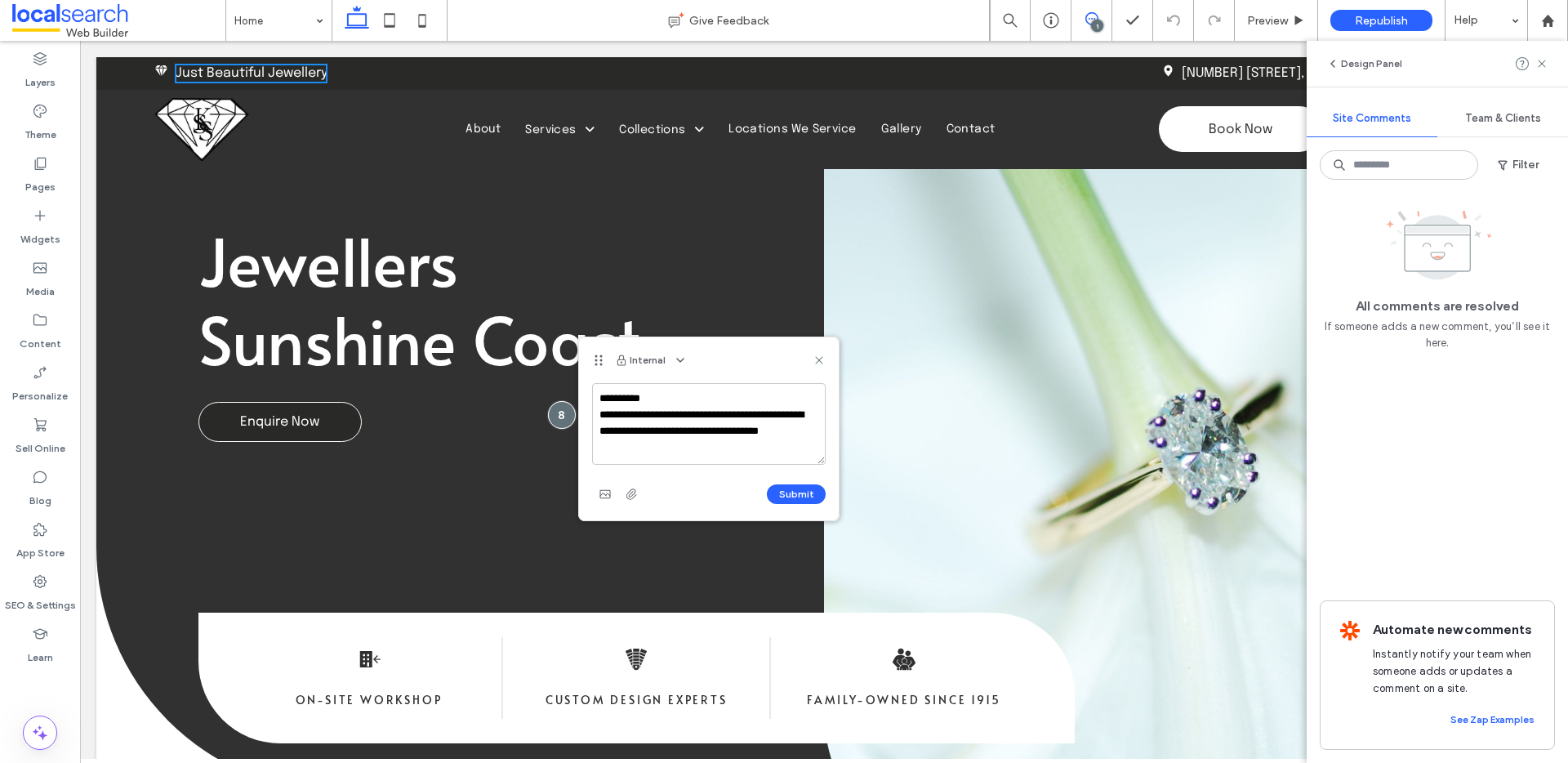 type 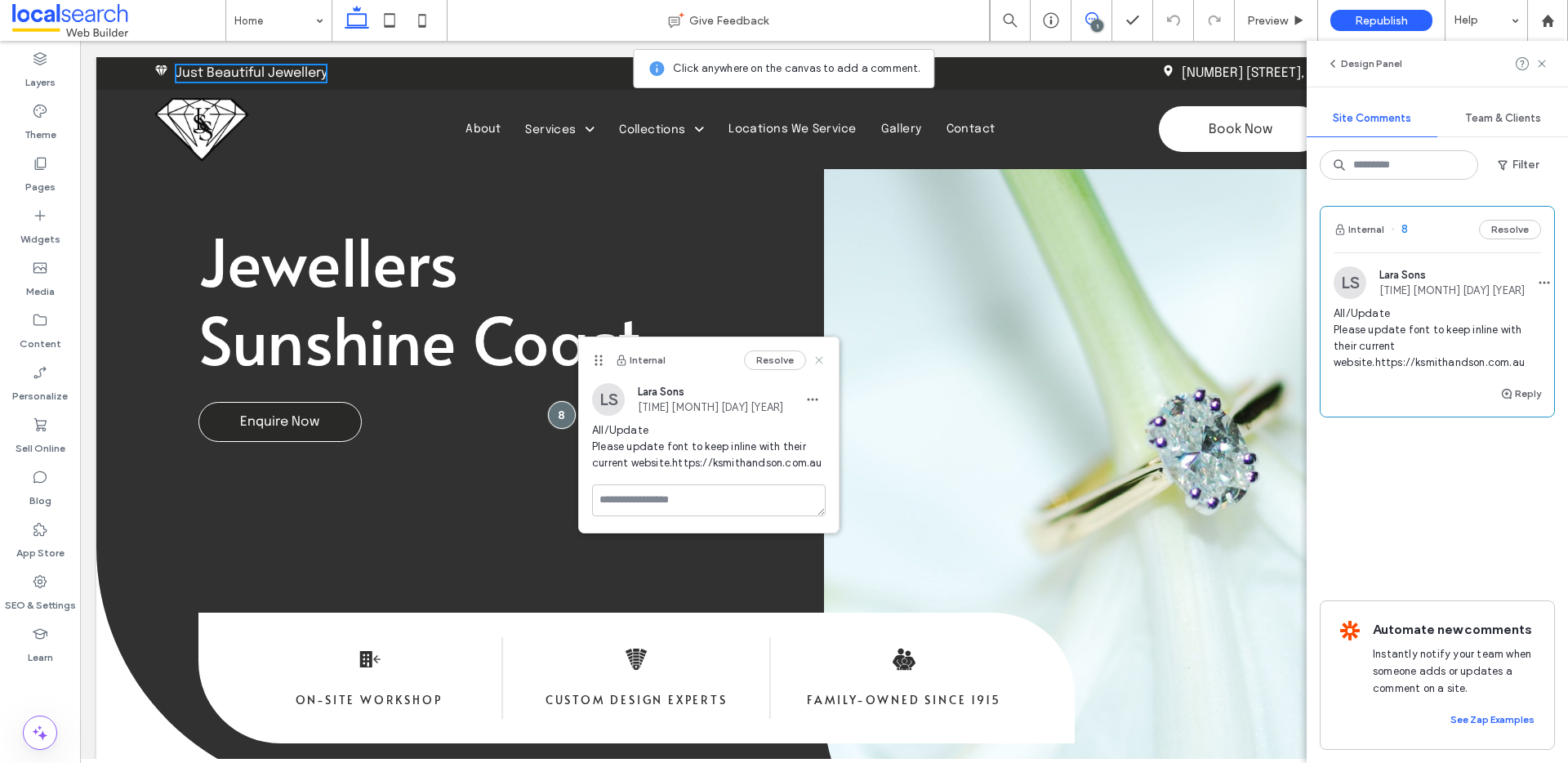 drag, startPoint x: 748, startPoint y: 319, endPoint x: 821, endPoint y: 360, distance: 83.7257 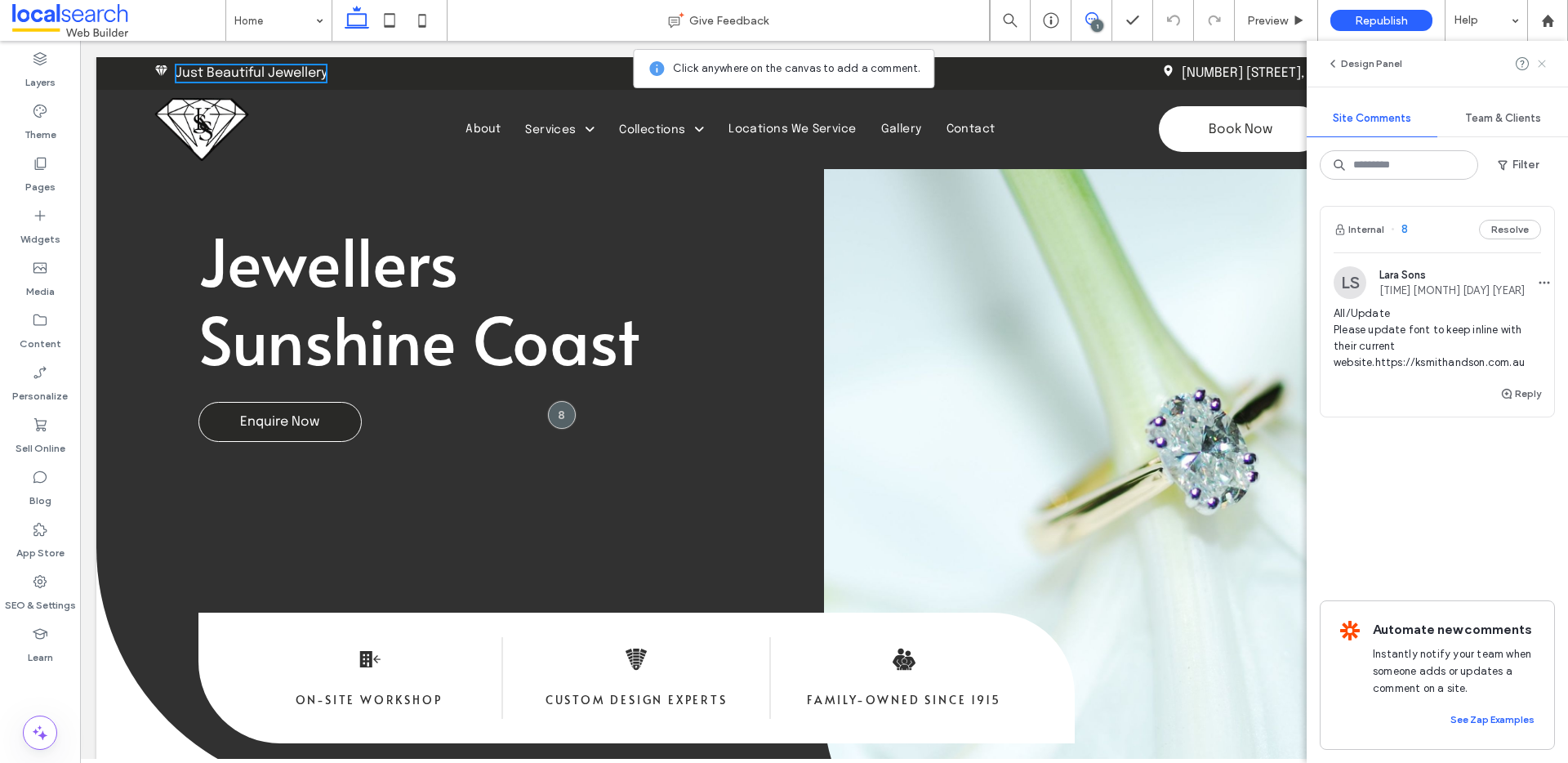 click 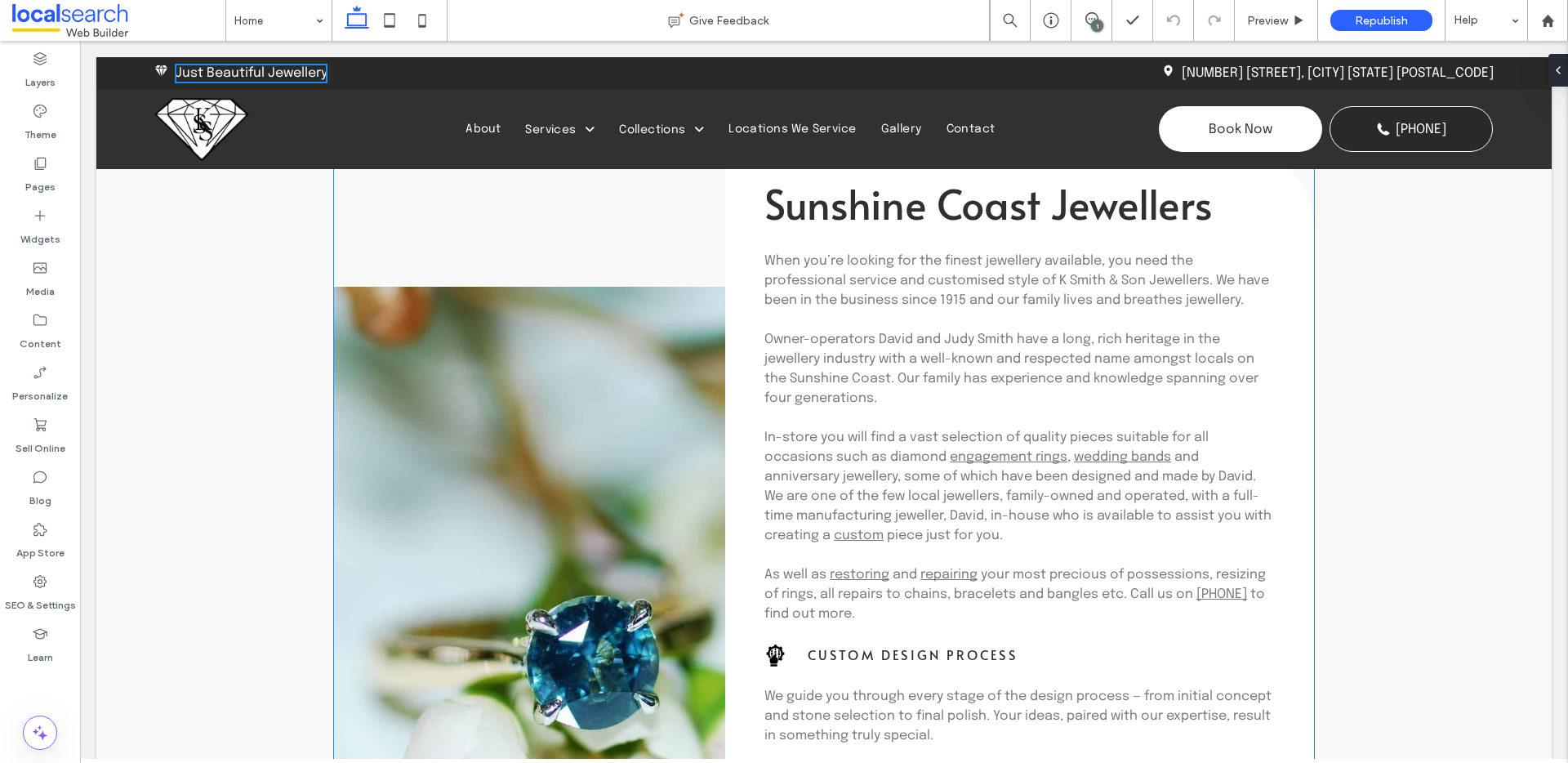 scroll, scrollTop: 0, scrollLeft: 0, axis: both 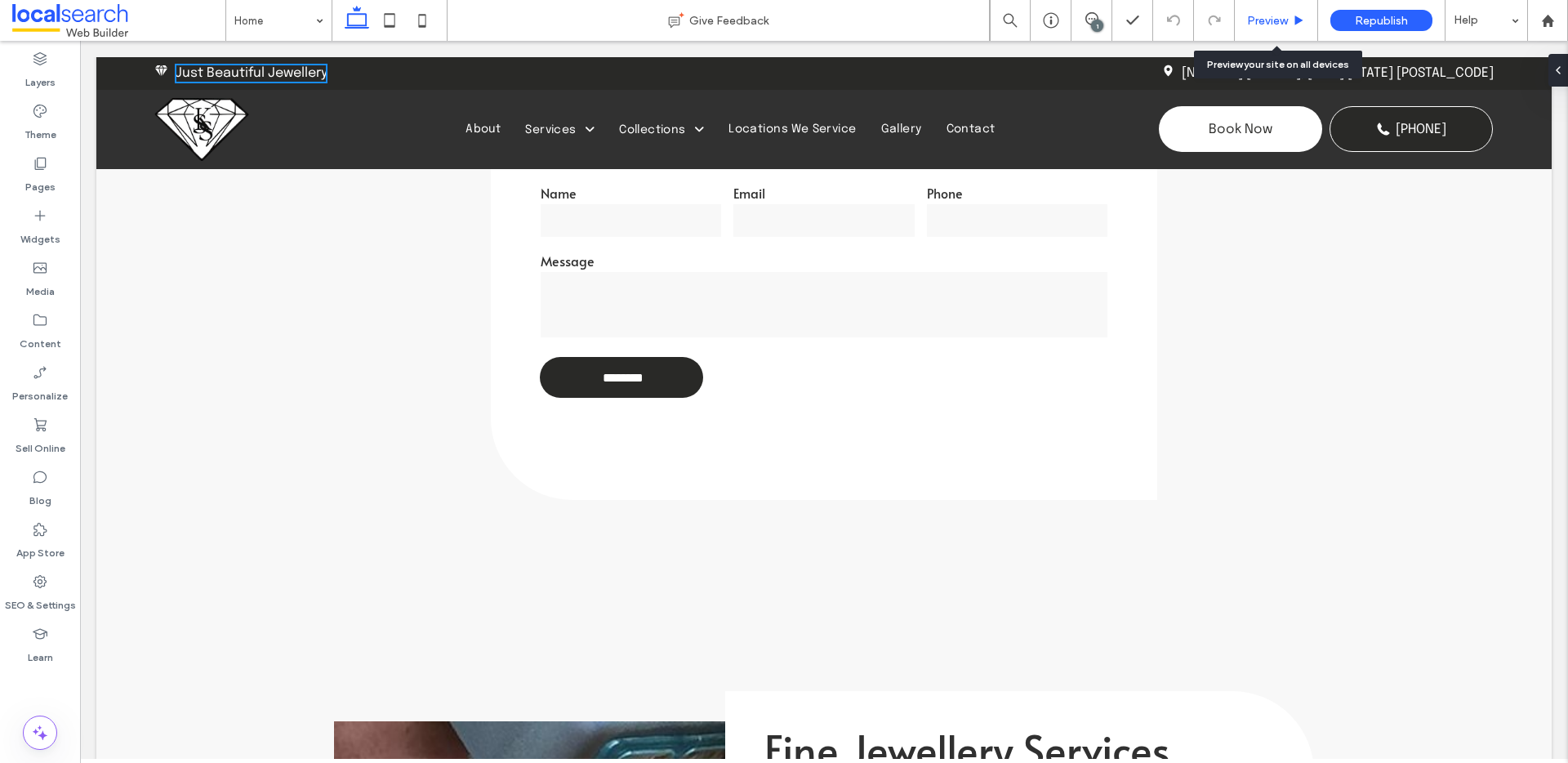 click on "Preview" at bounding box center (1267, 20) 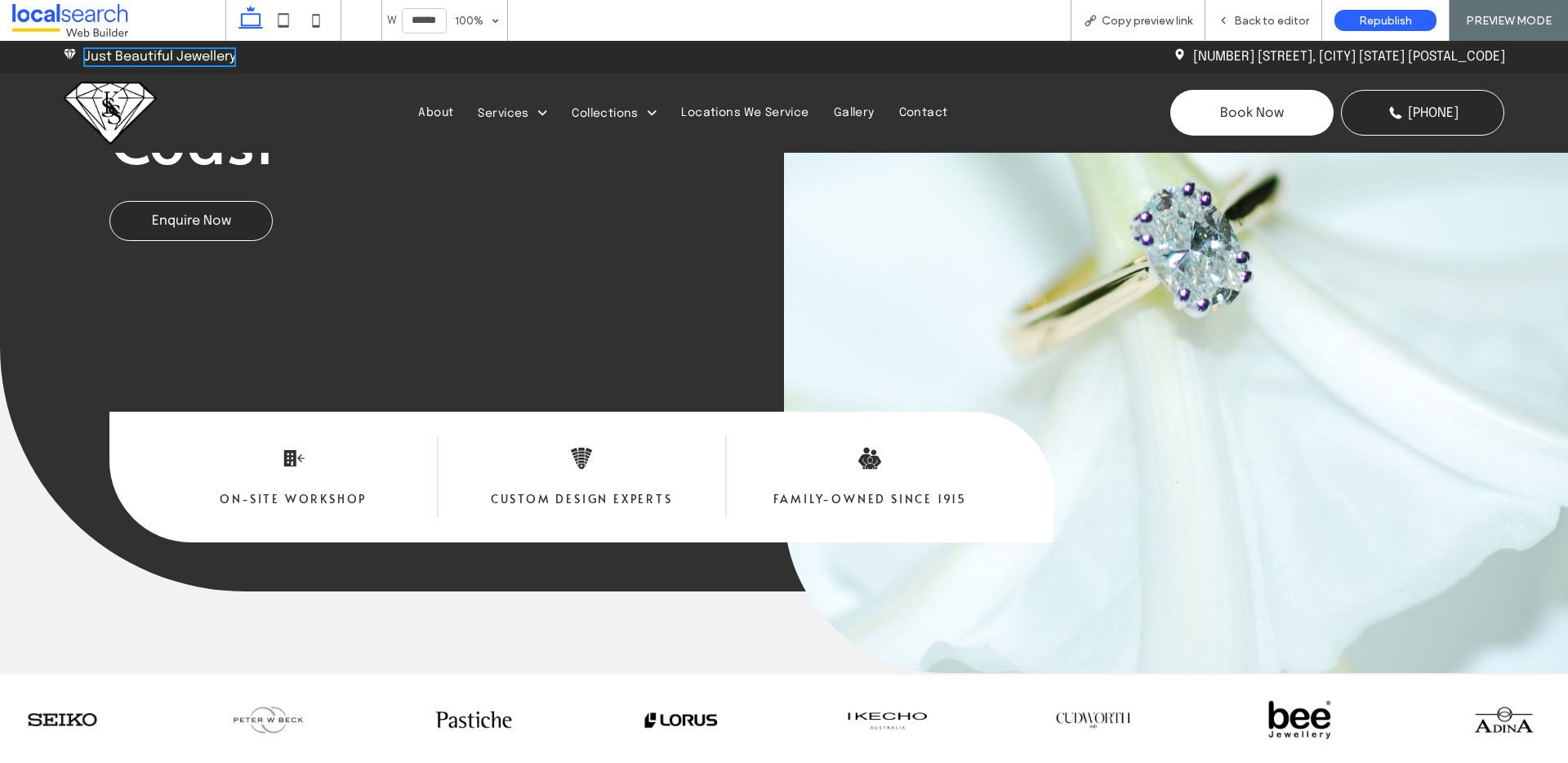 scroll, scrollTop: 359, scrollLeft: 0, axis: vertical 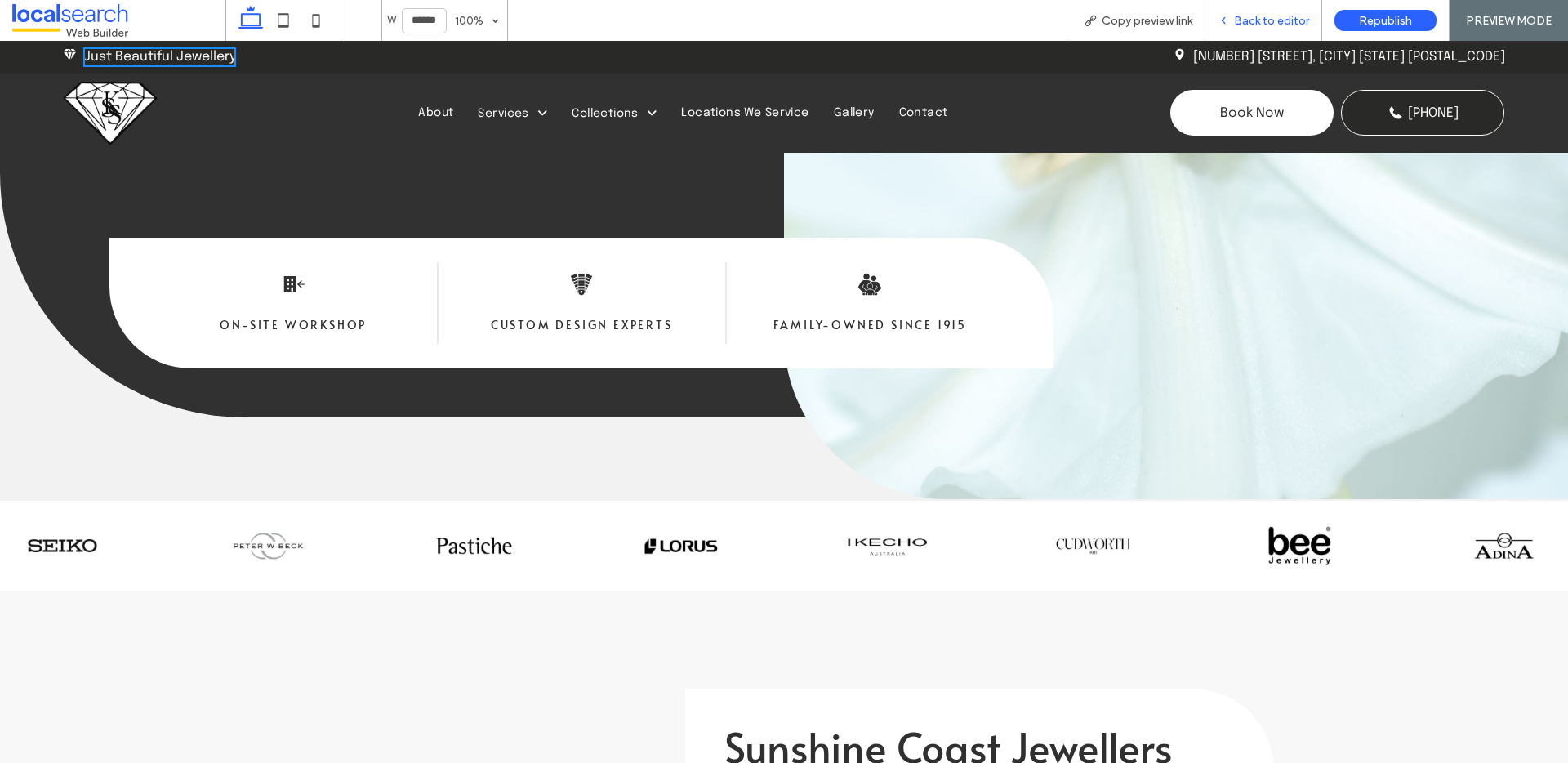 click on "Back to editor" at bounding box center [1272, 20] 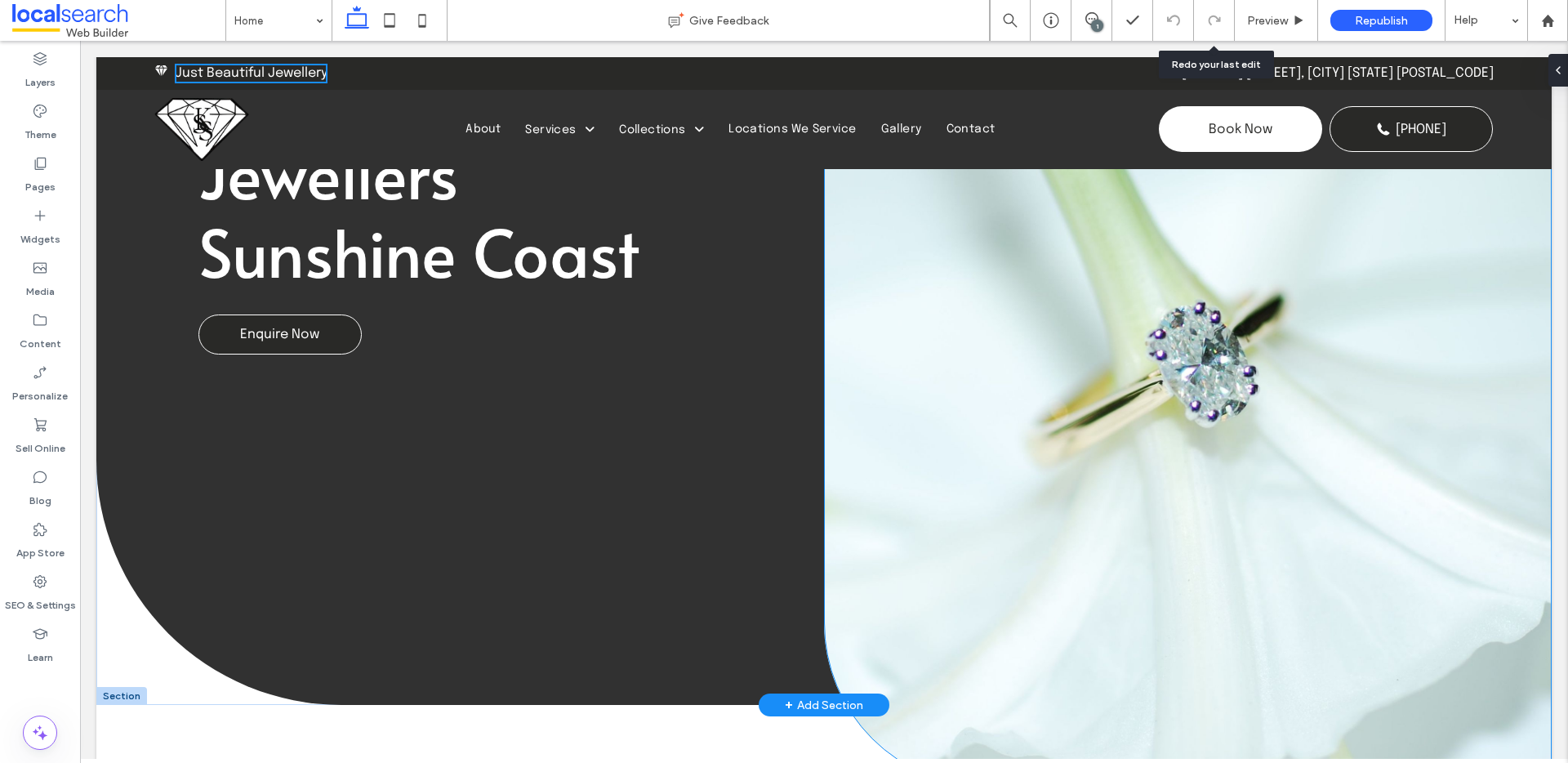 scroll, scrollTop: 0, scrollLeft: 0, axis: both 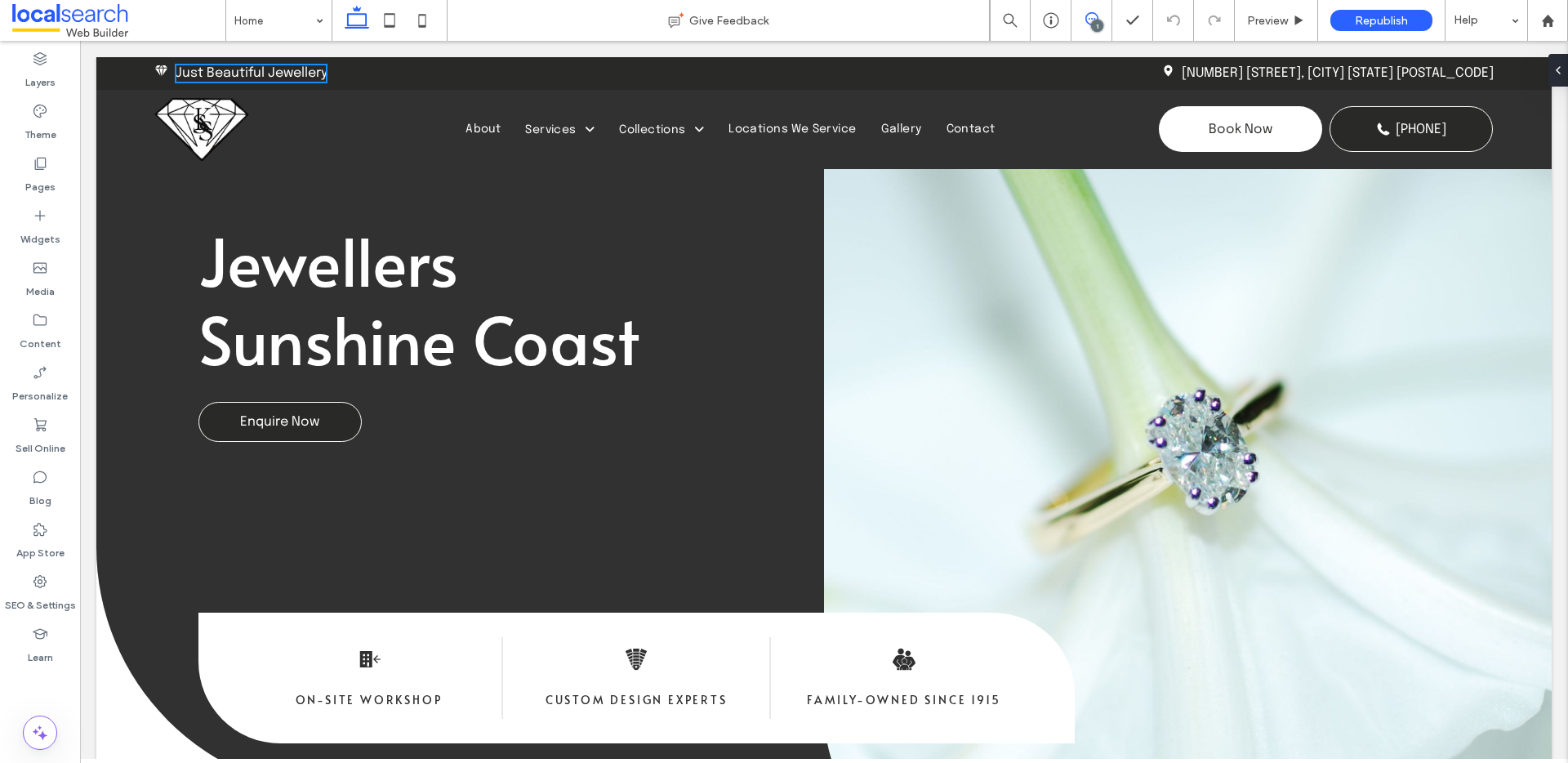 click at bounding box center [1091, 19] 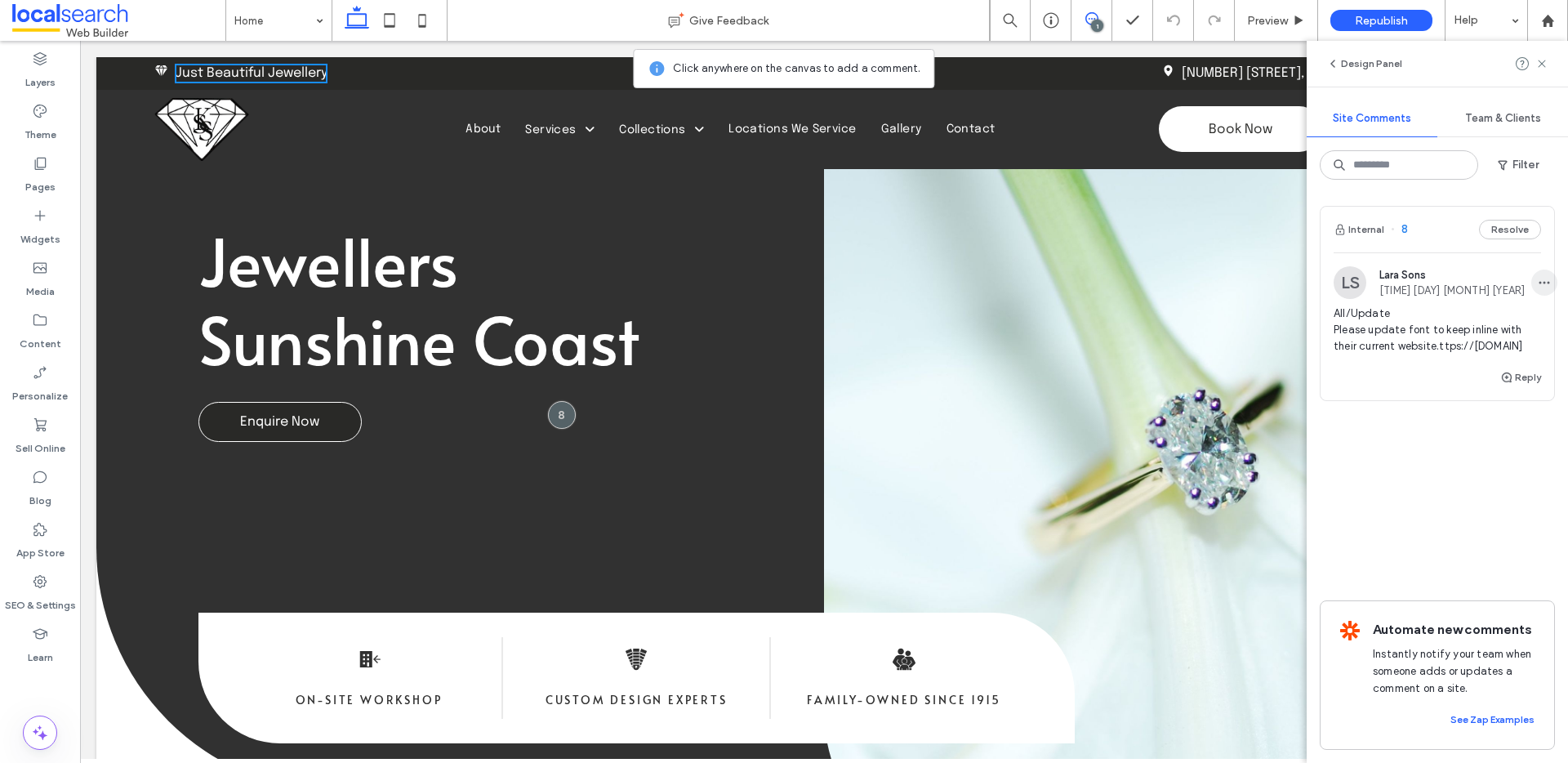 click 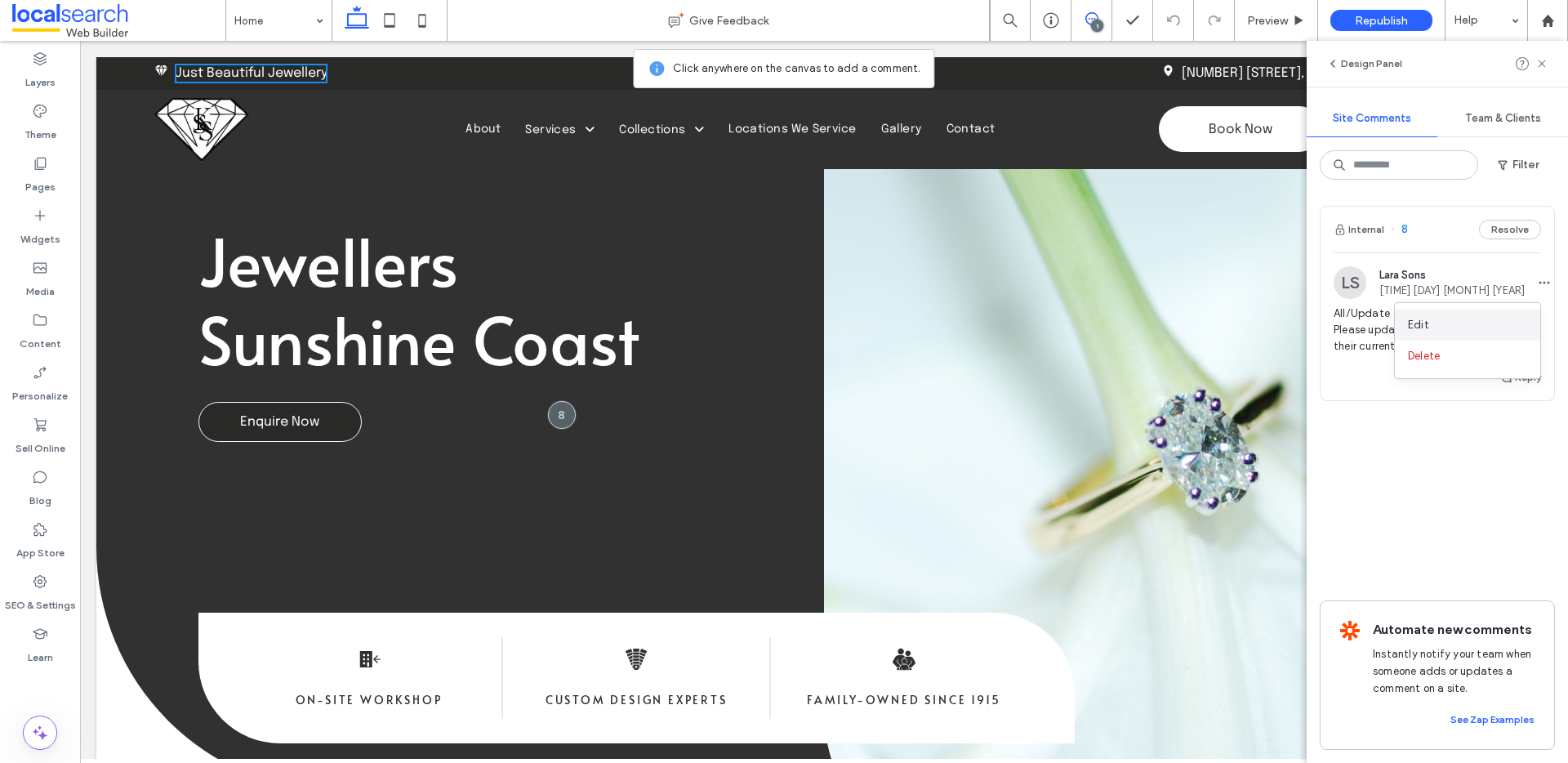 click on "Edit" at bounding box center [1468, 325] 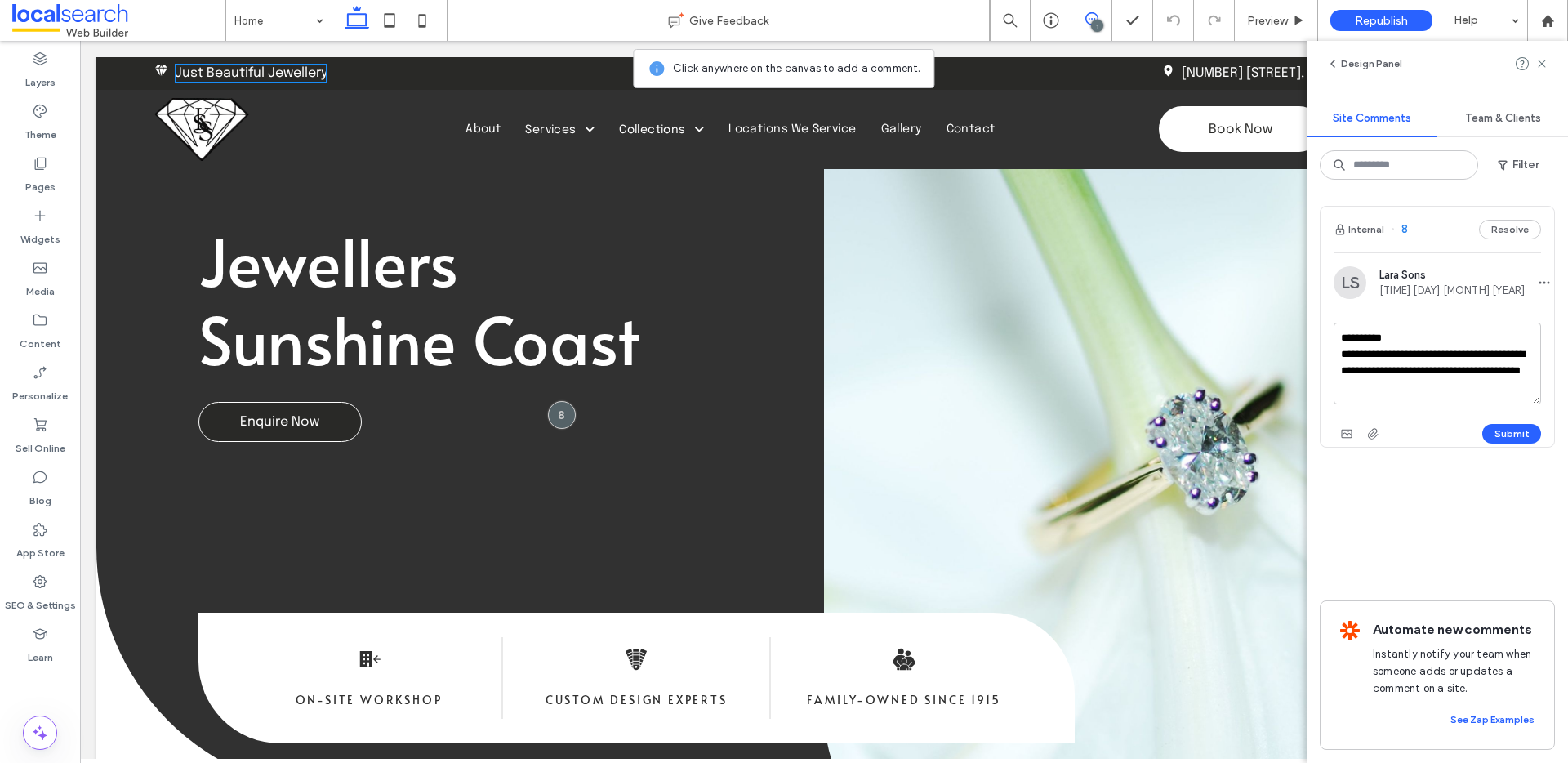 click on "**********" at bounding box center [1437, 364] 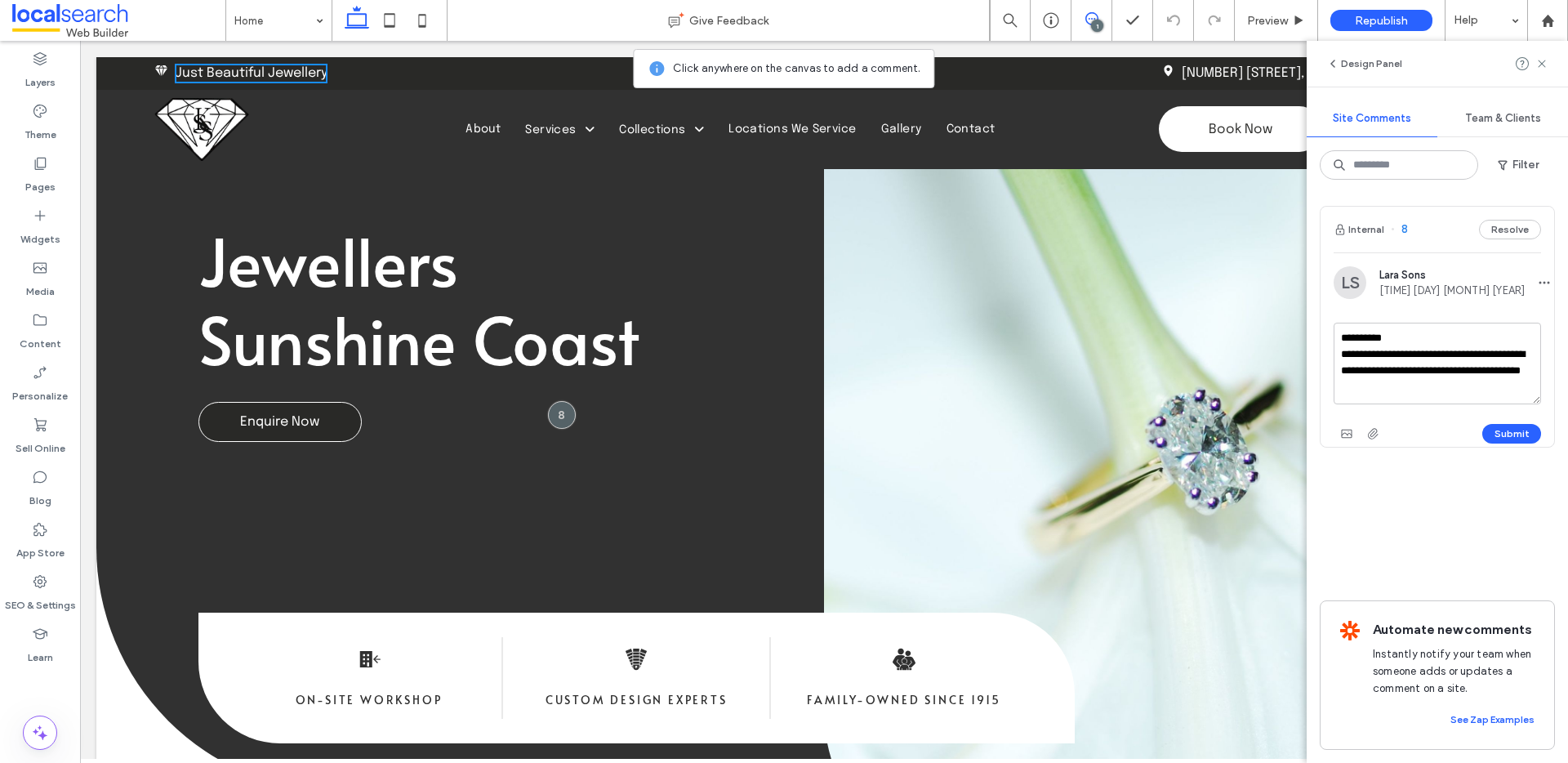click on "**********" at bounding box center (1437, 364) 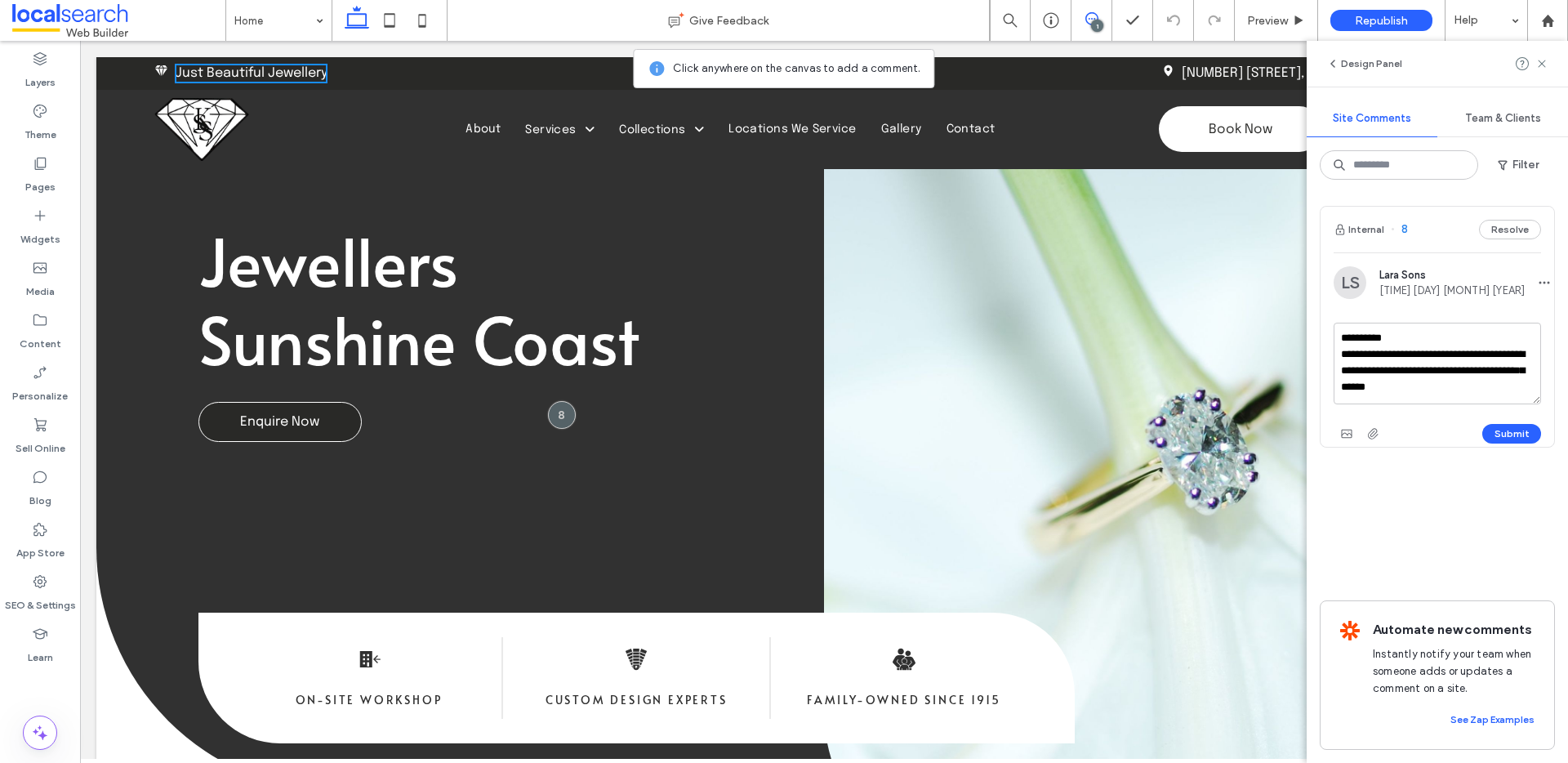 click on "**********" at bounding box center [1437, 364] 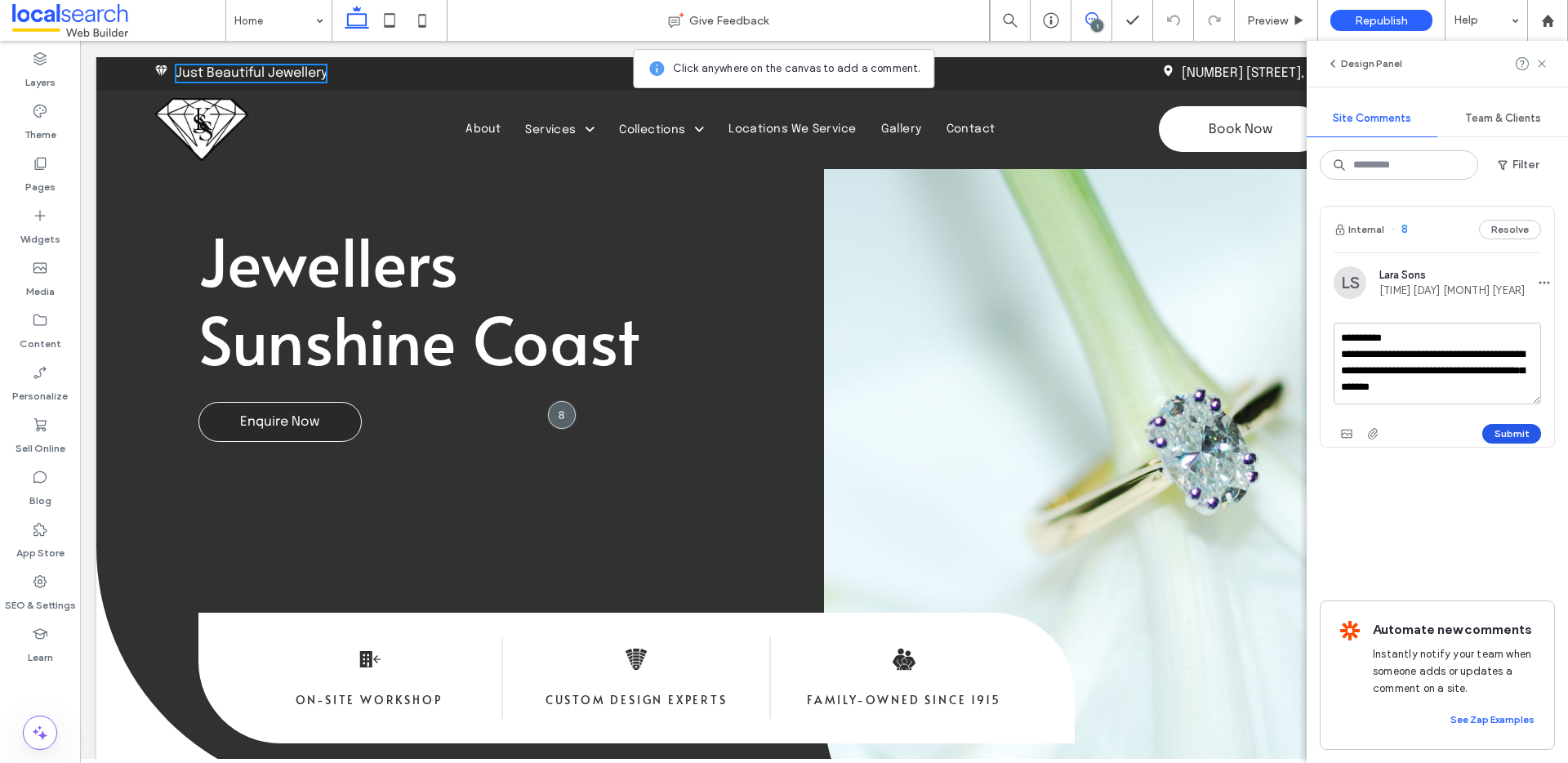 type on "**********" 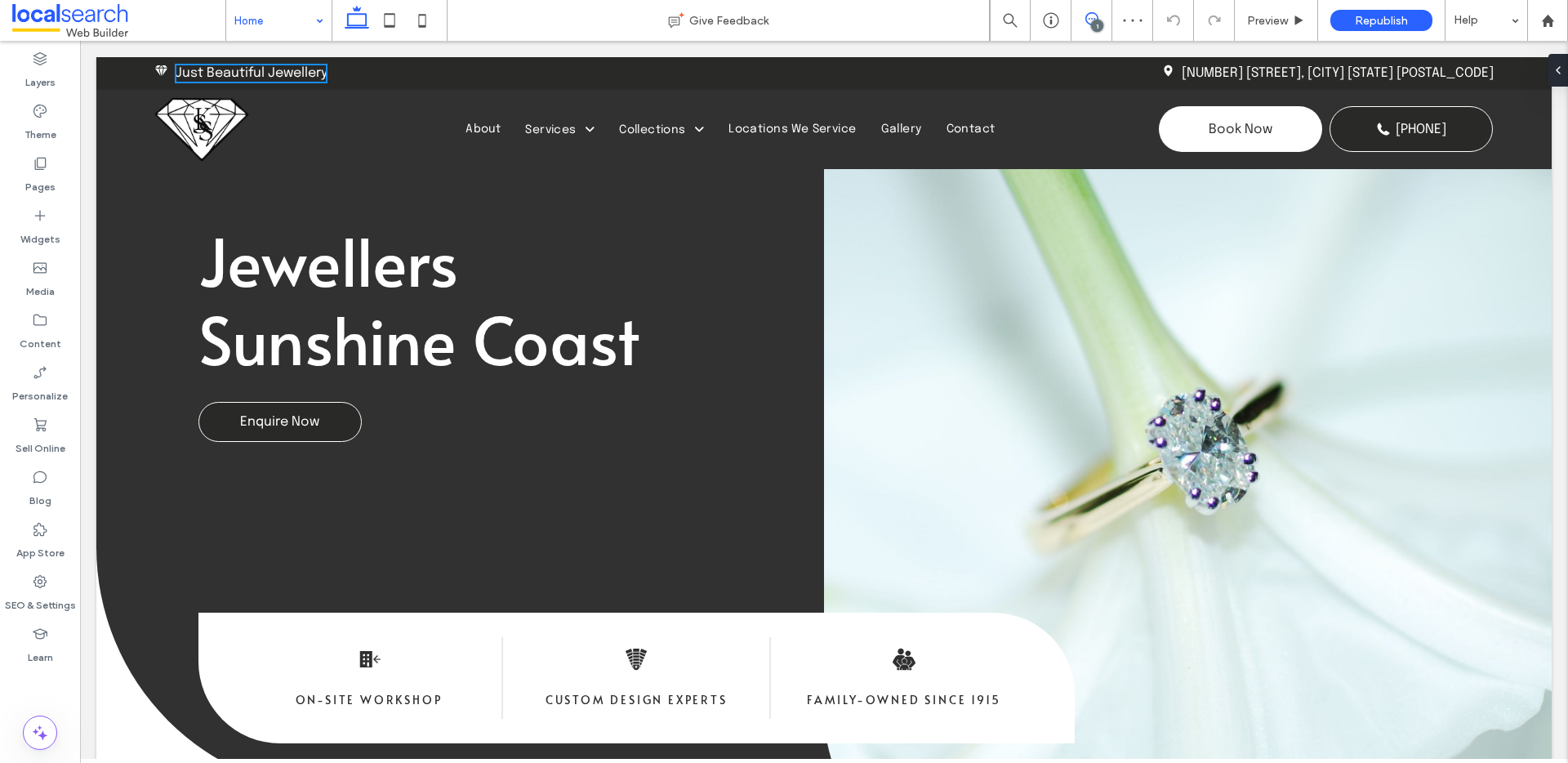 click 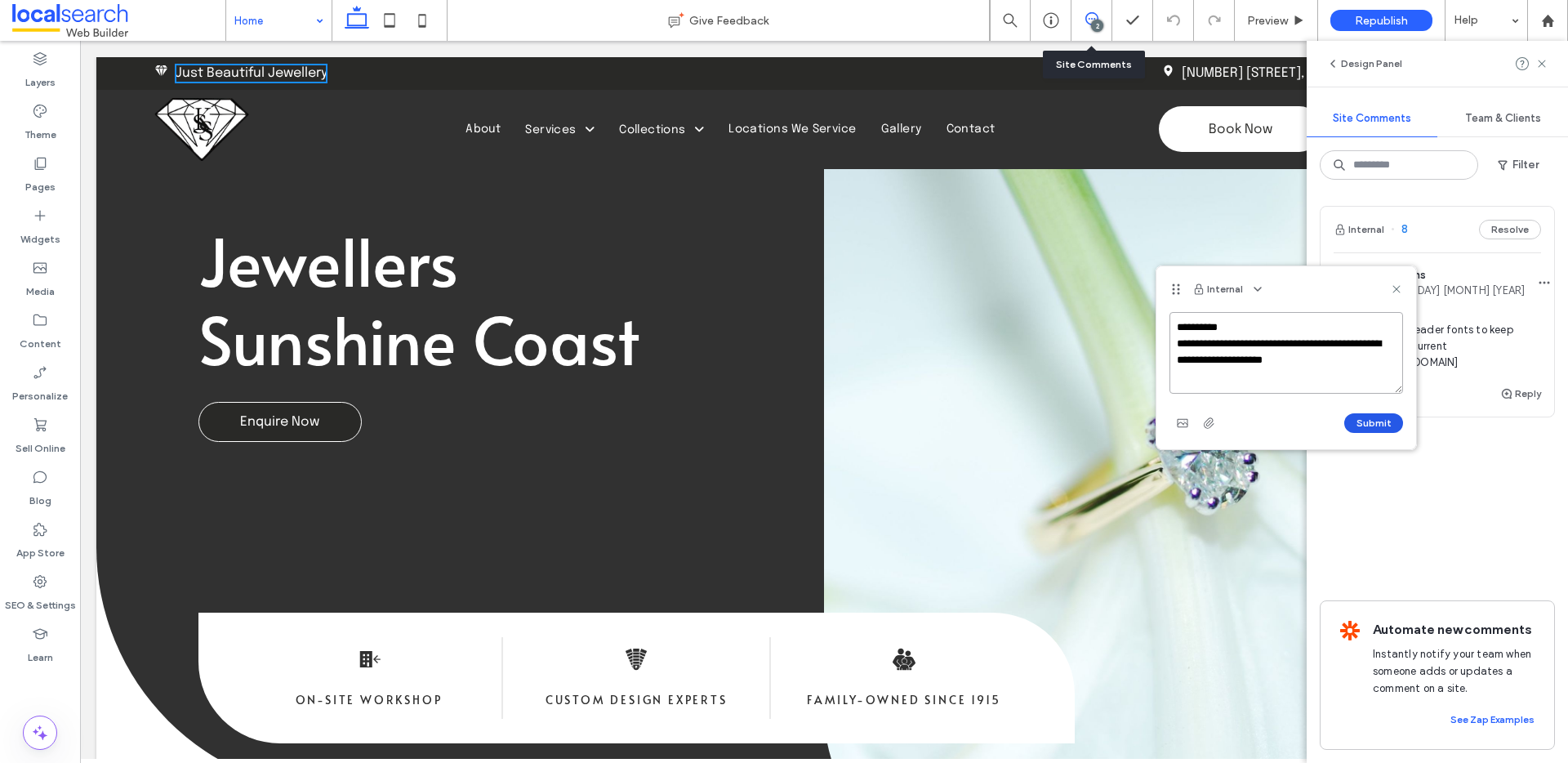 type on "**********" 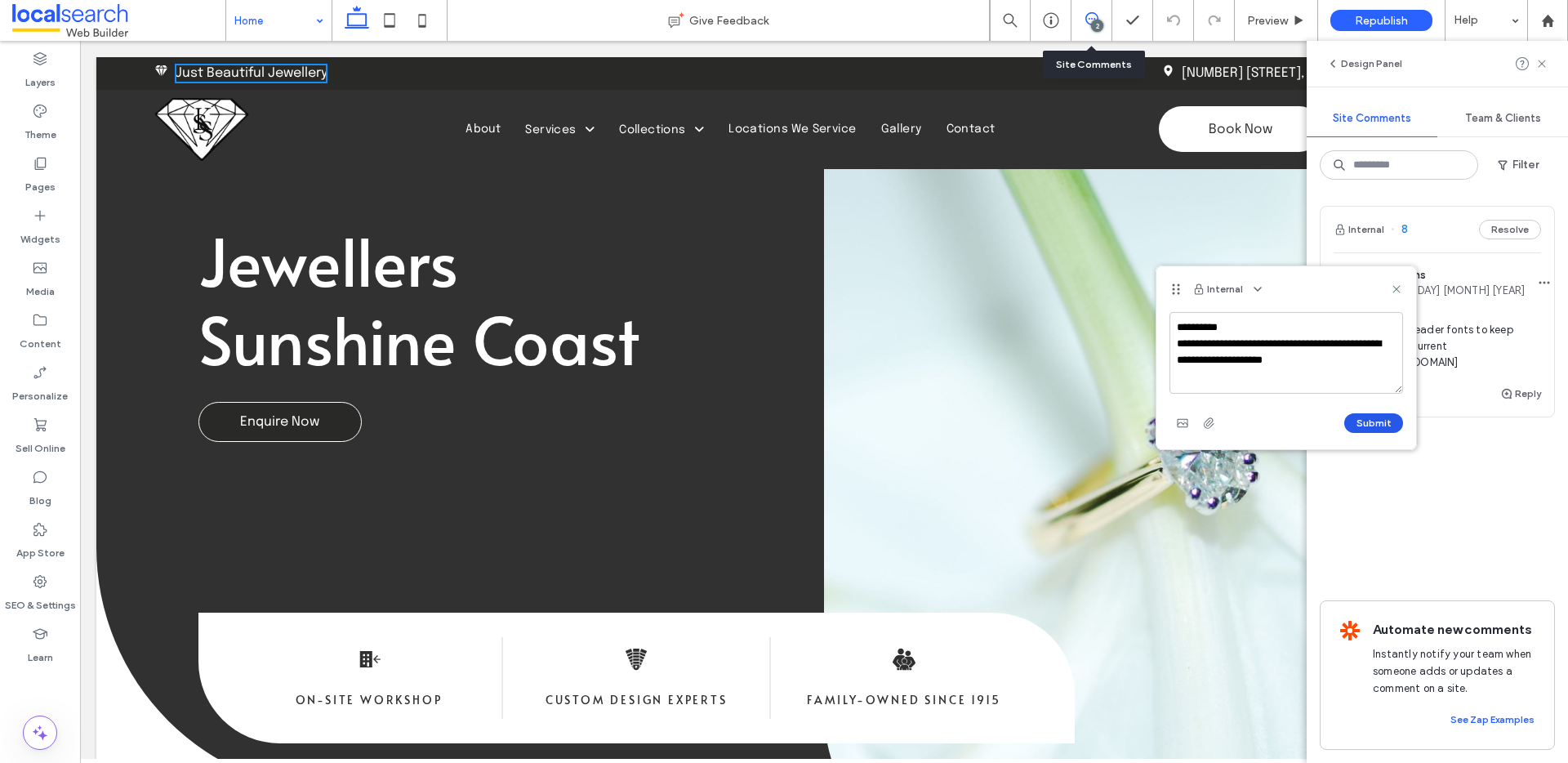 click on "Submit" at bounding box center (1374, 423) 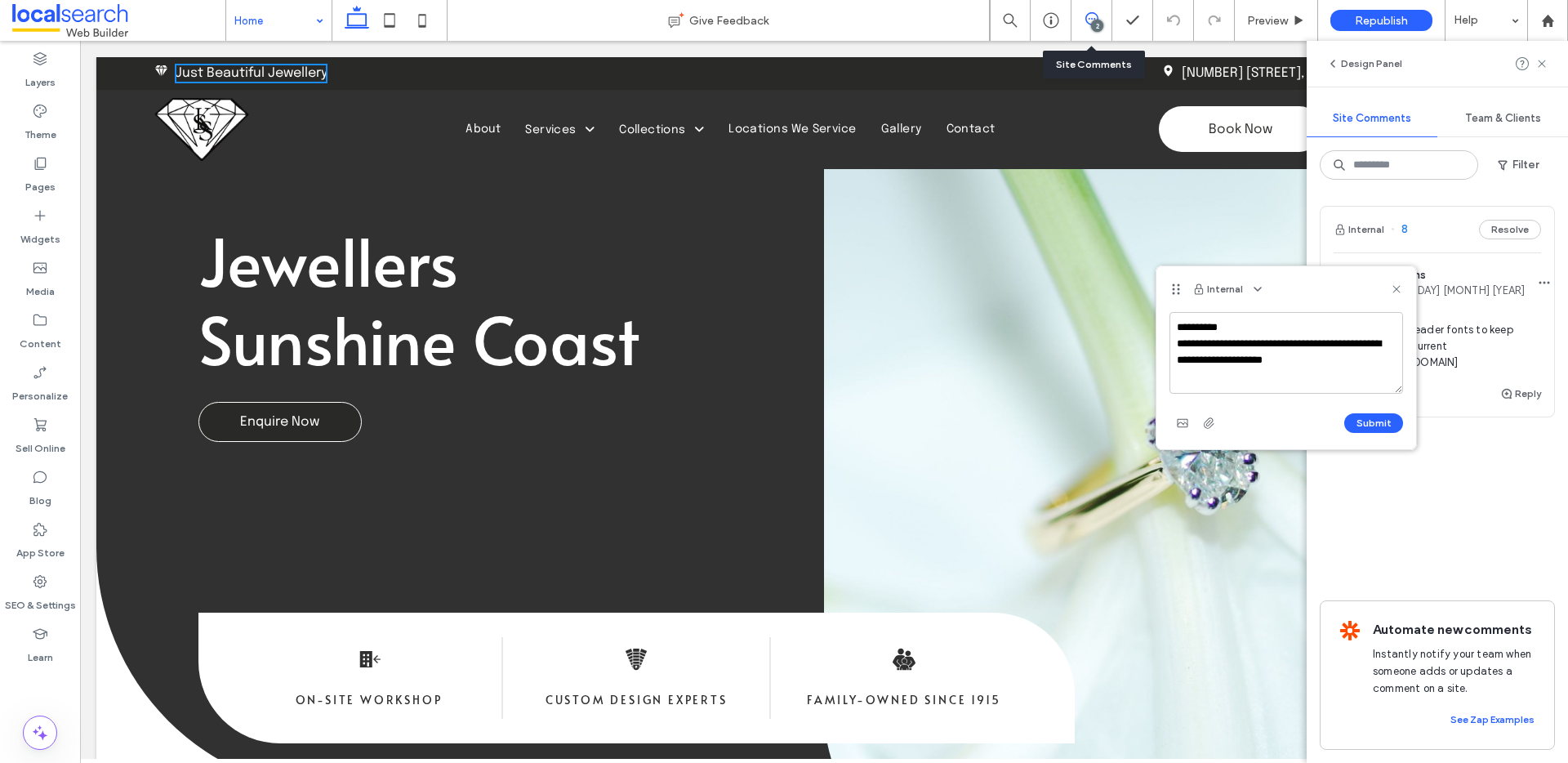 type 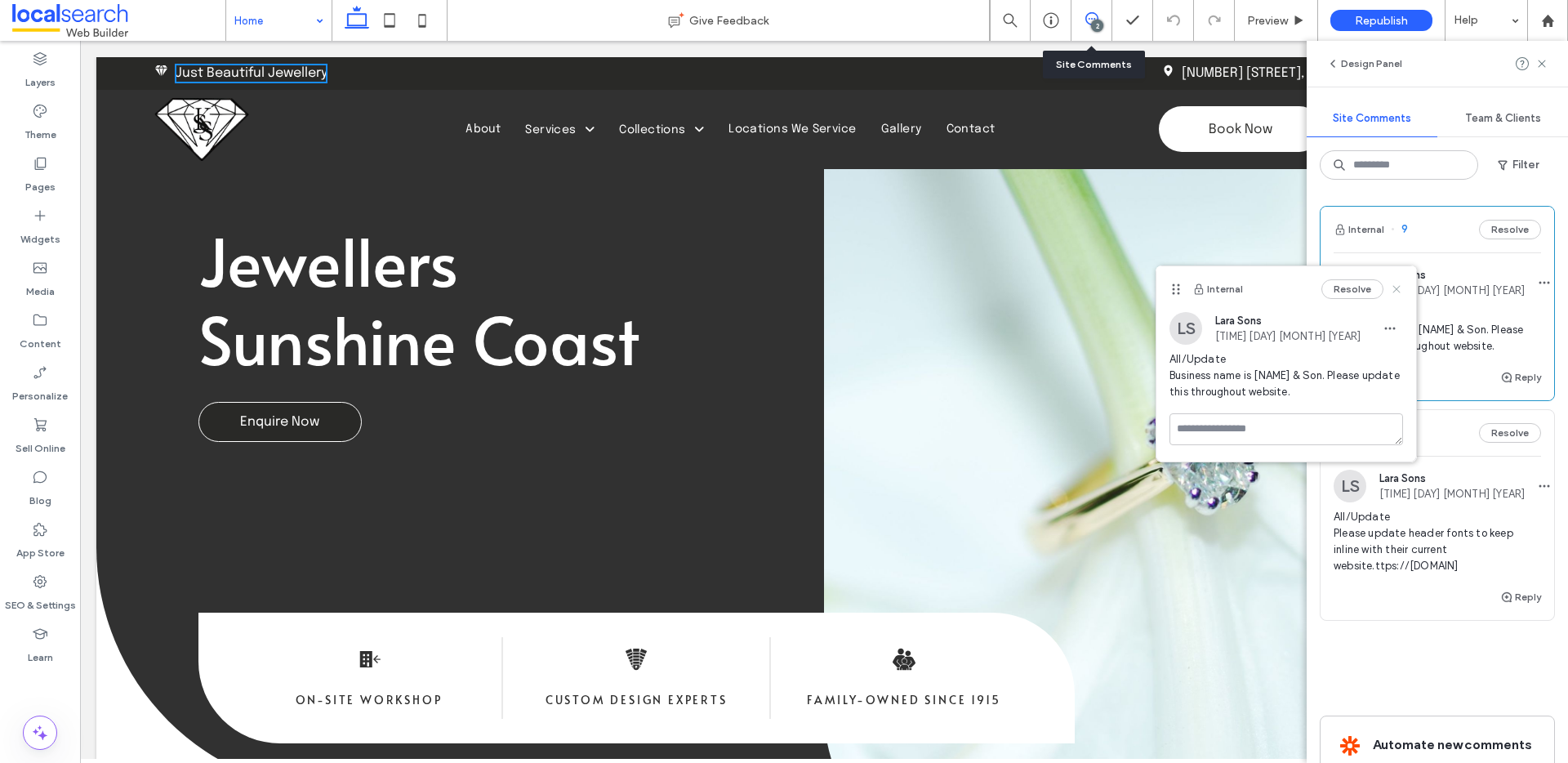 click 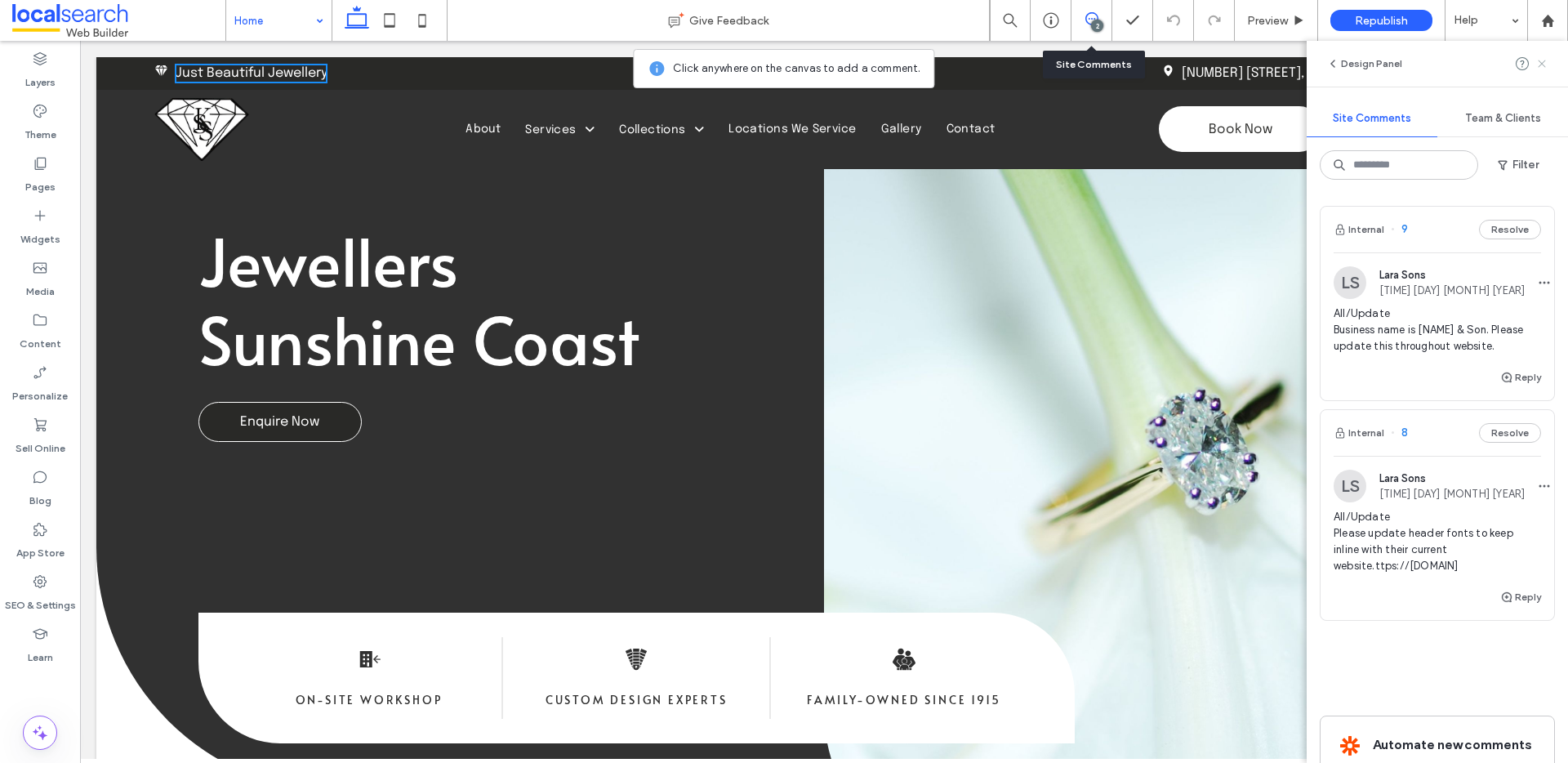click 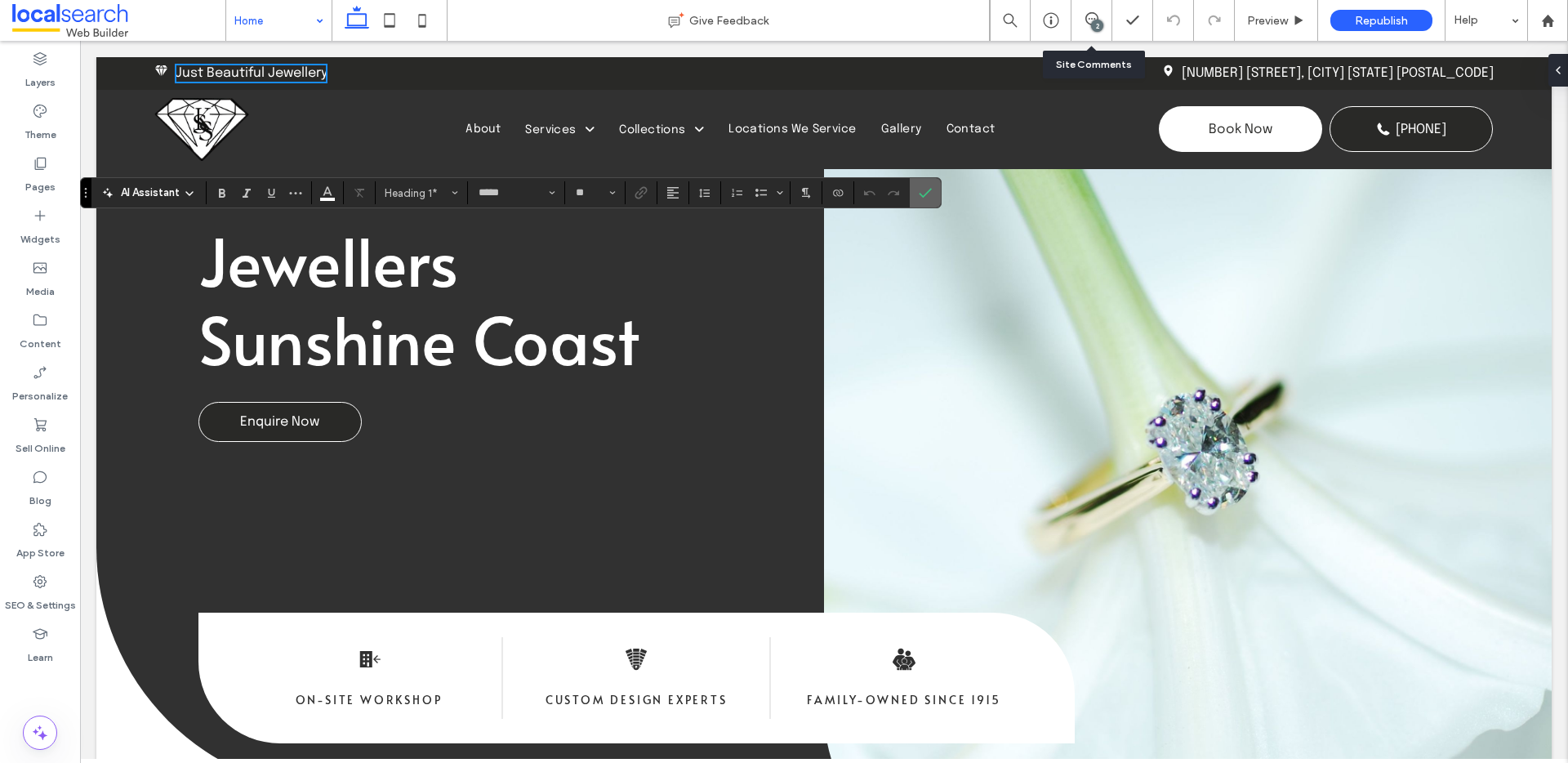 click at bounding box center [925, 193] 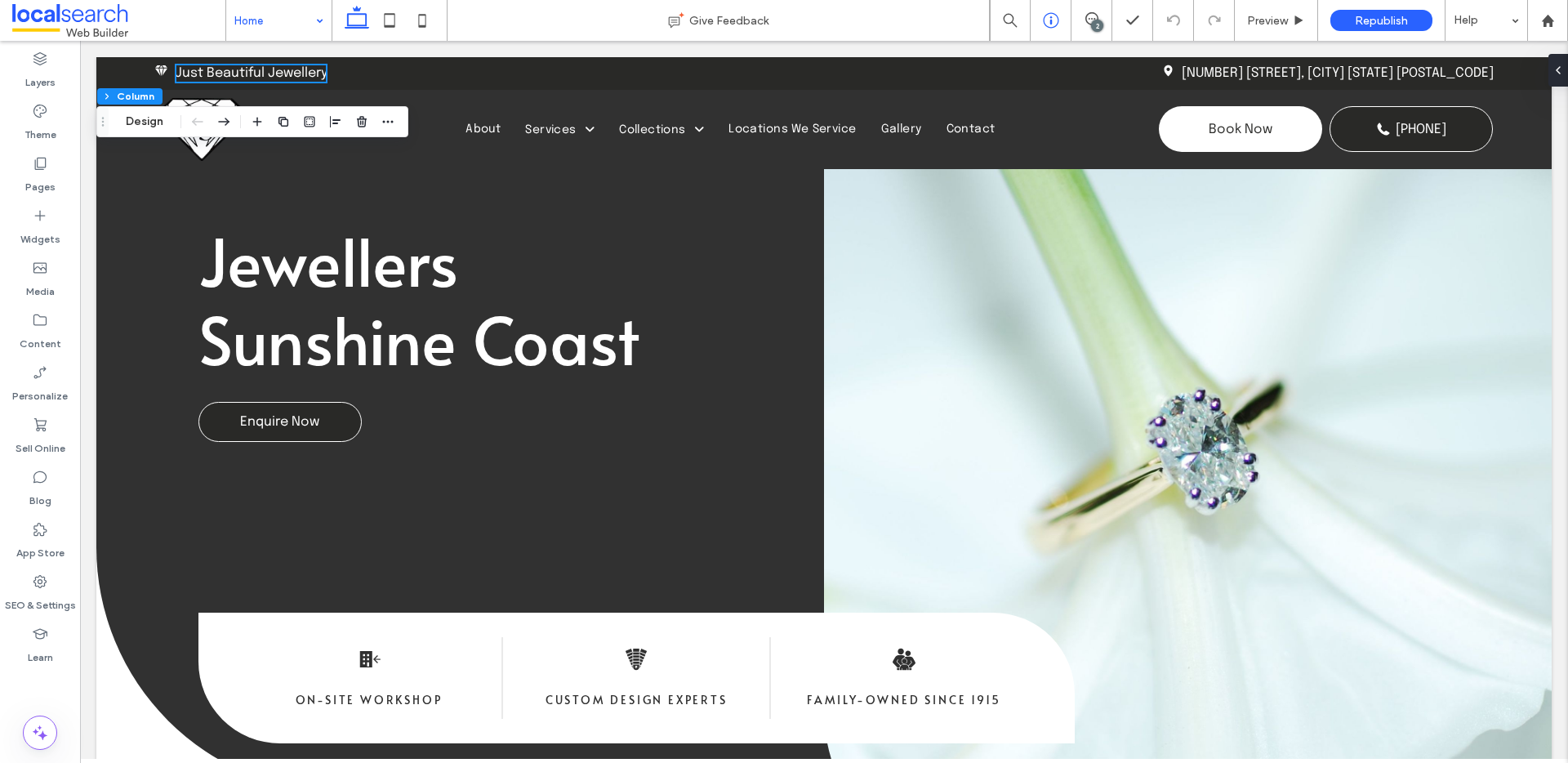 drag, startPoint x: 1086, startPoint y: 13, endPoint x: 1036, endPoint y: 37, distance: 55.4617 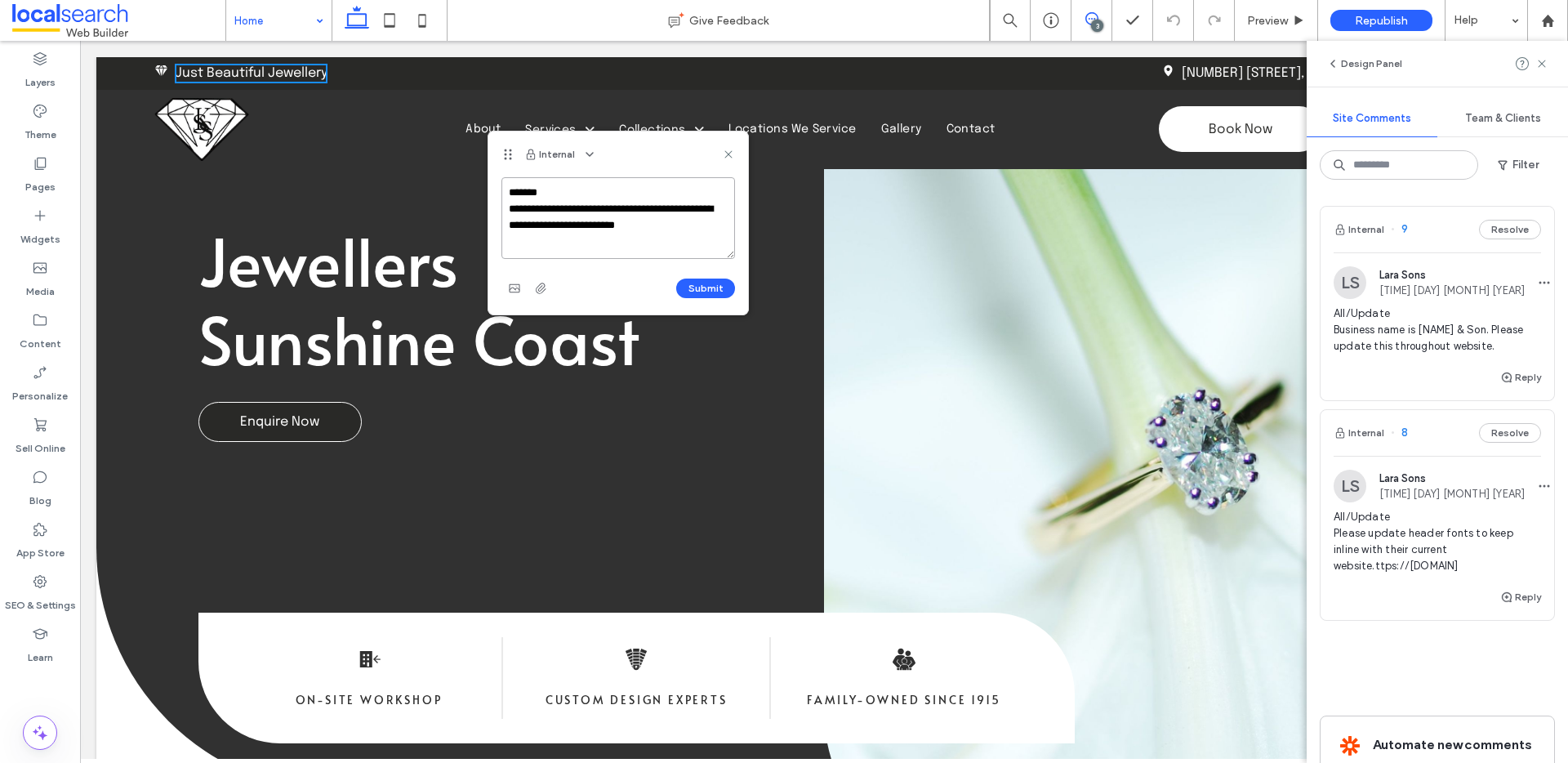drag, startPoint x: 701, startPoint y: 229, endPoint x: 507, endPoint y: 214, distance: 194.57903 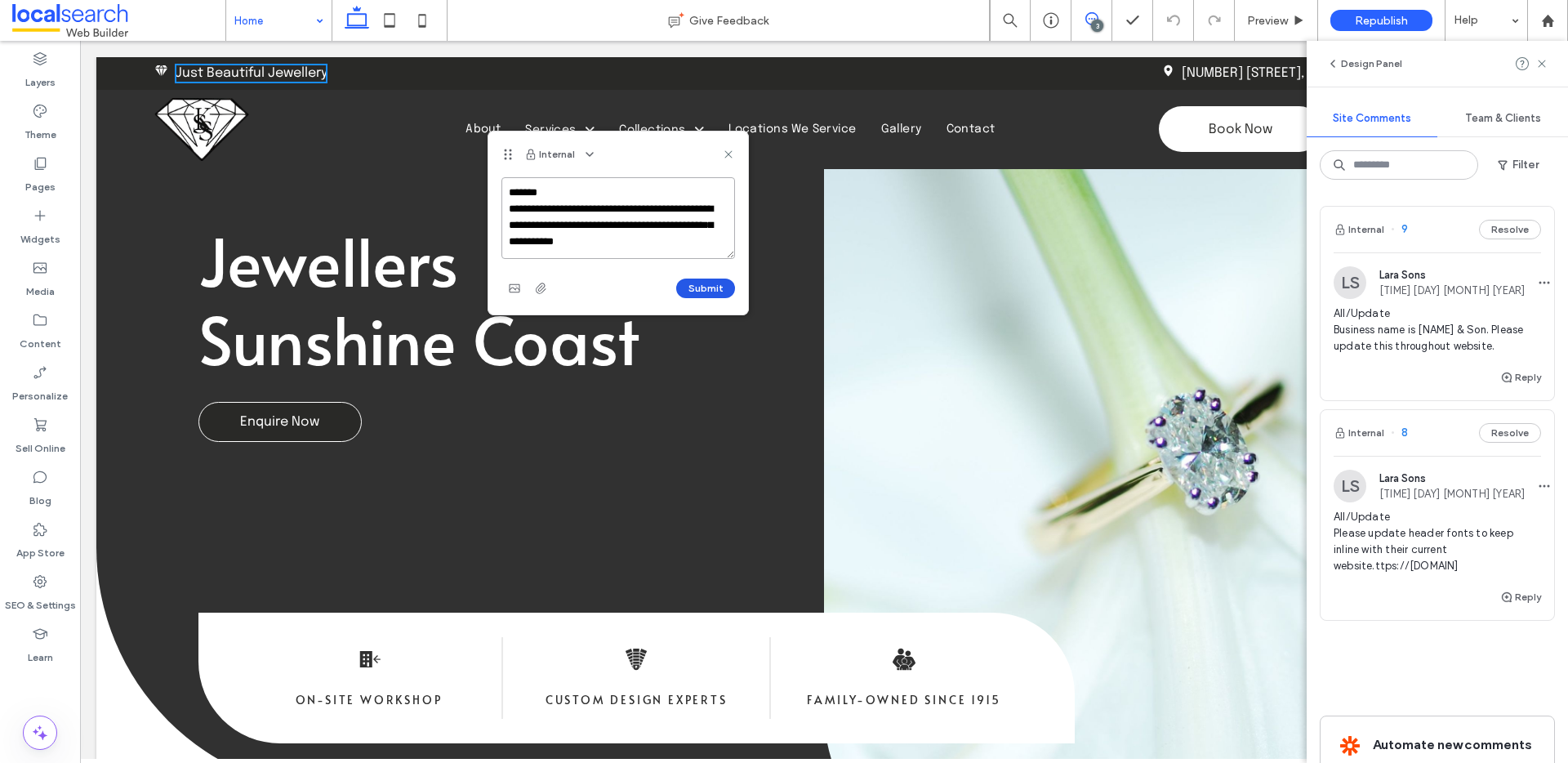 type on "**********" 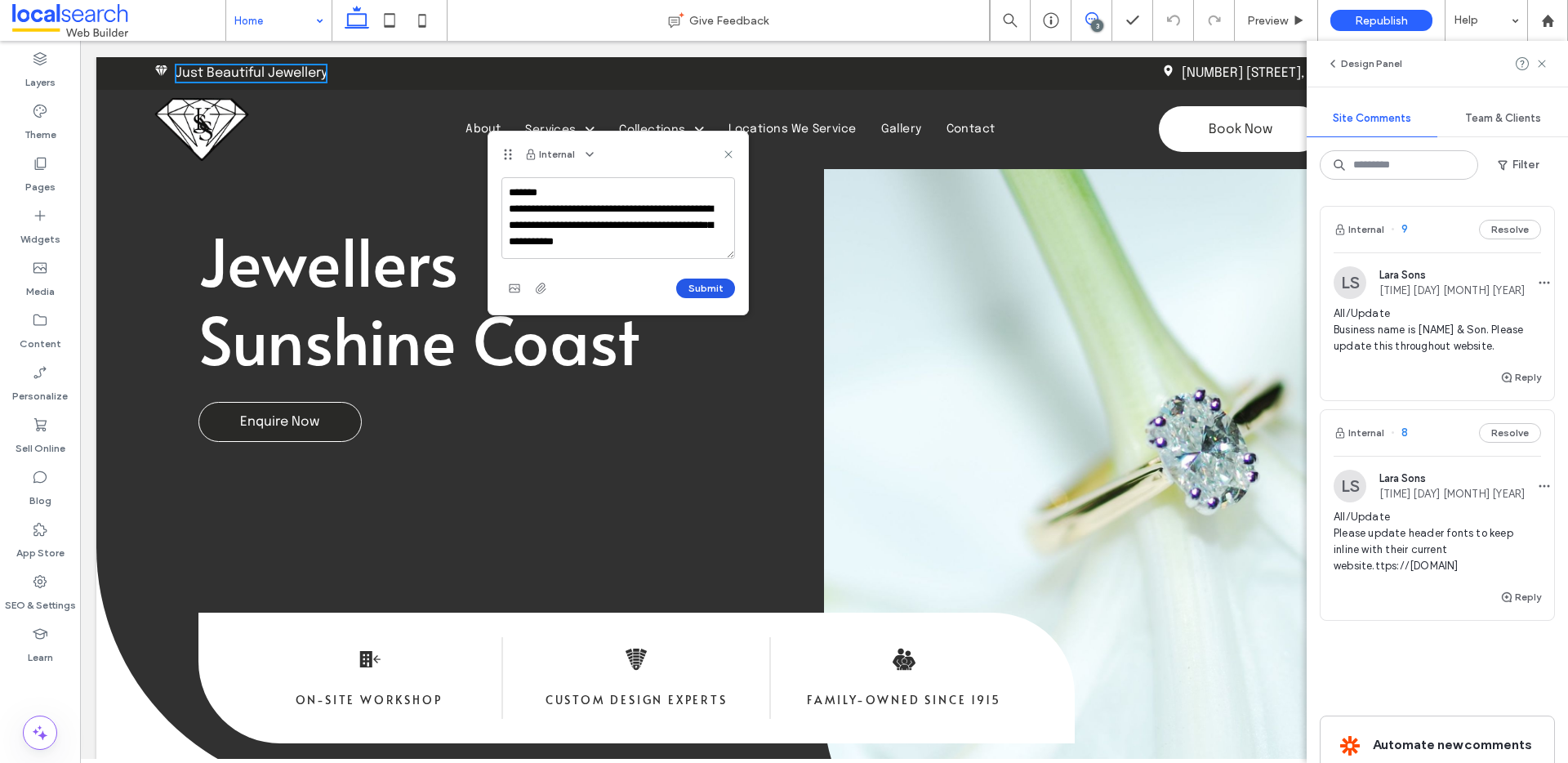 click on "Submit" at bounding box center [706, 288] 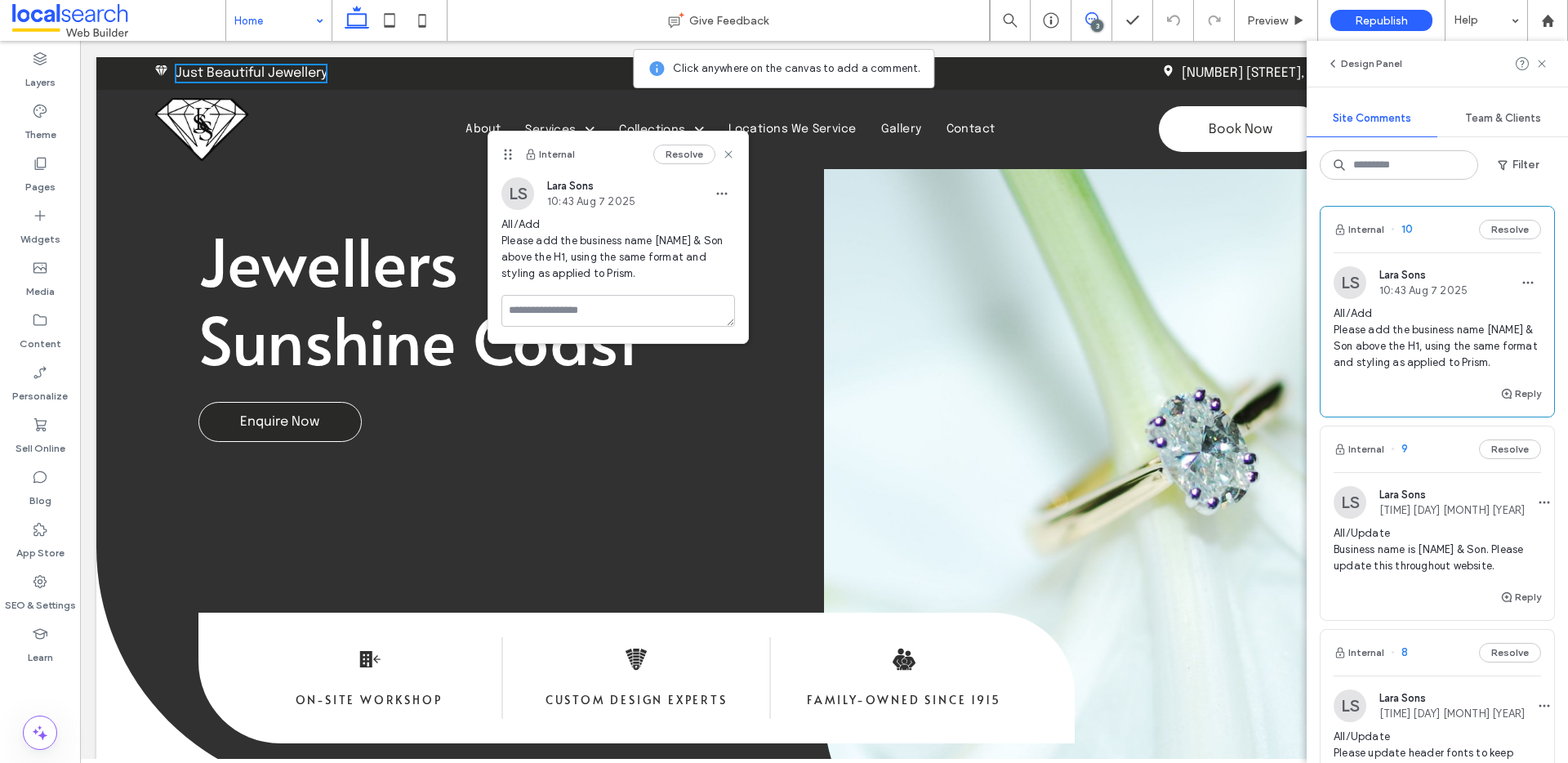 click 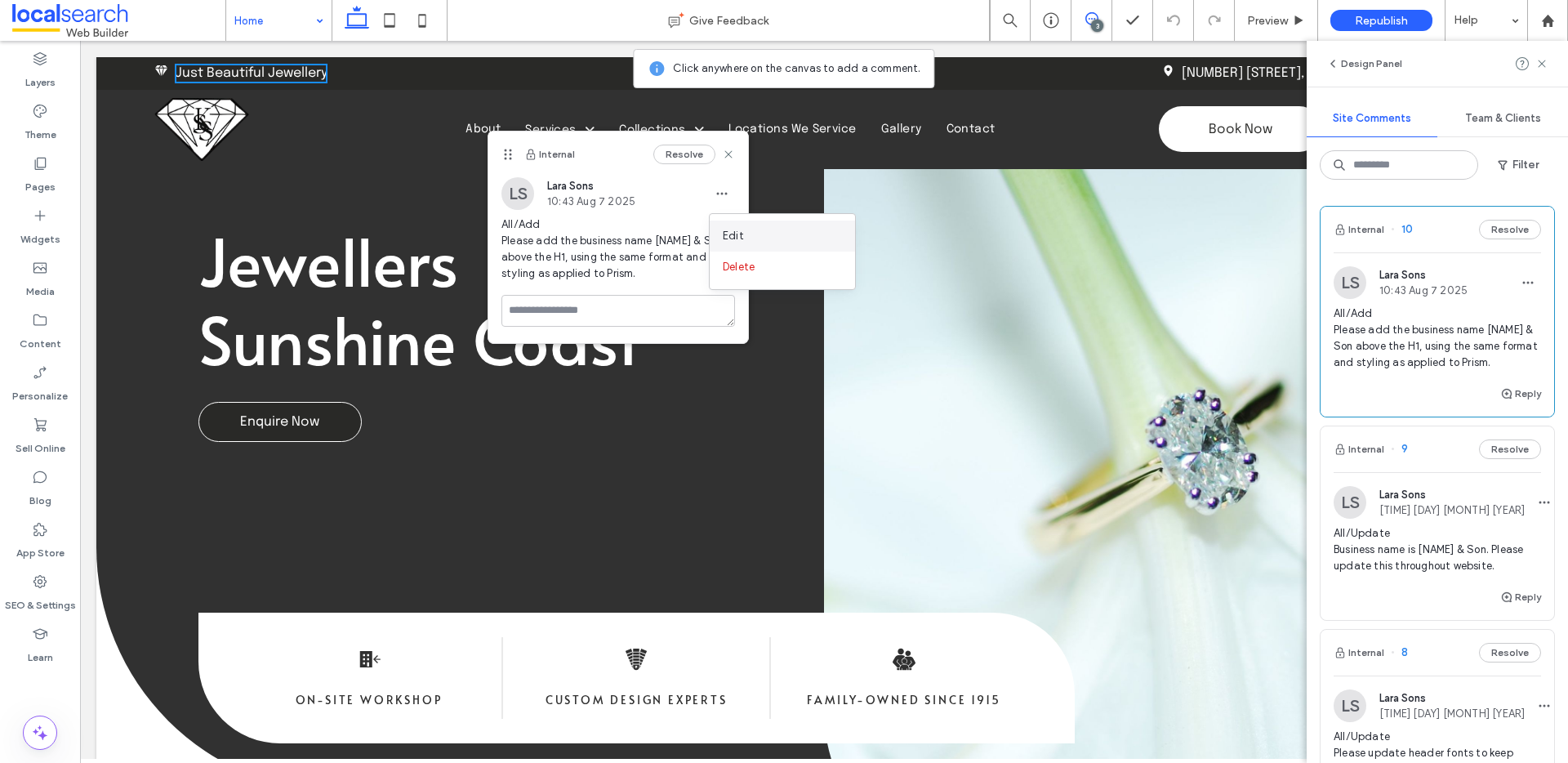 click on "Edit" at bounding box center [733, 236] 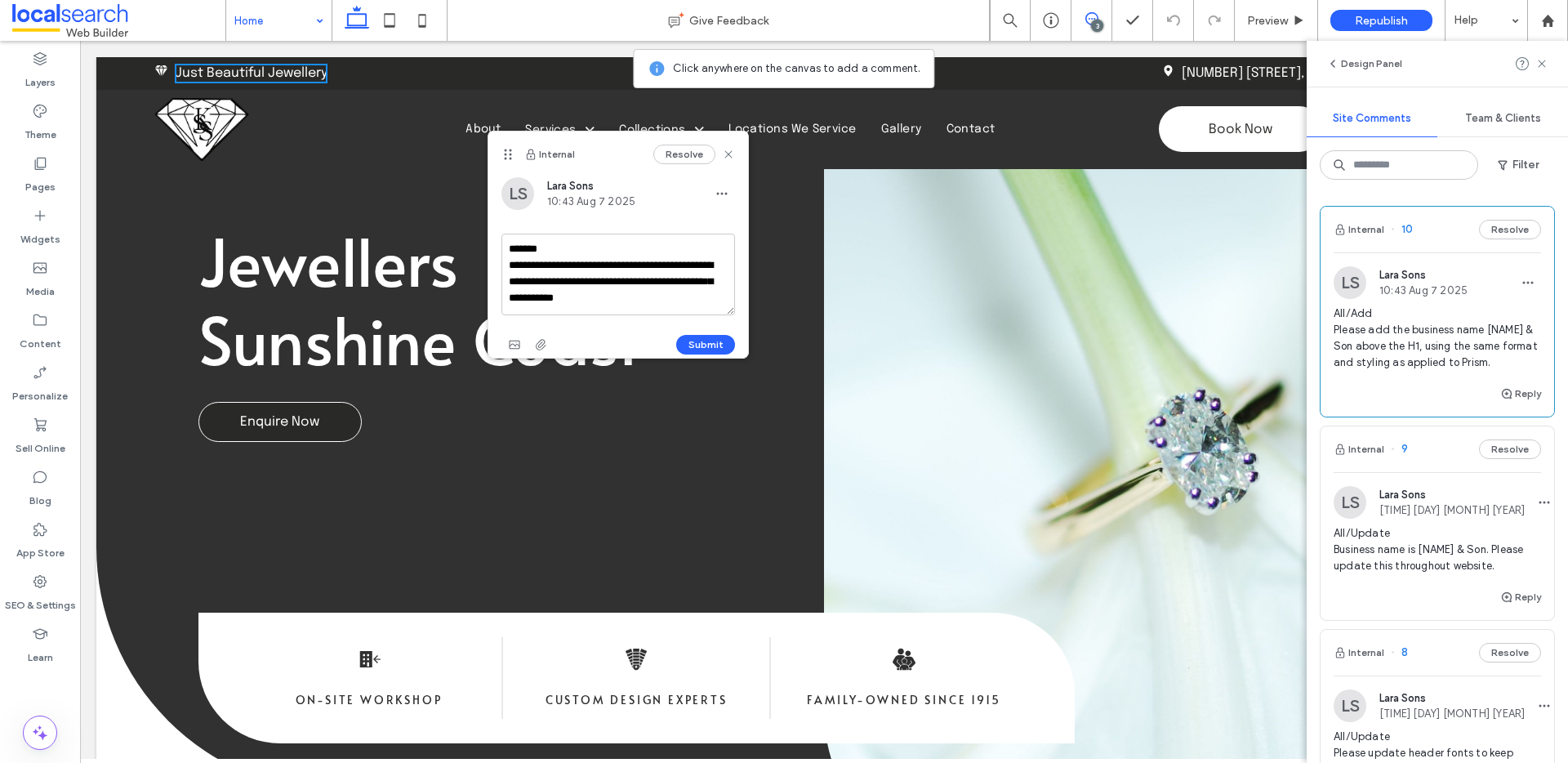 drag, startPoint x: 563, startPoint y: 299, endPoint x: 502, endPoint y: 298, distance: 61.0082 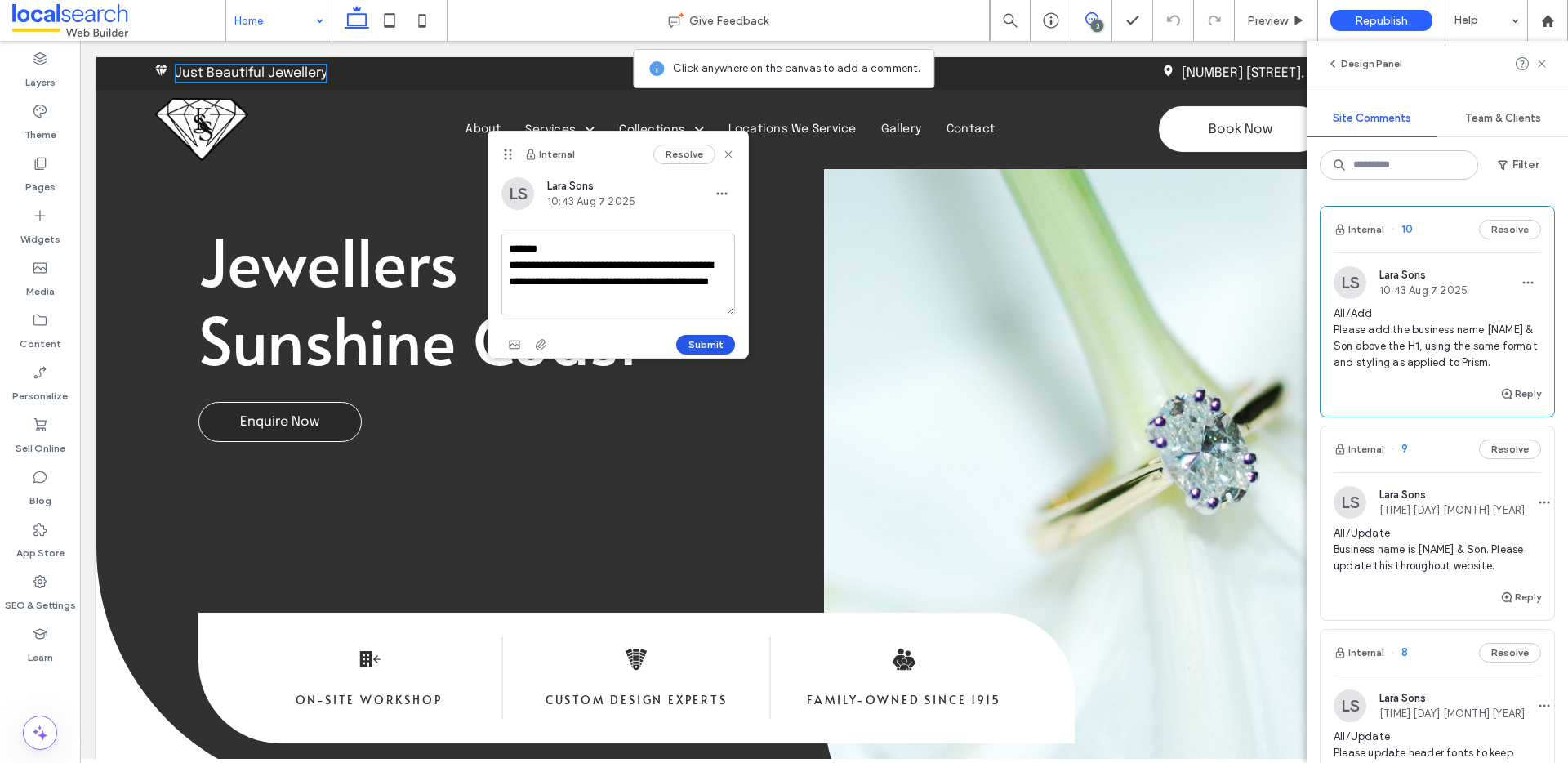 type on "**********" 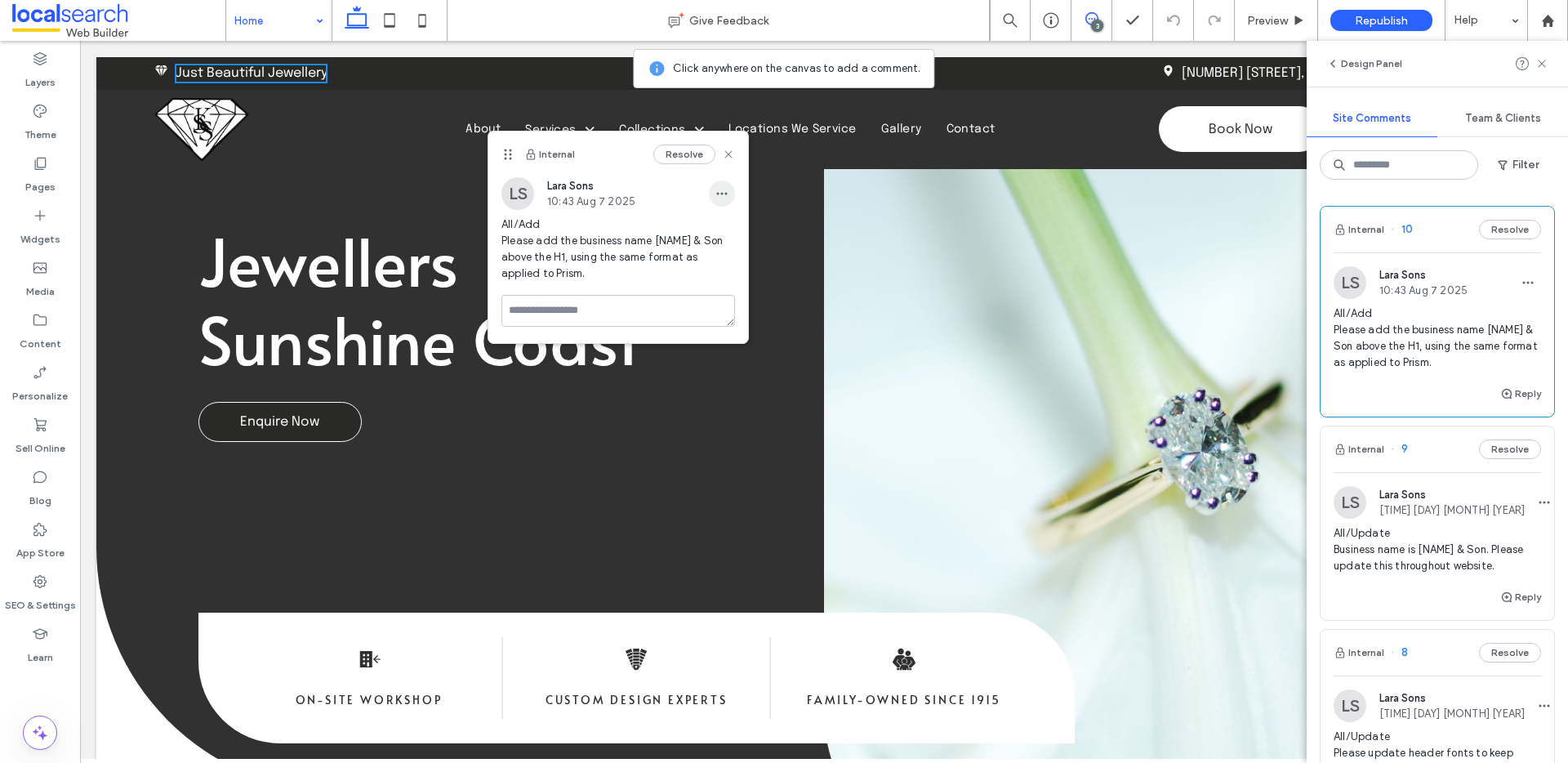 click at bounding box center (722, 194) 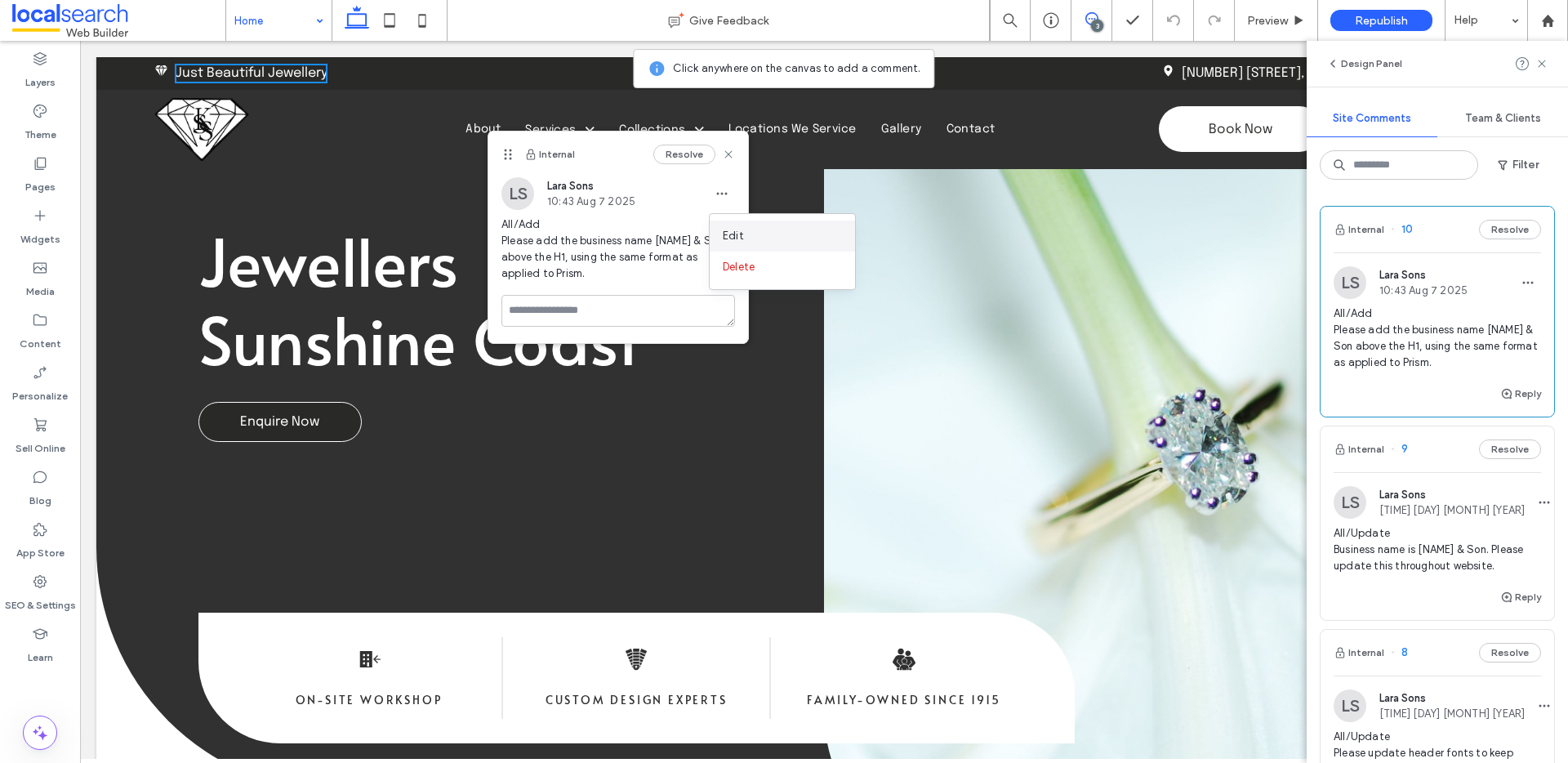 click on "Edit" at bounding box center (733, 236) 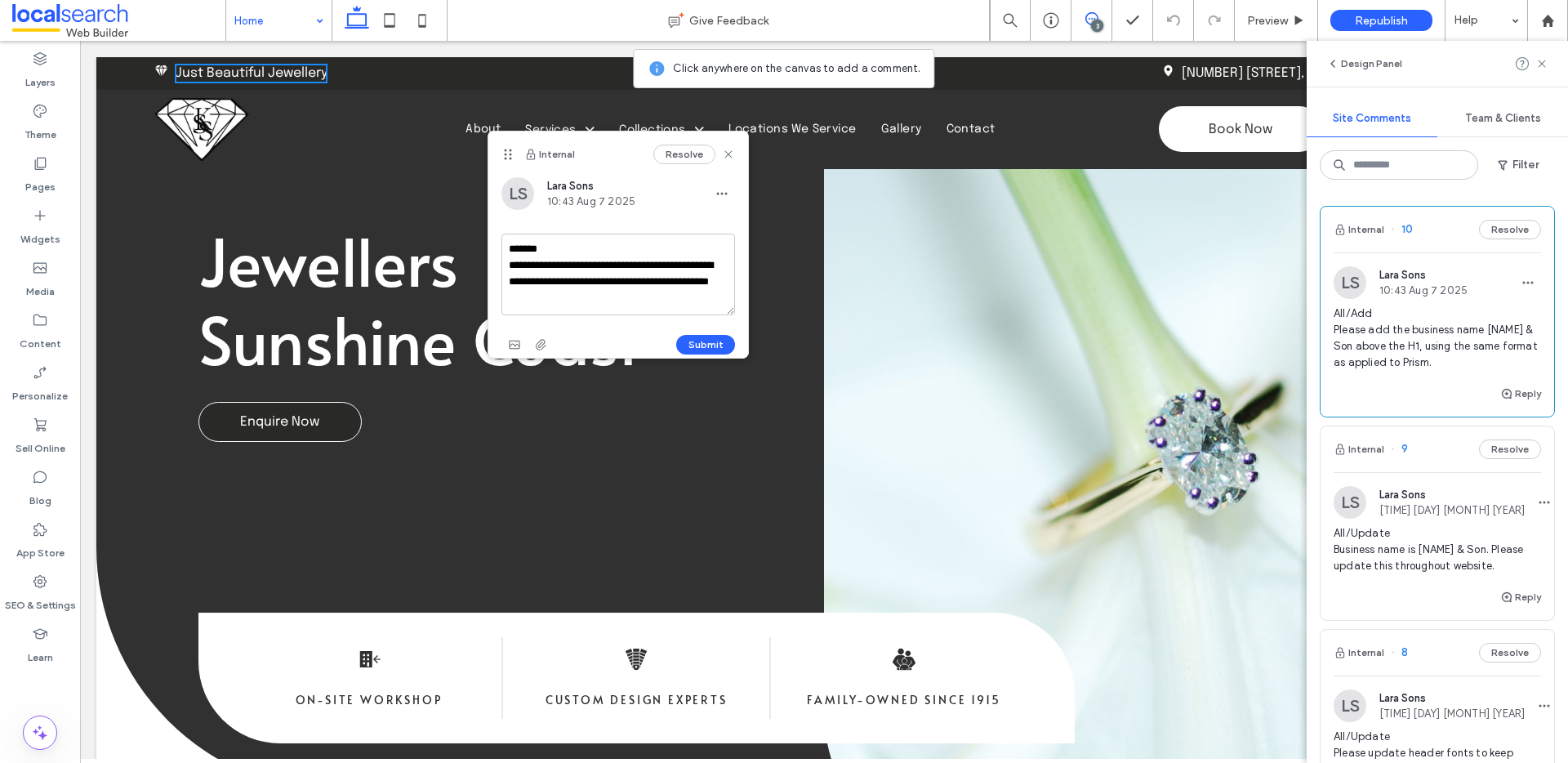 click on "**********" at bounding box center [618, 274] 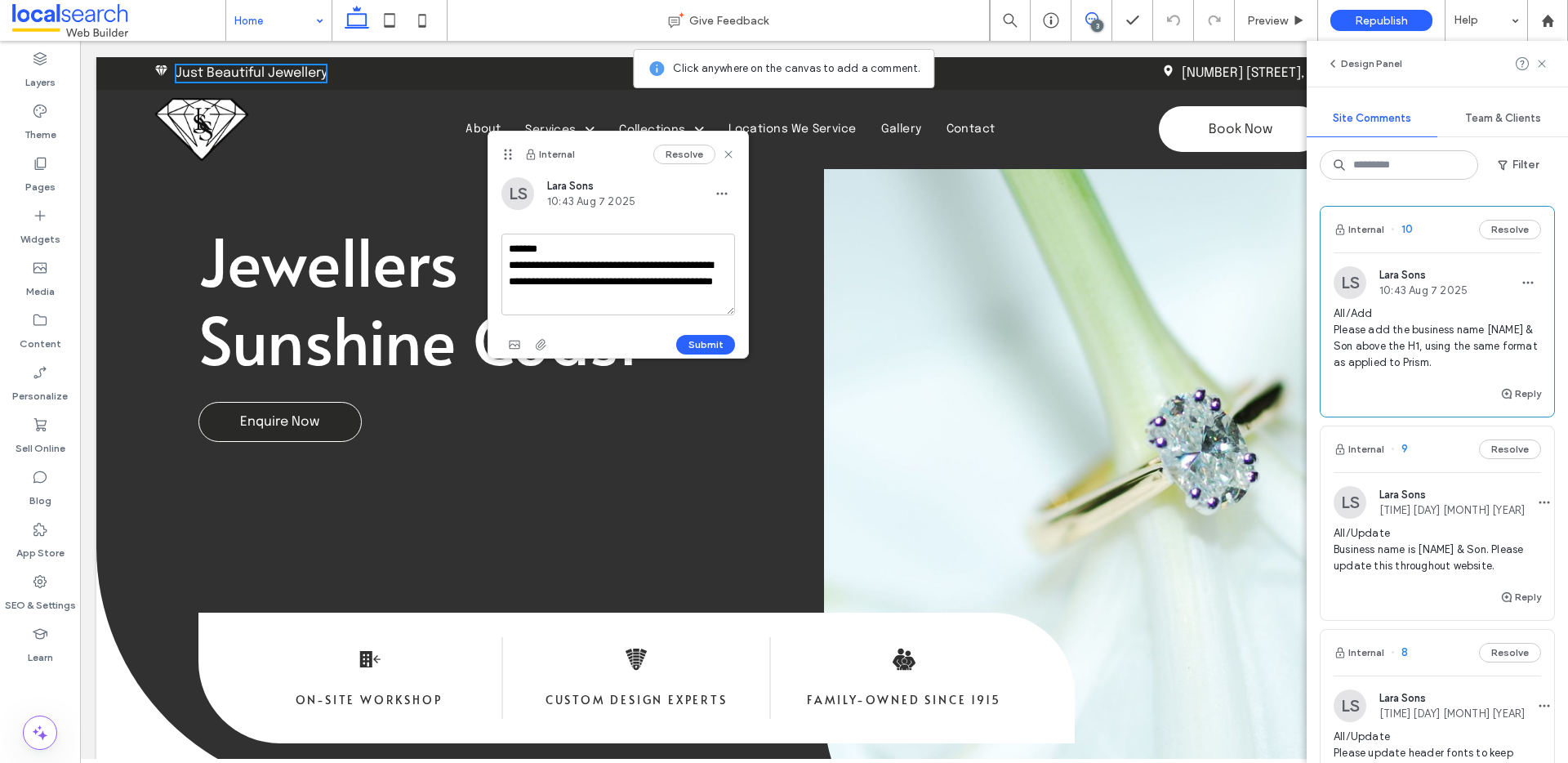 scroll, scrollTop: 6, scrollLeft: 0, axis: vertical 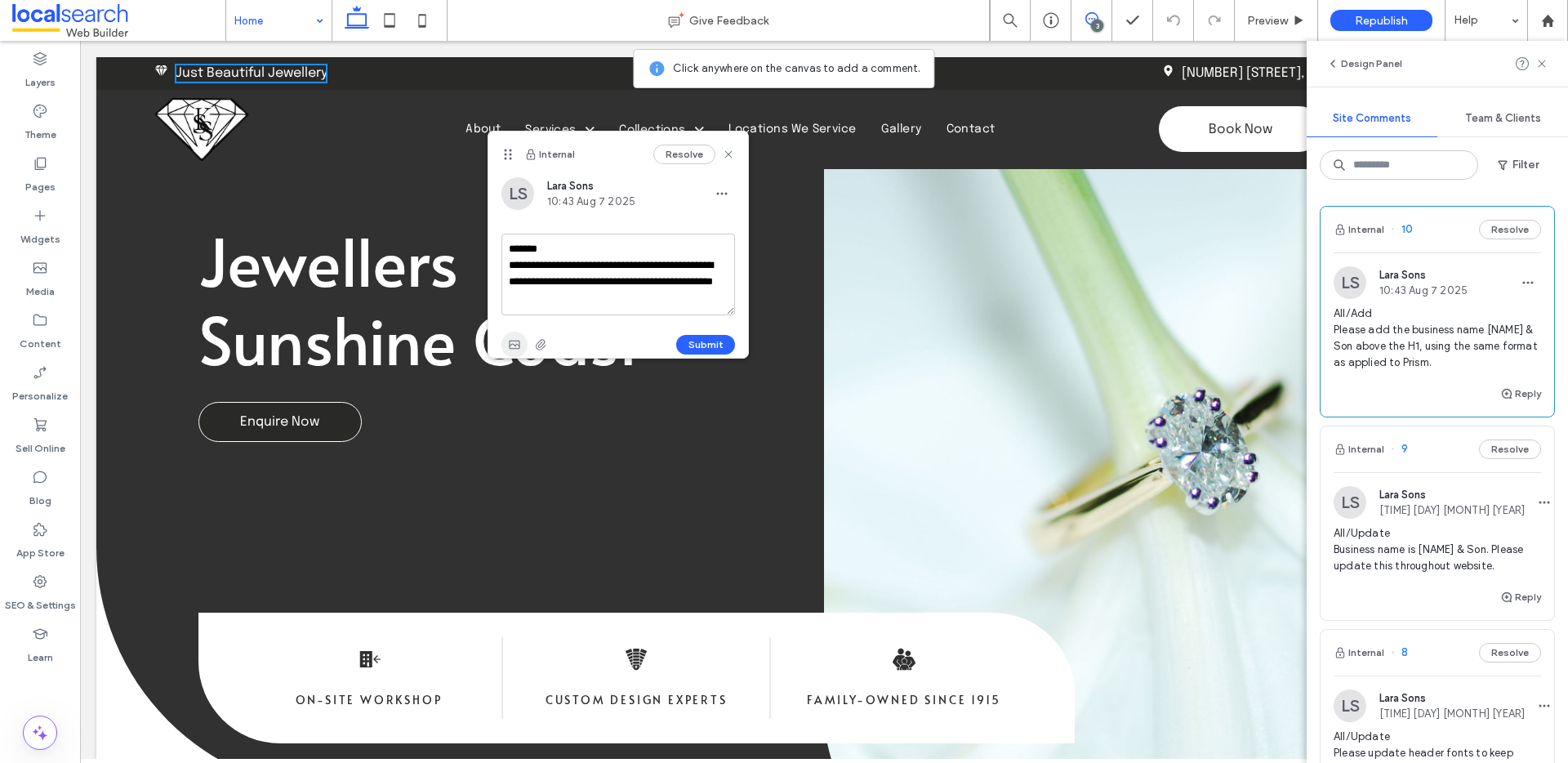 type on "**********" 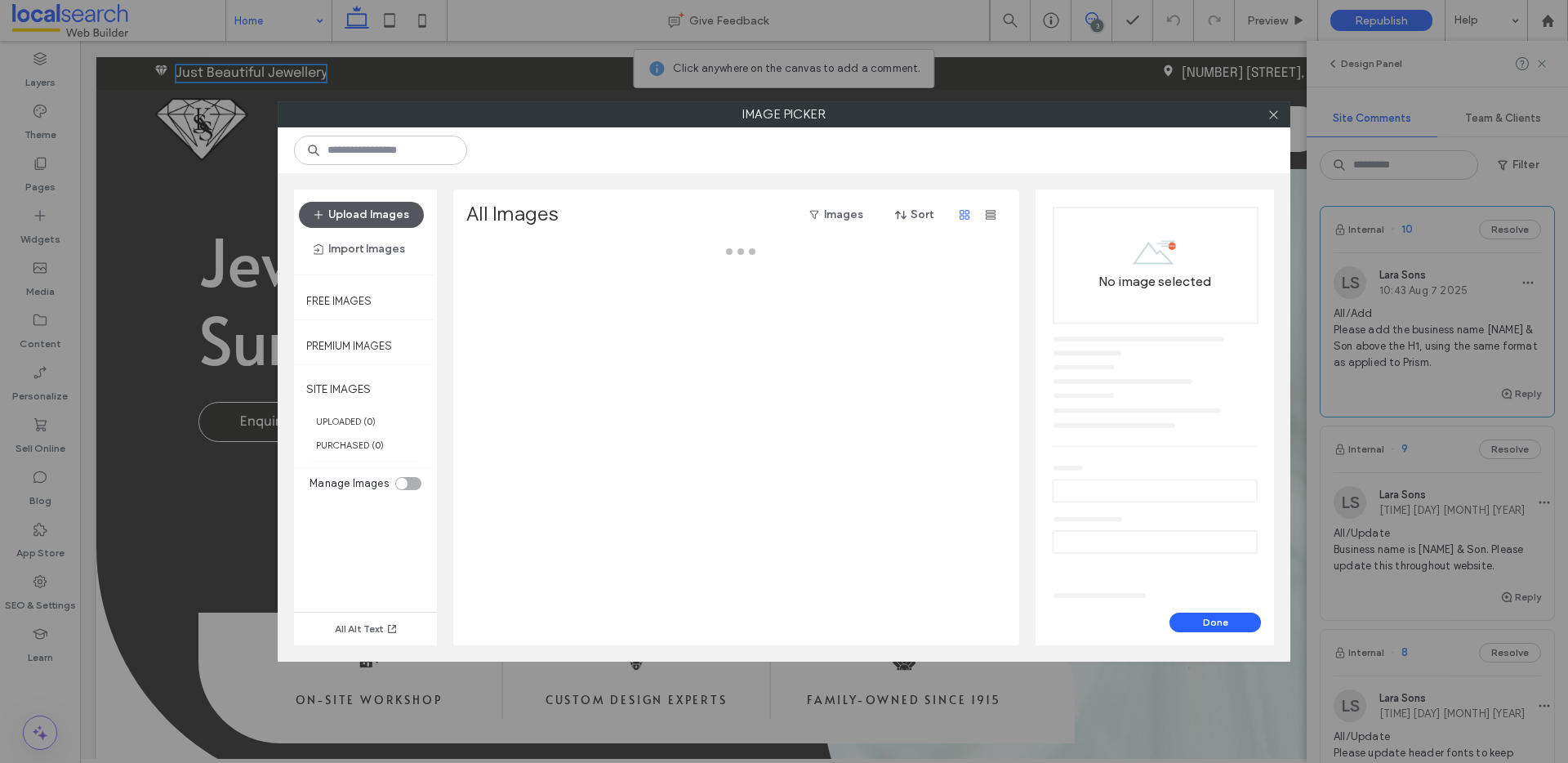 click on "Upload Images" at bounding box center [361, 215] 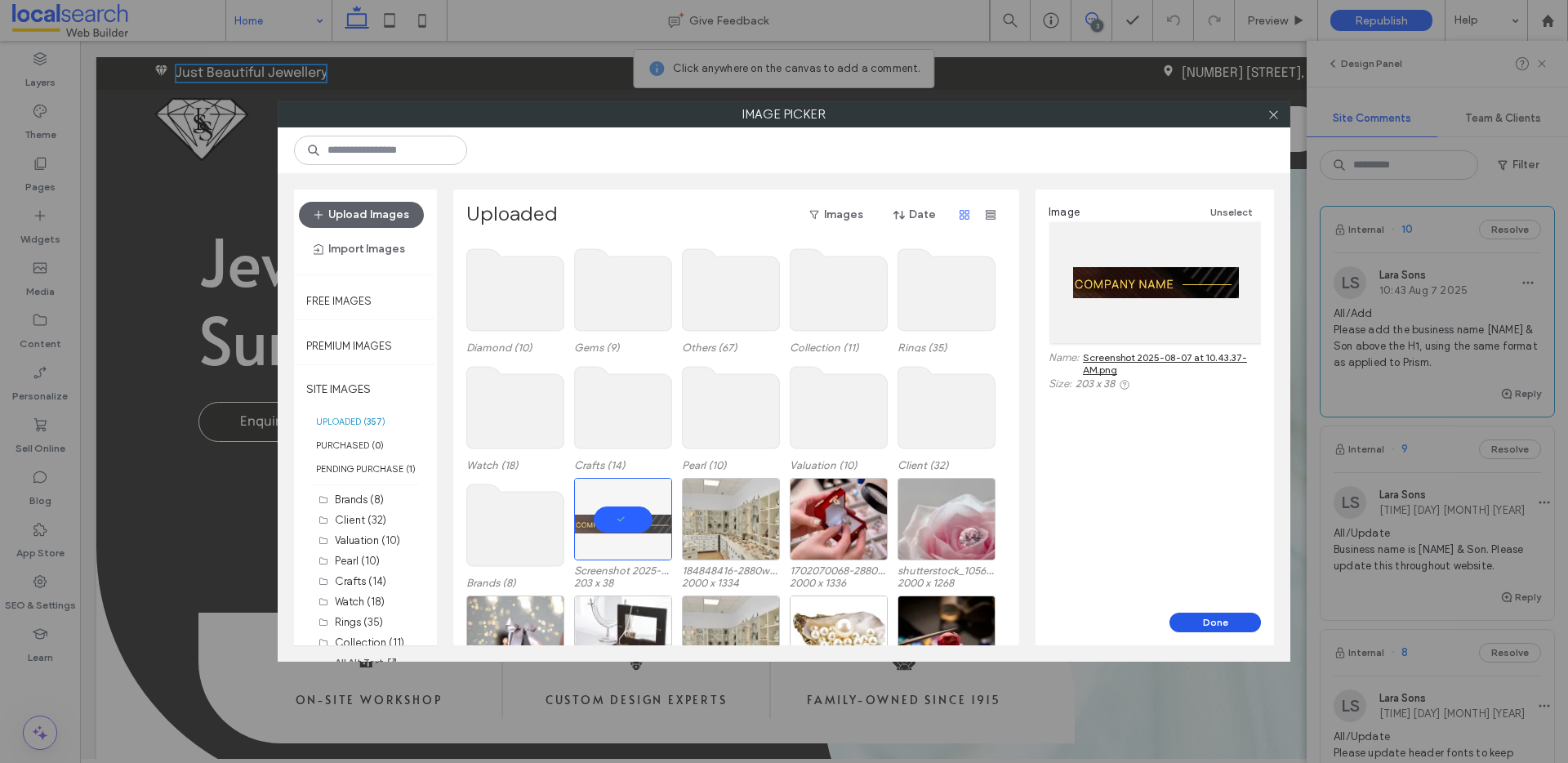 click on "Done" at bounding box center (1215, 622) 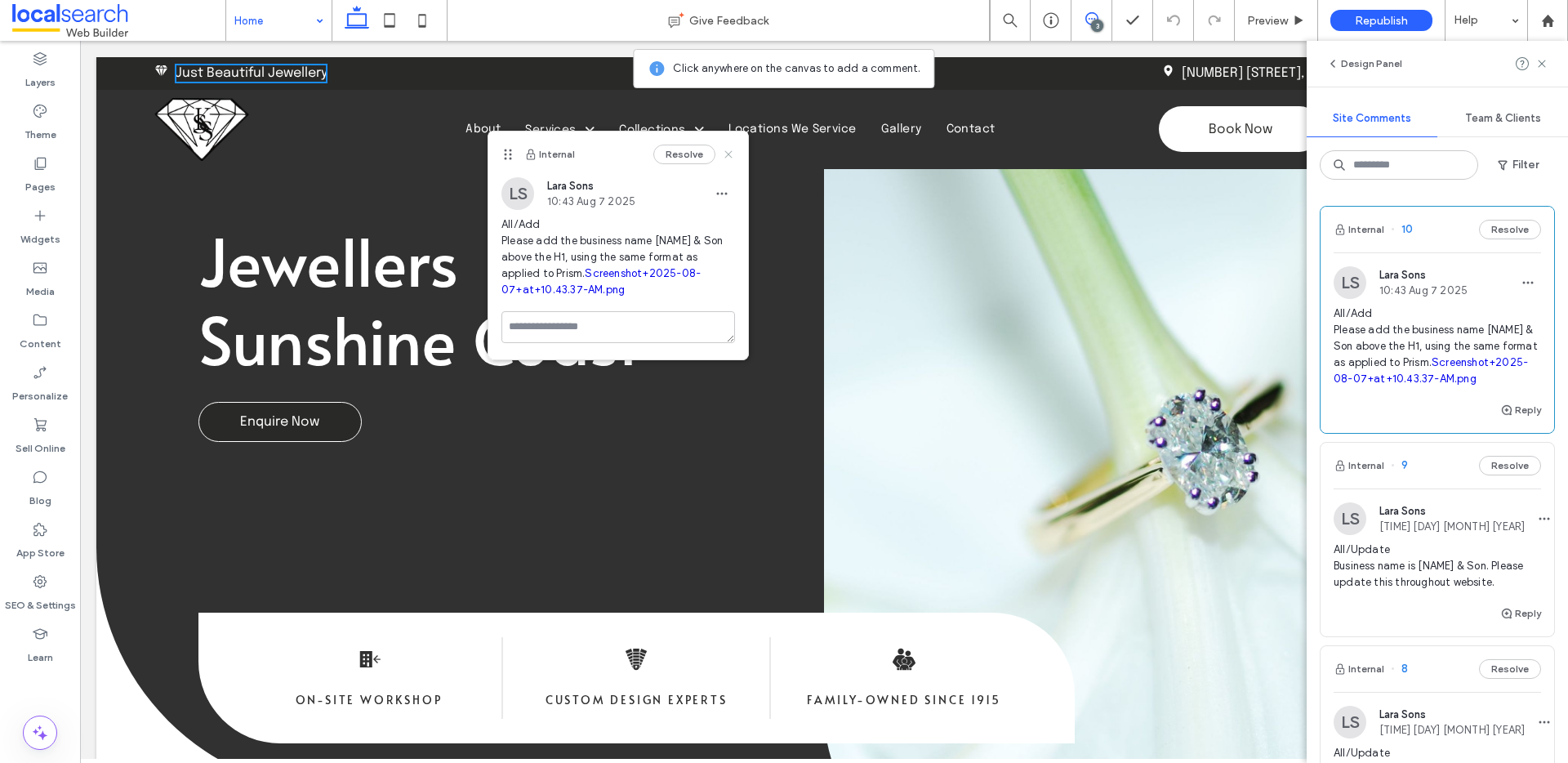 click 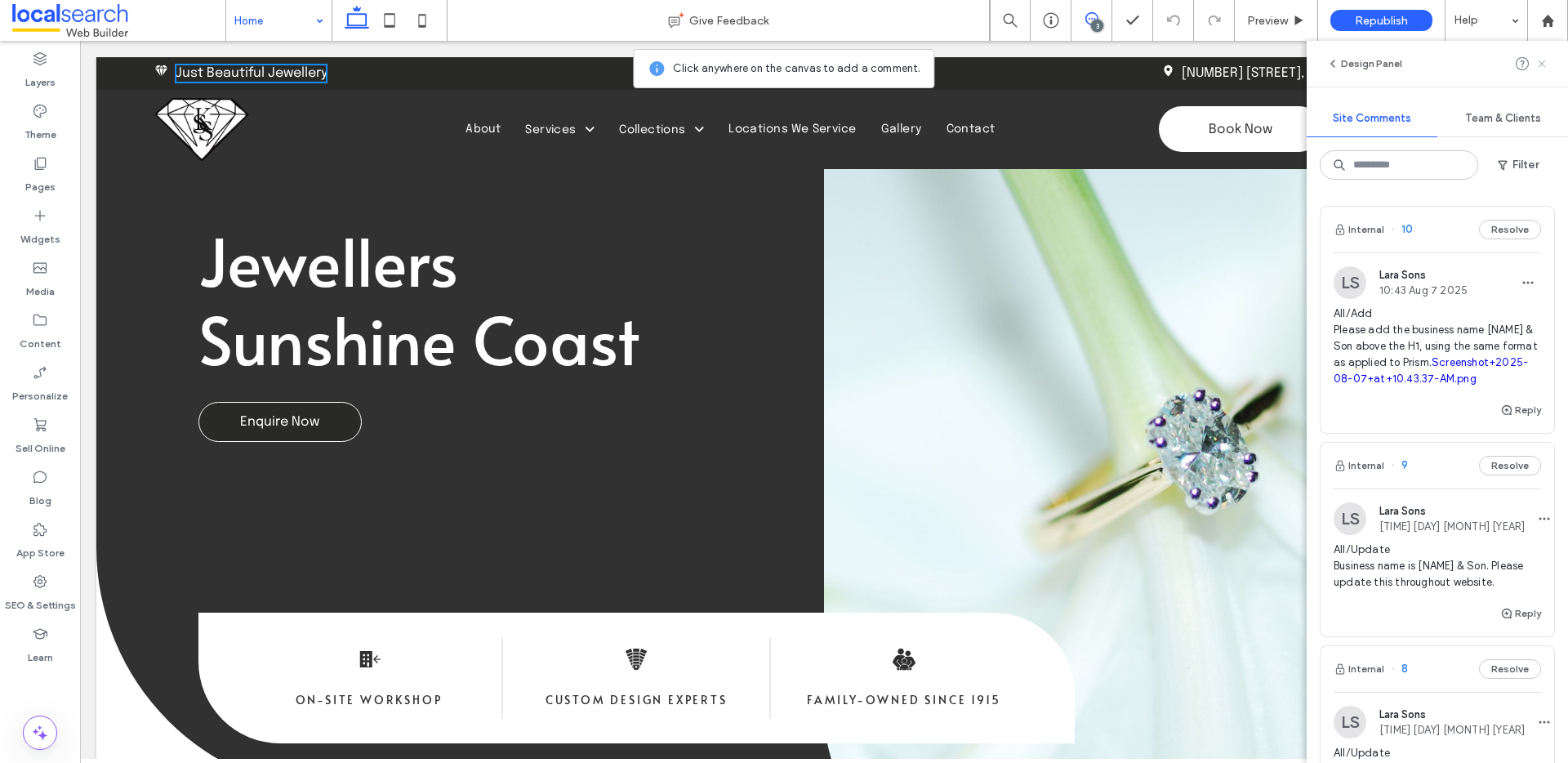 click 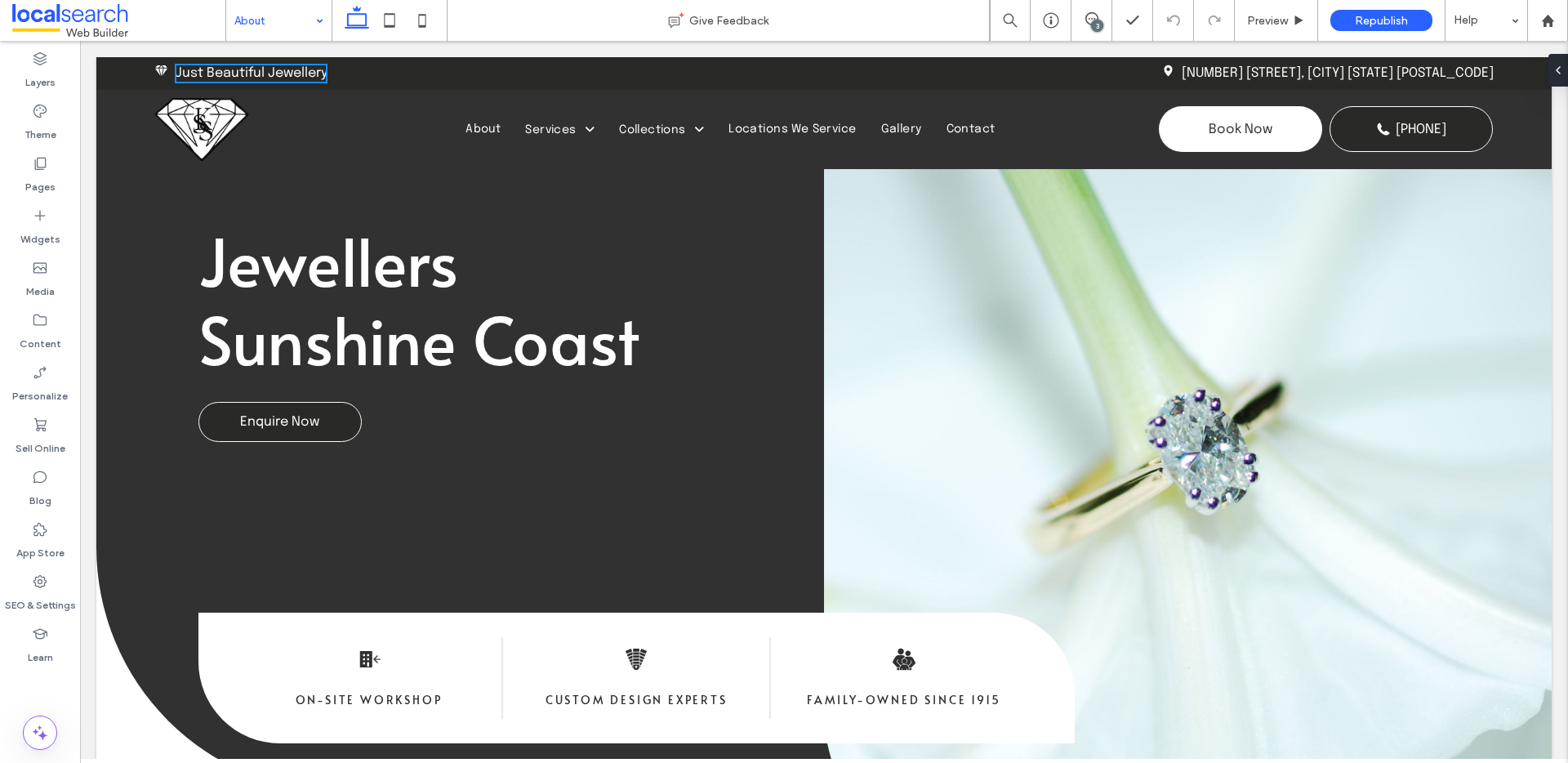 click on "3" at bounding box center (1097, 25) 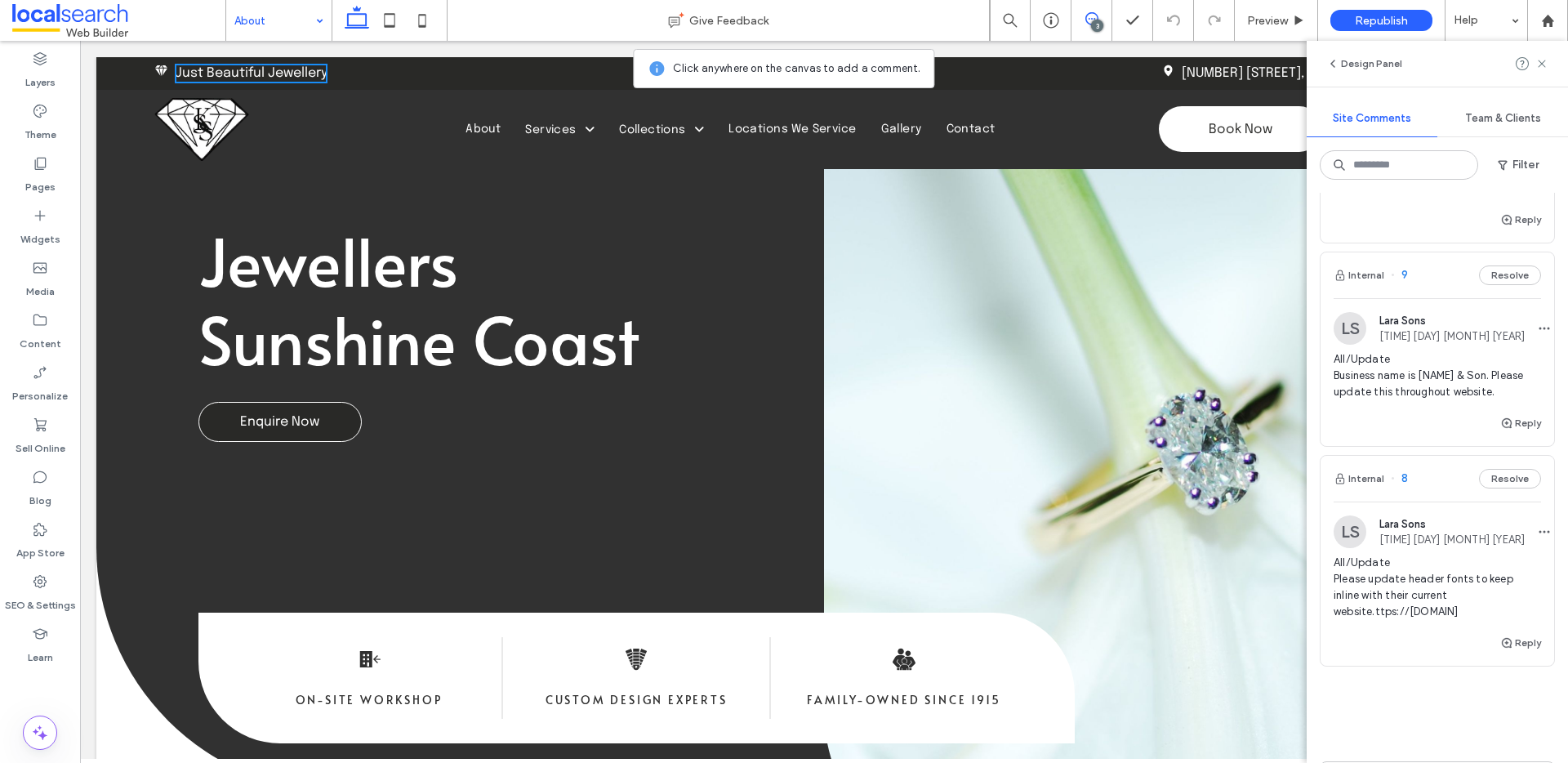 scroll, scrollTop: 261, scrollLeft: 0, axis: vertical 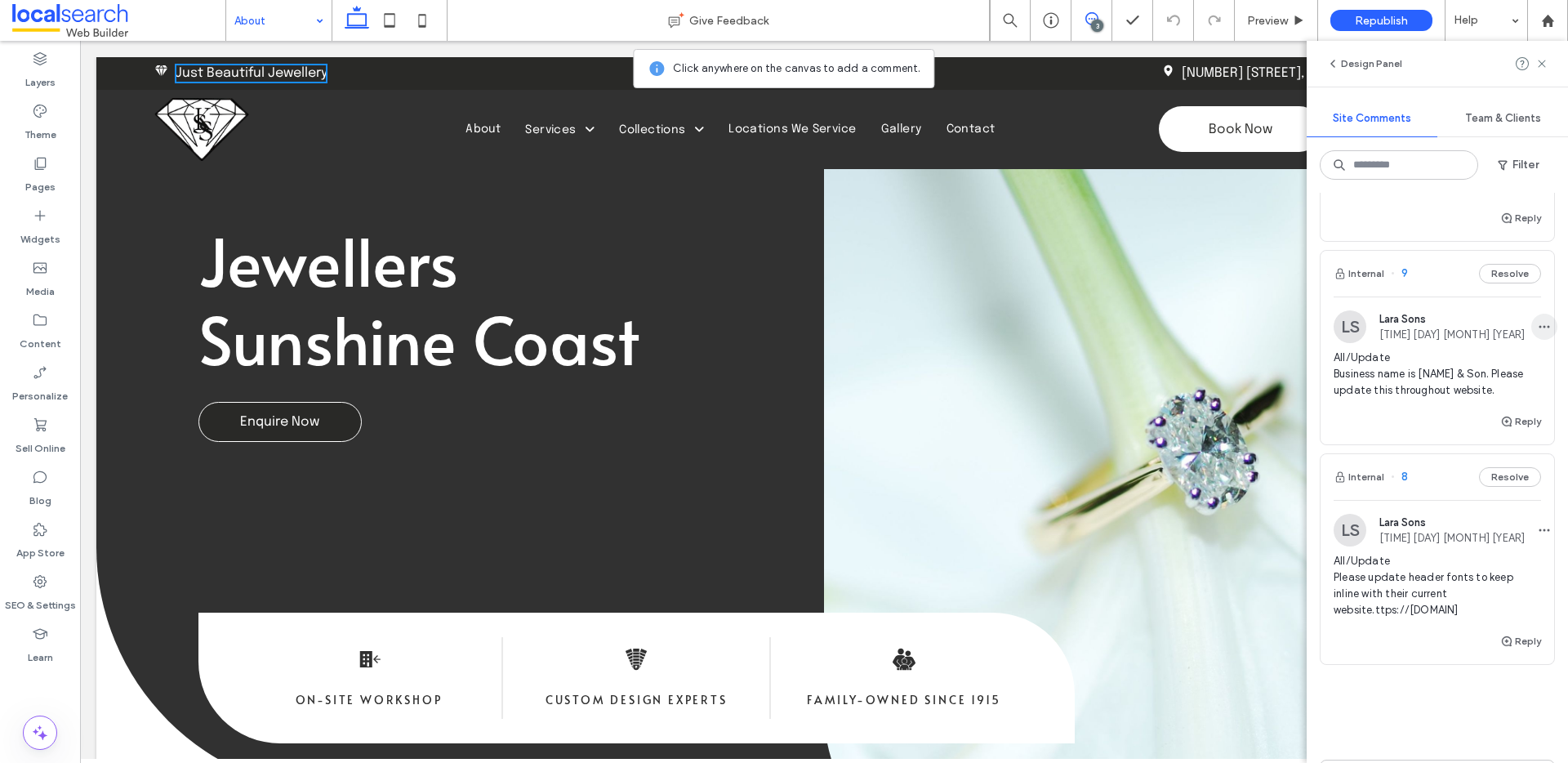 click 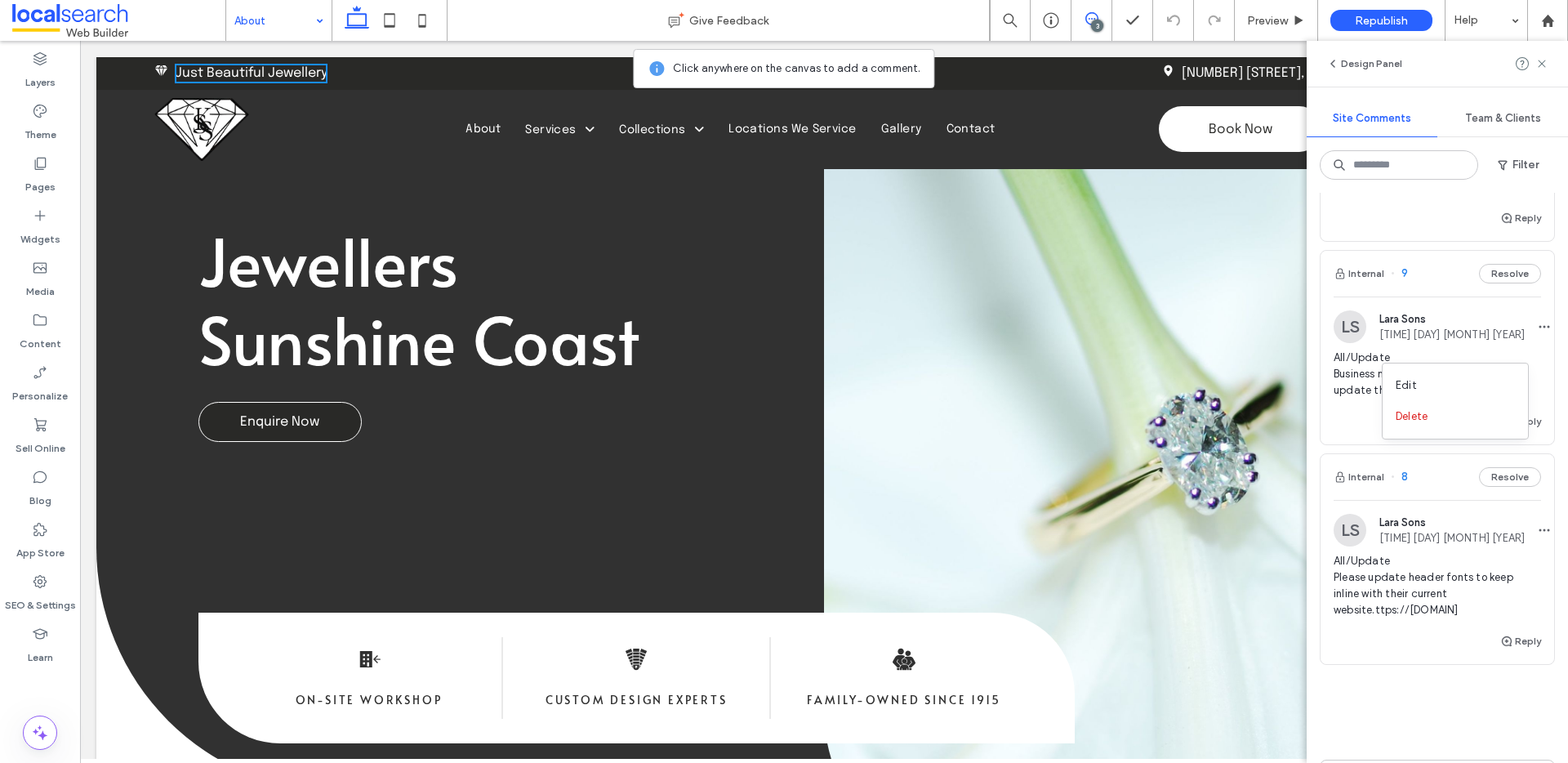 drag, startPoint x: 1467, startPoint y: 377, endPoint x: 1459, endPoint y: 382, distance: 9.43398 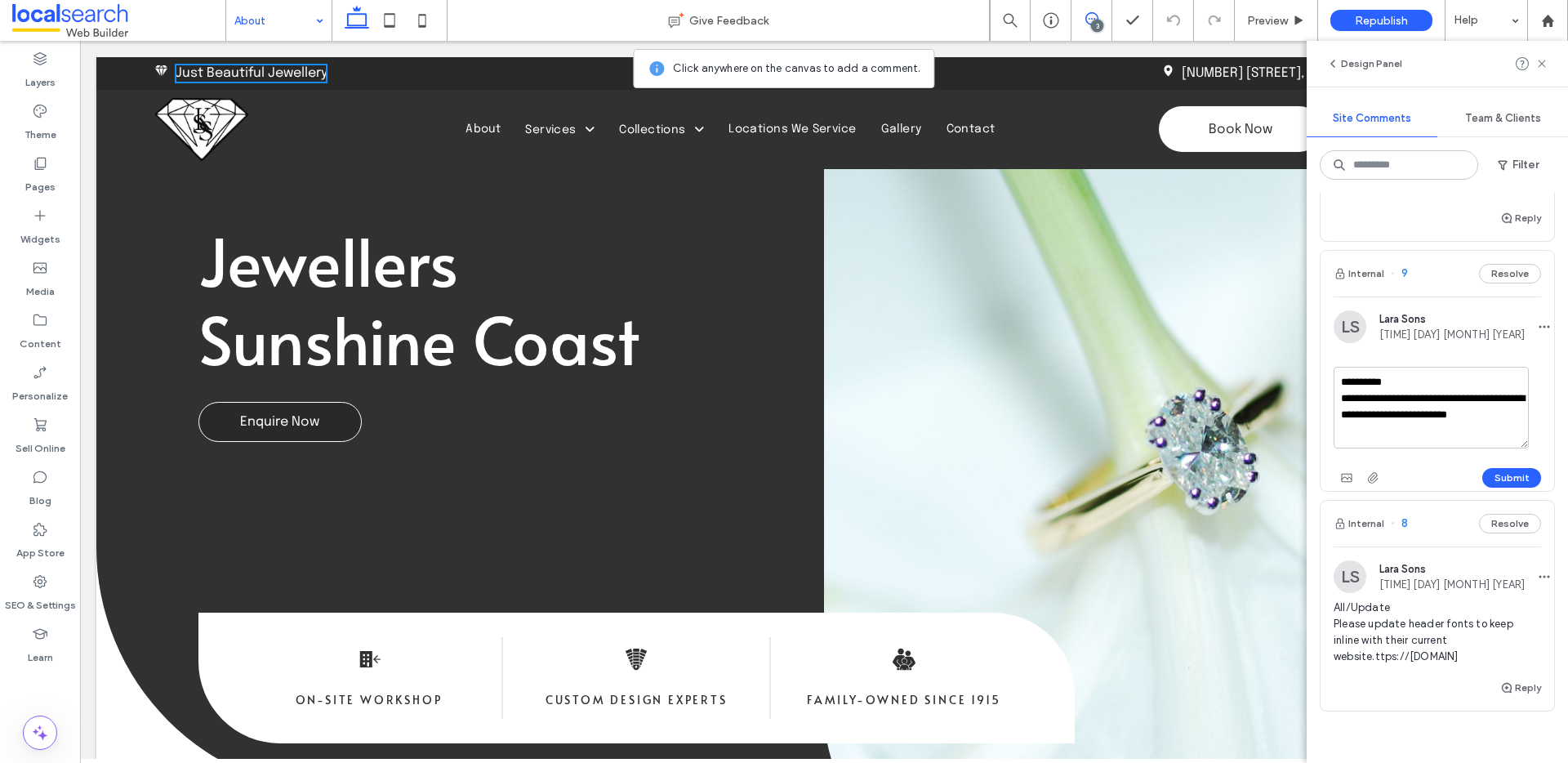click on "**********" at bounding box center (1431, 408) 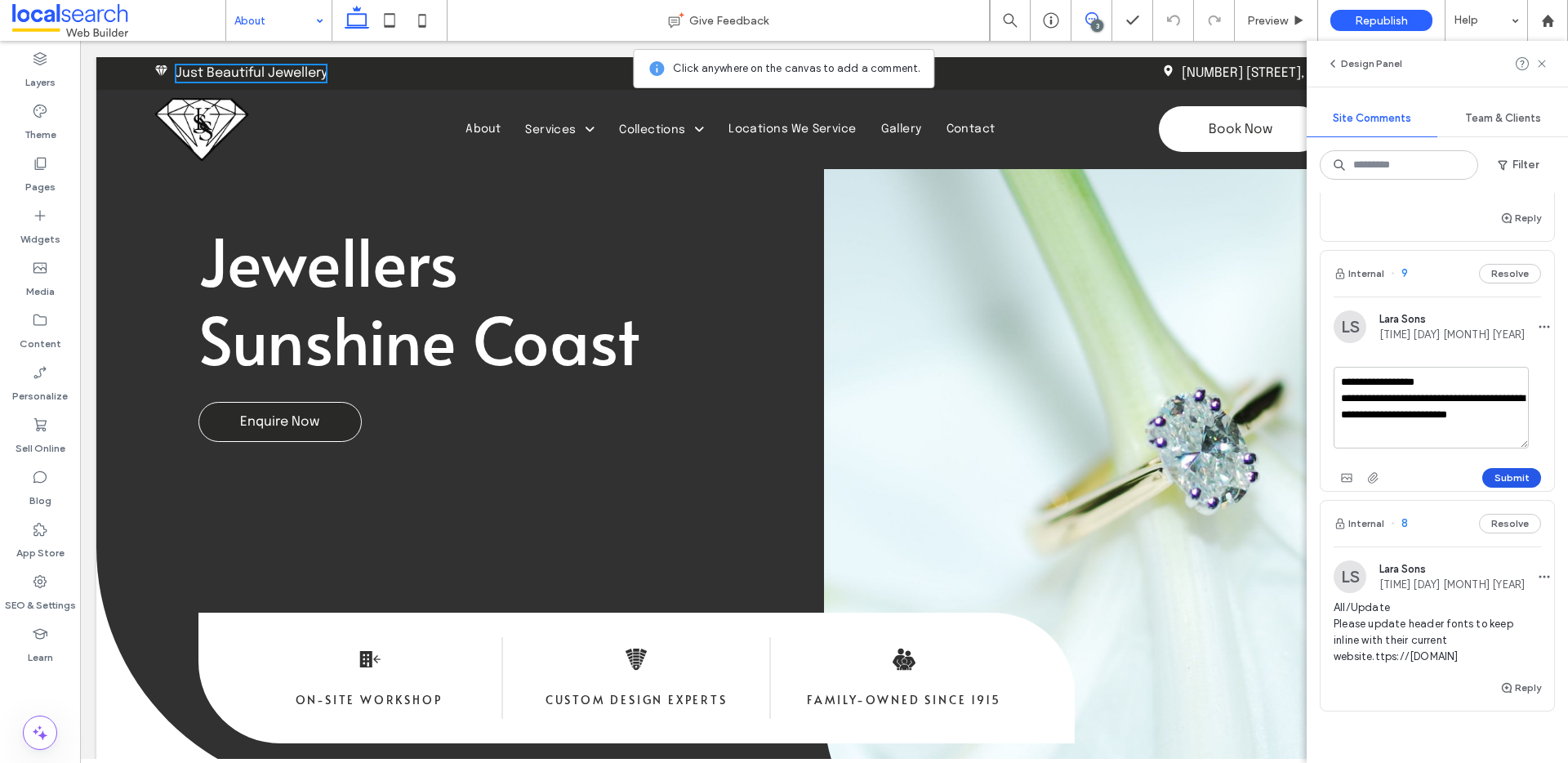 type on "**********" 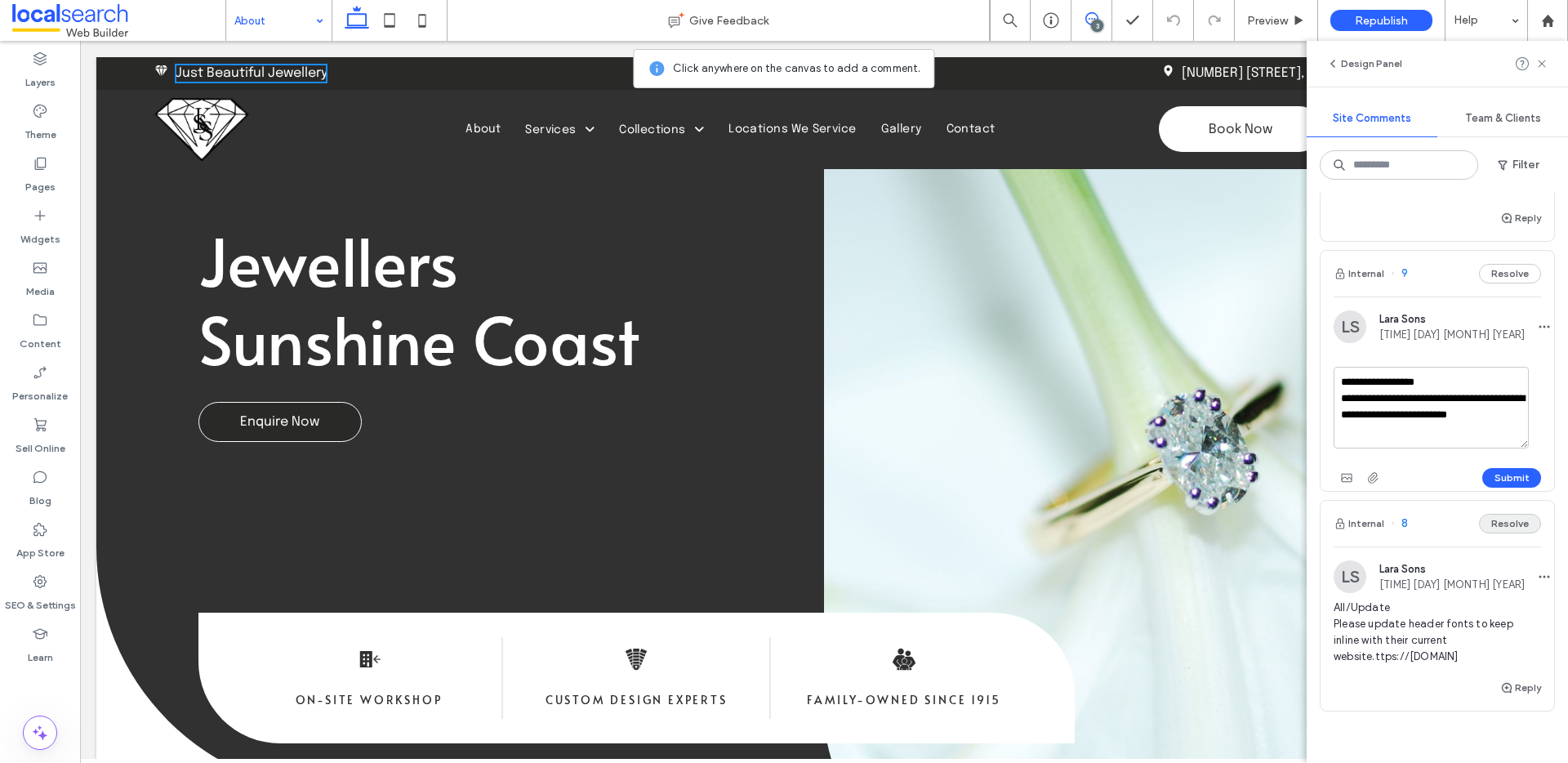 click on "Submit" at bounding box center (1512, 478) 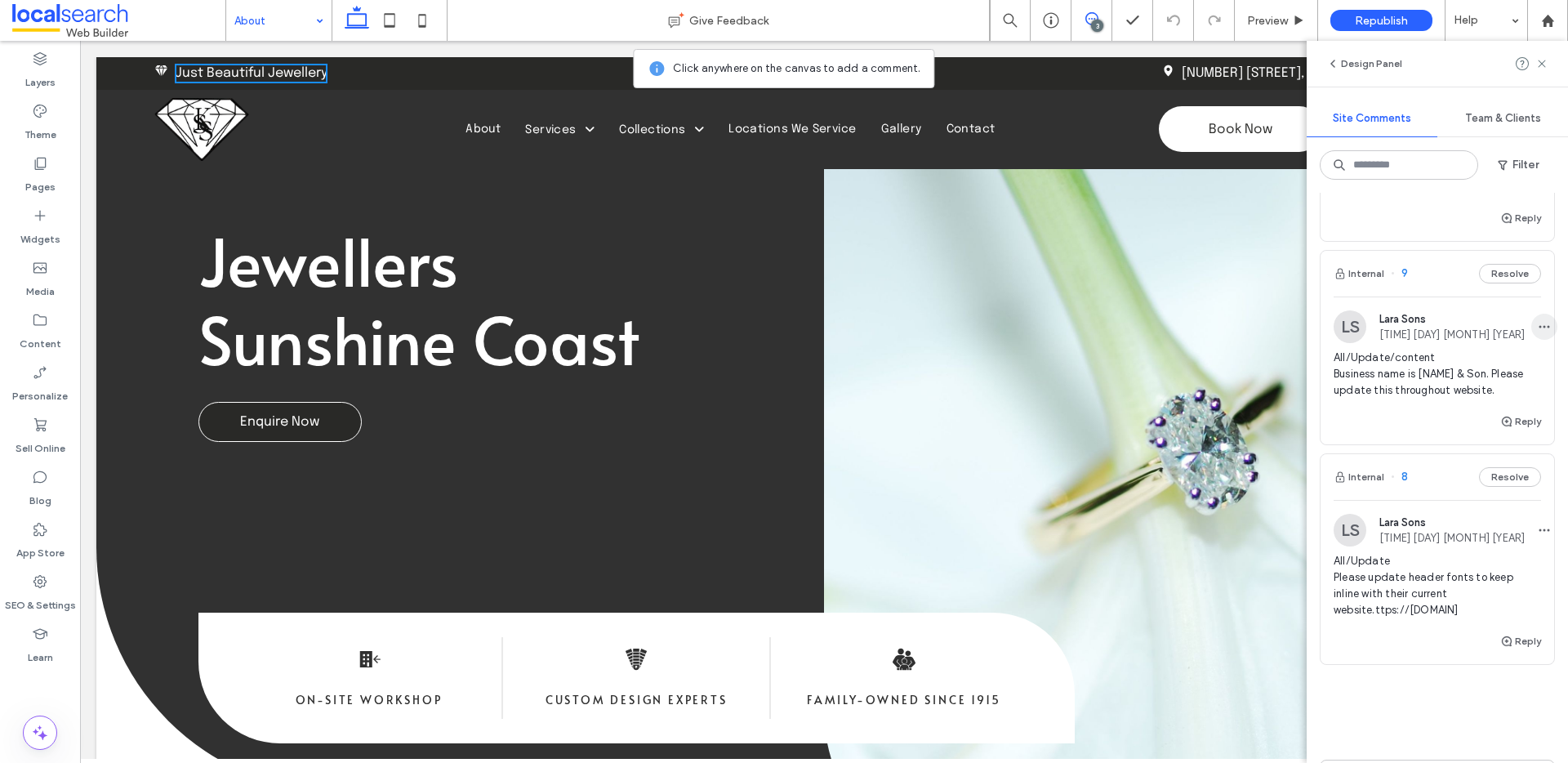 click at bounding box center [1544, 327] 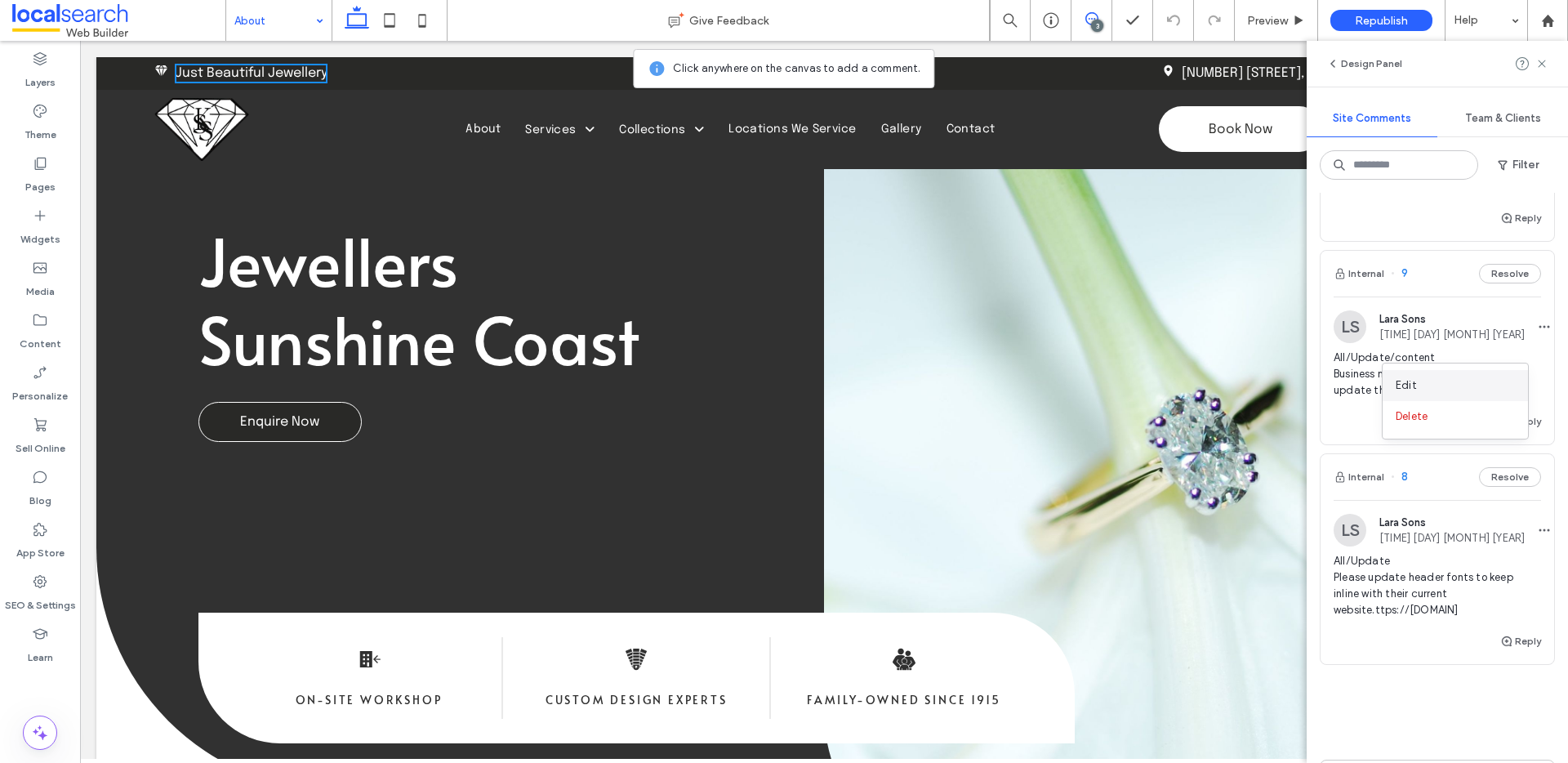 click on "Edit" at bounding box center (1455, 386) 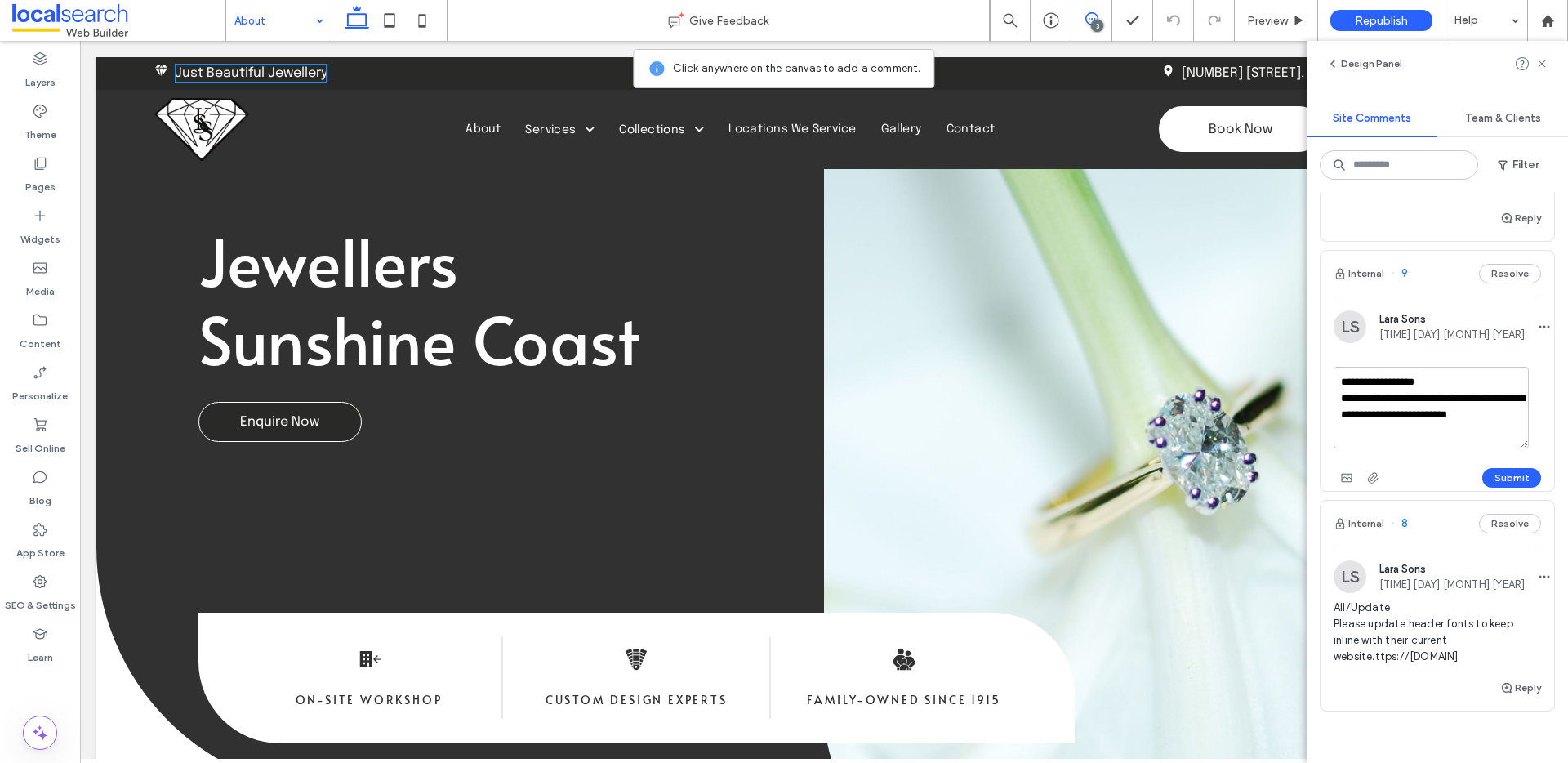 click on "**********" at bounding box center (1431, 408) 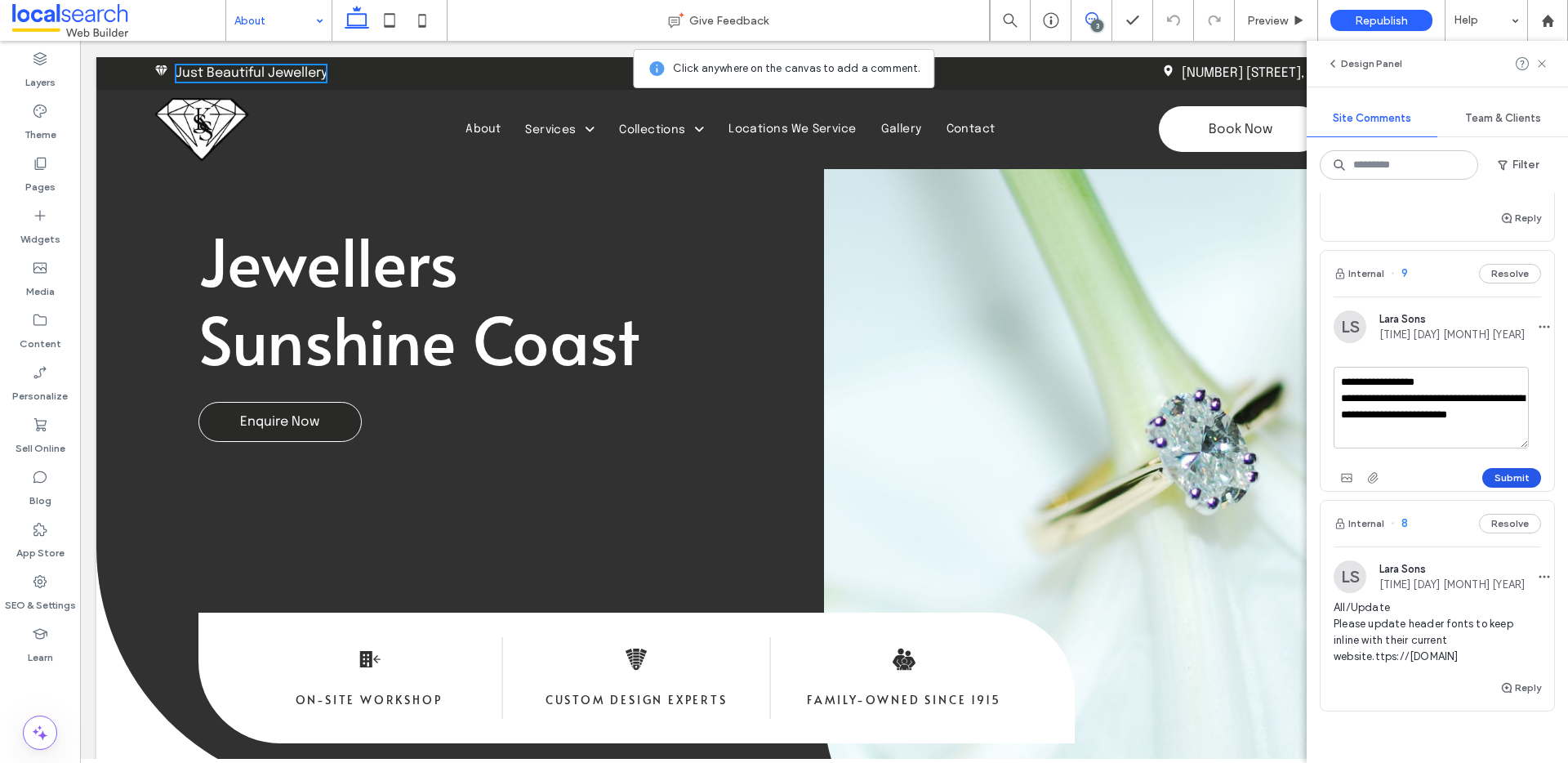 type on "**********" 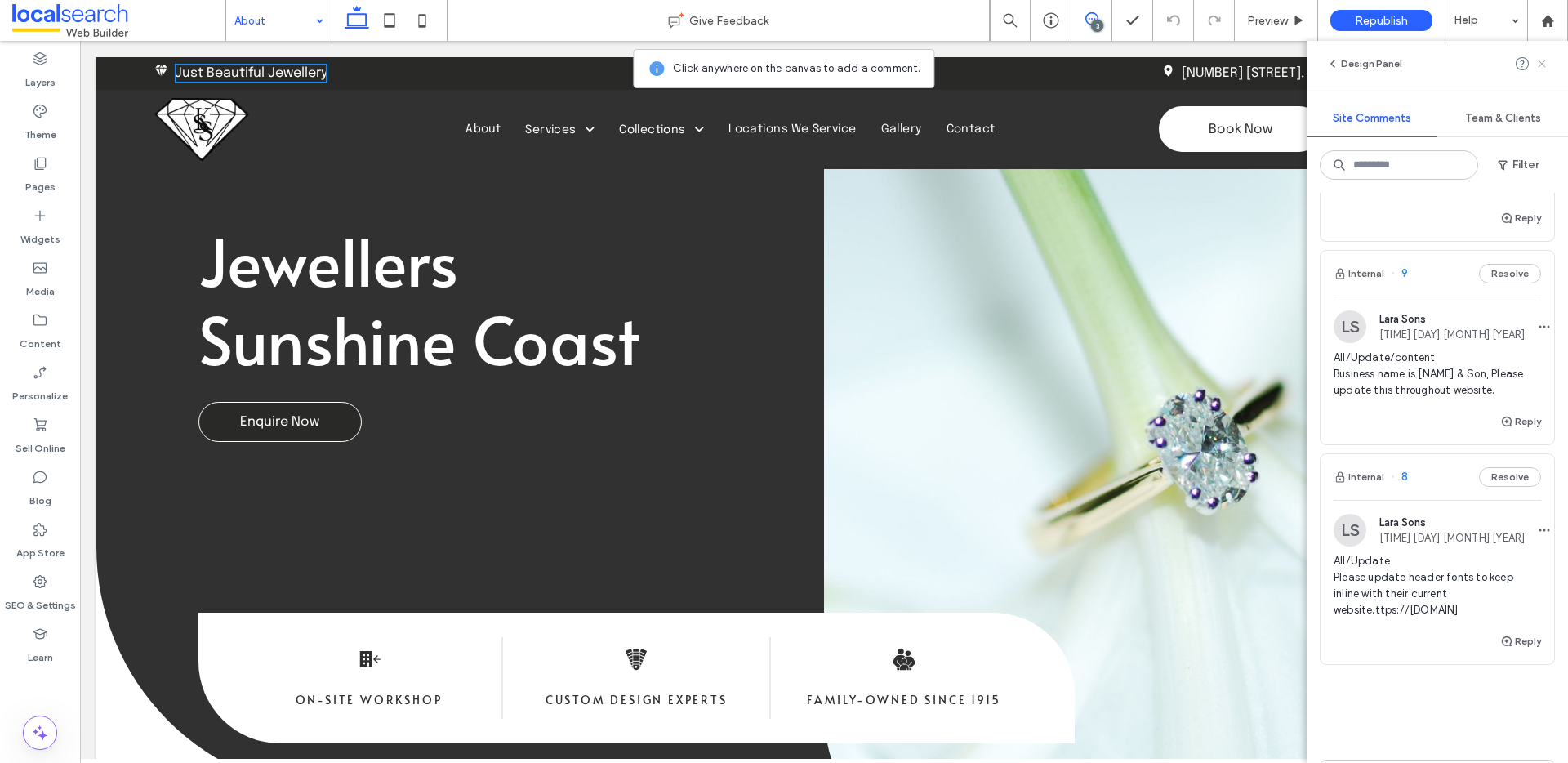click 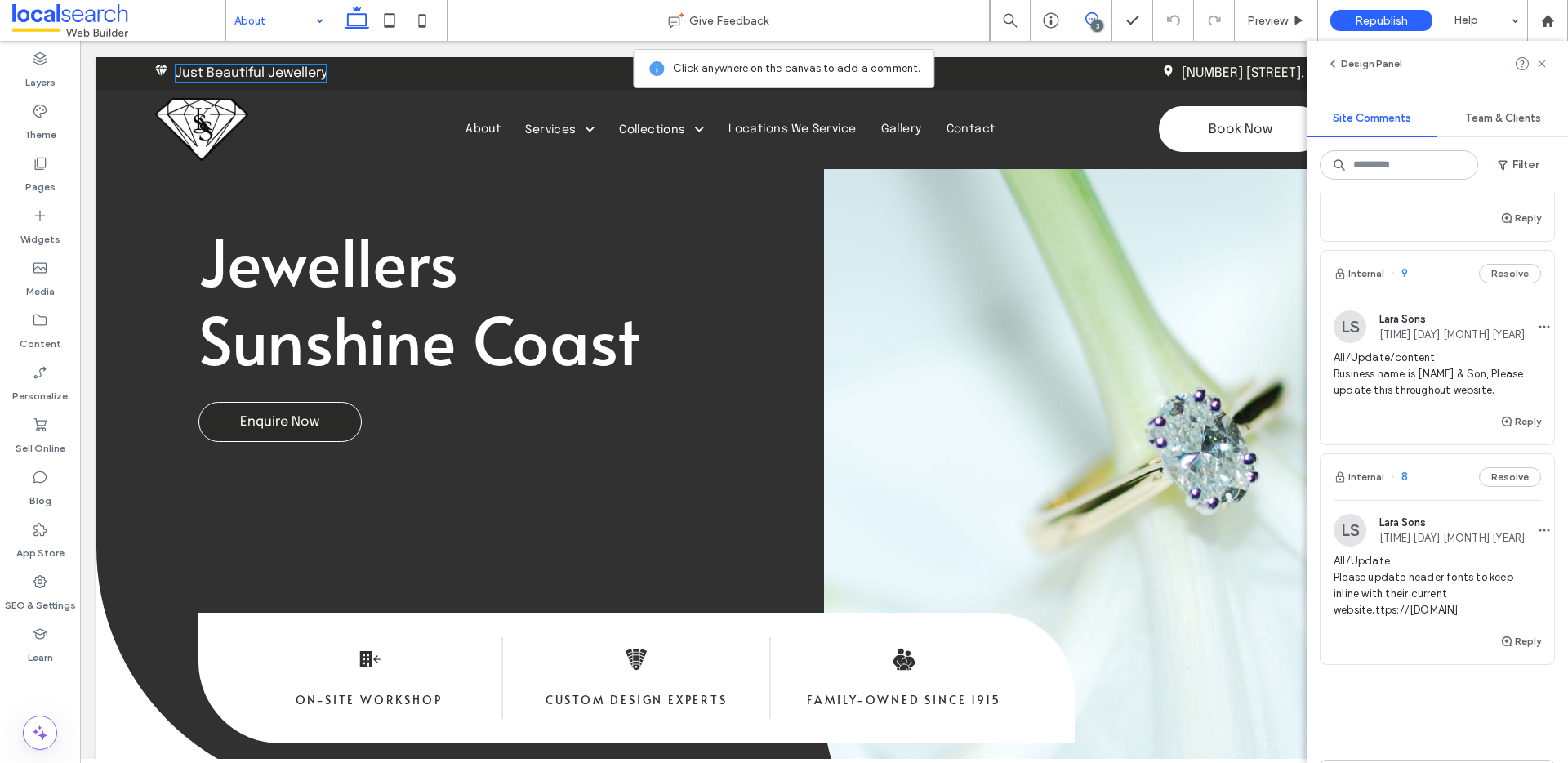 scroll, scrollTop: 0, scrollLeft: 0, axis: both 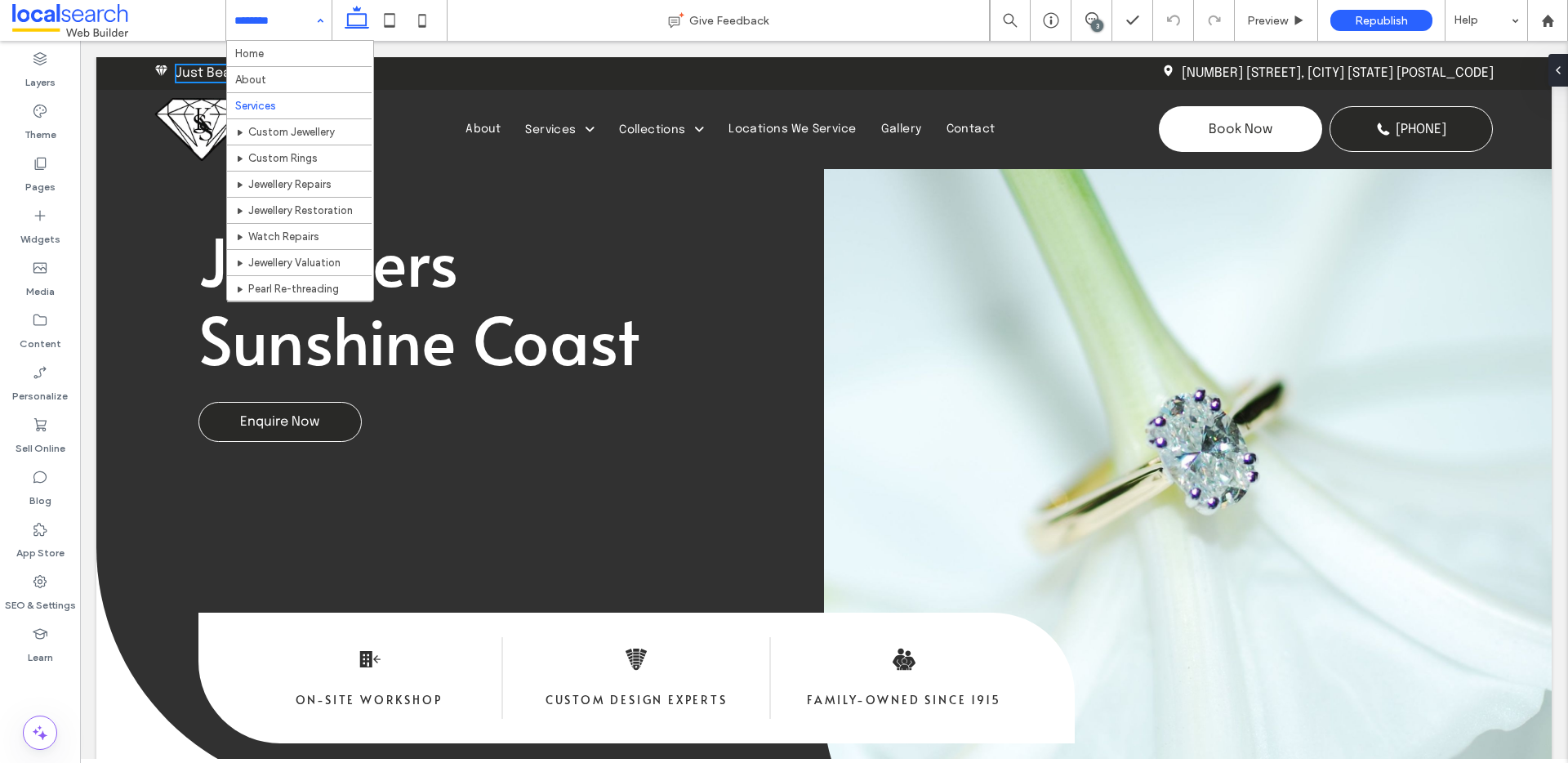 click at bounding box center (274, 20) 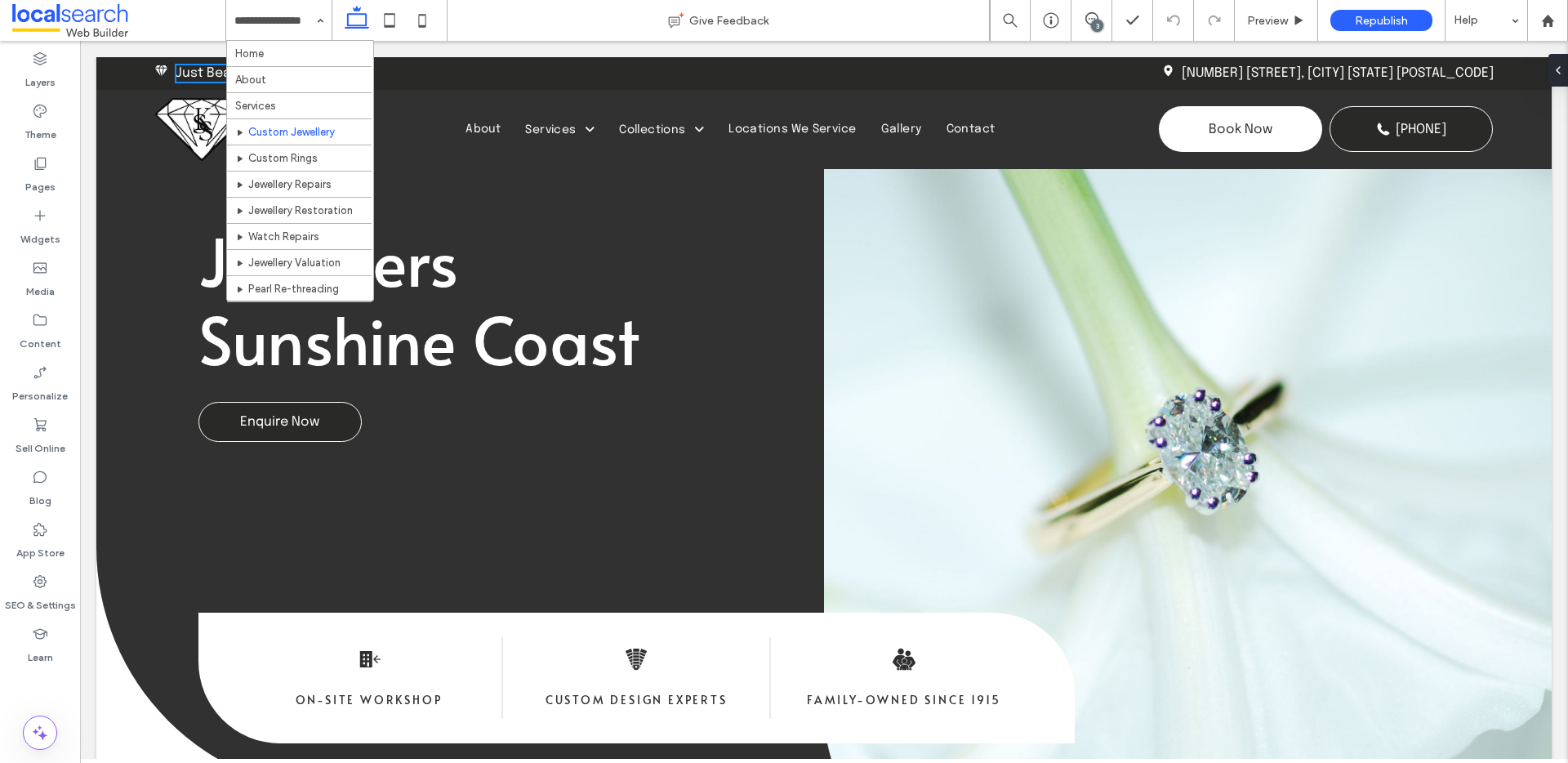 click on "3" at bounding box center [1097, 25] 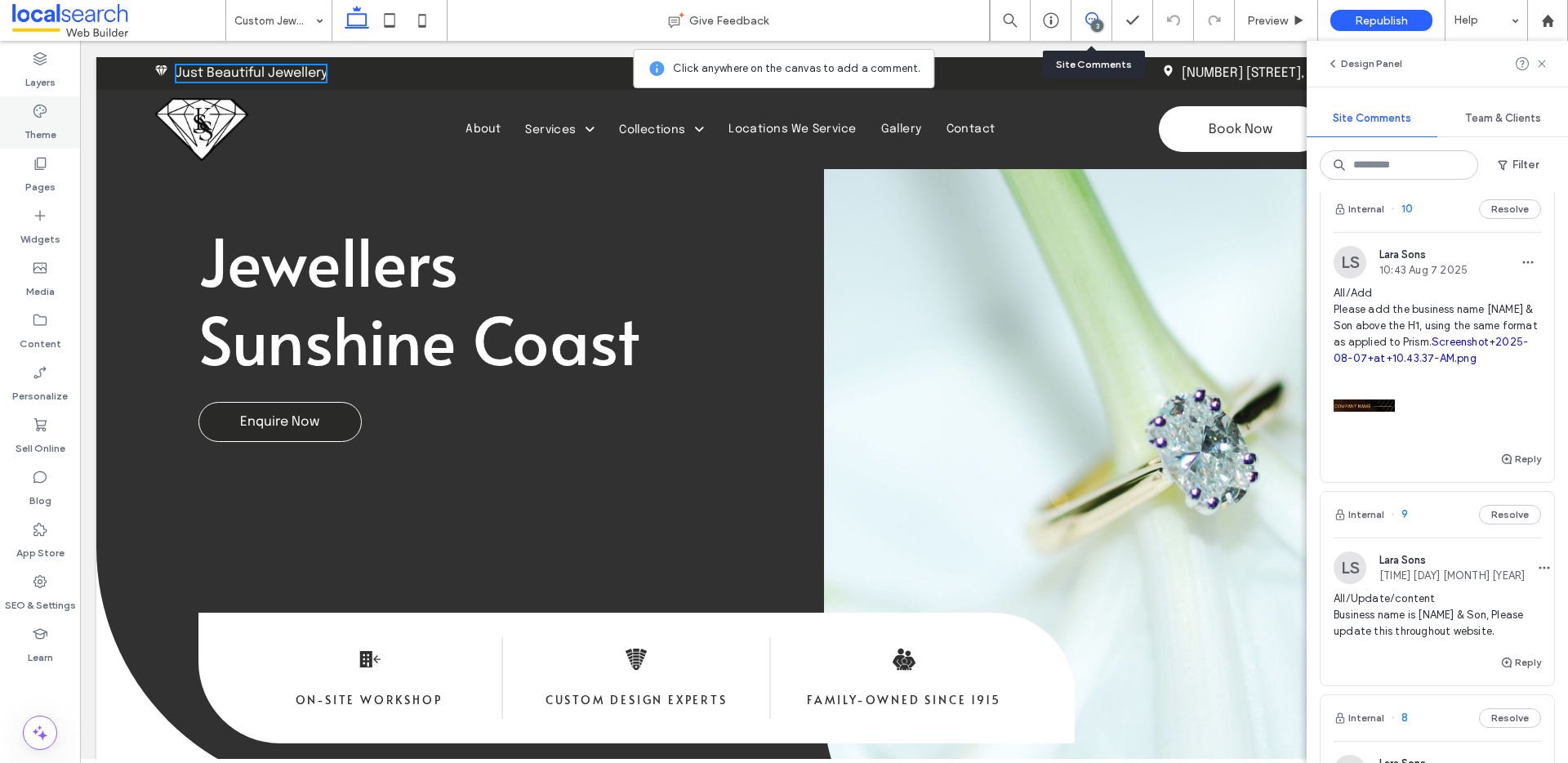 scroll, scrollTop: 0, scrollLeft: 0, axis: both 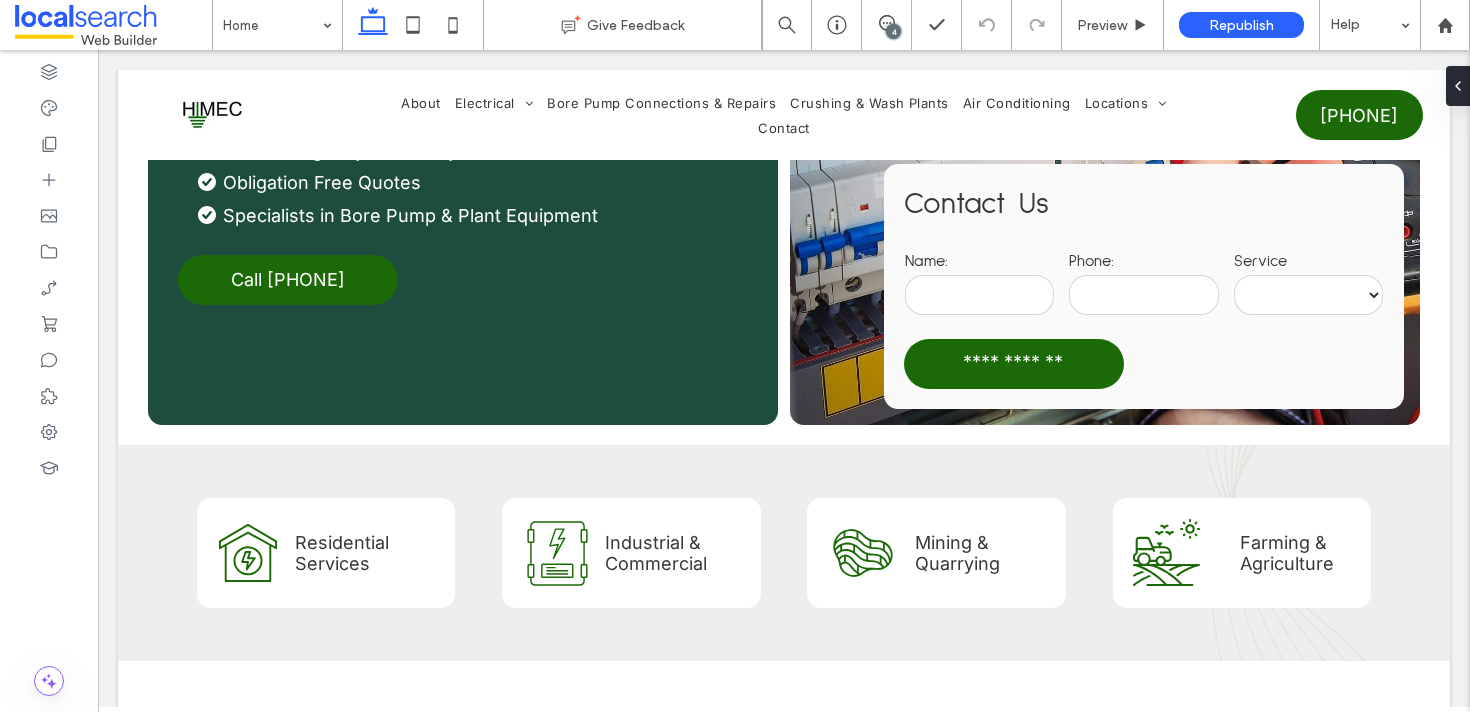 click on "4" at bounding box center (893, 31) 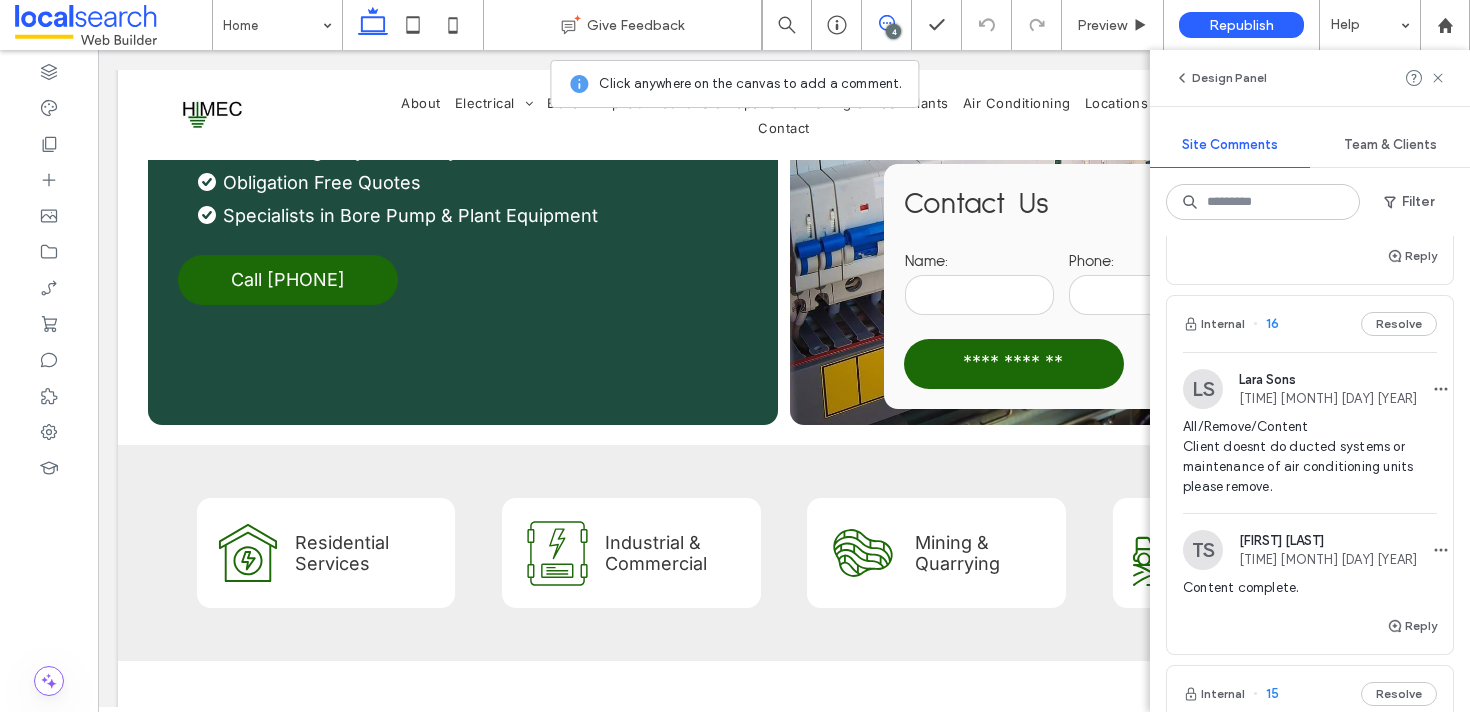 scroll, scrollTop: 264, scrollLeft: 0, axis: vertical 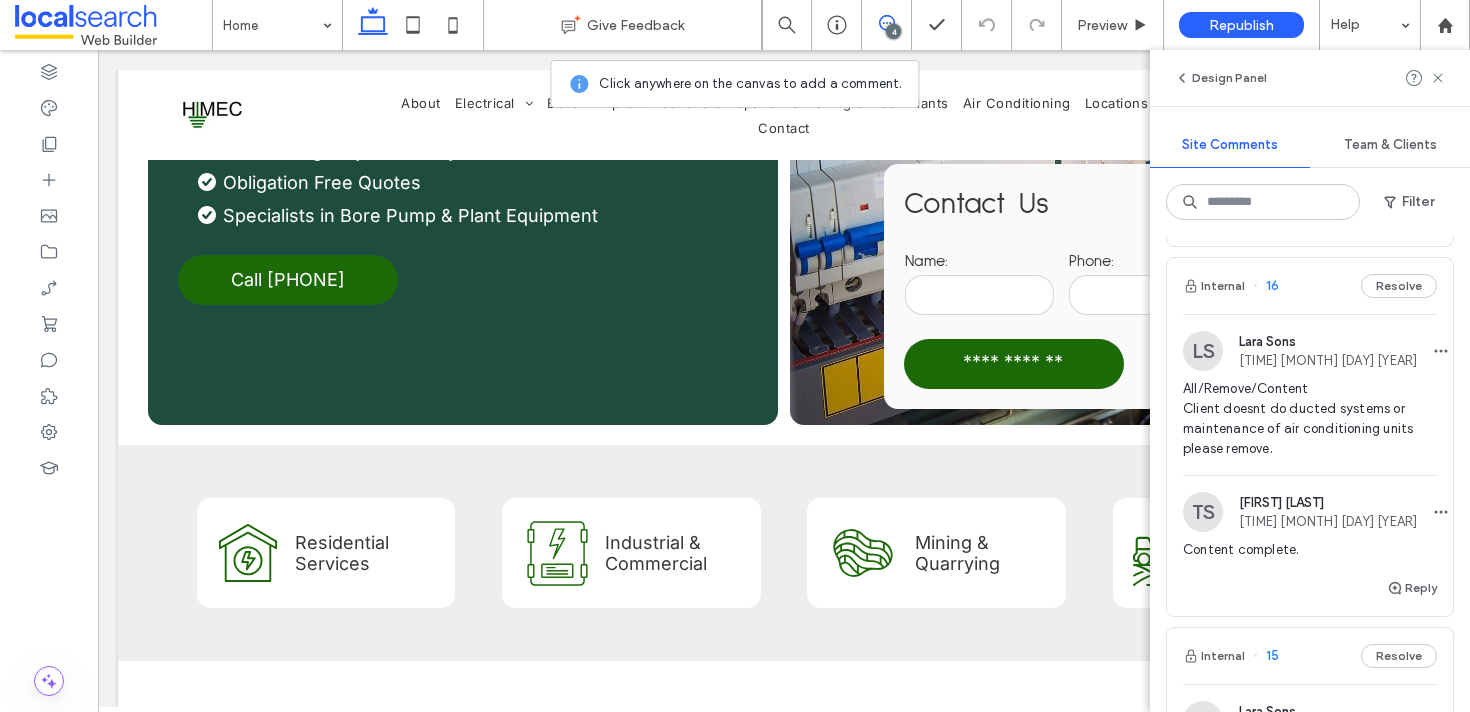 click on "16" at bounding box center [1266, 286] 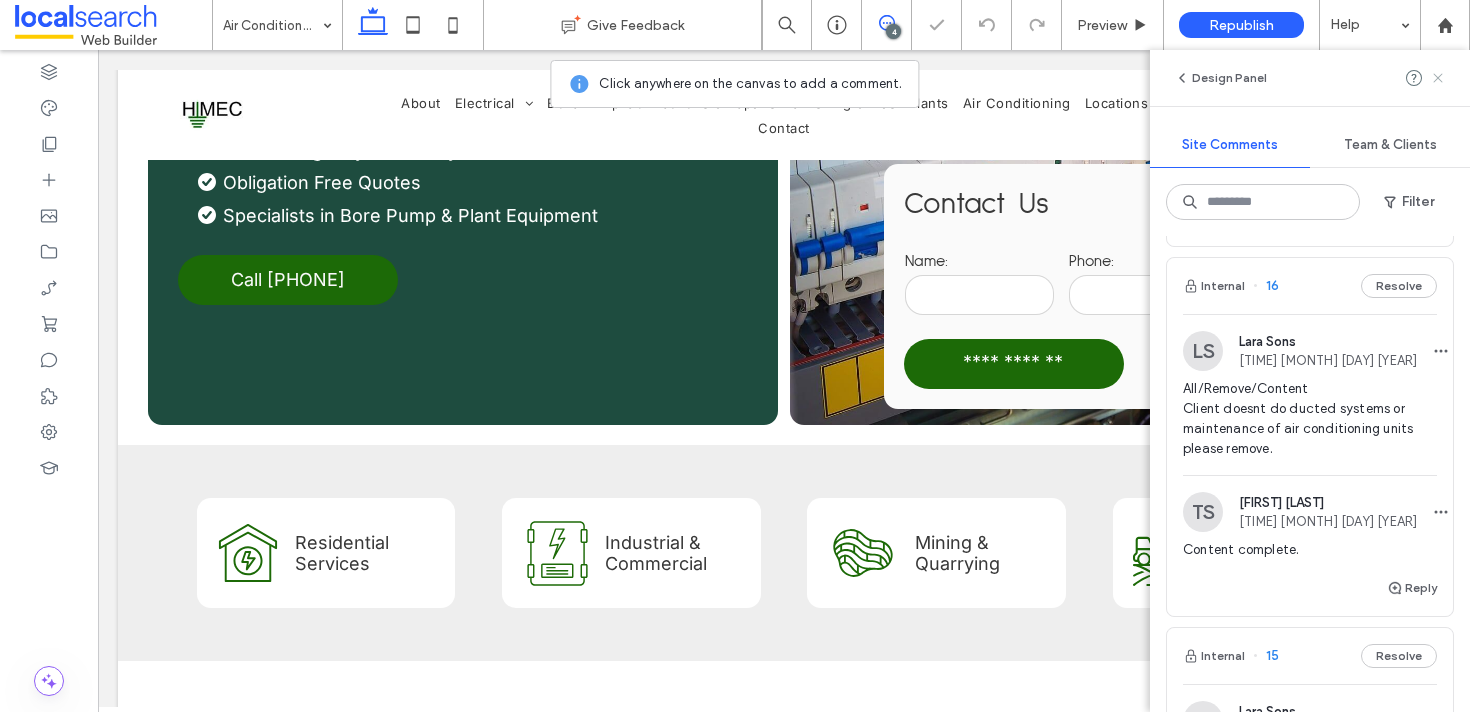 click 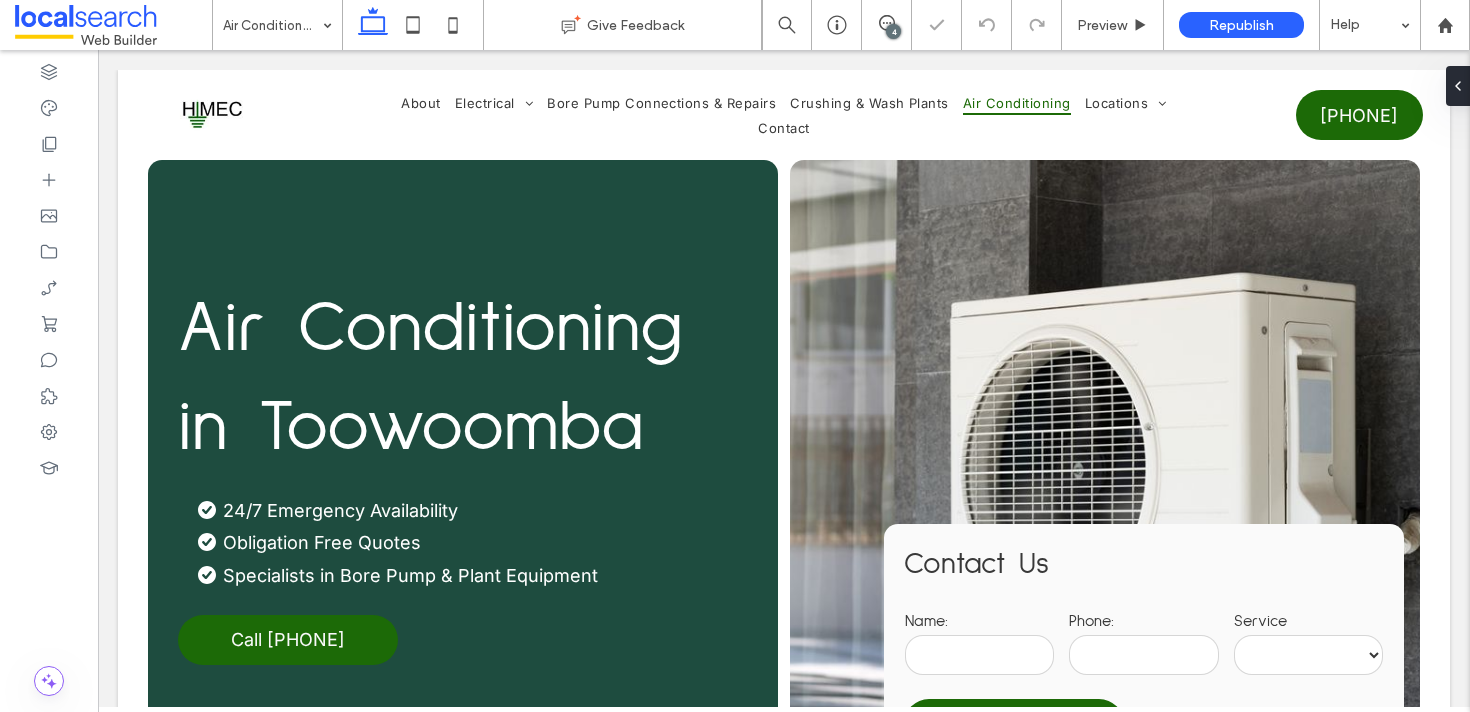 scroll, scrollTop: 0, scrollLeft: 0, axis: both 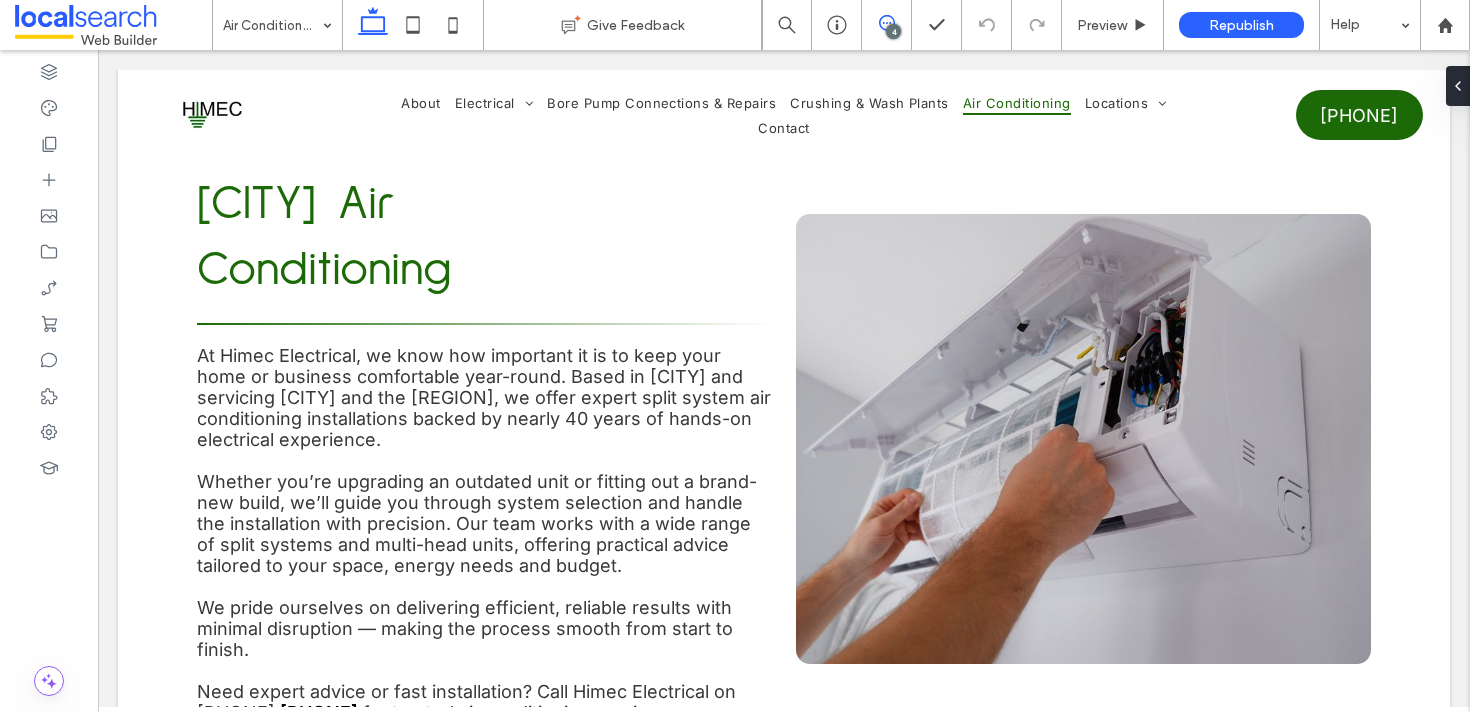 click 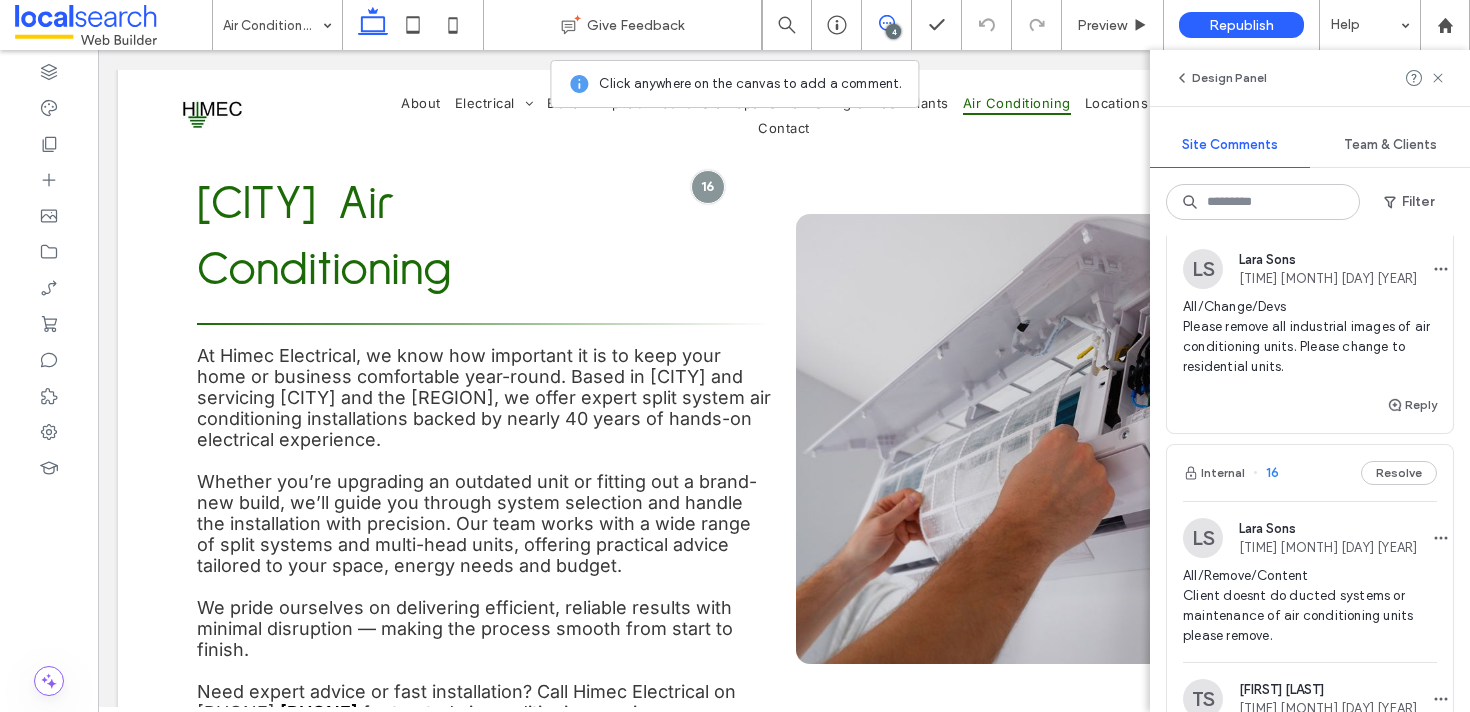 scroll, scrollTop: 310, scrollLeft: 0, axis: vertical 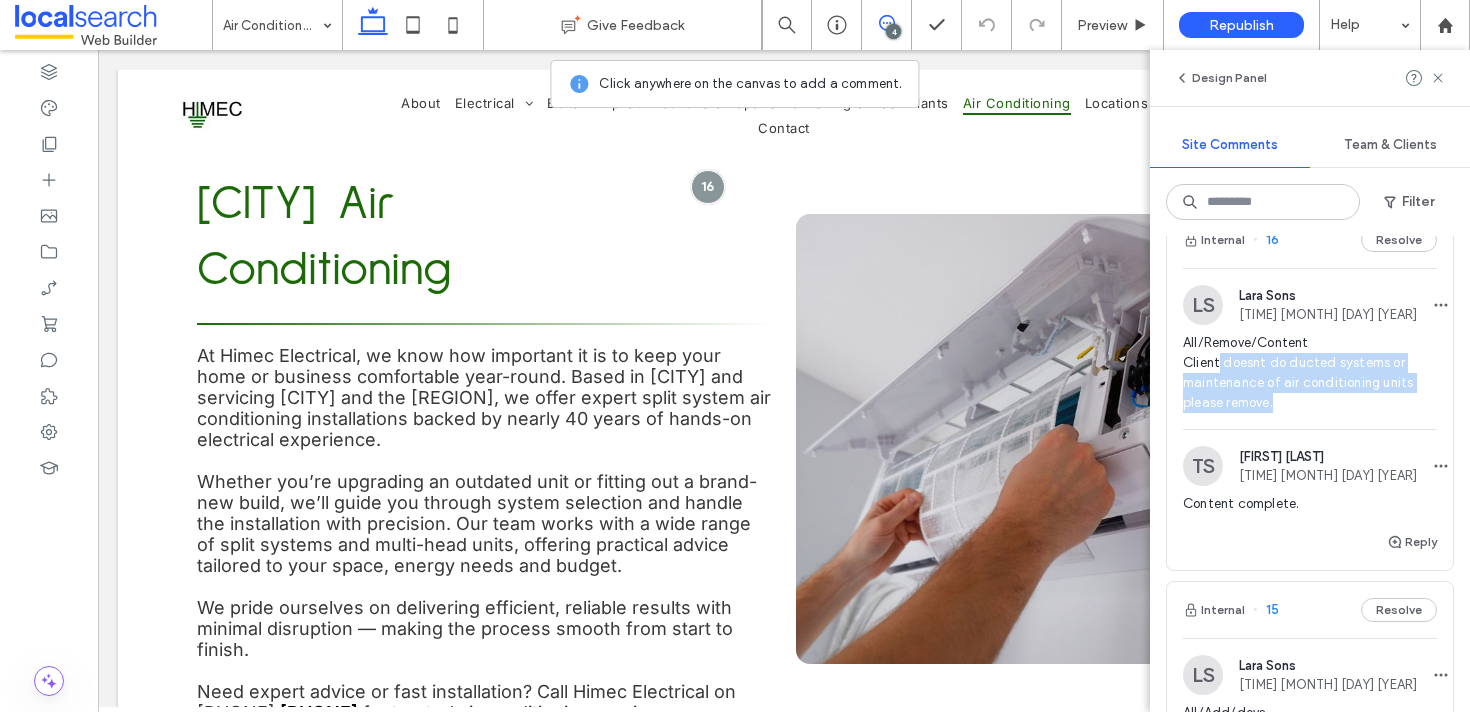 drag, startPoint x: 1218, startPoint y: 360, endPoint x: 1285, endPoint y: 405, distance: 80.70936 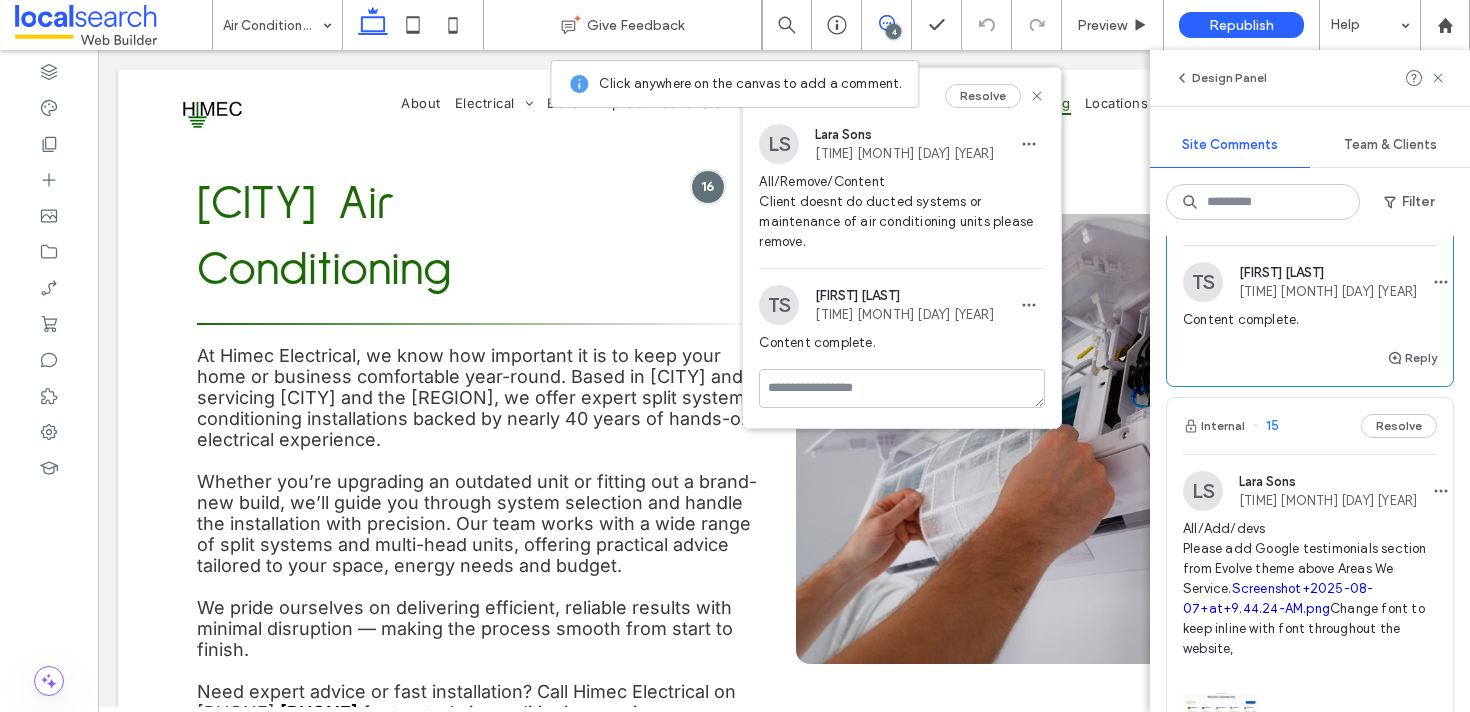 scroll, scrollTop: 540, scrollLeft: 0, axis: vertical 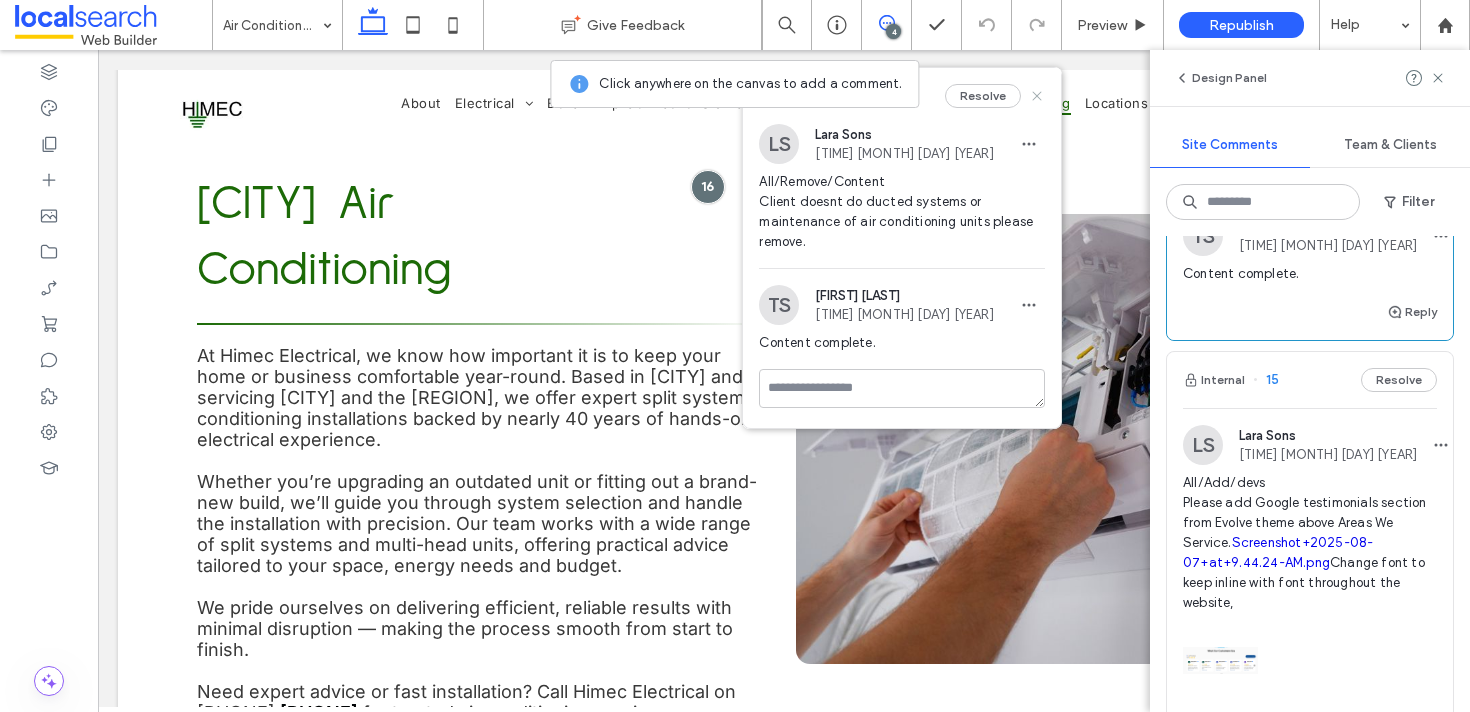 click 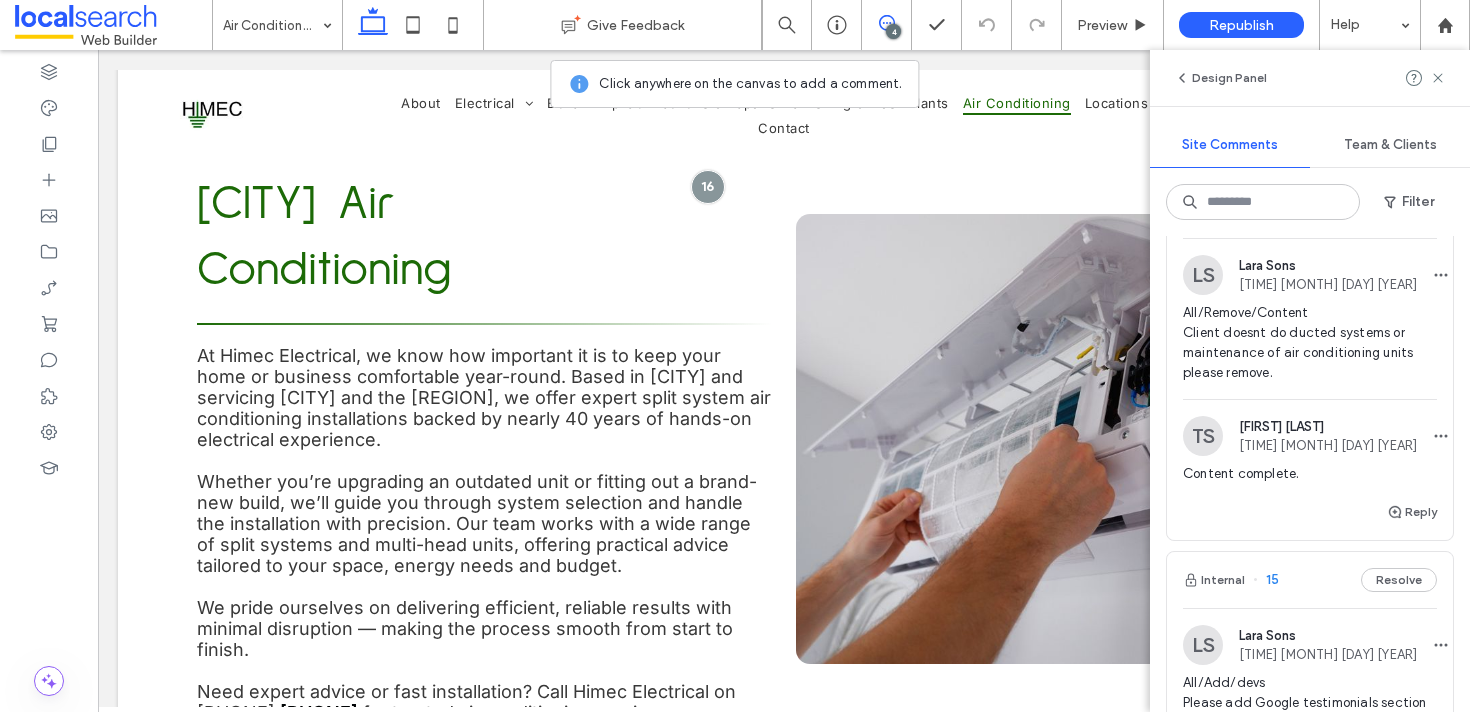 scroll, scrollTop: 327, scrollLeft: 0, axis: vertical 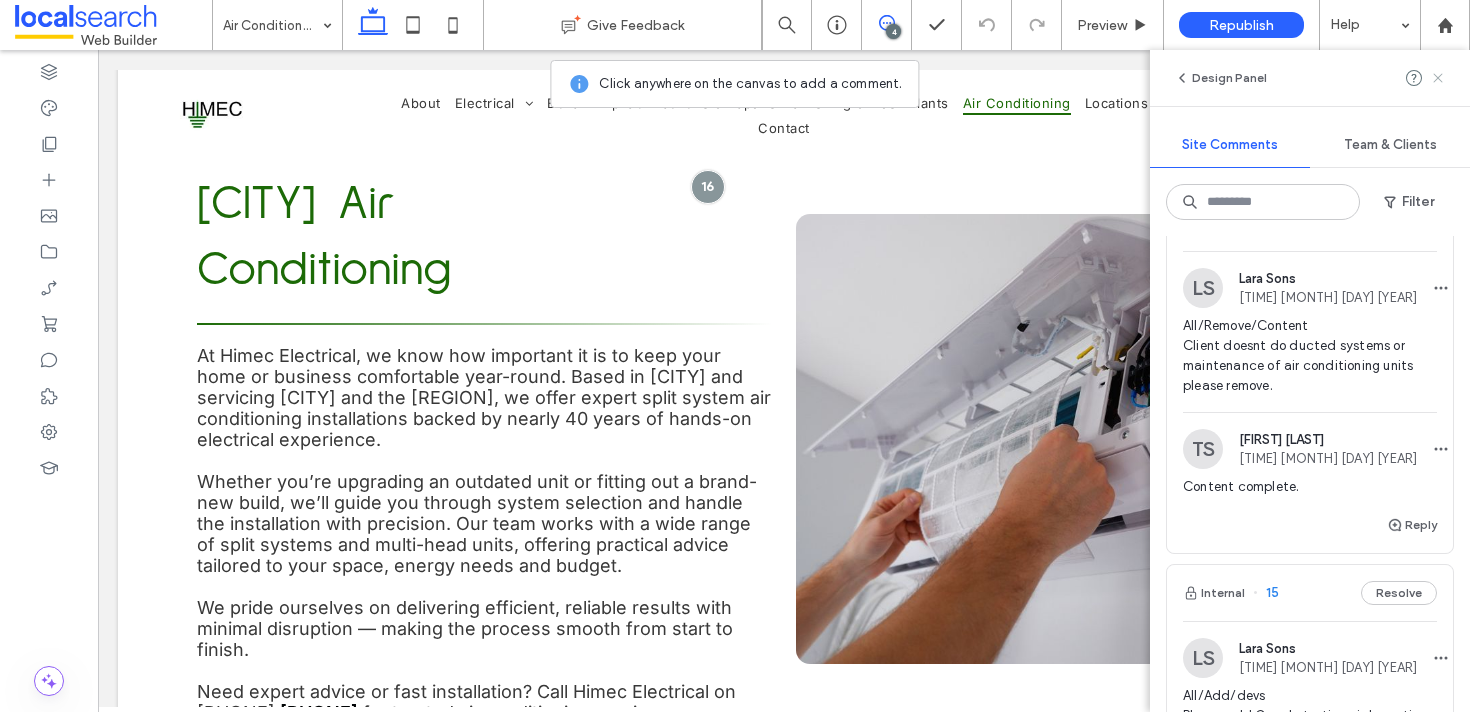 click 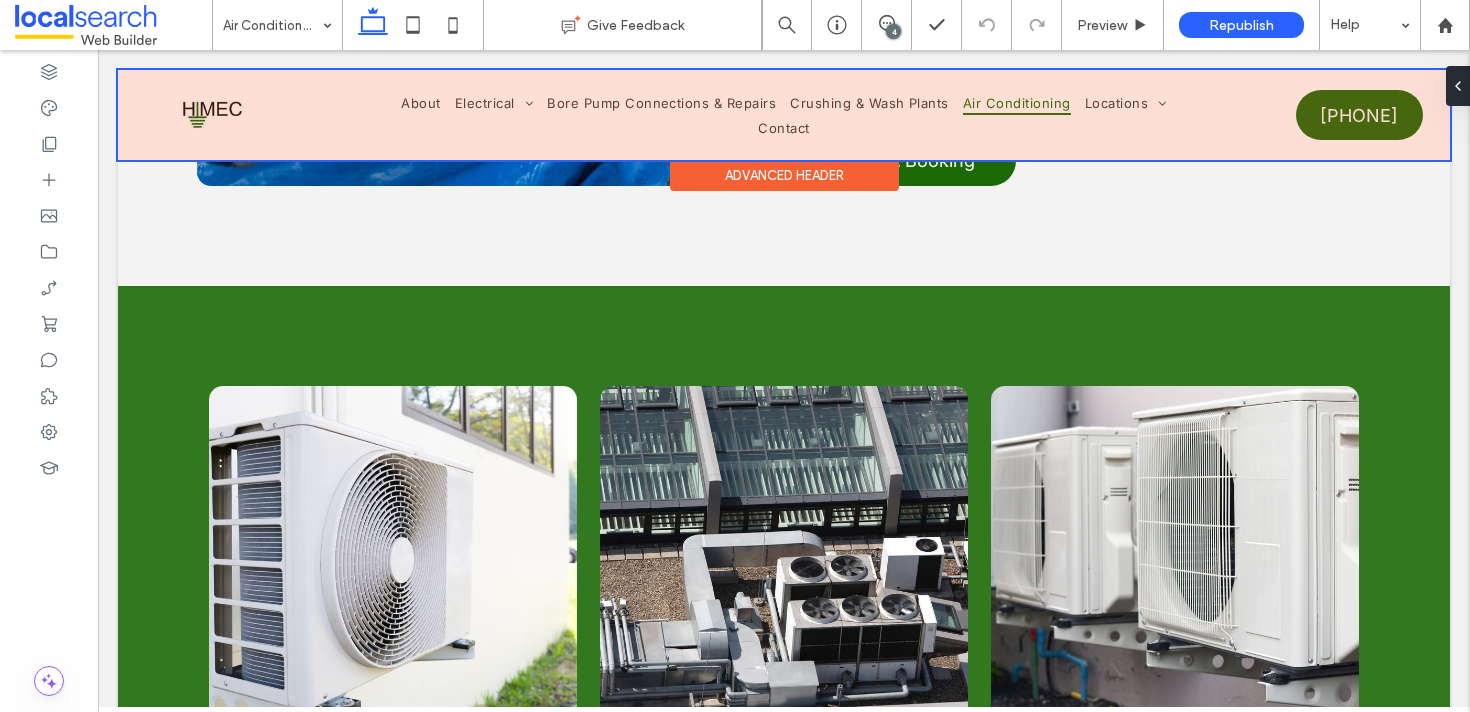 scroll, scrollTop: 2289, scrollLeft: 0, axis: vertical 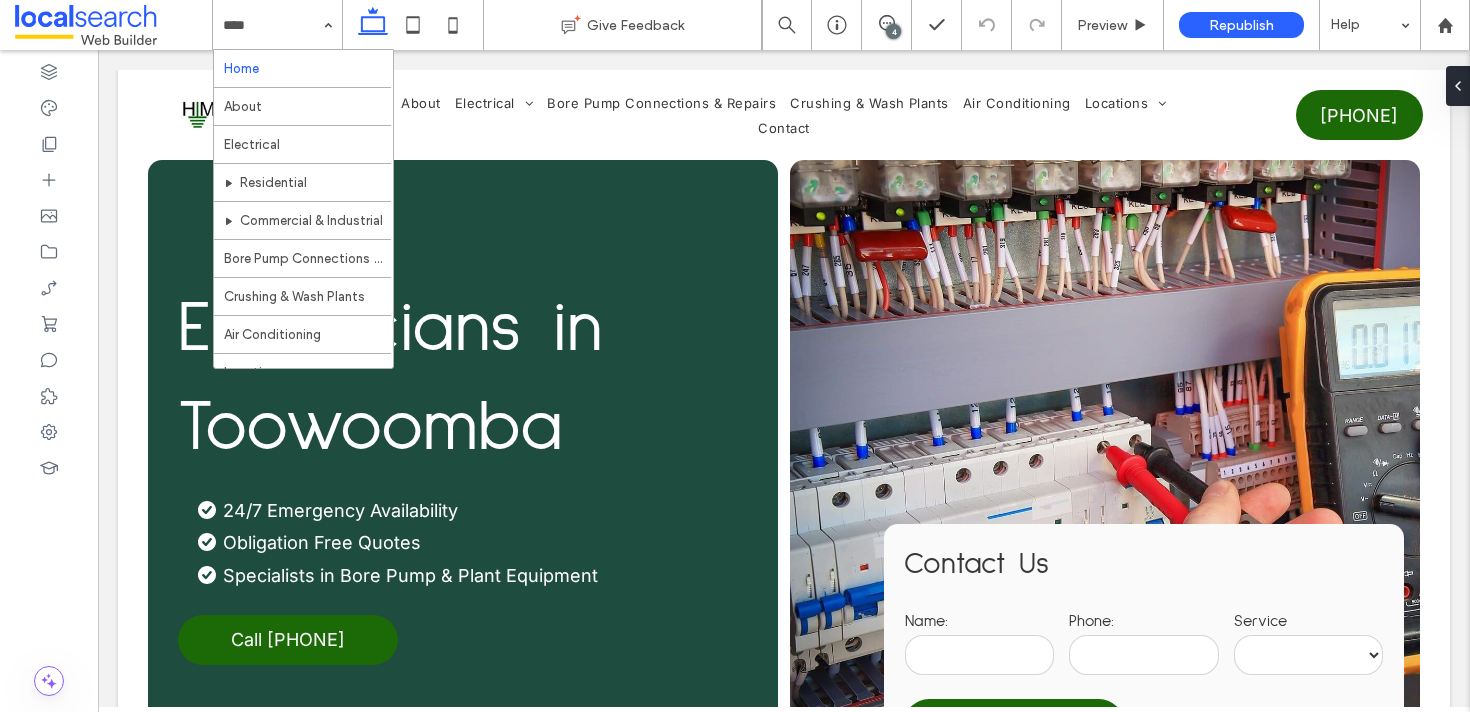 click on "4" at bounding box center [893, 31] 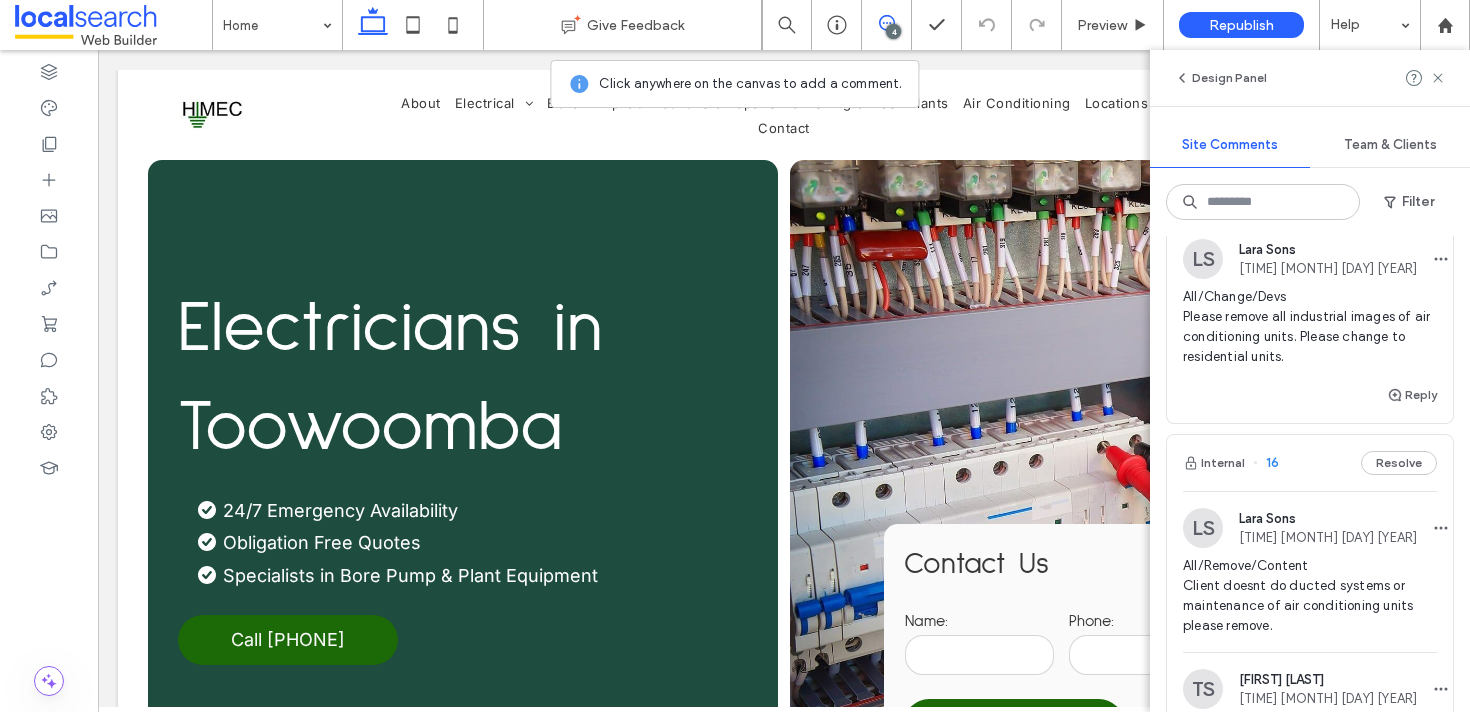 scroll, scrollTop: 35, scrollLeft: 0, axis: vertical 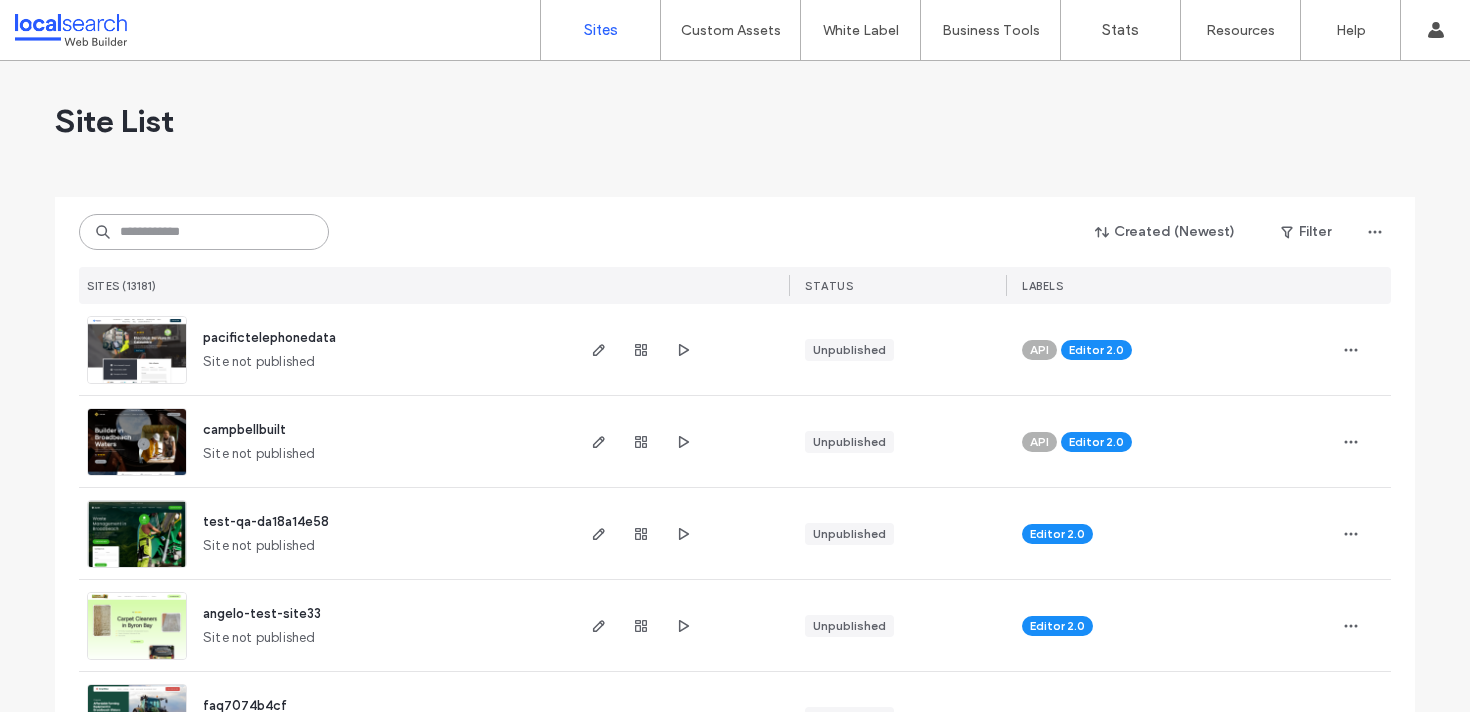 click at bounding box center [204, 232] 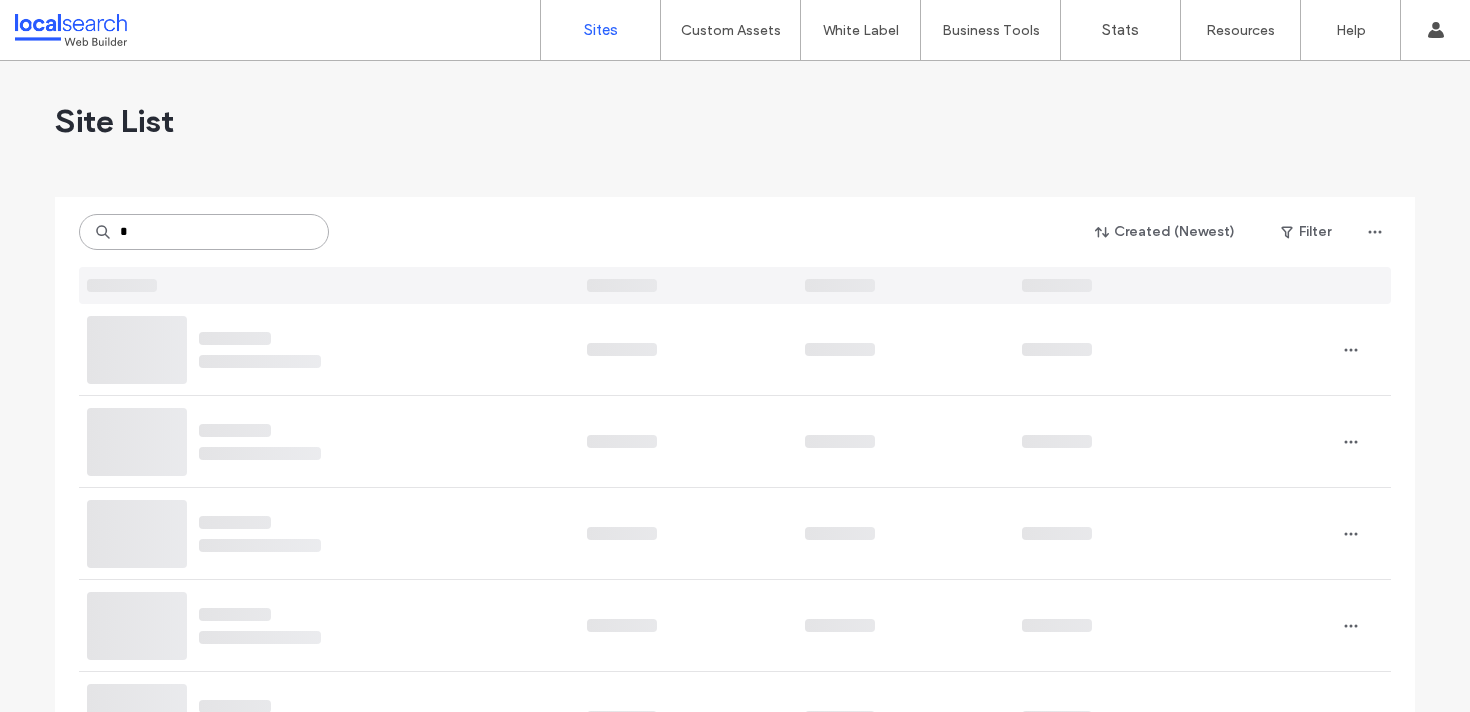 type on "*" 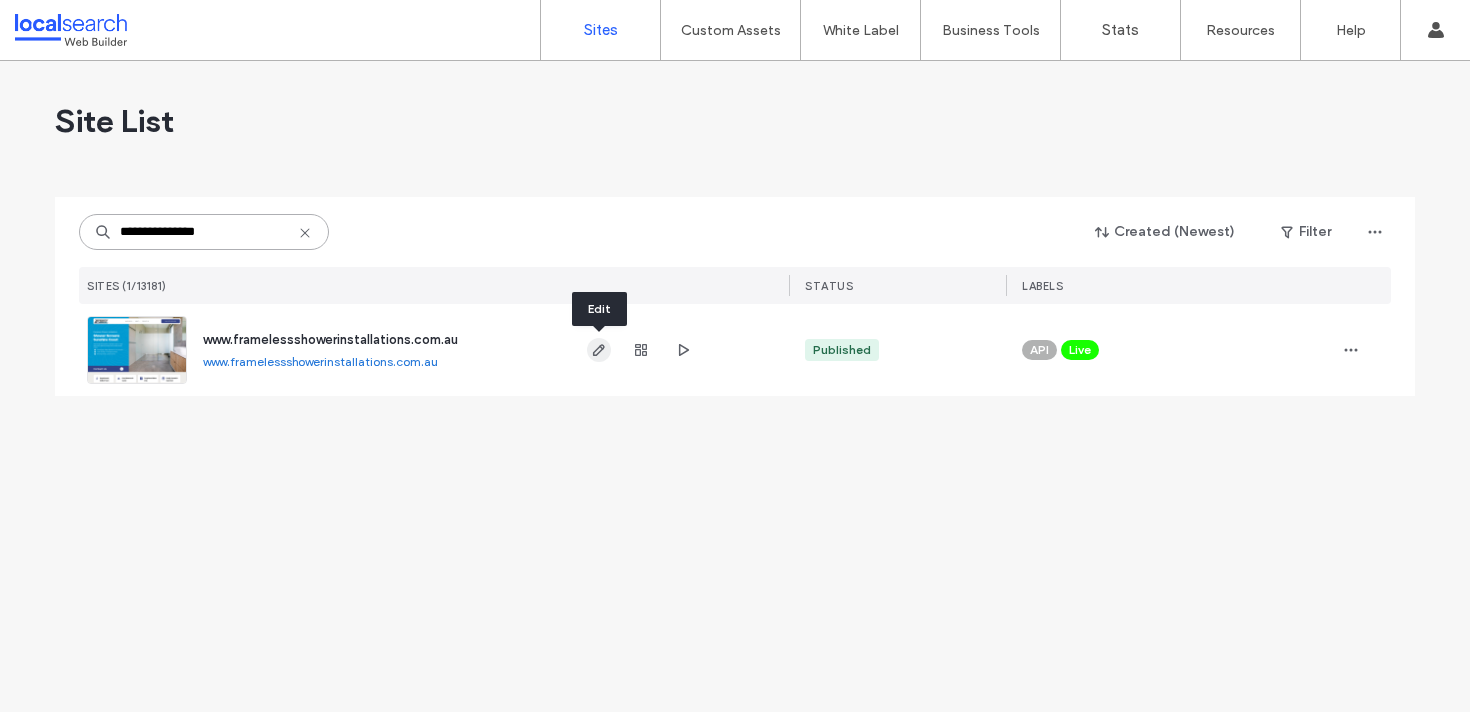 type on "**********" 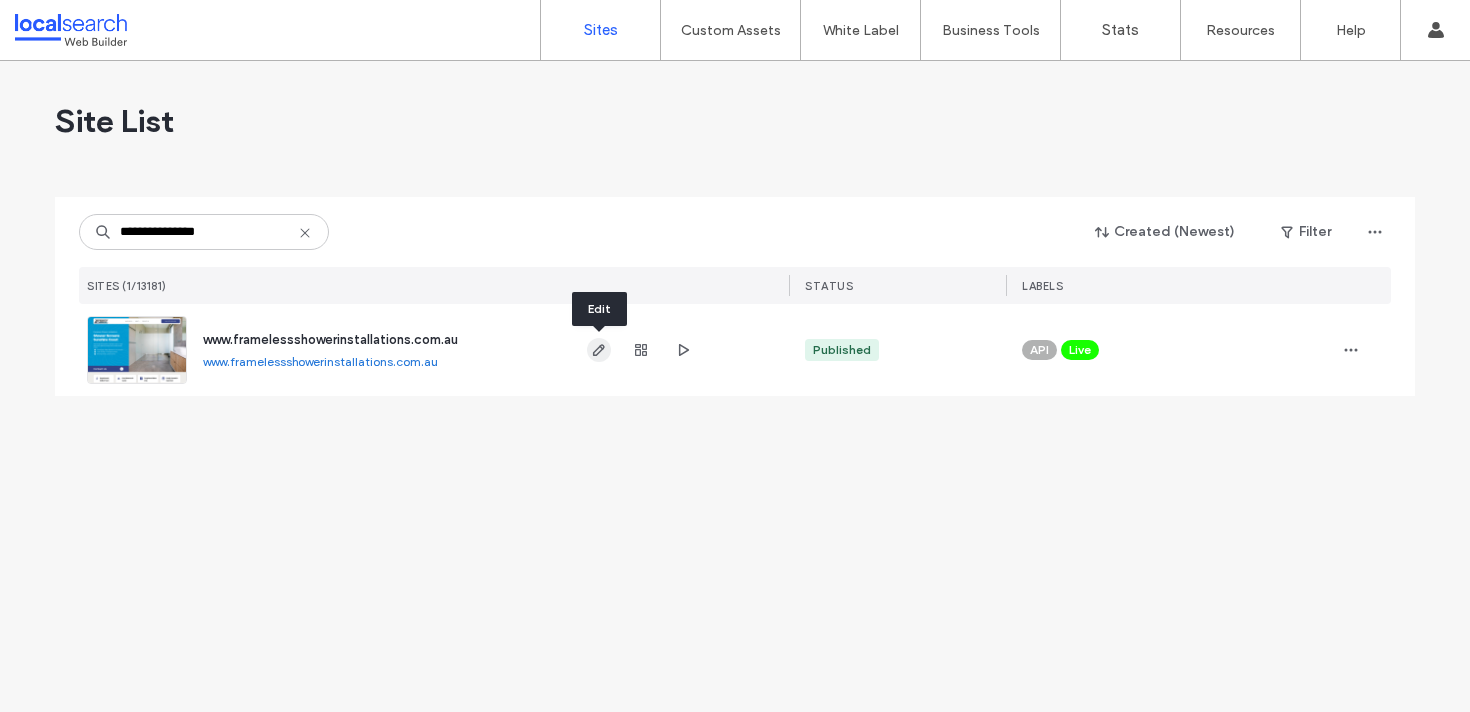 click 